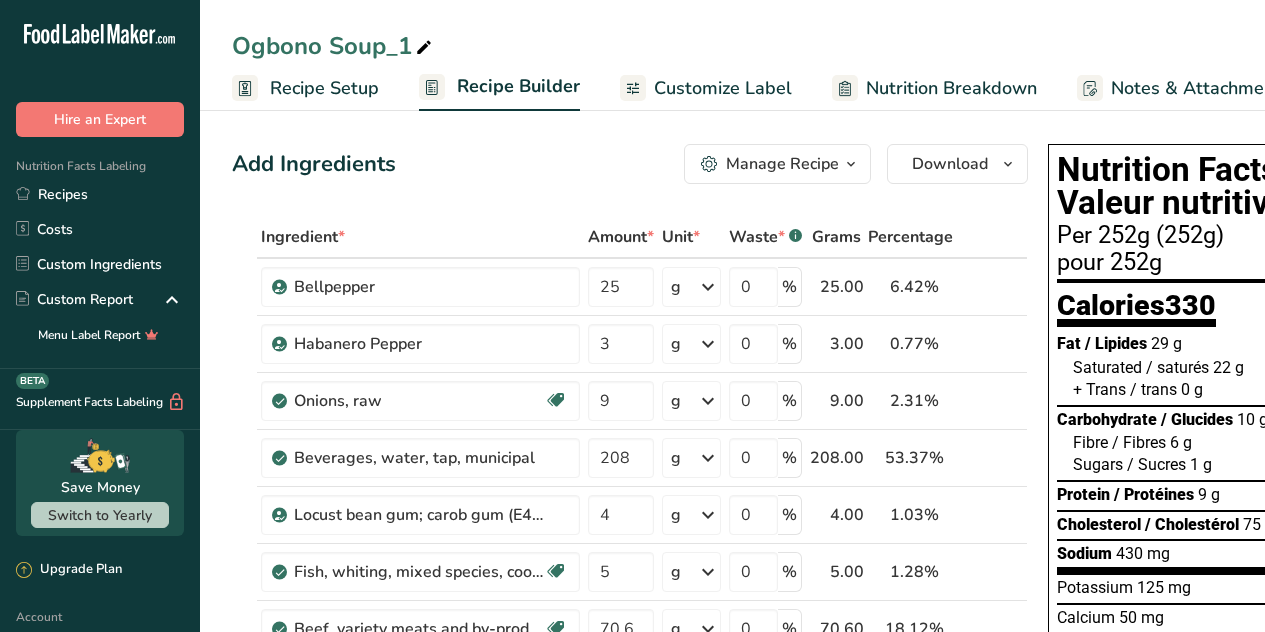 scroll, scrollTop: 0, scrollLeft: 0, axis: both 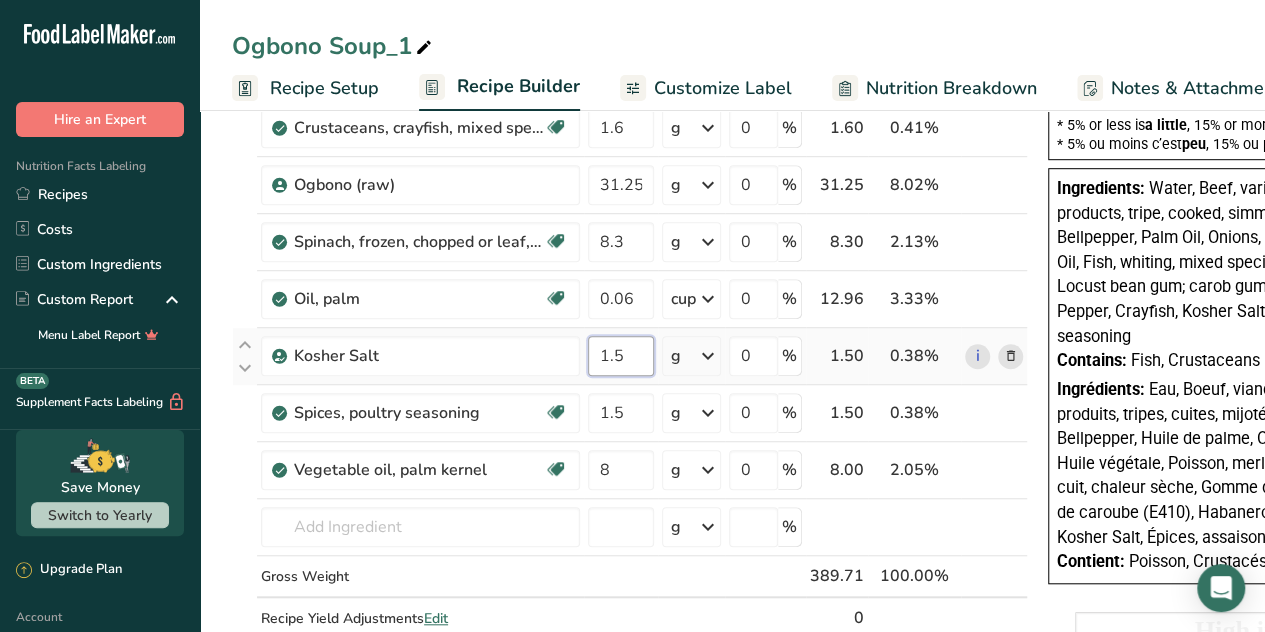 click on "1.5" at bounding box center (621, 356) 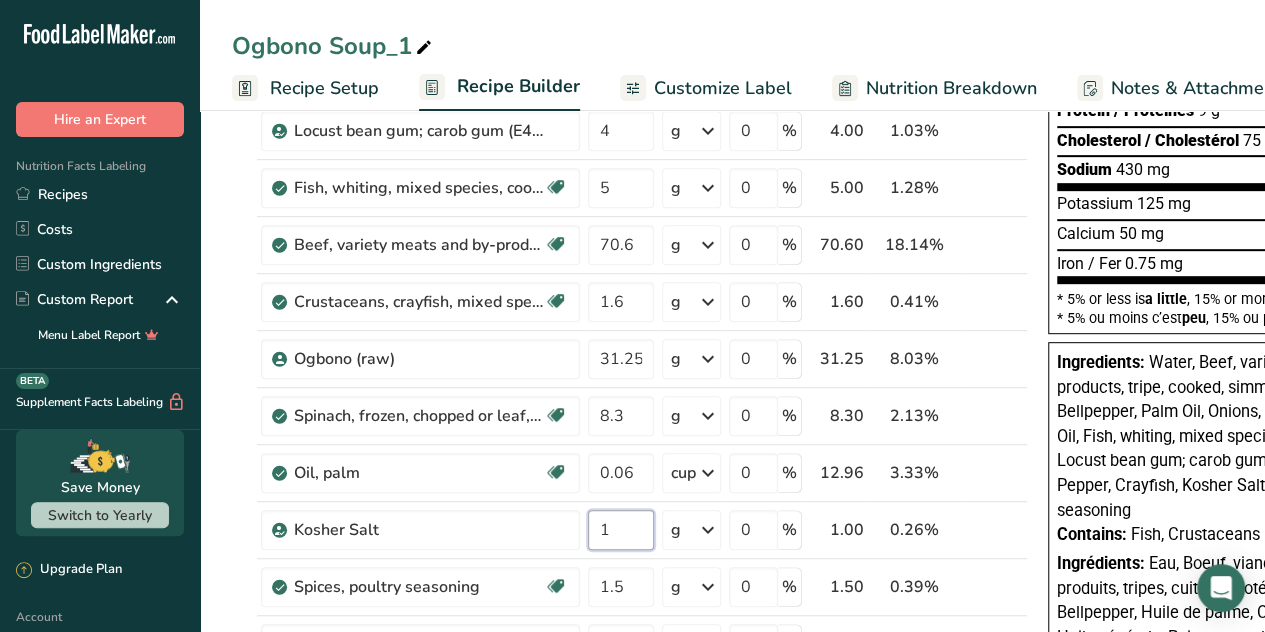 scroll, scrollTop: 360, scrollLeft: 0, axis: vertical 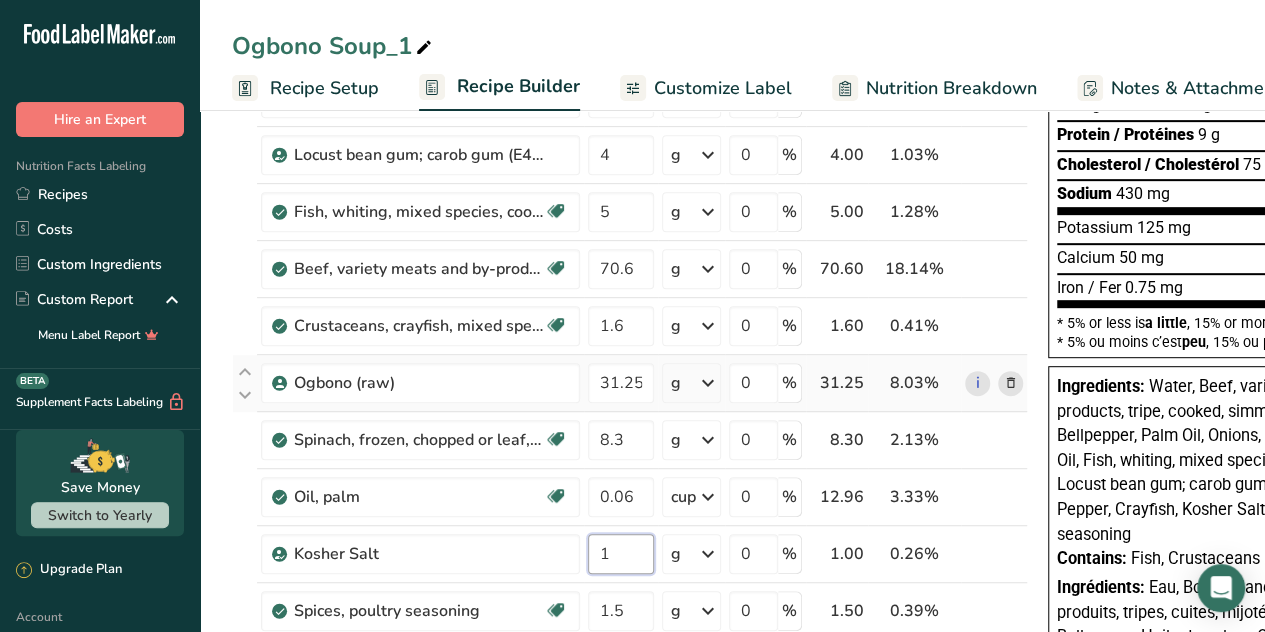 type on "1" 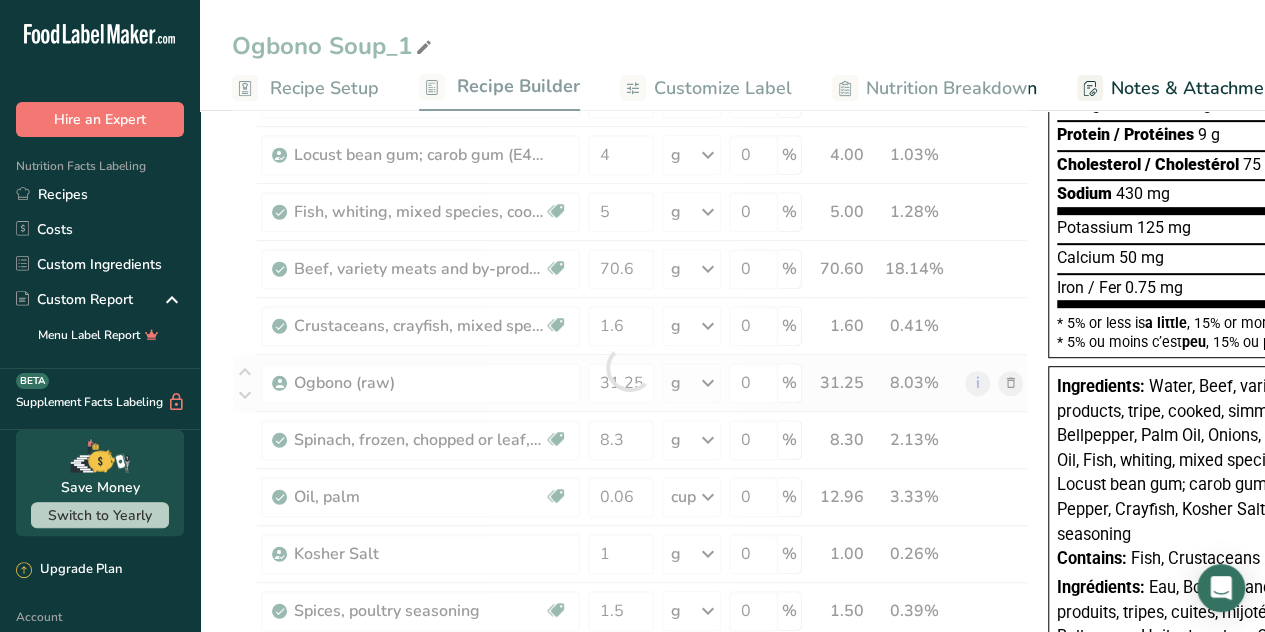 click on "Ingredient *
Amount *
Unit *
Waste *   .a-a{fill:#347362;}.b-a{fill:#fff;}          Grams
Percentage
Bellpepper
25
g
Weight Units
g
kg
mg
See more
Volume Units
l
Volume units require a density conversion. If you know your ingredient's density enter it below. Otherwise, click on "RIA" our AI Regulatory bot - she will be able to help you
0.3
lb/ft3
g/cm3
Confirm
mL
Volume units require a density conversion. If you know your ingredient's density enter it below. Otherwise, click on "RIA" our AI Regulatory bot - she will be able to help you
0.3
lb/ft3" at bounding box center (630, 367) 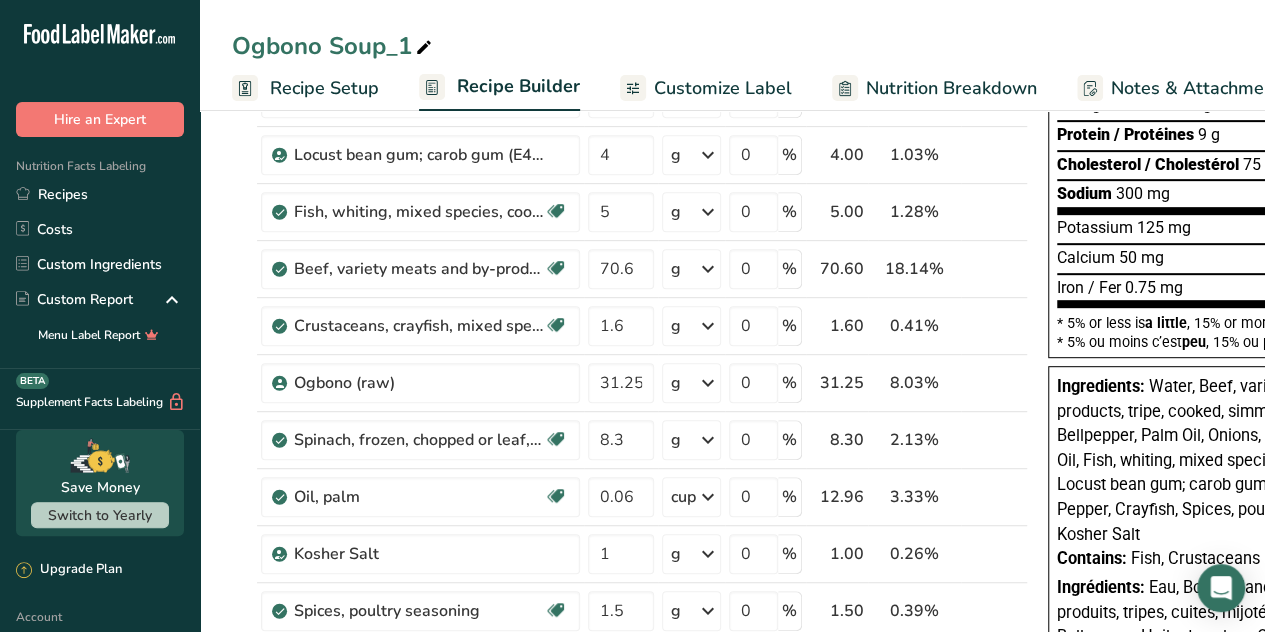 scroll, scrollTop: 350, scrollLeft: 0, axis: vertical 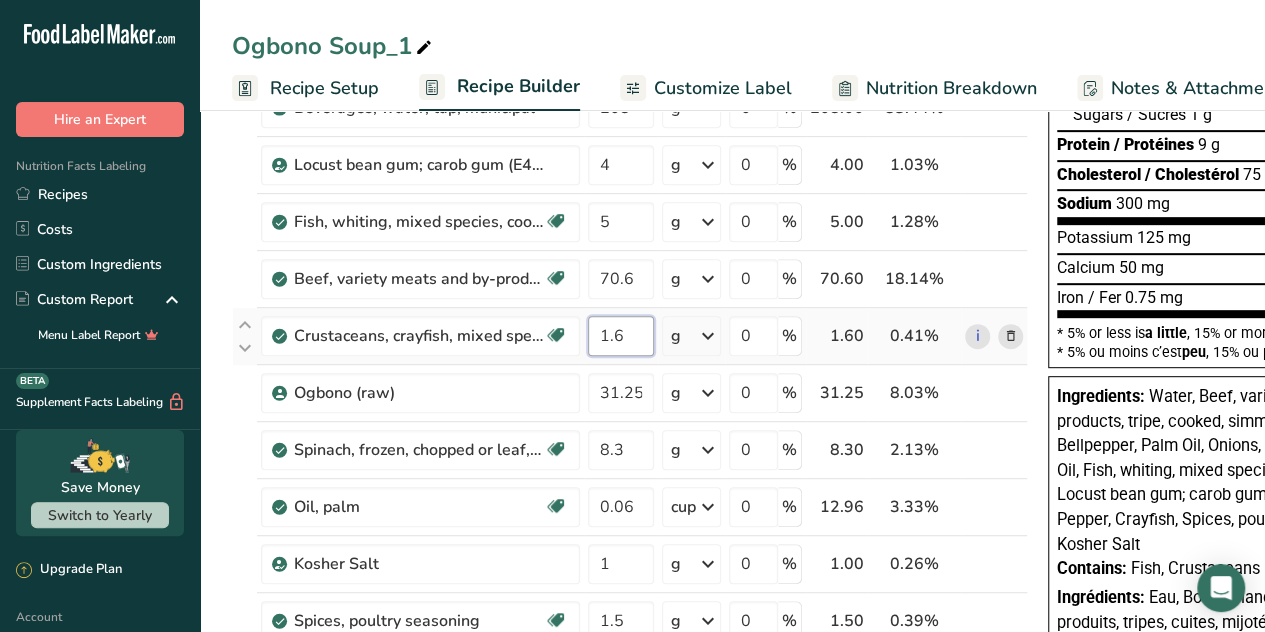 click on "1.6" at bounding box center [621, 336] 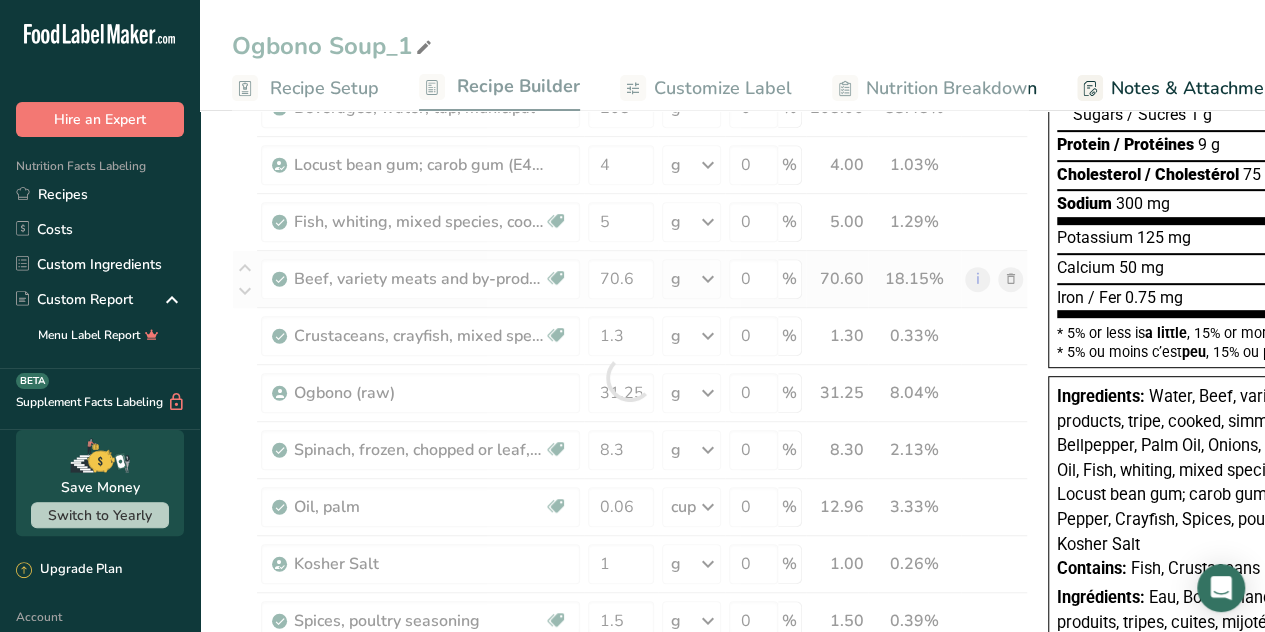 click on "Ingredient *
Amount *
Unit *
Waste *   .a-a{fill:#347362;}.b-a{fill:#fff;}          Grams
Percentage
Bellpepper
25
g
Weight Units
g
kg
mg
See more
Volume Units
l
Volume units require a density conversion. If you know your ingredient's density enter it below. Otherwise, click on "RIA" our AI Regulatory bot - she will be able to help you
0.3
lb/ft3
g/cm3
Confirm
mL
Volume units require a density conversion. If you know your ingredient's density enter it below. Otherwise, click on "RIA" our AI Regulatory bot - she will be able to help you
0.3
lb/ft3" at bounding box center [630, 377] 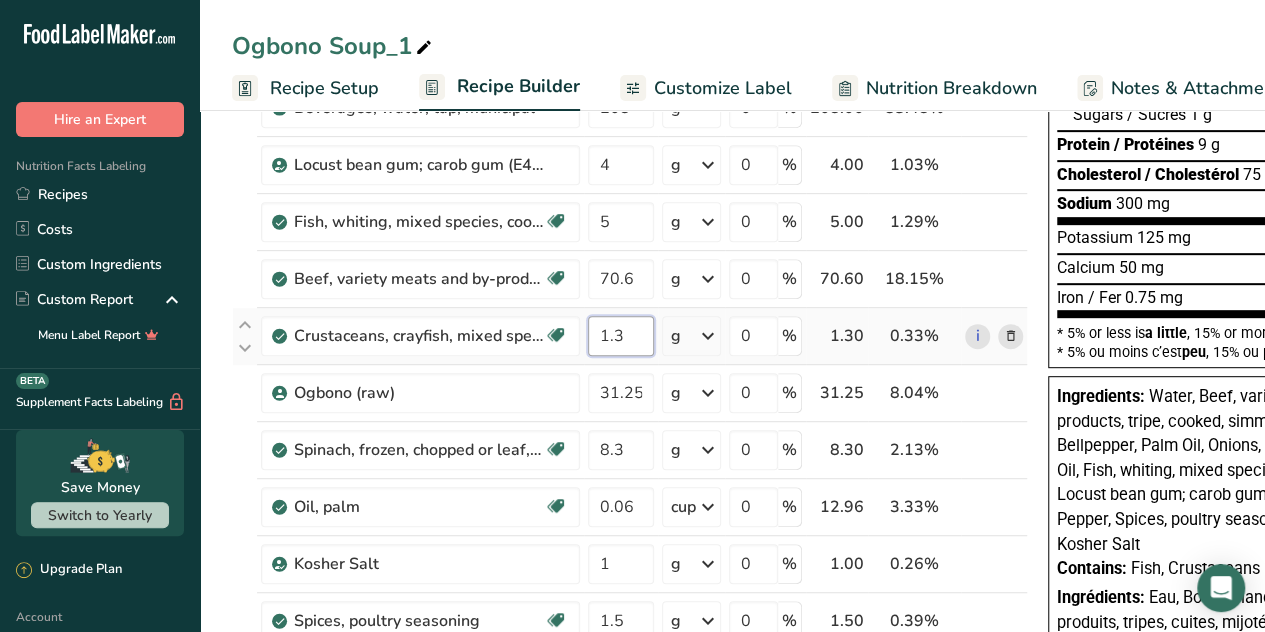 click on "1.3" at bounding box center (621, 336) 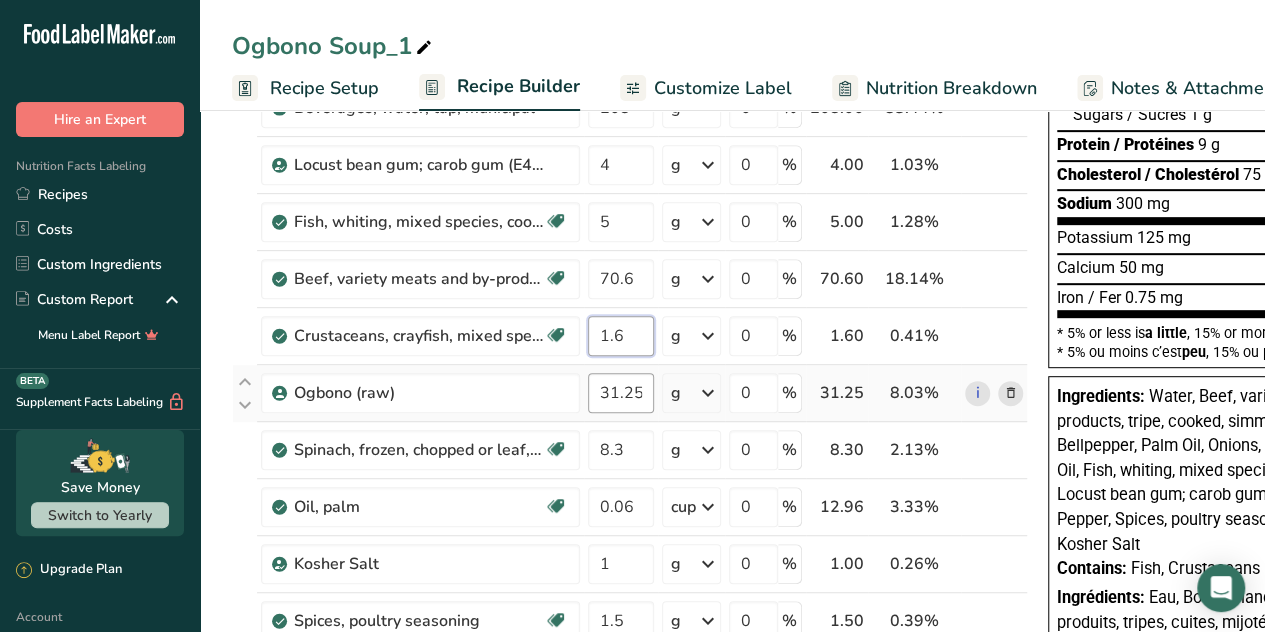 type on "1.6" 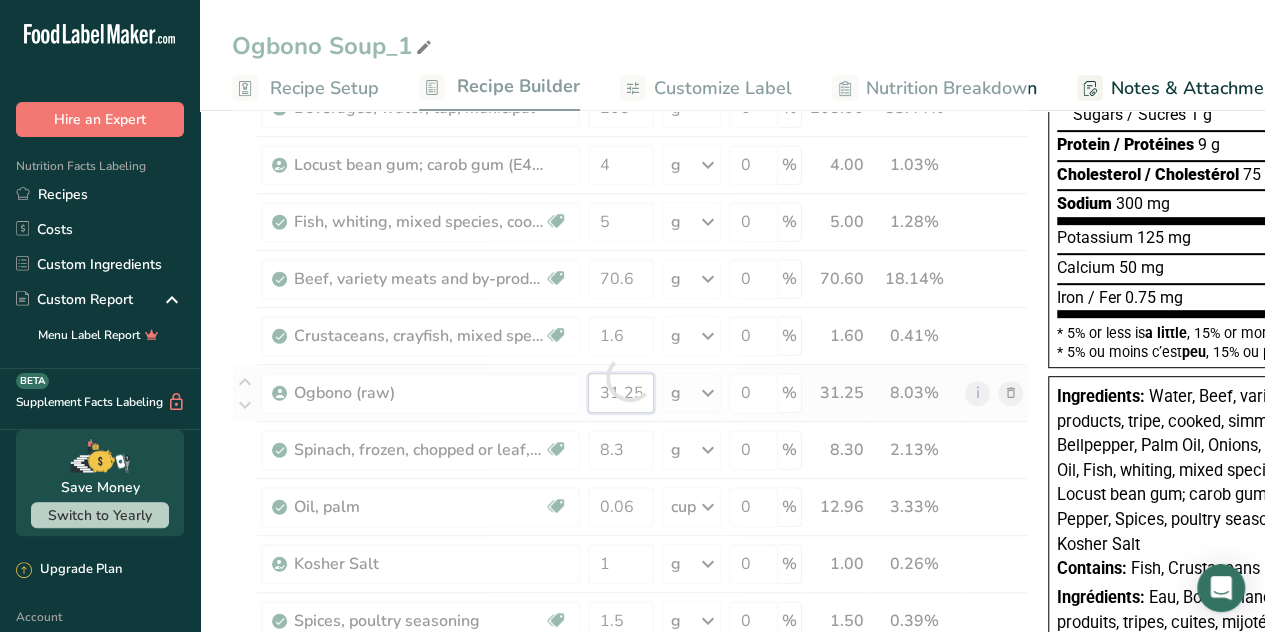 click on "Ingredient *
Amount *
Unit *
Waste *   .a-a{fill:#347362;}.b-a{fill:#fff;}          Grams
Percentage
Bellpepper
25
g
Weight Units
g
kg
mg
See more
Volume Units
l
Volume units require a density conversion. If you know your ingredient's density enter it below. Otherwise, click on "RIA" our AI Regulatory bot - she will be able to help you
0.3
lb/ft3
g/cm3
Confirm
mL
Volume units require a density conversion. If you know your ingredient's density enter it below. Otherwise, click on "RIA" our AI Regulatory bot - she will be able to help you
0.3
lb/ft3" at bounding box center [630, 377] 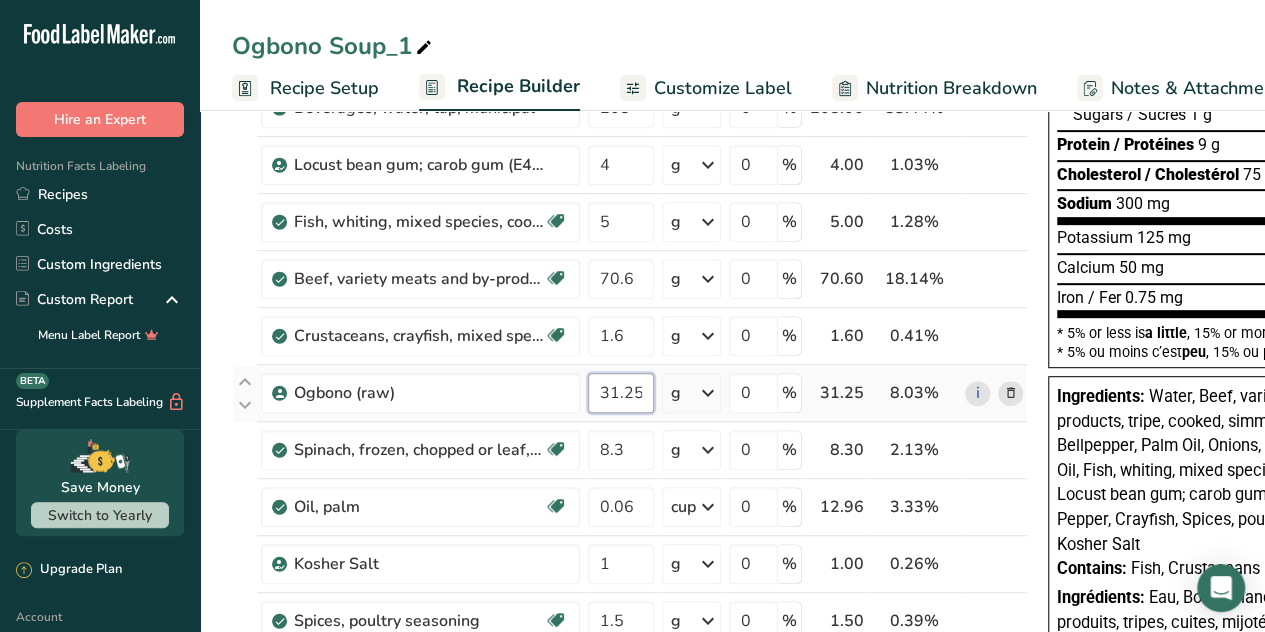 click on "31.25" at bounding box center [621, 393] 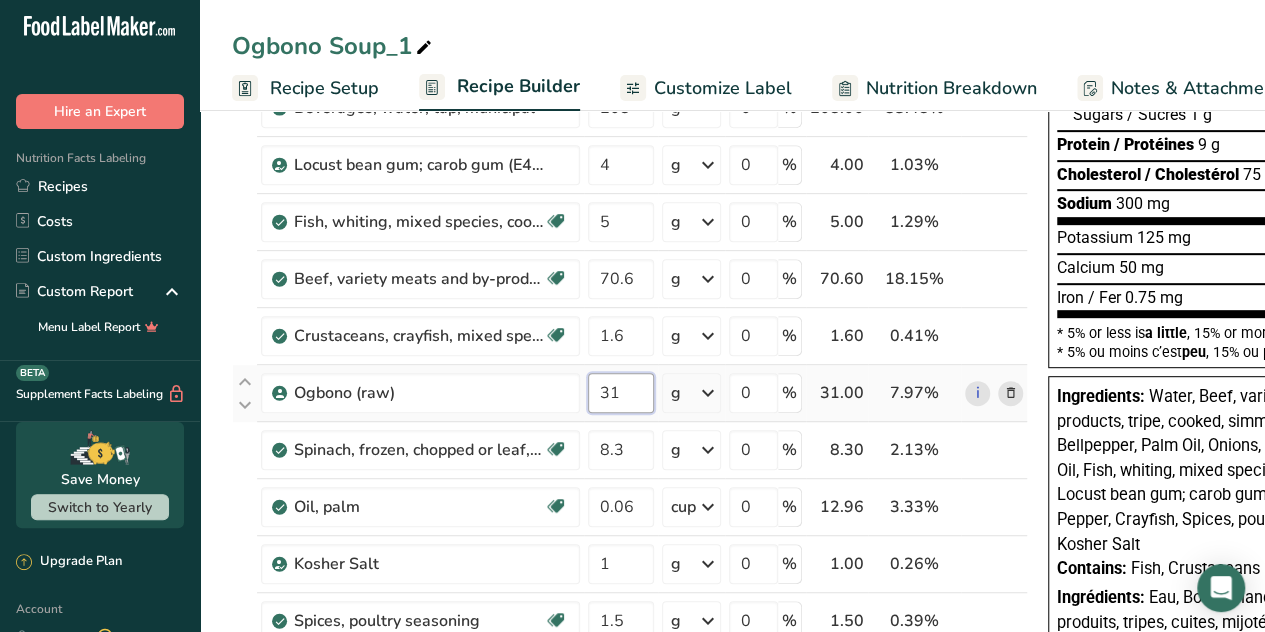 scroll, scrollTop: 25, scrollLeft: 0, axis: vertical 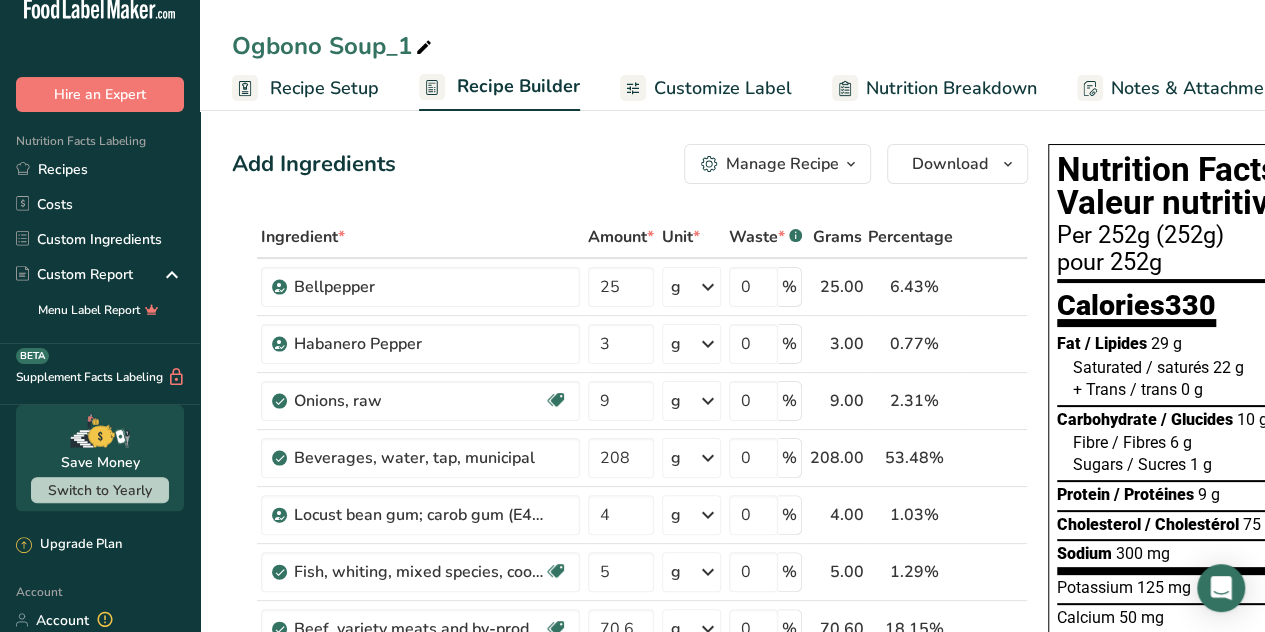 type on "31" 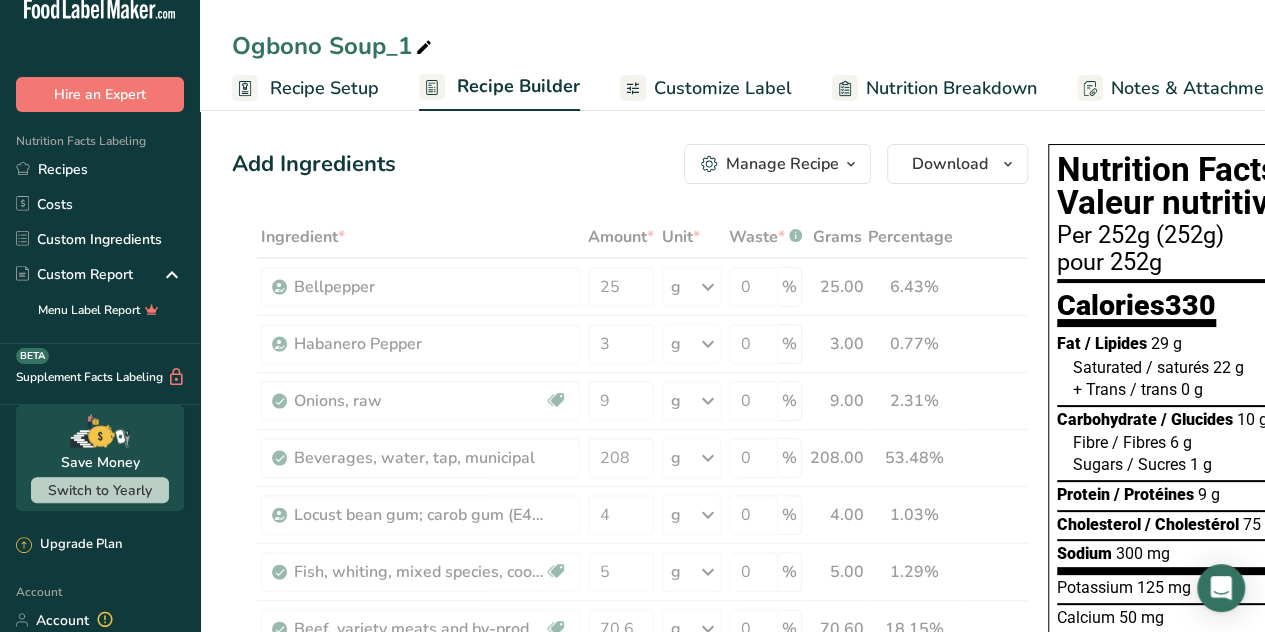 click on "Nutrition Breakdown" at bounding box center [951, 88] 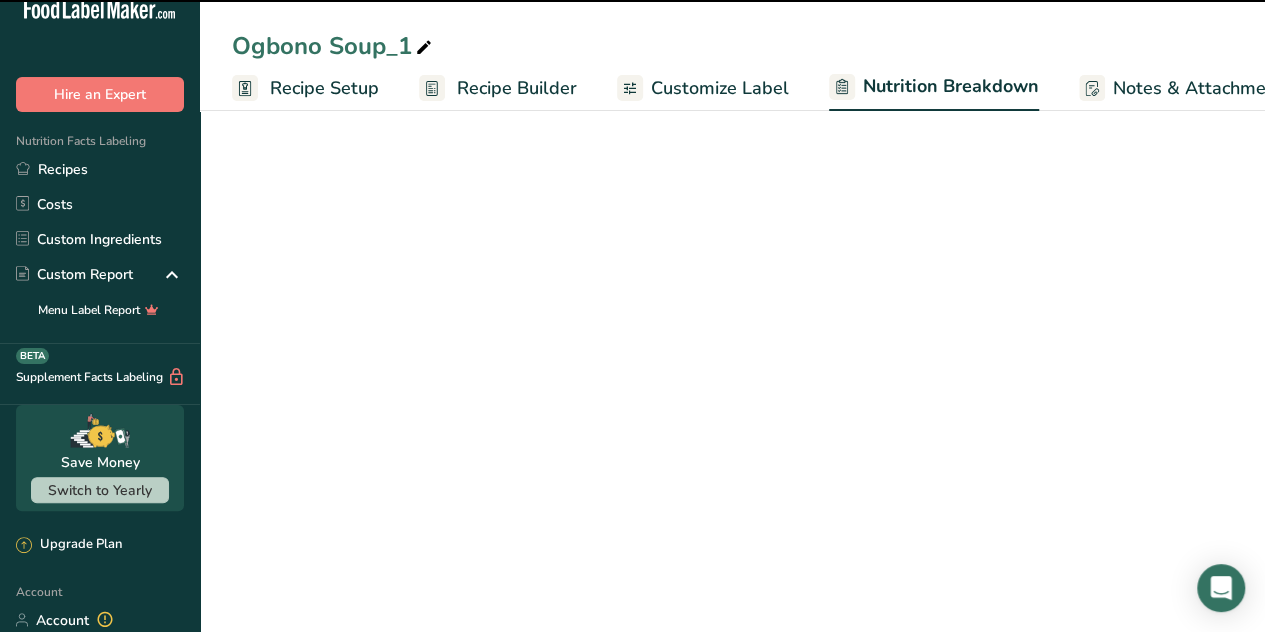 scroll, scrollTop: 0, scrollLeft: 155, axis: horizontal 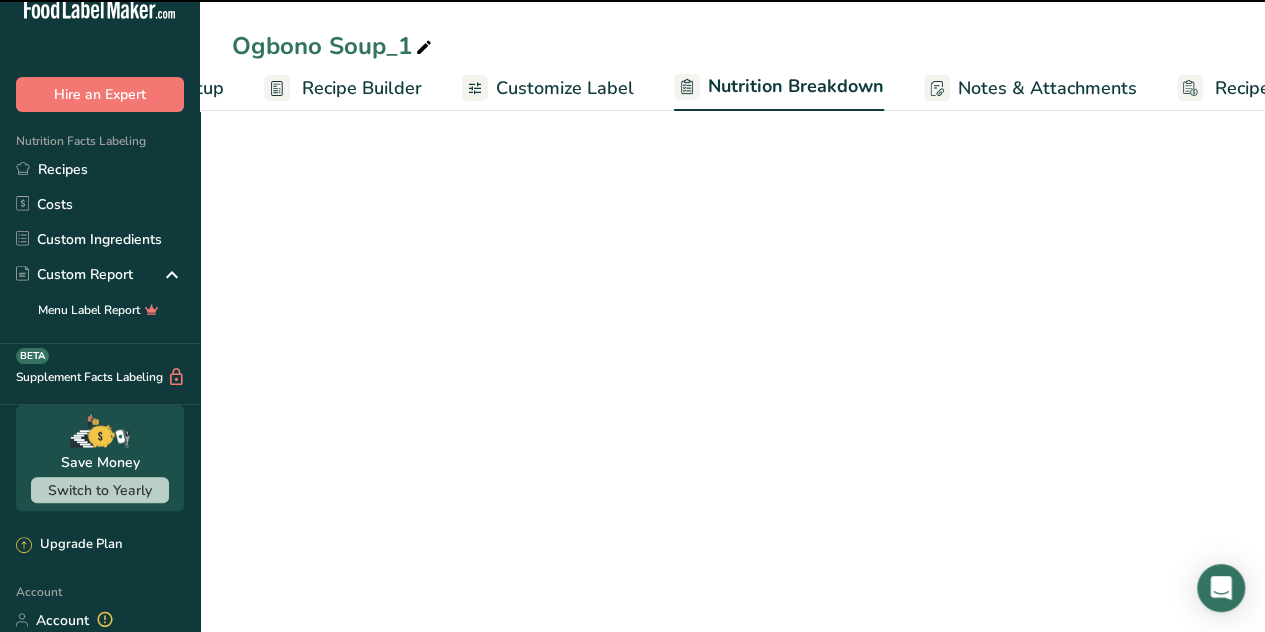 select on "Calories" 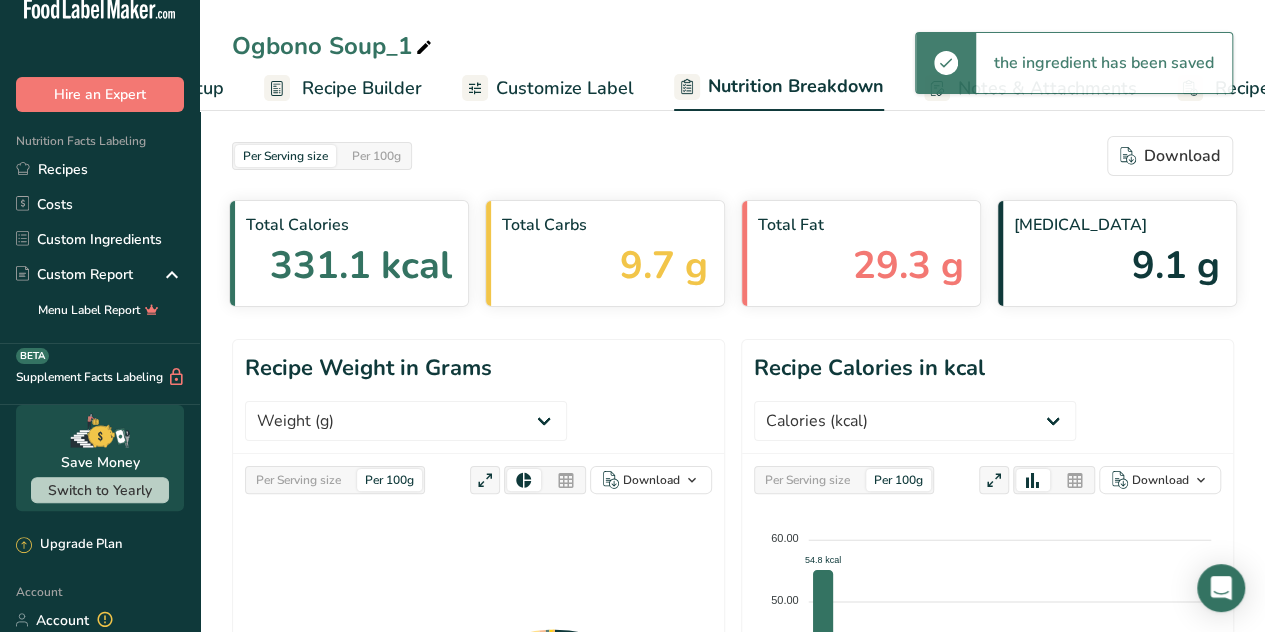 scroll, scrollTop: 0, scrollLeft: 258, axis: horizontal 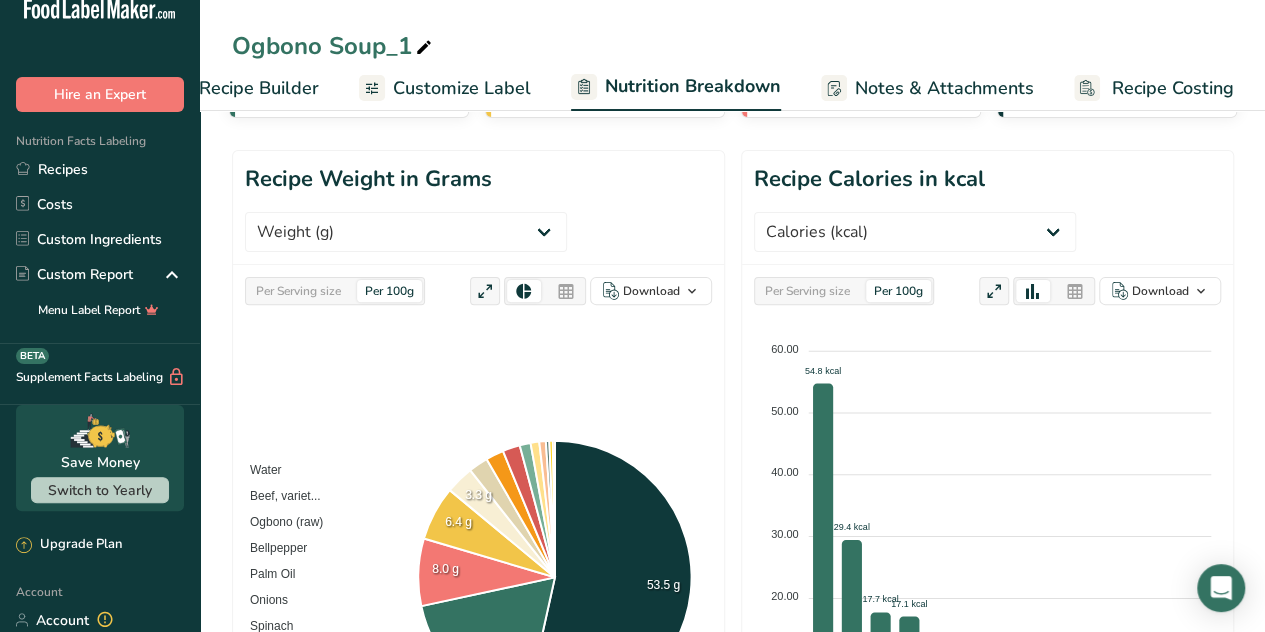 click on "Notes & Attachments" at bounding box center [944, 88] 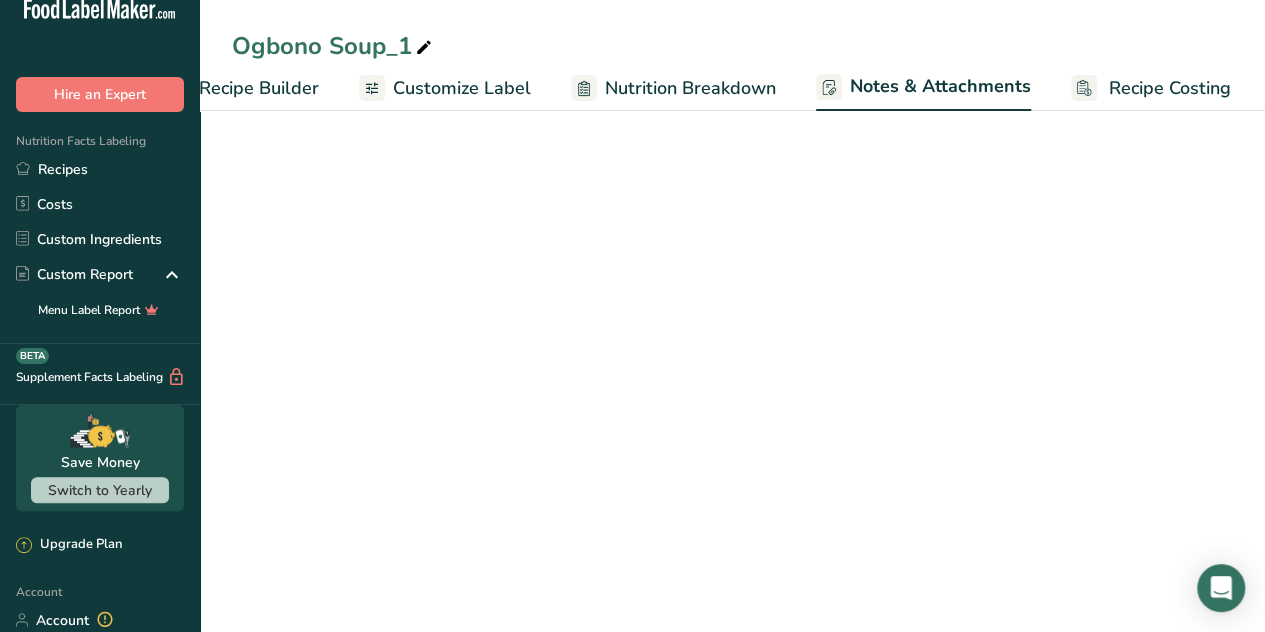 scroll, scrollTop: 0, scrollLeft: 257, axis: horizontal 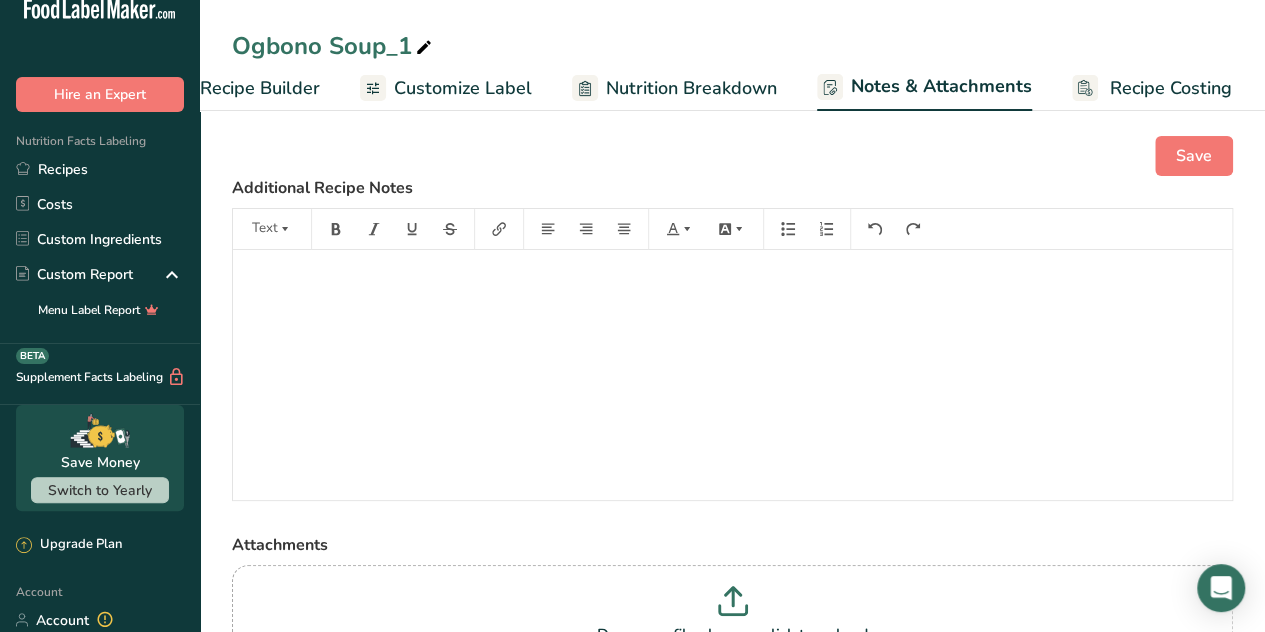 click on "Nutrition Breakdown" at bounding box center (691, 88) 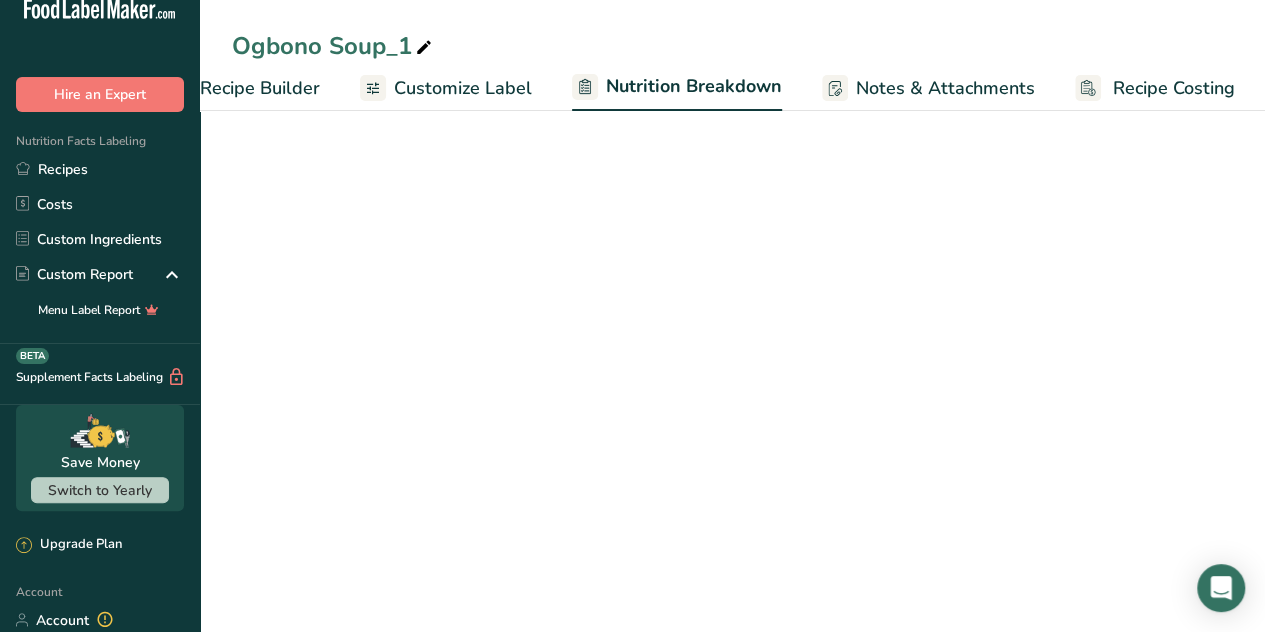scroll, scrollTop: 0, scrollLeft: 258, axis: horizontal 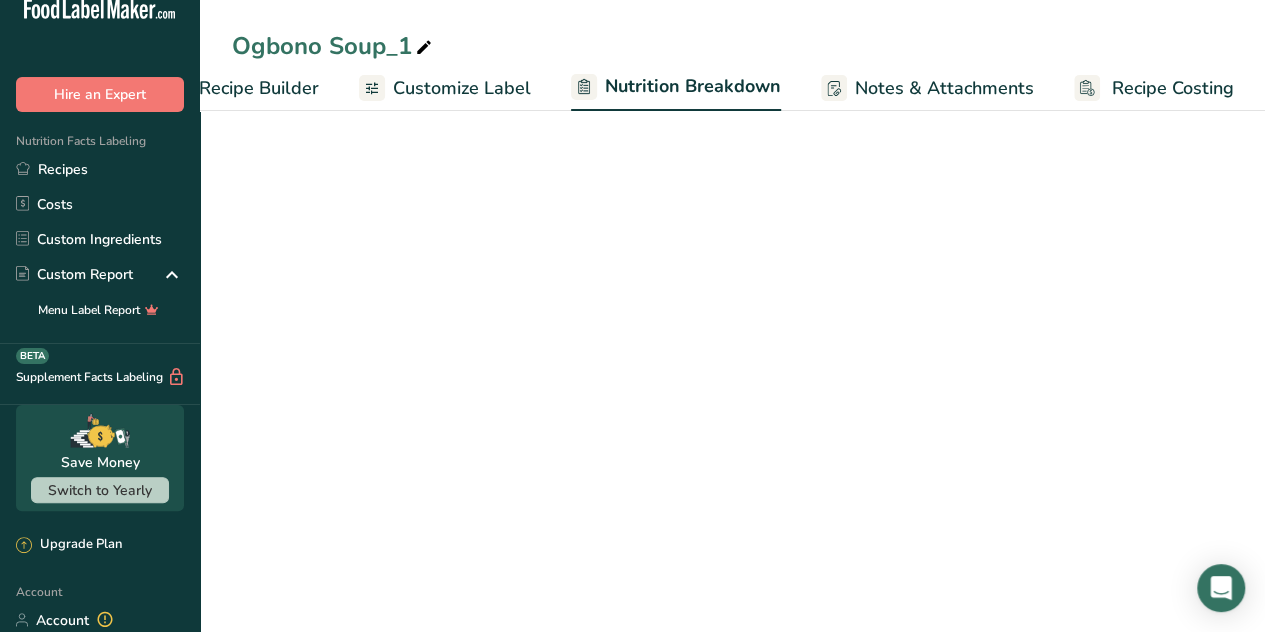 select on "Calories" 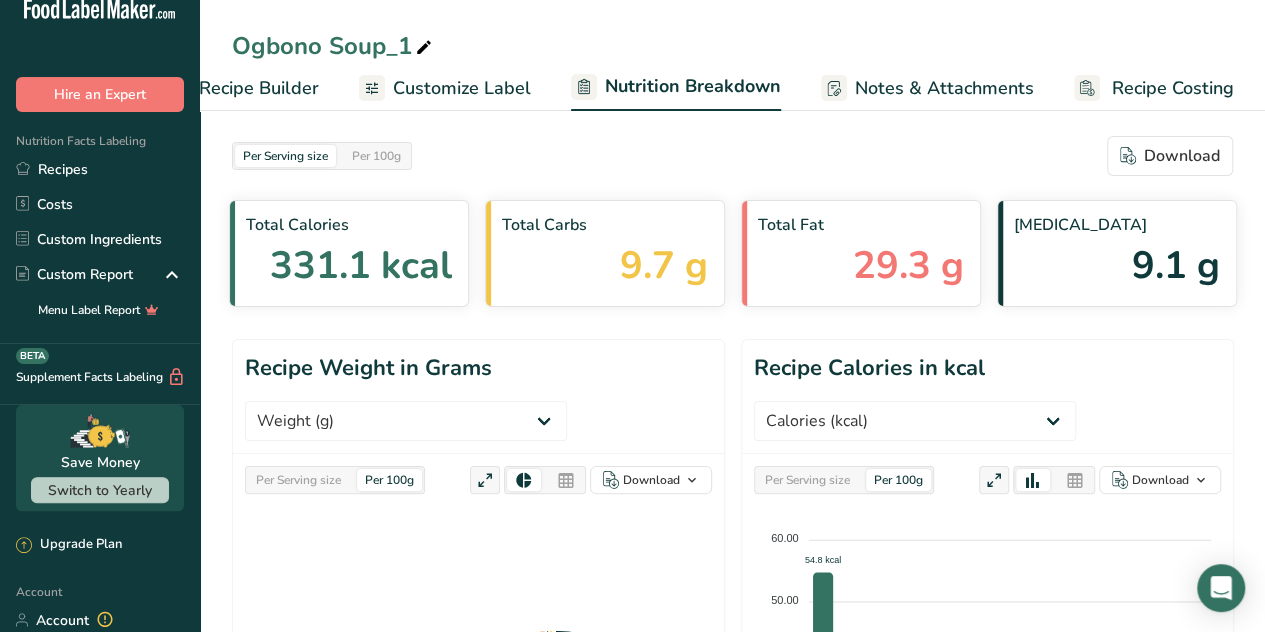click on "Customize Label" at bounding box center (462, 88) 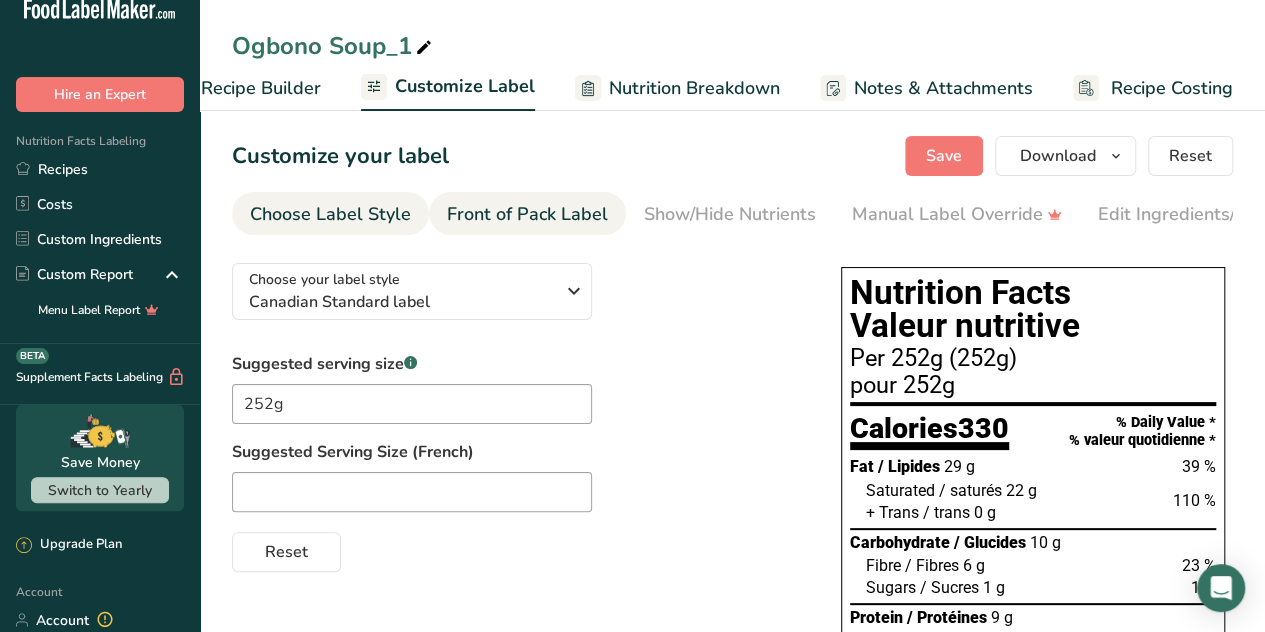 click on "Front of Pack Label" at bounding box center (527, 214) 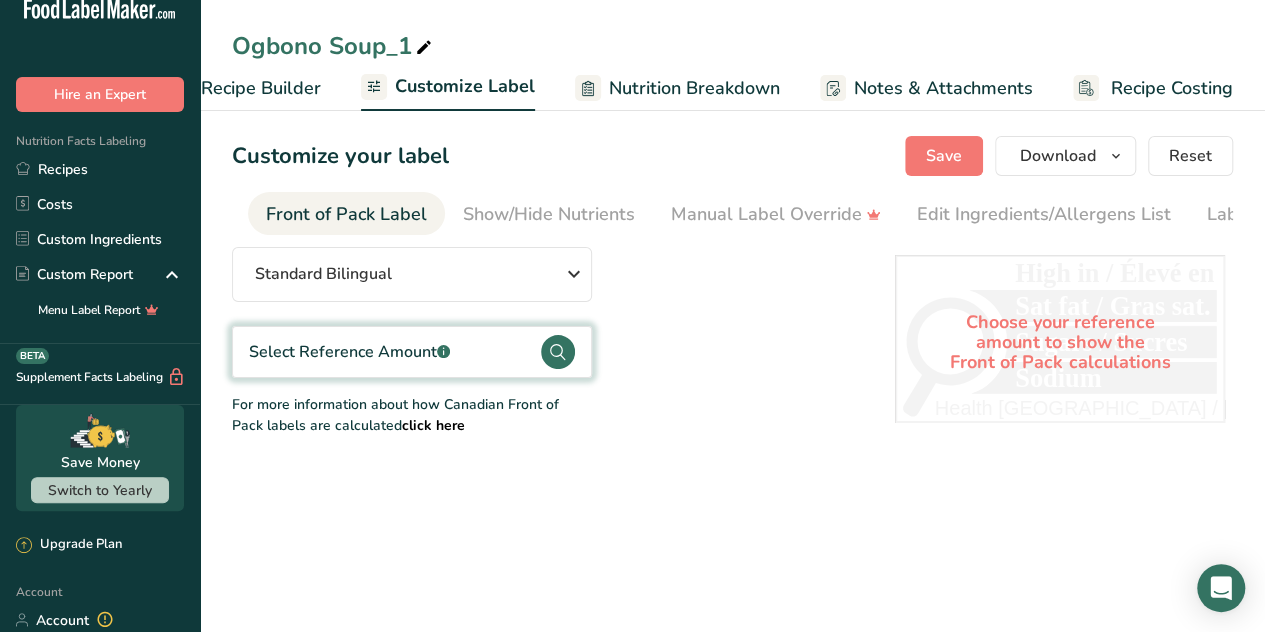 scroll, scrollTop: 0, scrollLeft: 194, axis: horizontal 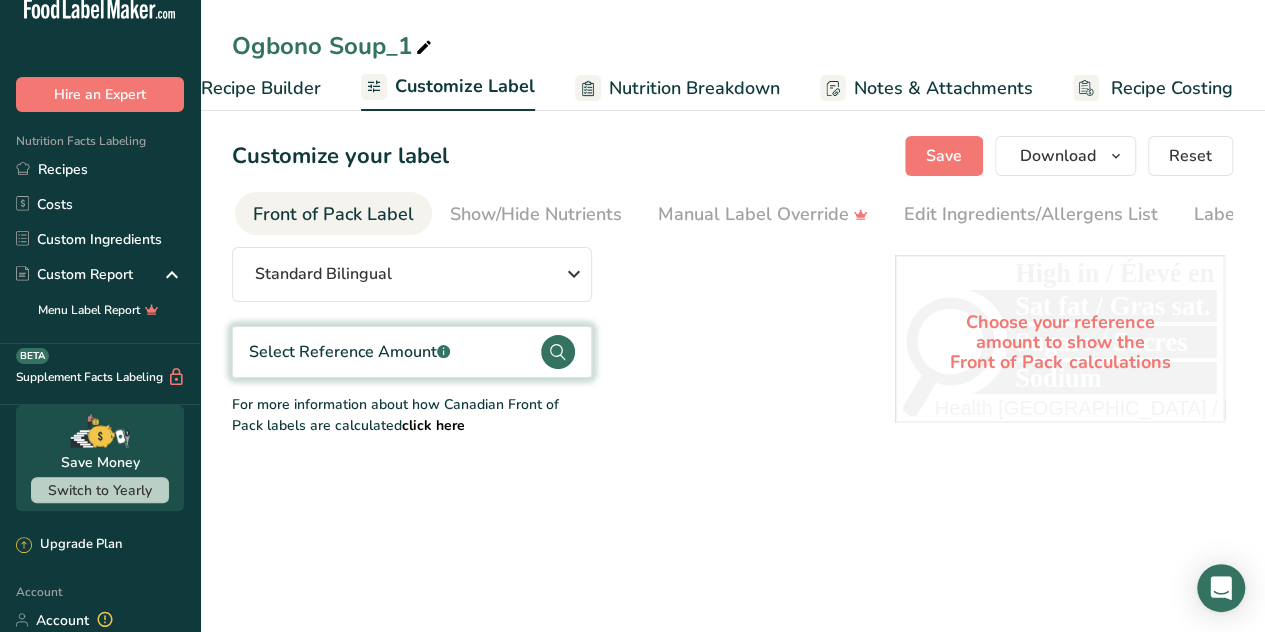 click on "Front of Pack Label" at bounding box center (333, 214) 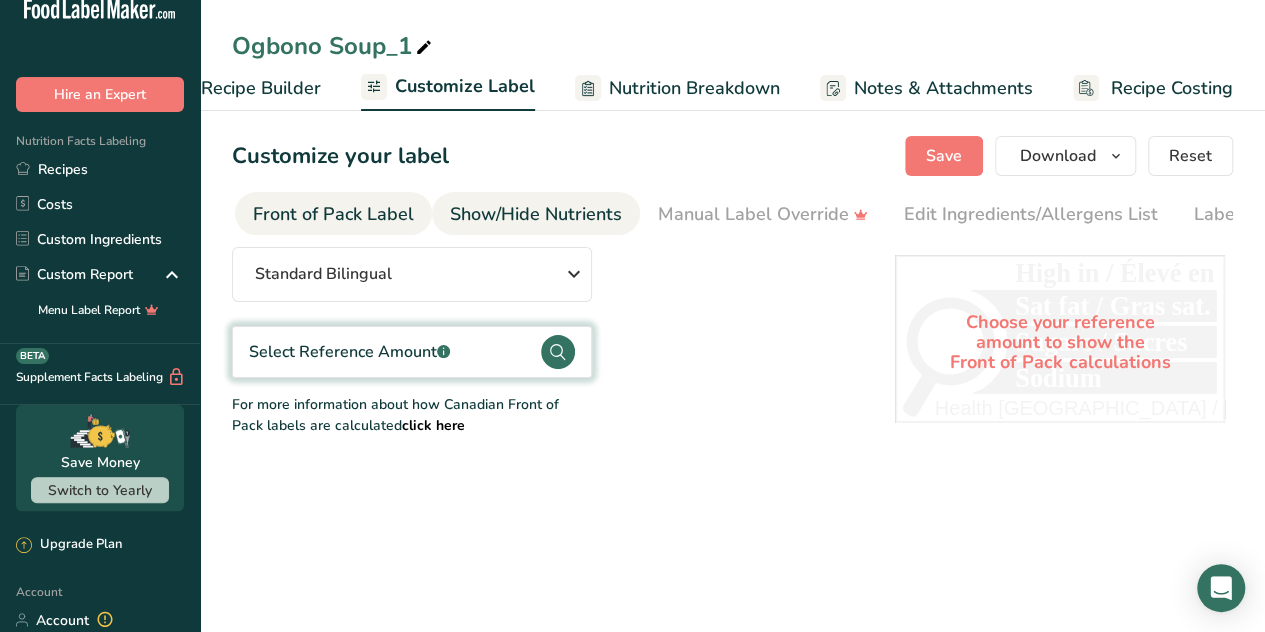 click on "Show/Hide Nutrients" at bounding box center (536, 214) 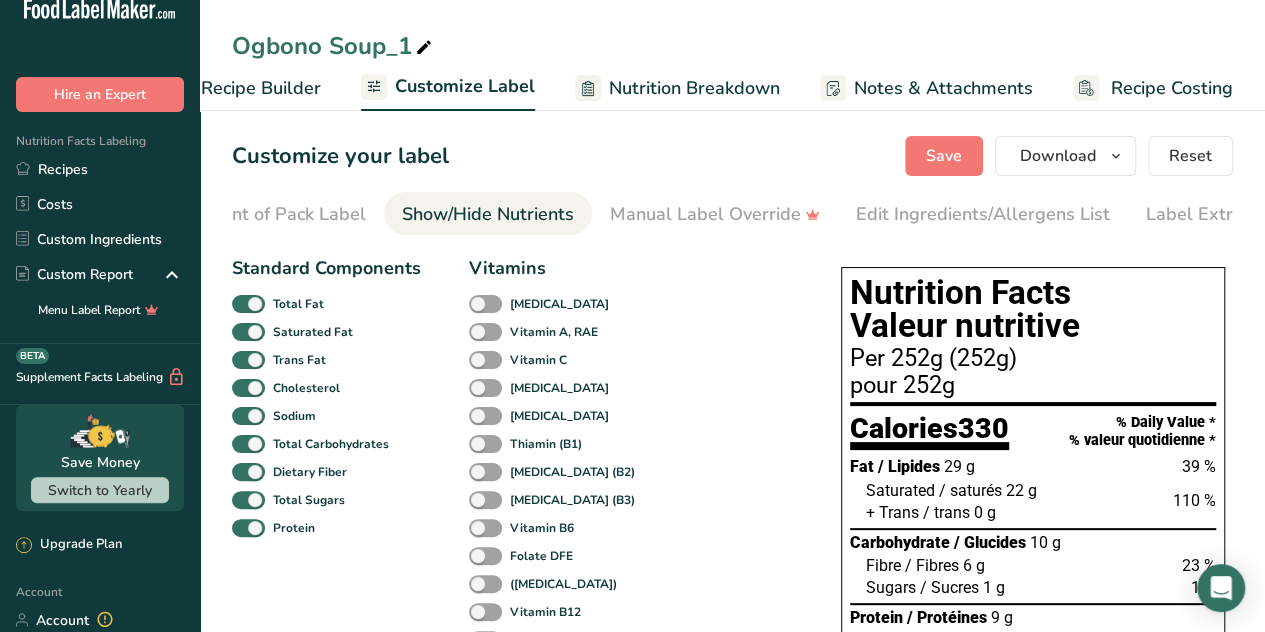 scroll, scrollTop: 0, scrollLeft: 291, axis: horizontal 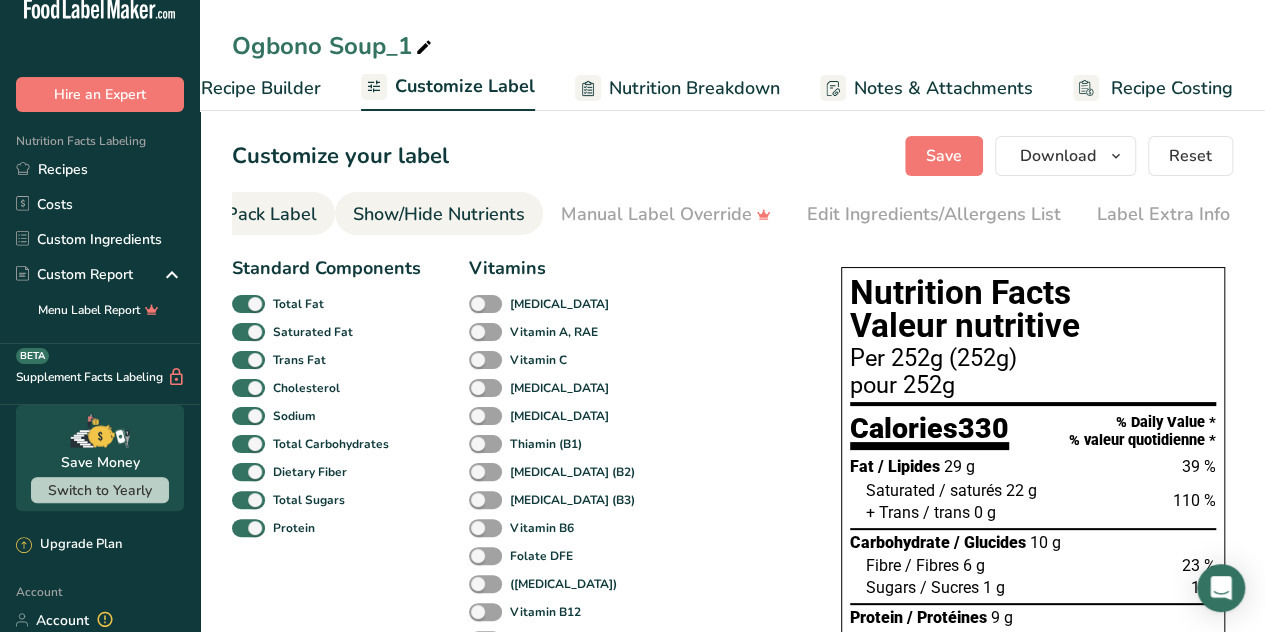 click on "Front of Pack Label" at bounding box center [236, 214] 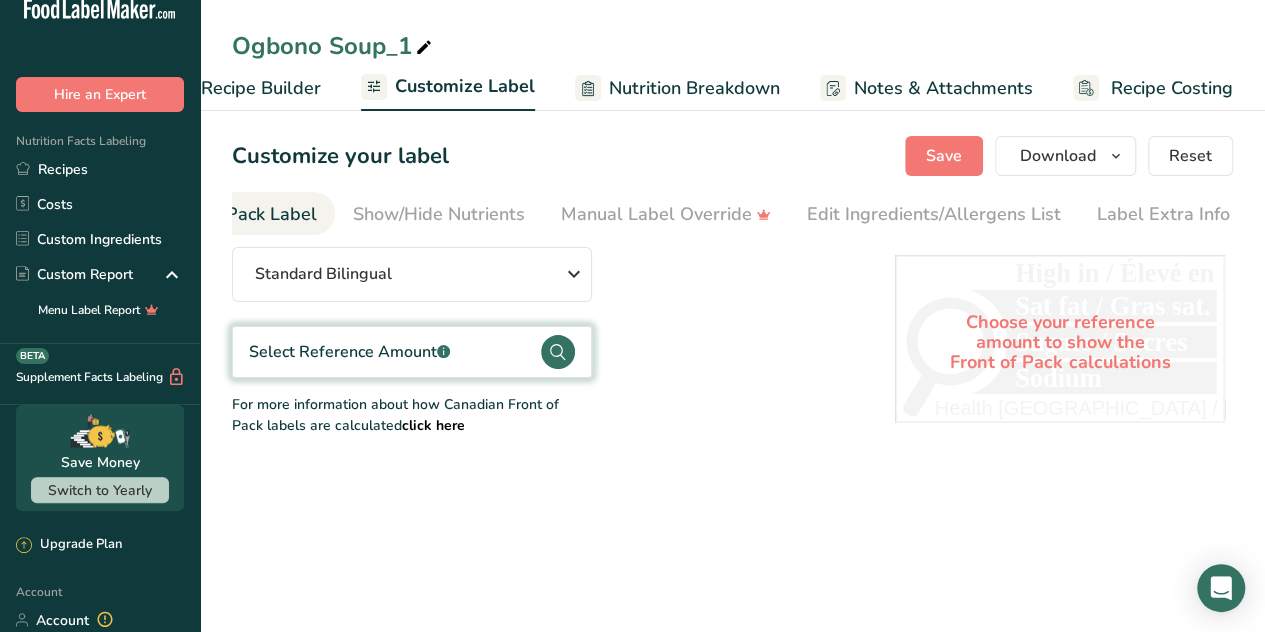 scroll, scrollTop: 0, scrollLeft: 194, axis: horizontal 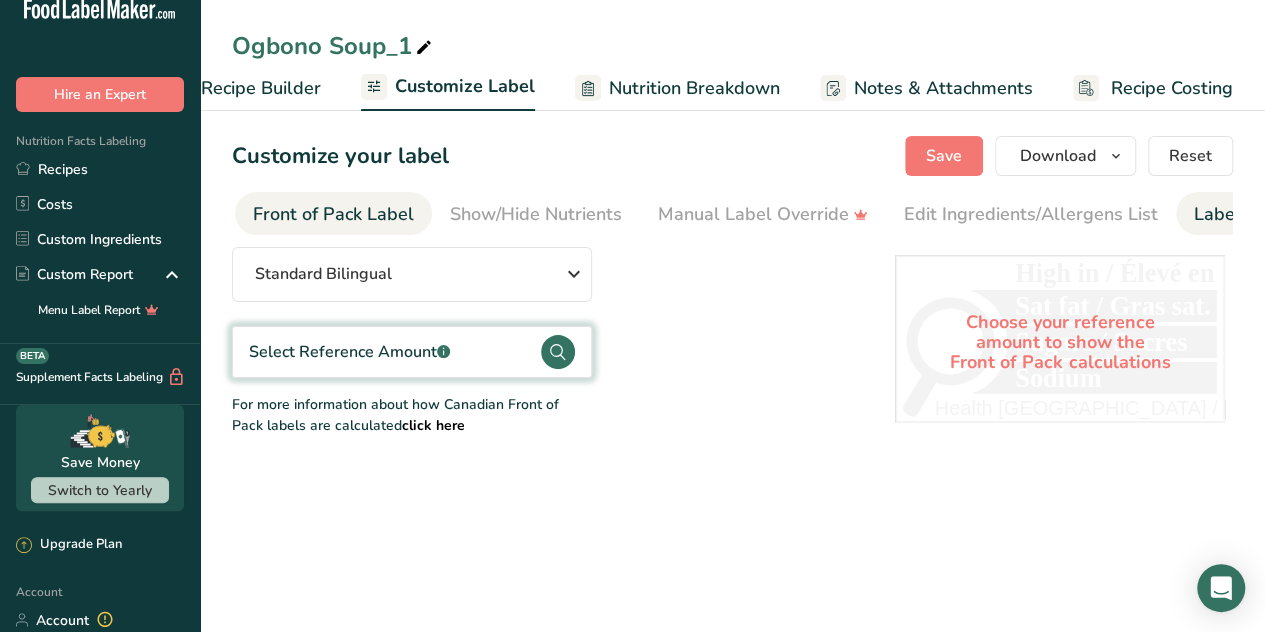 click on "Label Extra Info" at bounding box center (1260, 214) 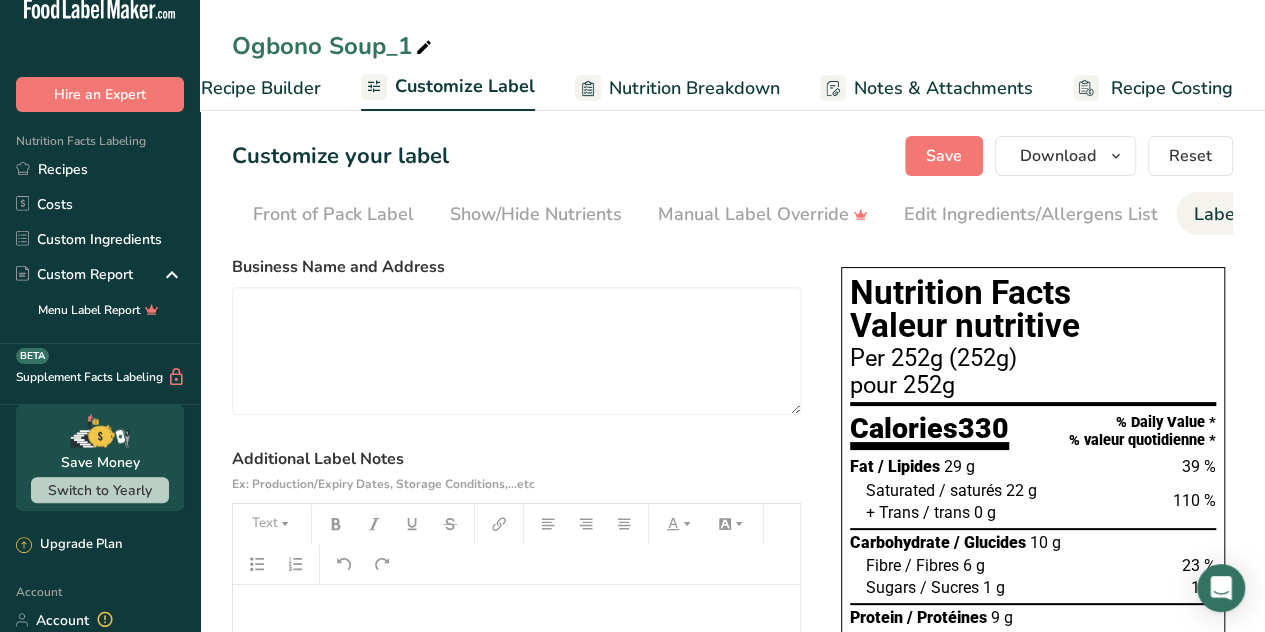 scroll, scrollTop: 0, scrollLeft: 291, axis: horizontal 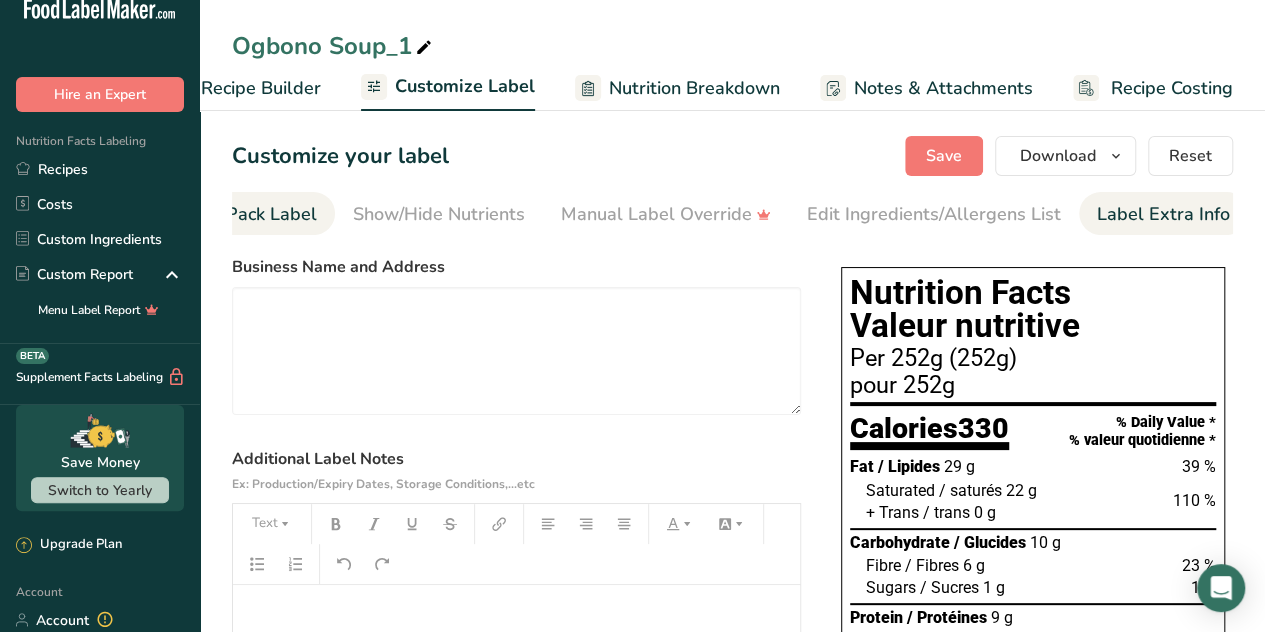 click on "Front of Pack Label" at bounding box center [236, 214] 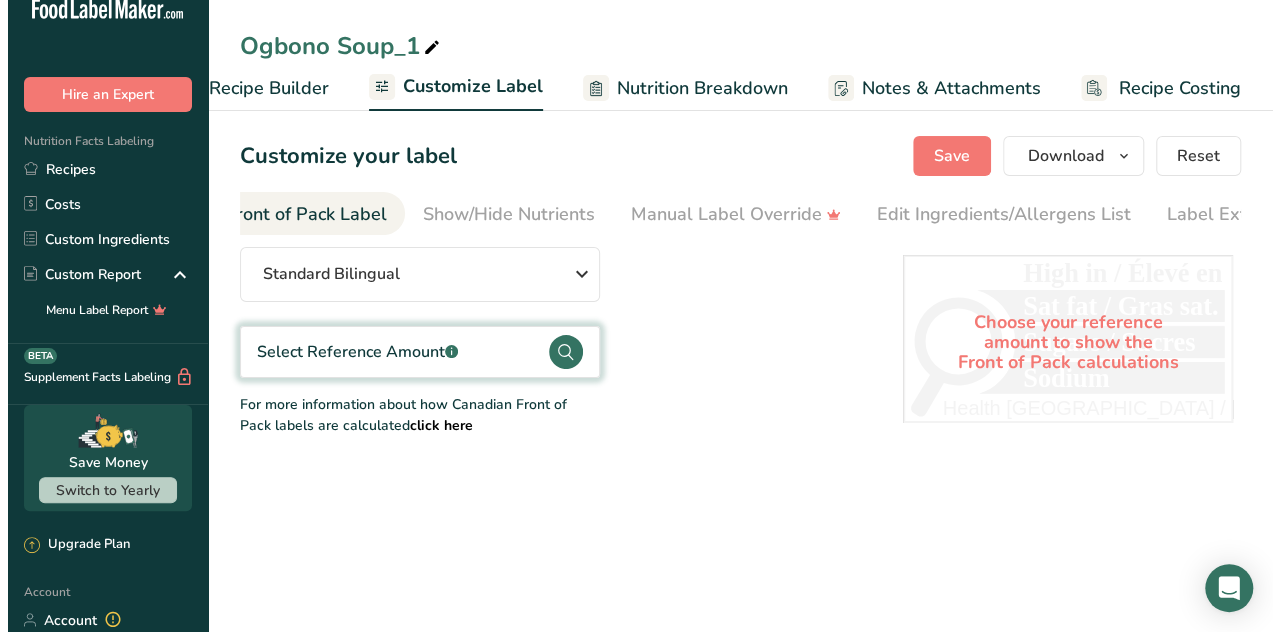 scroll, scrollTop: 0, scrollLeft: 194, axis: horizontal 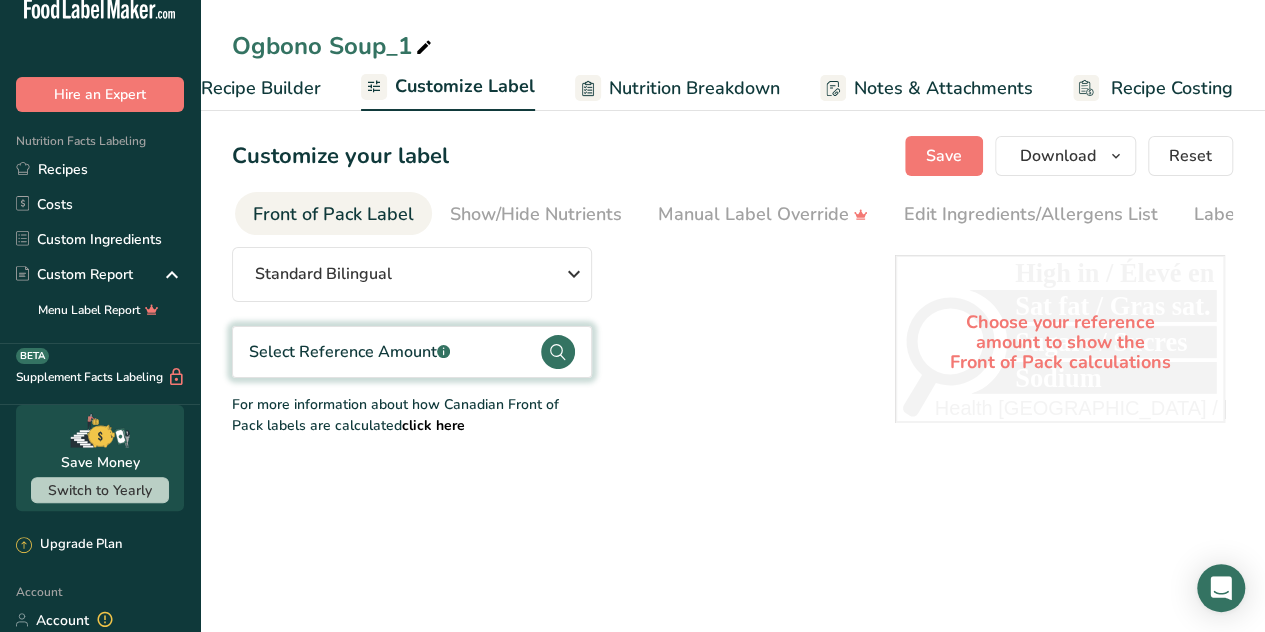 click on "Front of Pack Label" at bounding box center (333, 214) 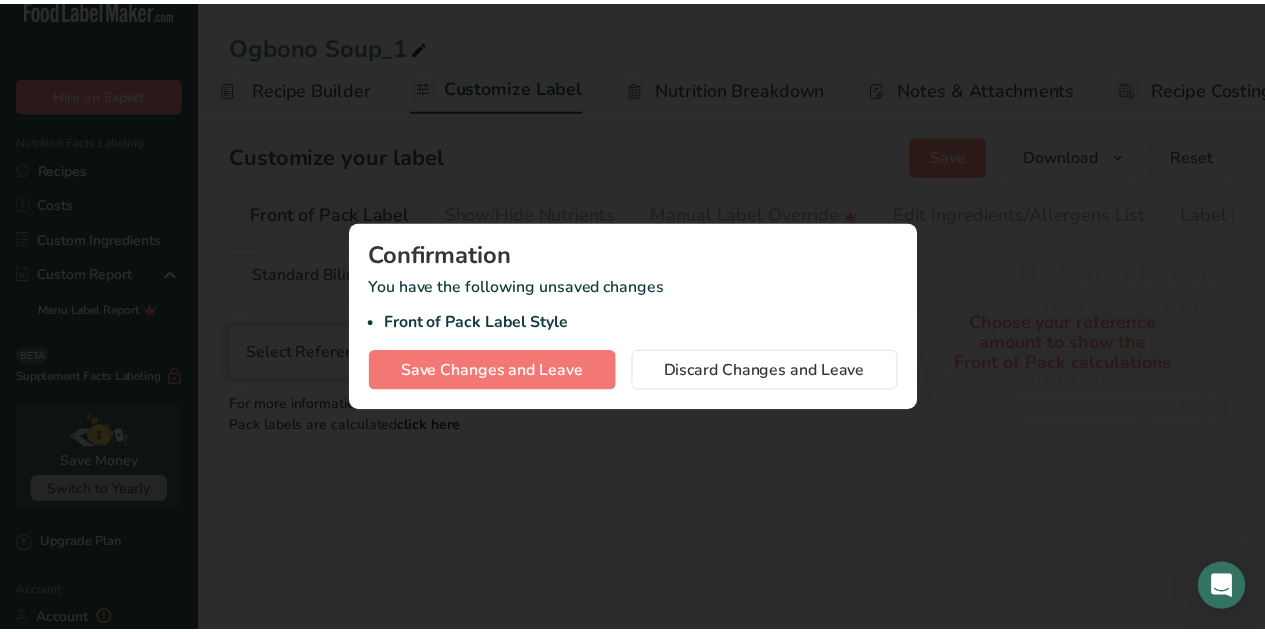 scroll, scrollTop: 0, scrollLeft: 193, axis: horizontal 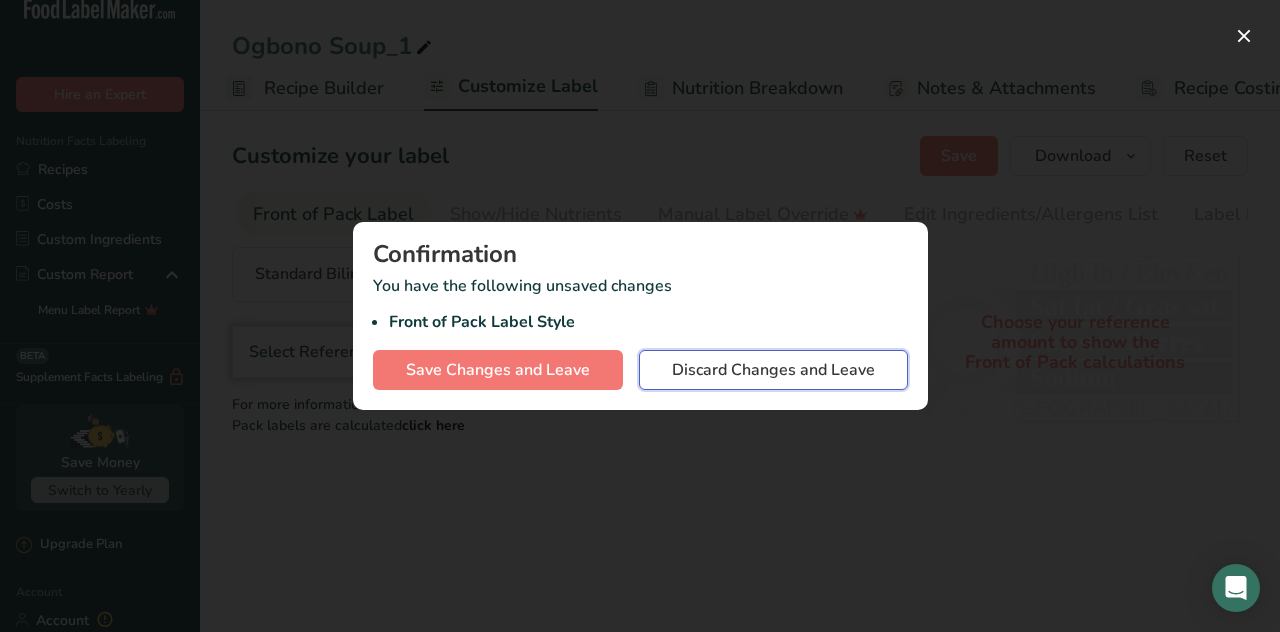 click on "Discard Changes and Leave" at bounding box center (773, 370) 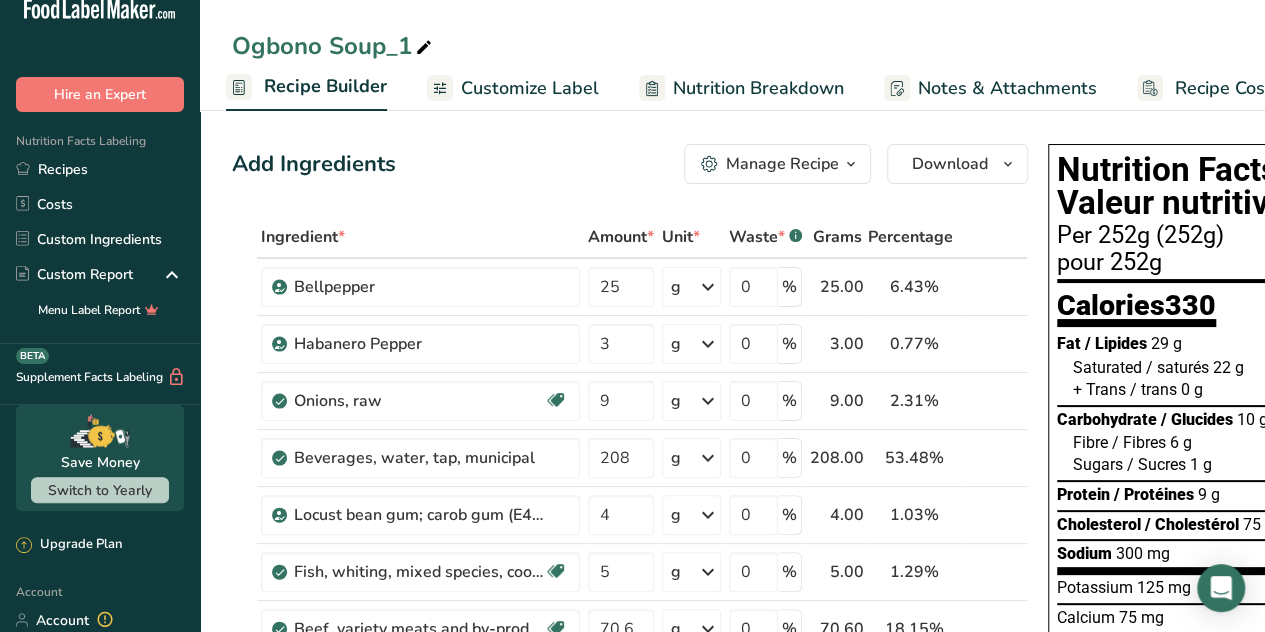 click on "Nutrition Breakdown" at bounding box center [758, 88] 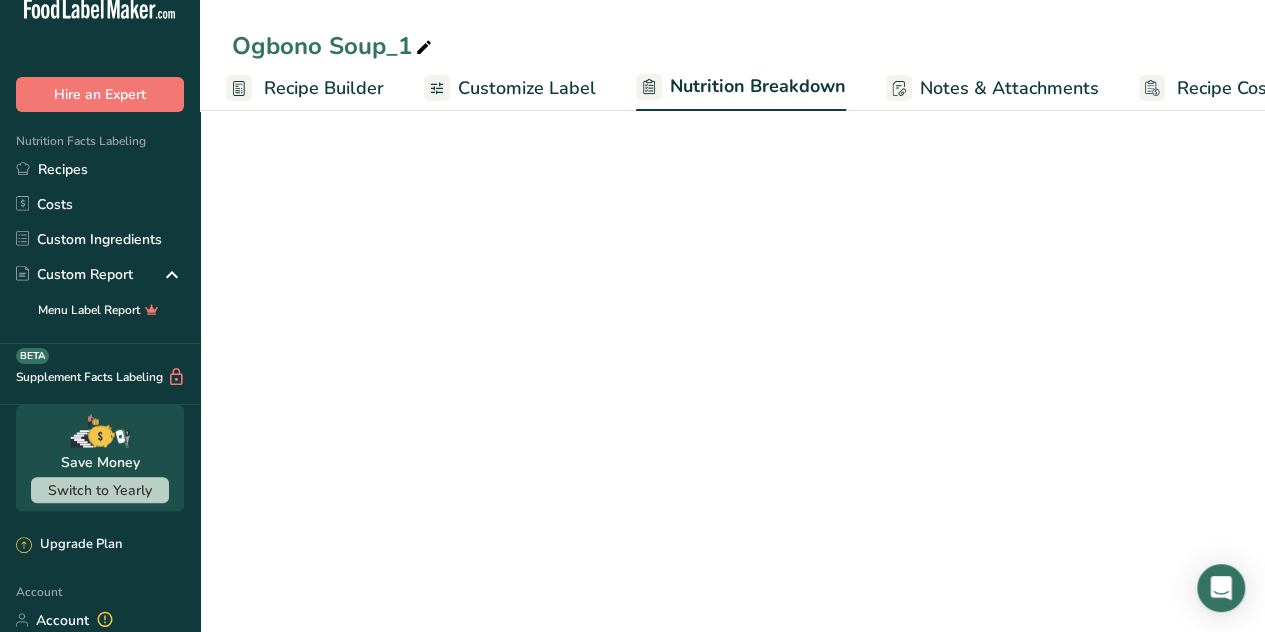 select on "Calories" 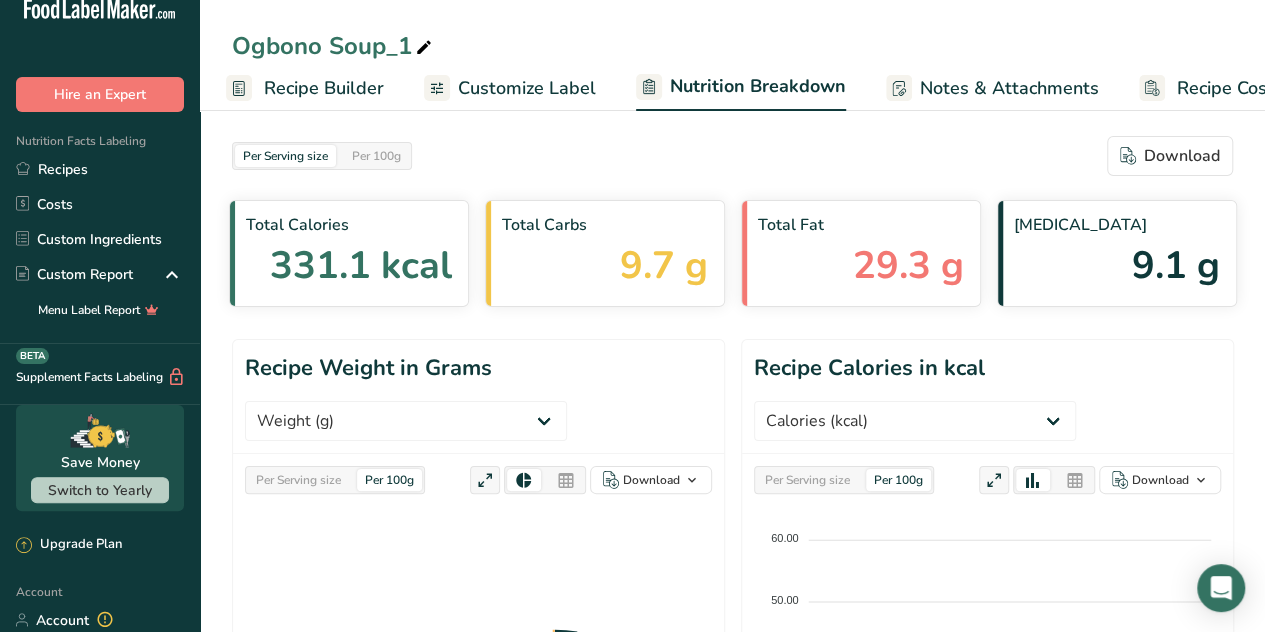 scroll, scrollTop: 0, scrollLeft: 258, axis: horizontal 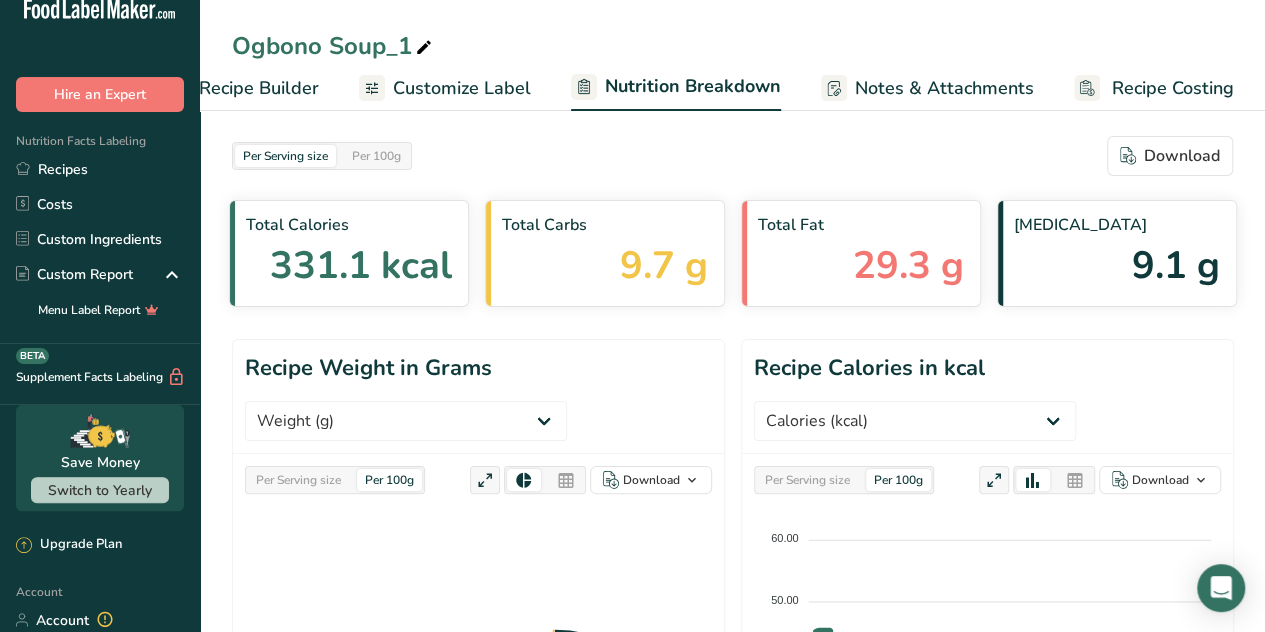 click on "Nutrition Breakdown" at bounding box center (693, 86) 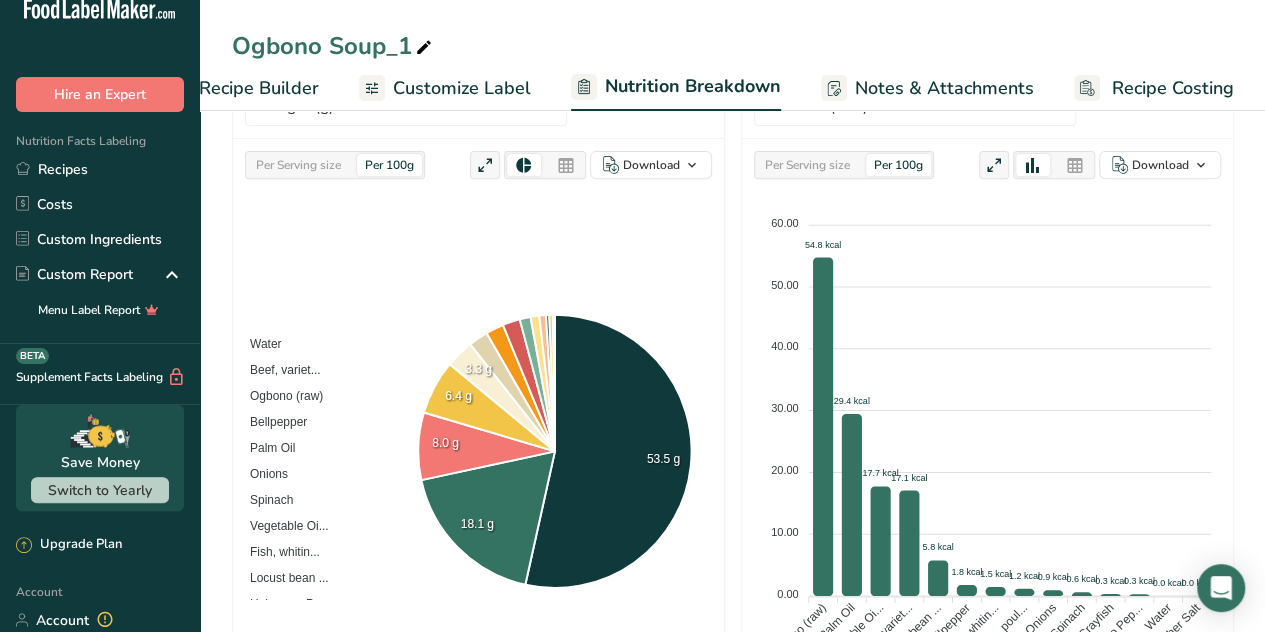 scroll, scrollTop: 0, scrollLeft: 0, axis: both 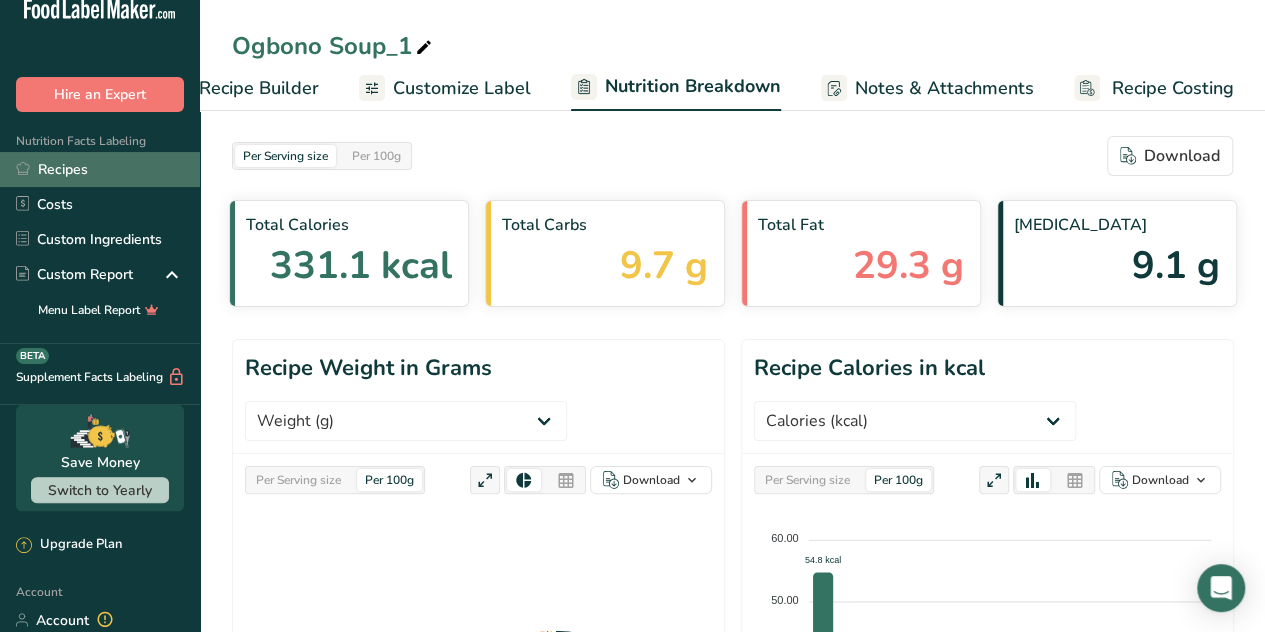 click on "Recipes" at bounding box center (100, 169) 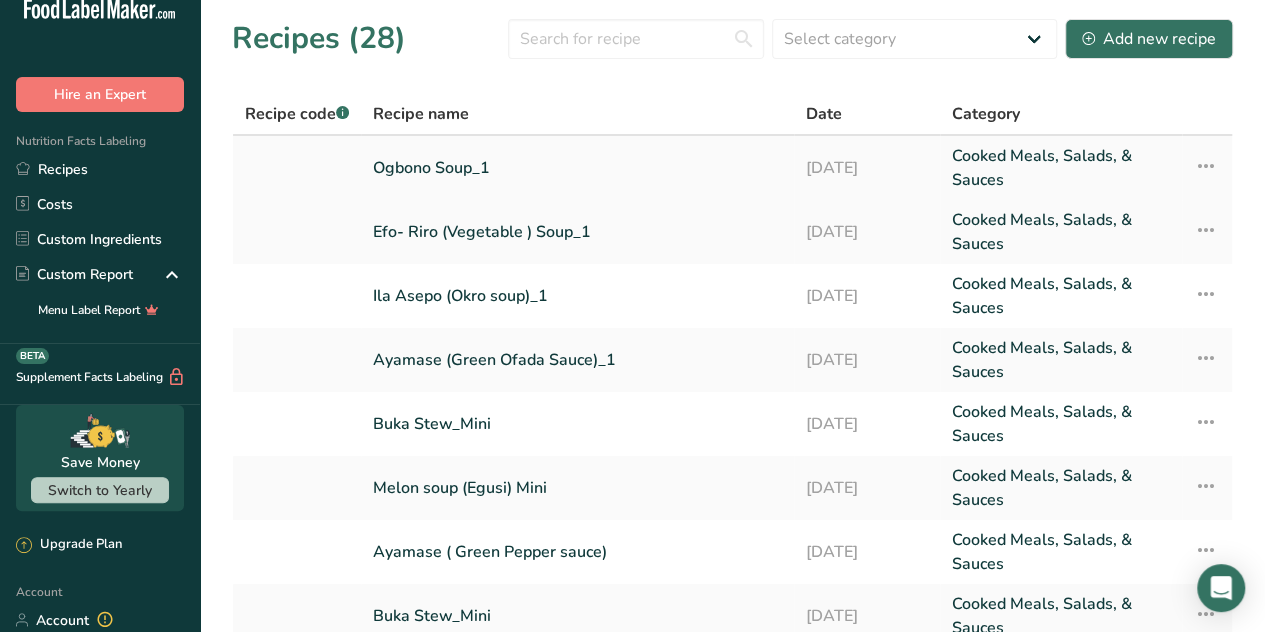 click on "Ogbono Soup_1" at bounding box center [577, 168] 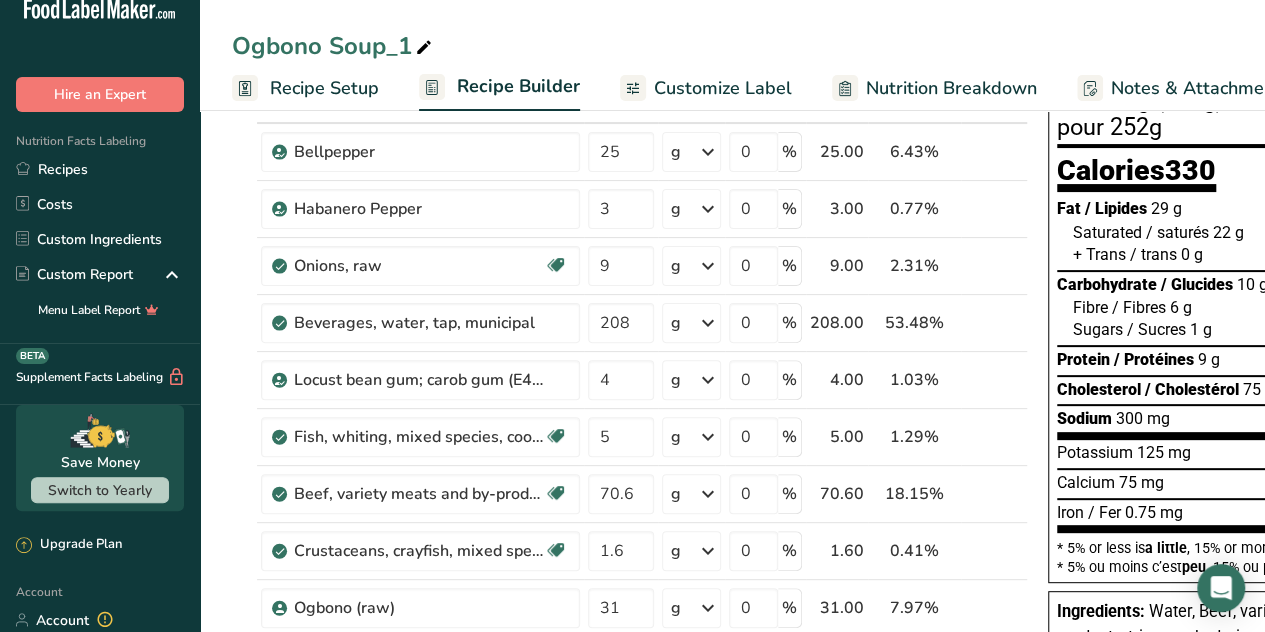 scroll, scrollTop: 152, scrollLeft: 0, axis: vertical 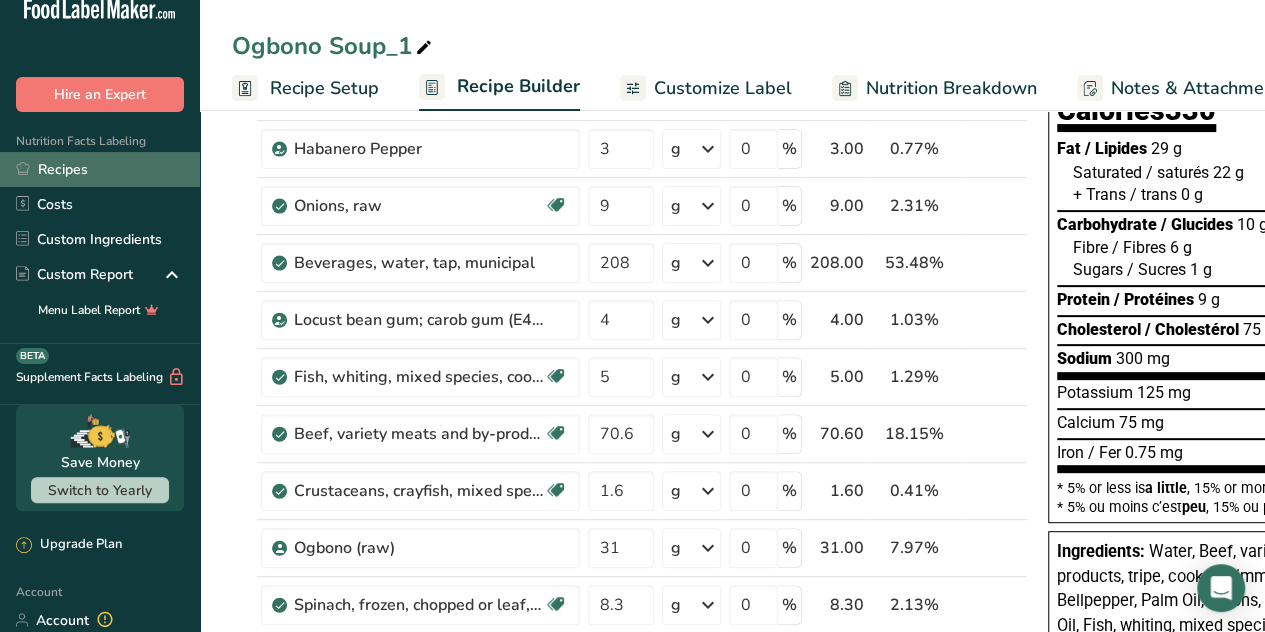 click on "Recipes" at bounding box center (100, 169) 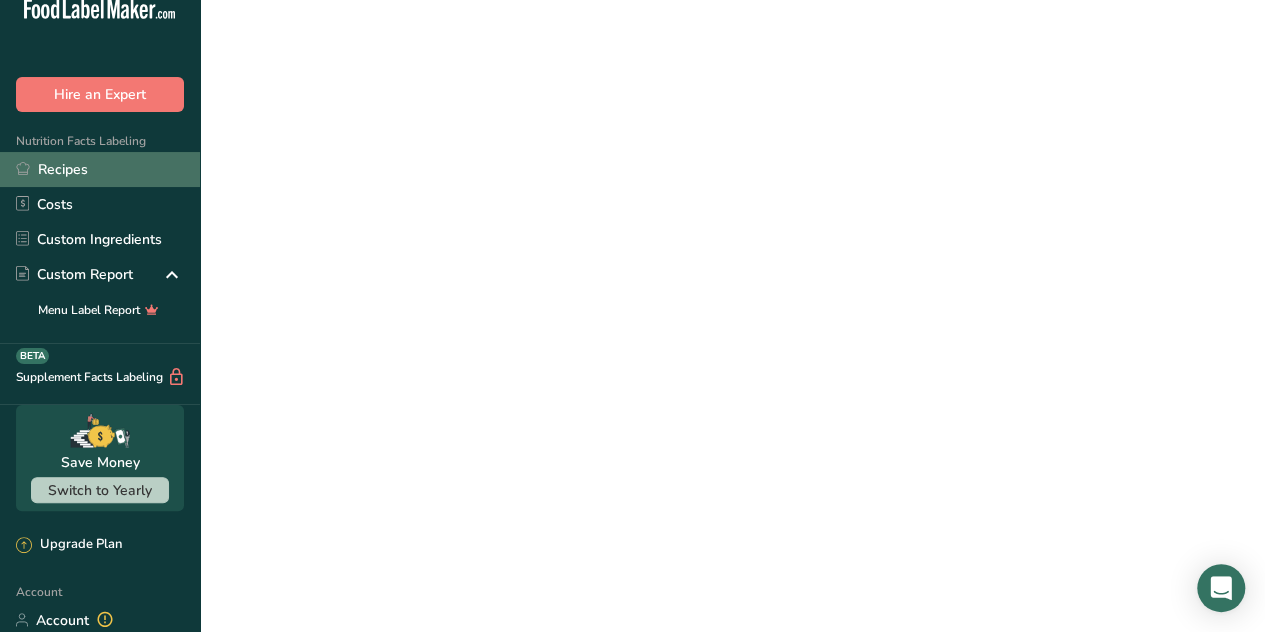 scroll, scrollTop: 0, scrollLeft: 0, axis: both 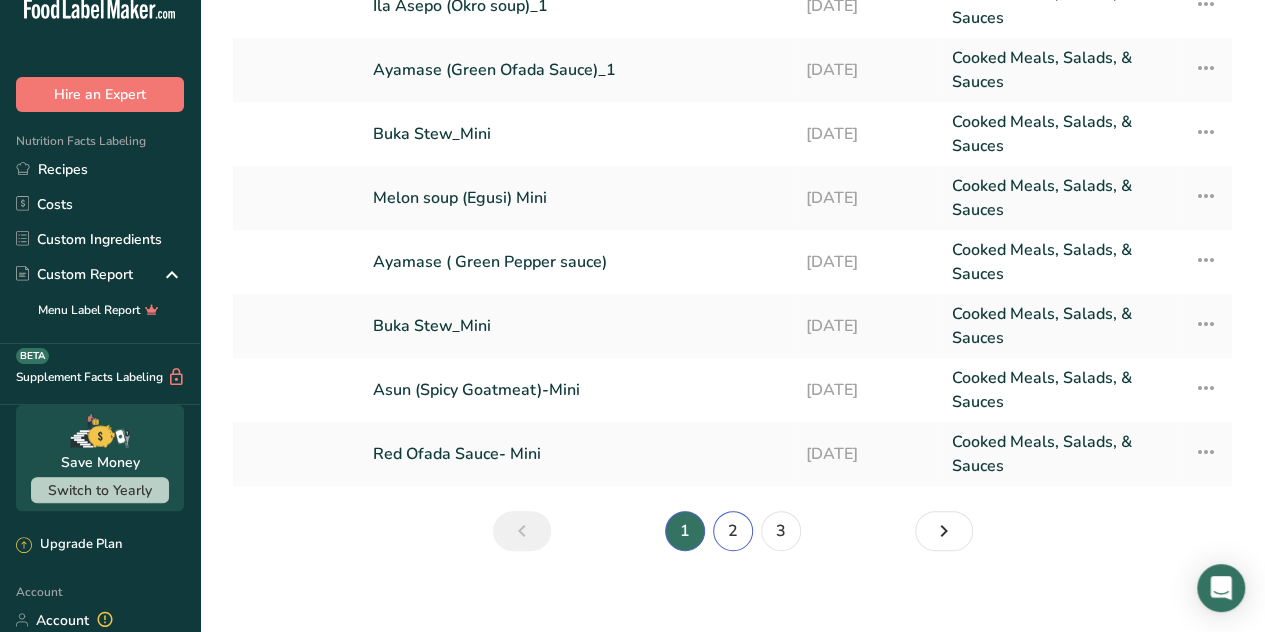 click on "2" at bounding box center [733, 531] 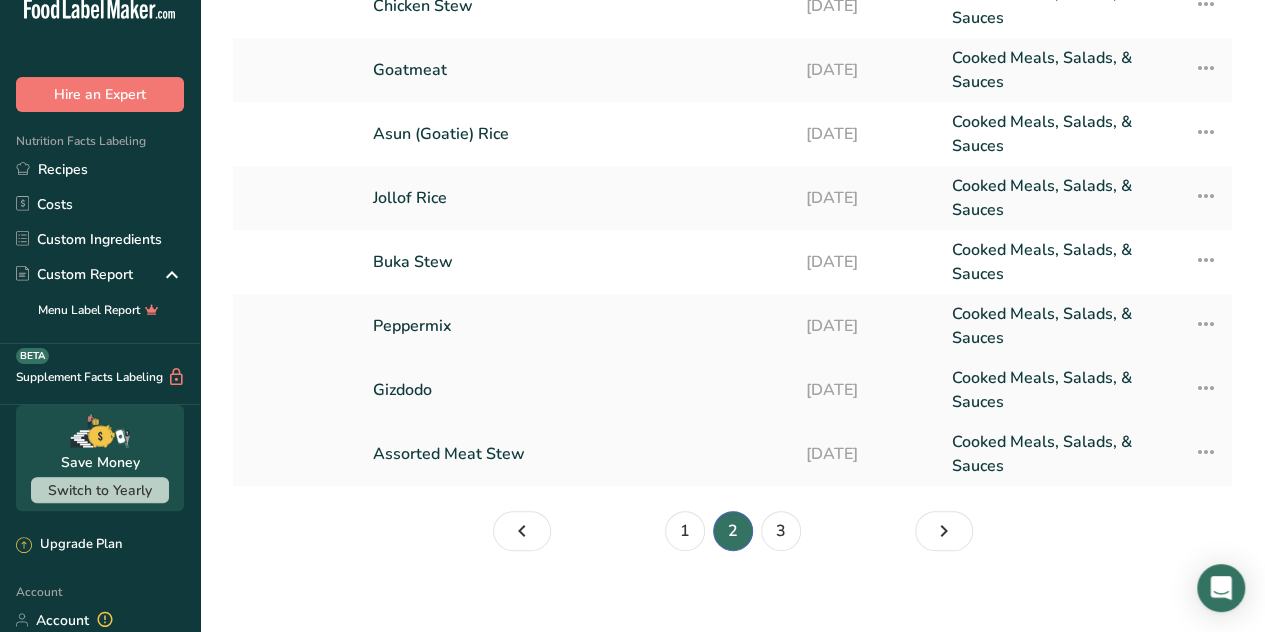 click on "Gizdodo" at bounding box center [577, 390] 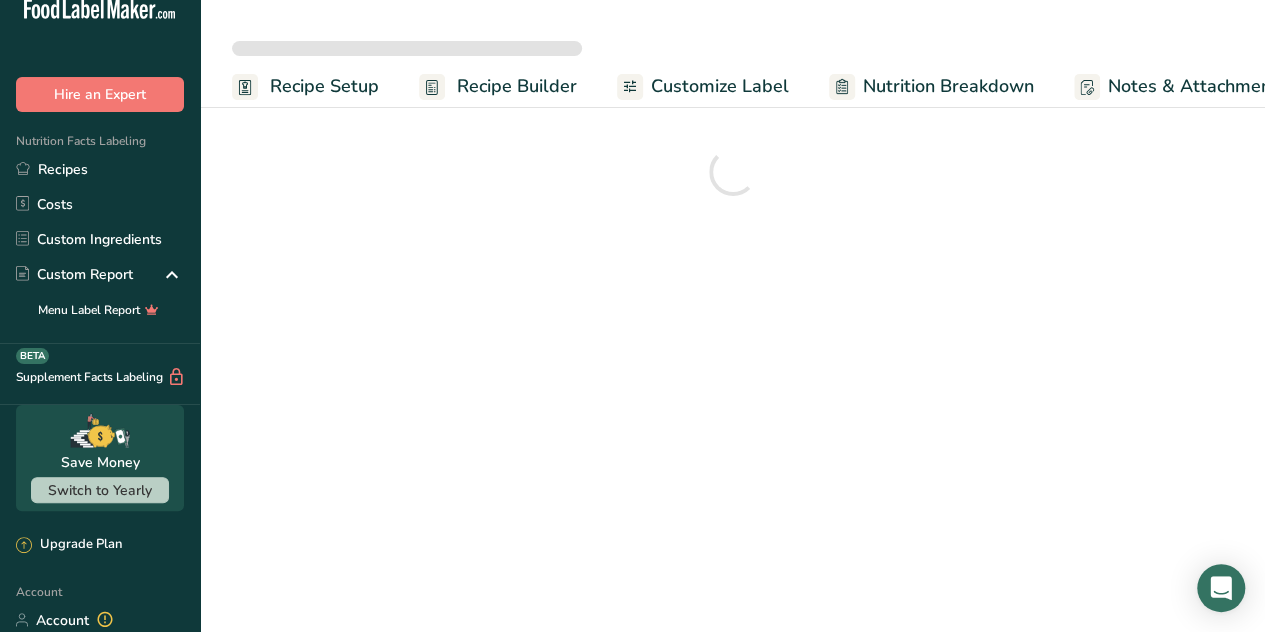 scroll, scrollTop: 0, scrollLeft: 0, axis: both 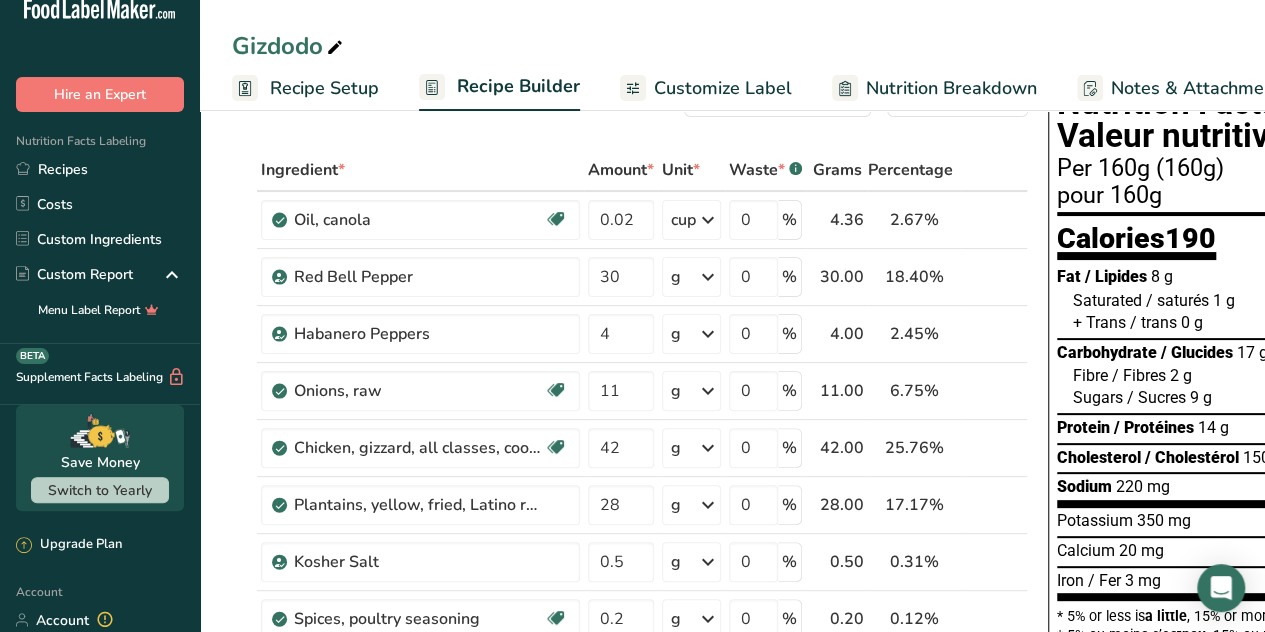 drag, startPoint x: 1115, startPoint y: 493, endPoint x: 1153, endPoint y: 477, distance: 41.231056 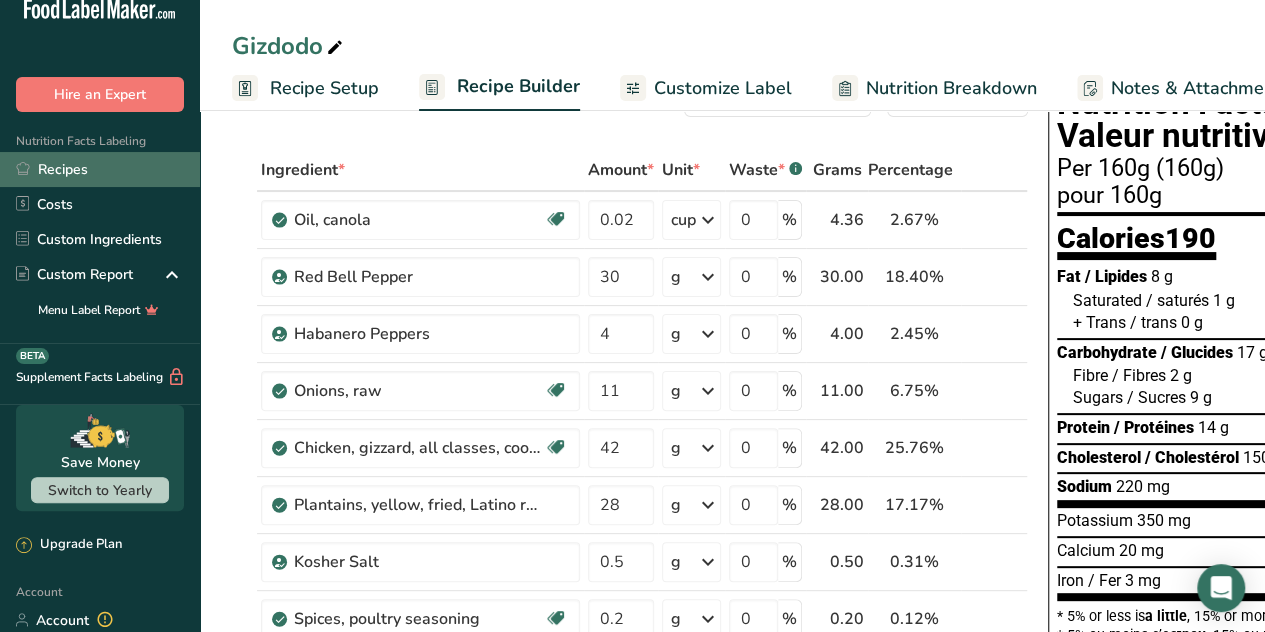 click on "Recipes" at bounding box center [100, 169] 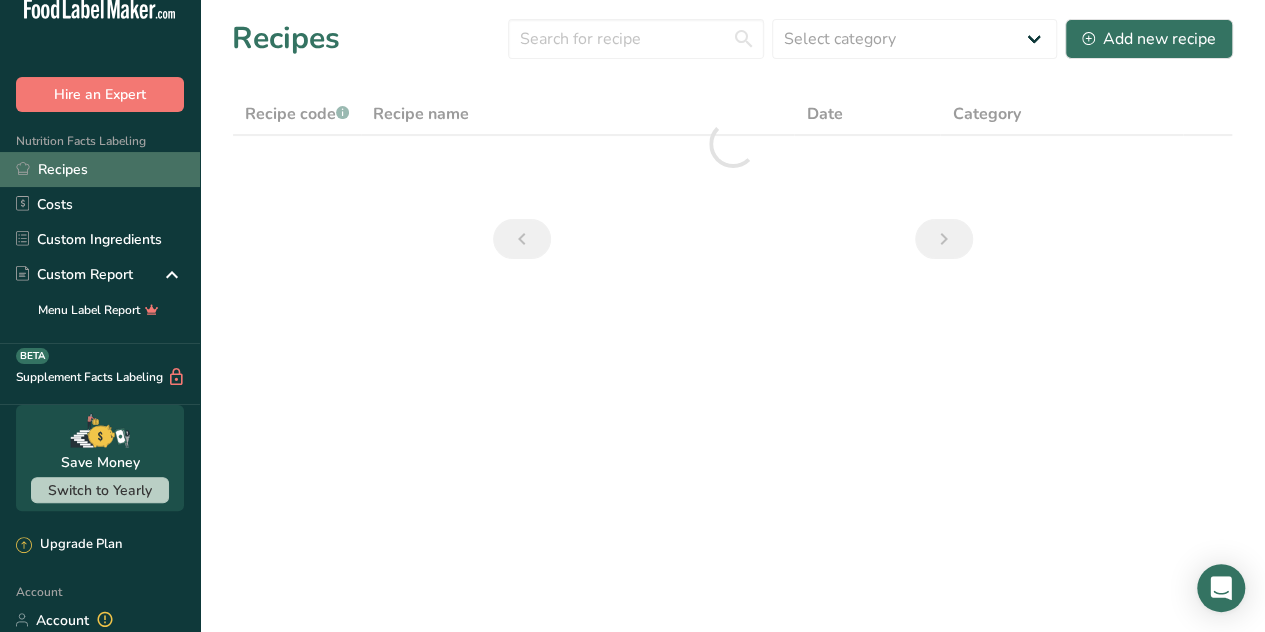 scroll, scrollTop: 0, scrollLeft: 0, axis: both 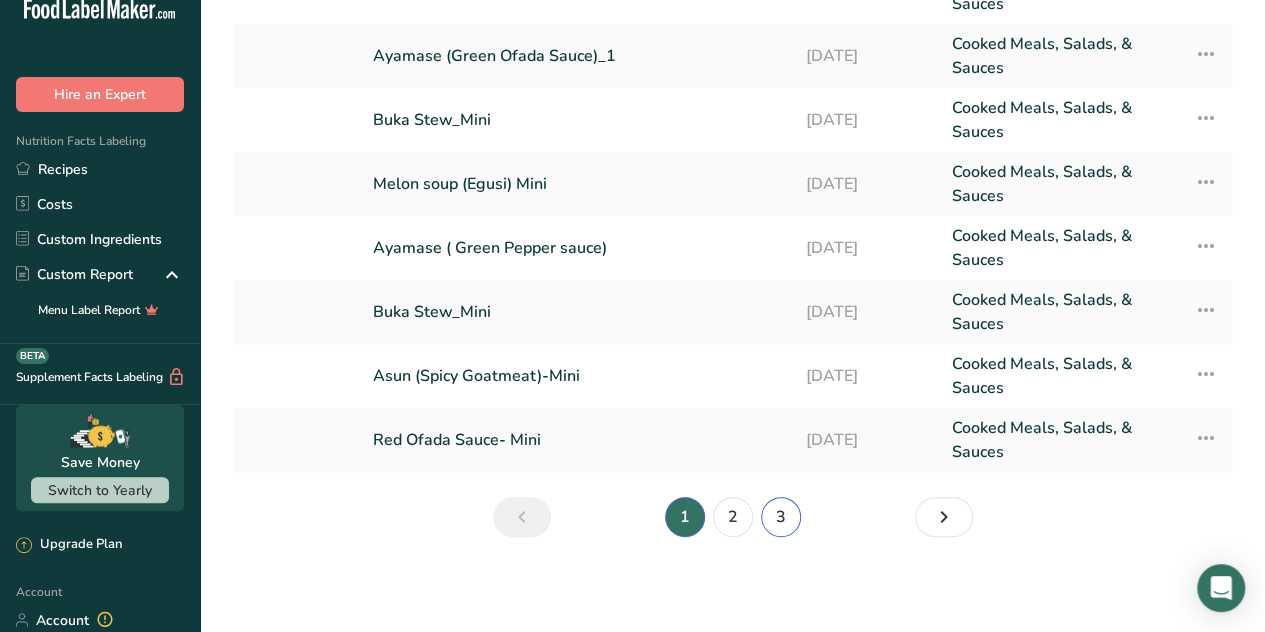 click on "3" at bounding box center (781, 517) 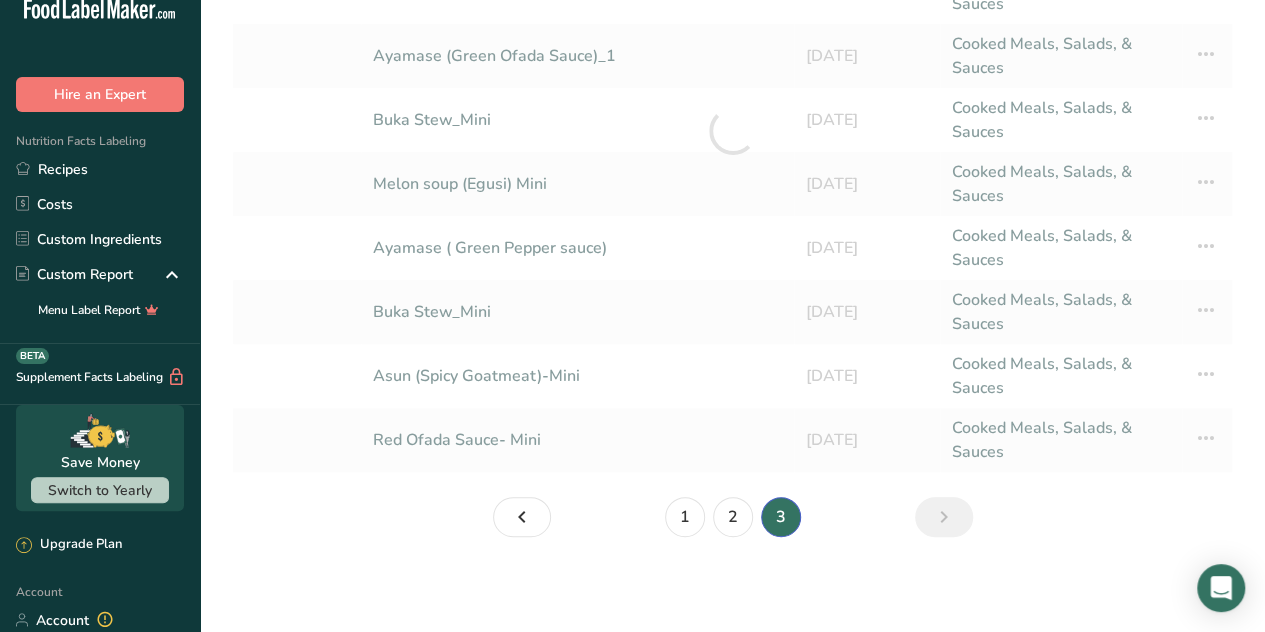 scroll, scrollTop: 176, scrollLeft: 0, axis: vertical 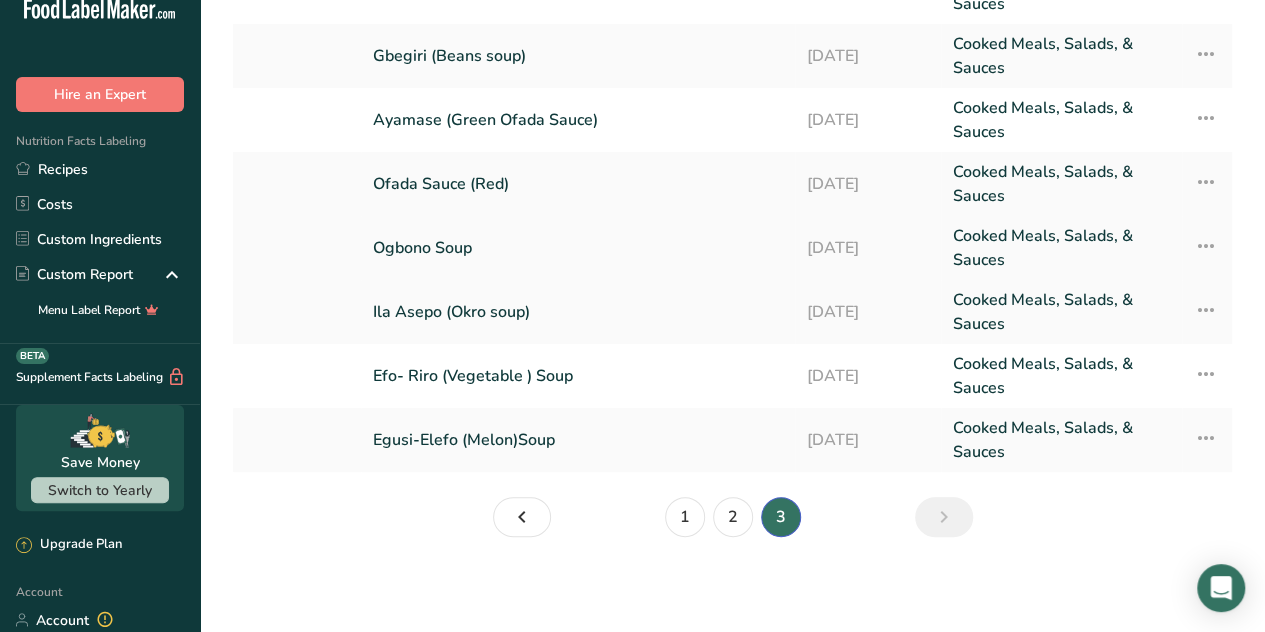 click on "Ogbono Soup" at bounding box center (578, 248) 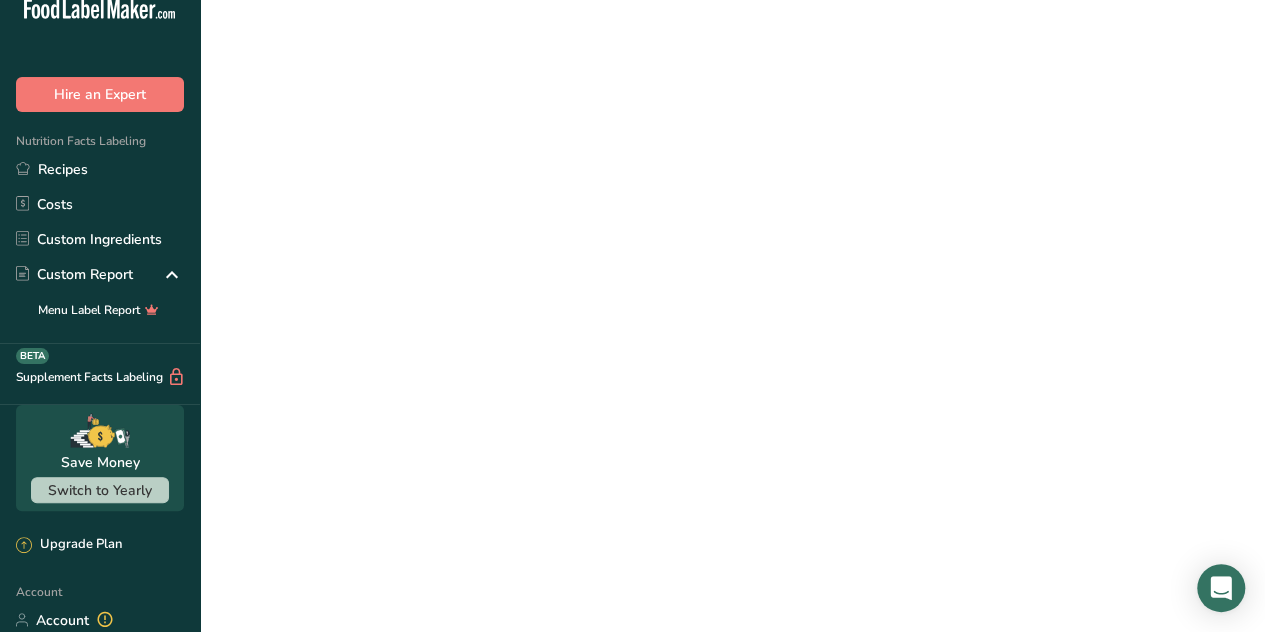 scroll, scrollTop: 0, scrollLeft: 0, axis: both 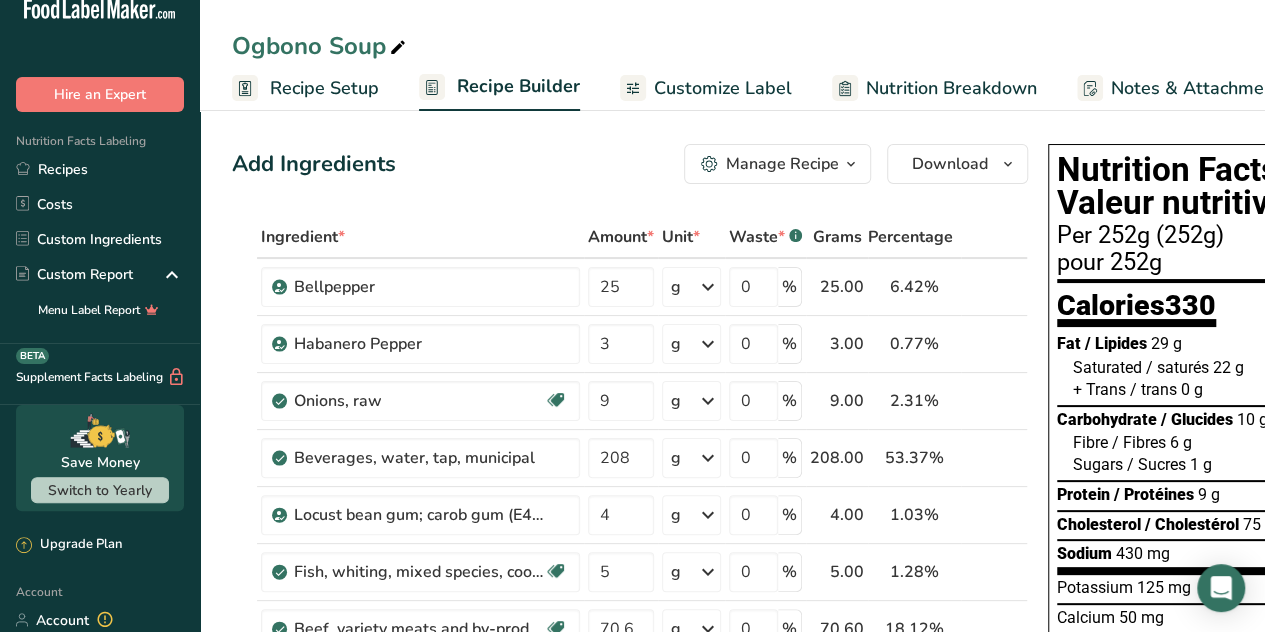 drag, startPoint x: 1170, startPoint y: 551, endPoint x: 1133, endPoint y: 569, distance: 41.14608 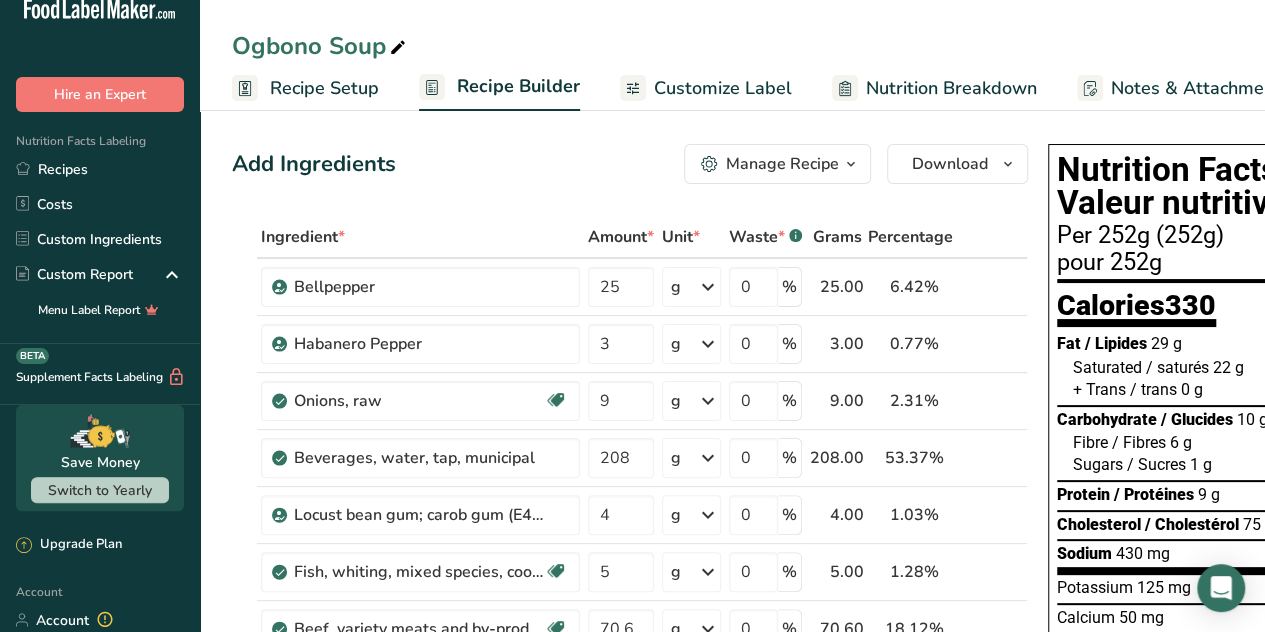 click on "Fat
/ Lipides
29 g
39
%
Saturated
/ saturés
22 g
110
%
+ Trans
/ trans
0 g
Carbohydrate
/ Glucides
10 g
Fibre
/ Fibres
6 g
23
%
Sugars
/ [GEOGRAPHIC_DATA]
1 g
1
%
Protein
/ Protéines" at bounding box center [1240, 453] 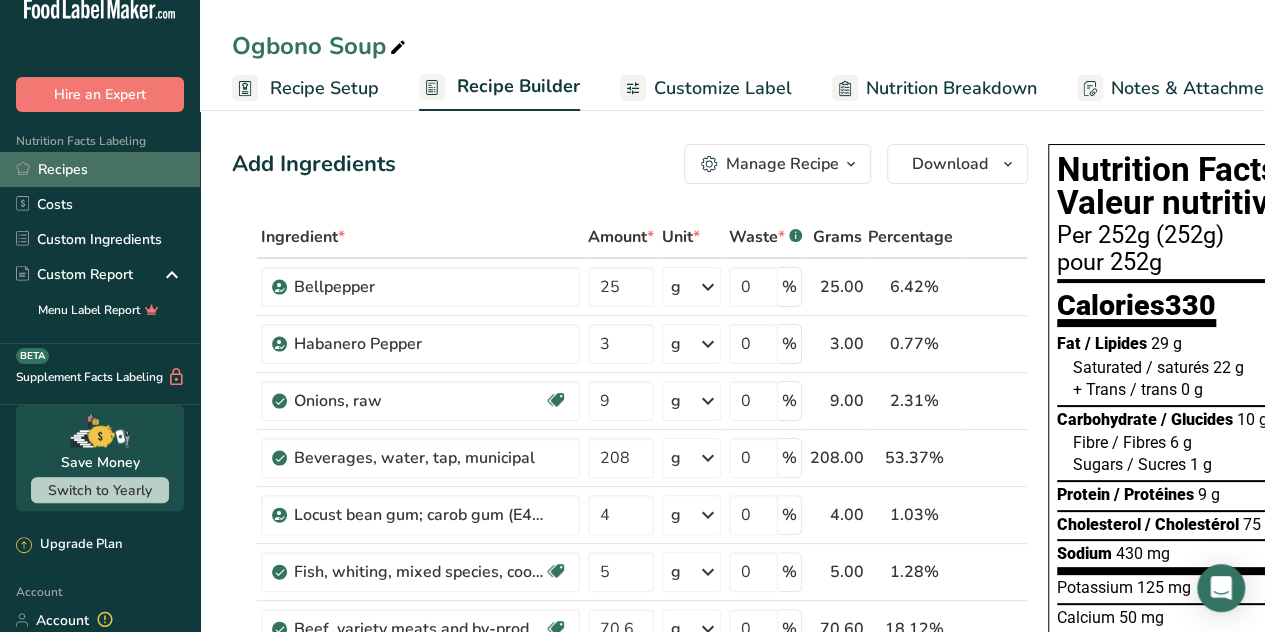 click on "Recipes" at bounding box center (100, 169) 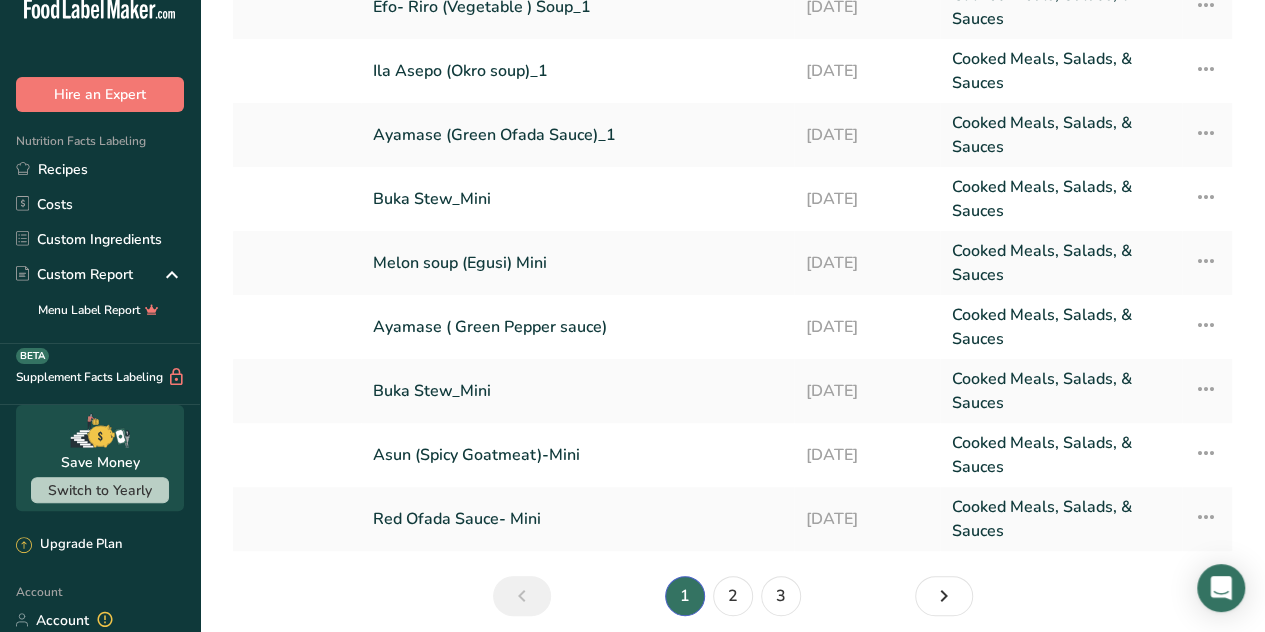 scroll, scrollTop: 304, scrollLeft: 0, axis: vertical 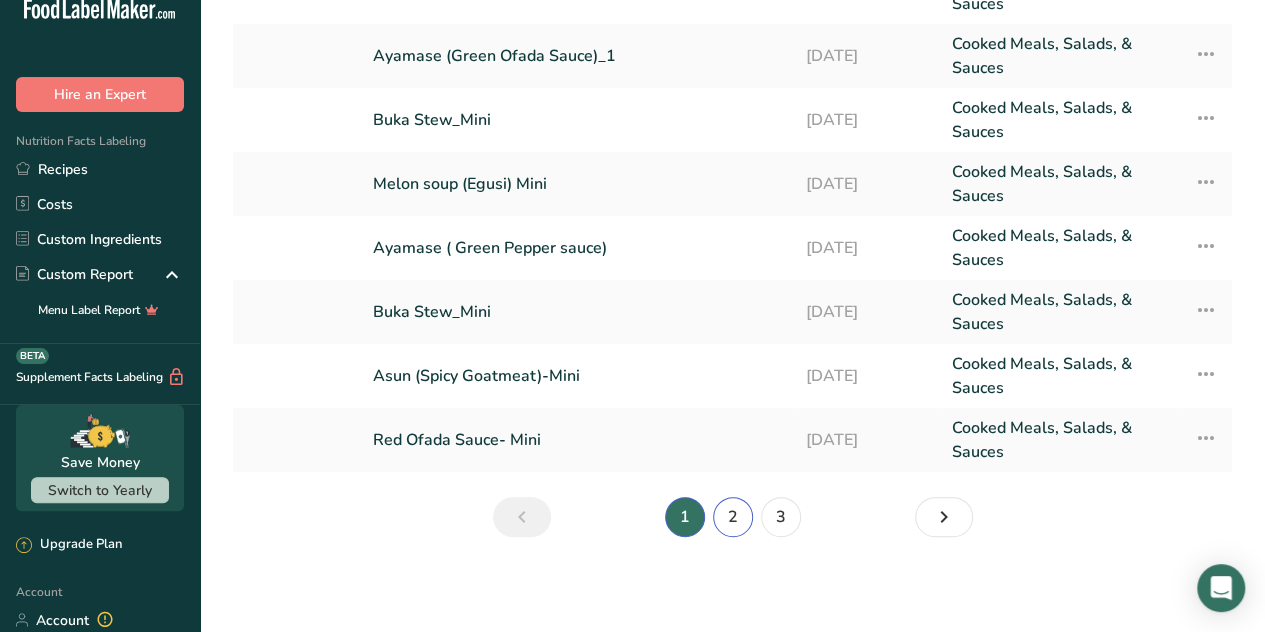 click on "2" at bounding box center (733, 517) 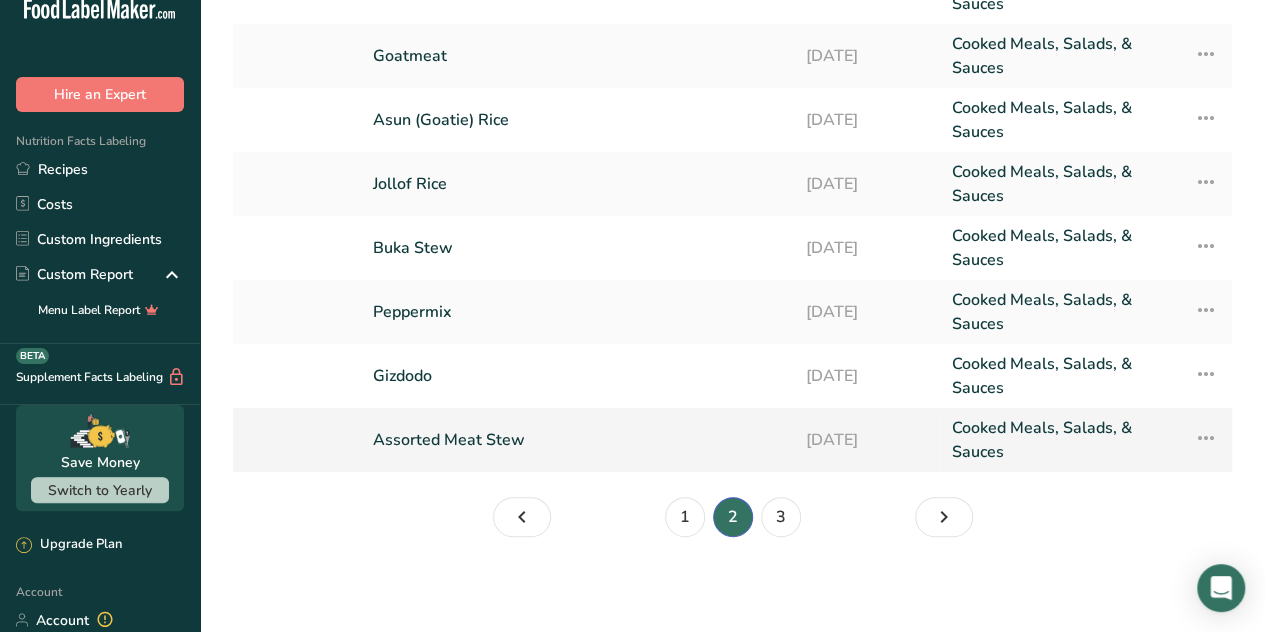 click on "Assorted Meat Stew" at bounding box center (577, 440) 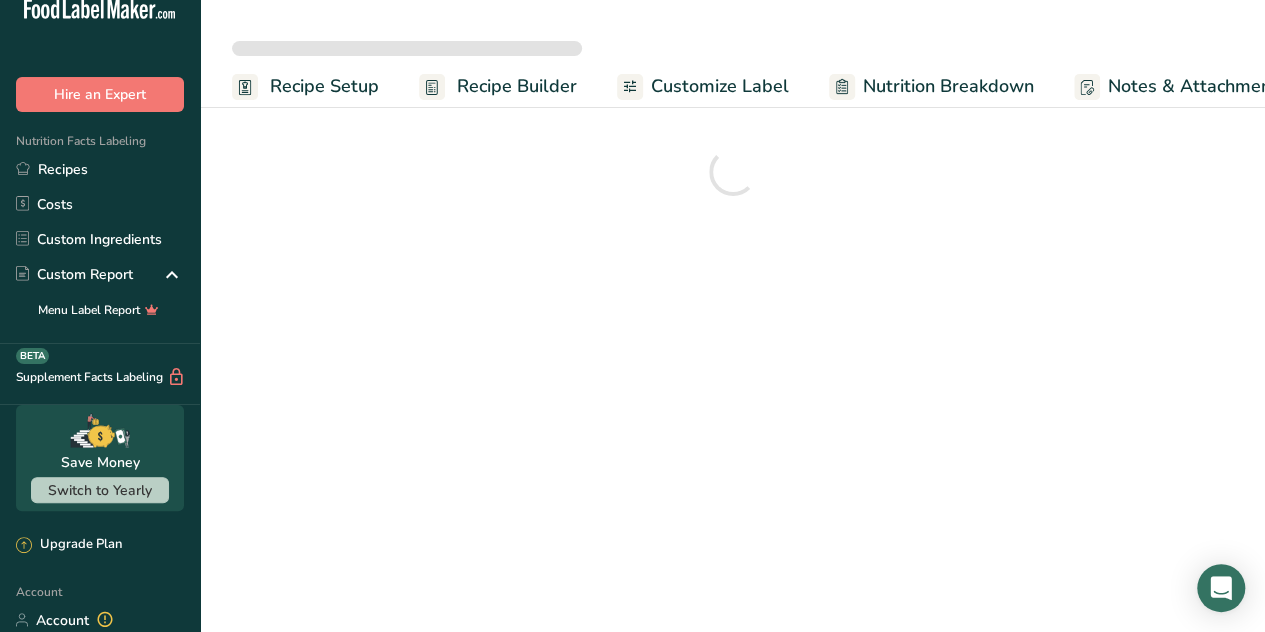 scroll, scrollTop: 0, scrollLeft: 0, axis: both 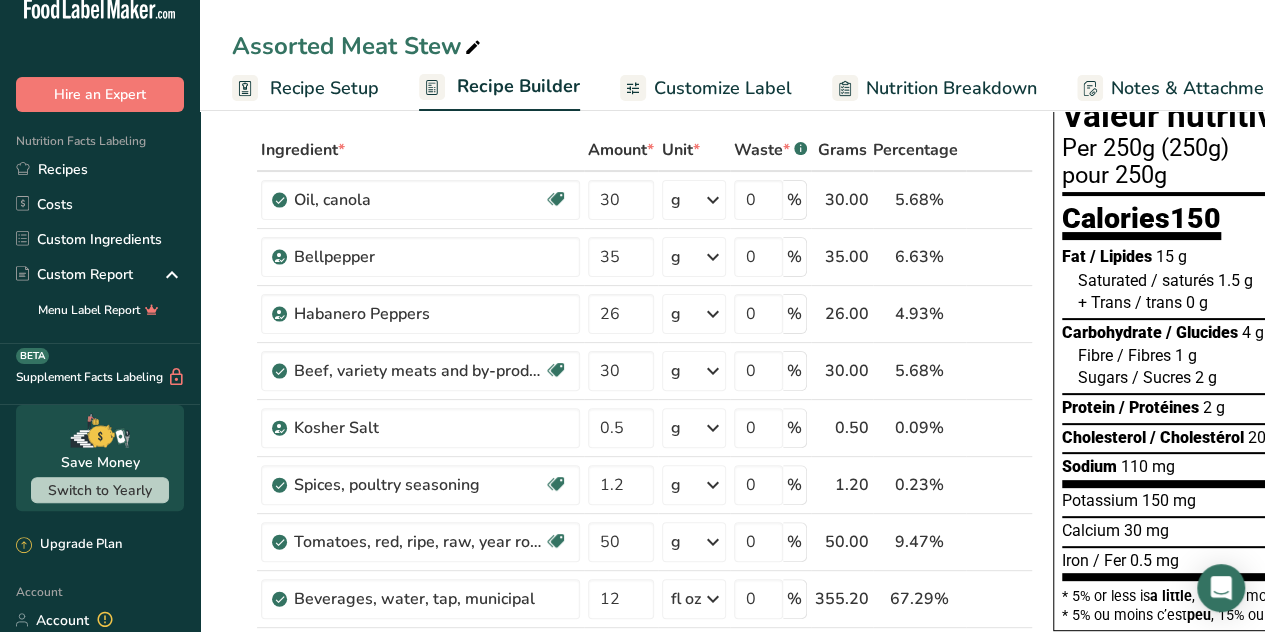 drag, startPoint x: 1178, startPoint y: 459, endPoint x: 1120, endPoint y: 468, distance: 58.694122 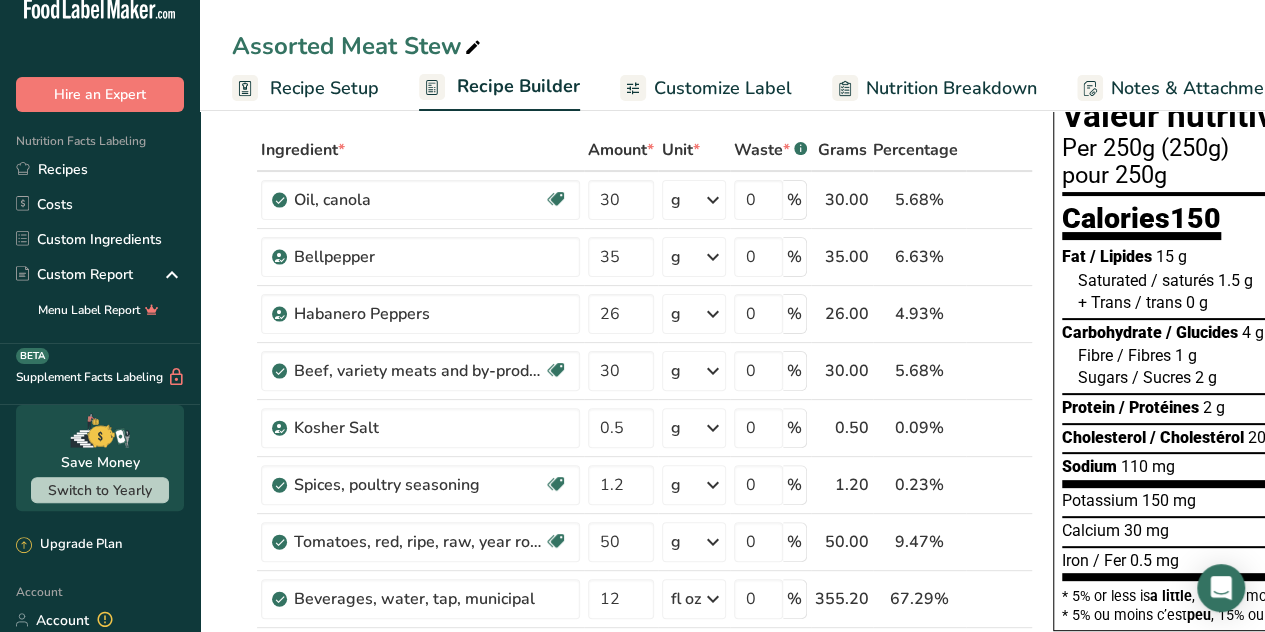 click on "Sodium
110 mg
5
%" at bounding box center [1245, 467] 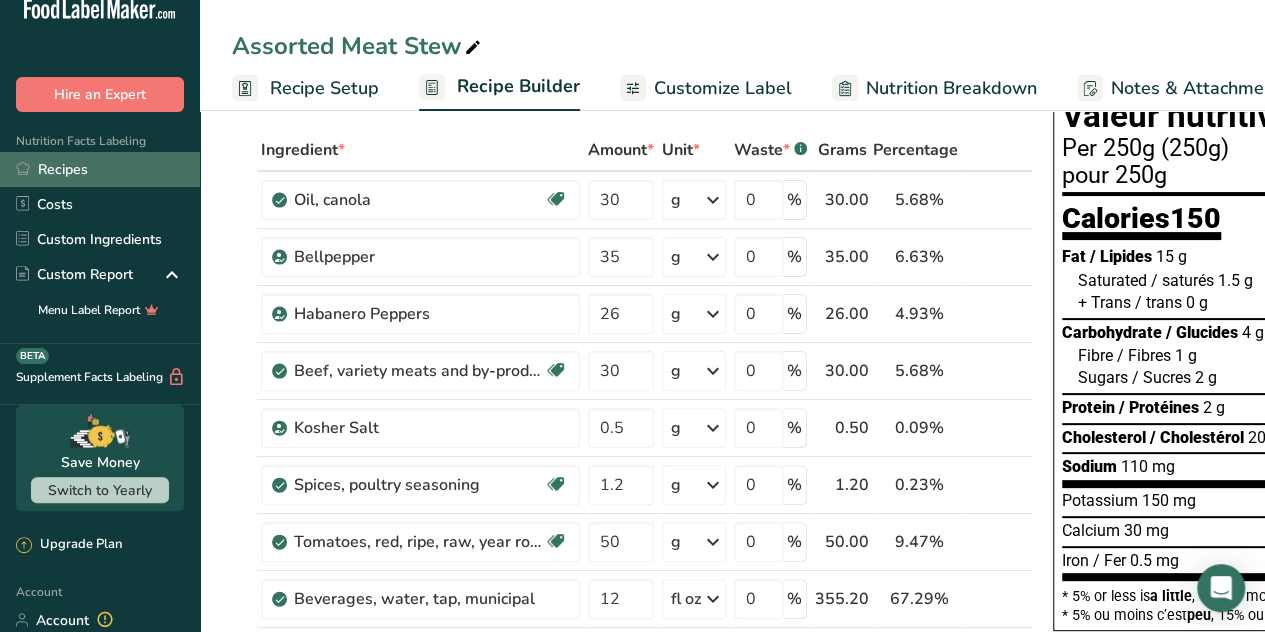 click on "Recipes" at bounding box center [100, 169] 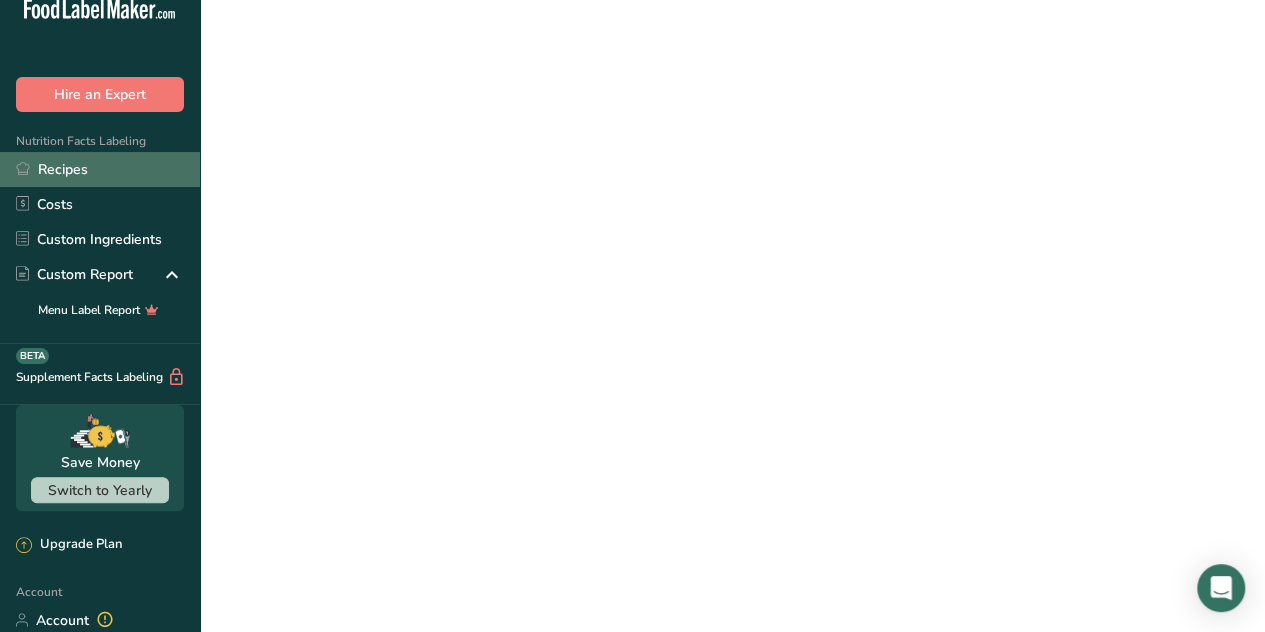 scroll, scrollTop: 0, scrollLeft: 0, axis: both 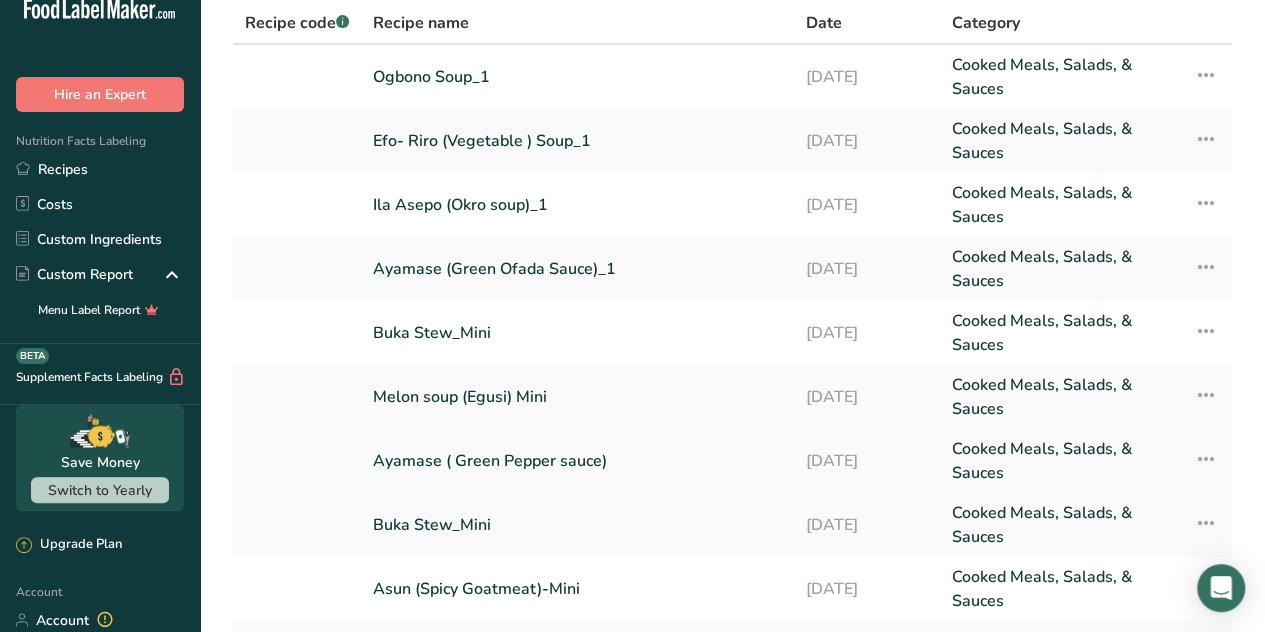 click on "Ayamase ( Green Pepper sauce)" at bounding box center (577, 461) 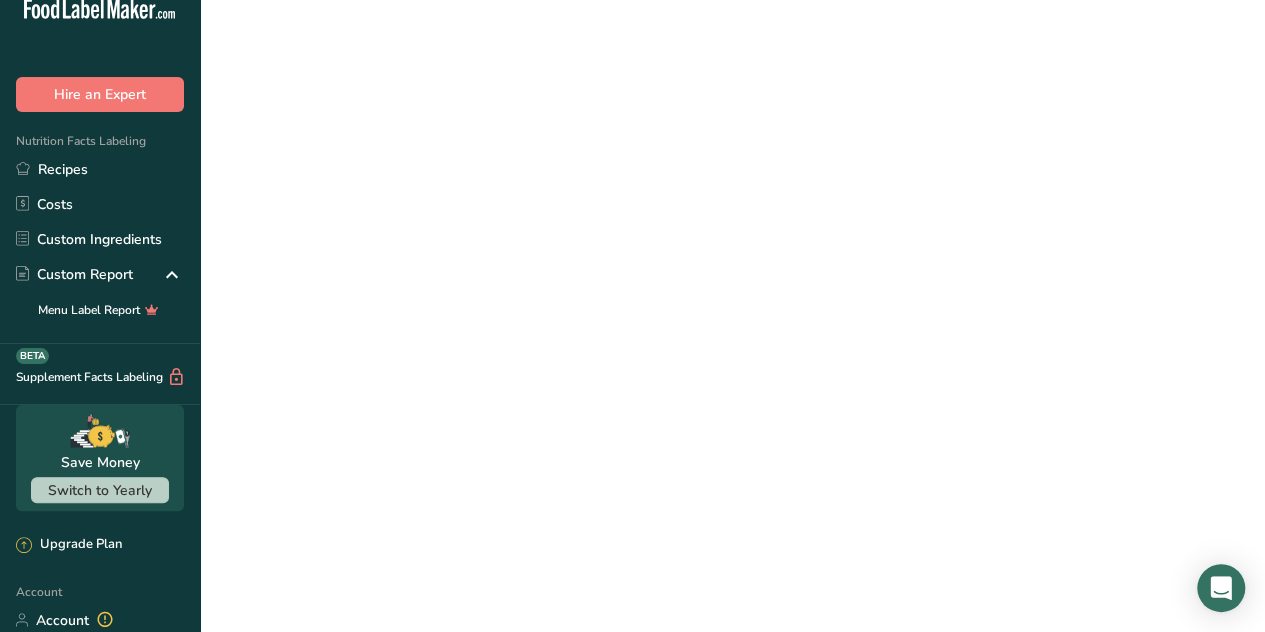 scroll, scrollTop: 0, scrollLeft: 0, axis: both 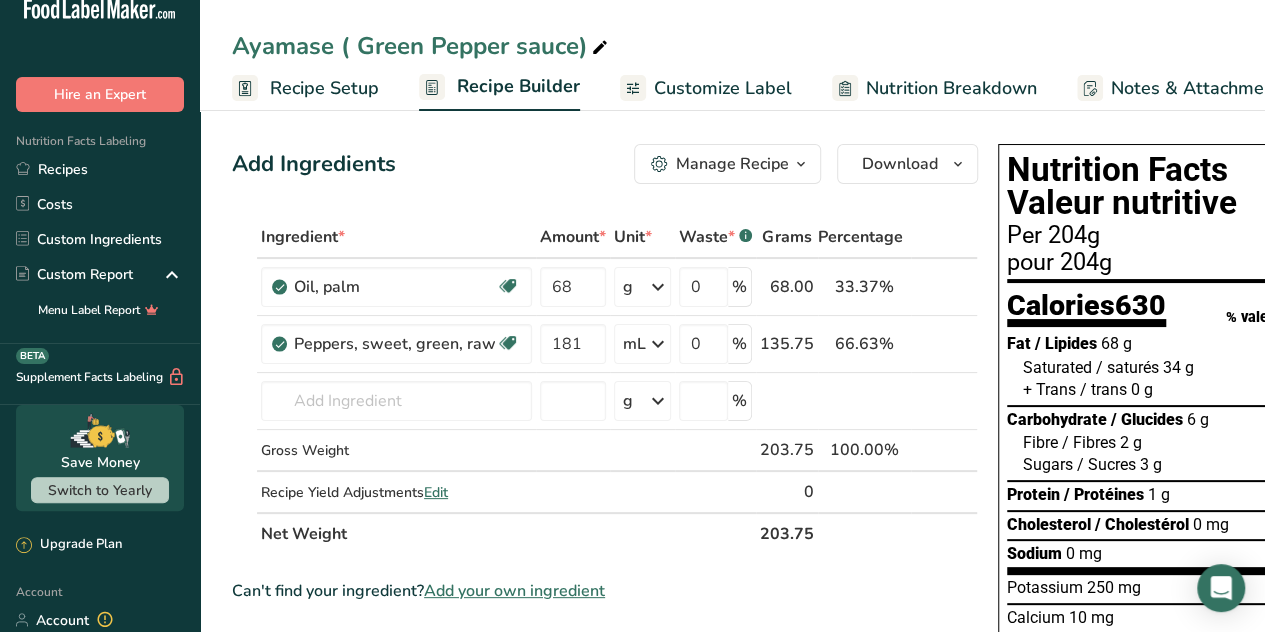 click on "Add Ingredients
Manage Recipe         Delete Recipe           Duplicate Recipe             Scale Recipe             Save as Sub-Recipe   .a-a{fill:#347362;}.b-a{fill:#fff;}                               Nutrition Breakdown                 Recipe Card
NEW
[MEDICAL_DATA] Pattern Report             Activity History
Download
Choose your preferred label style
Standard FDA label
Standard FDA label
The most common format for nutrition facts labels in compliance with the FDA's typeface, style and requirements
Tabular FDA label
A label format compliant with the FDA regulations presented in a tabular (horizontal) display.
Linear FDA label
A simple linear display for small sized packages.
Simplified FDA label" at bounding box center [611, 687] 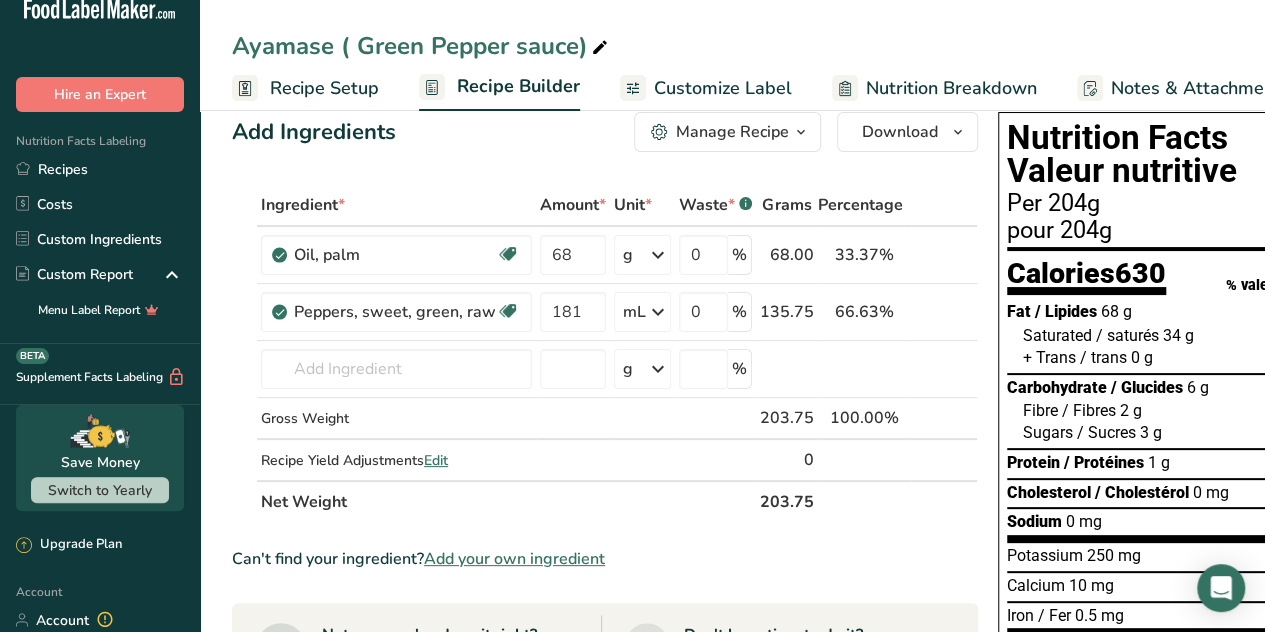 scroll, scrollTop: 0, scrollLeft: 0, axis: both 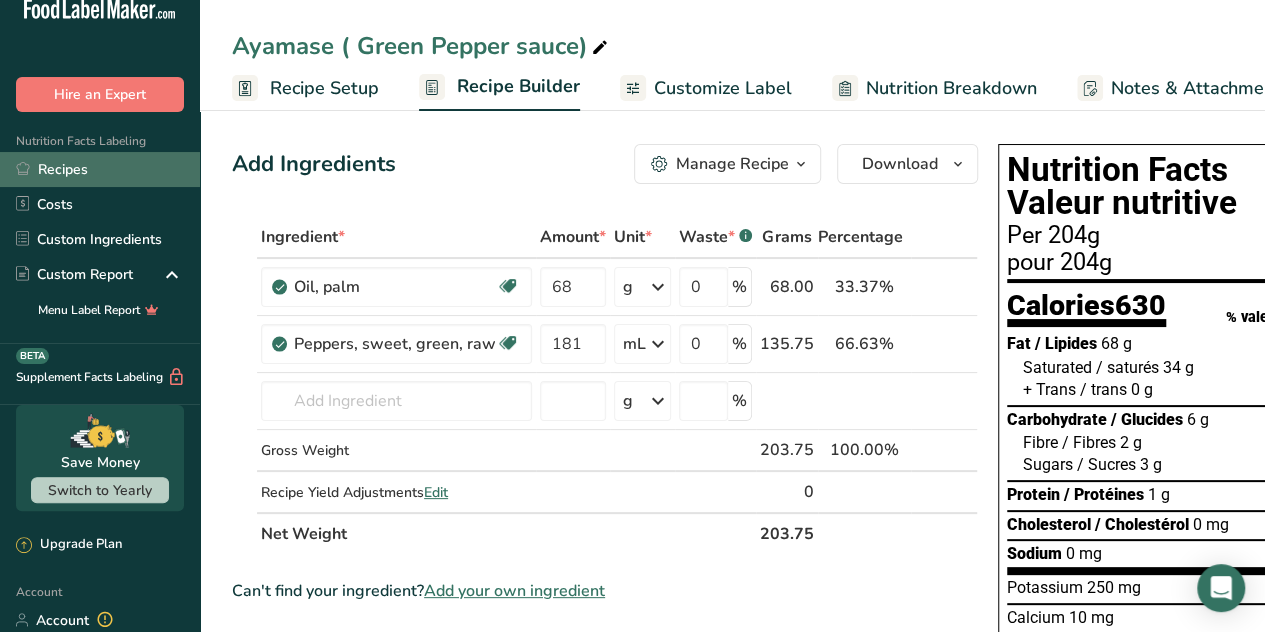 click on "Recipes" at bounding box center (100, 169) 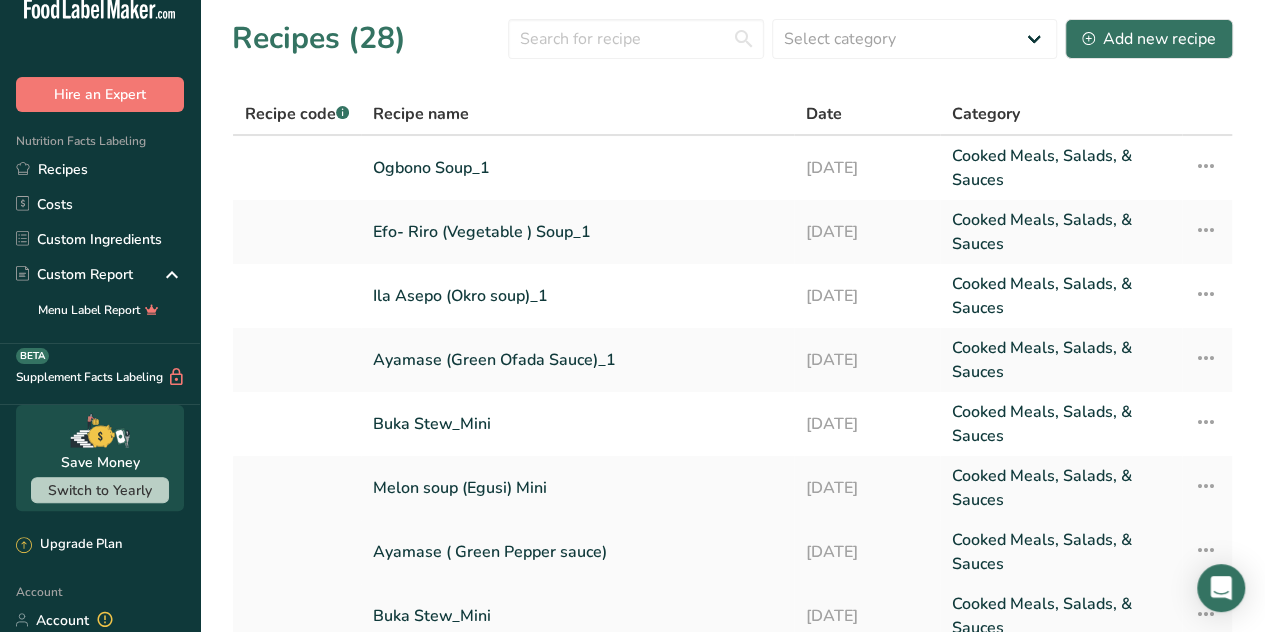 click at bounding box center [1206, 550] 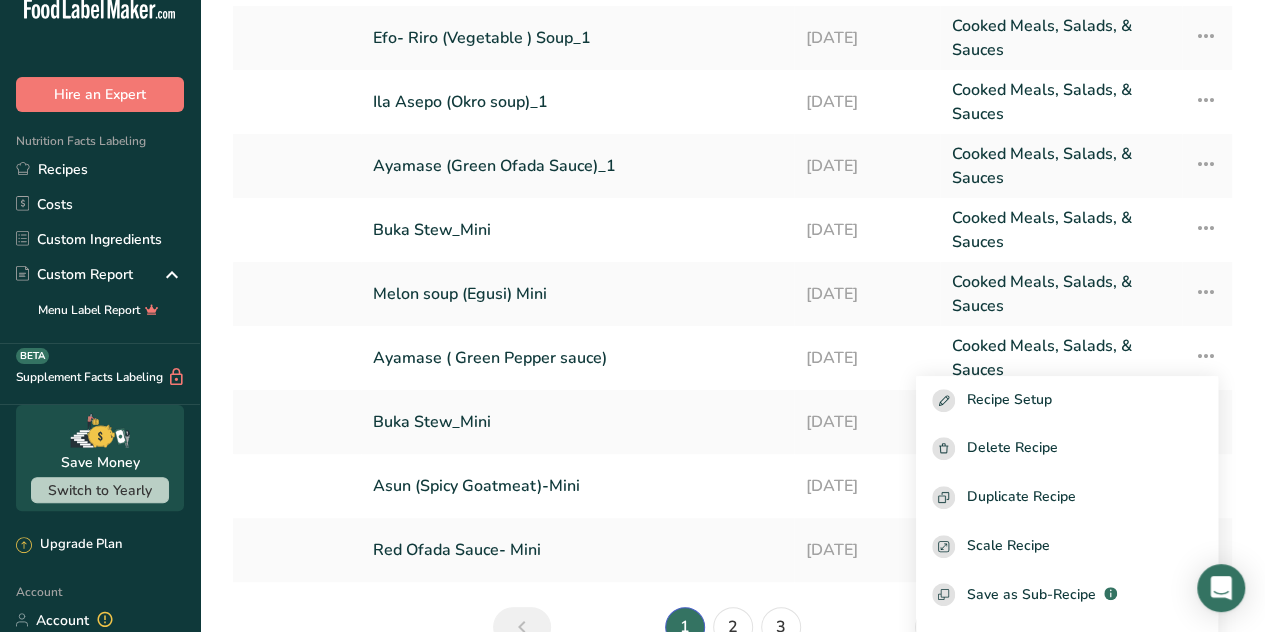 scroll, scrollTop: 197, scrollLeft: 0, axis: vertical 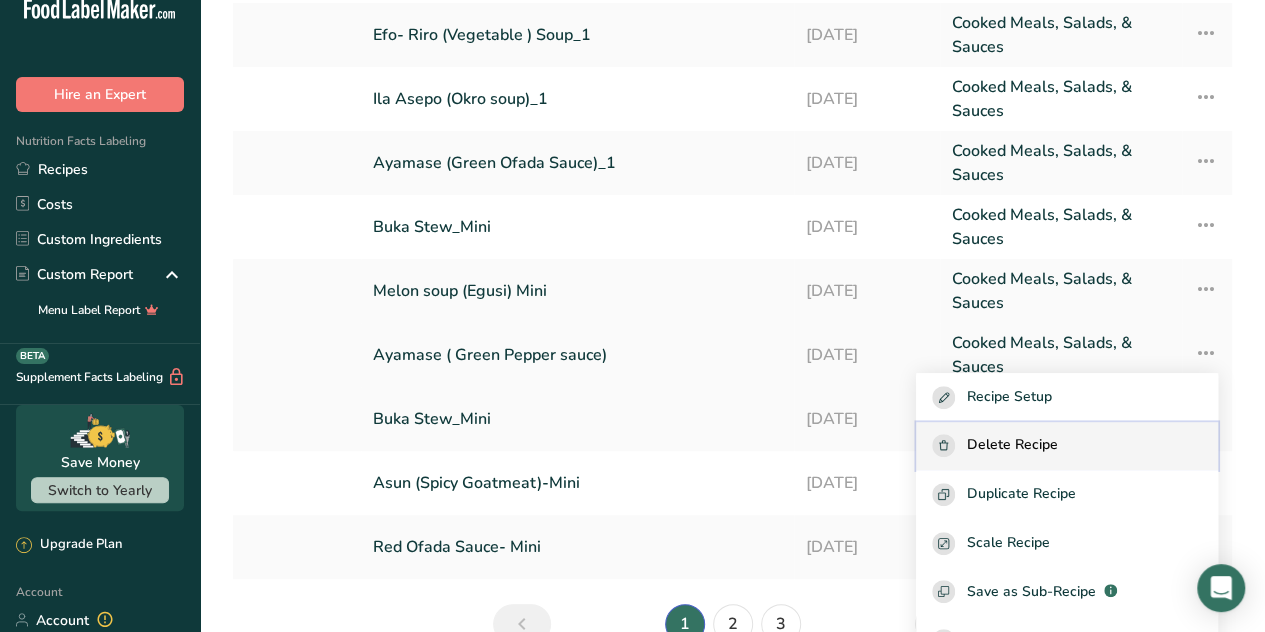 click on "Delete Recipe" at bounding box center (1012, 445) 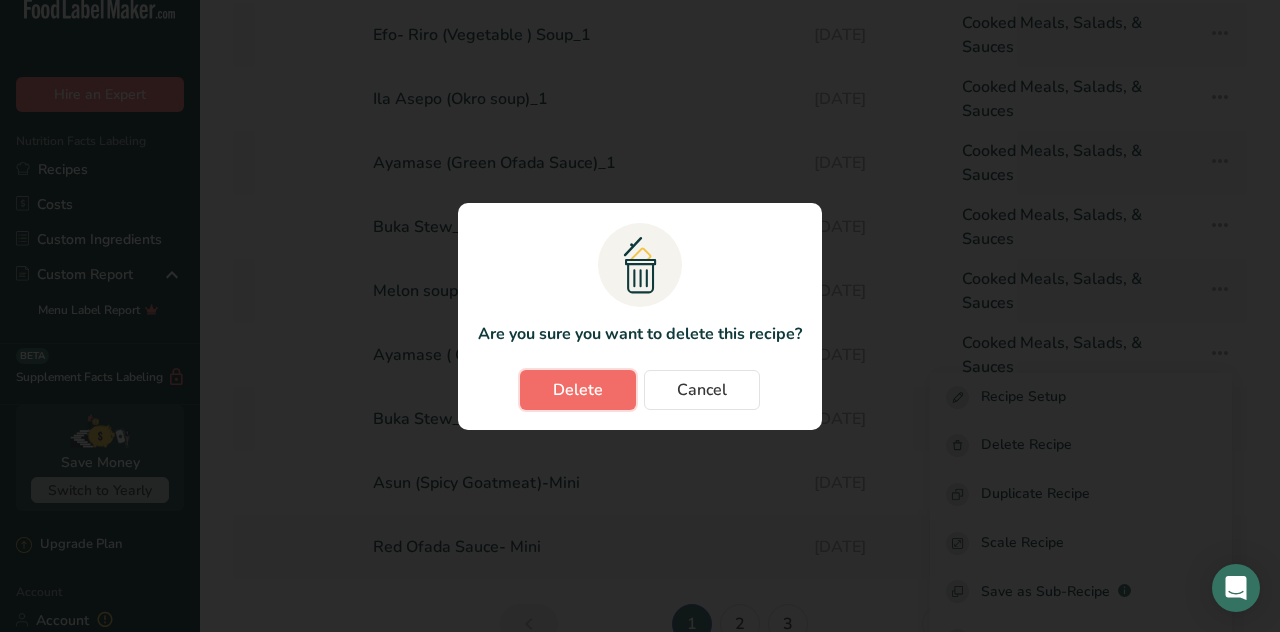 click on "Delete" at bounding box center (578, 390) 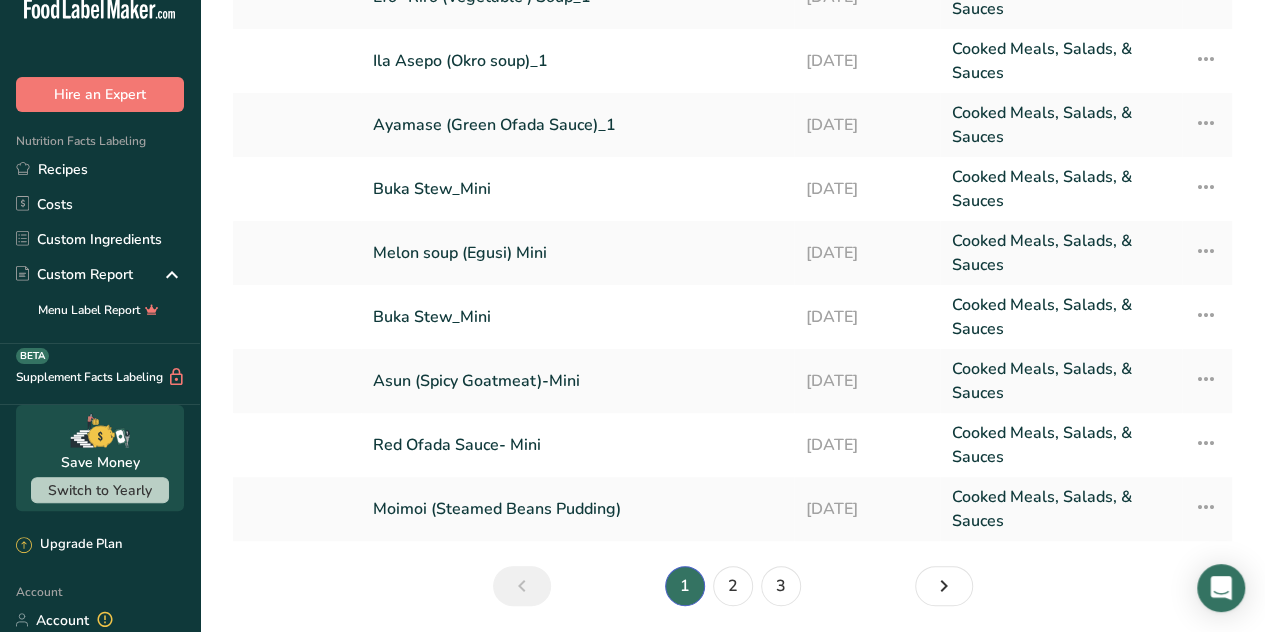 scroll, scrollTop: 240, scrollLeft: 0, axis: vertical 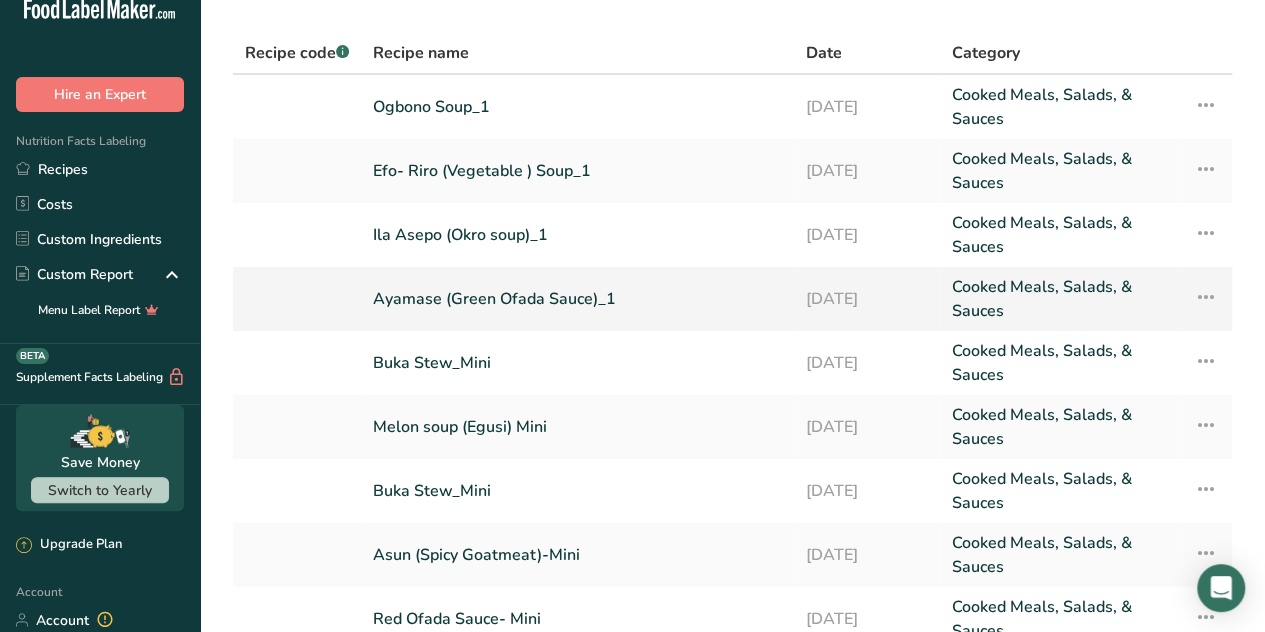 click on "Ayamase (Green Ofada Sauce)_1" at bounding box center [577, 299] 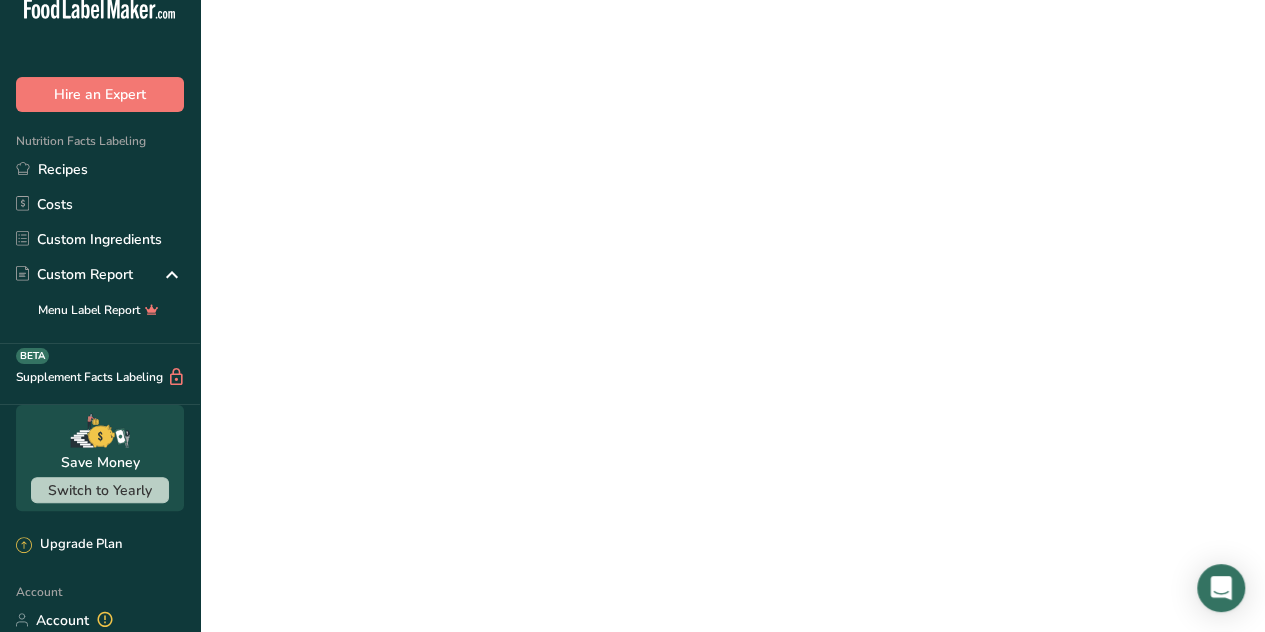 scroll, scrollTop: 0, scrollLeft: 0, axis: both 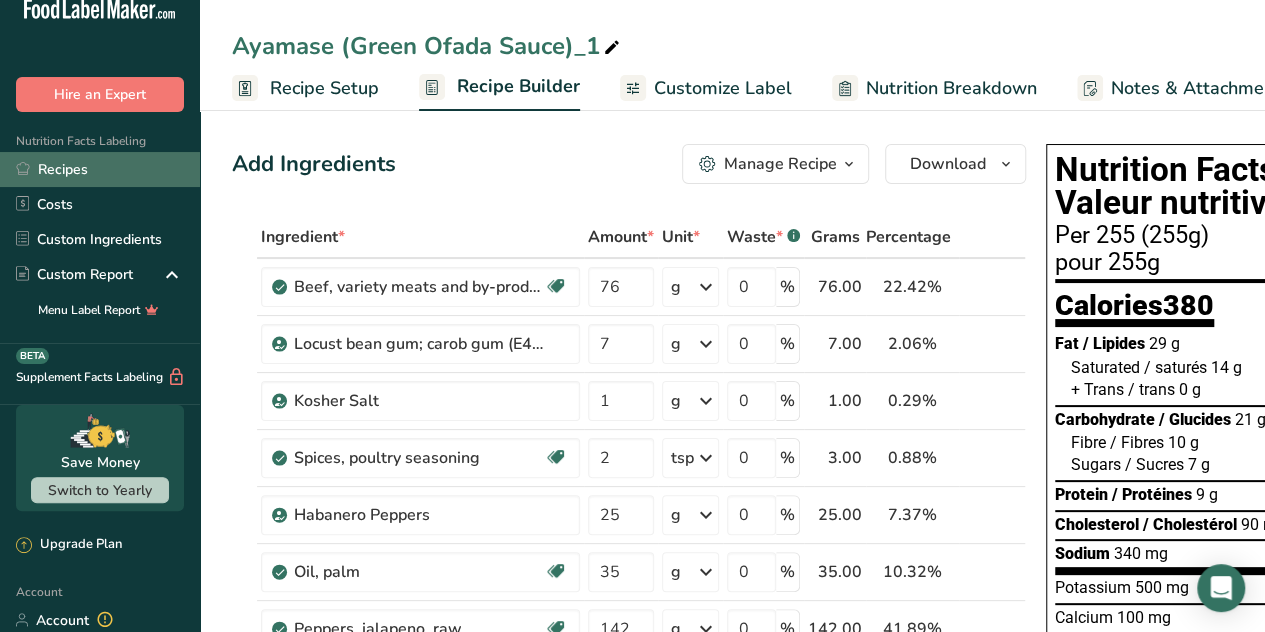 click on "Recipes" at bounding box center (100, 169) 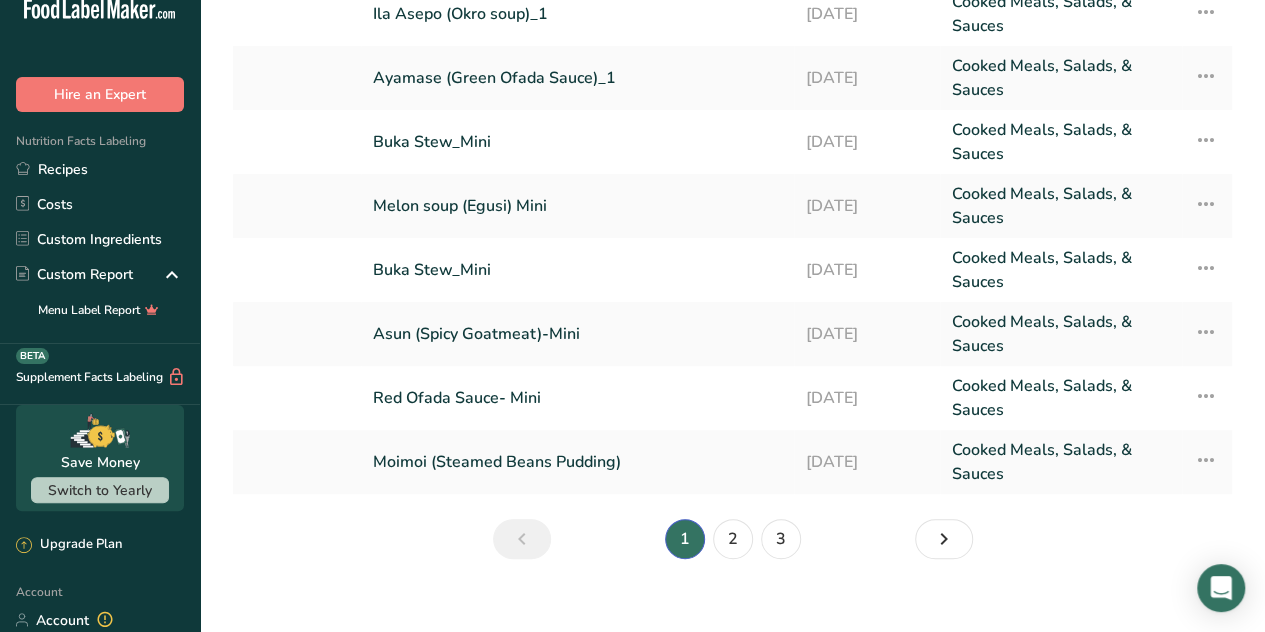 scroll, scrollTop: 283, scrollLeft: 0, axis: vertical 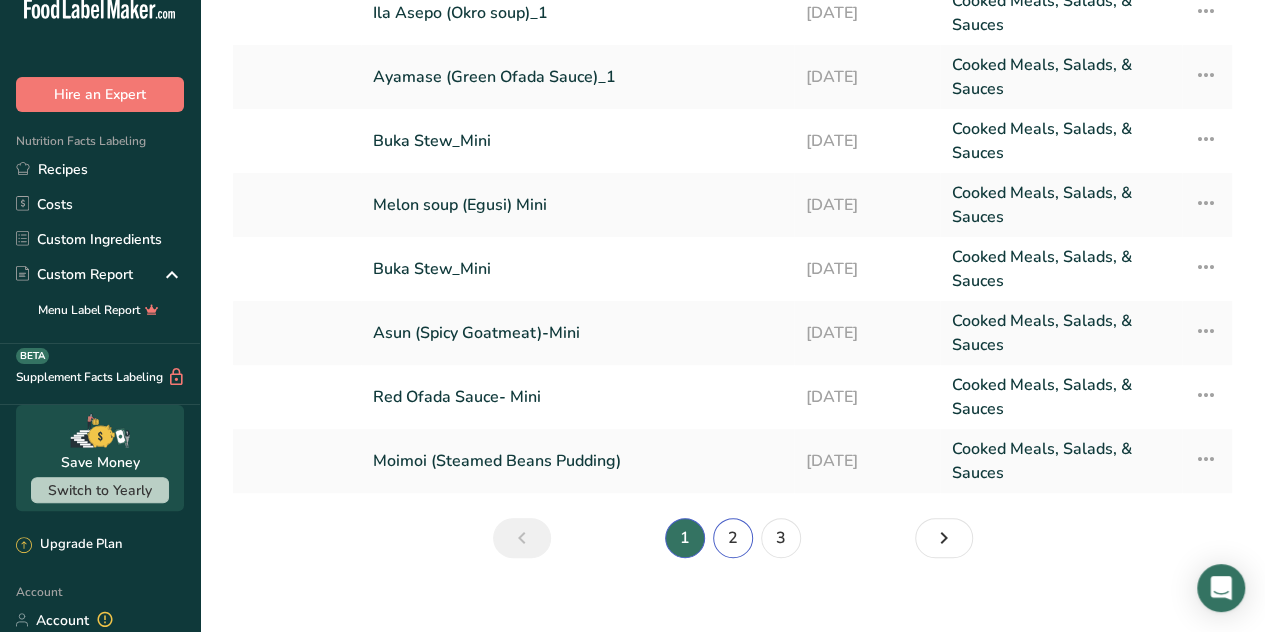 click on "2" at bounding box center (733, 538) 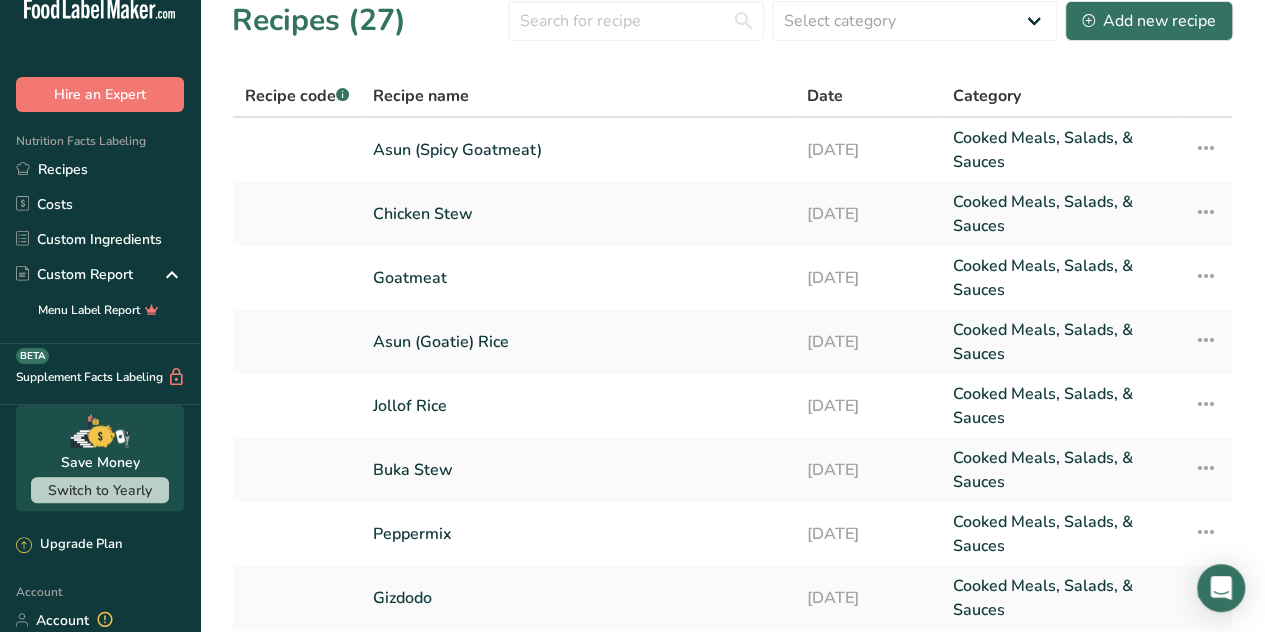 scroll, scrollTop: 16, scrollLeft: 0, axis: vertical 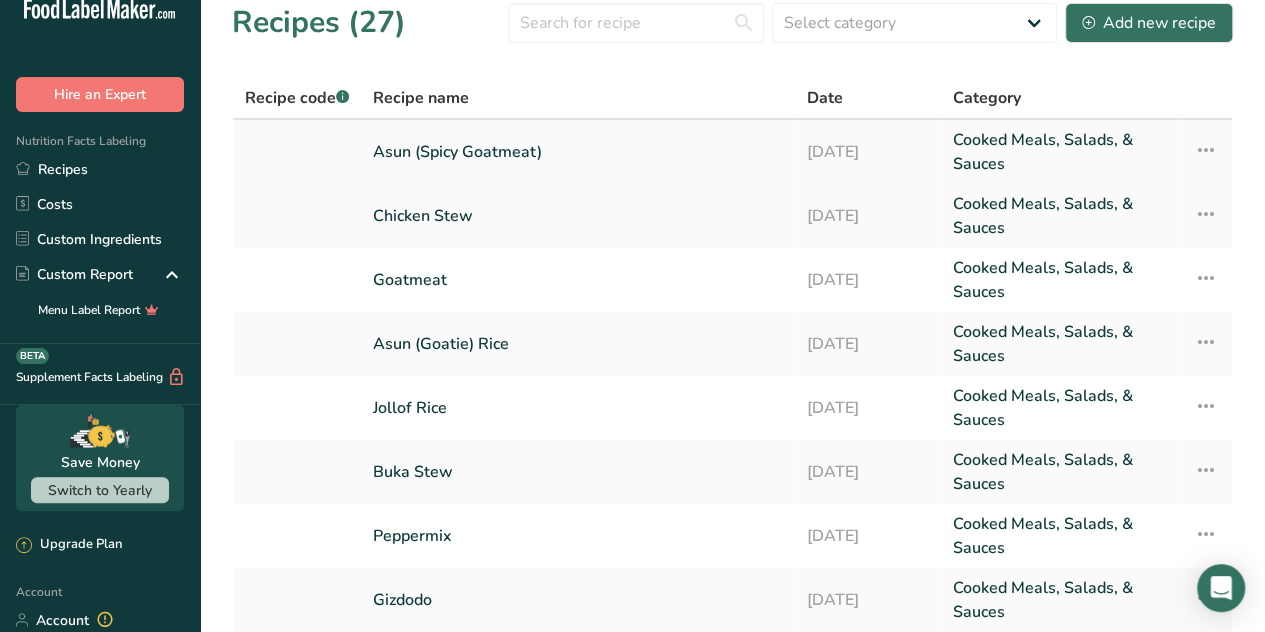 click on "Asun (Spicy Goatmeat)" at bounding box center (578, 152) 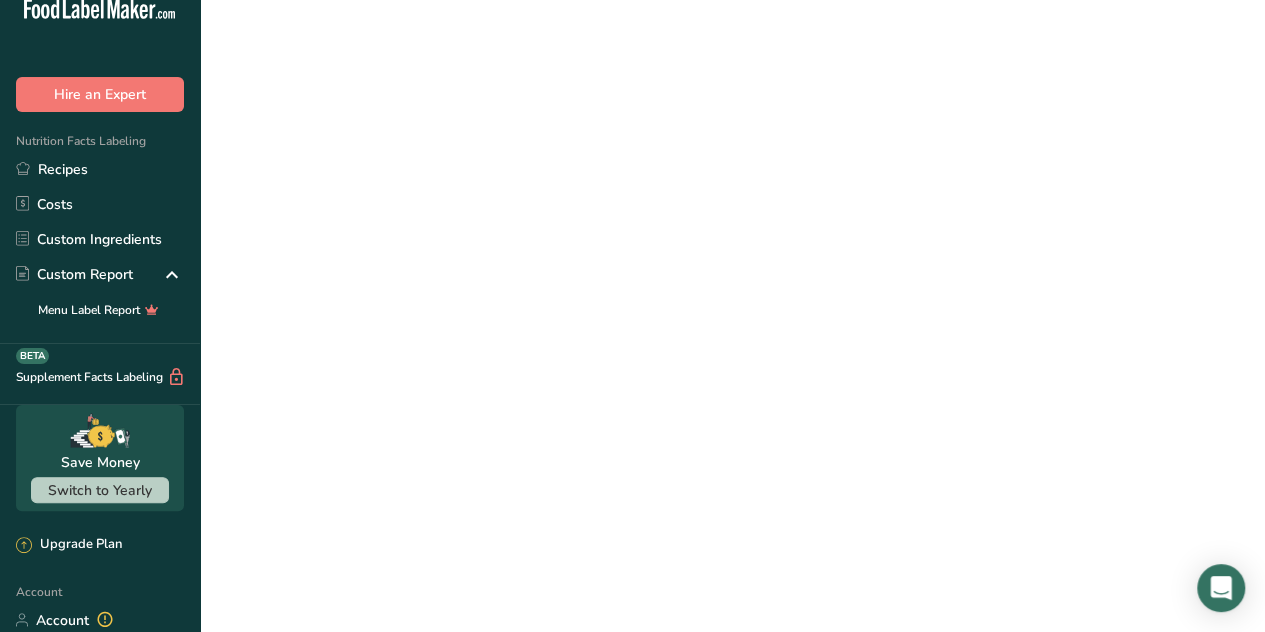 scroll, scrollTop: 0, scrollLeft: 0, axis: both 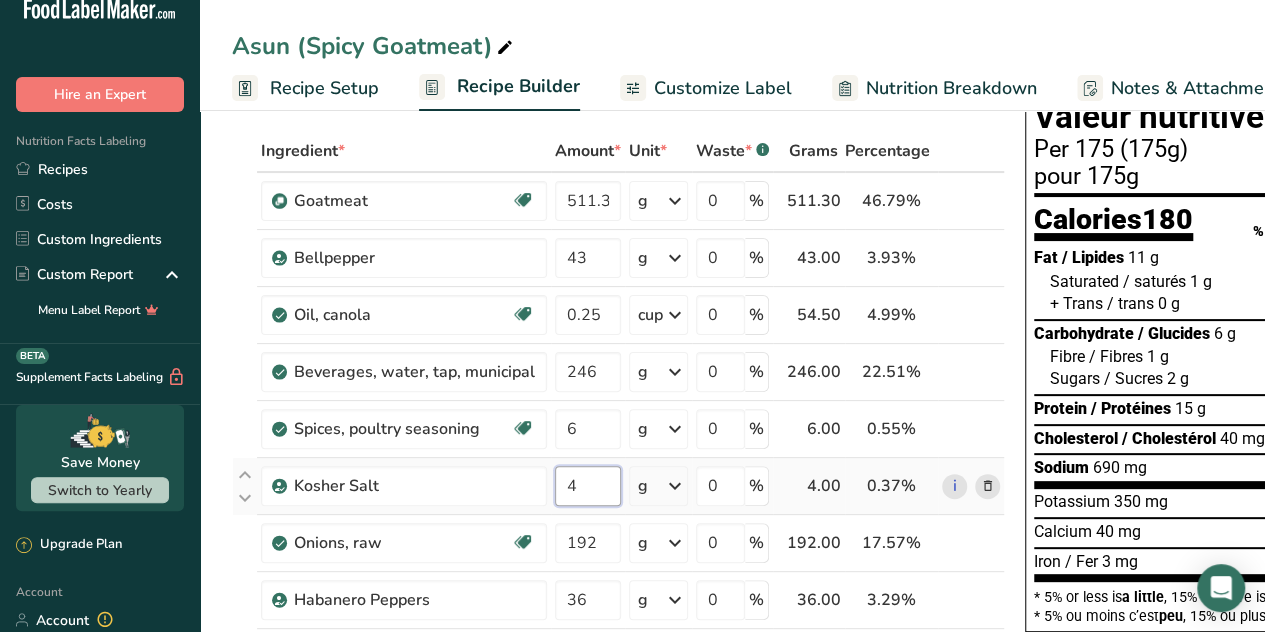 drag, startPoint x: 596, startPoint y: 487, endPoint x: 545, endPoint y: 498, distance: 52.17279 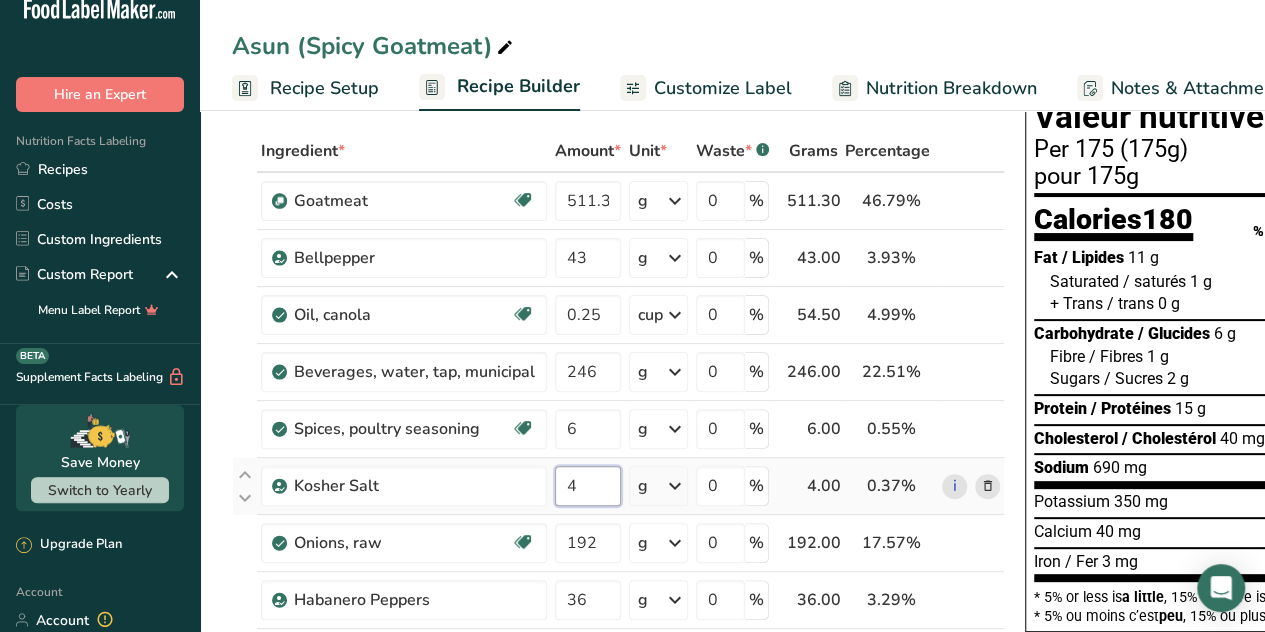 click on "4" at bounding box center [588, 486] 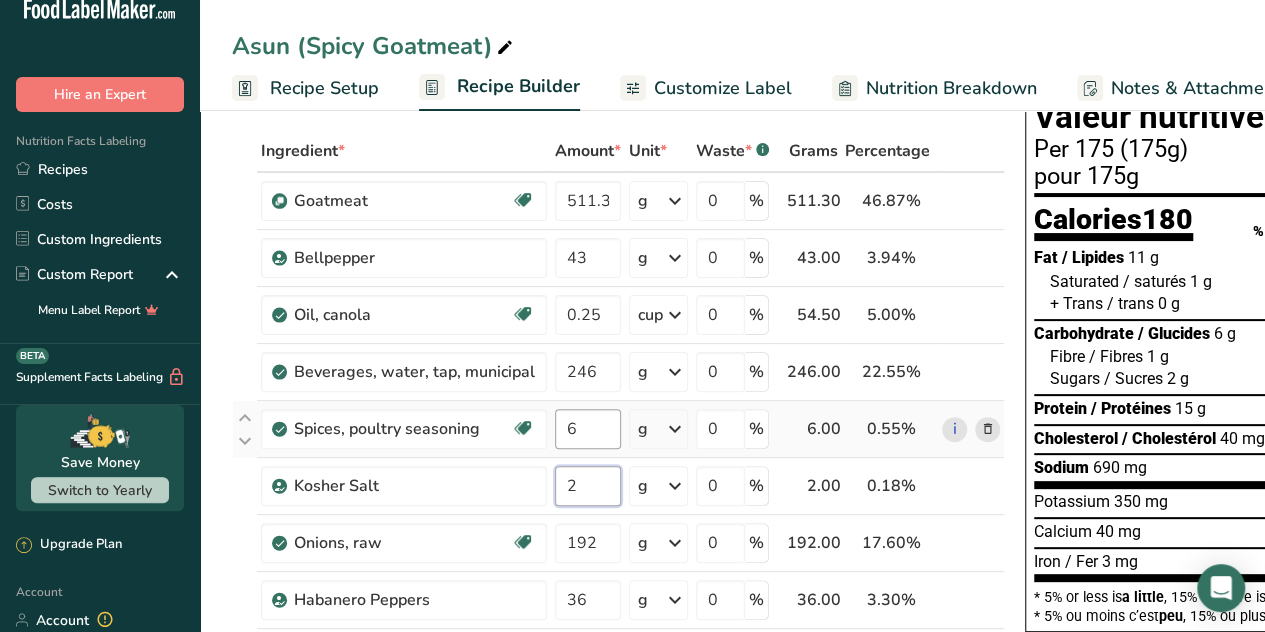 type on "2" 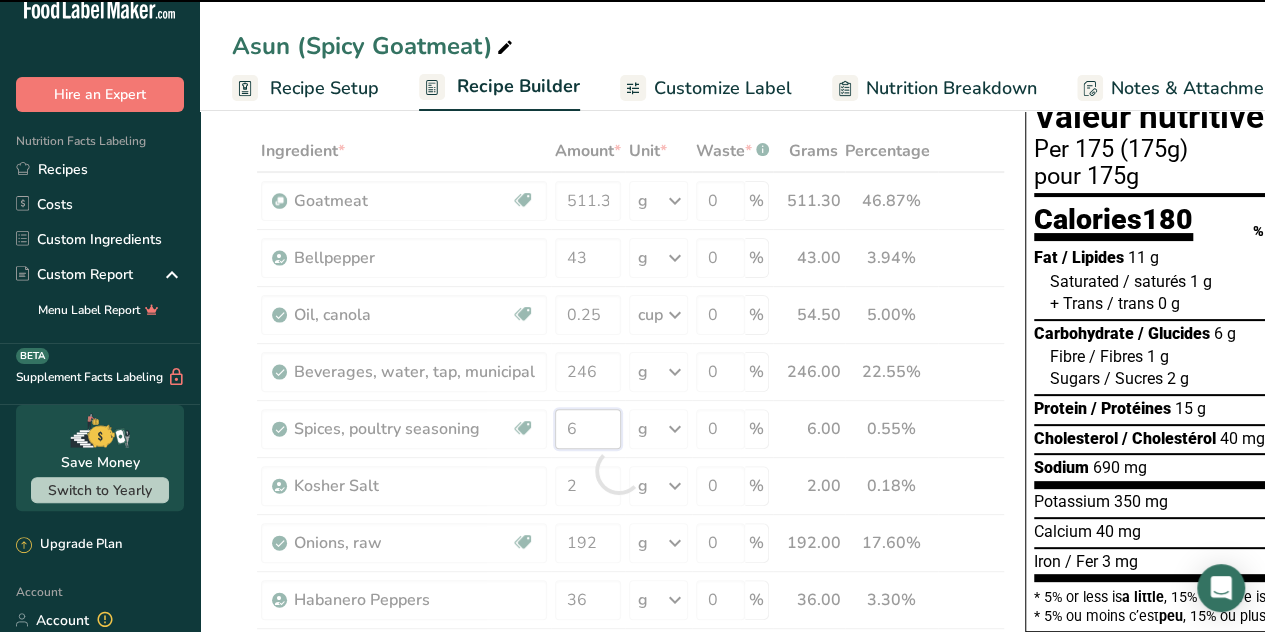 drag, startPoint x: 584, startPoint y: 416, endPoint x: 543, endPoint y: 434, distance: 44.777225 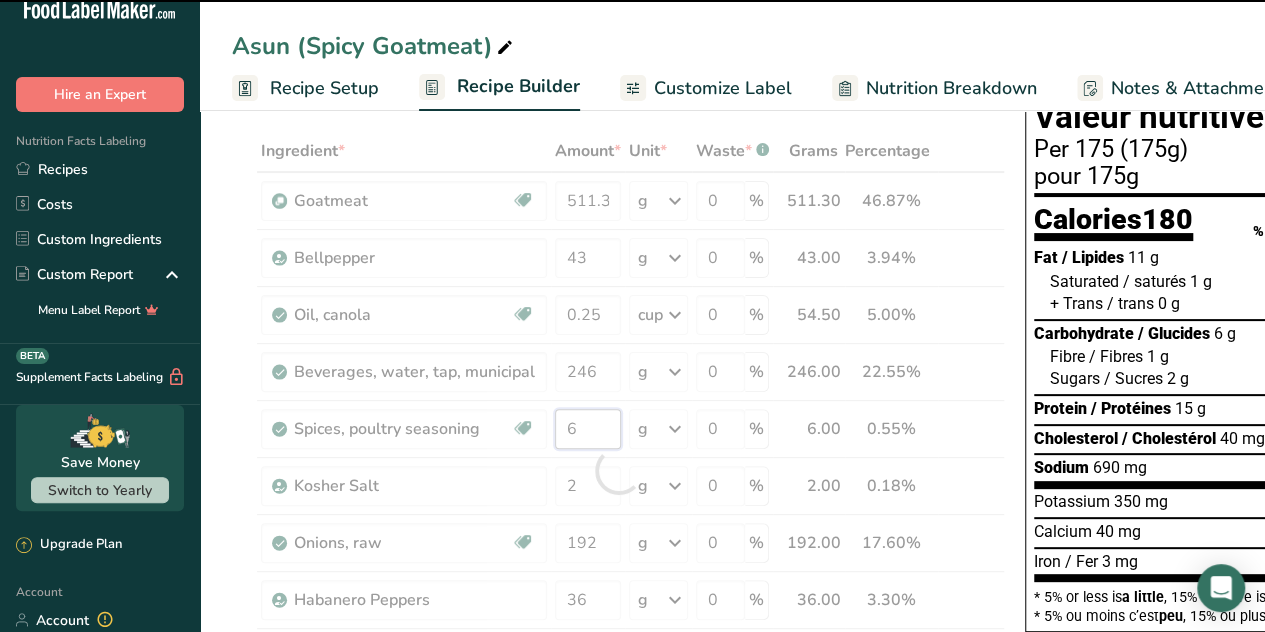 click on "Ingredient *
Amount *
Unit *
Waste *   .a-a{fill:#347362;}.b-a{fill:#fff;}          Grams
Percentage
Goatmeat
Source of Antioxidants
[MEDICAL_DATA] Effect
Dairy free
Gluten free
Vegan
Vegetarian
Soy free
511.3
g
Weight Units
g
kg
mg
See more
Volume Units
l
mL
fl oz
See more
0
%
511.30
46.87%
i
Bellpepper
43
g
Weight Units
g
kg
mg
See more
Volume Units
l
0.3" at bounding box center (618, 470) 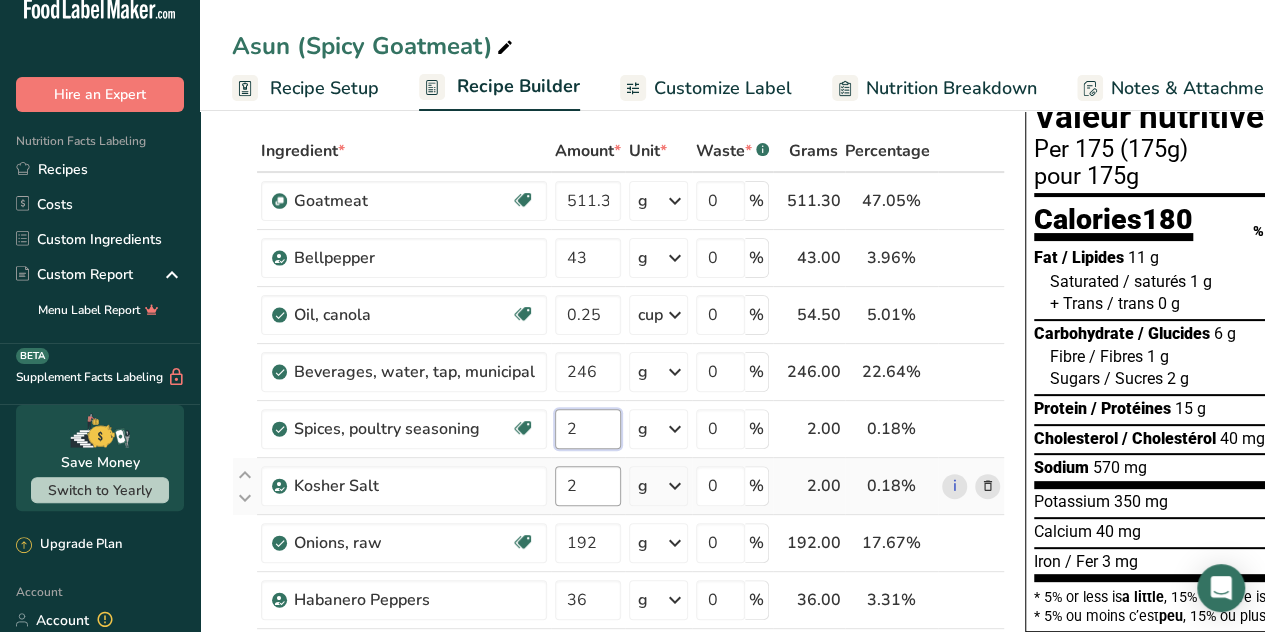 type on "2" 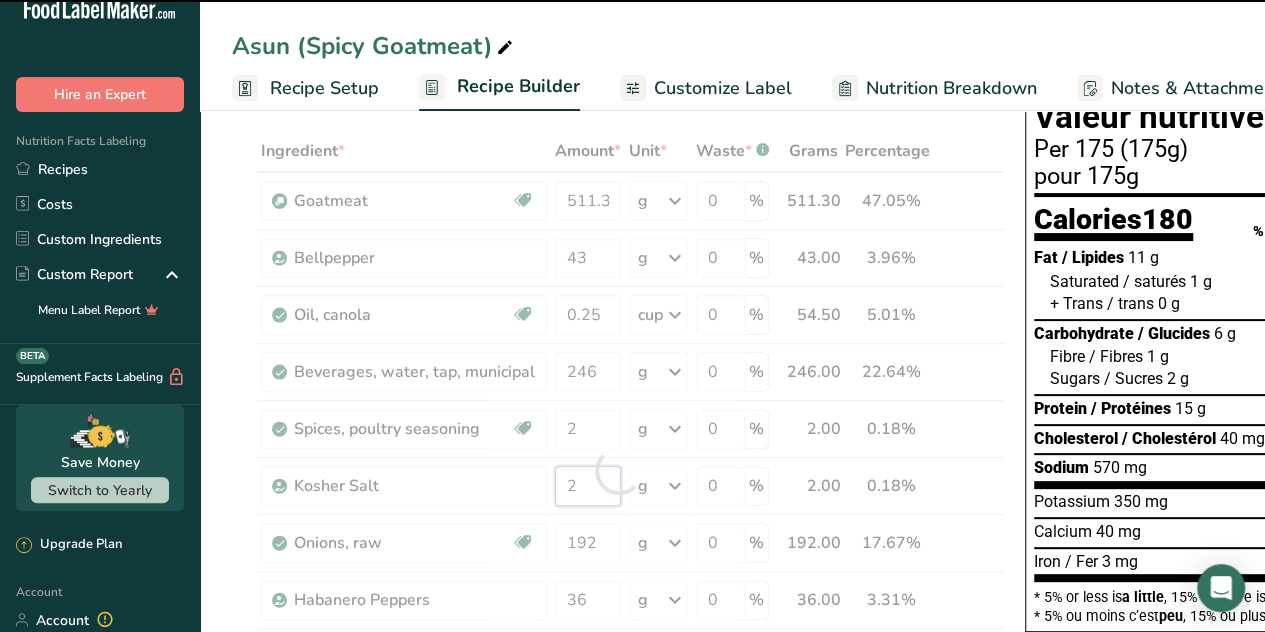 drag, startPoint x: 585, startPoint y: 486, endPoint x: 540, endPoint y: 503, distance: 48.104053 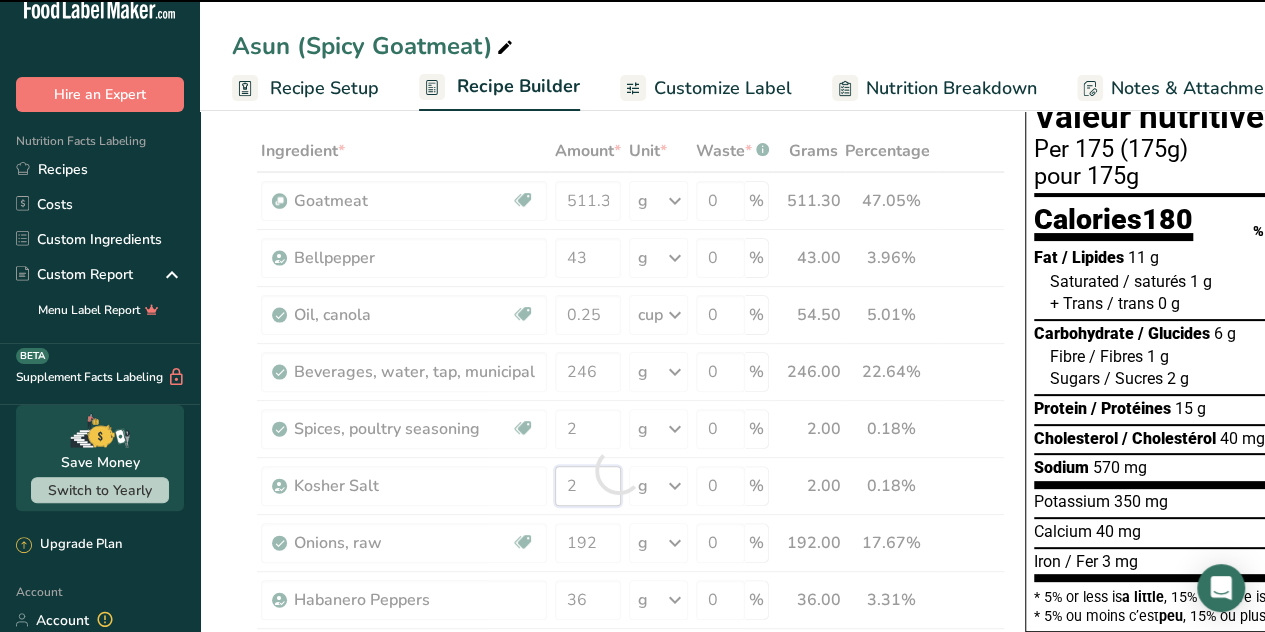 click on "Kosher Salt
2
g
Weight Units
g
kg
mg
See more
Volume Units
l
Volume units require a density conversion. If you know your ingredient's density enter it below. Otherwise, click on "RIA" our AI Regulatory bot - she will be able to help you
1.2
lb/ft3
g/cm3
Confirm
mL
Volume units require a density conversion. If you know your ingredient's density enter it below. Otherwise, click on "RIA" our AI Regulatory bot - she will be able to help you
1.2
lb/ft3
g/cm3
Confirm
fl oz
1.2
lb/ft3" at bounding box center (618, 486) 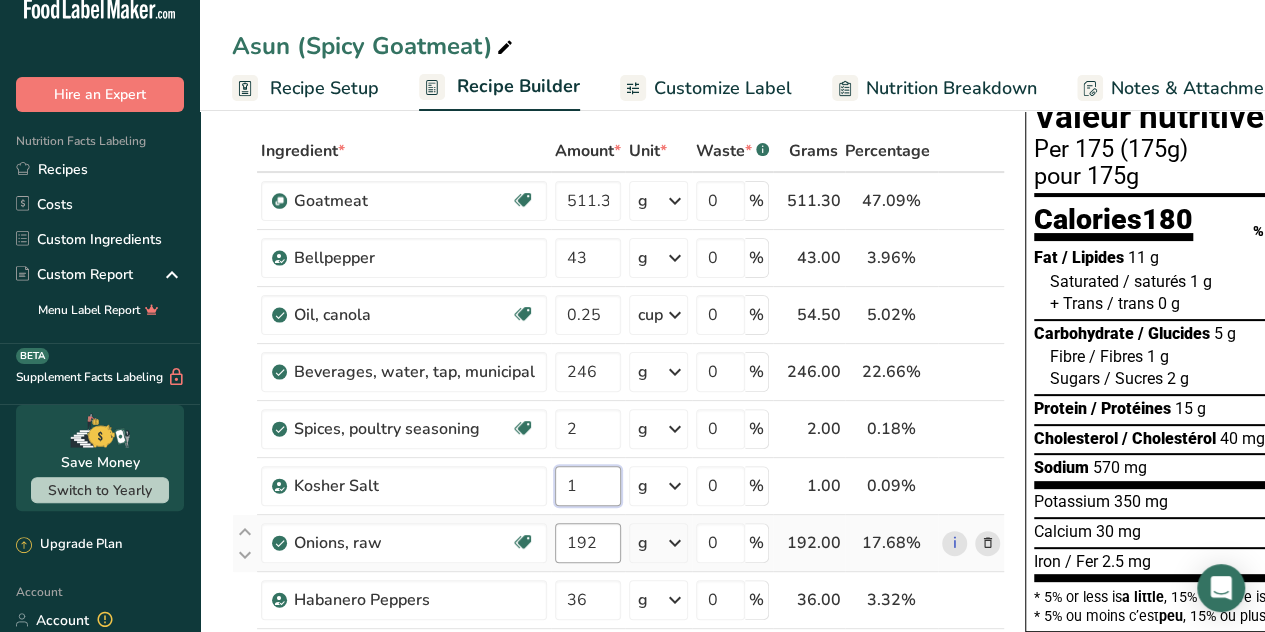 type on "1" 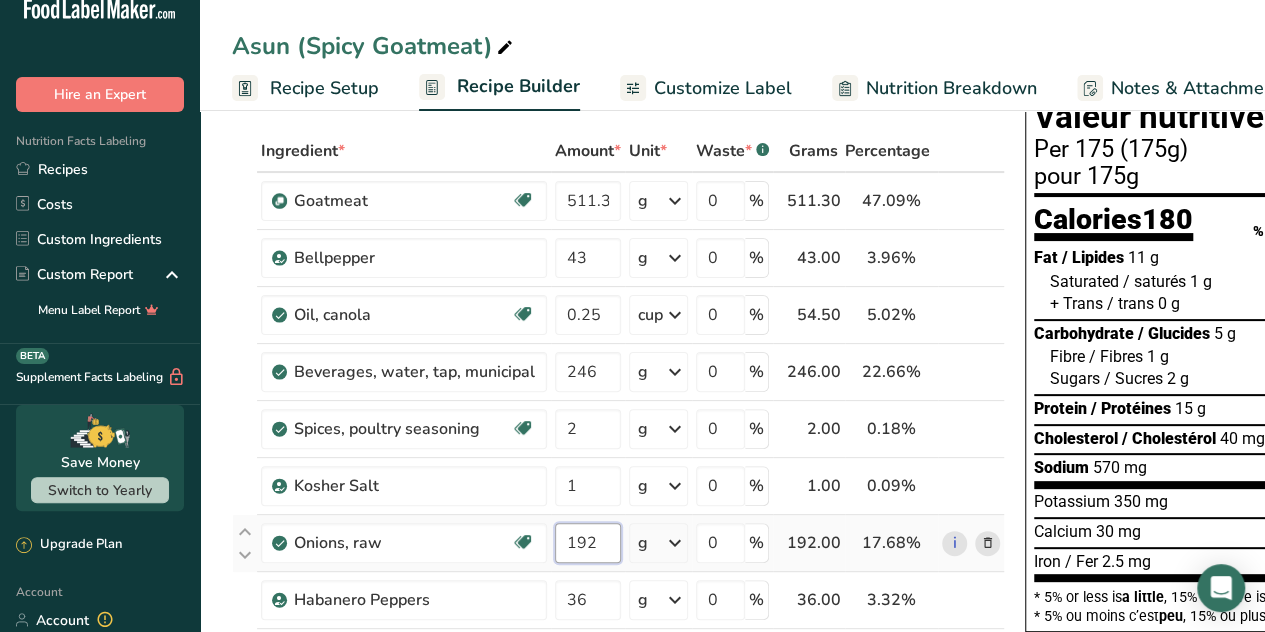 click on "Ingredient *
Amount *
Unit *
Waste *   .a-a{fill:#347362;}.b-a{fill:#fff;}          Grams
Percentage
Goatmeat
Source of Antioxidants
[MEDICAL_DATA] Effect
Dairy free
Gluten free
Vegan
Vegetarian
Soy free
511.3
g
Weight Units
g
kg
mg
See more
Volume Units
l
mL
fl oz
See more
0
%
511.30
47.09%
i
Bellpepper
43
g
Weight Units
g
kg
mg
See more
Volume Units
l
0.3" at bounding box center (618, 470) 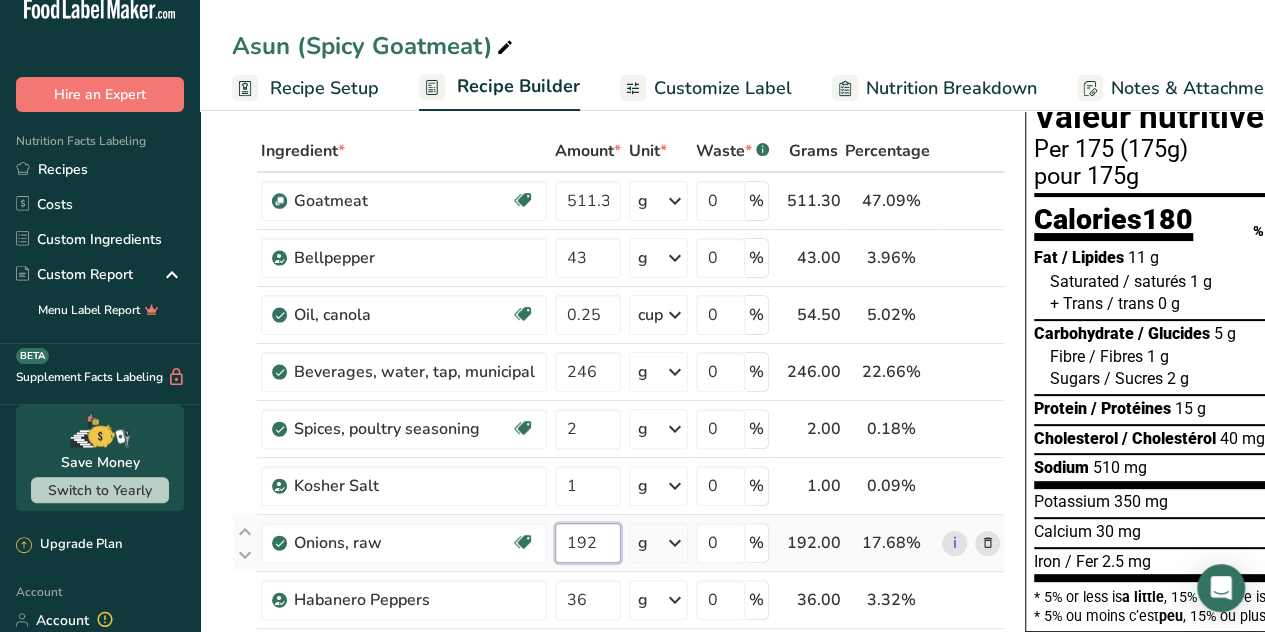 drag, startPoint x: 613, startPoint y: 543, endPoint x: 552, endPoint y: 546, distance: 61.073727 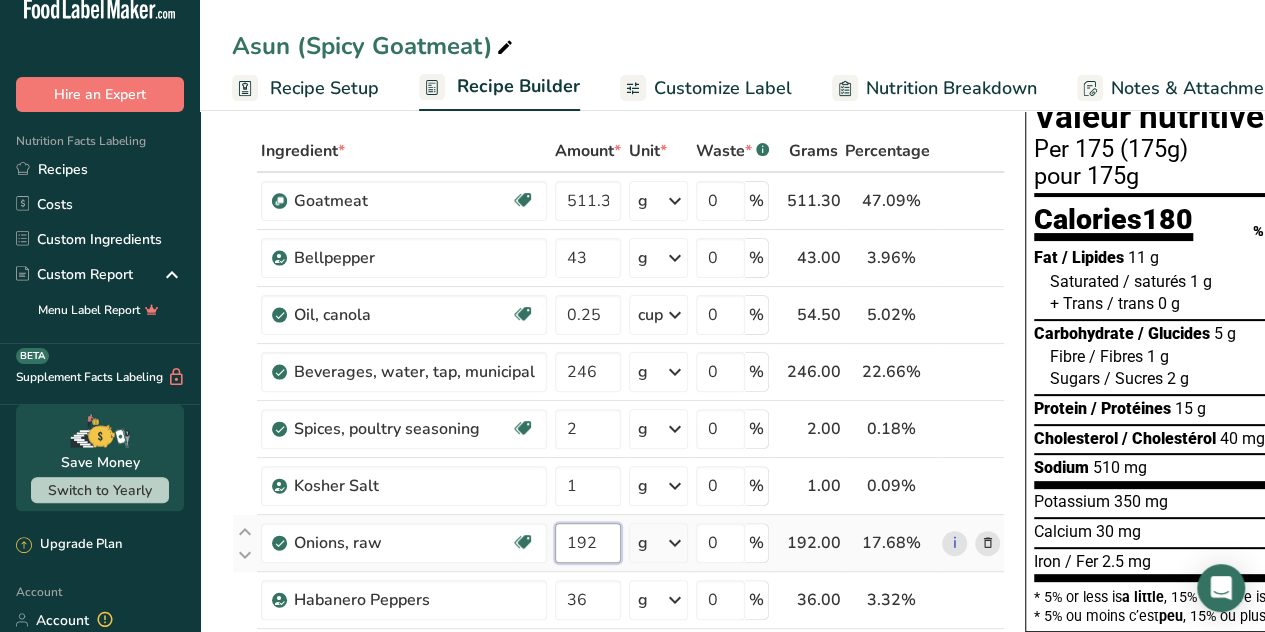 click on "192" at bounding box center [588, 543] 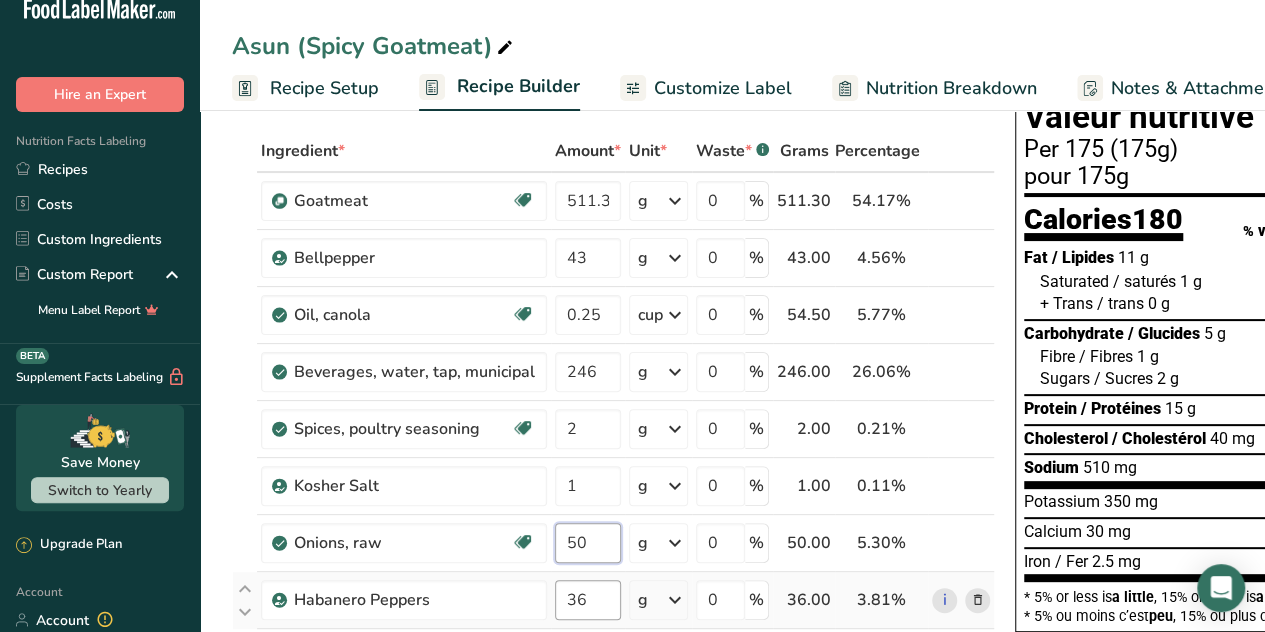 type on "50" 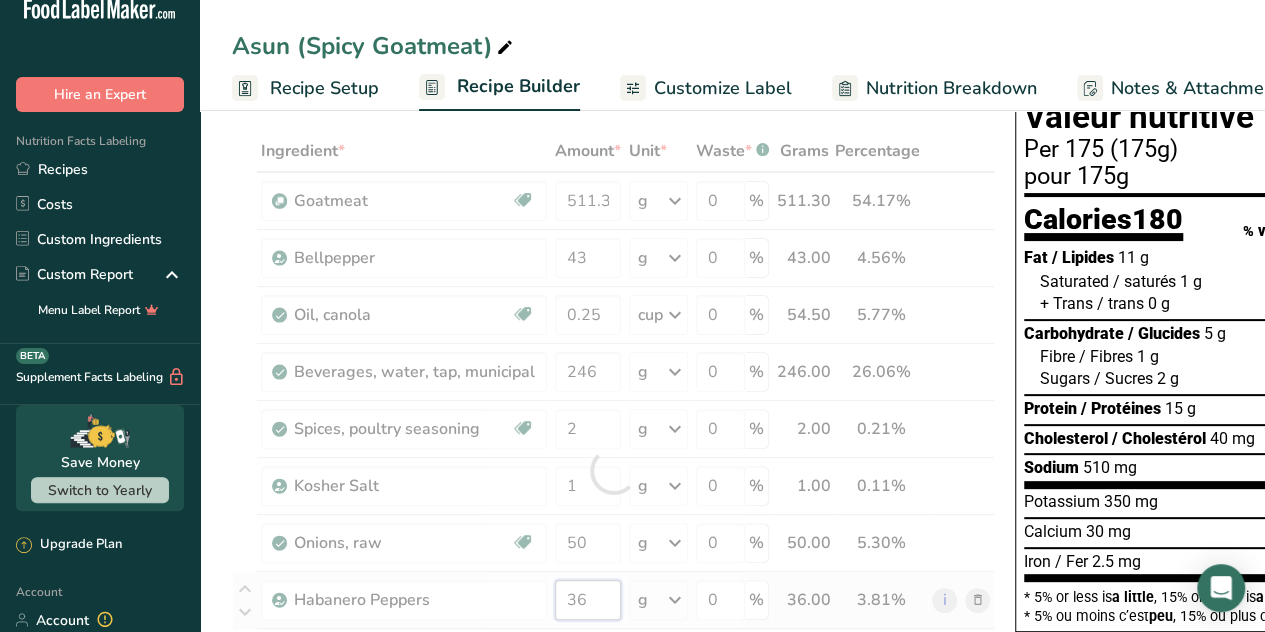 click on "Ingredient *
Amount *
Unit *
Waste *   .a-a{fill:#347362;}.b-a{fill:#fff;}          Grams
Percentage
Goatmeat
Source of Antioxidants
[MEDICAL_DATA] Effect
Dairy free
Gluten free
Vegan
Vegetarian
Soy free
511.3
g
Weight Units
g
kg
mg
See more
Volume Units
l
mL
fl oz
See more
0
%
511.30
54.17%
i
Bellpepper
43
g
Weight Units
g
kg
mg
See more
Volume Units
l
0.3" at bounding box center (613, 470) 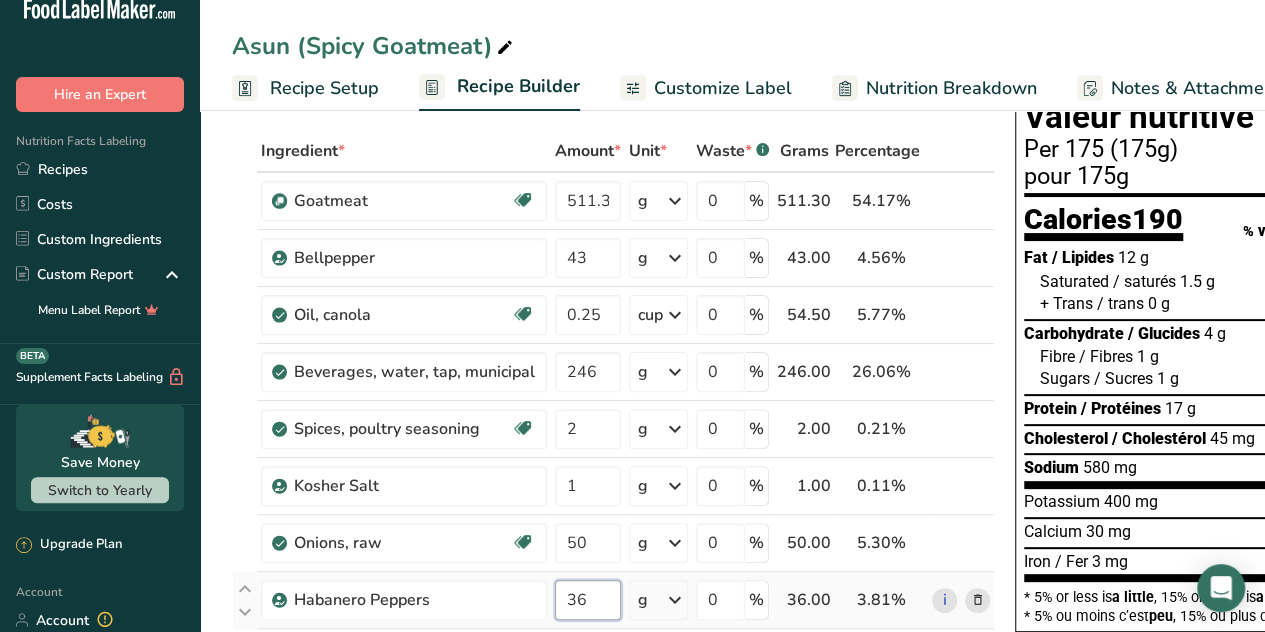 drag, startPoint x: 584, startPoint y: 610, endPoint x: 548, endPoint y: 613, distance: 36.124783 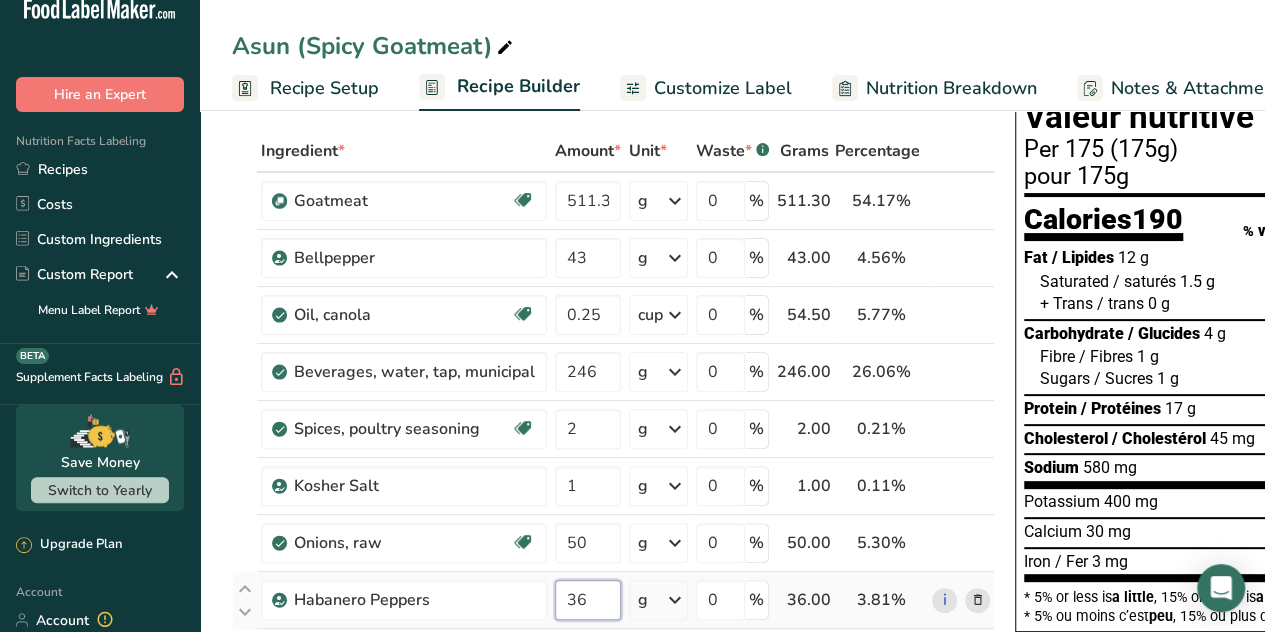 click on "36" at bounding box center [588, 600] 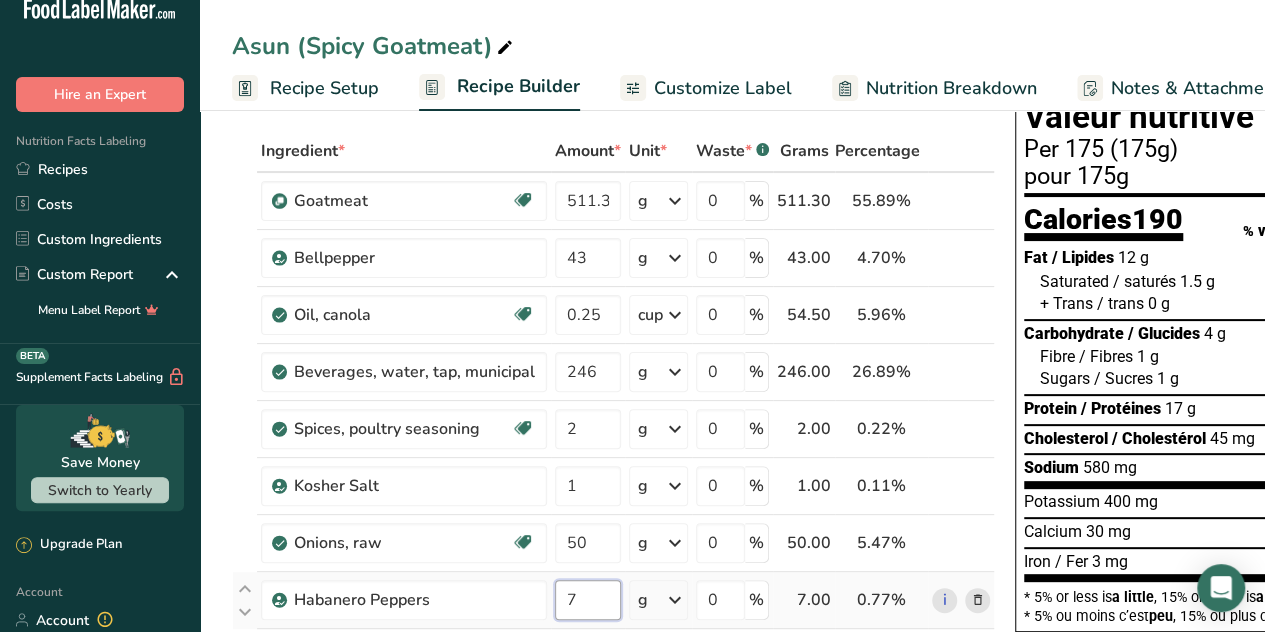 click on "7" at bounding box center (588, 600) 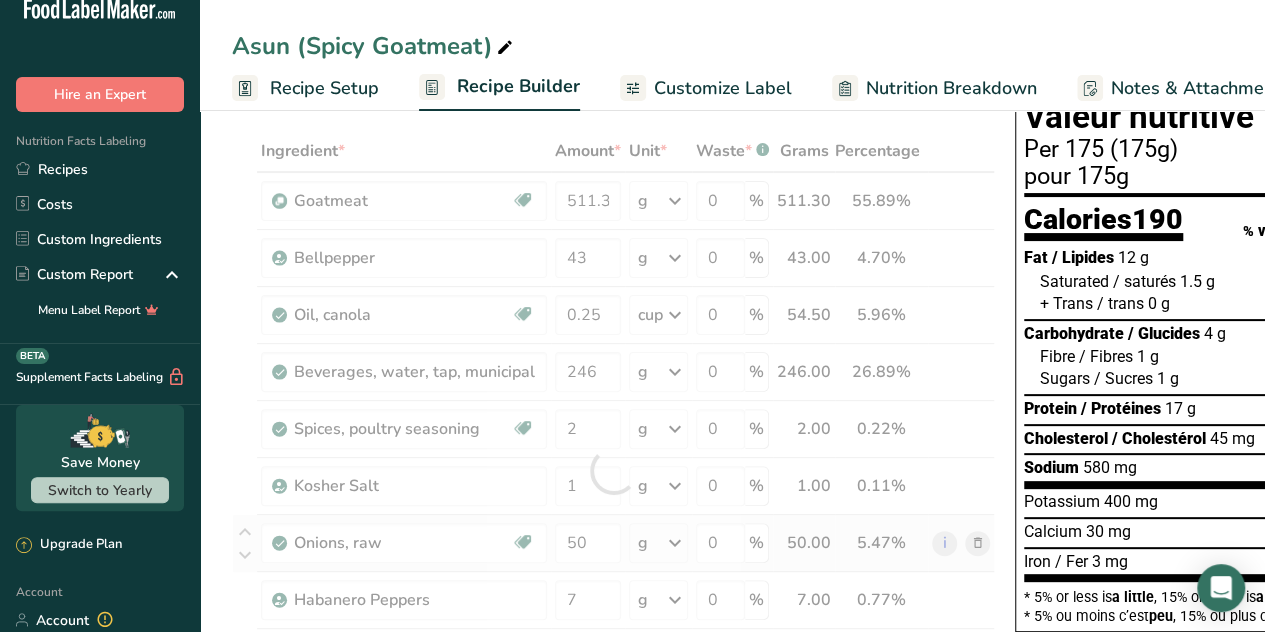 click on "Ingredient *
Amount *
Unit *
Waste *   .a-a{fill:#347362;}.b-a{fill:#fff;}          Grams
Percentage
Goatmeat
Source of Antioxidants
[MEDICAL_DATA] Effect
Dairy free
Gluten free
Vegan
Vegetarian
Soy free
511.3
g
Weight Units
g
kg
mg
See more
Volume Units
l
mL
fl oz
See more
0
%
511.30
55.89%
i
Bellpepper
43
g
Weight Units
g
kg
mg
See more
Volume Units
l
0.3" at bounding box center (613, 470) 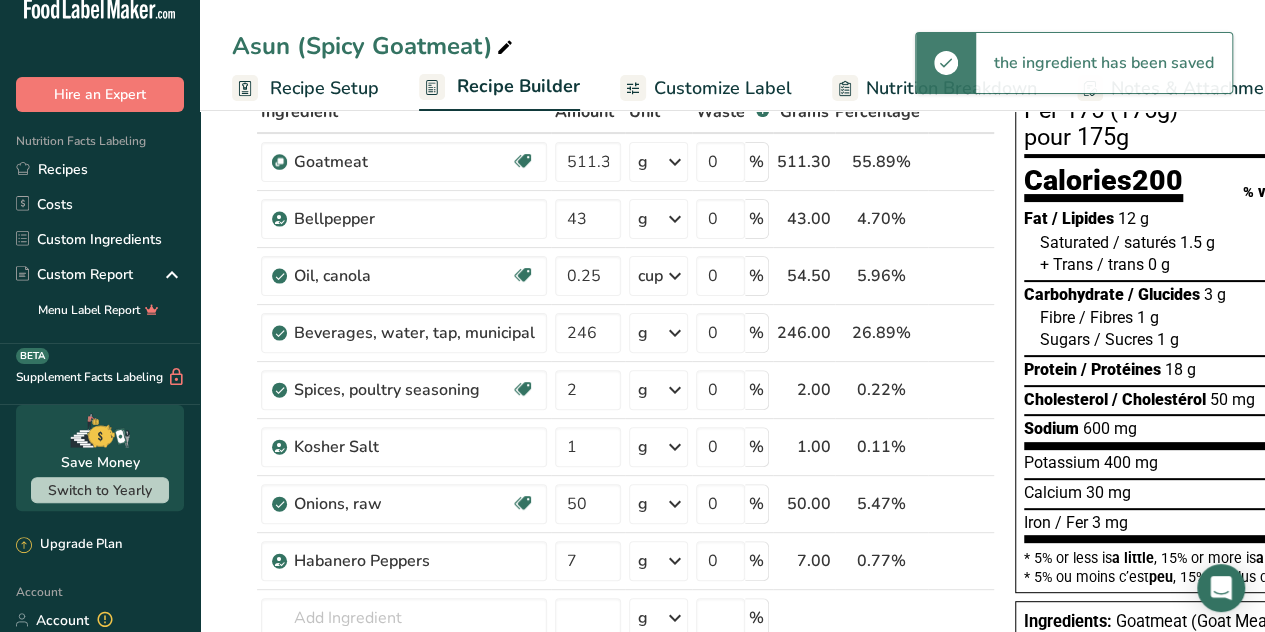scroll, scrollTop: 219, scrollLeft: 0, axis: vertical 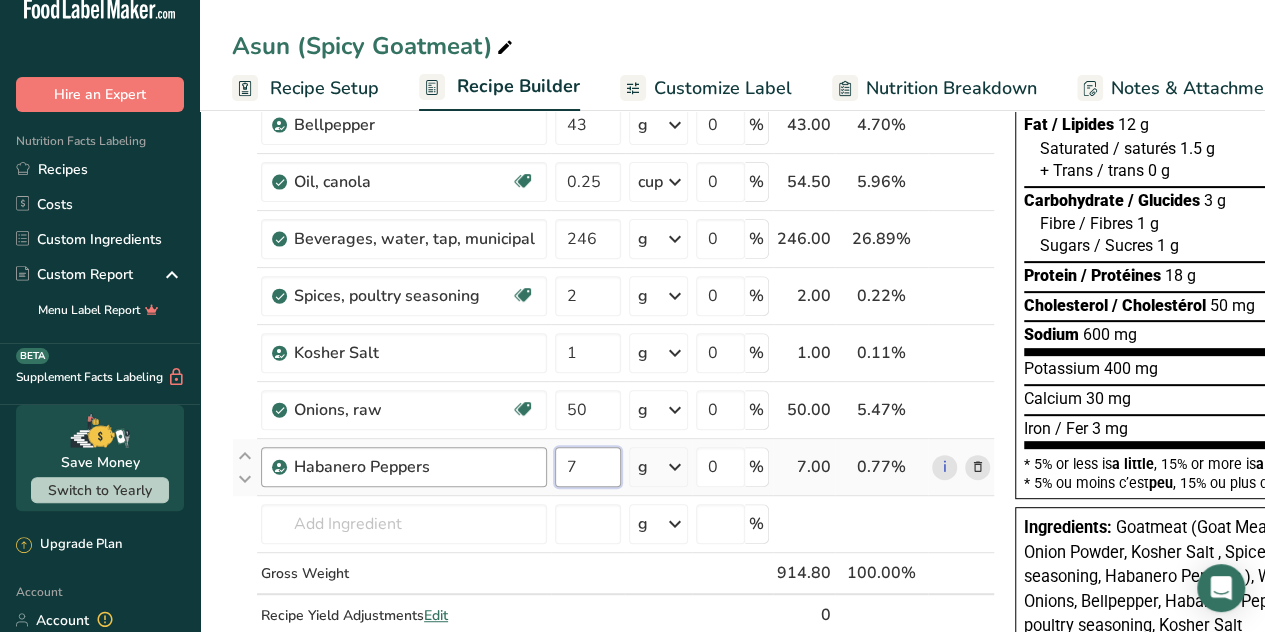 drag, startPoint x: 576, startPoint y: 460, endPoint x: 536, endPoint y: 473, distance: 42.059483 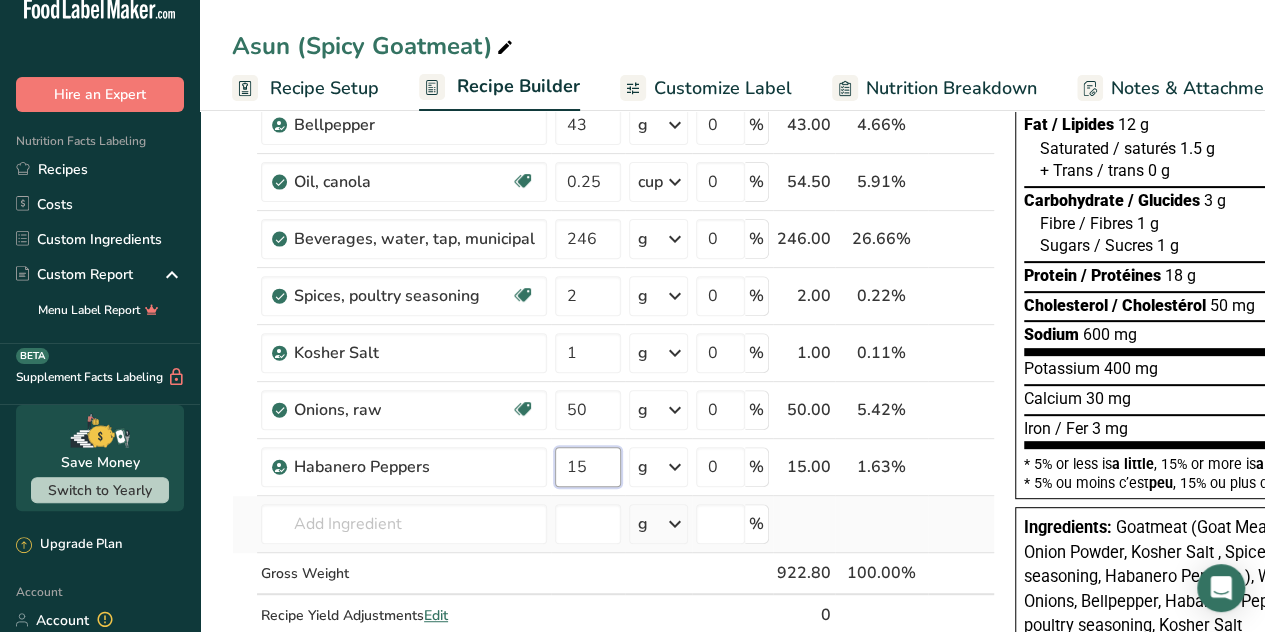type on "15" 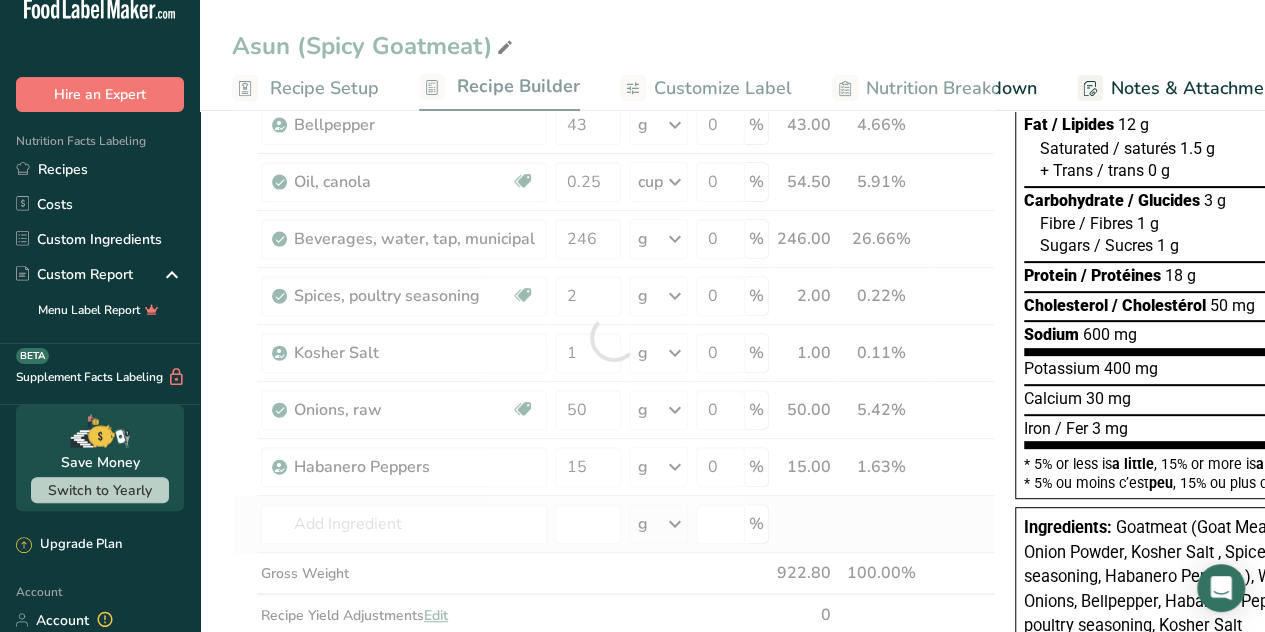 click on "Ingredient *
Amount *
Unit *
Waste *   .a-a{fill:#347362;}.b-a{fill:#fff;}          Grams
Percentage
Goatmeat
Source of Antioxidants
[MEDICAL_DATA] Effect
Dairy free
Gluten free
Vegan
Vegetarian
Soy free
511.3
g
Weight Units
g
kg
mg
See more
Volume Units
l
mL
fl oz
See more
0
%
511.30
55.41%
i
Bellpepper
43
g
Weight Units
g
kg
mg
See more
Volume Units
l
0.3" at bounding box center [613, 337] 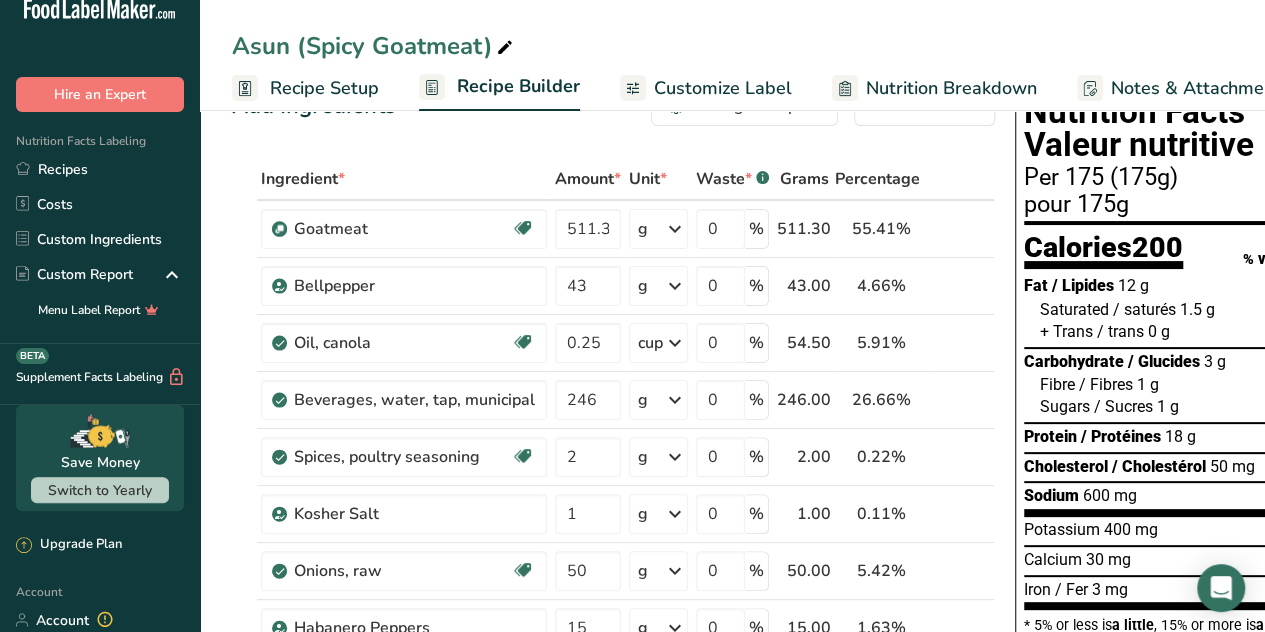 scroll, scrollTop: 53, scrollLeft: 0, axis: vertical 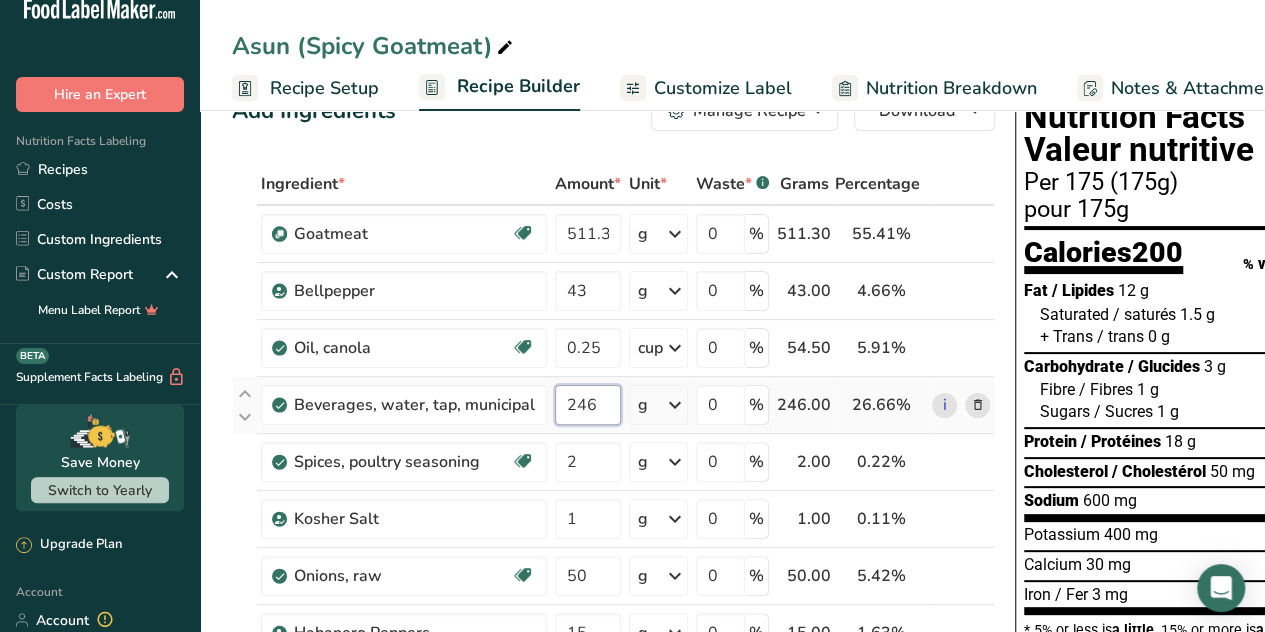 drag, startPoint x: 600, startPoint y: 403, endPoint x: 555, endPoint y: 412, distance: 45.891174 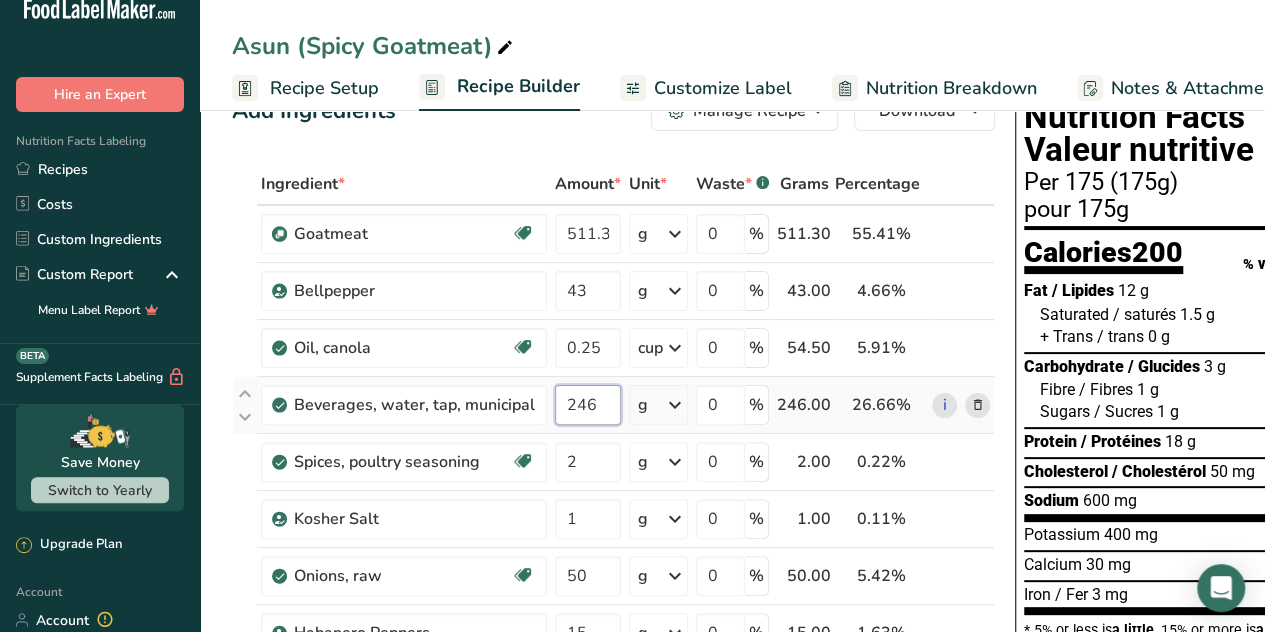 click on "246" at bounding box center [588, 405] 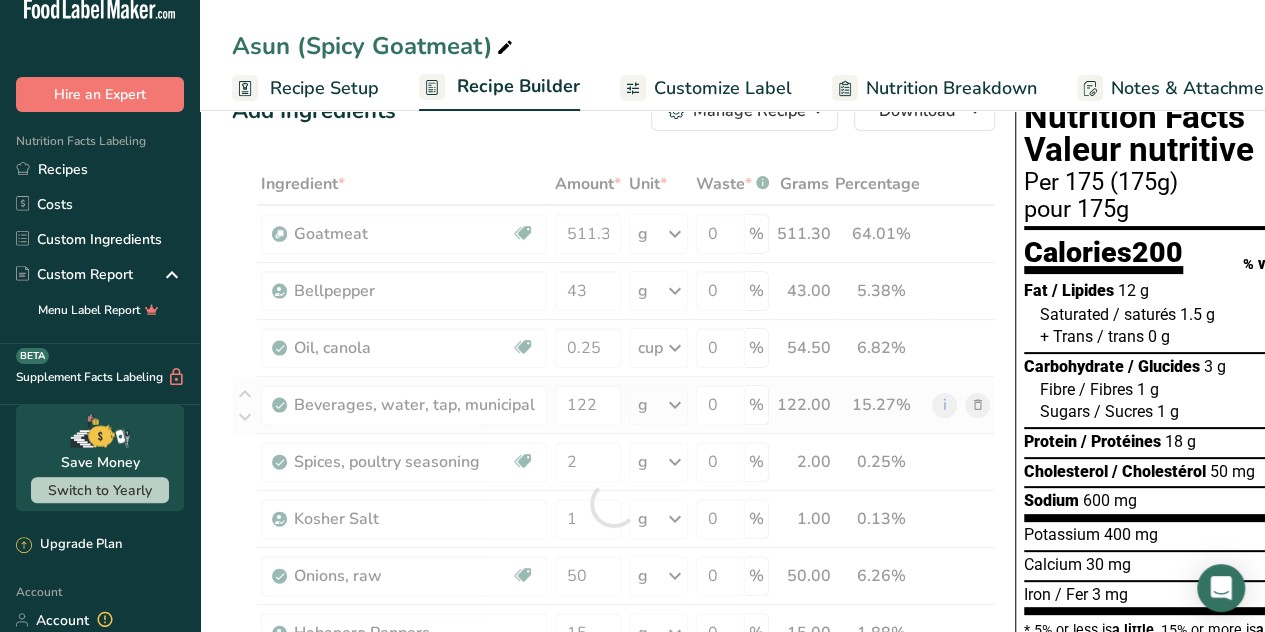 click on "Ingredient *
Amount *
Unit *
Waste *   .a-a{fill:#347362;}.b-a{fill:#fff;}          Grams
Percentage
Goatmeat
Source of Antioxidants
[MEDICAL_DATA] Effect
Dairy free
Gluten free
Vegan
Vegetarian
Soy free
511.3
g
Weight Units
g
kg
mg
See more
Volume Units
l
mL
fl oz
See more
0
%
511.30
64.01%
i
Bellpepper
43
g
Weight Units
g
kg
mg
See more
Volume Units
l
0.3" at bounding box center (613, 503) 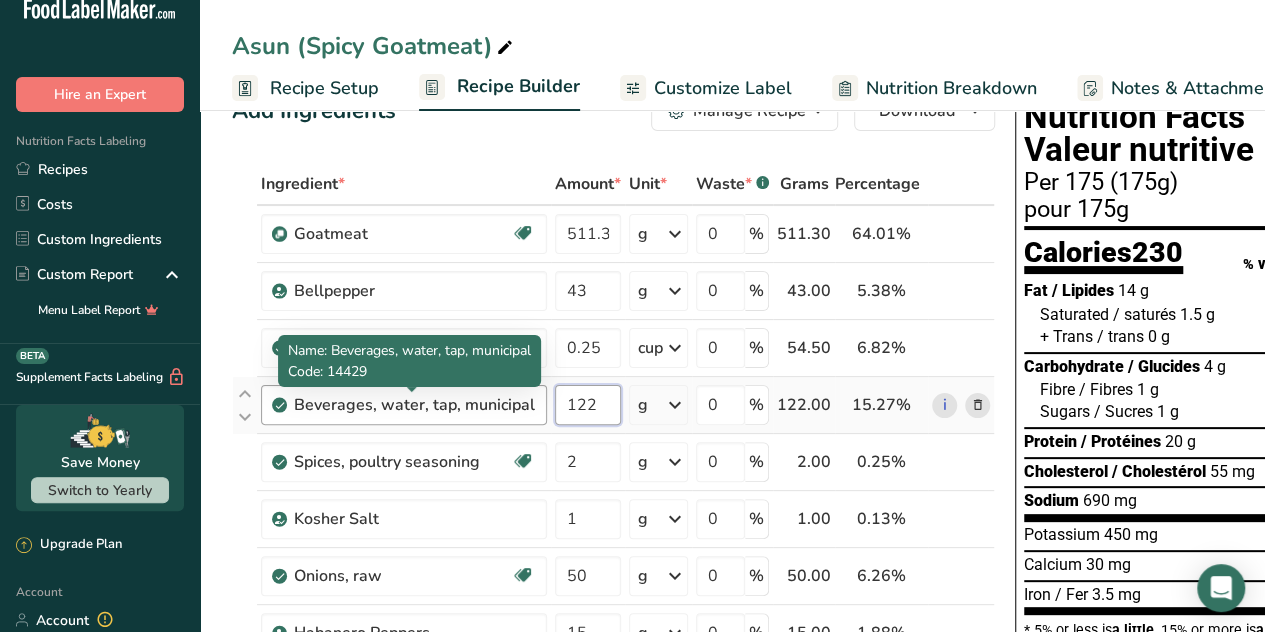 drag, startPoint x: 596, startPoint y: 414, endPoint x: 509, endPoint y: 421, distance: 87.28116 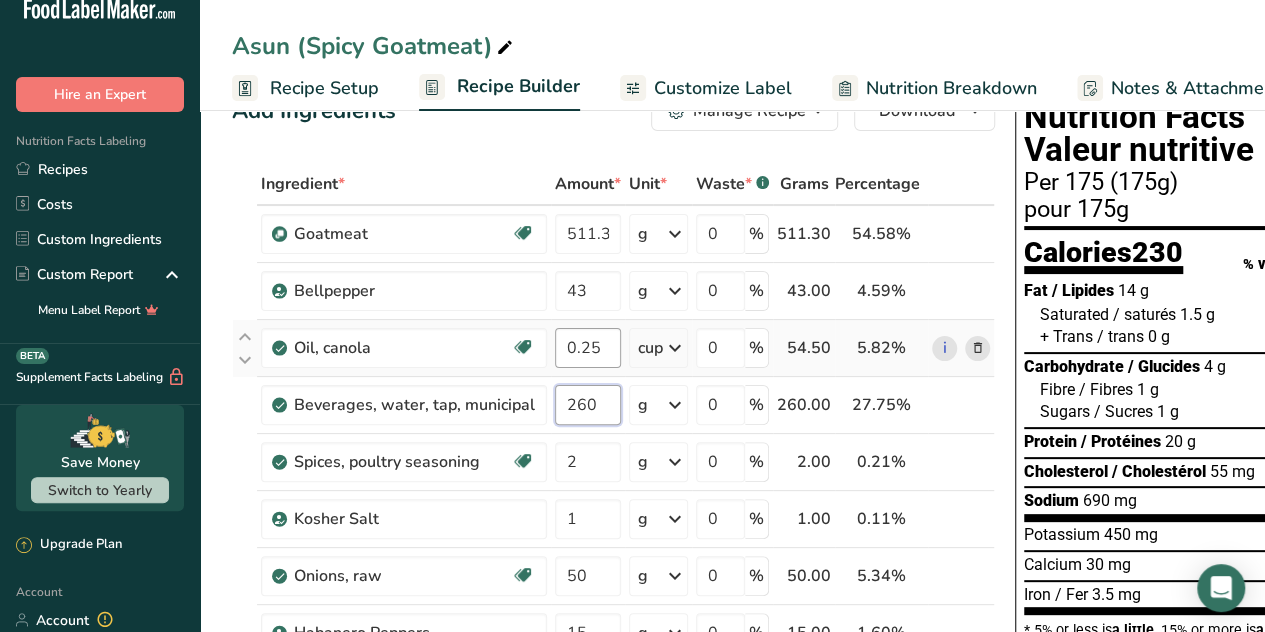 type on "260" 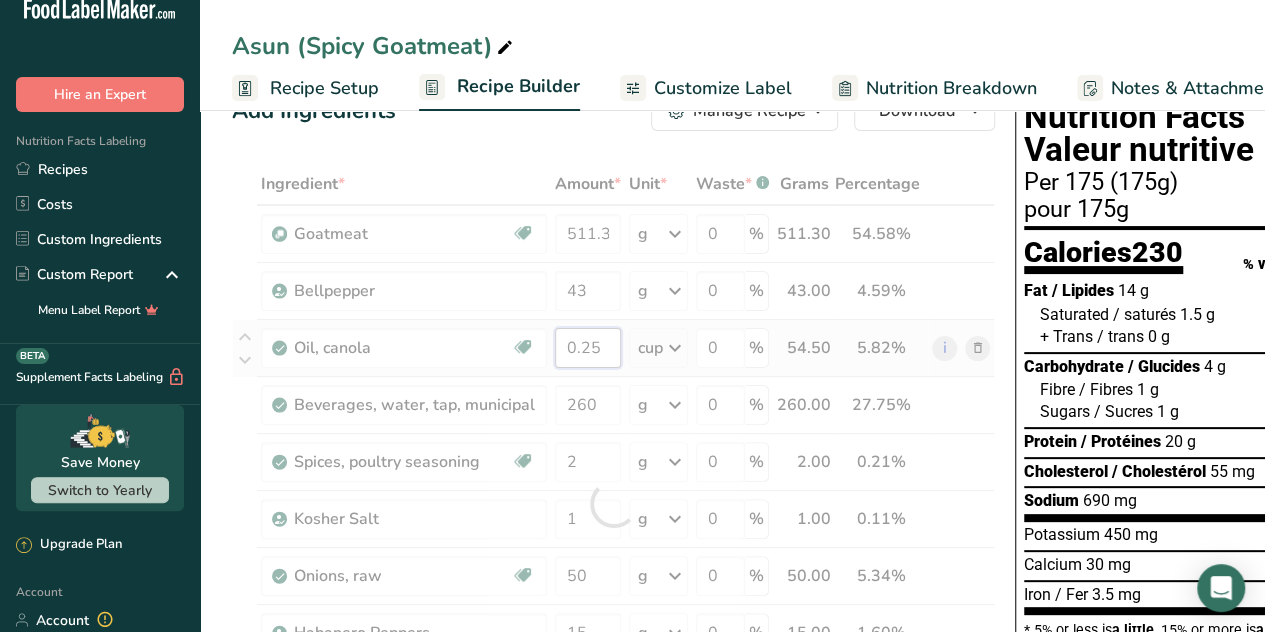 click on "Ingredient *
Amount *
Unit *
Waste *   .a-a{fill:#347362;}.b-a{fill:#fff;}          Grams
Percentage
Goatmeat
Source of Antioxidants
[MEDICAL_DATA] Effect
Dairy free
Gluten free
Vegan
Vegetarian
Soy free
511.3
g
Weight Units
g
kg
mg
See more
Volume Units
l
mL
fl oz
See more
0
%
511.30
54.58%
i
Bellpepper
43
g
Weight Units
g
kg
mg
See more
Volume Units
l
0.3" at bounding box center [613, 503] 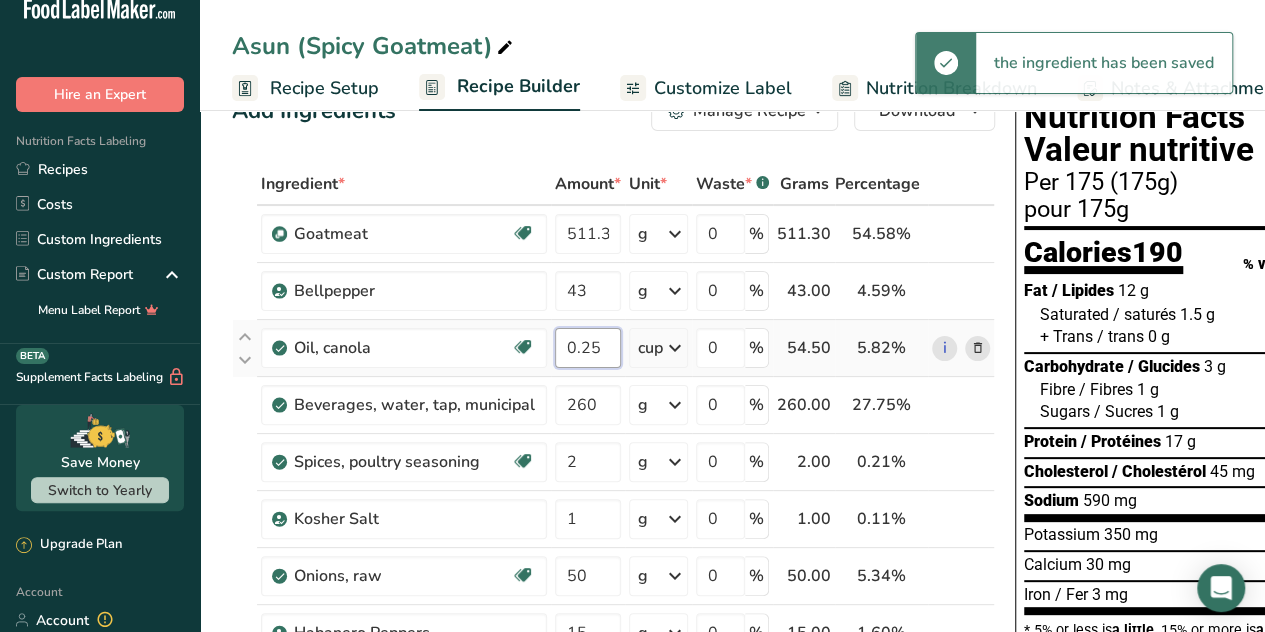 drag, startPoint x: 610, startPoint y: 362, endPoint x: 604, endPoint y: 347, distance: 16.155495 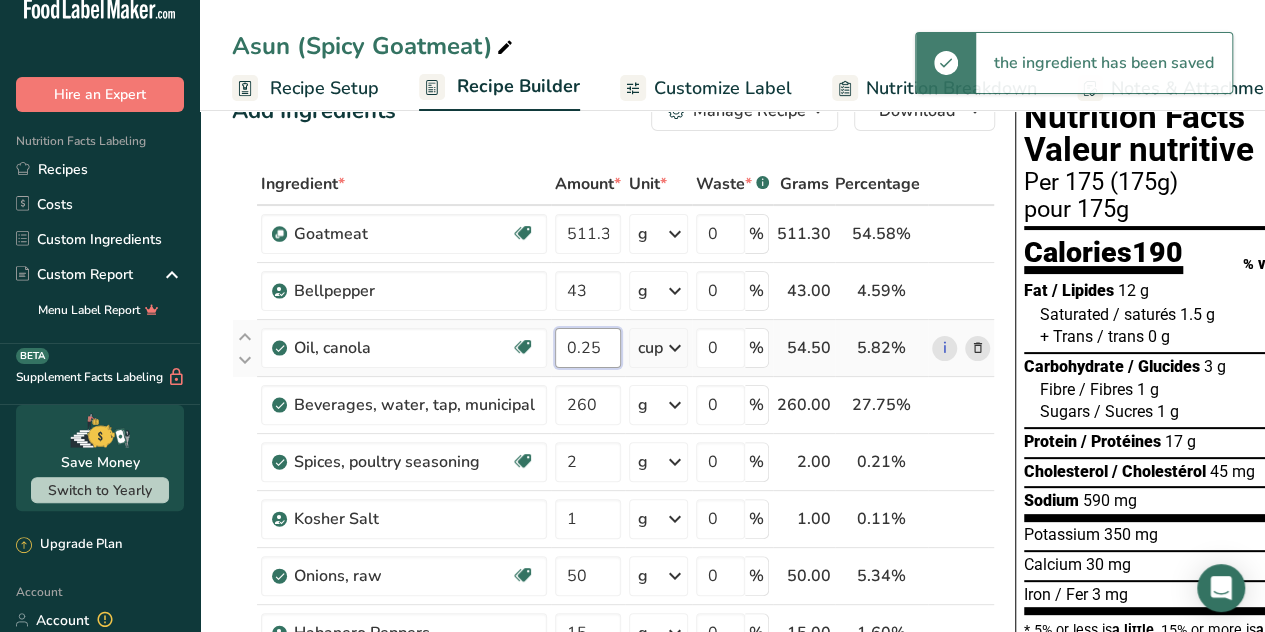 click on "0.25" at bounding box center (588, 348) 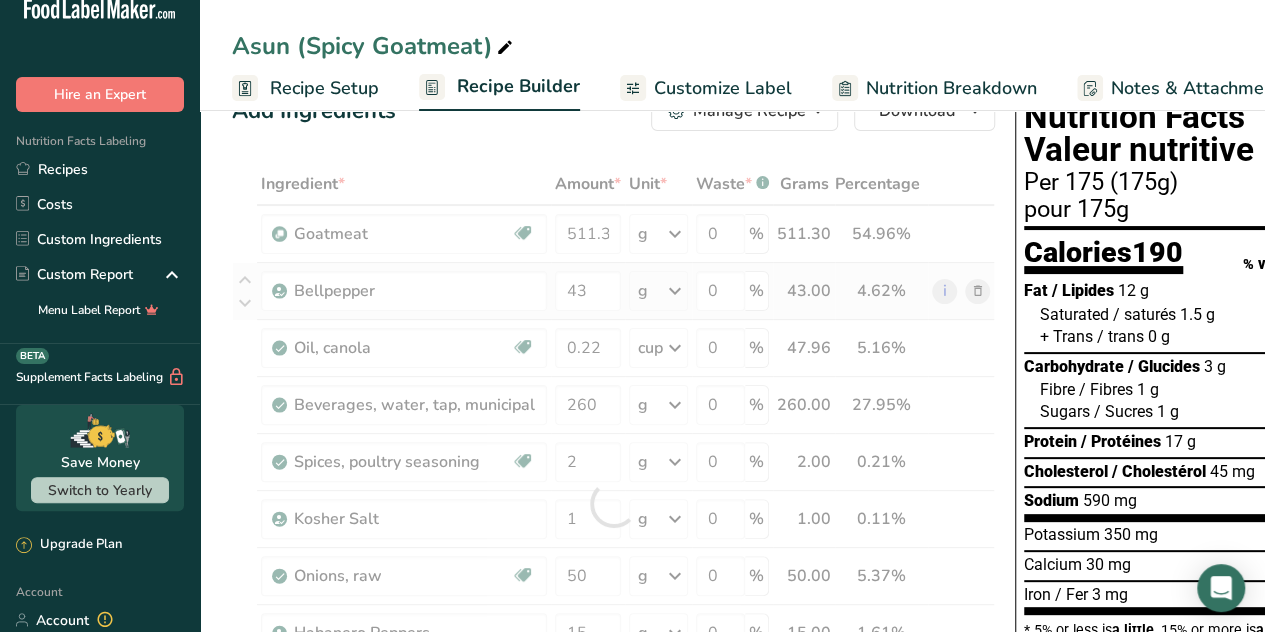 click on "Ingredient *
Amount *
Unit *
Waste *   .a-a{fill:#347362;}.b-a{fill:#fff;}          Grams
Percentage
Goatmeat
Source of Antioxidants
[MEDICAL_DATA] Effect
Dairy free
Gluten free
Vegan
Vegetarian
Soy free
511.3
g
Weight Units
g
kg
mg
See more
Volume Units
l
mL
fl oz
See more
0
%
511.30
54.96%
i
Bellpepper
43
g
Weight Units
g
kg
mg
See more
Volume Units
l
0.3" at bounding box center (613, 503) 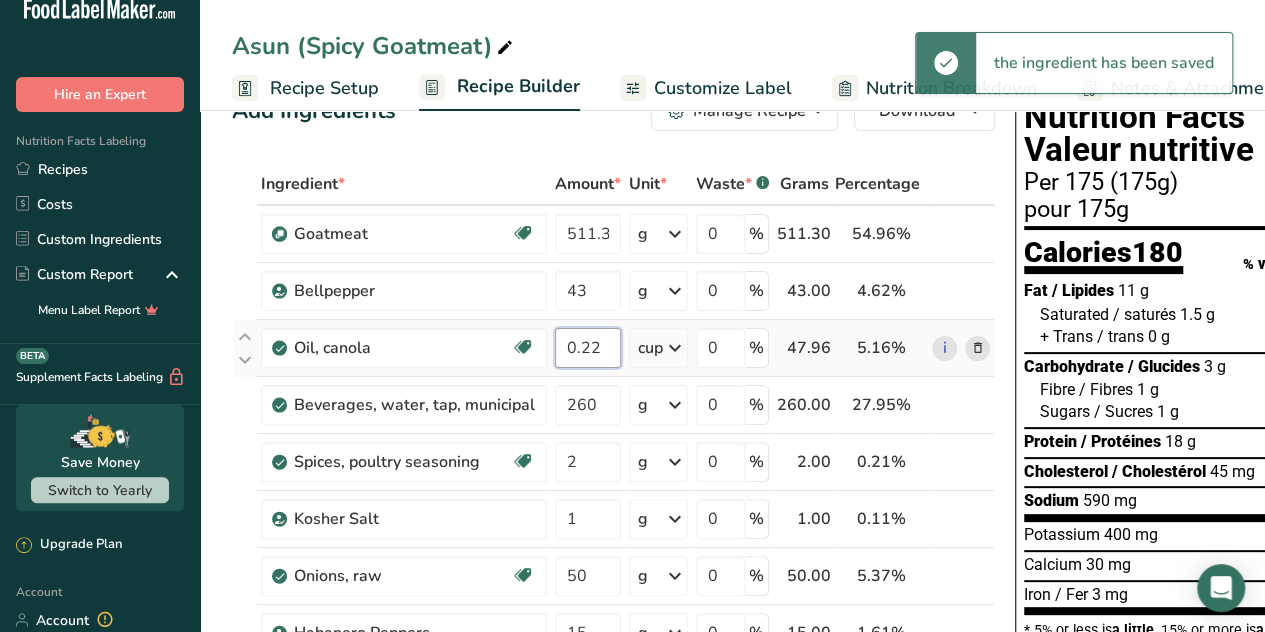 click on "0.22" at bounding box center (588, 348) 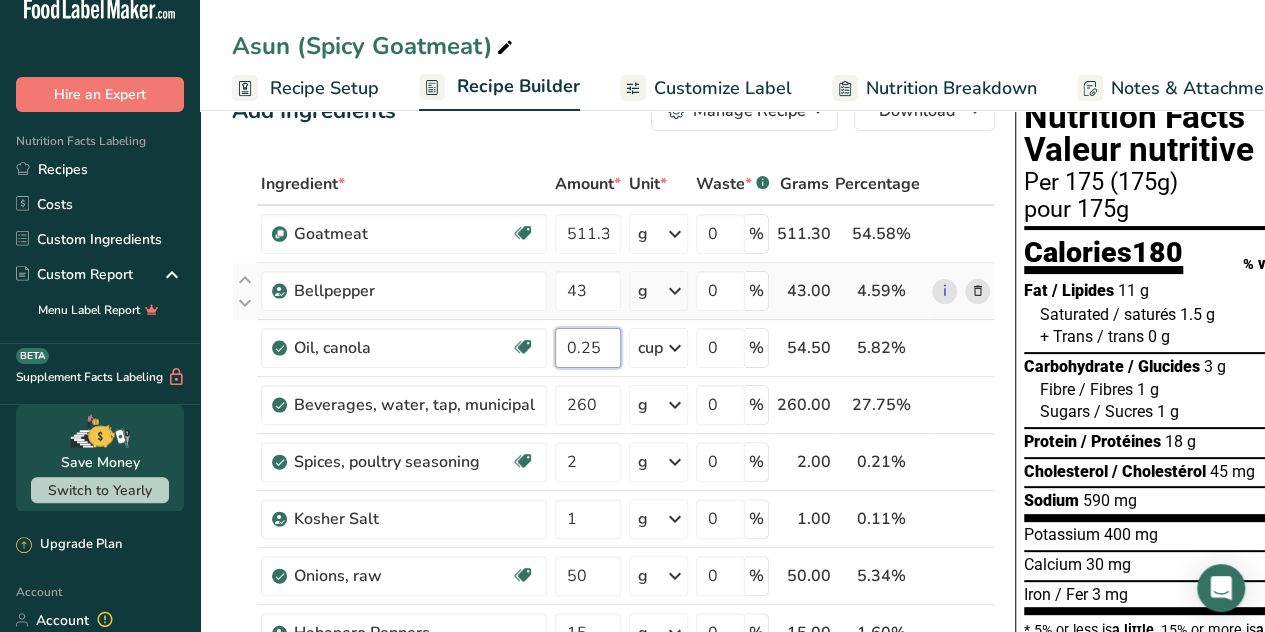 type on "0.25" 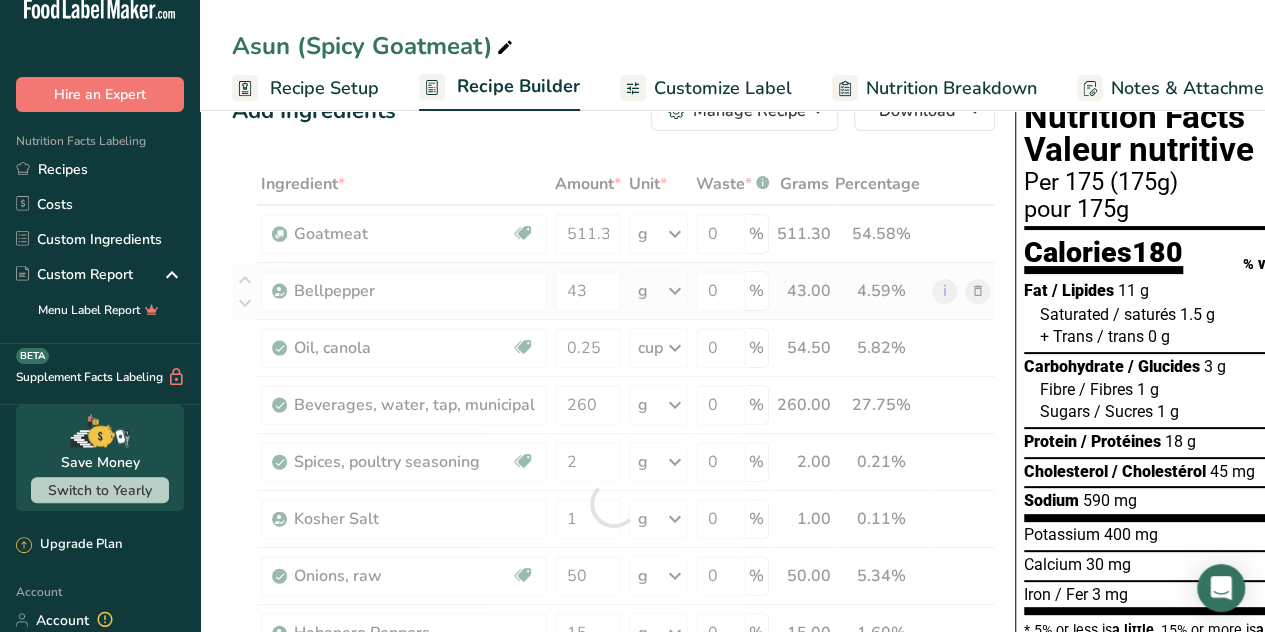 click on "Ingredient *
Amount *
Unit *
Waste *   .a-a{fill:#347362;}.b-a{fill:#fff;}          Grams
Percentage
Goatmeat
Source of Antioxidants
[MEDICAL_DATA] Effect
Dairy free
Gluten free
Vegan
Vegetarian
Soy free
511.3
g
Weight Units
g
kg
mg
See more
Volume Units
l
mL
fl oz
See more
0
%
511.30
54.58%
i
Bellpepper
43
g
Weight Units
g
kg
mg
See more
Volume Units
l
0.3" at bounding box center [613, 503] 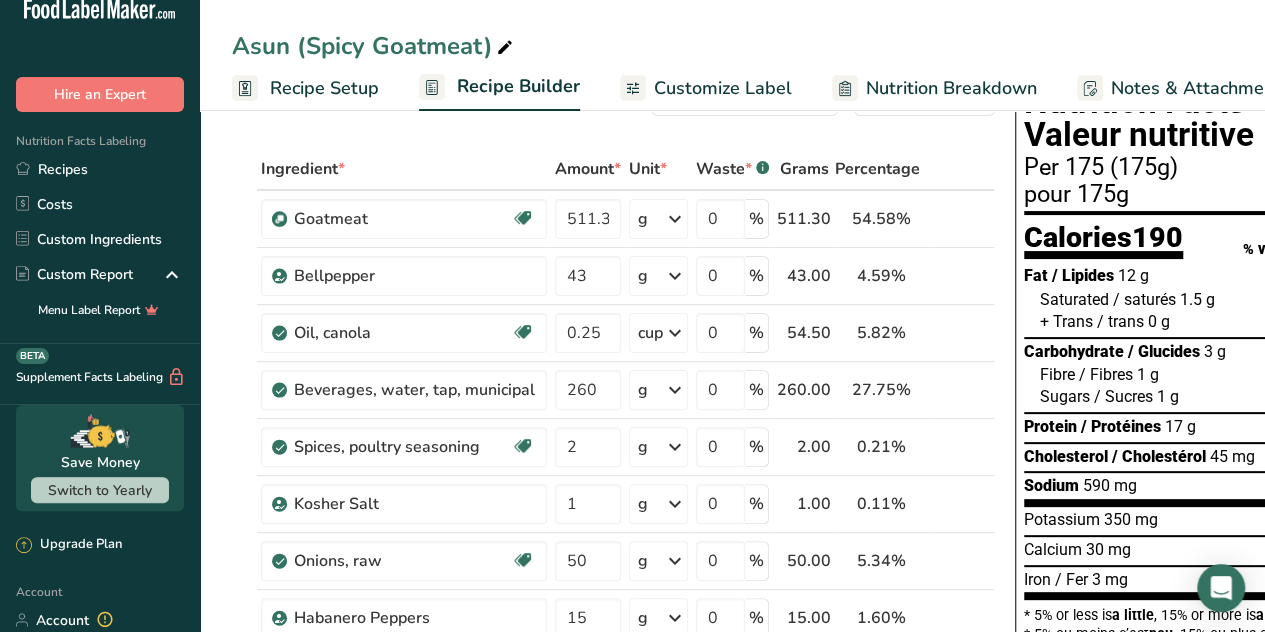 scroll, scrollTop: 78, scrollLeft: 0, axis: vertical 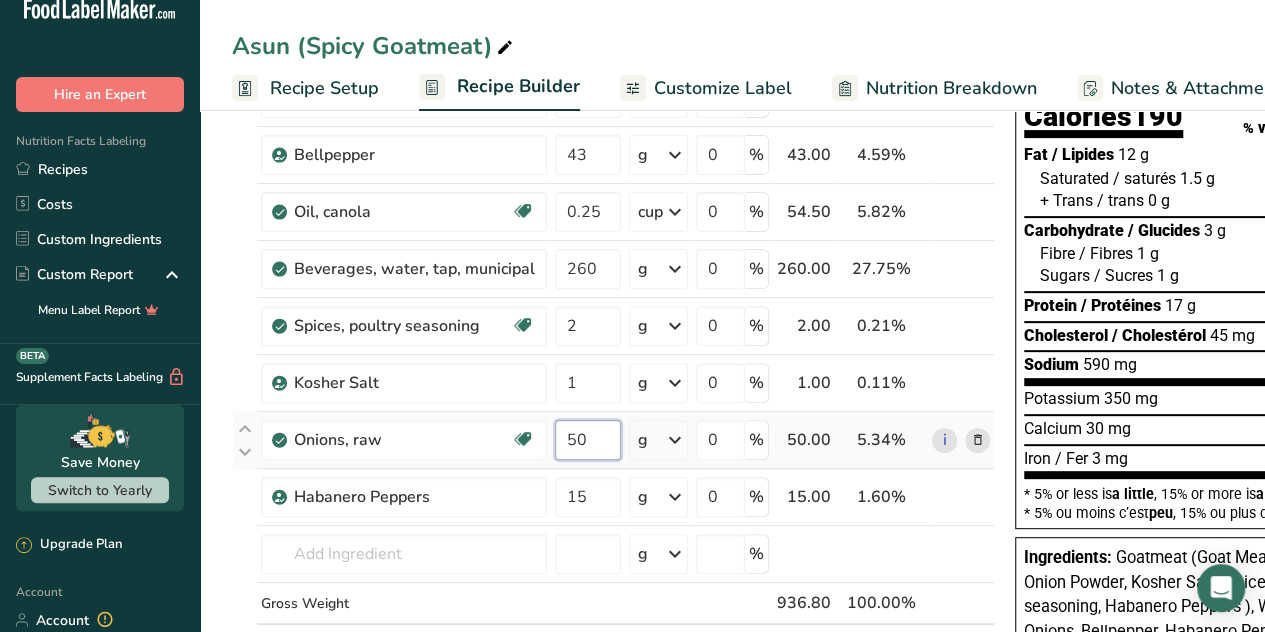 drag, startPoint x: 594, startPoint y: 439, endPoint x: 554, endPoint y: 452, distance: 42.059483 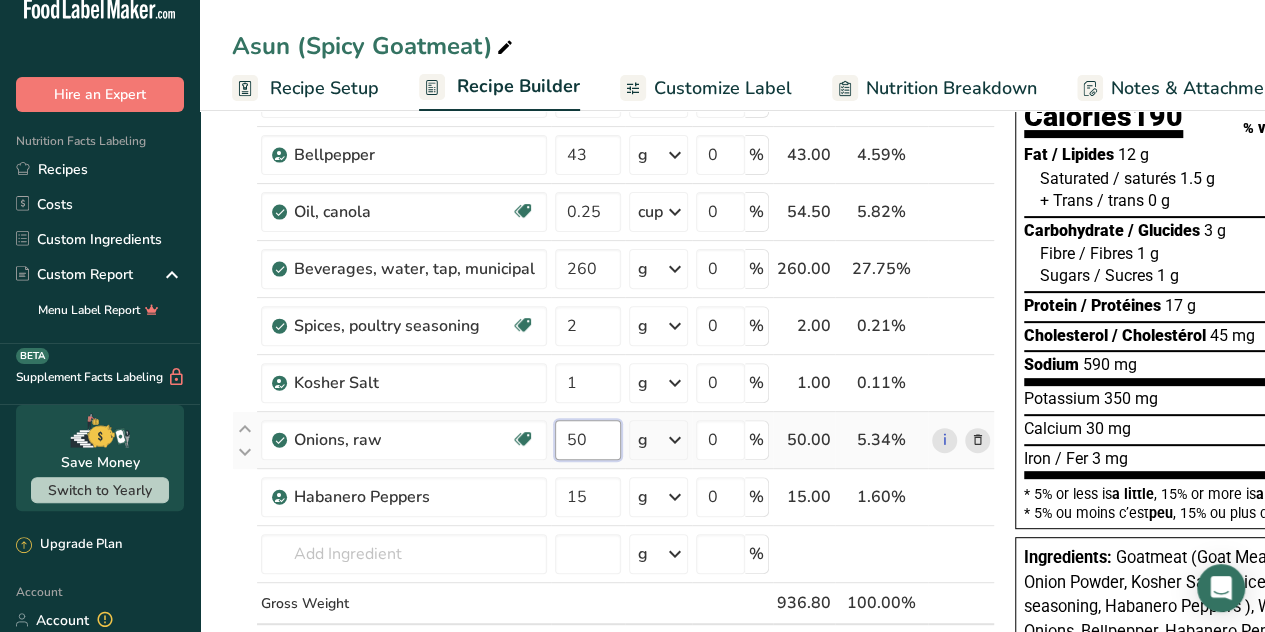 click on "50" at bounding box center (588, 440) 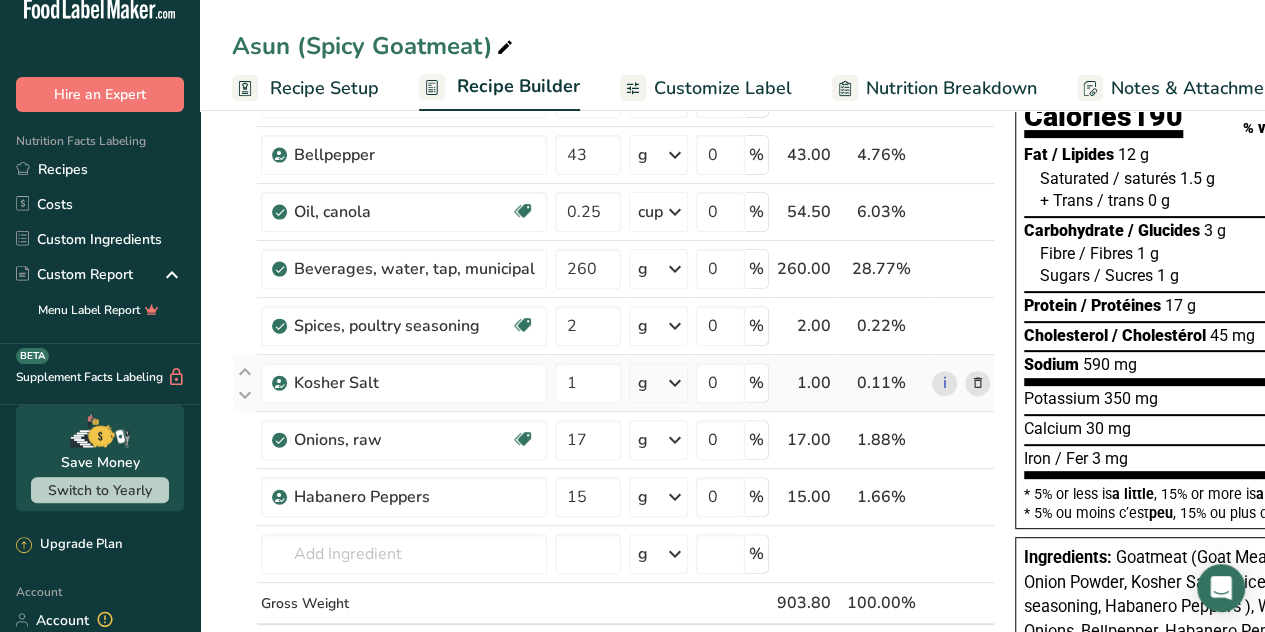 click on "Ingredient *
Amount *
Unit *
Waste *   .a-a{fill:#347362;}.b-a{fill:#fff;}          Grams
Percentage
Goatmeat
Source of Antioxidants
[MEDICAL_DATA] Effect
Dairy free
Gluten free
Vegan
Vegetarian
Soy free
511.3
g
Weight Units
g
kg
mg
See more
Volume Units
l
mL
fl oz
See more
0
%
511.30
56.57%
i
Bellpepper
43
g
Weight Units
g
kg
mg
See more
Volume Units
l
0.3" at bounding box center (613, 367) 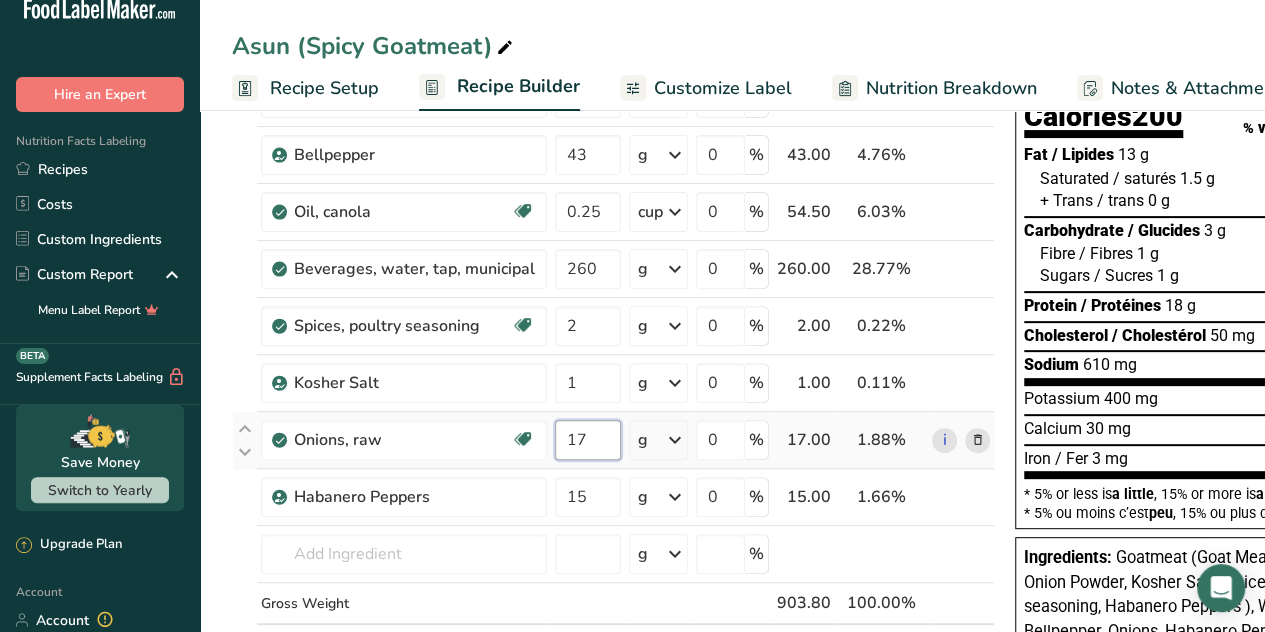 drag, startPoint x: 608, startPoint y: 437, endPoint x: 550, endPoint y: 455, distance: 60.728905 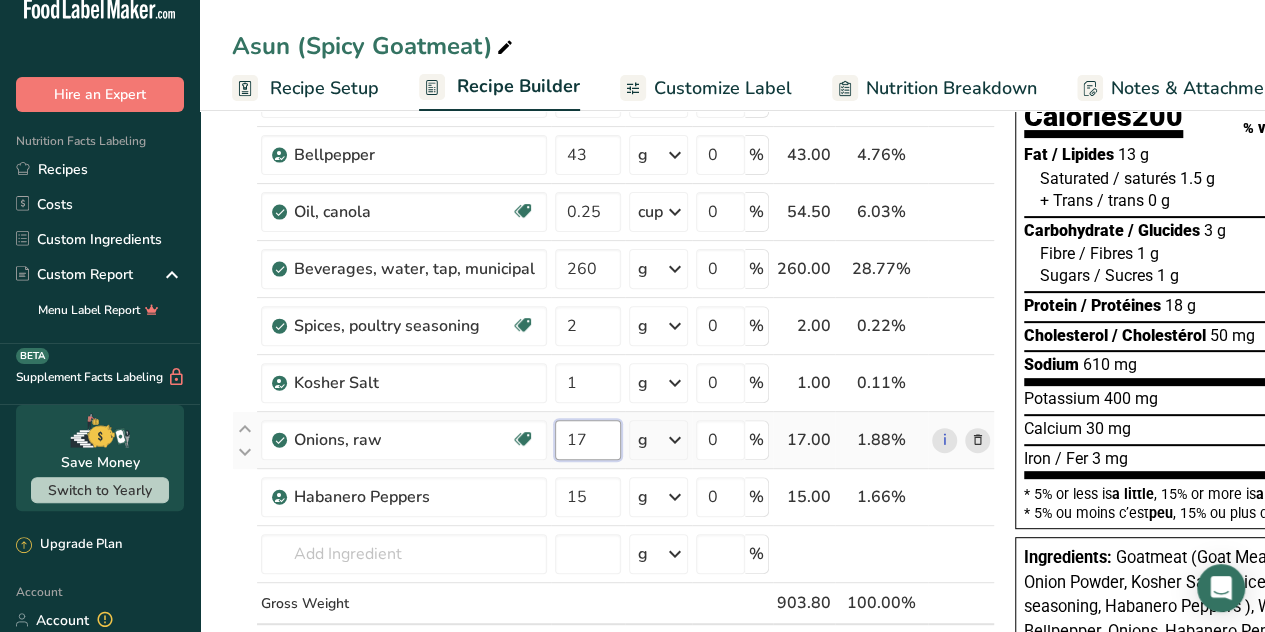 click on "17" at bounding box center (588, 440) 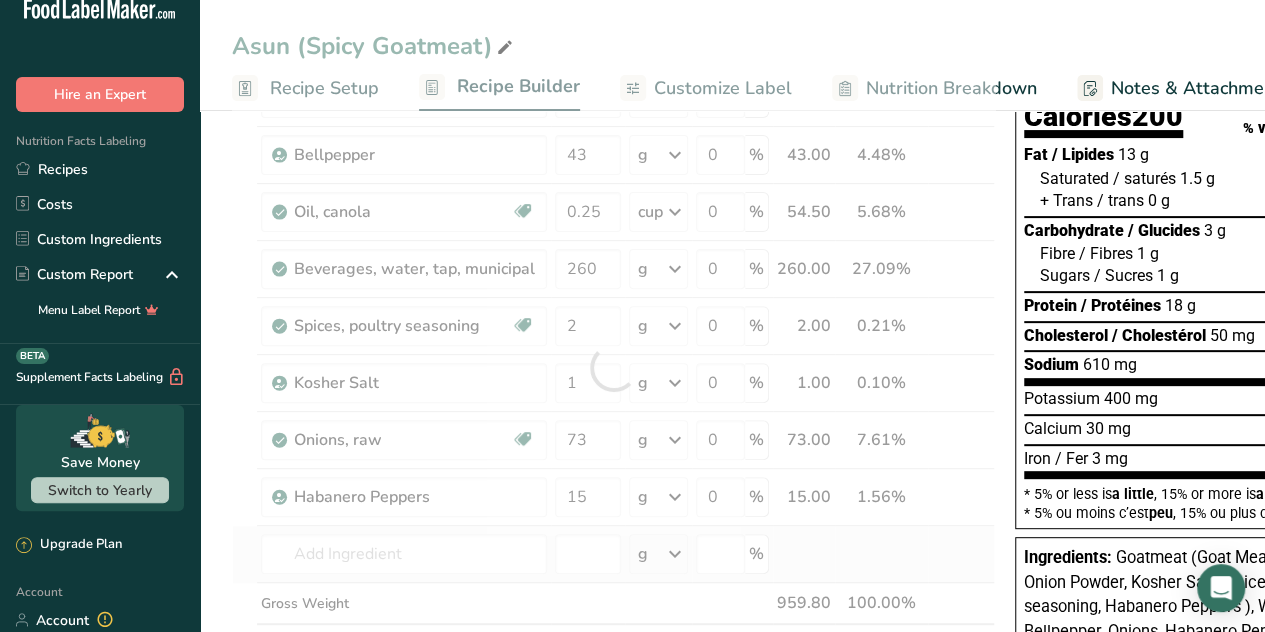 click on "Ingredient *
Amount *
Unit *
Waste *   .a-a{fill:#347362;}.b-a{fill:#fff;}          Grams
Percentage
Goatmeat
Source of Antioxidants
[MEDICAL_DATA] Effect
Dairy free
Gluten free
Vegan
Vegetarian
Soy free
511.3
g
Weight Units
g
kg
mg
See more
Volume Units
l
mL
fl oz
See more
0
%
511.30
53.27%
i
Bellpepper
43
g
Weight Units
g
kg
mg
See more
Volume Units
l
0.3" at bounding box center (613, 367) 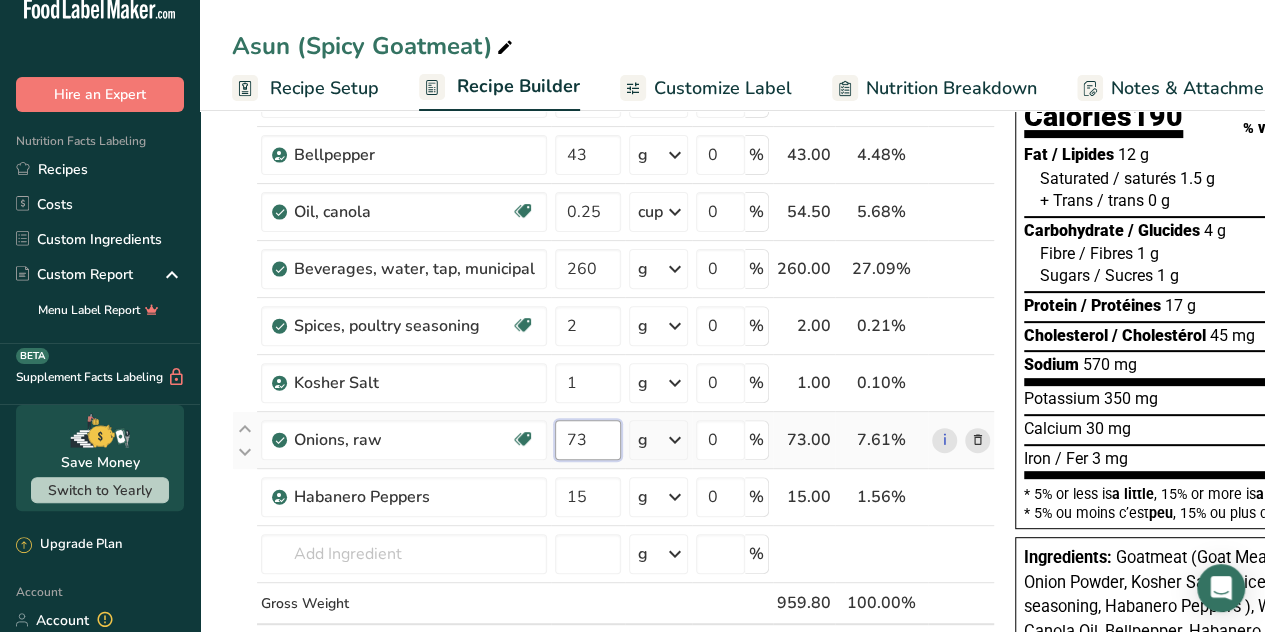 drag, startPoint x: 600, startPoint y: 448, endPoint x: 556, endPoint y: 456, distance: 44.72136 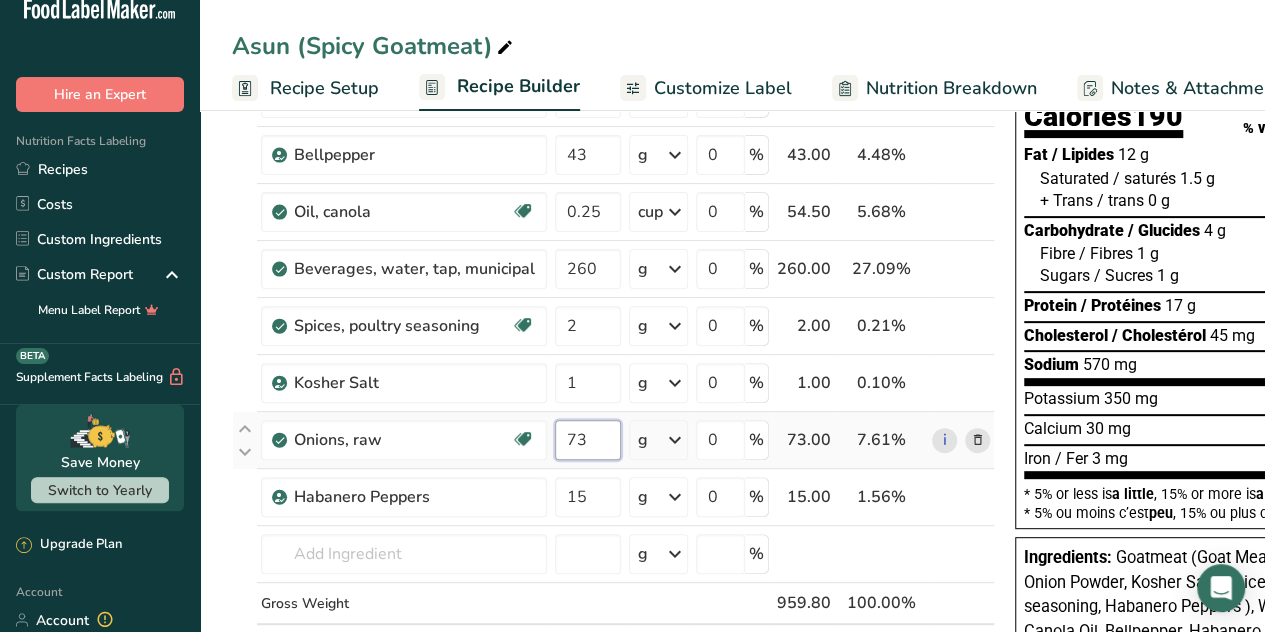 click on "73" at bounding box center (588, 440) 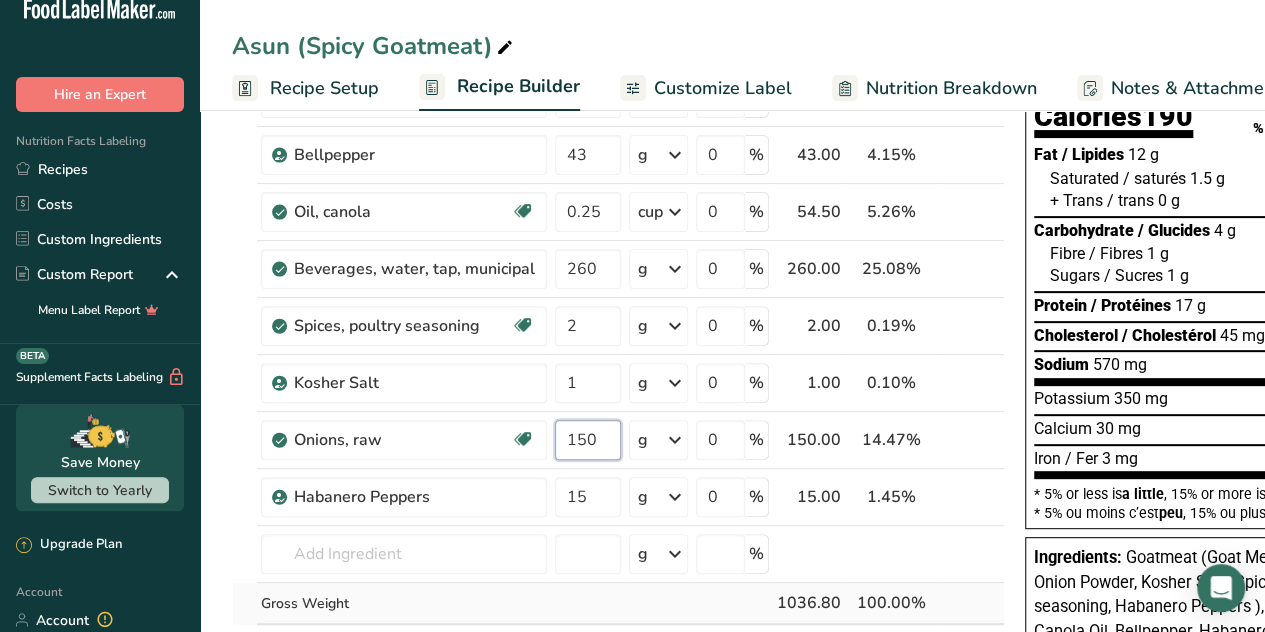 type on "150" 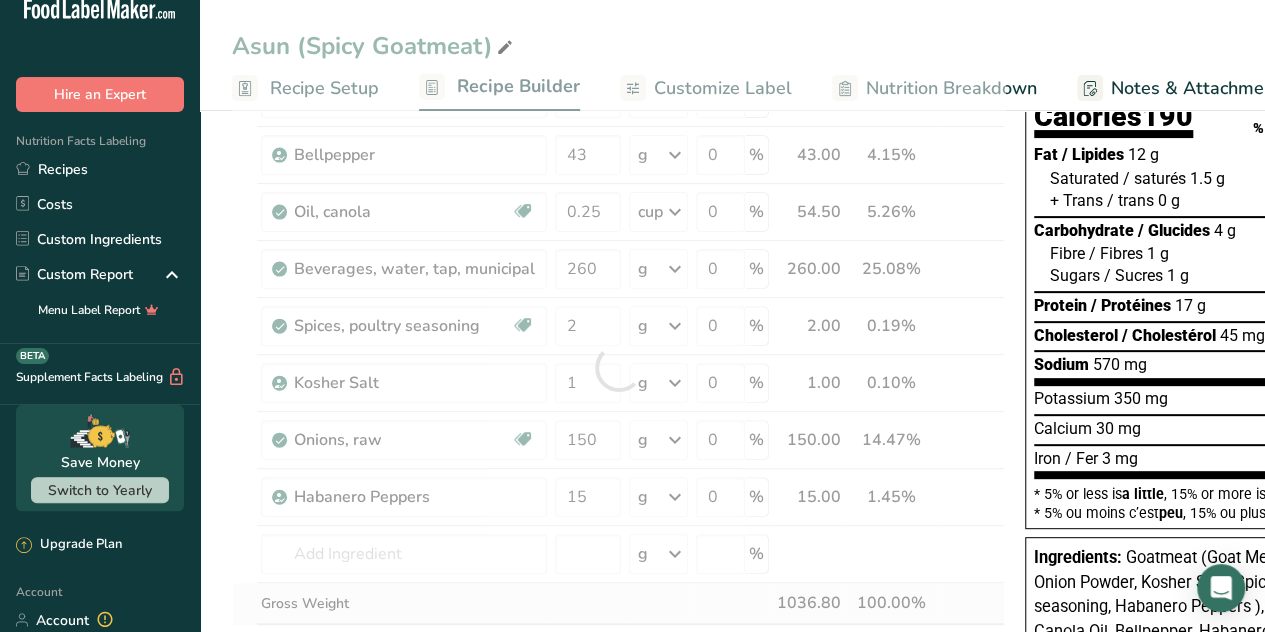 click on "Ingredient *
Amount *
Unit *
Waste *   .a-a{fill:#347362;}.b-a{fill:#fff;}          Grams
Percentage
Goatmeat
Source of Antioxidants
[MEDICAL_DATA] Effect
Dairy free
Gluten free
Vegan
Vegetarian
Soy free
511.3
g
Weight Units
g
kg
mg
See more
Volume Units
l
mL
fl oz
See more
0
%
511.30
49.32%
i
Bellpepper
43
g
Weight Units
g
kg
mg
See more
Volume Units
l
0.3" at bounding box center [618, 367] 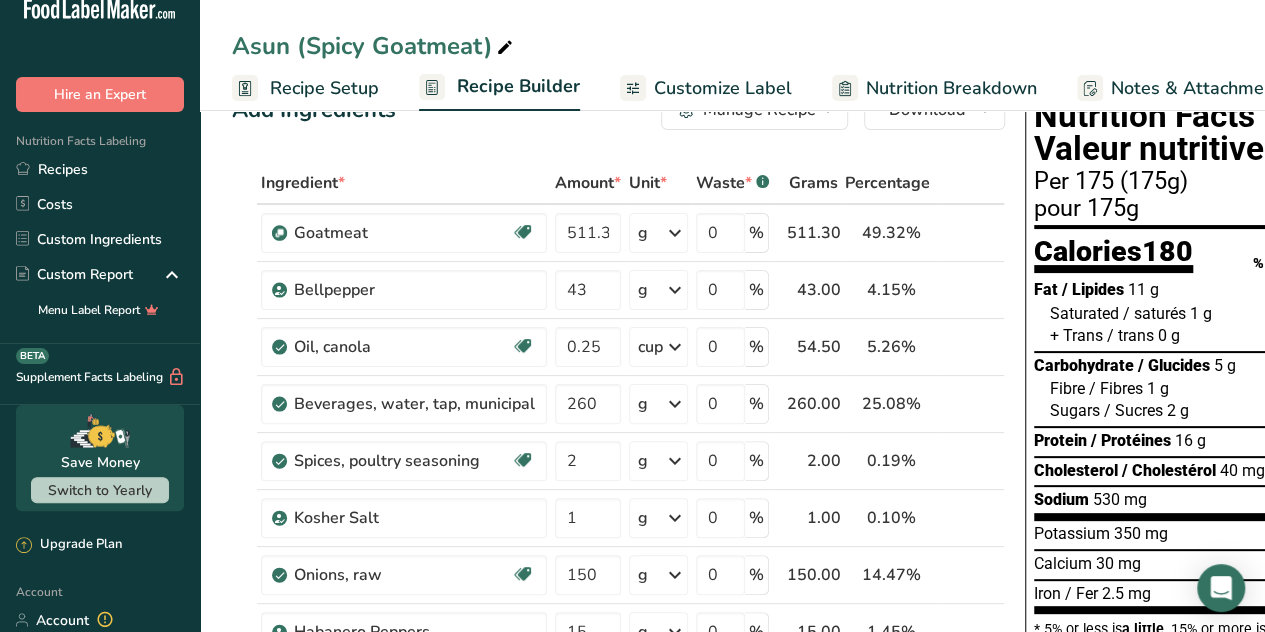 scroll, scrollTop: 50, scrollLeft: 0, axis: vertical 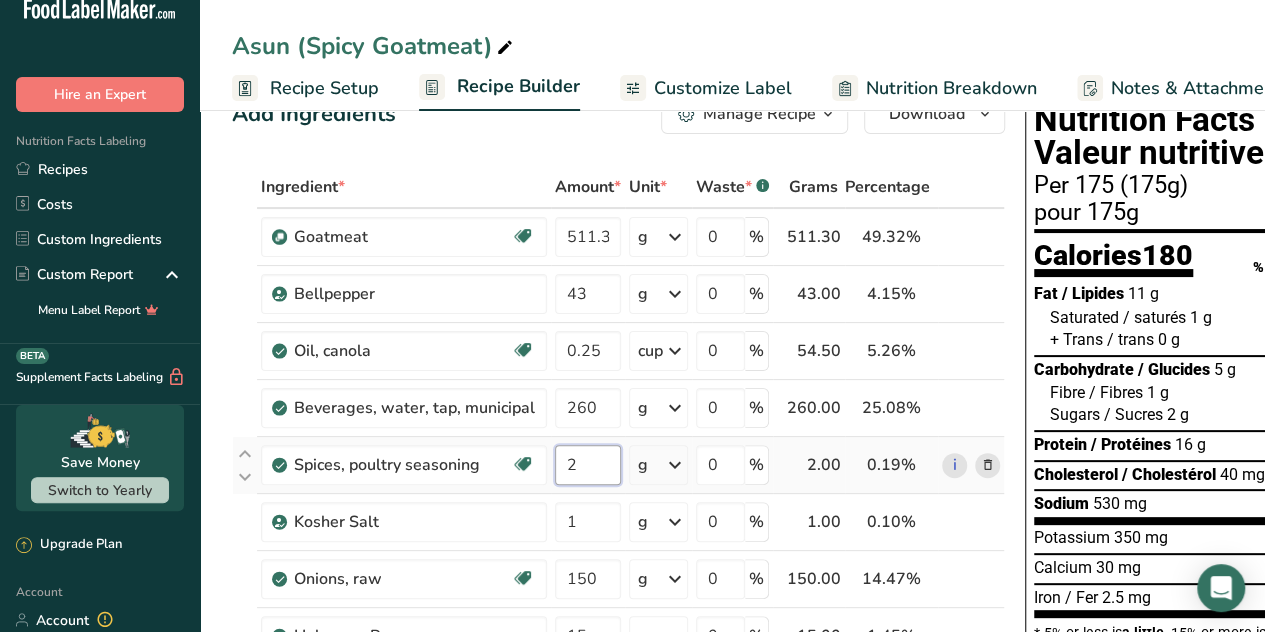 click on "2" at bounding box center [588, 465] 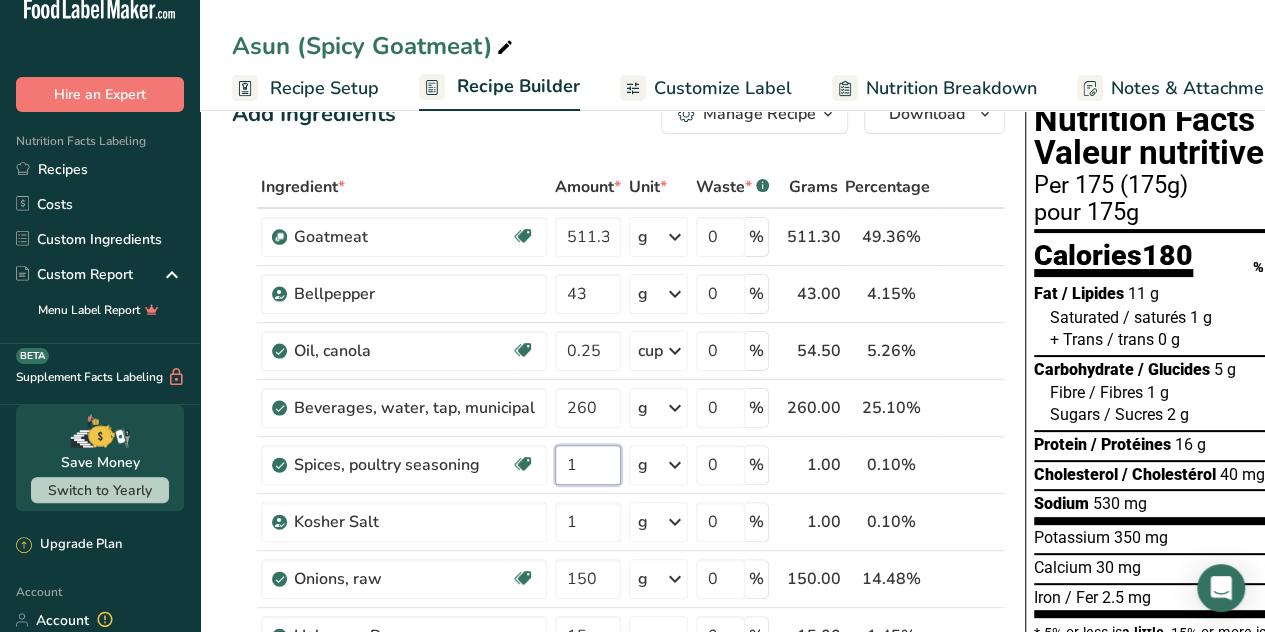 type on "1" 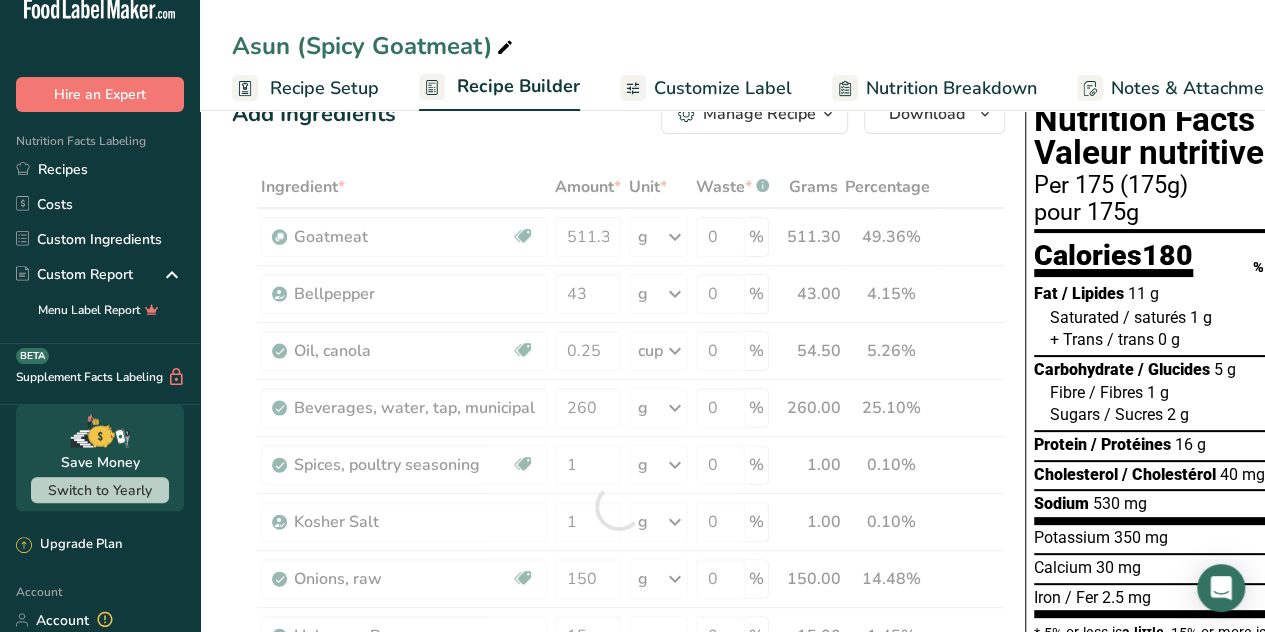click on "Add Ingredients
Manage Recipe         Delete Recipe           Duplicate Recipe             Scale Recipe             Save as Sub-Recipe   .a-a{fill:#347362;}.b-a{fill:#fff;}                               Nutrition Breakdown                 Recipe Card
NEW
[MEDICAL_DATA] Pattern Report             Activity History
Download
Choose your preferred label style
Standard FDA label
Standard FDA label
The most common format for nutrition facts labels in compliance with the FDA's typeface, style and requirements
Tabular FDA label
A label format compliant with the FDA regulations presented in a tabular (horizontal) display.
Linear FDA label
A simple linear display for small sized packages.
Simplified FDA label" at bounding box center (624, 796) 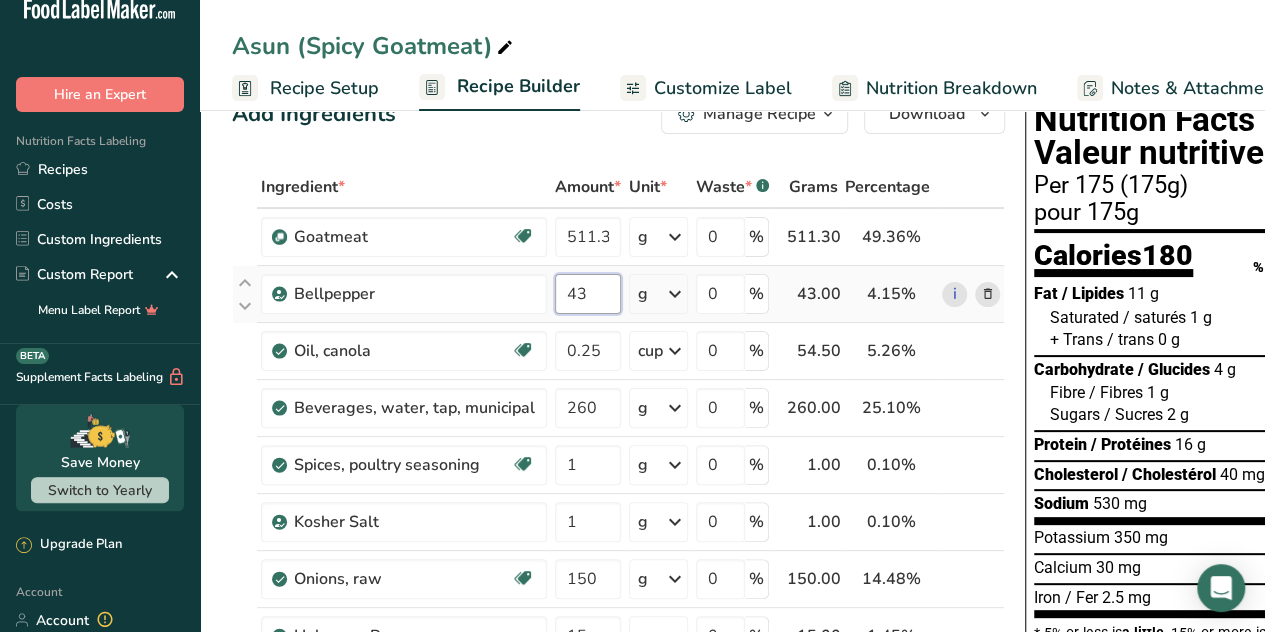 click on "43" at bounding box center [588, 294] 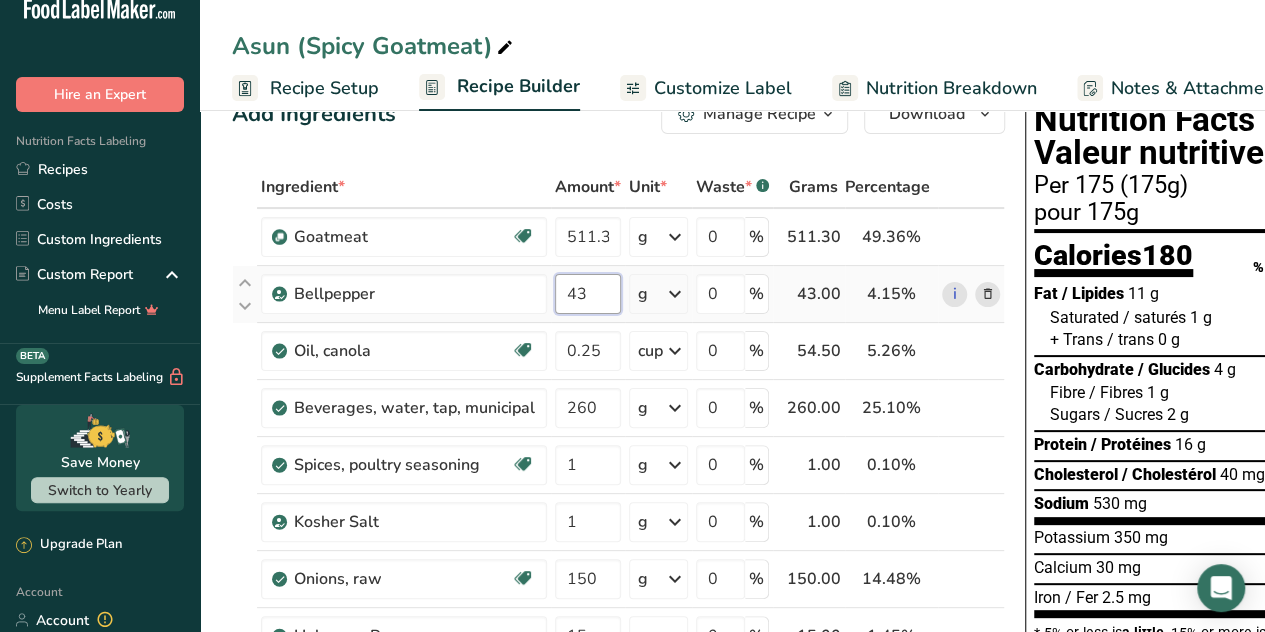 drag, startPoint x: 588, startPoint y: 290, endPoint x: 546, endPoint y: 304, distance: 44.27189 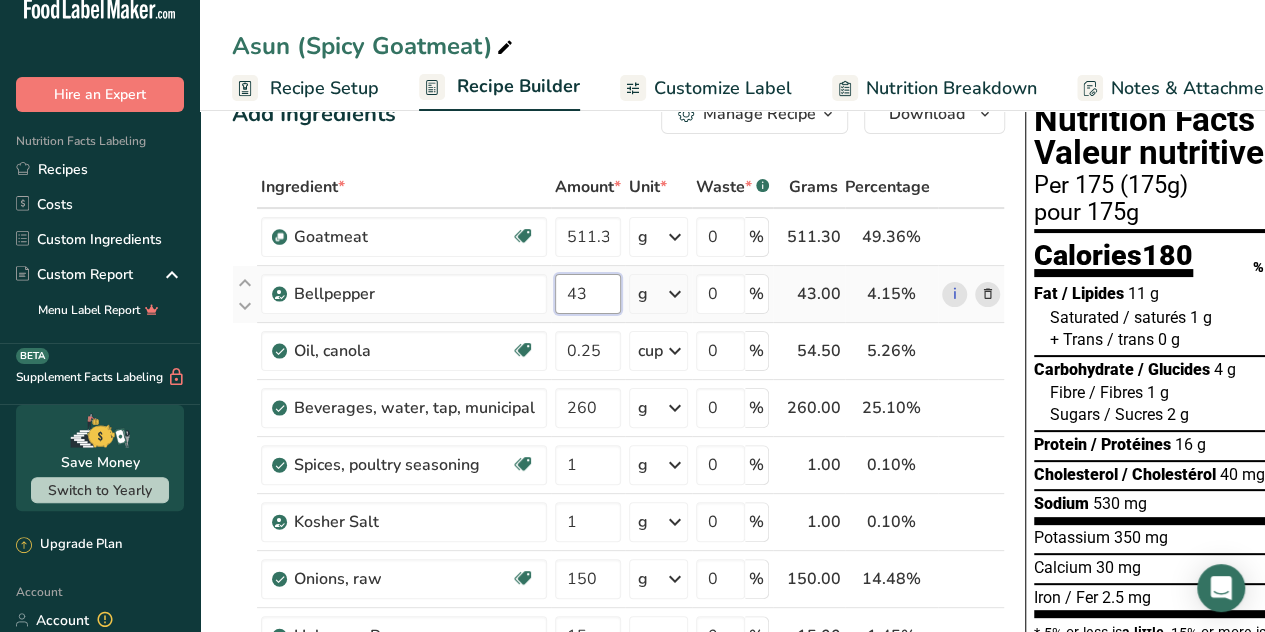 click on "43" at bounding box center (588, 294) 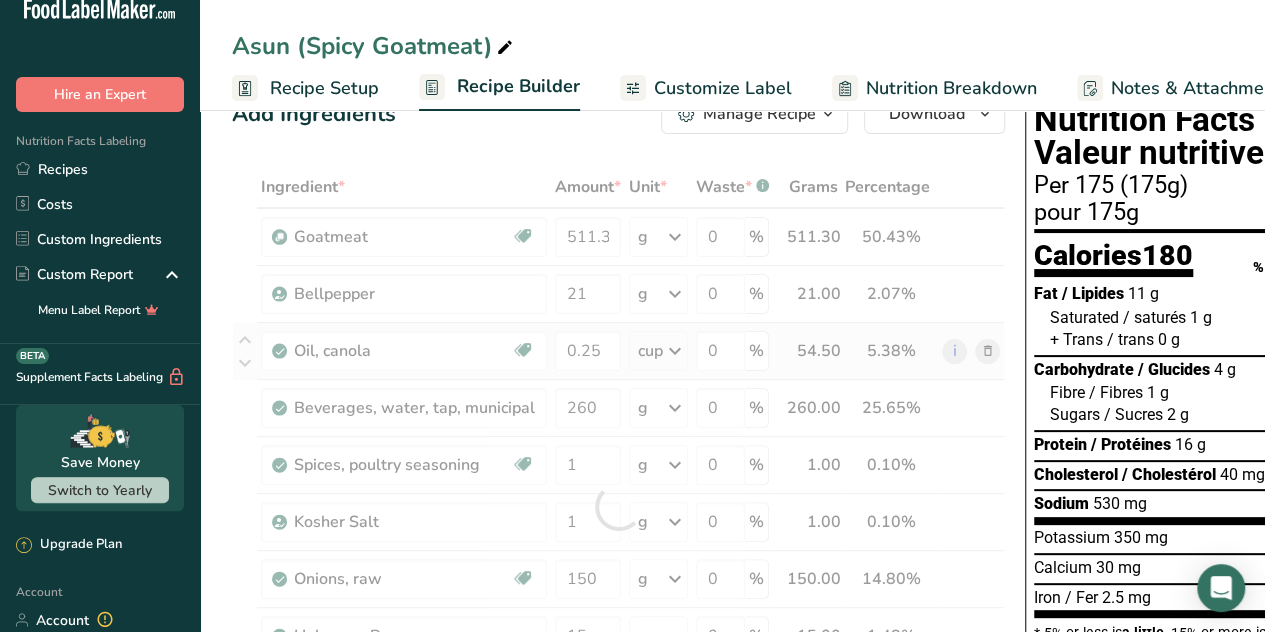 click on "Ingredient *
Amount *
Unit *
Waste *   .a-a{fill:#347362;}.b-a{fill:#fff;}          Grams
Percentage
Goatmeat
Source of Antioxidants
[MEDICAL_DATA] Effect
Dairy free
Gluten free
Vegan
Vegetarian
Soy free
511.3
g
Weight Units
g
kg
mg
See more
Volume Units
l
mL
fl oz
See more
0
%
511.30
50.43%
i
Bellpepper
21
g
Weight Units
g
kg
mg
See more
Volume Units
l
0.3" at bounding box center [618, 506] 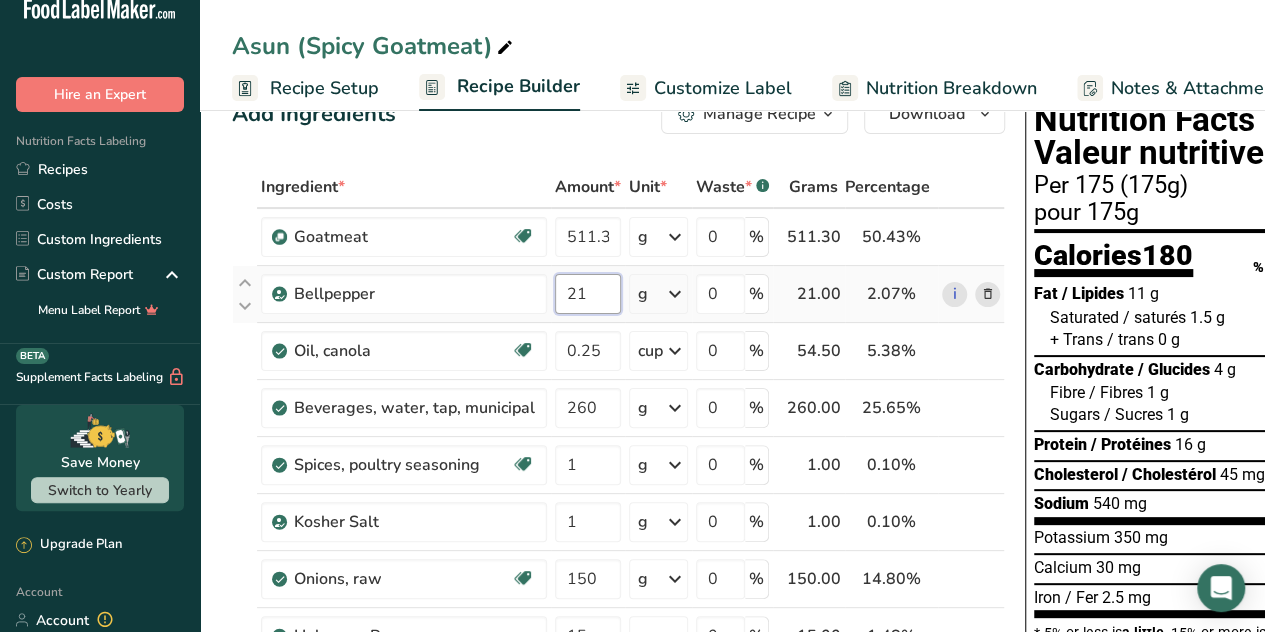 drag, startPoint x: 596, startPoint y: 288, endPoint x: 562, endPoint y: 303, distance: 37.161808 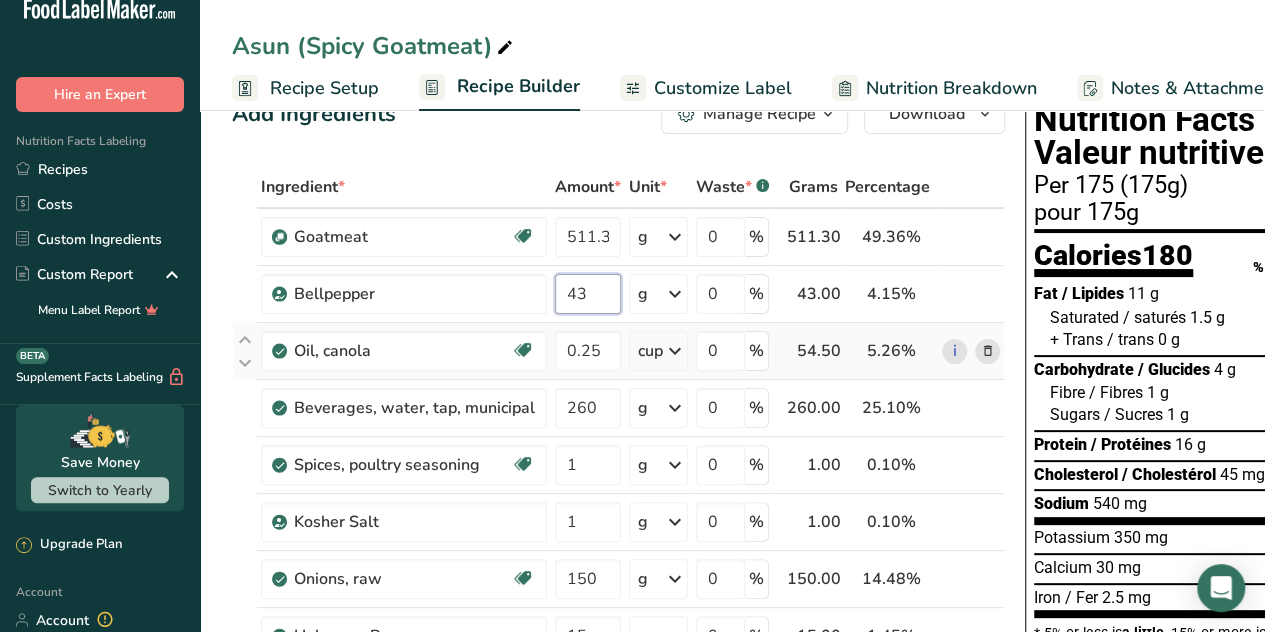 type on "43" 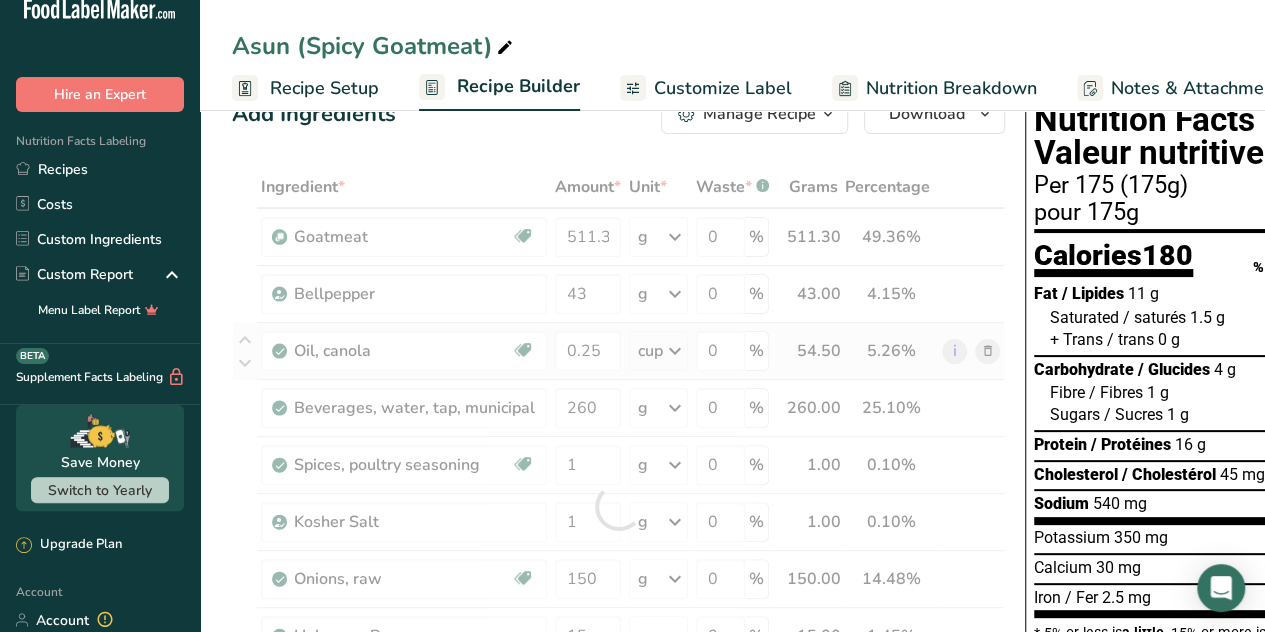click on "Ingredient *
Amount *
Unit *
Waste *   .a-a{fill:#347362;}.b-a{fill:#fff;}          Grams
Percentage
Goatmeat
Source of Antioxidants
[MEDICAL_DATA] Effect
Dairy free
Gluten free
Vegan
Vegetarian
Soy free
511.3
g
Weight Units
g
kg
mg
See more
Volume Units
l
mL
fl oz
See more
0
%
511.30
49.36%
i
Bellpepper
43
g
Weight Units
g
kg
mg
See more
Volume Units
l
0.3" at bounding box center (618, 506) 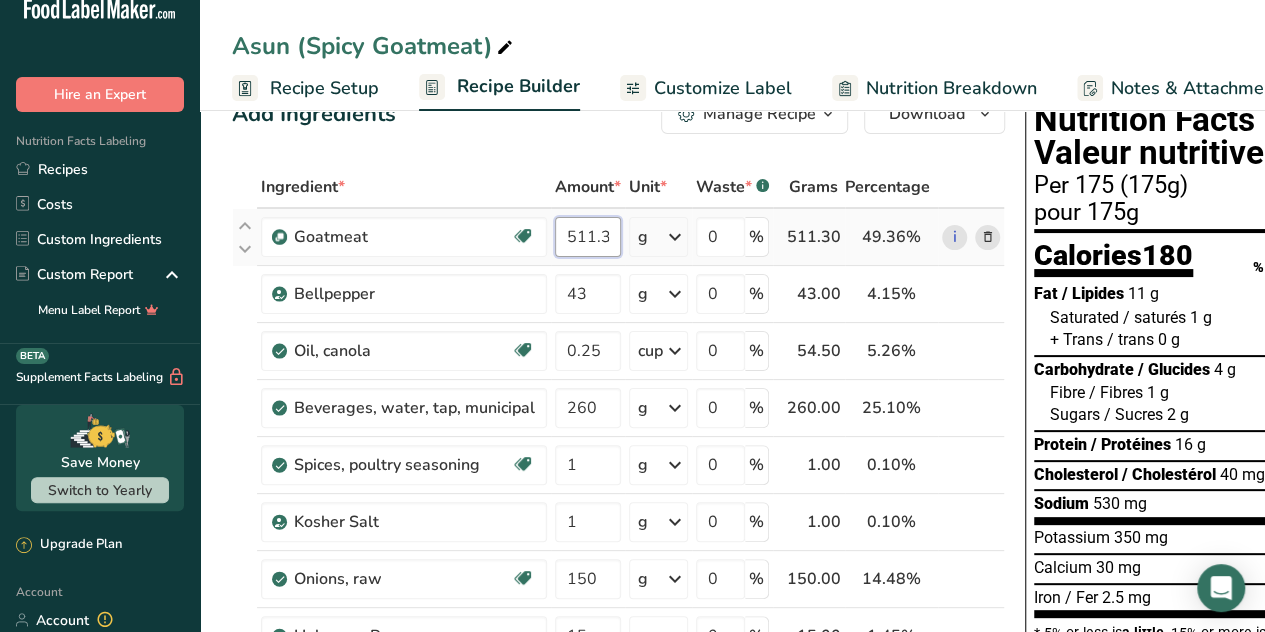 drag, startPoint x: 606, startPoint y: 241, endPoint x: 548, endPoint y: 247, distance: 58.30952 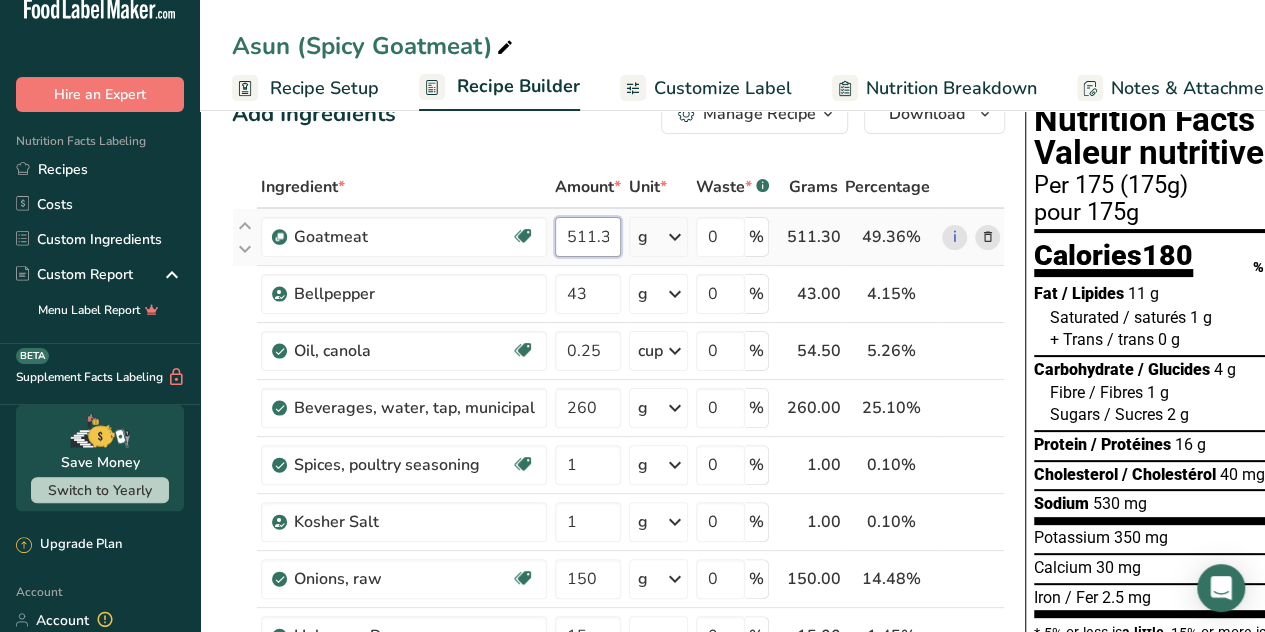click on "511.3" at bounding box center (588, 237) 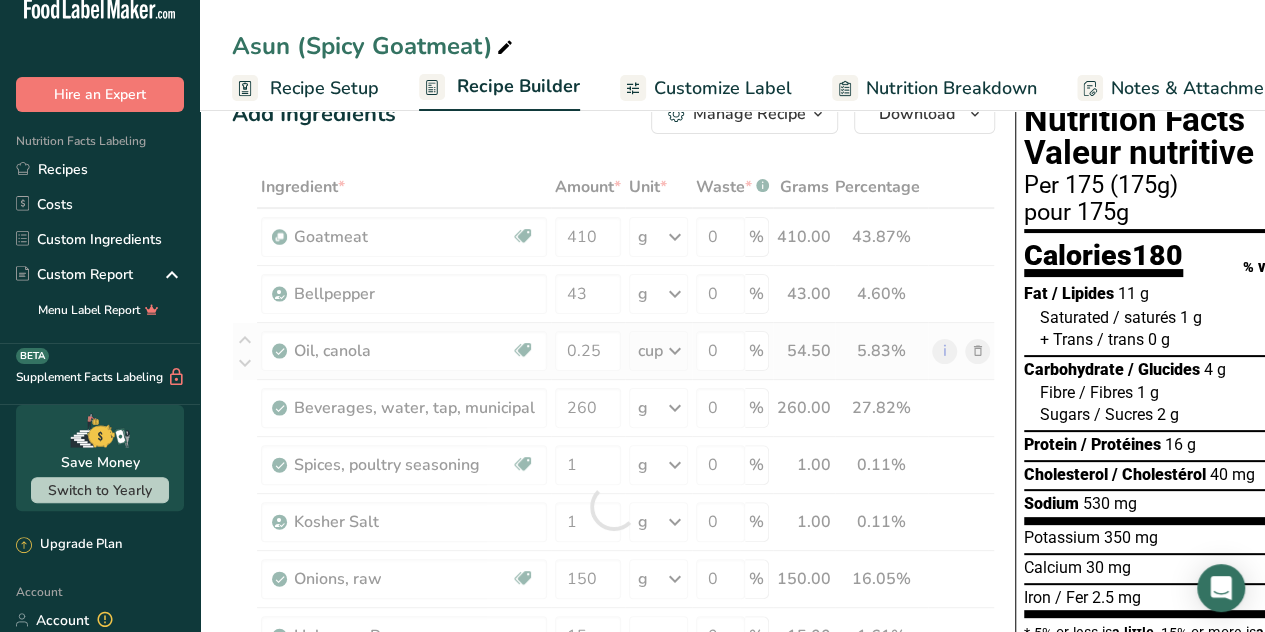 click on "Ingredient *
Amount *
Unit *
Waste *   .a-a{fill:#347362;}.b-a{fill:#fff;}          Grams
Percentage
Goatmeat
Source of Antioxidants
[MEDICAL_DATA] Effect
Dairy free
Gluten free
Vegan
Vegetarian
Soy free
410
g
Weight Units
g
kg
mg
See more
Volume Units
l
mL
fl oz
See more
0
%
410.00
43.87%
i
Bellpepper
43
g
Weight Units
g
kg
mg
See more
Volume Units
l
0.3" at bounding box center [613, 506] 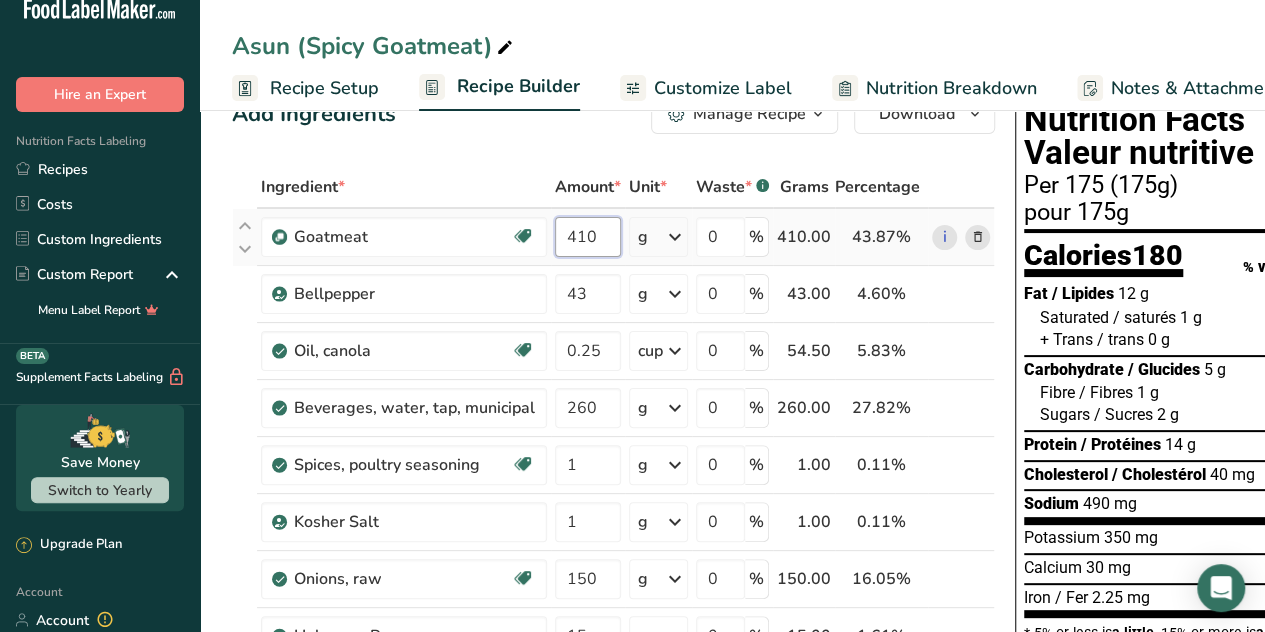 click on "410" at bounding box center (588, 237) 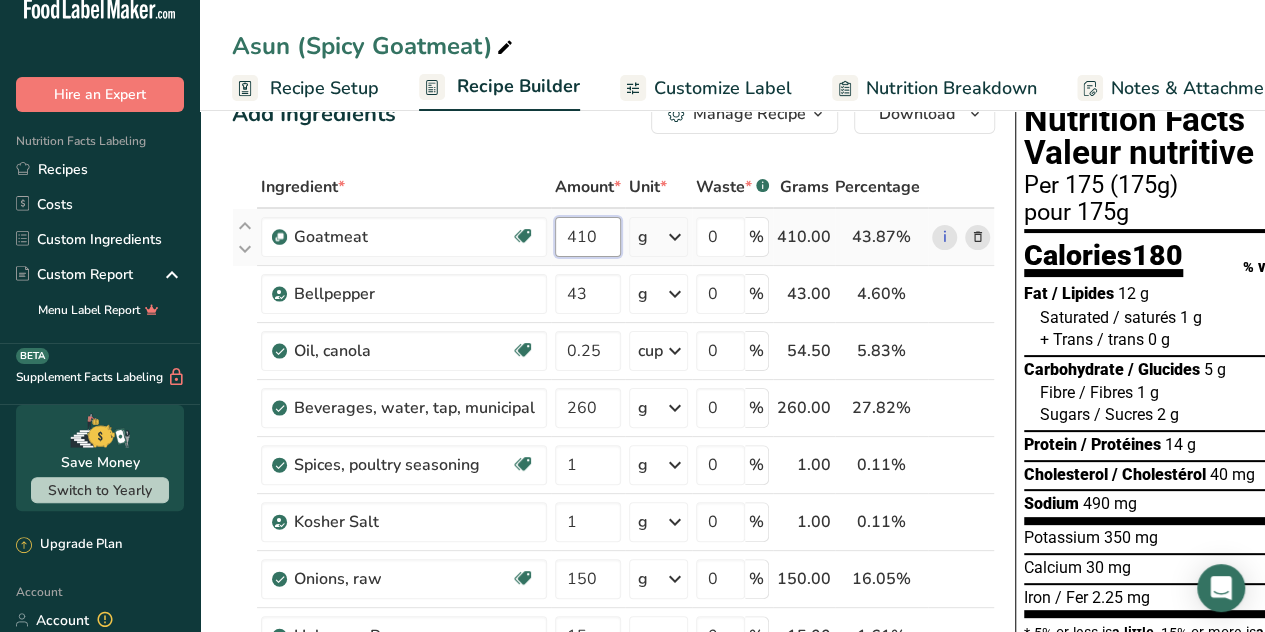 drag, startPoint x: 605, startPoint y: 229, endPoint x: 572, endPoint y: 256, distance: 42.638012 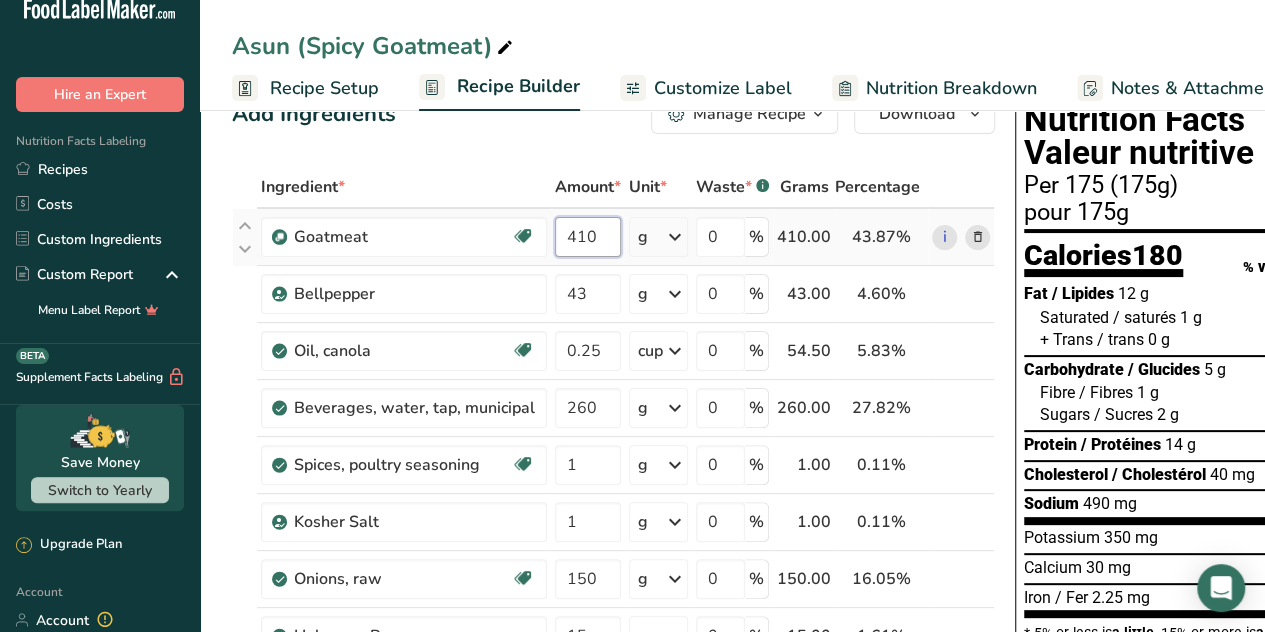 click on "410" at bounding box center [588, 237] 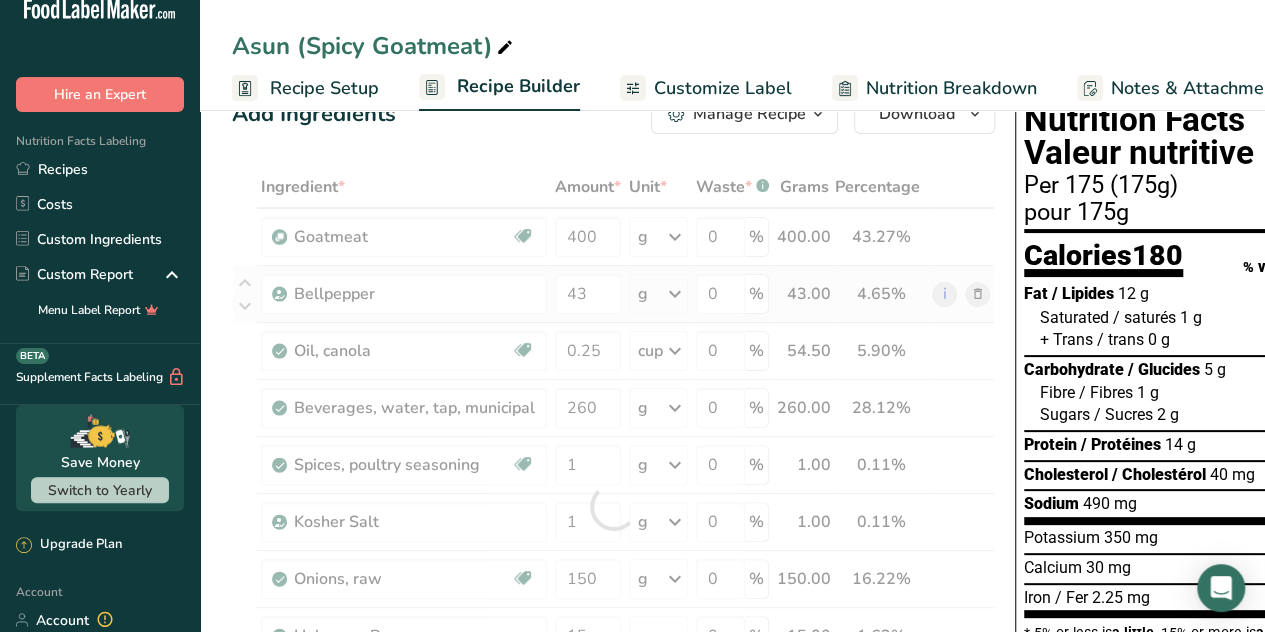 click on "Ingredient *
Amount *
Unit *
Waste *   .a-a{fill:#347362;}.b-a{fill:#fff;}          Grams
Percentage
Goatmeat
Source of Antioxidants
[MEDICAL_DATA] Effect
Dairy free
Gluten free
Vegan
Vegetarian
Soy free
400
g
Weight Units
g
kg
mg
See more
Volume Units
l
mL
fl oz
See more
0
%
400.00
43.27%
i
Bellpepper
43
g
Weight Units
g
kg
mg
See more
Volume Units
l
0.3" at bounding box center [613, 506] 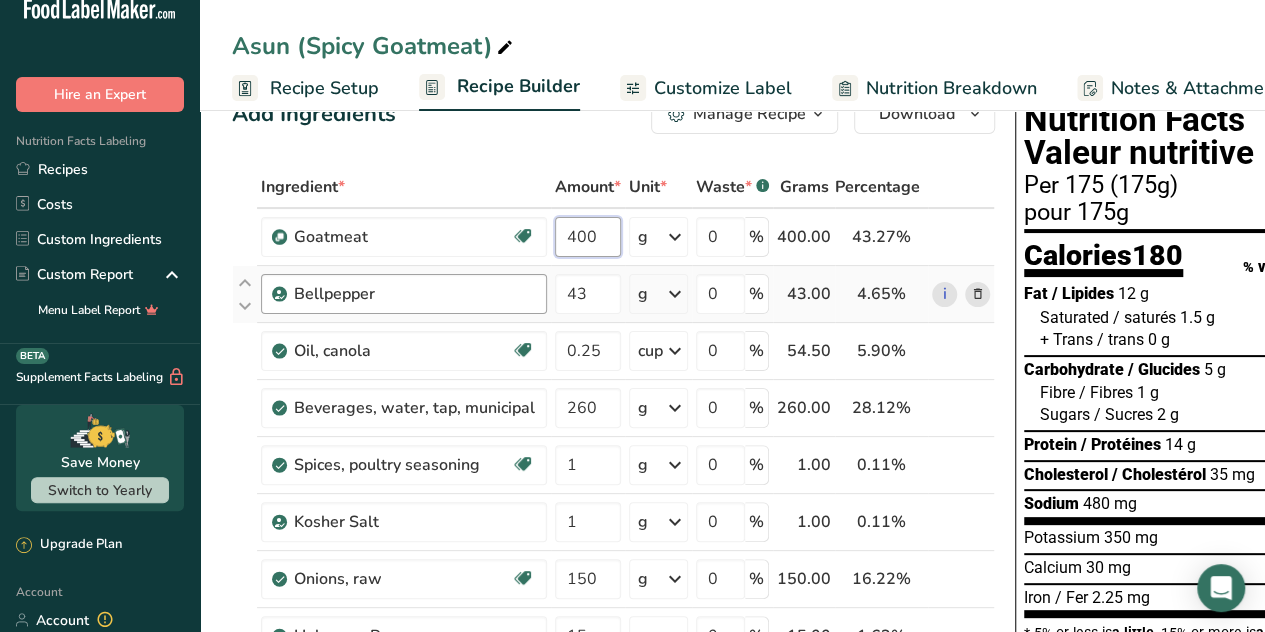 drag, startPoint x: 601, startPoint y: 237, endPoint x: 520, endPoint y: 272, distance: 88.23831 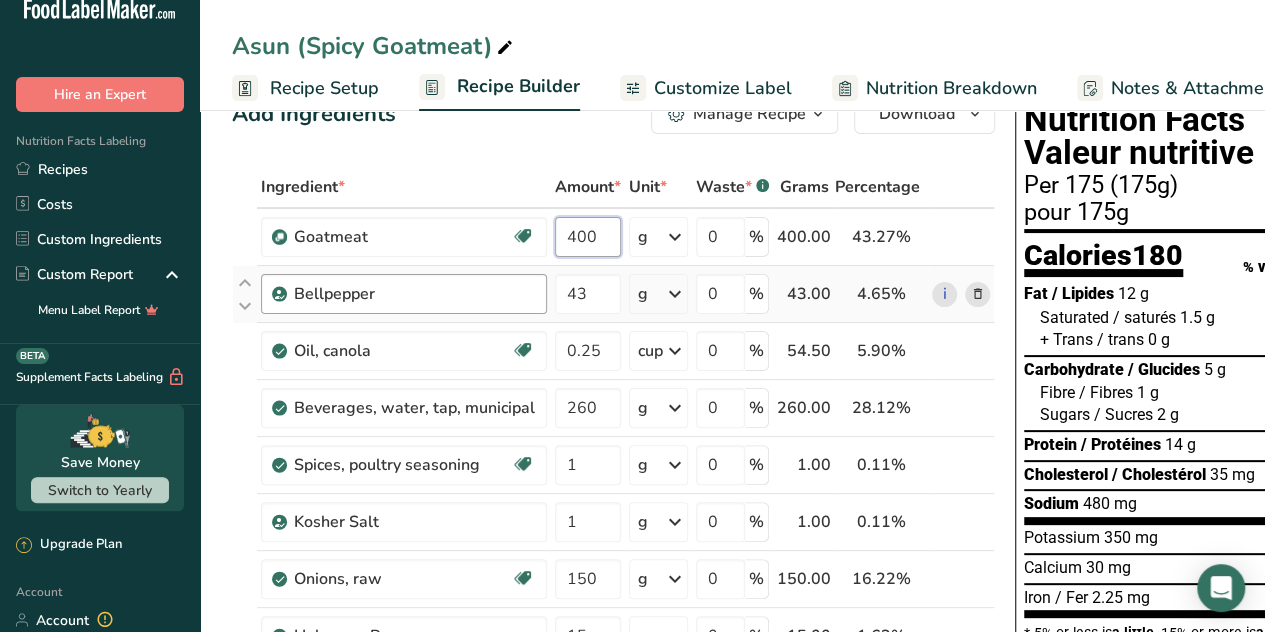 click on "Goatmeat
Source of Antioxidants
[MEDICAL_DATA] Effect
Dairy free
Gluten free
Vegan
Vegetarian
Soy free
400
g
Weight Units
g
kg
mg
See more
Volume Units
l
mL
fl oz
See more
0
%
400.00
43.27%
i
Bellpepper
43
g
Weight Units
g
kg
mg
See more
Volume Units
l
0.3
lb/ft3
g/cm3
Confirm
mL
0.3" at bounding box center [613, 506] 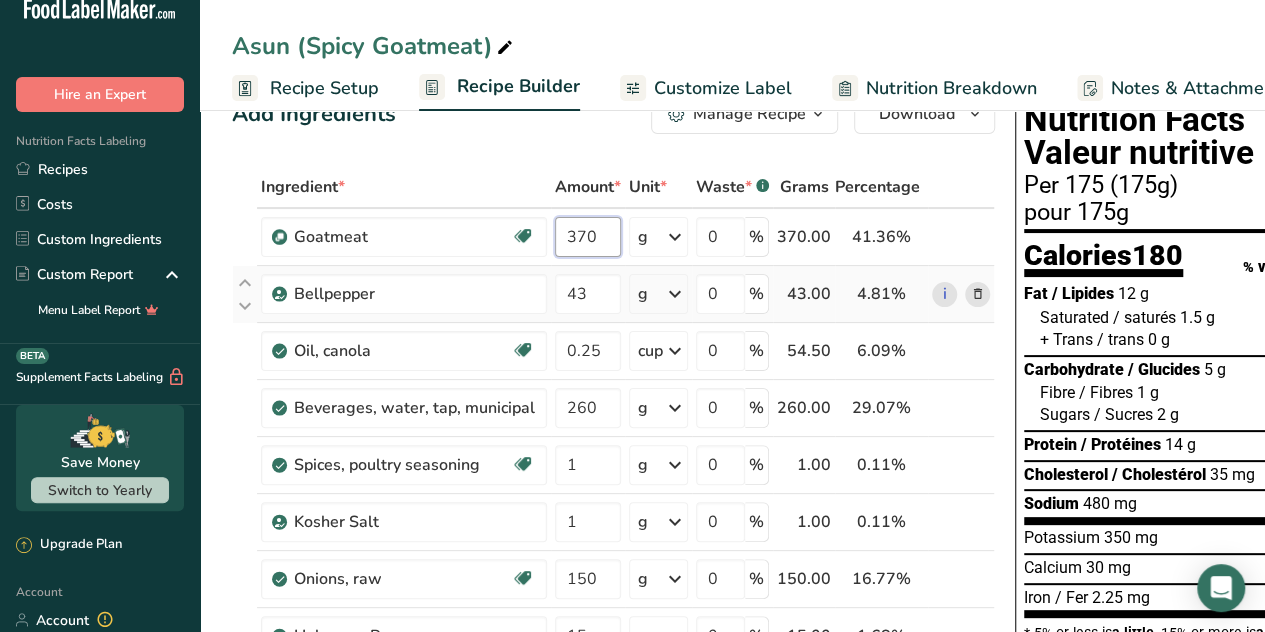 type on "370" 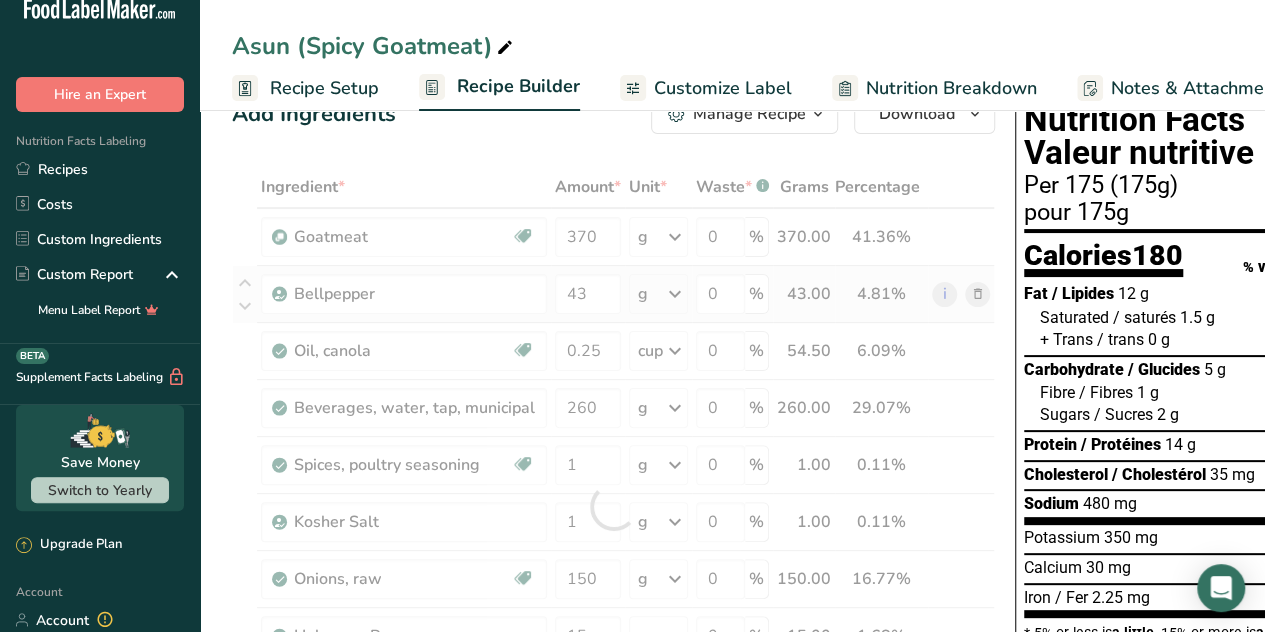 click on "Ingredient *
Amount *
Unit *
Waste *   .a-a{fill:#347362;}.b-a{fill:#fff;}          Grams
Percentage
Goatmeat
Source of Antioxidants
[MEDICAL_DATA] Effect
Dairy free
Gluten free
Vegan
Vegetarian
Soy free
370
g
Weight Units
g
kg
mg
See more
Volume Units
l
mL
fl oz
See more
0
%
370.00
41.36%
i
Bellpepper
43
g
Weight Units
g
kg
mg
See more
Volume Units
l
0.3" at bounding box center [613, 506] 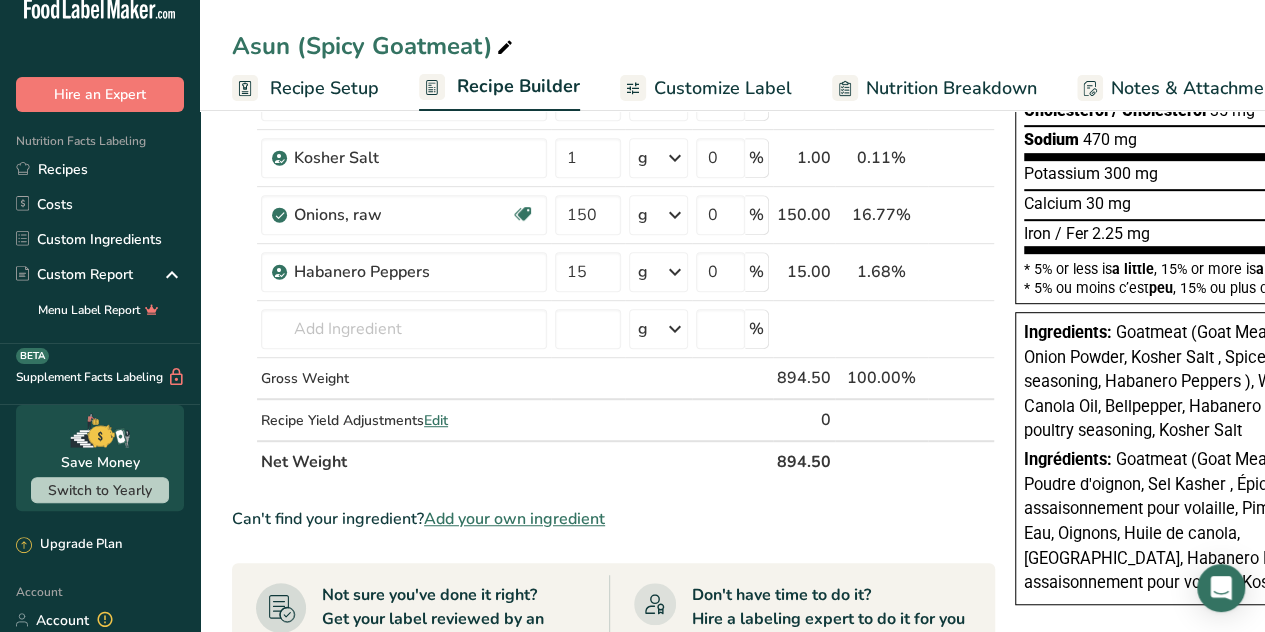 scroll, scrollTop: 410, scrollLeft: 0, axis: vertical 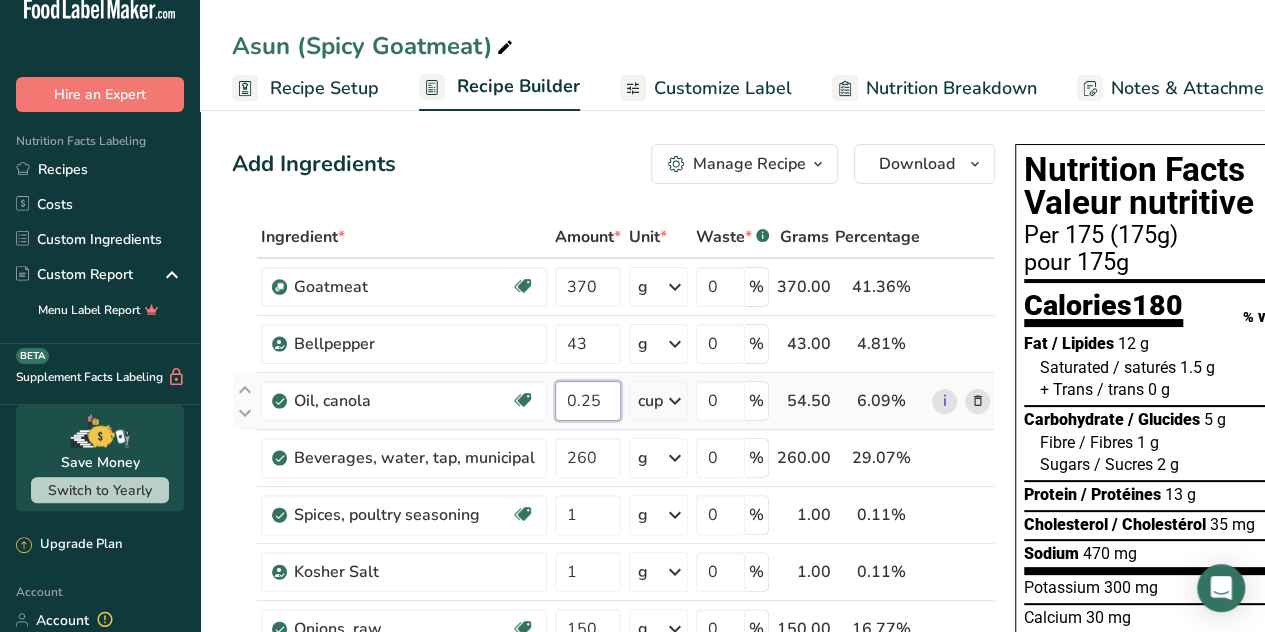 click on "0.25" at bounding box center (588, 401) 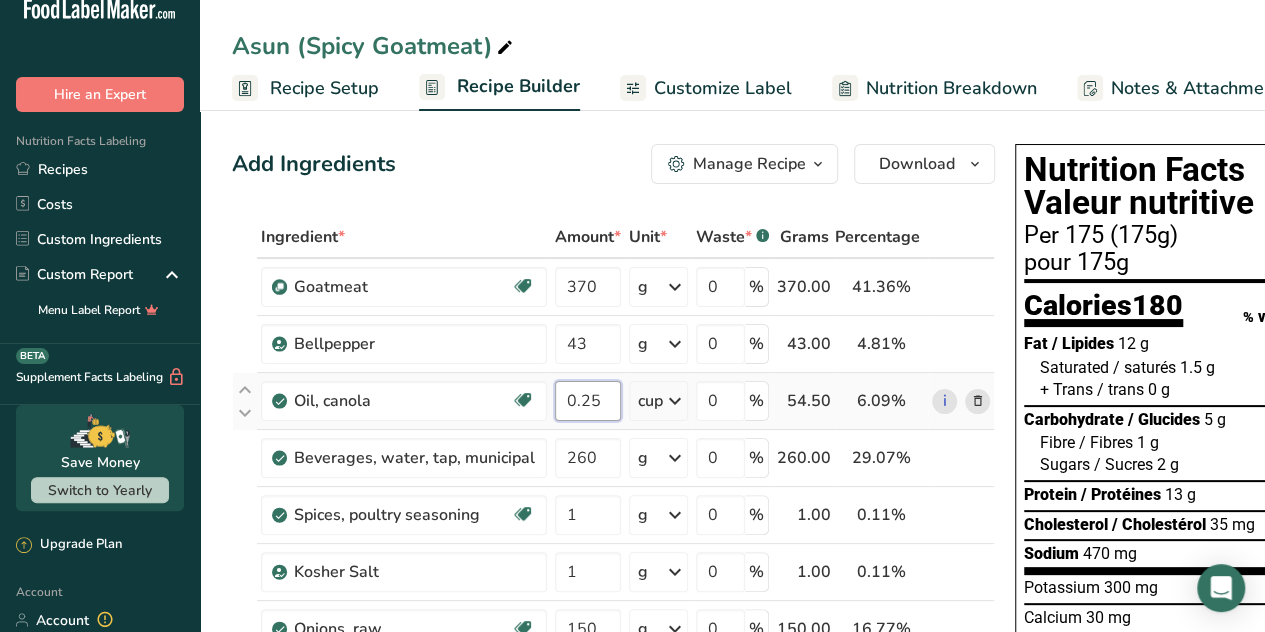 drag, startPoint x: 597, startPoint y: 410, endPoint x: 574, endPoint y: 425, distance: 27.45906 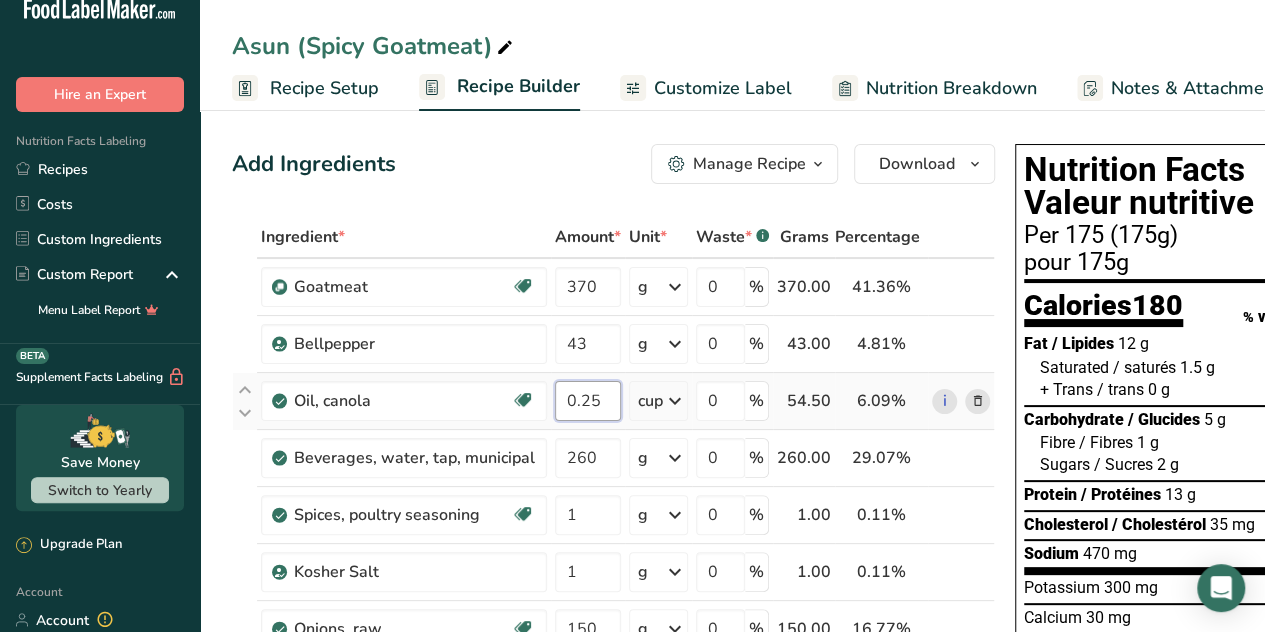 click on "0.25" at bounding box center (588, 401) 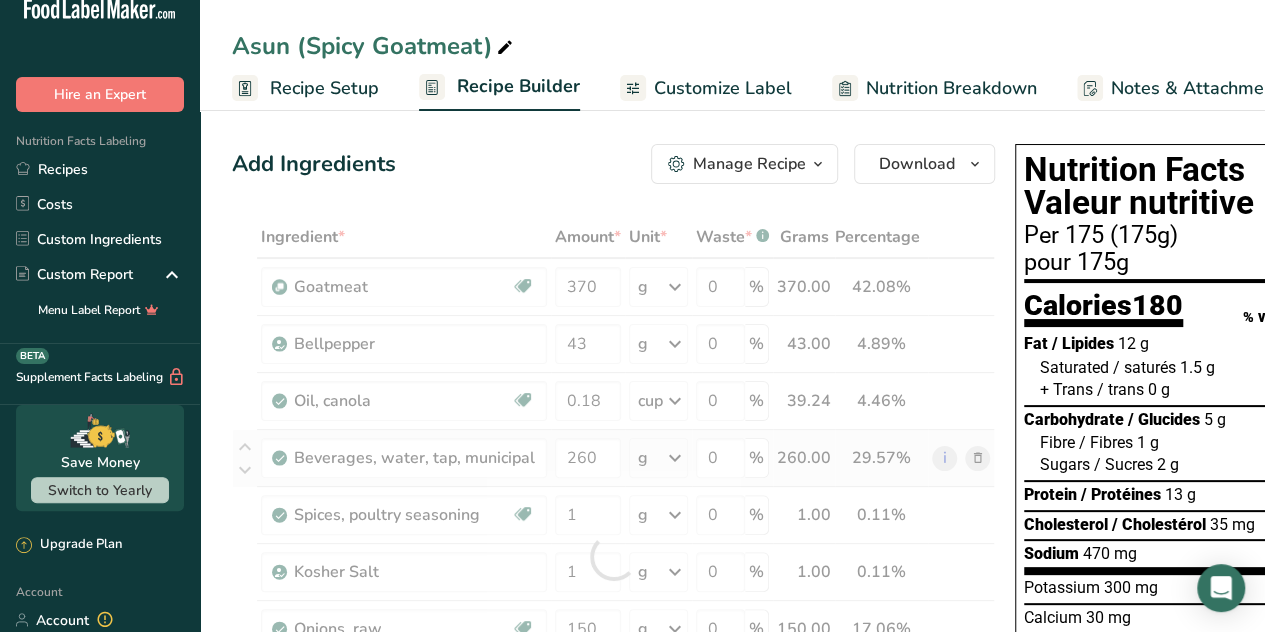 click on "Ingredient *
Amount *
Unit *
Waste *   .a-a{fill:#347362;}.b-a{fill:#fff;}          Grams
Percentage
Goatmeat
Source of Antioxidants
[MEDICAL_DATA] Effect
Dairy free
Gluten free
Vegan
Vegetarian
Soy free
370
g
Weight Units
g
kg
mg
See more
Volume Units
l
mL
fl oz
See more
0
%
370.00
42.08%
i
Bellpepper
43
g
Weight Units
g
kg
mg
See more
Volume Units
l
0.3" at bounding box center (613, 556) 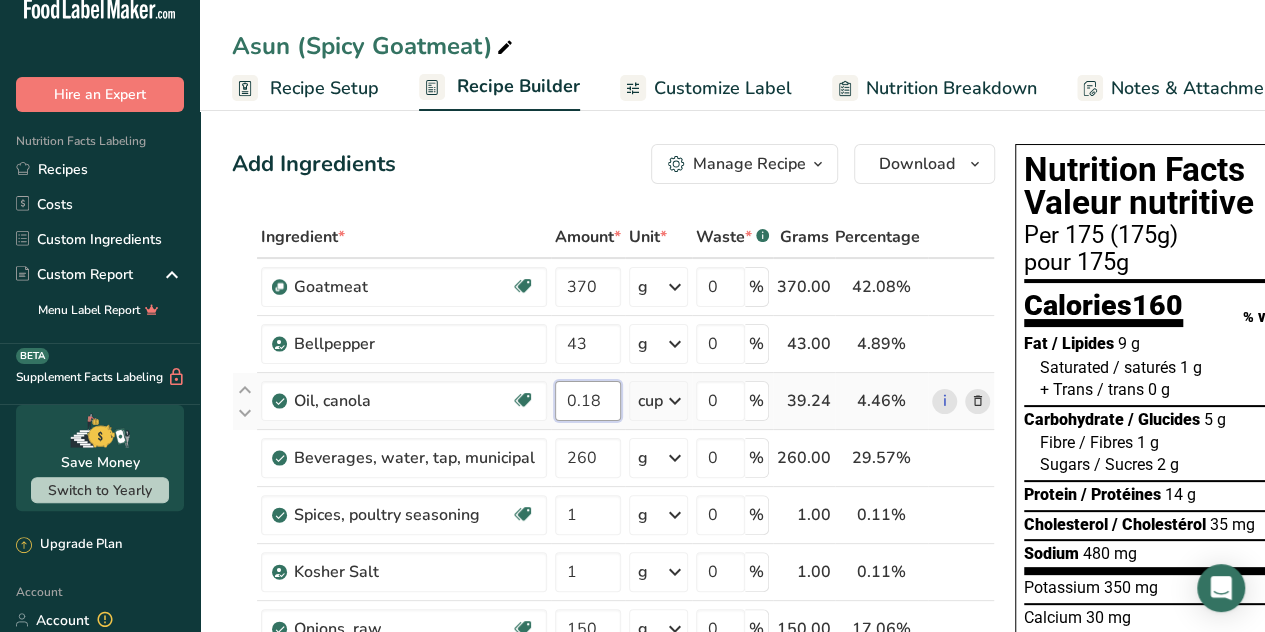 drag, startPoint x: 600, startPoint y: 401, endPoint x: 574, endPoint y: 409, distance: 27.202942 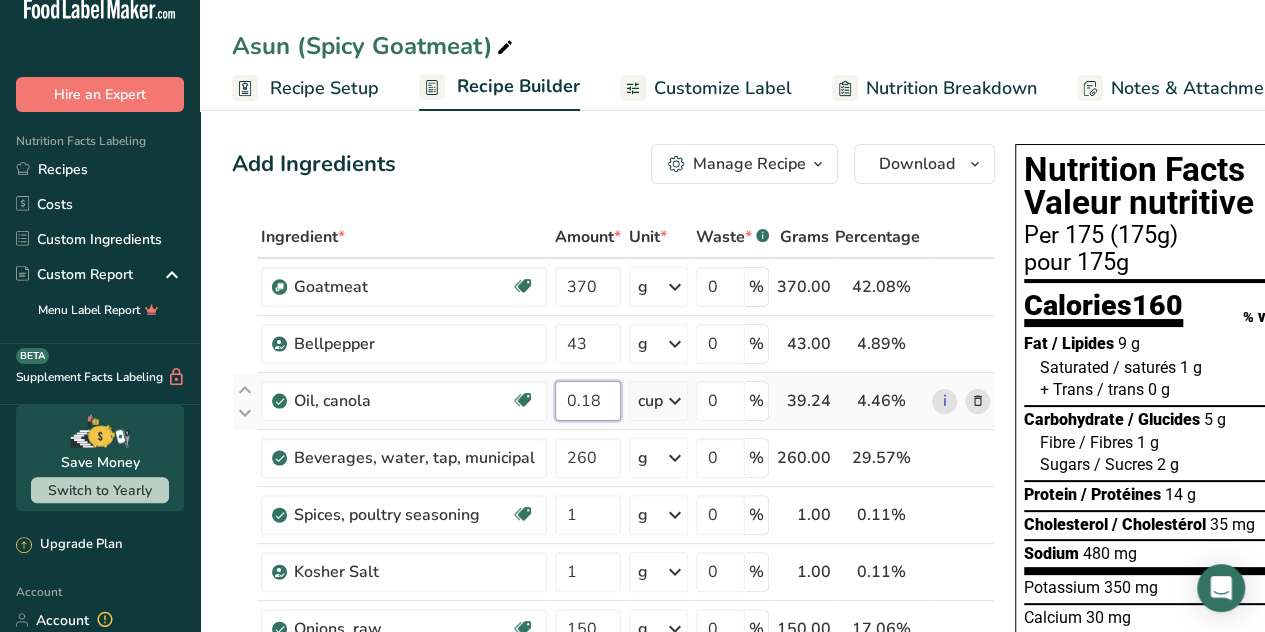 click on "0.18" at bounding box center [588, 401] 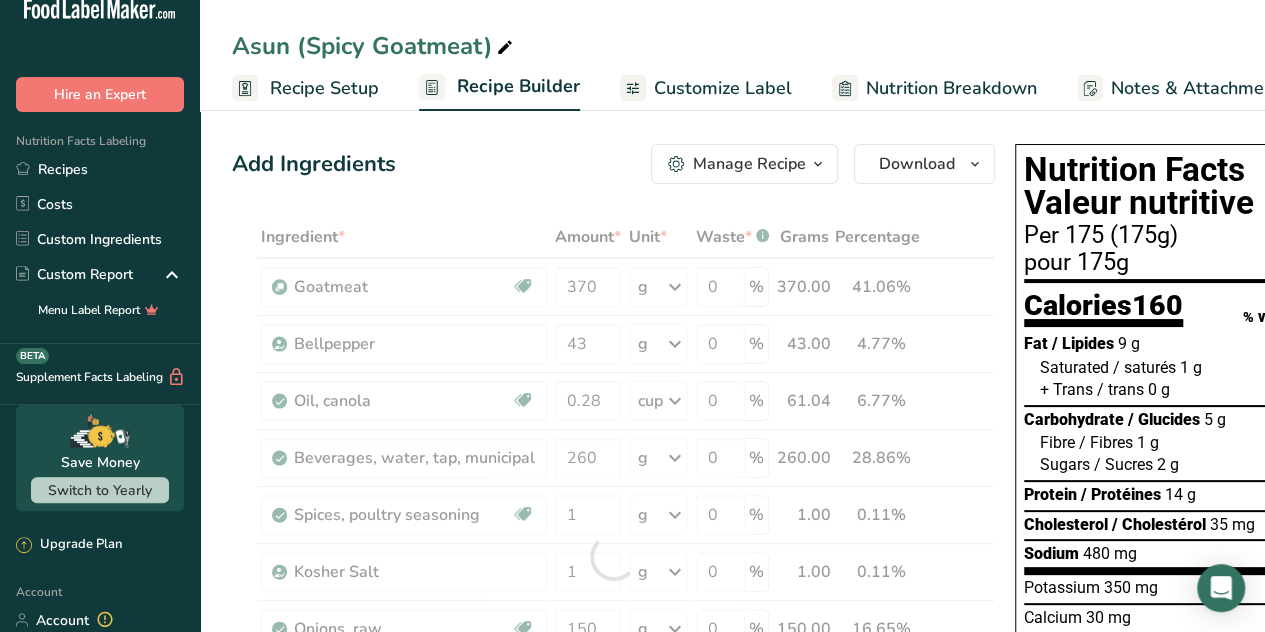 click on "Add Ingredients
Manage Recipe         Delete Recipe           Duplicate Recipe             Scale Recipe             Save as Sub-Recipe   .a-a{fill:#347362;}.b-a{fill:#fff;}                               Nutrition Breakdown                 Recipe Card
NEW
[MEDICAL_DATA] Pattern Report             Activity History
Download
Choose your preferred label style
Standard FDA label
Standard FDA label
The most common format for nutrition facts labels in compliance with the FDA's typeface, style and requirements
Tabular FDA label
A label format compliant with the FDA regulations presented in a tabular (horizontal) display.
Linear FDA label
A simple linear display for small sized packages.
Simplified FDA label" at bounding box center [619, 858] 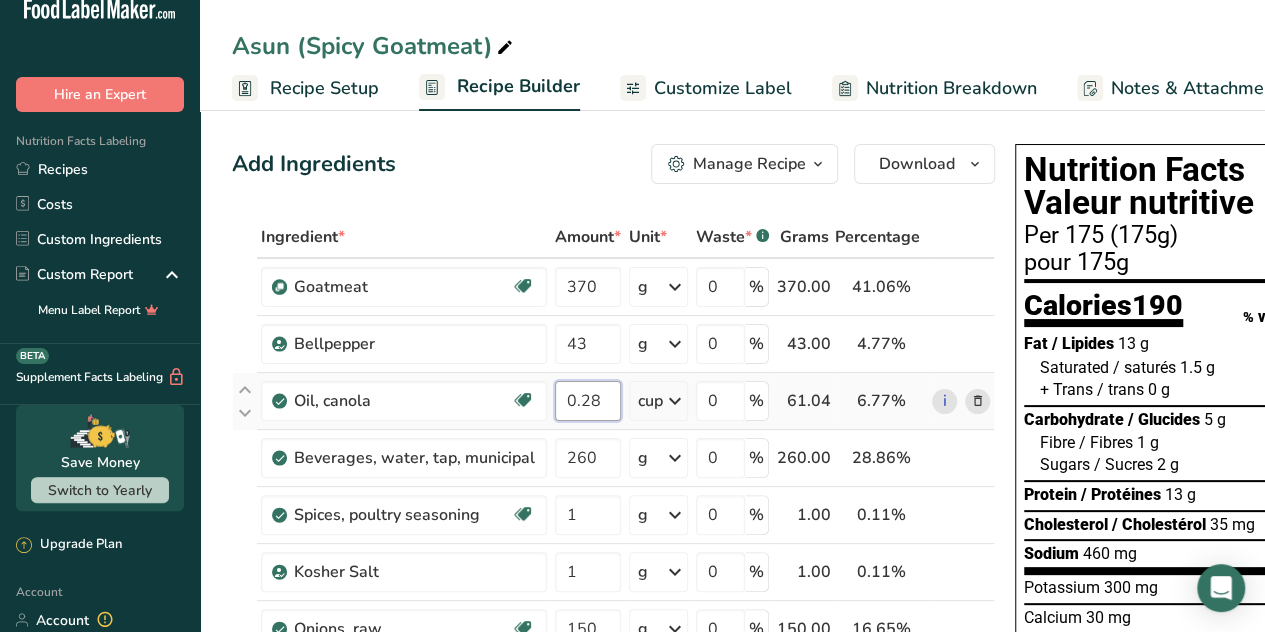drag, startPoint x: 598, startPoint y: 397, endPoint x: 575, endPoint y: 419, distance: 31.827662 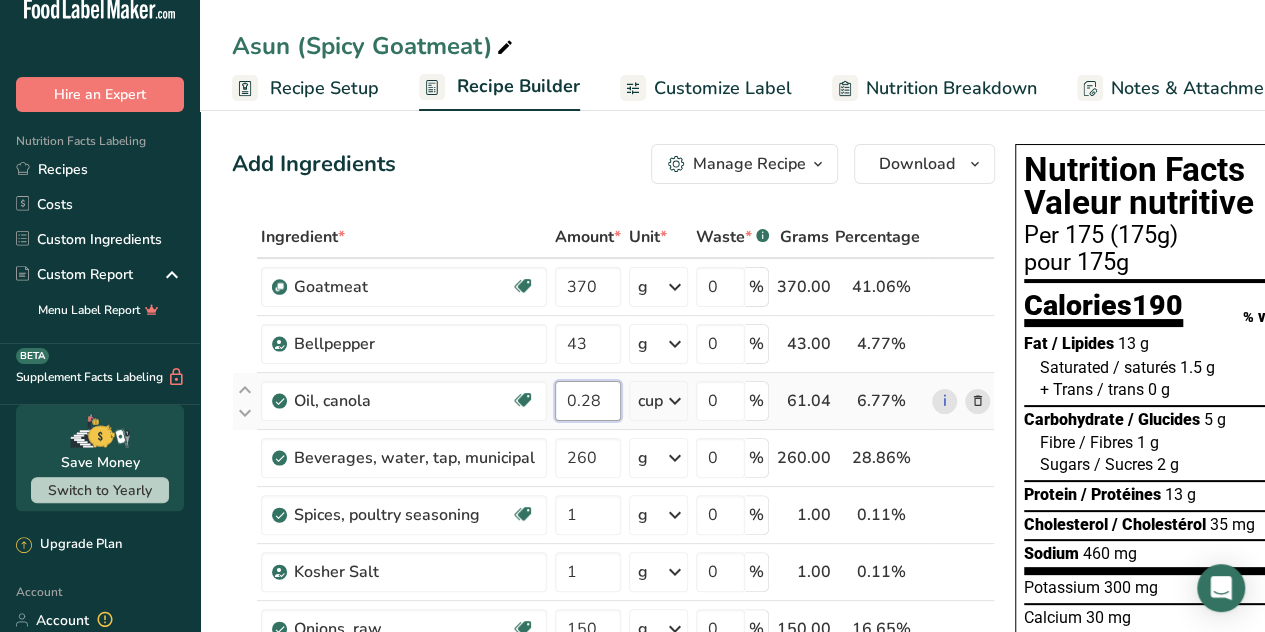 click on "0.28" at bounding box center (588, 401) 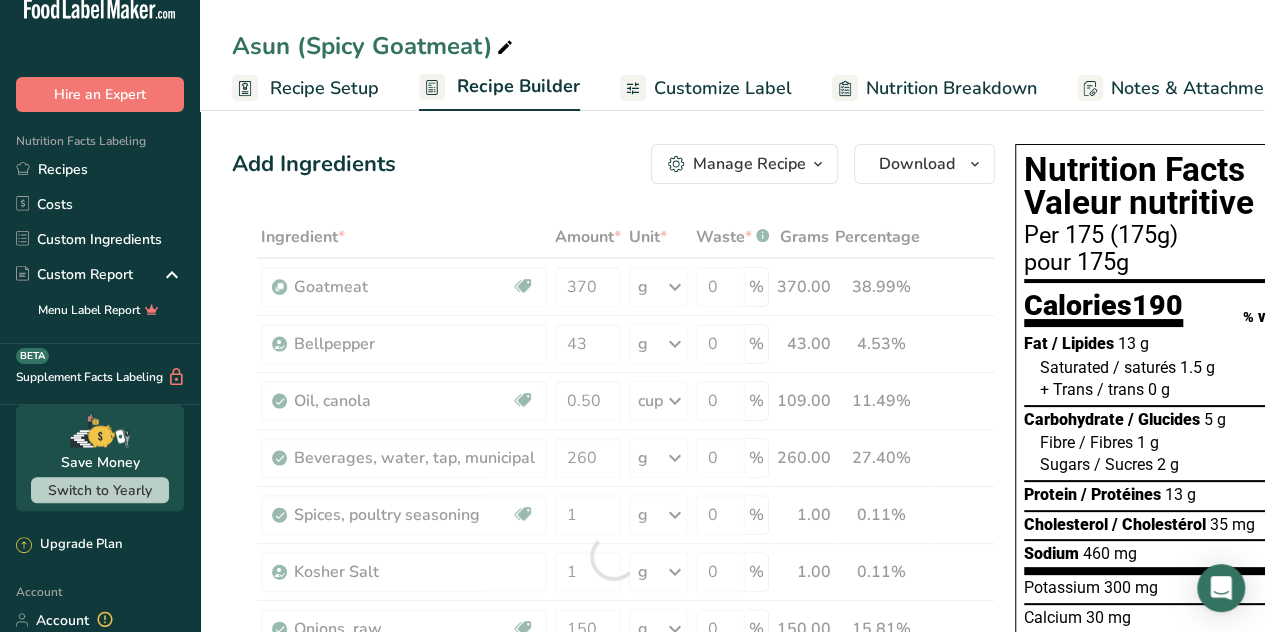 click on "Add Ingredients
Manage Recipe         Delete Recipe           Duplicate Recipe             Scale Recipe             Save as Sub-Recipe   .a-a{fill:#347362;}.b-a{fill:#fff;}                               Nutrition Breakdown                 Recipe Card
NEW
[MEDICAL_DATA] Pattern Report             Activity History
Download
Choose your preferred label style
Standard FDA label
Standard FDA label
The most common format for nutrition facts labels in compliance with the FDA's typeface, style and requirements
Tabular FDA label
A label format compliant with the FDA regulations presented in a tabular (horizontal) display.
Linear FDA label
A simple linear display for small sized packages.
Simplified FDA label" at bounding box center (619, 858) 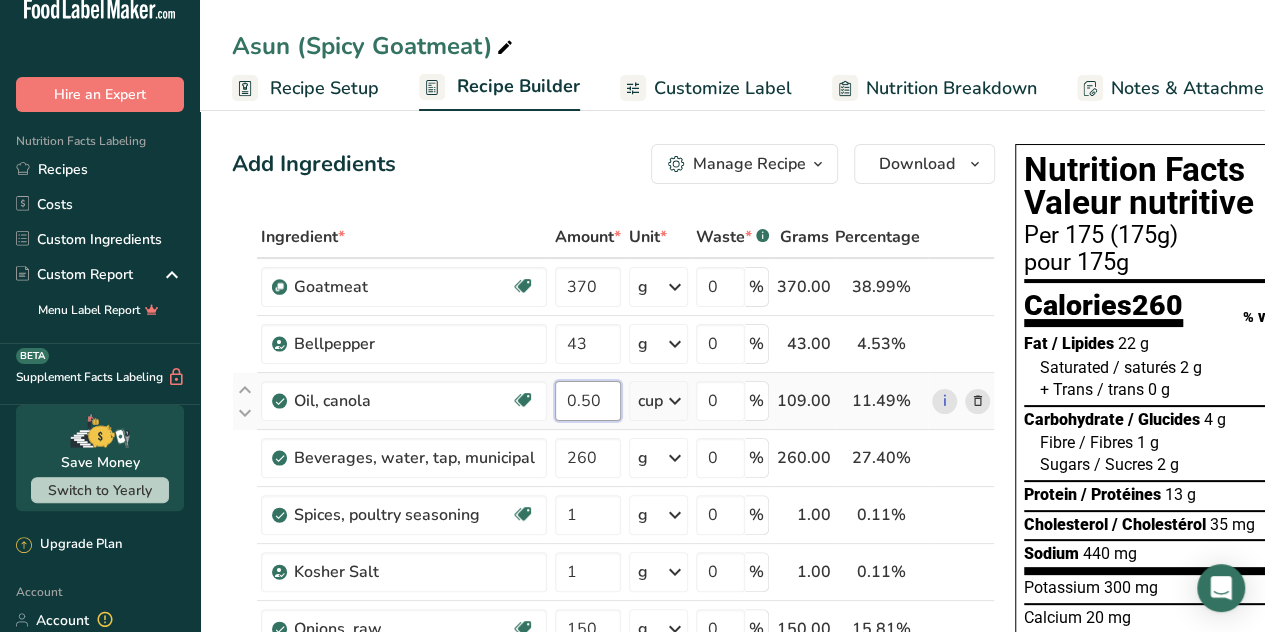 drag, startPoint x: 596, startPoint y: 396, endPoint x: 575, endPoint y: 415, distance: 28.319605 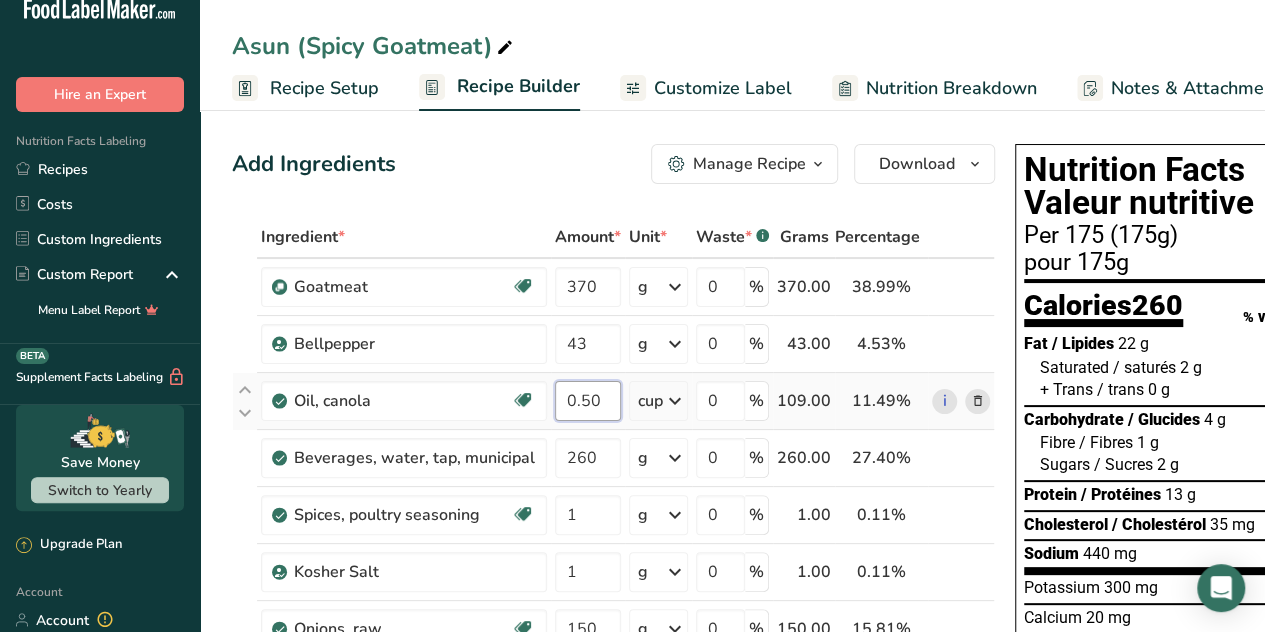 click on "0.50" at bounding box center (588, 401) 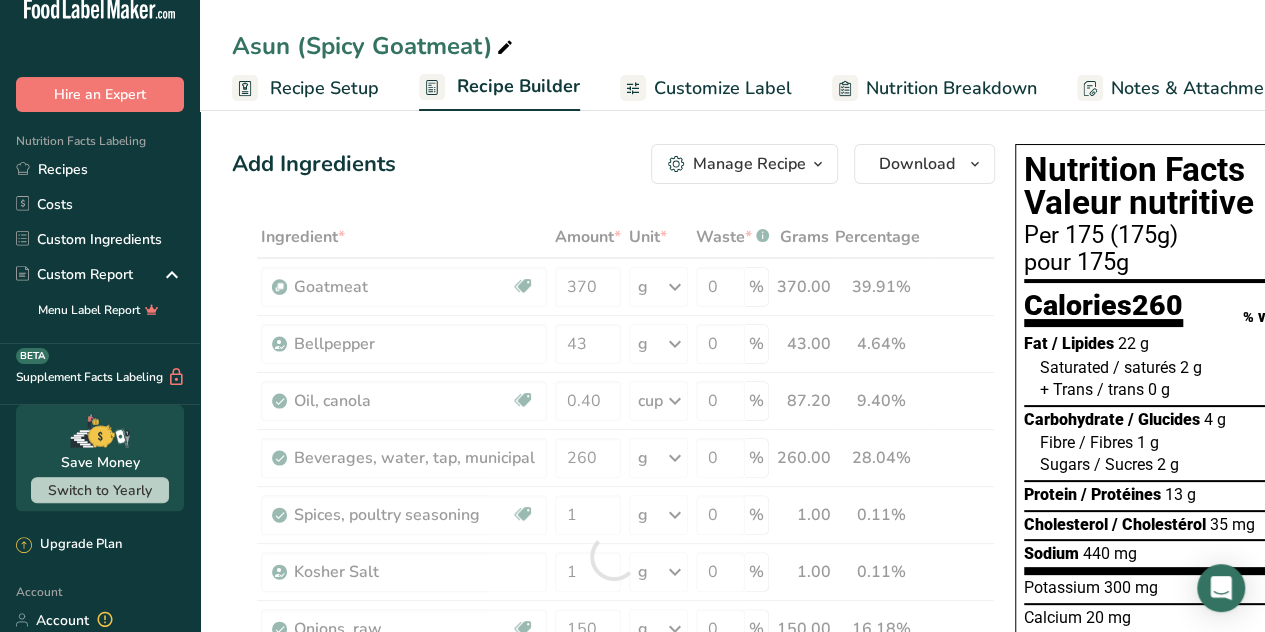 click on "Add Ingredients
Manage Recipe         Delete Recipe           Duplicate Recipe             Scale Recipe             Save as Sub-Recipe   .a-a{fill:#347362;}.b-a{fill:#fff;}                               Nutrition Breakdown                 Recipe Card
NEW
[MEDICAL_DATA] Pattern Report             Activity History
Download
Choose your preferred label style
Standard FDA label
Standard FDA label
The most common format for nutrition facts labels in compliance with the FDA's typeface, style and requirements
Tabular FDA label
A label format compliant with the FDA regulations presented in a tabular (horizontal) display.
Linear FDA label
A simple linear display for small sized packages.
Simplified FDA label" at bounding box center (619, 858) 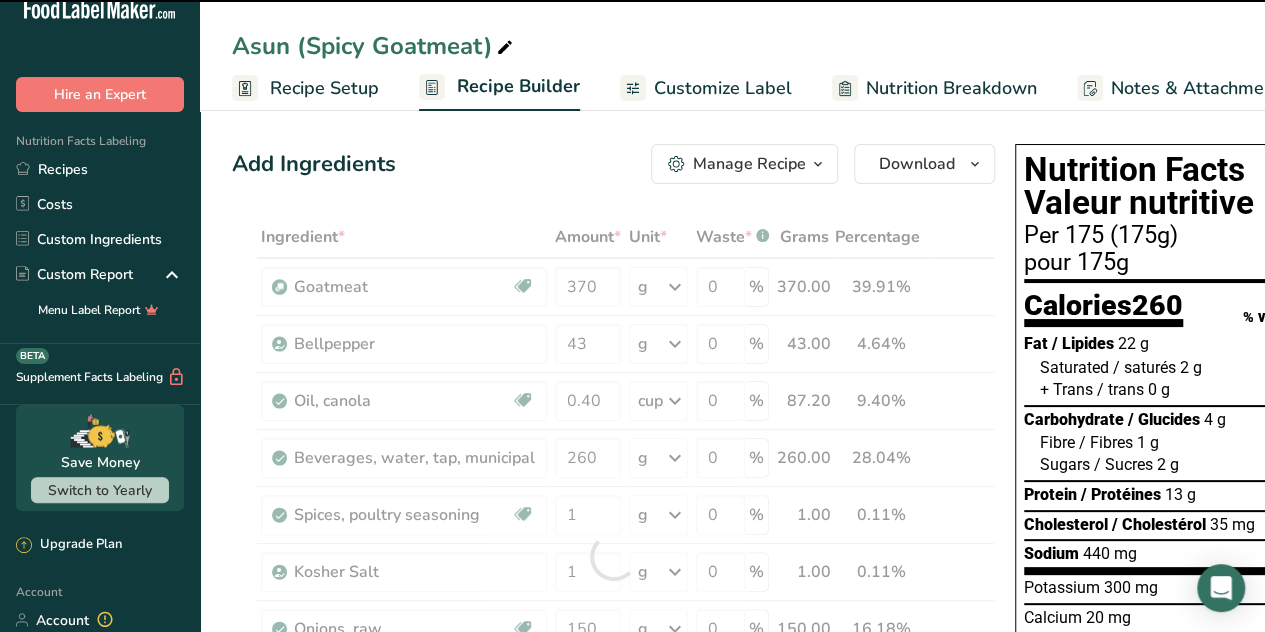 click on "Add Ingredients
Manage Recipe         Delete Recipe           Duplicate Recipe             Scale Recipe             Save as Sub-Recipe   .a-a{fill:#347362;}.b-a{fill:#fff;}                               Nutrition Breakdown                 Recipe Card
NEW
[MEDICAL_DATA] Pattern Report             Activity History
Download
Choose your preferred label style
Standard FDA label
Standard FDA label
The most common format for nutrition facts labels in compliance with the FDA's typeface, style and requirements
Tabular FDA label
A label format compliant with the FDA regulations presented in a tabular (horizontal) display.
Linear FDA label
A simple linear display for small sized packages.
Simplified FDA label" at bounding box center [619, 858] 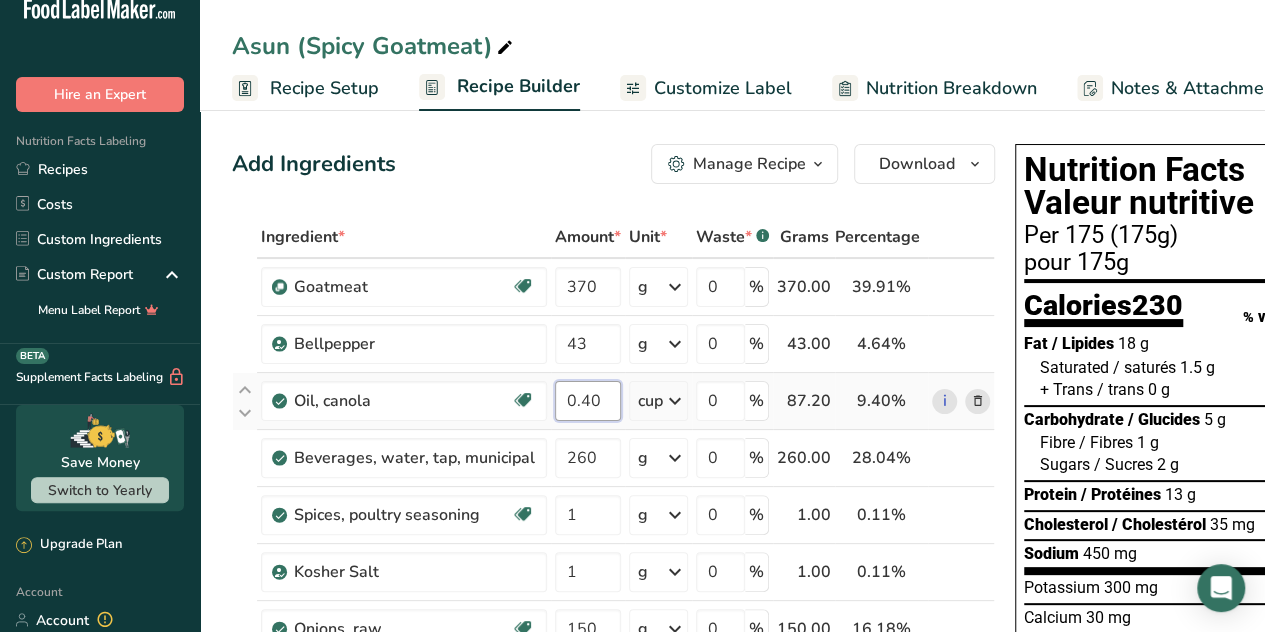 drag, startPoint x: 593, startPoint y: 395, endPoint x: 573, endPoint y: 401, distance: 20.880613 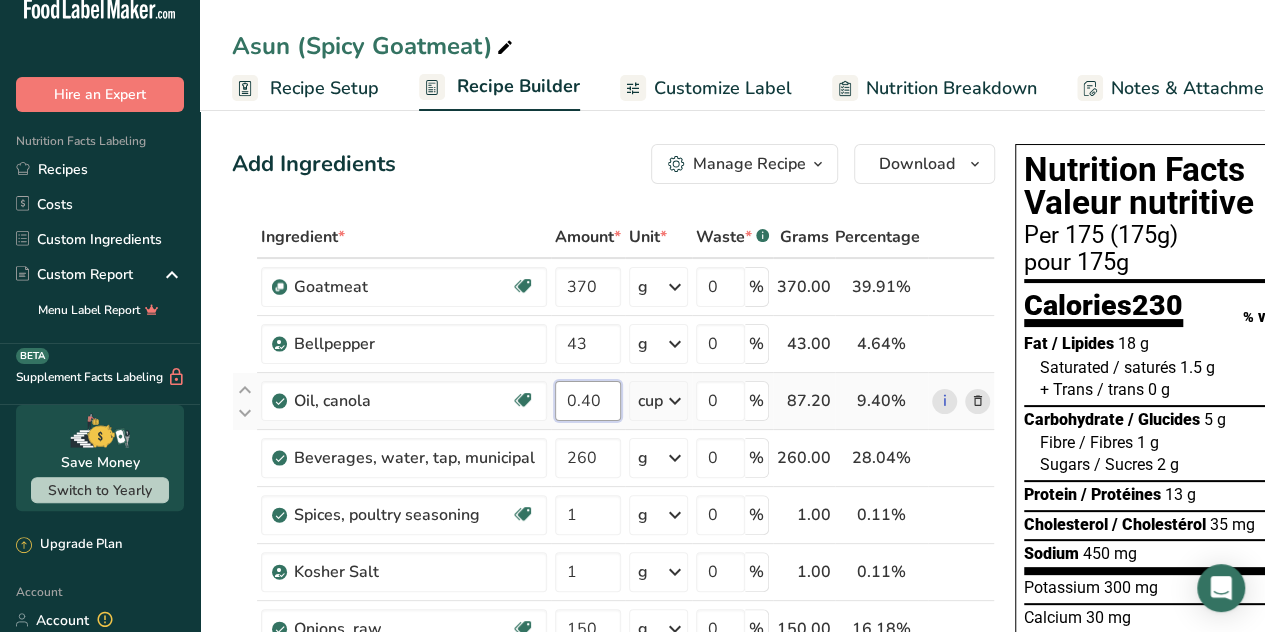 click on "0.40" at bounding box center (588, 401) 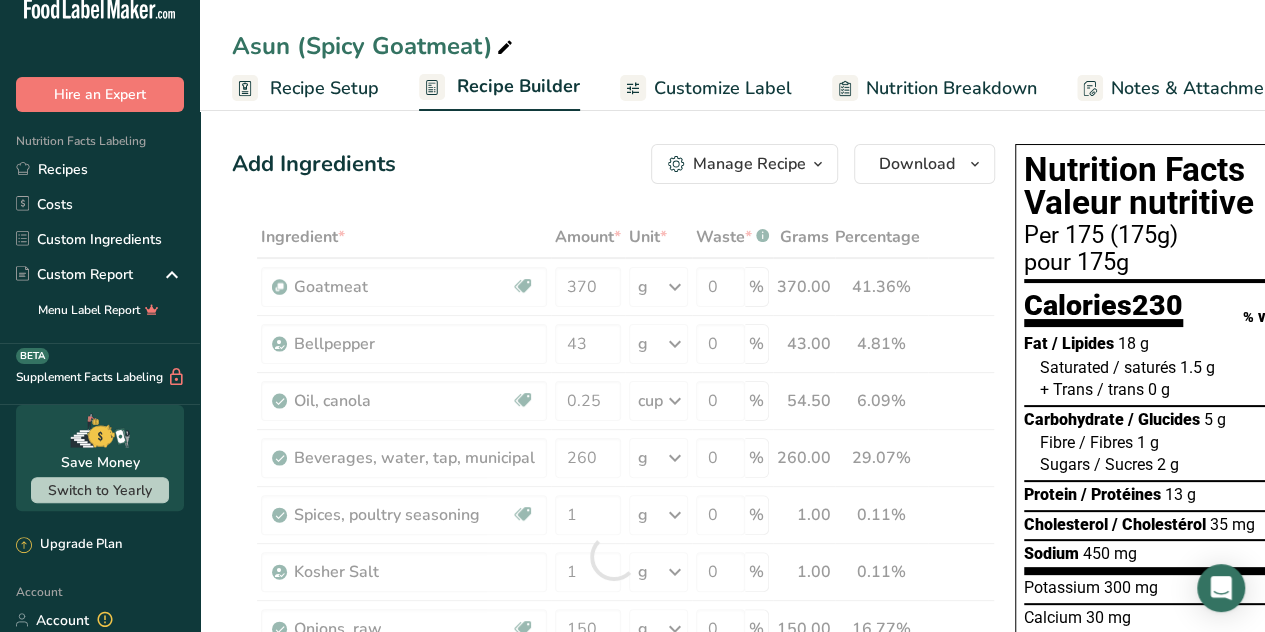 click on "Add Ingredients
Manage Recipe         Delete Recipe           Duplicate Recipe             Scale Recipe             Save as Sub-Recipe   .a-a{fill:#347362;}.b-a{fill:#fff;}                               Nutrition Breakdown                 Recipe Card
NEW
[MEDICAL_DATA] Pattern Report             Activity History
Download
Choose your preferred label style
Standard FDA label
Standard FDA label
The most common format for nutrition facts labels in compliance with the FDA's typeface, style and requirements
Tabular FDA label
A label format compliant with the FDA regulations presented in a tabular (horizontal) display.
Linear FDA label
A simple linear display for small sized packages.
Simplified FDA label" at bounding box center (619, 858) 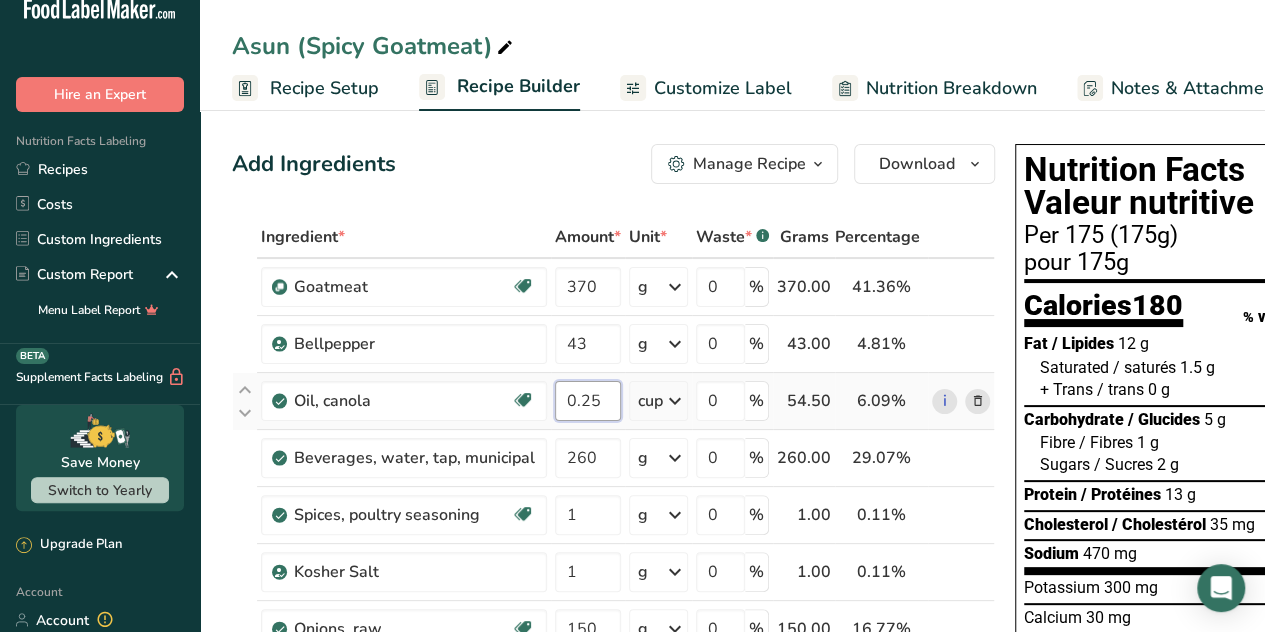drag, startPoint x: 607, startPoint y: 409, endPoint x: 576, endPoint y: 409, distance: 31 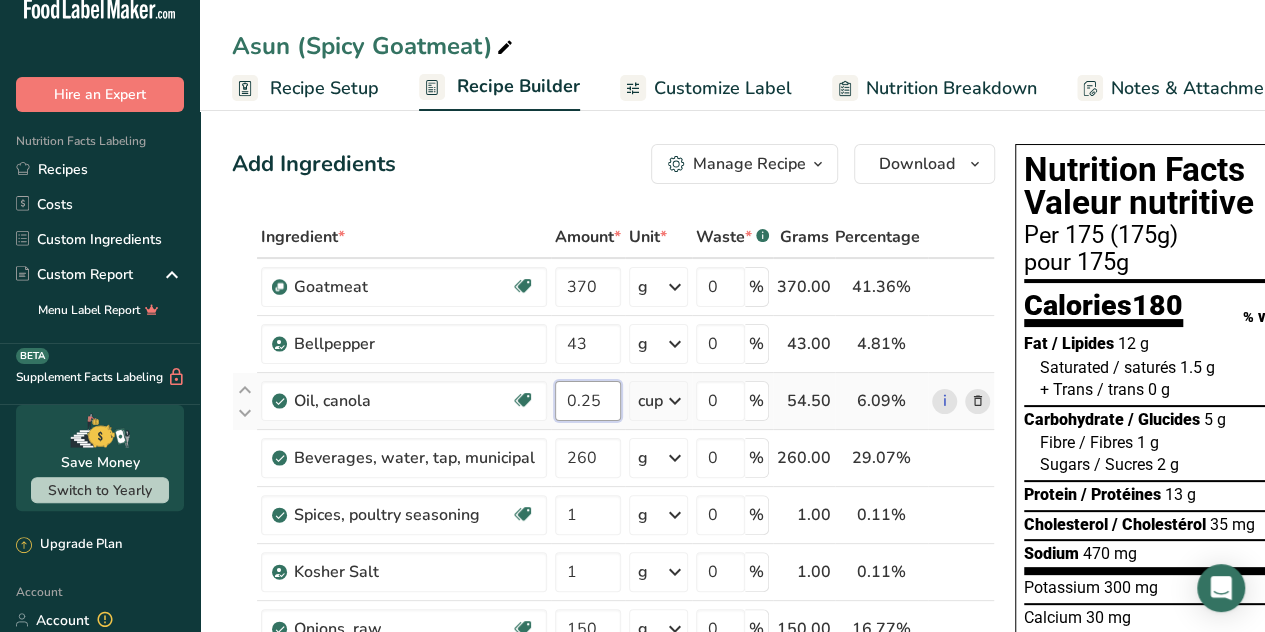 click on "0.25" at bounding box center [588, 401] 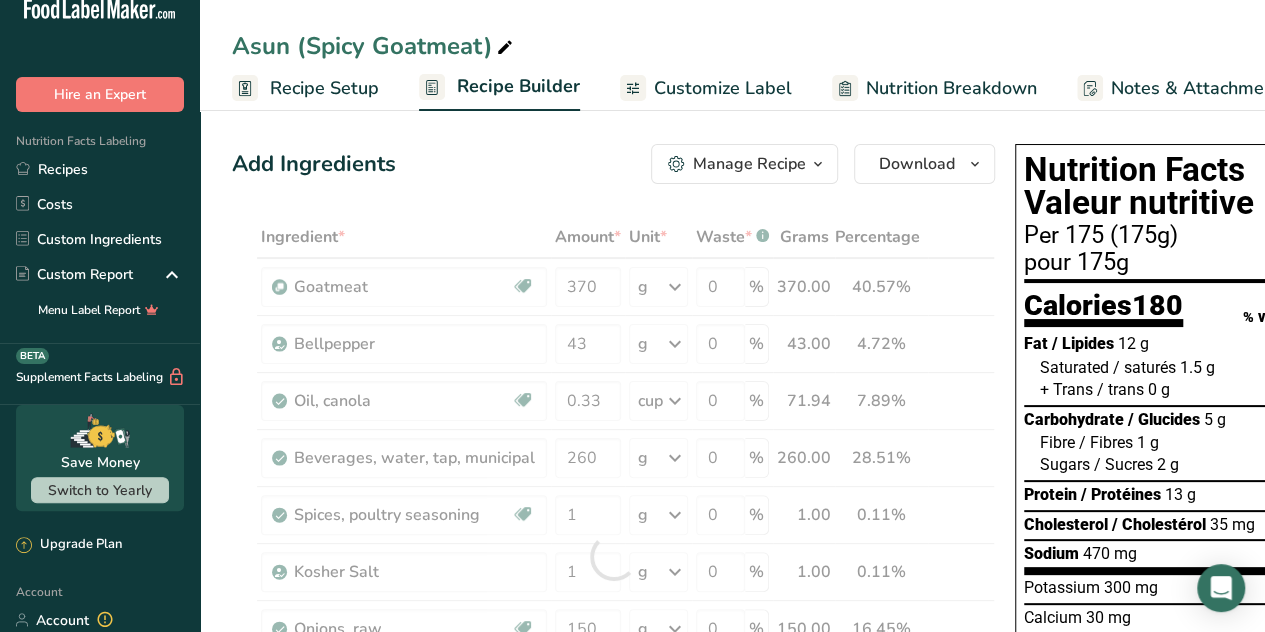 click on "Add Ingredients
Manage Recipe         Delete Recipe           Duplicate Recipe             Scale Recipe             Save as Sub-Recipe   .a-a{fill:#347362;}.b-a{fill:#fff;}                               Nutrition Breakdown                 Recipe Card
NEW
[MEDICAL_DATA] Pattern Report             Activity History
Download
Choose your preferred label style
Standard FDA label
Standard FDA label
The most common format for nutrition facts labels in compliance with the FDA's typeface, style and requirements
Tabular FDA label
A label format compliant with the FDA regulations presented in a tabular (horizontal) display.
Linear FDA label
A simple linear display for small sized packages.
Simplified FDA label" at bounding box center (619, 858) 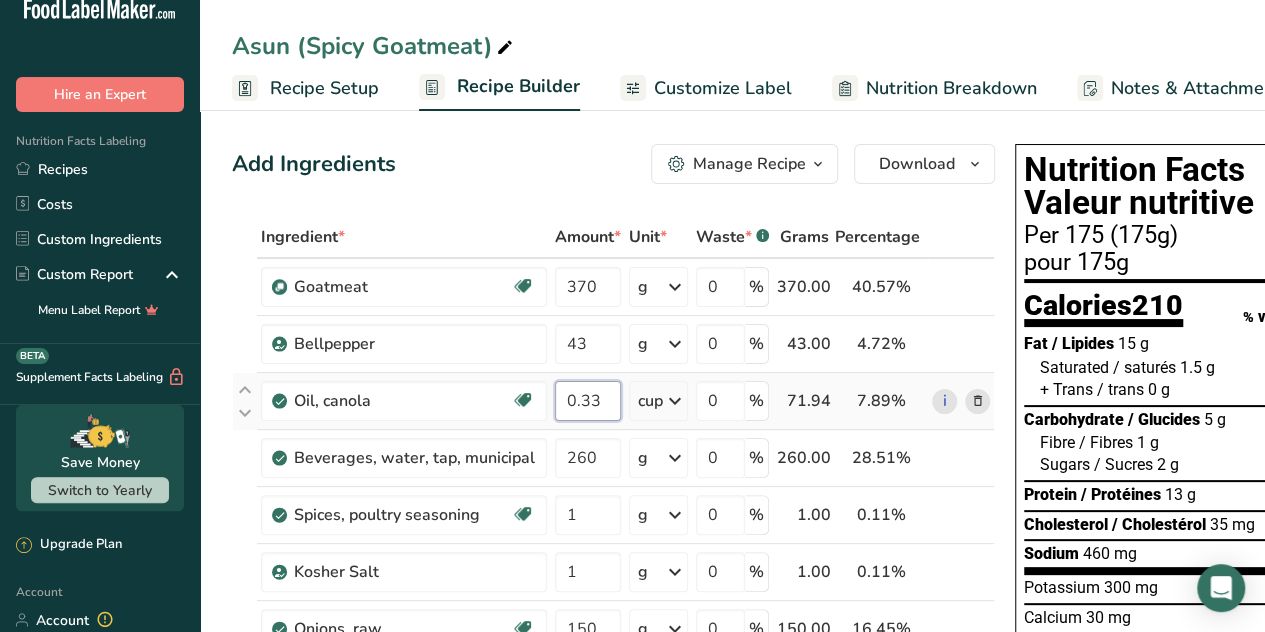 drag, startPoint x: 600, startPoint y: 404, endPoint x: 576, endPoint y: 420, distance: 28.84441 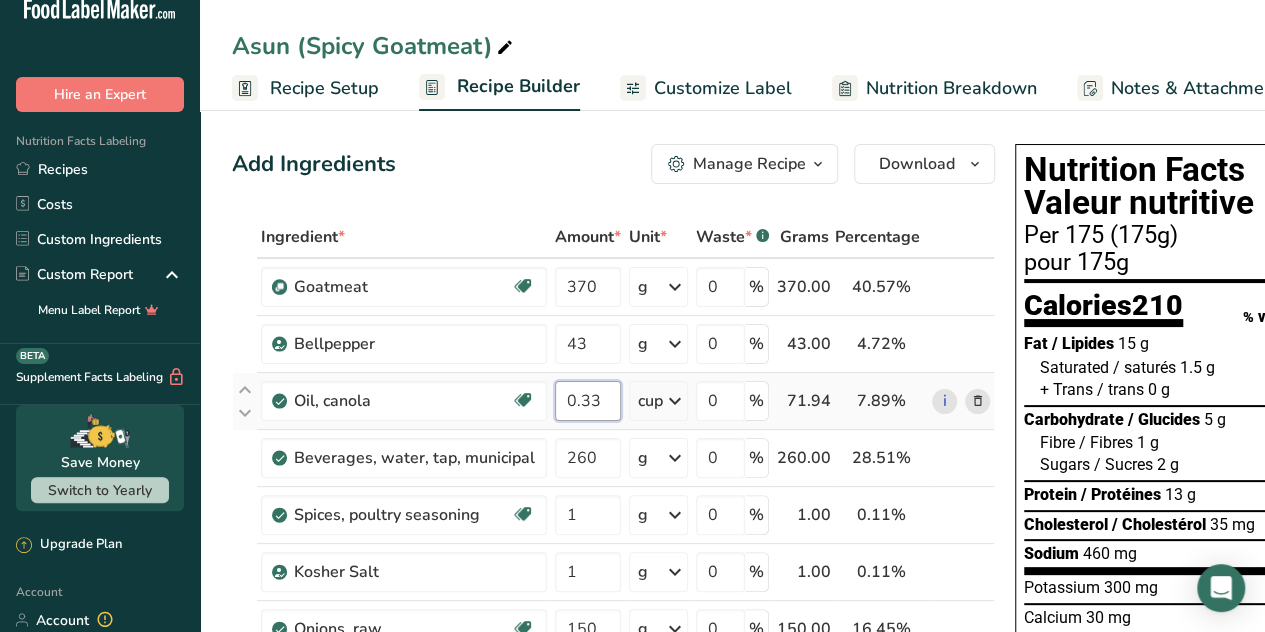 click on "0.33" at bounding box center (588, 401) 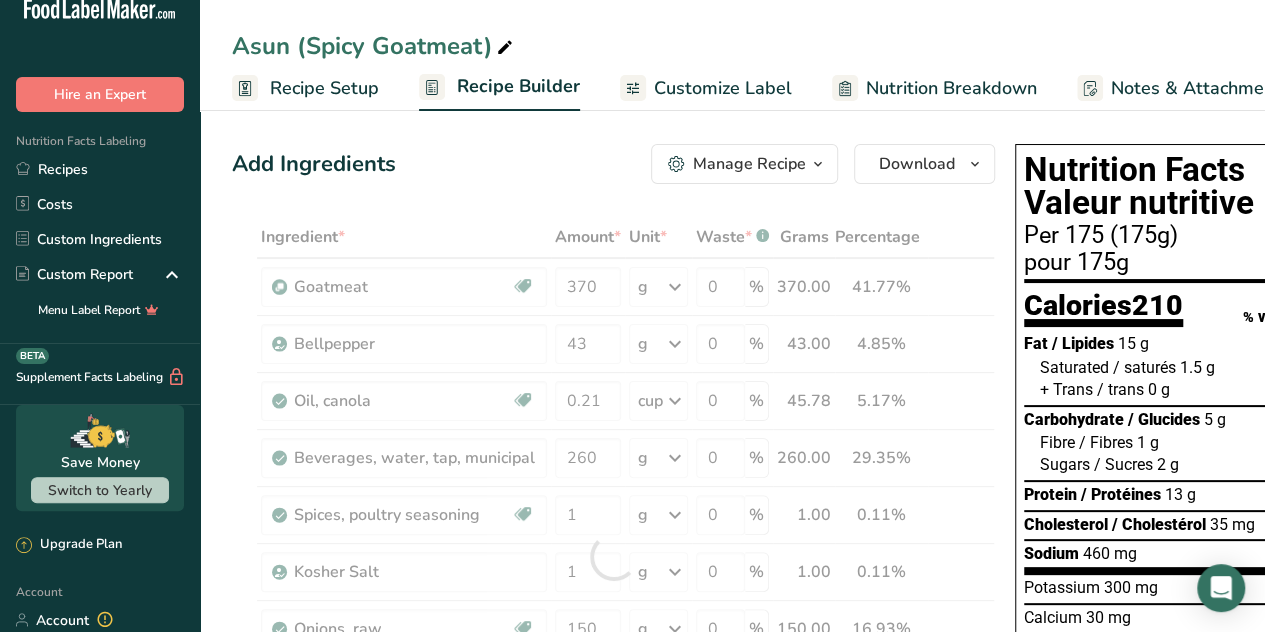 click on "Add Ingredients
Manage Recipe         Delete Recipe           Duplicate Recipe             Scale Recipe             Save as Sub-Recipe   .a-a{fill:#347362;}.b-a{fill:#fff;}                               Nutrition Breakdown                 Recipe Card
NEW
[MEDICAL_DATA] Pattern Report             Activity History
Download
Choose your preferred label style
Standard FDA label
Standard FDA label
The most common format for nutrition facts labels in compliance with the FDA's typeface, style and requirements
Tabular FDA label
A label format compliant with the FDA regulations presented in a tabular (horizontal) display.
Linear FDA label
A simple linear display for small sized packages.
Simplified FDA label" at bounding box center [619, 858] 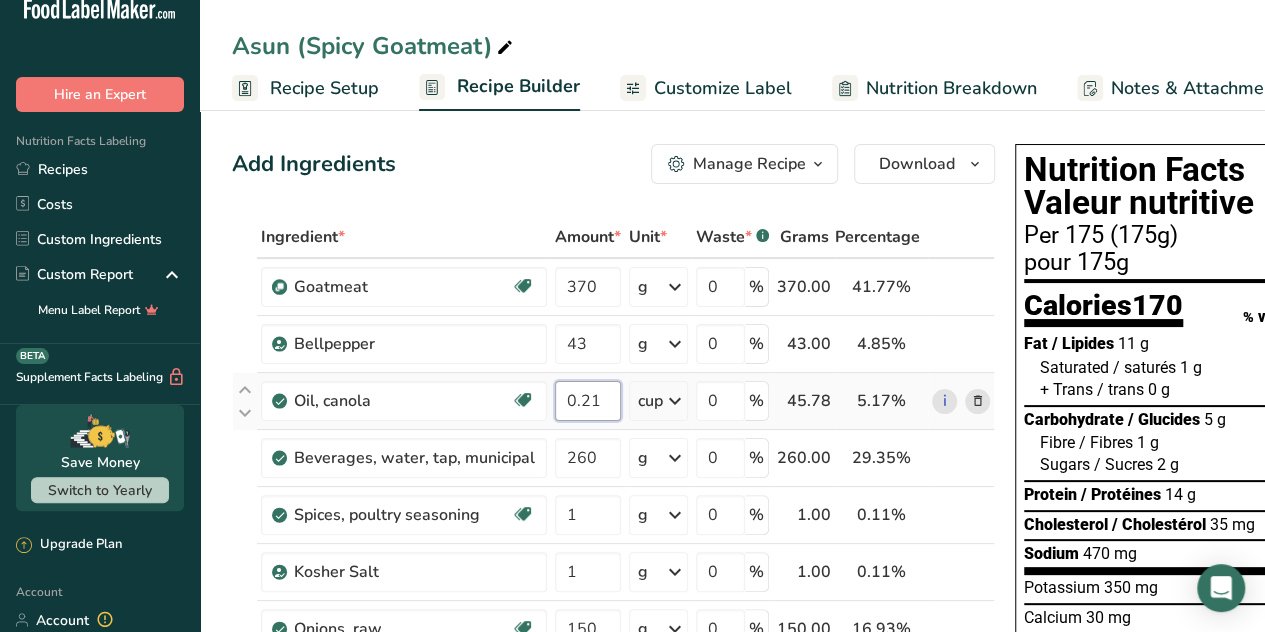 click on "0.21" at bounding box center [588, 401] 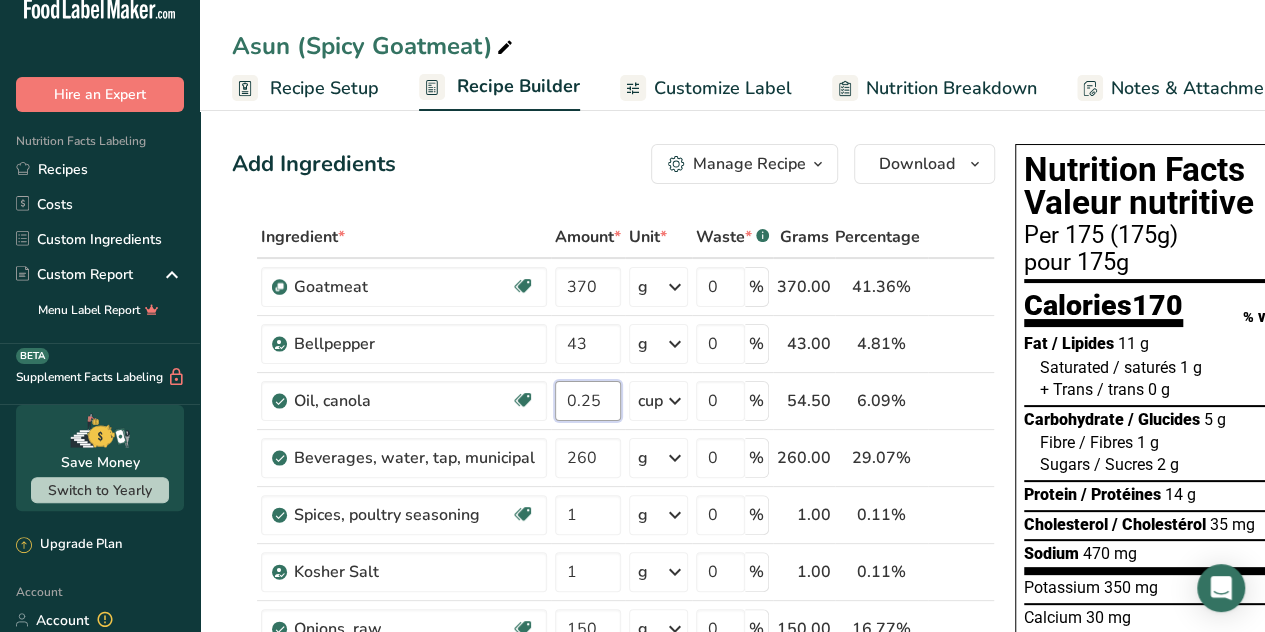 type on "0.25" 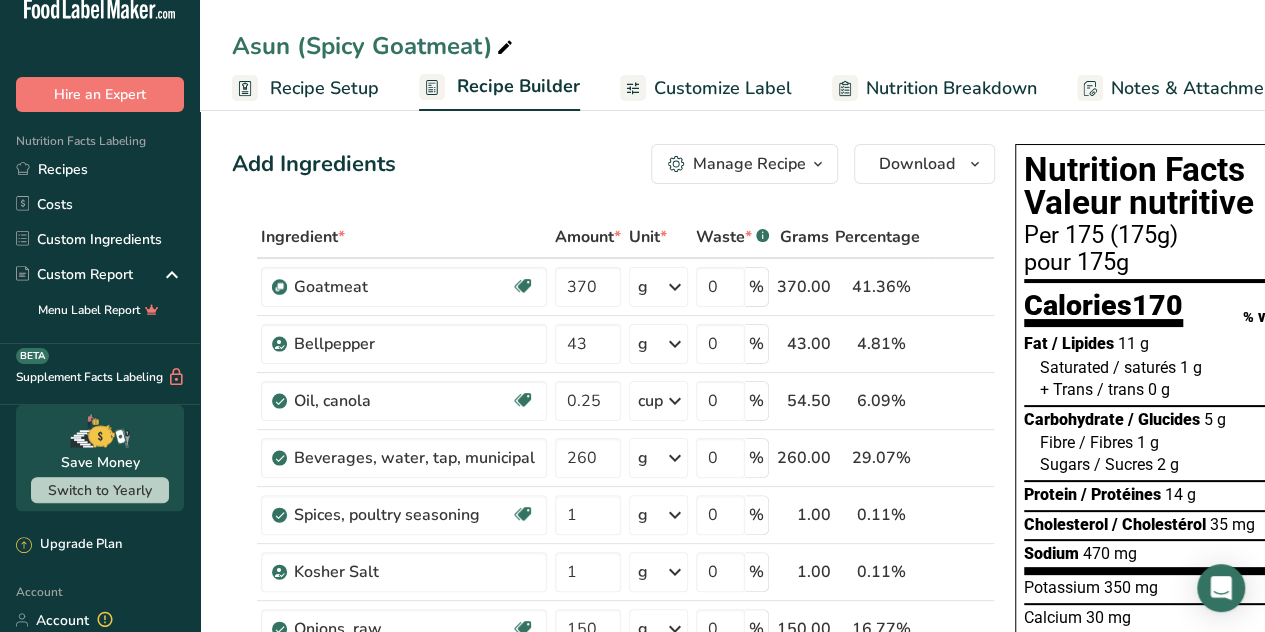 click on "Add Ingredients
Manage Recipe         Delete Recipe           Duplicate Recipe             Scale Recipe             Save as Sub-Recipe   .a-a{fill:#347362;}.b-a{fill:#fff;}                               Nutrition Breakdown                 Recipe Card
NEW
[MEDICAL_DATA] Pattern Report             Activity History
Download
Choose your preferred label style
Standard FDA label
Standard FDA label
The most common format for nutrition facts labels in compliance with the FDA's typeface, style and requirements
Tabular FDA label
A label format compliant with the FDA regulations presented in a tabular (horizontal) display.
Linear FDA label
A simple linear display for small sized packages.
Simplified FDA label" at bounding box center [619, 858] 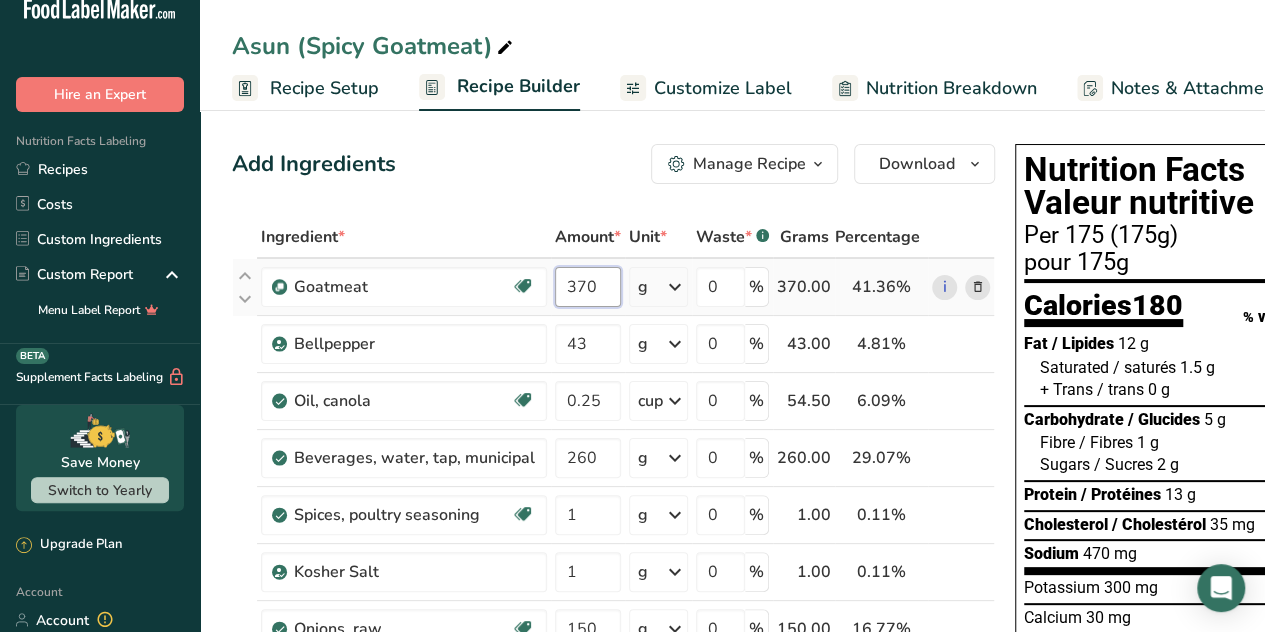 drag, startPoint x: 579, startPoint y: 283, endPoint x: 571, endPoint y: 290, distance: 10.630146 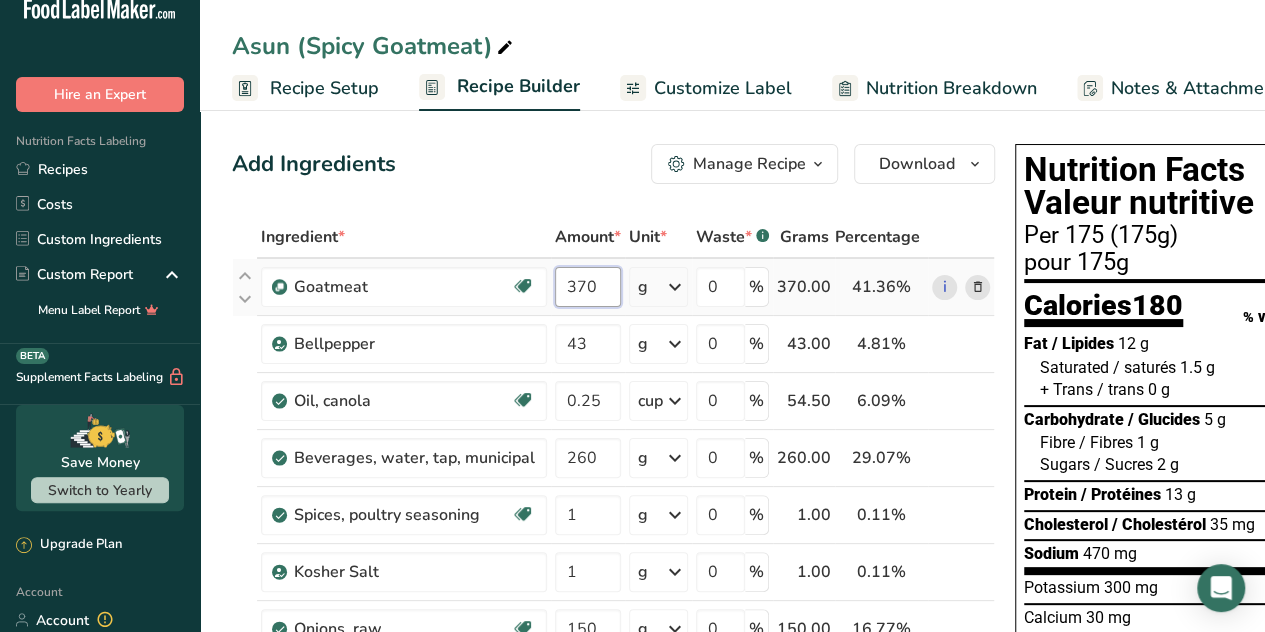 click on "370" at bounding box center (588, 287) 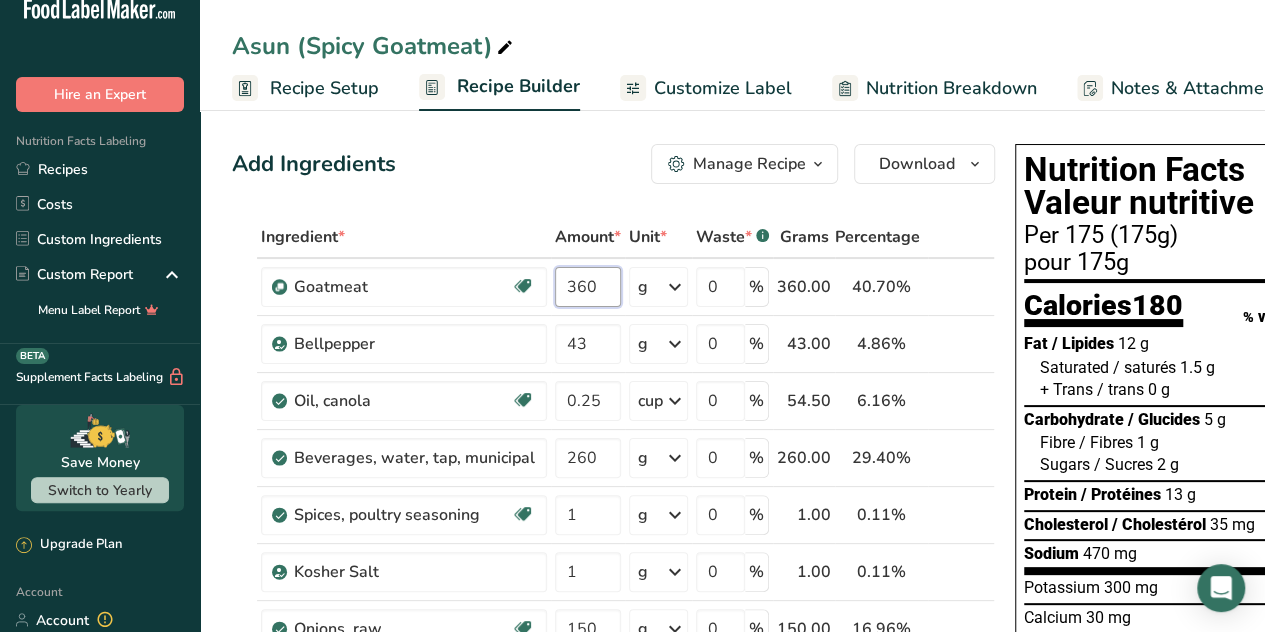 type on "360" 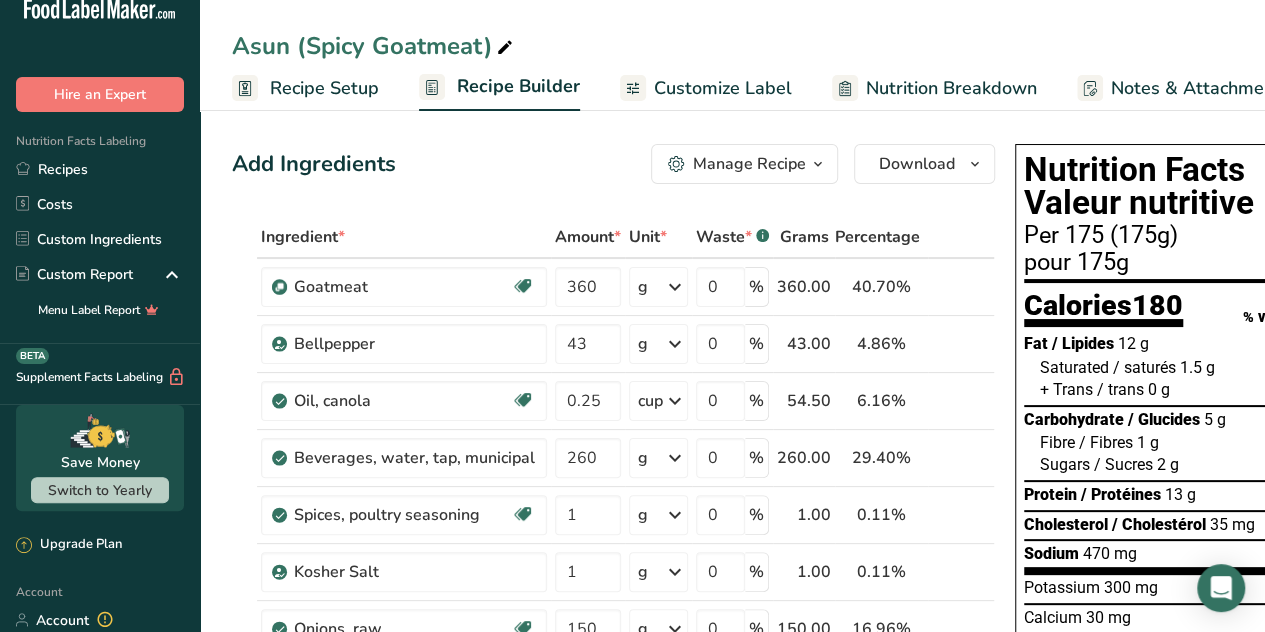 click on "Add Ingredients
Manage Recipe         Delete Recipe           Duplicate Recipe             Scale Recipe             Save as Sub-Recipe   .a-a{fill:#347362;}.b-a{fill:#fff;}                               Nutrition Breakdown                 Recipe Card
NEW
[MEDICAL_DATA] Pattern Report             Activity History
Download
Choose your preferred label style
Standard FDA label
Standard FDA label
The most common format for nutrition facts labels in compliance with the FDA's typeface, style and requirements
Tabular FDA label
A label format compliant with the FDA regulations presented in a tabular (horizontal) display.
Linear FDA label
A simple linear display for small sized packages.
Simplified FDA label" at bounding box center [619, 858] 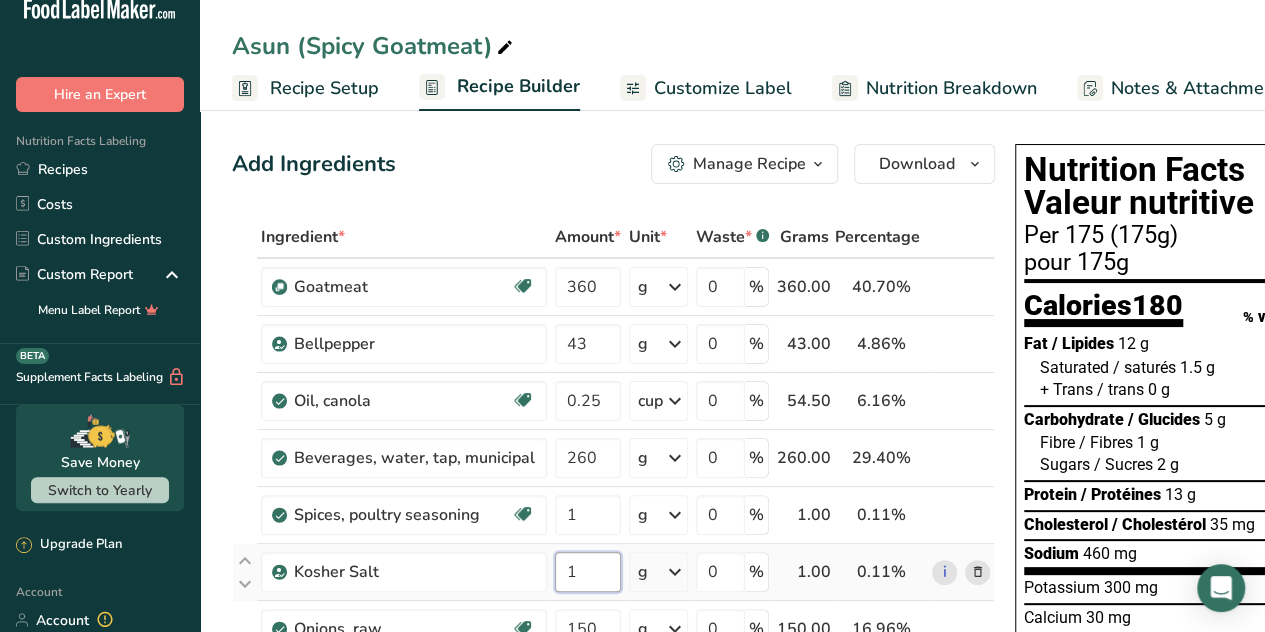 drag, startPoint x: 580, startPoint y: 572, endPoint x: 546, endPoint y: 573, distance: 34.0147 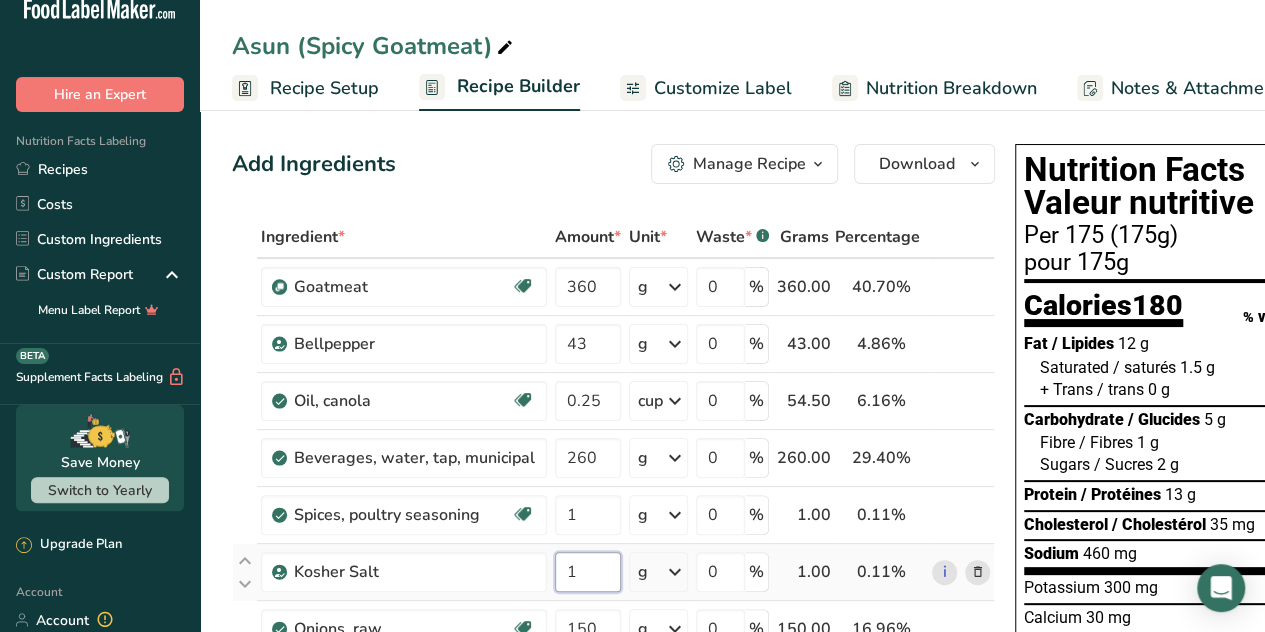click on "1" at bounding box center (588, 572) 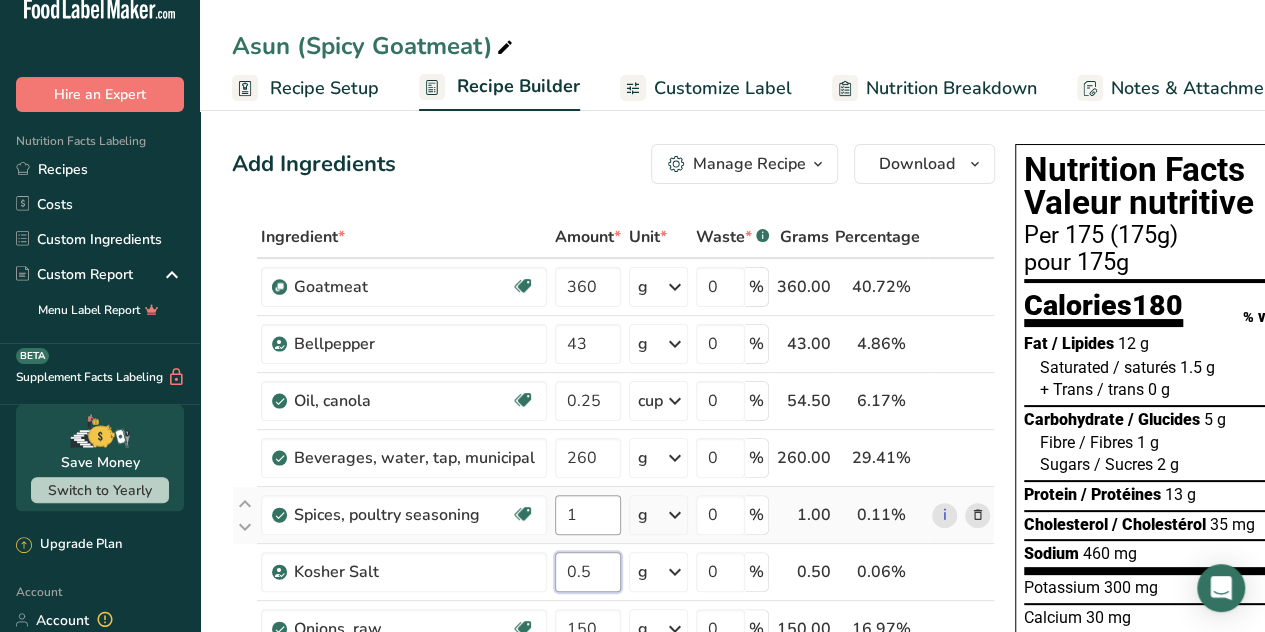 type on "0.5" 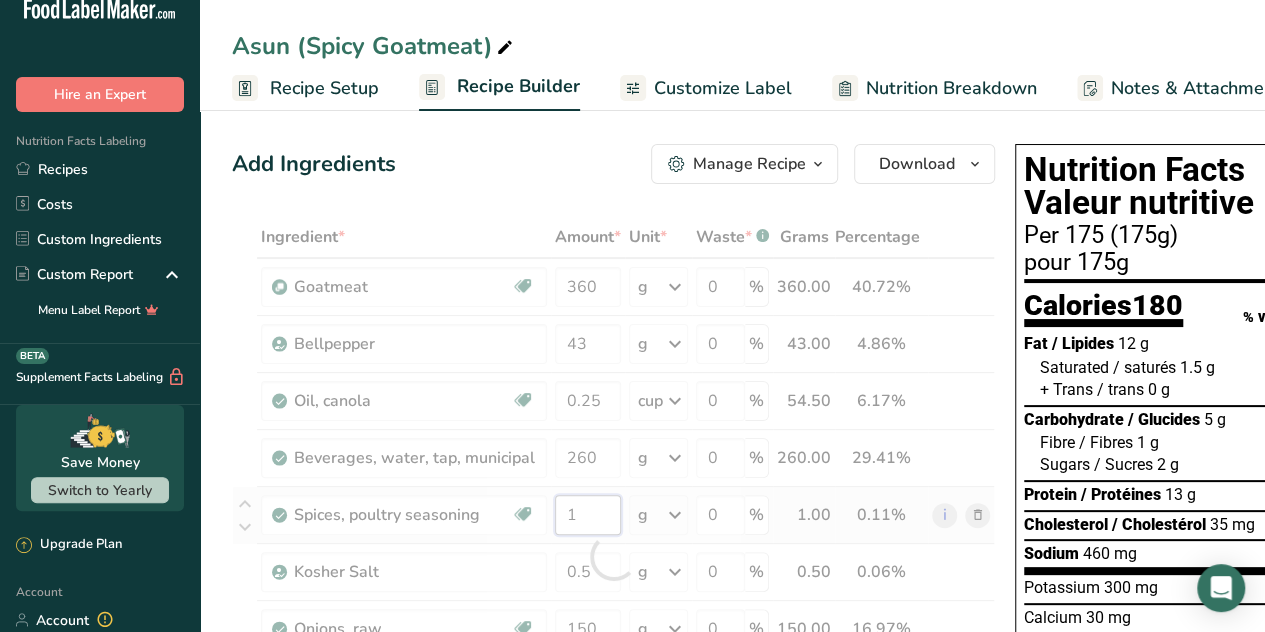 click on "Ingredient *
Amount *
Unit *
Waste *   .a-a{fill:#347362;}.b-a{fill:#fff;}          Grams
Percentage
Goatmeat
Source of Antioxidants
[MEDICAL_DATA] Effect
Dairy free
Gluten free
Vegan
Vegetarian
Soy free
360
g
Weight Units
g
kg
mg
See more
Volume Units
l
mL
fl oz
See more
0
%
360.00
40.72%
i
Bellpepper
43
g
Weight Units
g
kg
mg
See more
Volume Units
l
0.3" at bounding box center [613, 556] 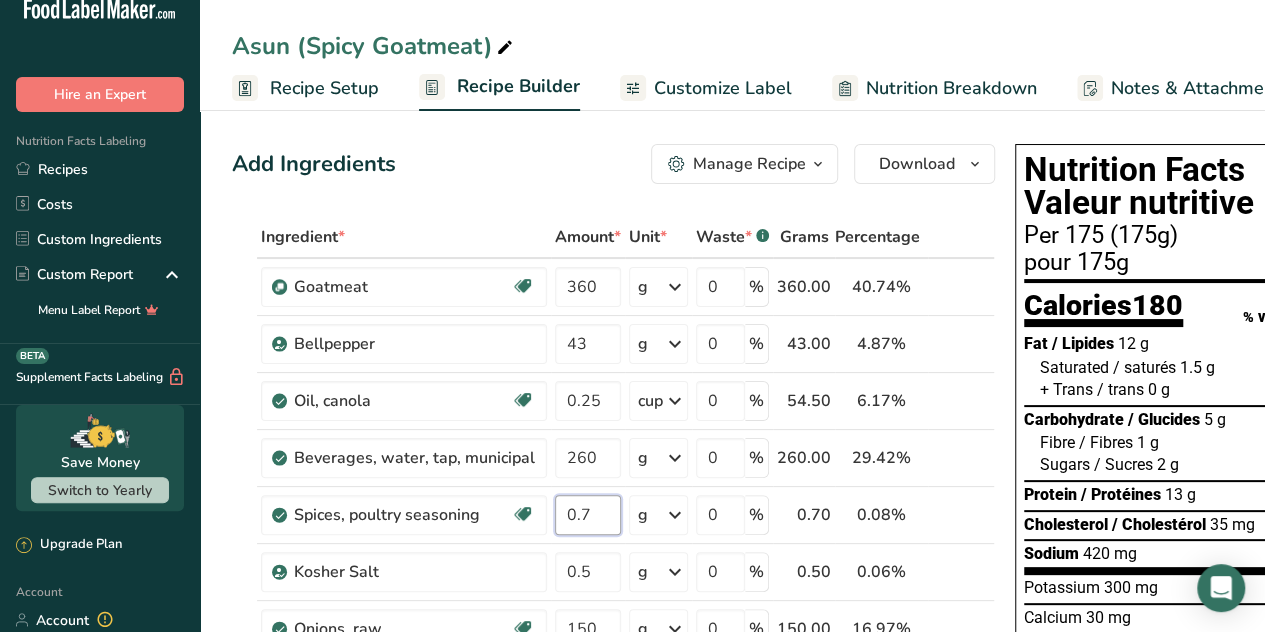 type on "0.7" 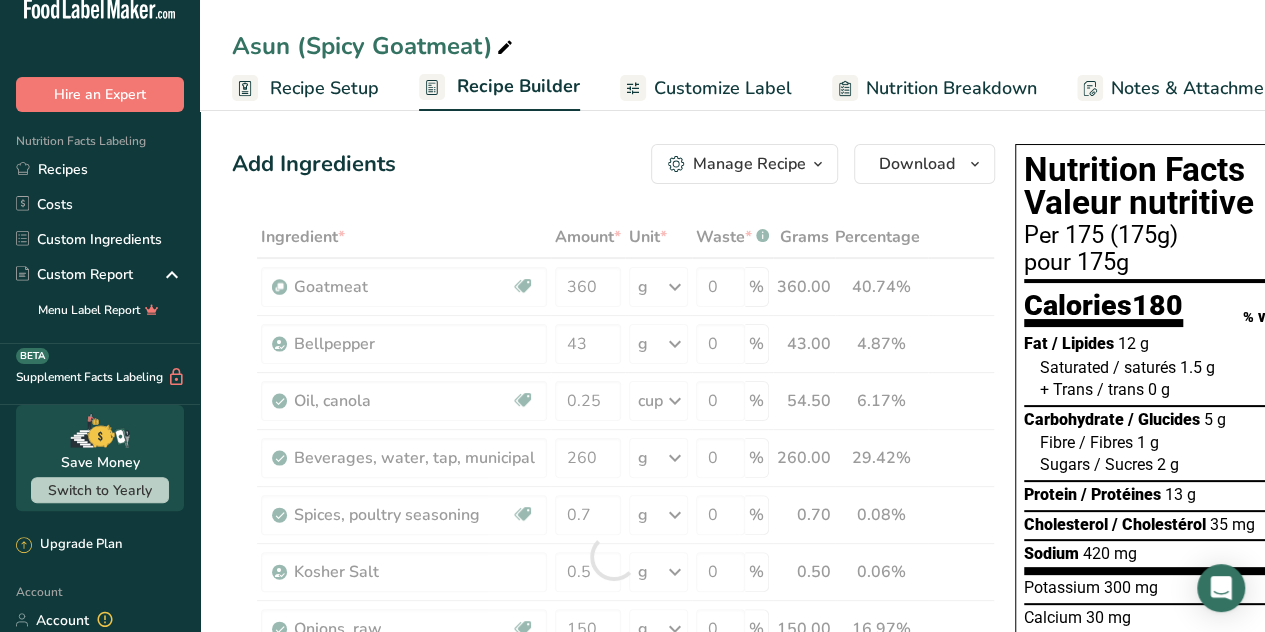 click on "Add Ingredients
Manage Recipe         Delete Recipe           Duplicate Recipe             Scale Recipe             Save as Sub-Recipe   .a-a{fill:#347362;}.b-a{fill:#fff;}                               Nutrition Breakdown                 Recipe Card
NEW
[MEDICAL_DATA] Pattern Report             Activity History
Download
Choose your preferred label style
Standard FDA label
Standard FDA label
The most common format for nutrition facts labels in compliance with the FDA's typeface, style and requirements
Tabular FDA label
A label format compliant with the FDA regulations presented in a tabular (horizontal) display.
Linear FDA label
A simple linear display for small sized packages.
Simplified FDA label" at bounding box center [619, 858] 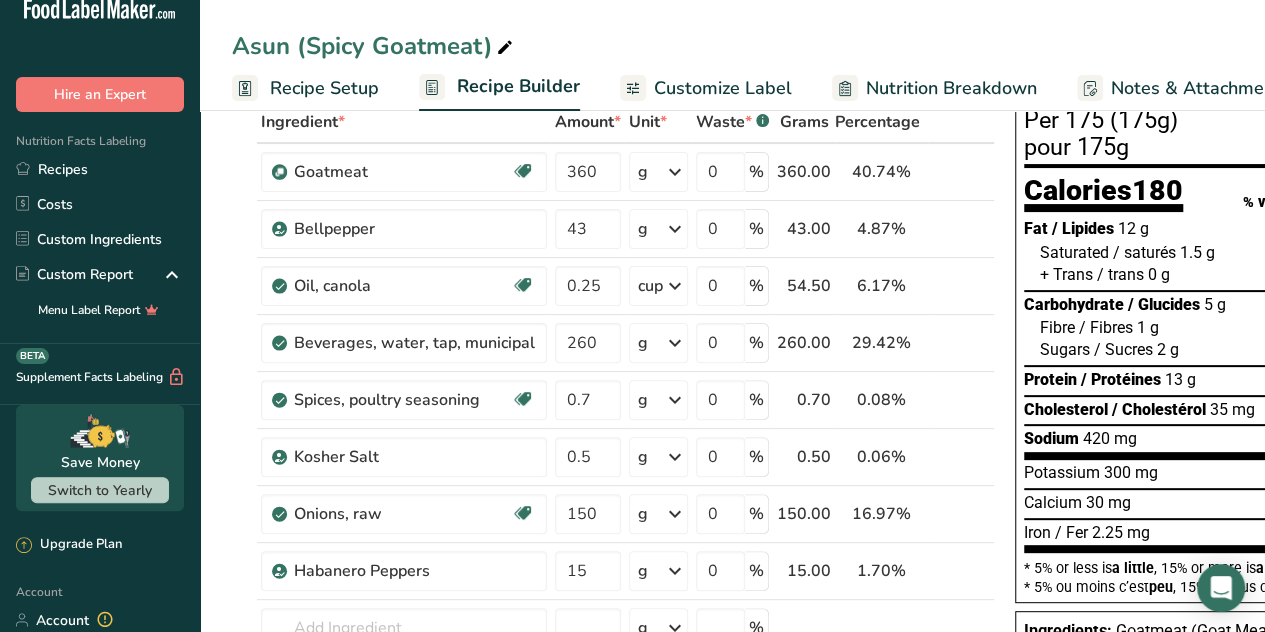 scroll, scrollTop: 122, scrollLeft: 0, axis: vertical 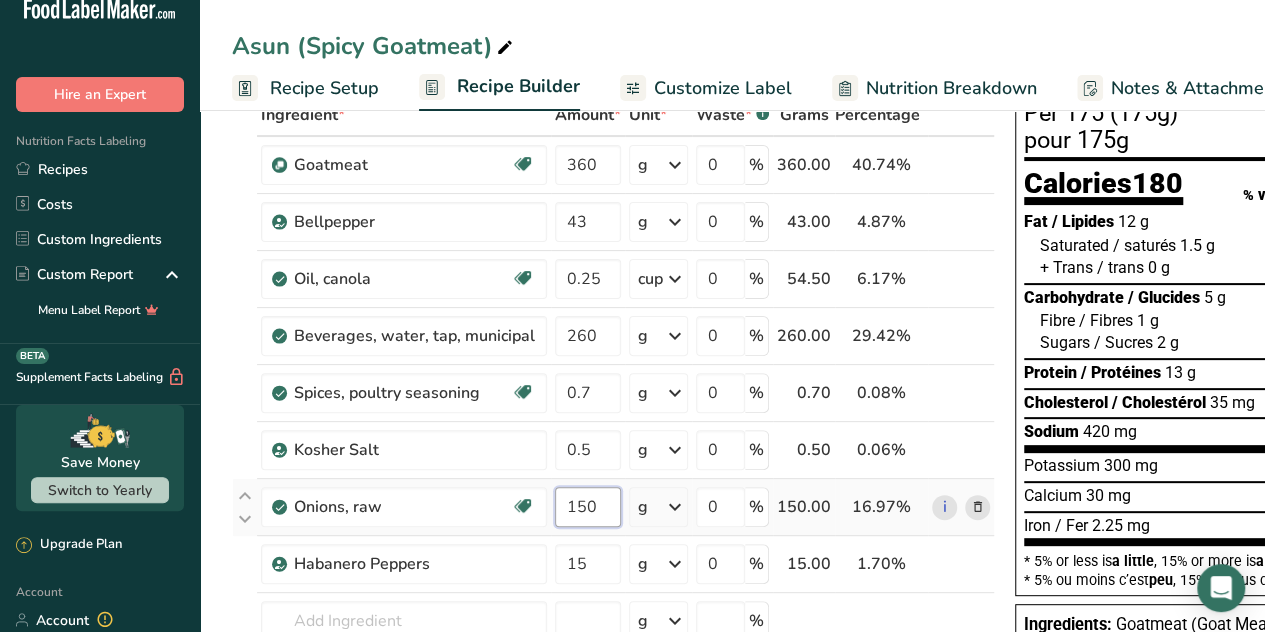 drag, startPoint x: 592, startPoint y: 505, endPoint x: 566, endPoint y: 503, distance: 26.076809 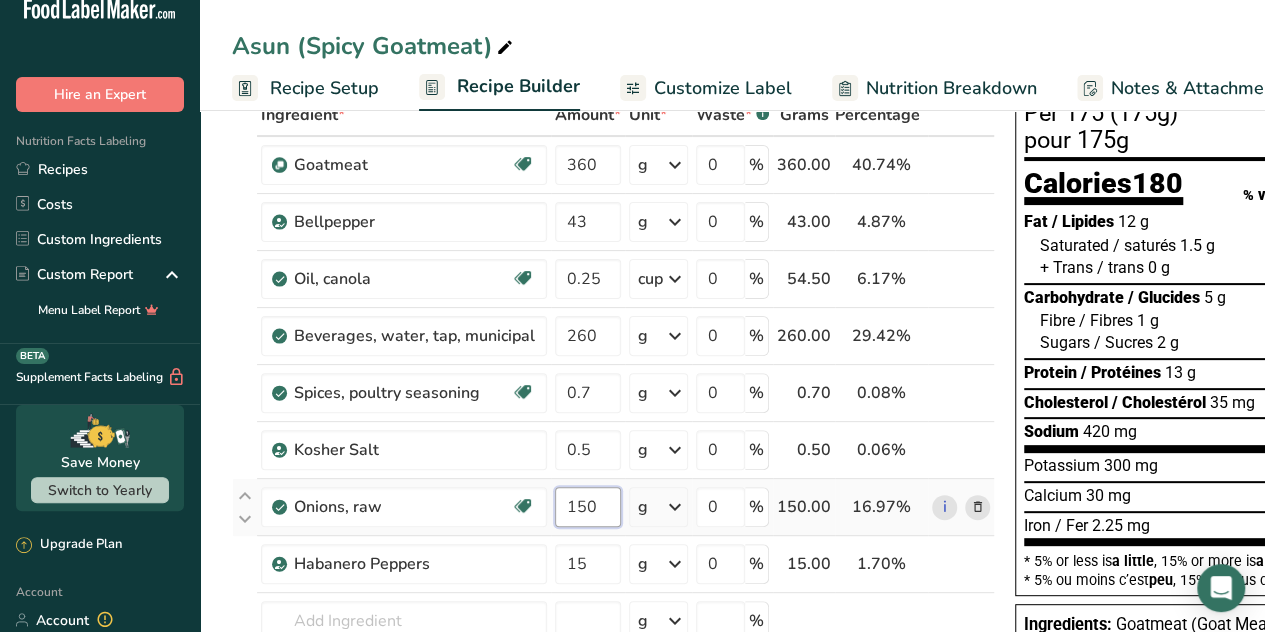click on "150" at bounding box center (588, 507) 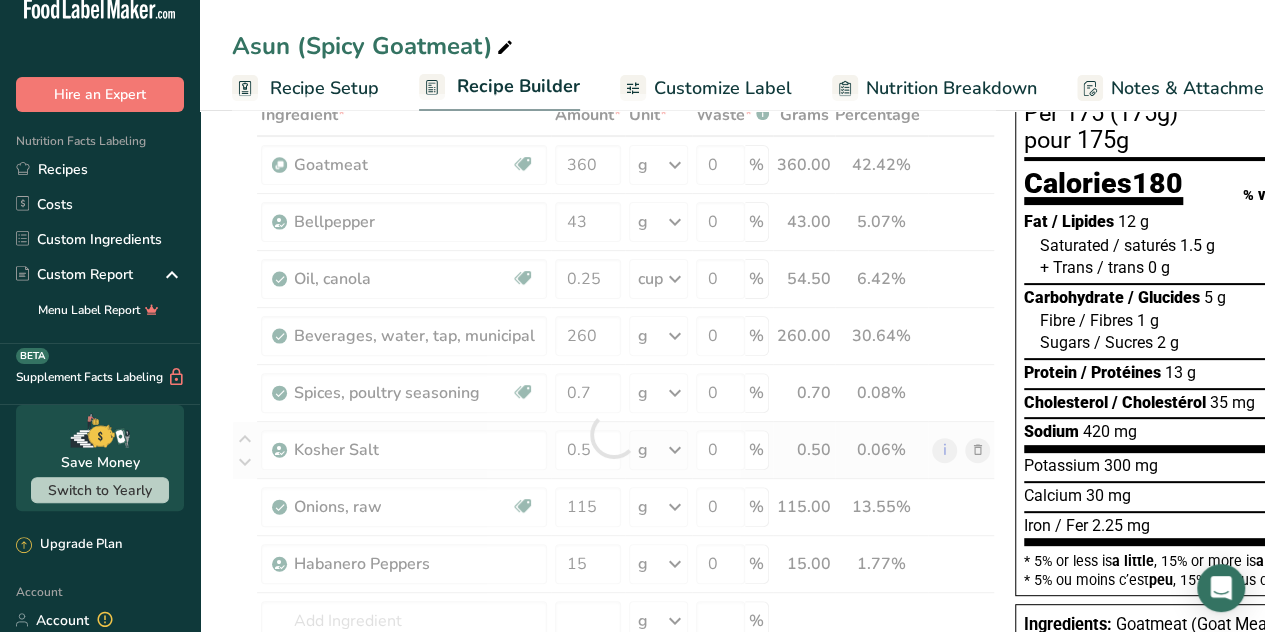 click on "Ingredient *
Amount *
Unit *
Waste *   .a-a{fill:#347362;}.b-a{fill:#fff;}          Grams
Percentage
Goatmeat
Source of Antioxidants
[MEDICAL_DATA] Effect
Dairy free
Gluten free
Vegan
Vegetarian
Soy free
360
g
Weight Units
g
kg
mg
See more
Volume Units
l
mL
fl oz
See more
0
%
360.00
42.42%
i
Bellpepper
43
g
Weight Units
g
kg
mg
See more
Volume Units
l
0.3" at bounding box center [613, 434] 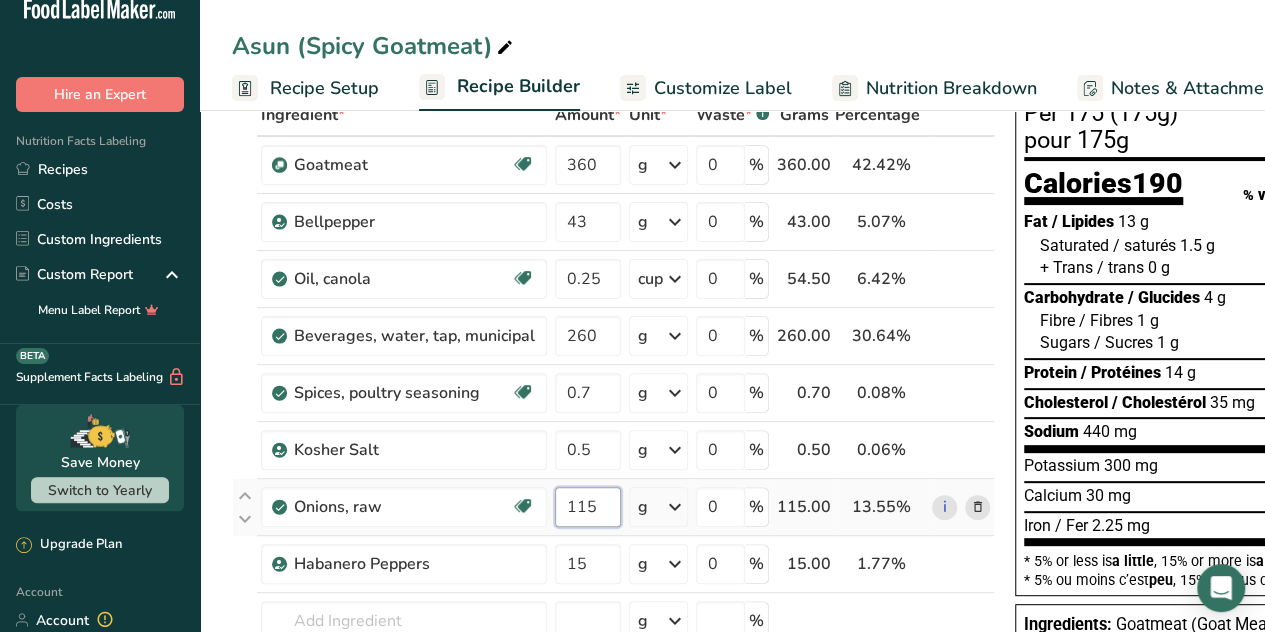 drag, startPoint x: 596, startPoint y: 505, endPoint x: 559, endPoint y: 518, distance: 39.217342 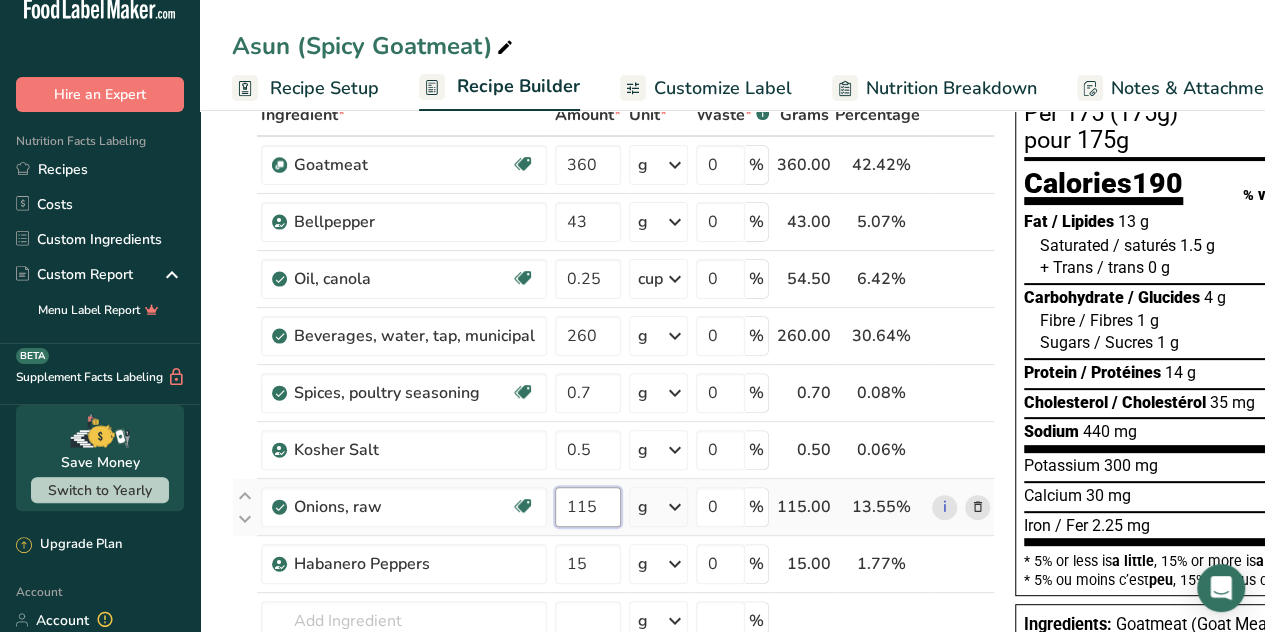 click on "115" at bounding box center [588, 507] 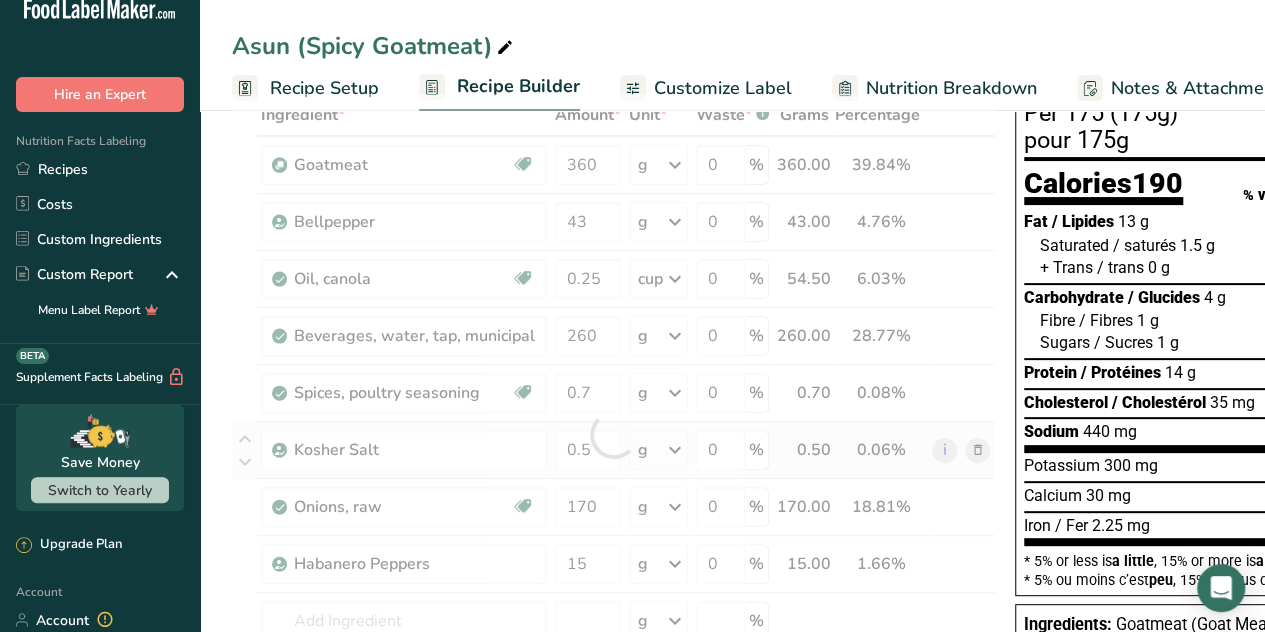 click on "Ingredient *
Amount *
Unit *
Waste *   .a-a{fill:#347362;}.b-a{fill:#fff;}          Grams
Percentage
Goatmeat
Source of Antioxidants
[MEDICAL_DATA] Effect
Dairy free
Gluten free
Vegan
Vegetarian
Soy free
360
g
Weight Units
g
kg
mg
See more
Volume Units
l
mL
fl oz
See more
0
%
360.00
39.84%
i
Bellpepper
43
g
Weight Units
g
kg
mg
See more
Volume Units
l
0.3" at bounding box center (613, 434) 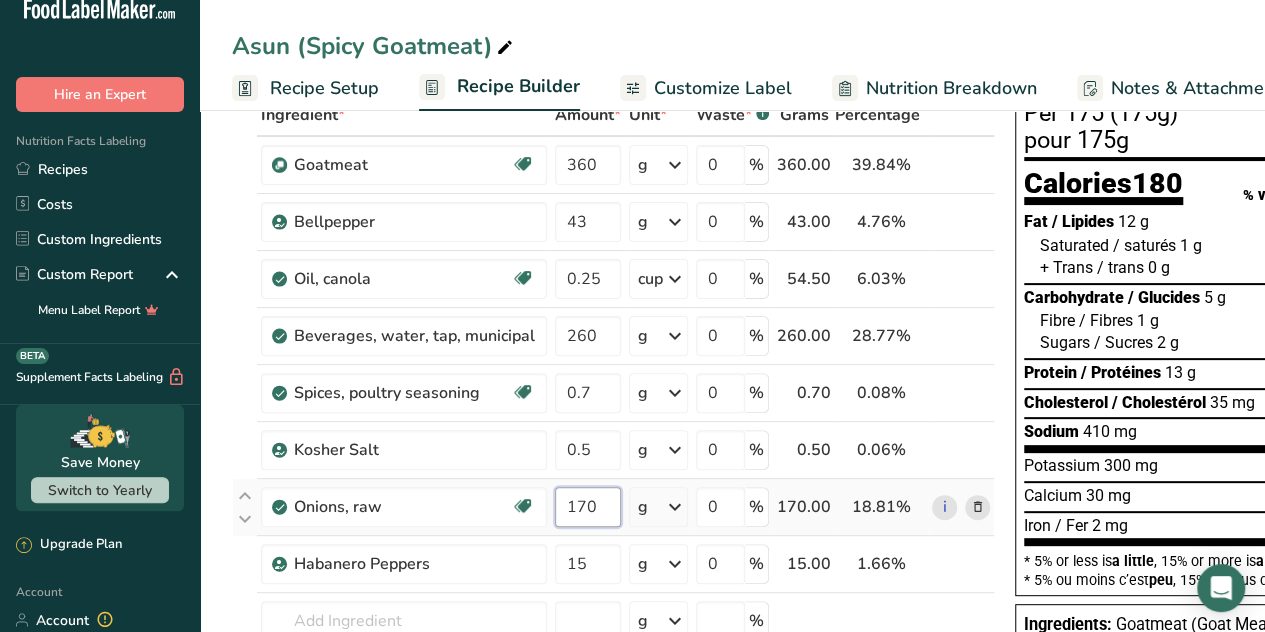 drag, startPoint x: 591, startPoint y: 501, endPoint x: 567, endPoint y: 513, distance: 26.832815 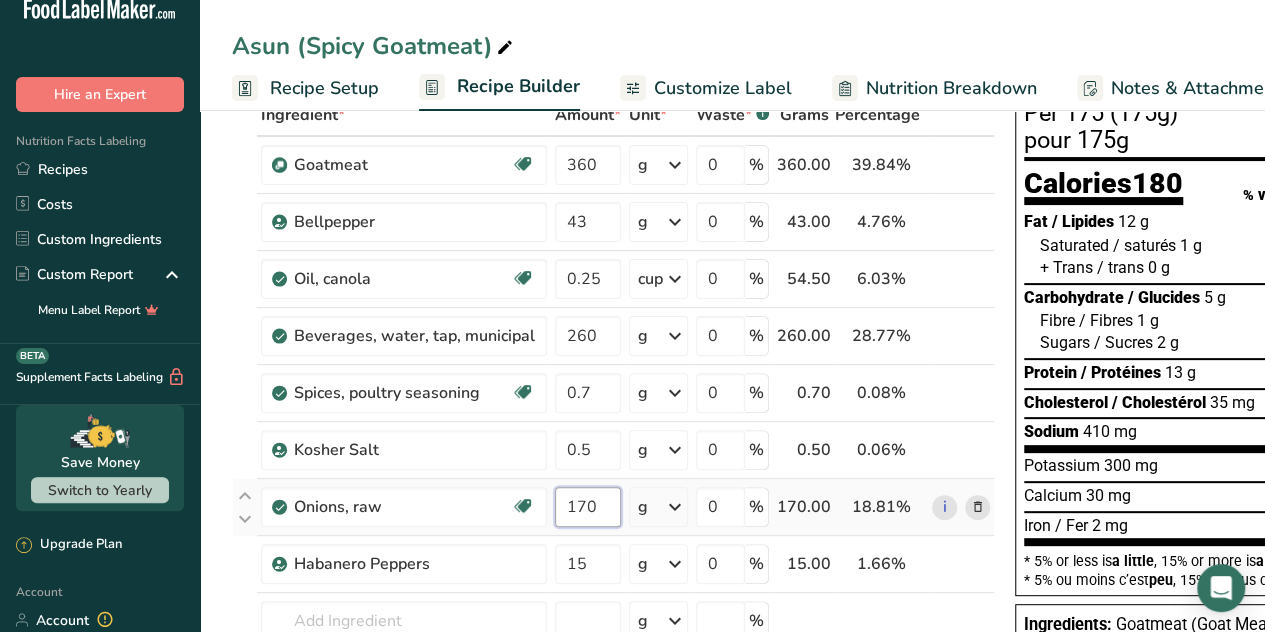 click on "170" at bounding box center (588, 507) 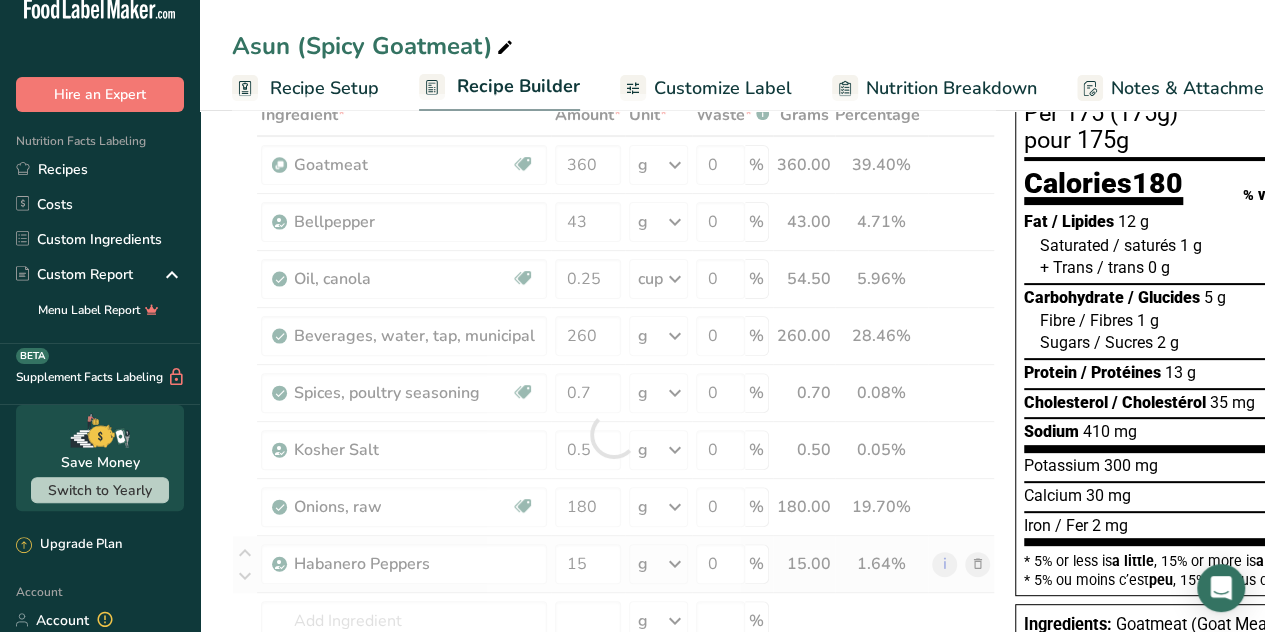 click on "Ingredient *
Amount *
Unit *
Waste *   .a-a{fill:#347362;}.b-a{fill:#fff;}          Grams
Percentage
Goatmeat
Source of Antioxidants
[MEDICAL_DATA] Effect
Dairy free
Gluten free
Vegan
Vegetarian
Soy free
360
g
Weight Units
g
kg
mg
See more
Volume Units
l
mL
fl oz
See more
0
%
360.00
39.40%
i
Bellpepper
43
g
Weight Units
g
kg
mg
See more
Volume Units
l
0.3" at bounding box center (613, 434) 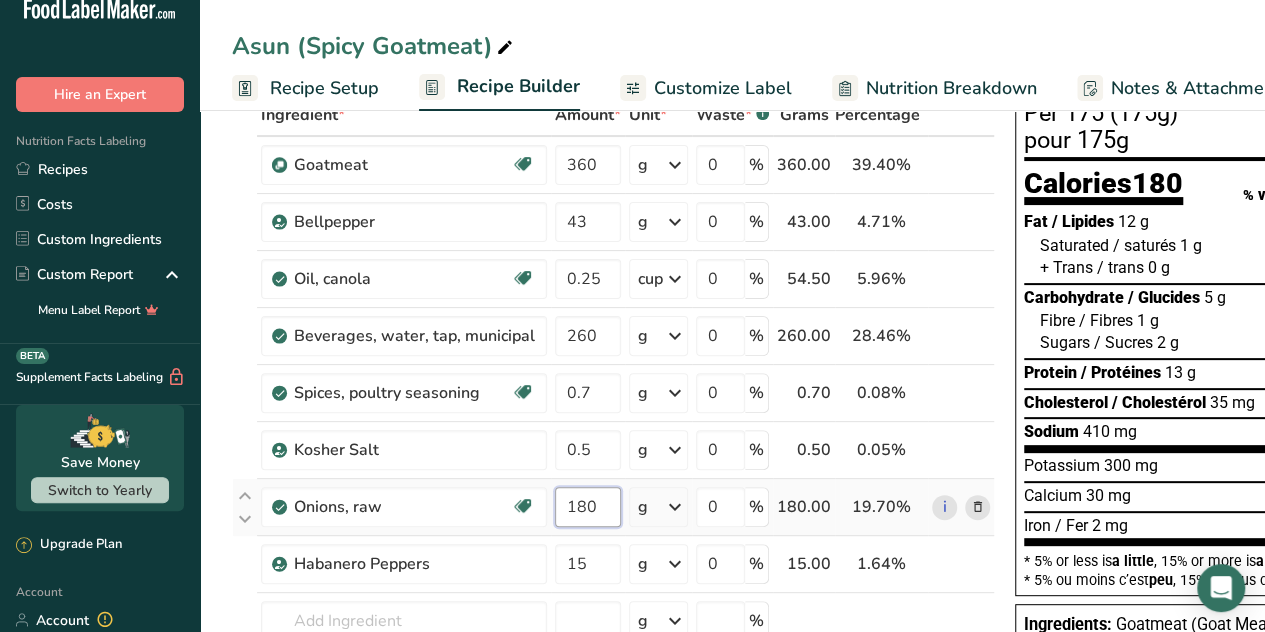 drag, startPoint x: 598, startPoint y: 503, endPoint x: 548, endPoint y: 505, distance: 50.039986 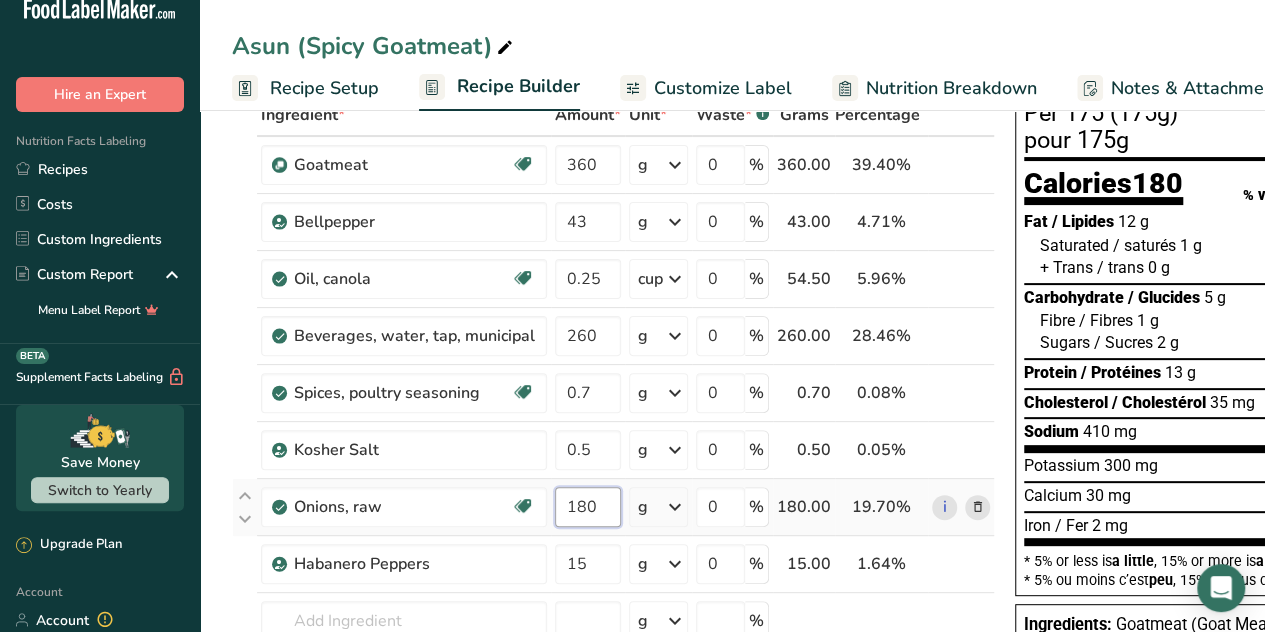 click on "180" at bounding box center [588, 507] 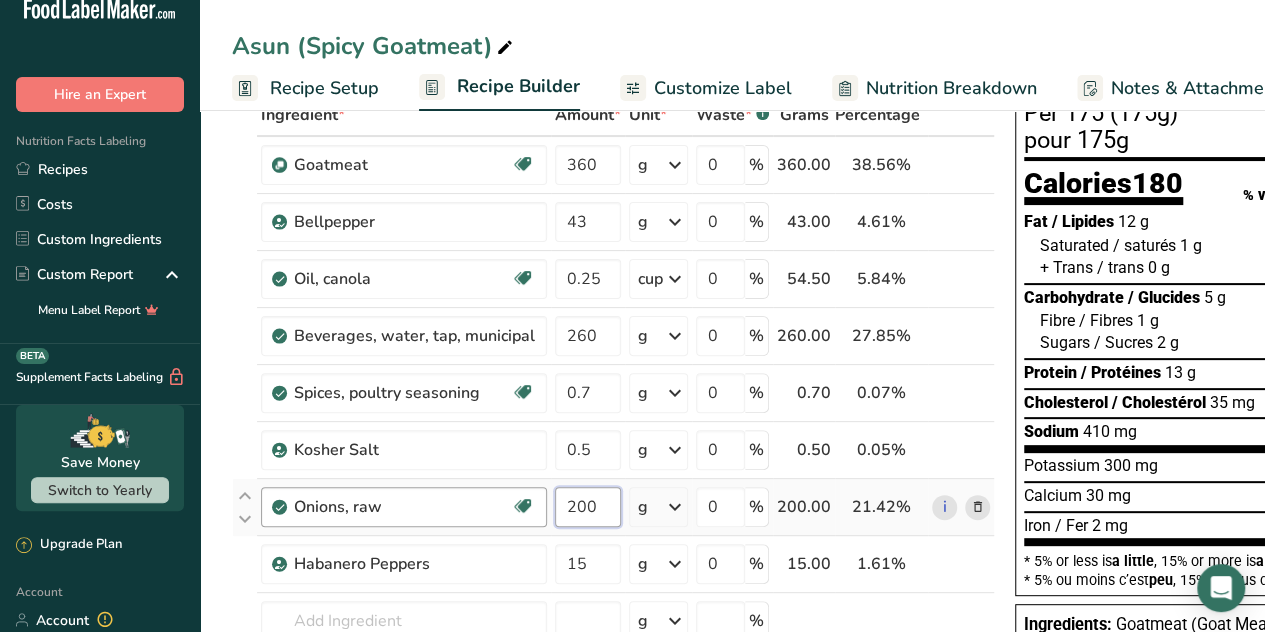 drag, startPoint x: 594, startPoint y: 502, endPoint x: 504, endPoint y: 533, distance: 95.189285 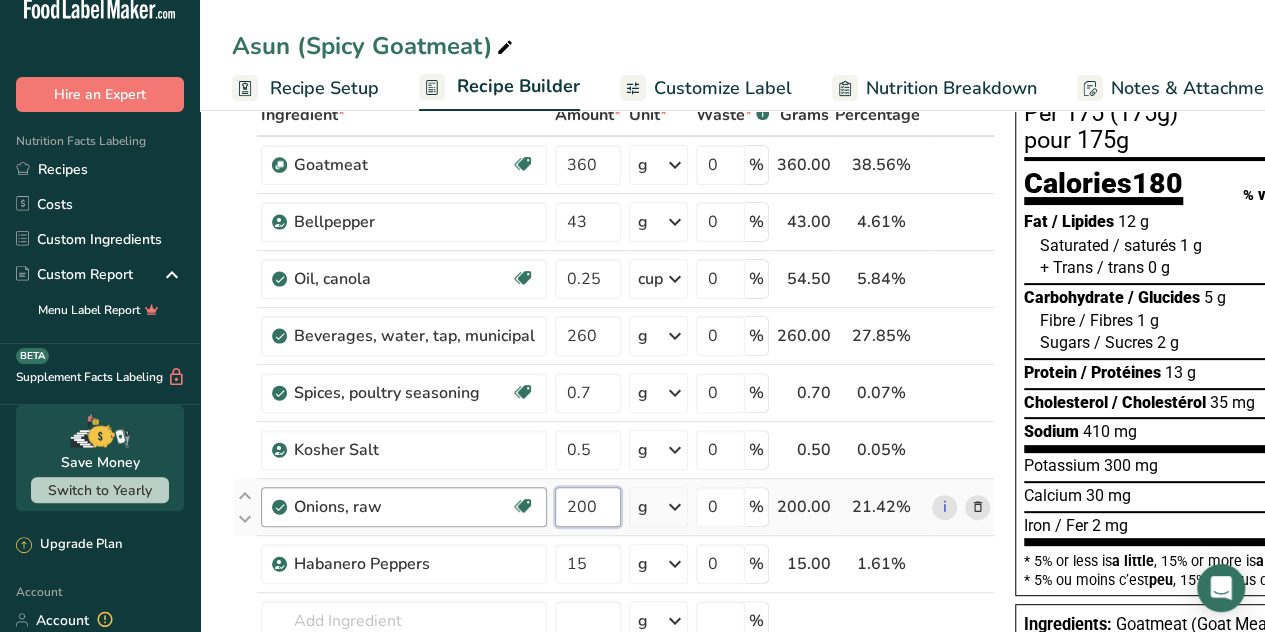 click on "Onions, raw
Source of Antioxidants
[MEDICAL_DATA] Effect
Dairy free
Gluten free
Vegan
Vegetarian
Soy free
200
g
Portions
1 cup, sliced
1 tbsp chopped
1 large
See more
Weight Units
g
kg
mg
See more
Volume Units
l
Volume units require a density conversion. If you know your ingredient's density enter it below. Otherwise, click on "RIA" our AI Regulatory bot - she will be able to help you
lb/ft3
g/cm3
Confirm
mL
lb/ft3
g/cm3" at bounding box center [613, 507] 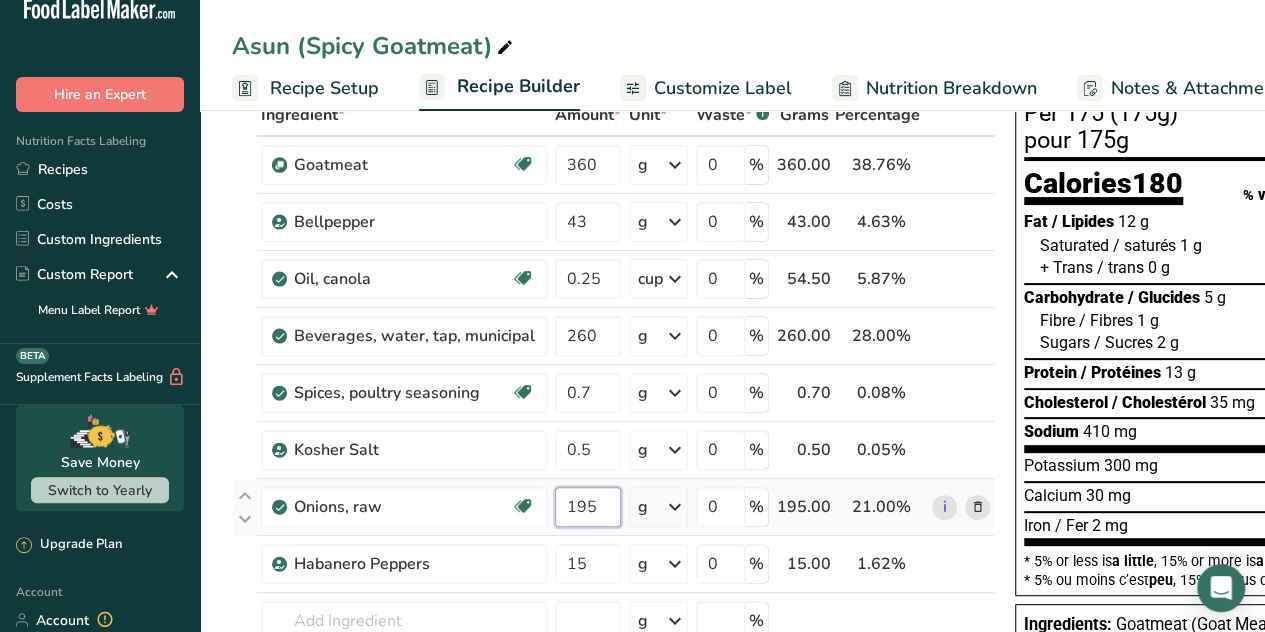 type on "195" 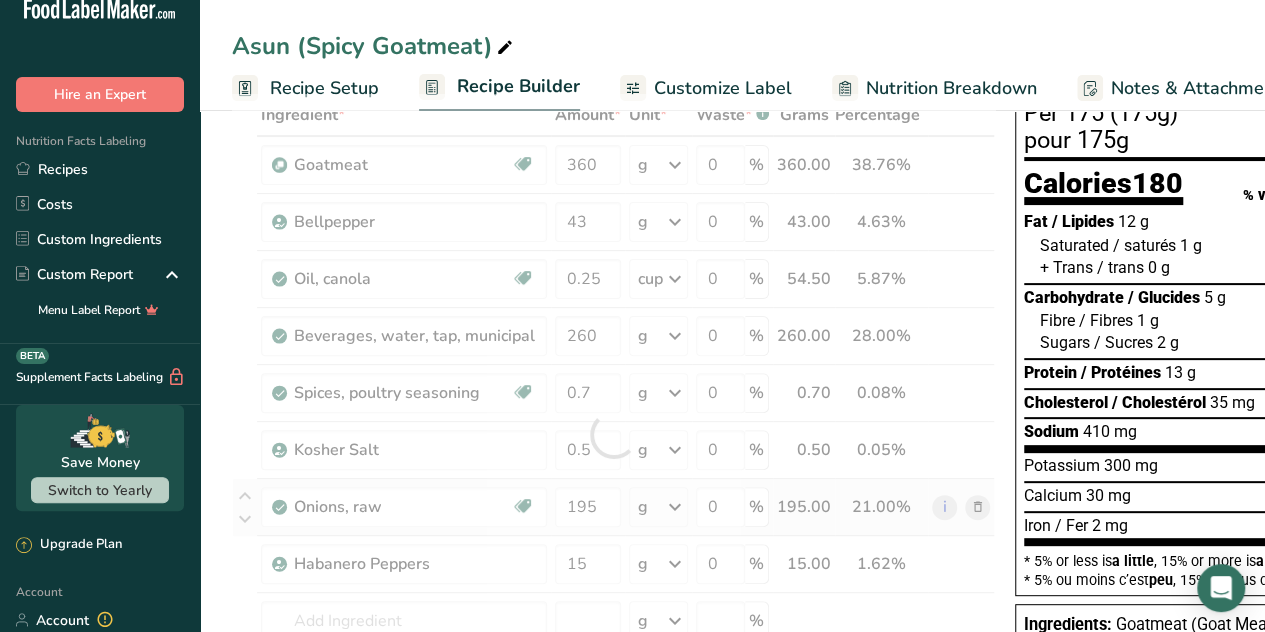click on "Ingredient *
Amount *
Unit *
Waste *   .a-a{fill:#347362;}.b-a{fill:#fff;}          Grams
Percentage
Goatmeat
Source of Antioxidants
[MEDICAL_DATA] Effect
Dairy free
Gluten free
Vegan
Vegetarian
Soy free
360
g
Weight Units
g
kg
mg
See more
Volume Units
l
mL
fl oz
See more
0
%
360.00
38.76%
i
Bellpepper
43
g
Weight Units
g
kg
mg
See more
Volume Units
l
0.3" at bounding box center (613, 434) 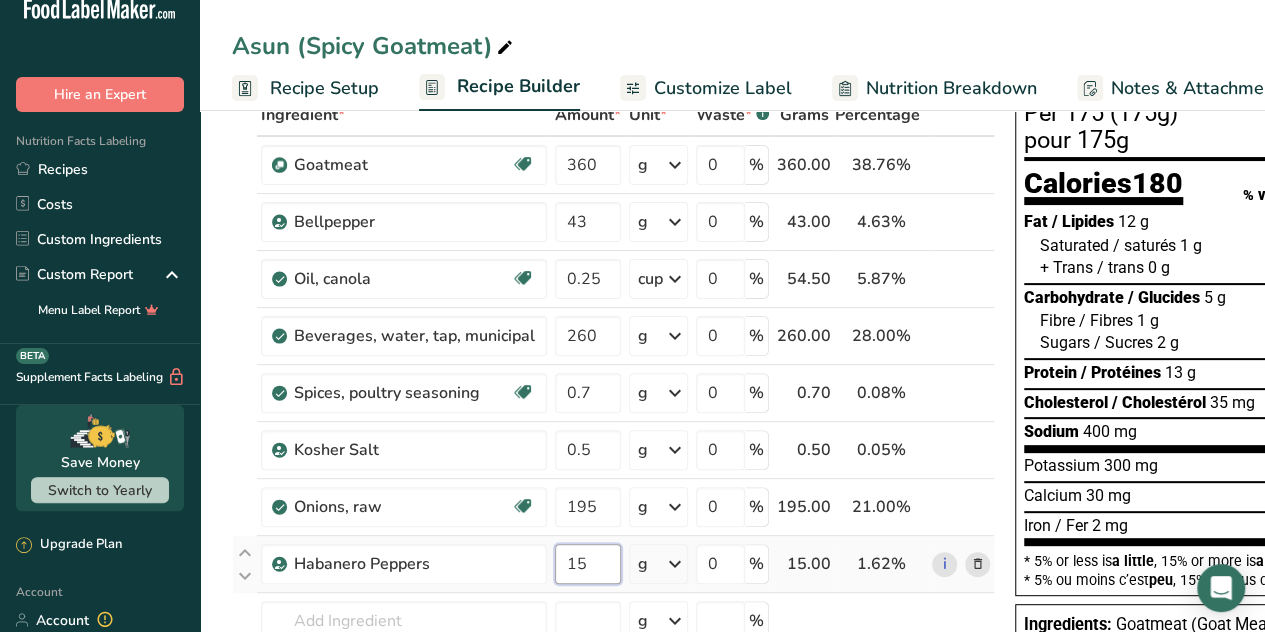 drag, startPoint x: 579, startPoint y: 567, endPoint x: 562, endPoint y: 573, distance: 18.027756 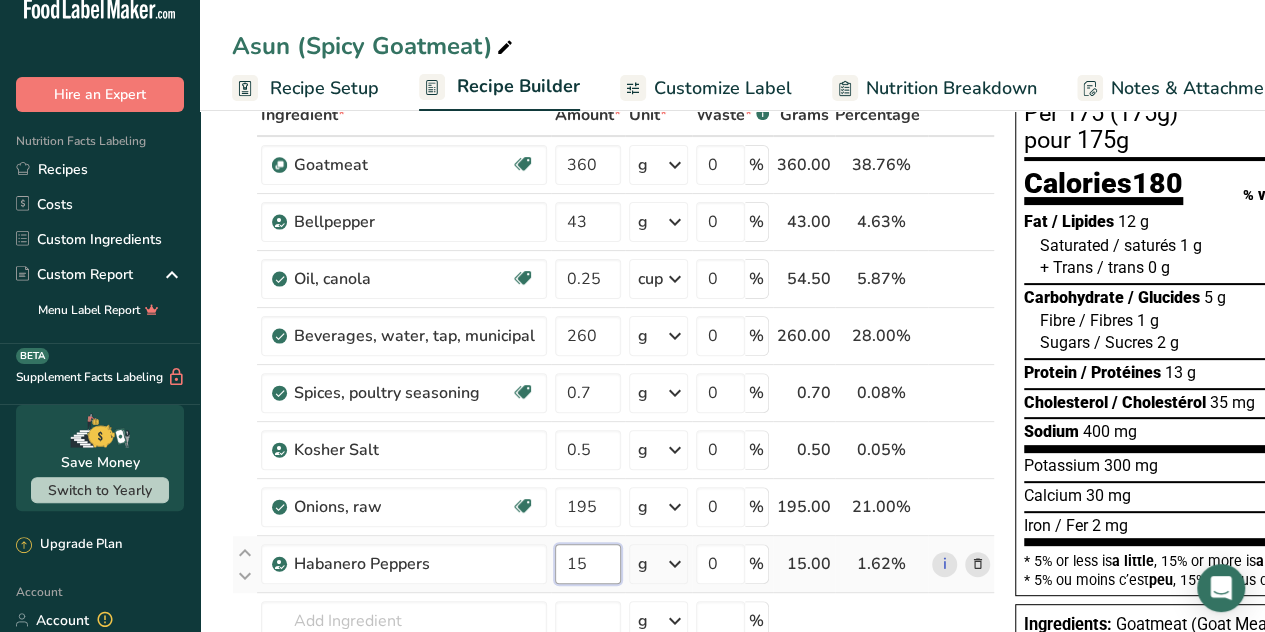 click on "15" at bounding box center (588, 564) 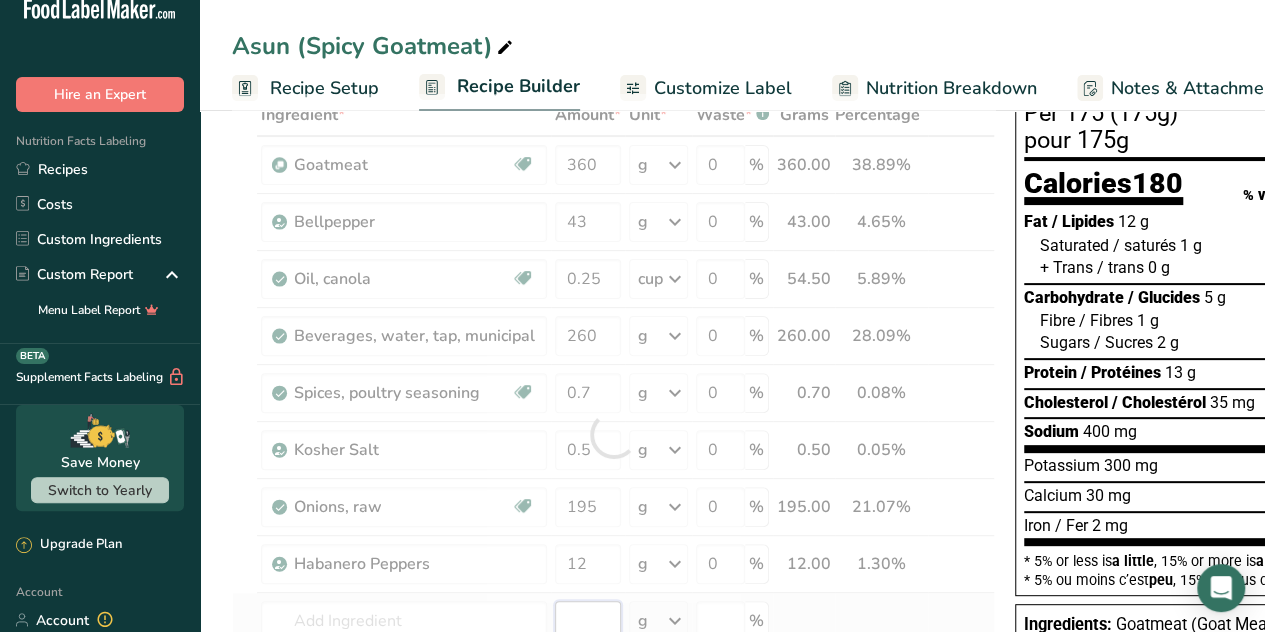 click on "Ingredient *
Amount *
Unit *
Waste *   .a-a{fill:#347362;}.b-a{fill:#fff;}          Grams
Percentage
Goatmeat
Source of Antioxidants
[MEDICAL_DATA] Effect
Dairy free
Gluten free
Vegan
Vegetarian
Soy free
360
g
Weight Units
g
kg
mg
See more
Volume Units
l
mL
fl oz
See more
0
%
360.00
38.89%
i
Bellpepper
43
g
Weight Units
g
kg
mg
See more
Volume Units
l
0.3" at bounding box center [613, 434] 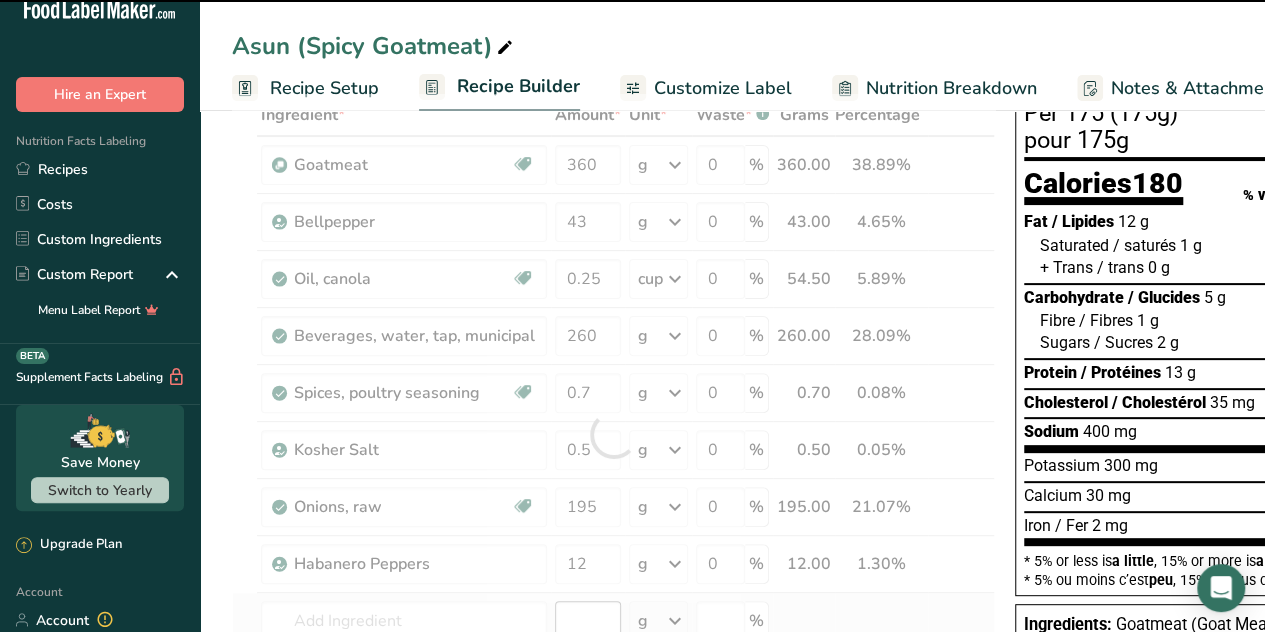 click at bounding box center [613, 434] 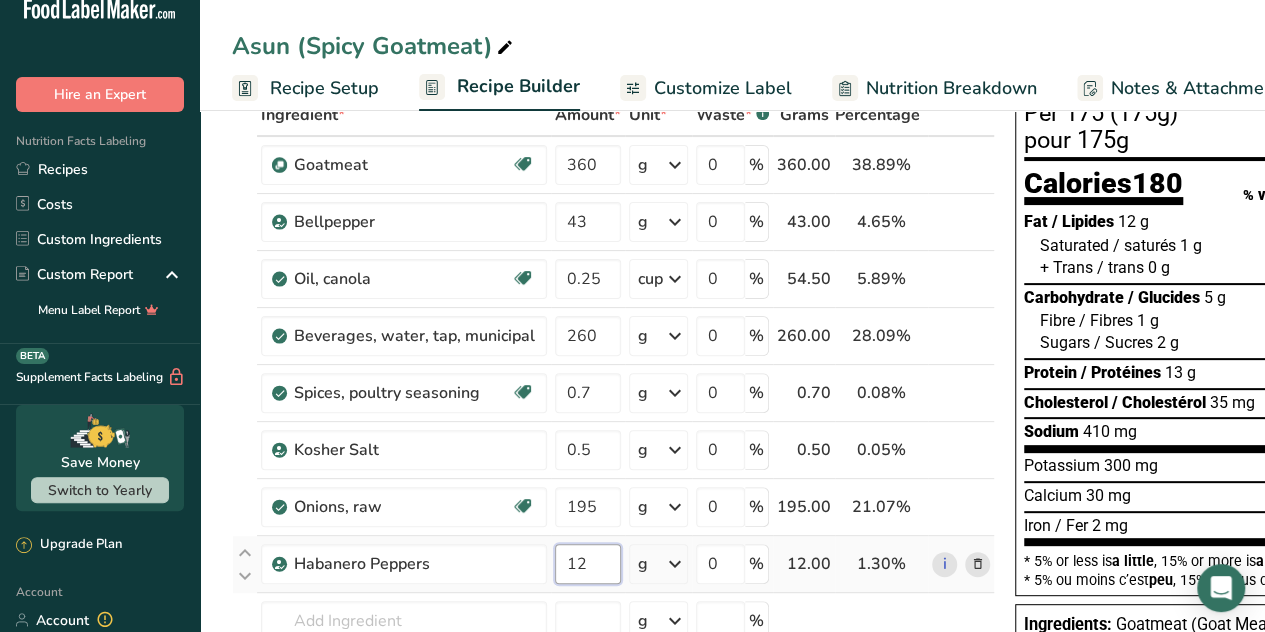 drag, startPoint x: 598, startPoint y: 557, endPoint x: 554, endPoint y: 575, distance: 47.539455 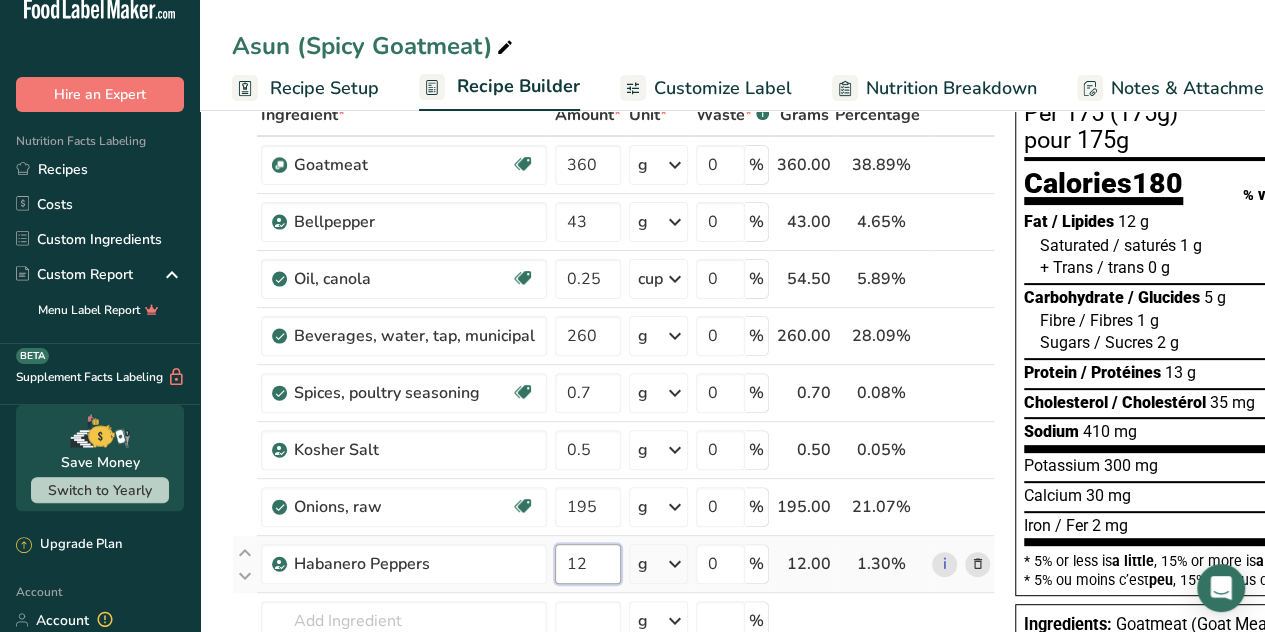 click on "12" at bounding box center (588, 564) 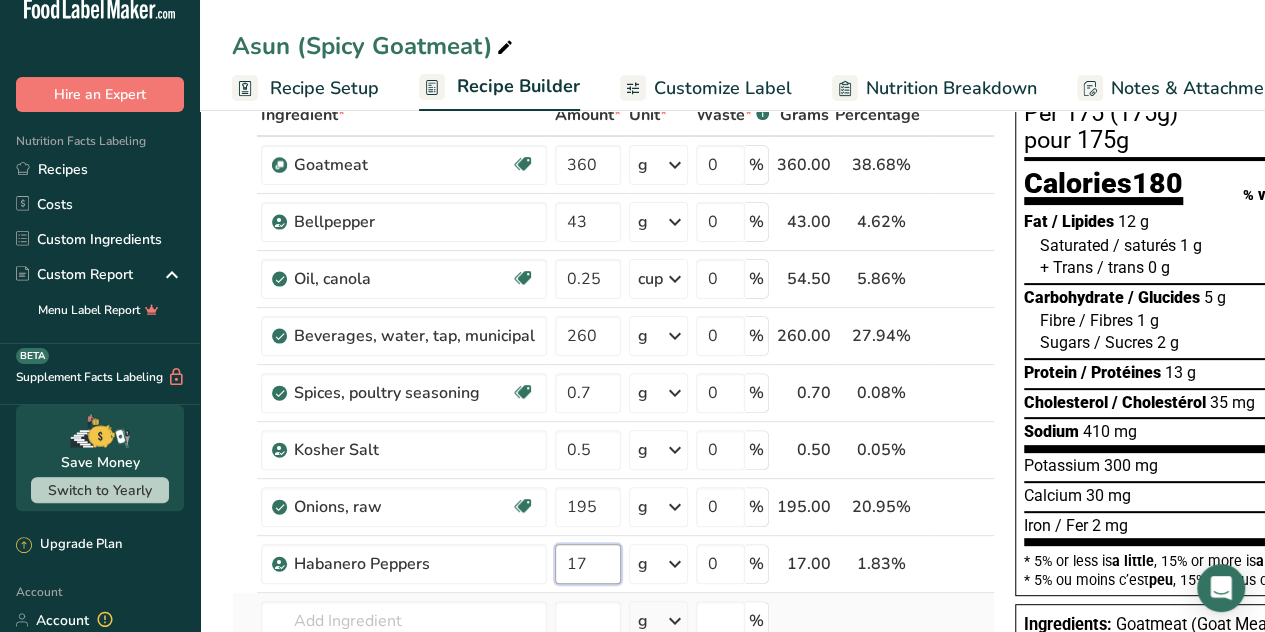 type on "17" 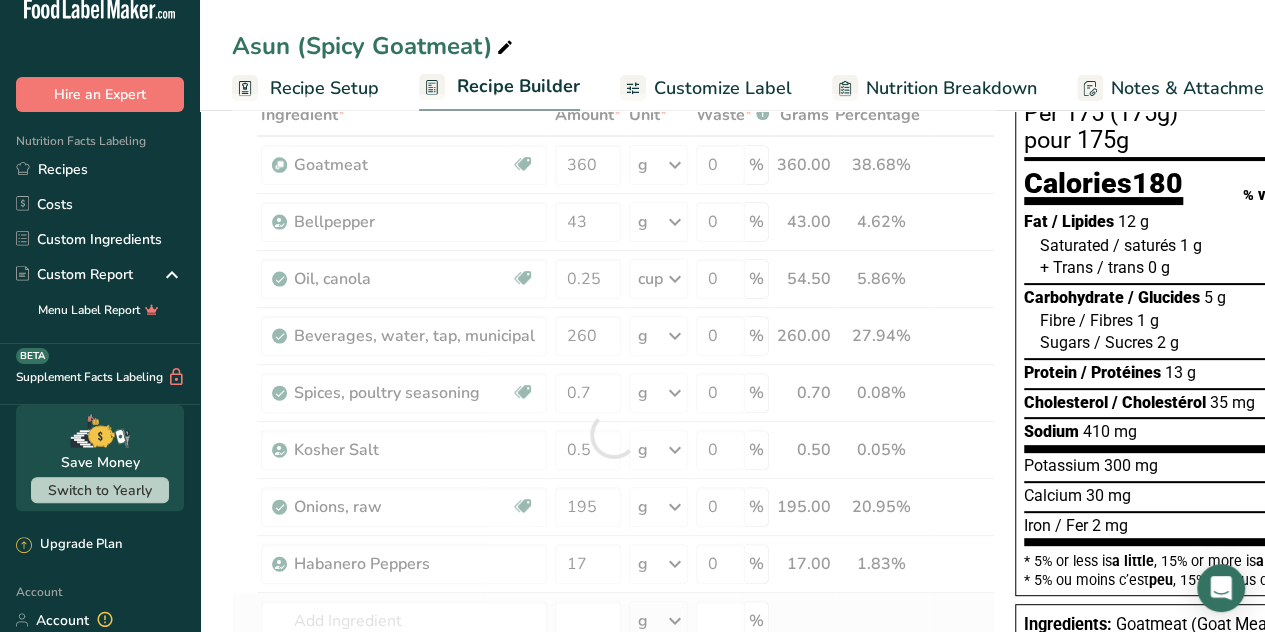click on "Ingredient *
Amount *
Unit *
Waste *   .a-a{fill:#347362;}.b-a{fill:#fff;}          Grams
Percentage
Goatmeat
Source of Antioxidants
[MEDICAL_DATA] Effect
Dairy free
Gluten free
Vegan
Vegetarian
Soy free
360
g
Weight Units
g
kg
mg
See more
Volume Units
l
mL
fl oz
See more
0
%
360.00
38.68%
i
Bellpepper
43
g
Weight Units
g
kg
mg
See more
Volume Units
l
0.3" at bounding box center [613, 434] 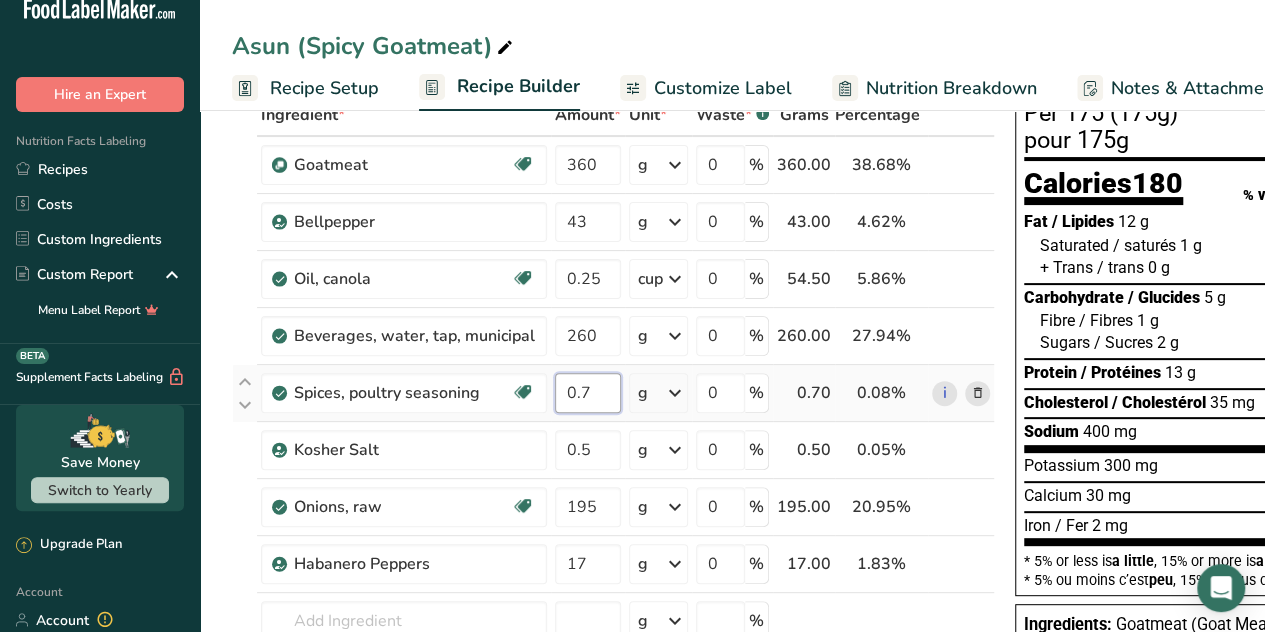 click on "0.7" at bounding box center [588, 393] 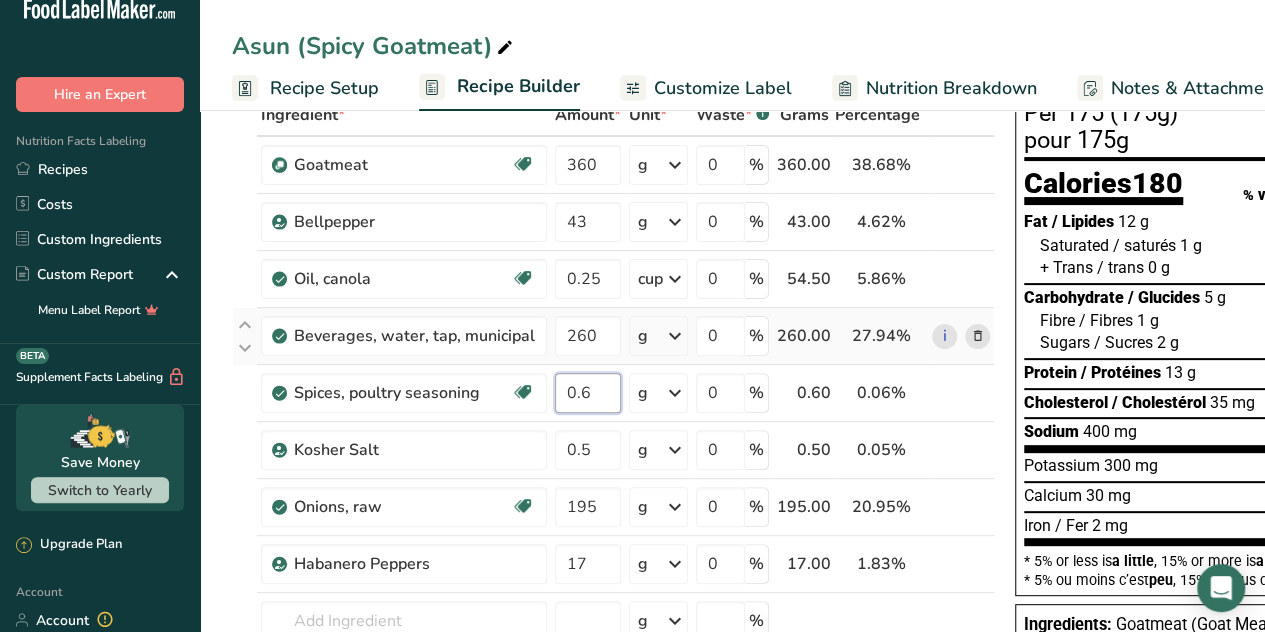 type on "0.6" 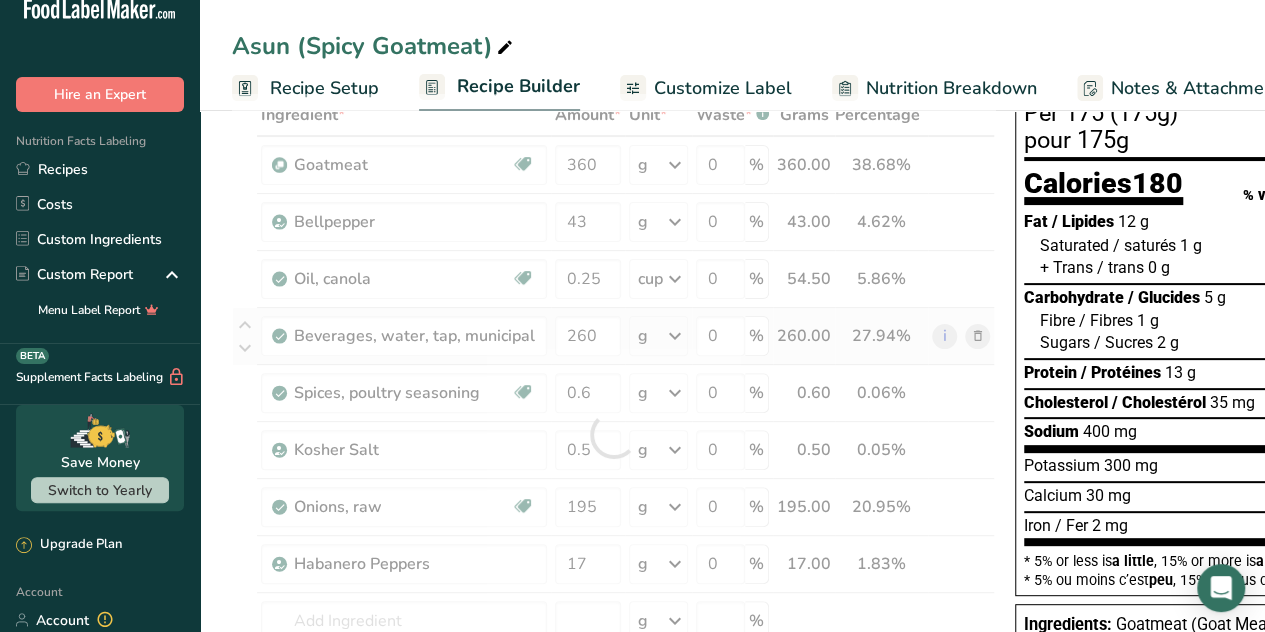 click on "Ingredient *
Amount *
Unit *
Waste *   .a-a{fill:#347362;}.b-a{fill:#fff;}          Grams
Percentage
Goatmeat
Source of Antioxidants
[MEDICAL_DATA] Effect
Dairy free
Gluten free
Vegan
Vegetarian
Soy free
360
g
Weight Units
g
kg
mg
See more
Volume Units
l
mL
fl oz
See more
0
%
360.00
38.68%
i
Bellpepper
43
g
Weight Units
g
kg
mg
See more
Volume Units
l
0.3" at bounding box center [613, 434] 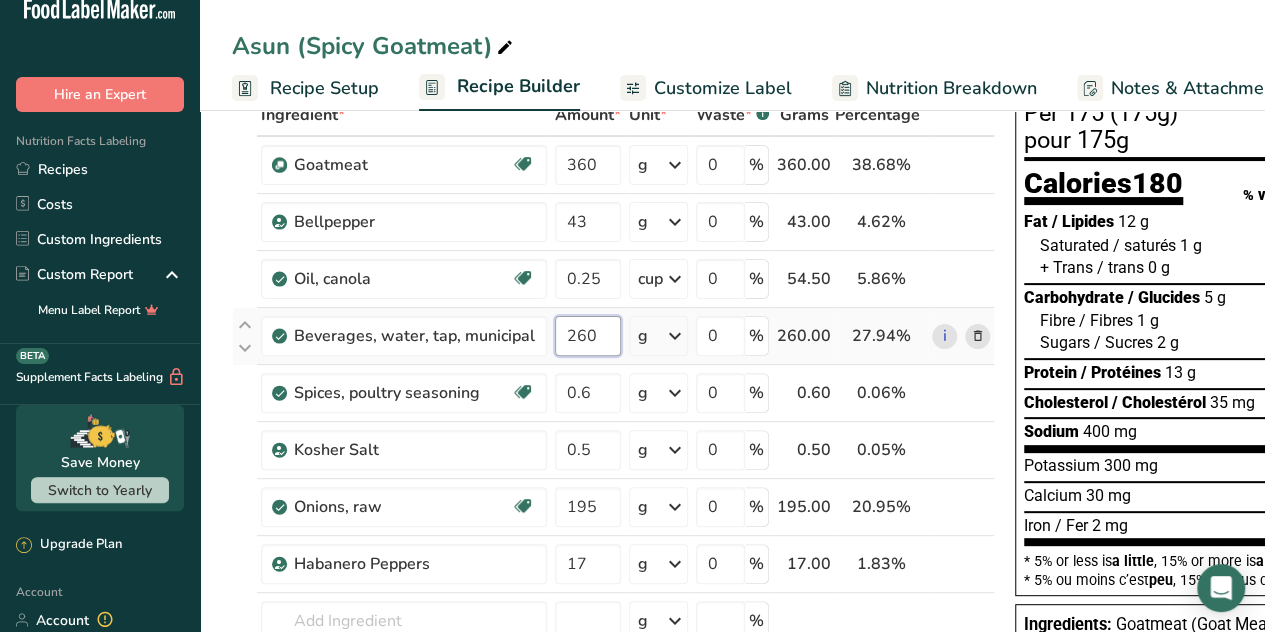 drag, startPoint x: 600, startPoint y: 339, endPoint x: 562, endPoint y: 355, distance: 41.231056 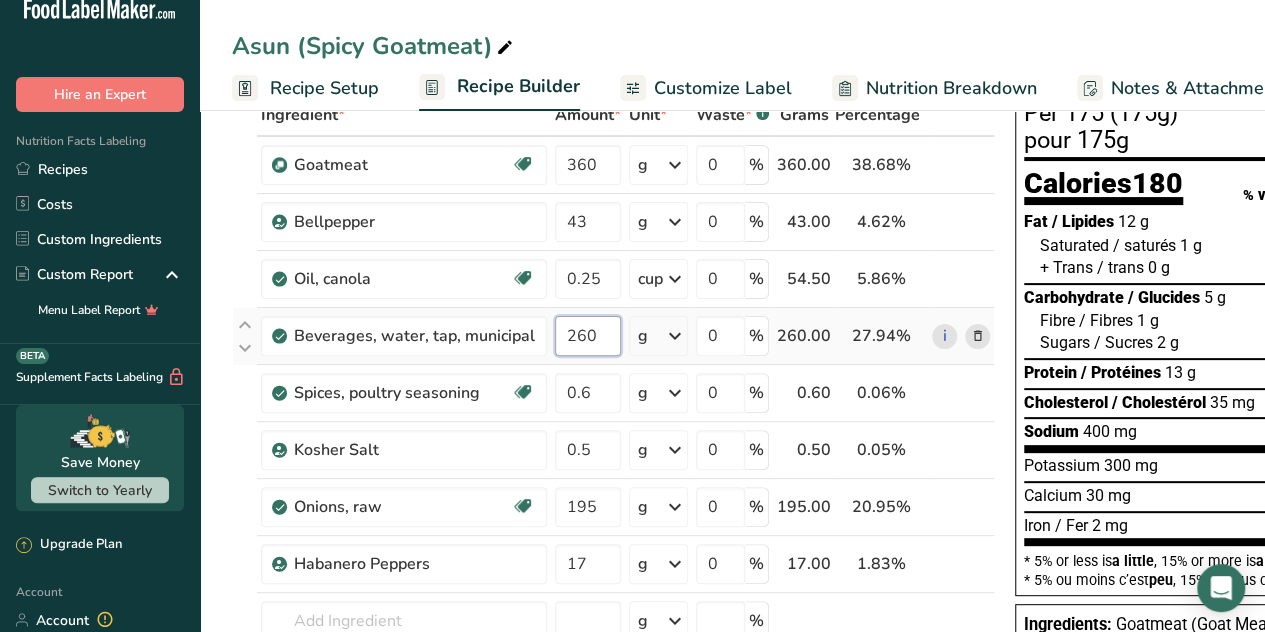 click on "260" at bounding box center (588, 336) 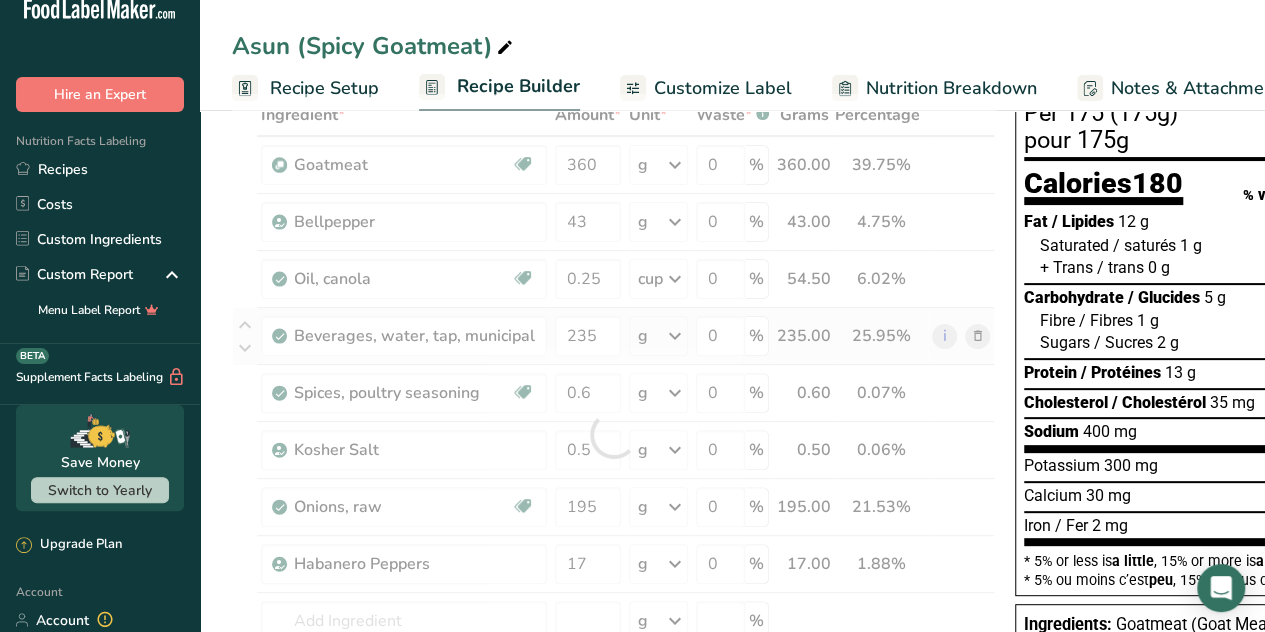 click on "Ingredient *
Amount *
Unit *
Waste *   .a-a{fill:#347362;}.b-a{fill:#fff;}          Grams
Percentage
Goatmeat
Source of Antioxidants
[MEDICAL_DATA] Effect
Dairy free
Gluten free
Vegan
Vegetarian
Soy free
360
g
Weight Units
g
kg
mg
See more
Volume Units
l
mL
fl oz
See more
0
%
360.00
39.75%
i
Bellpepper
43
g
Weight Units
g
kg
mg
See more
Volume Units
l
0.3" at bounding box center (613, 434) 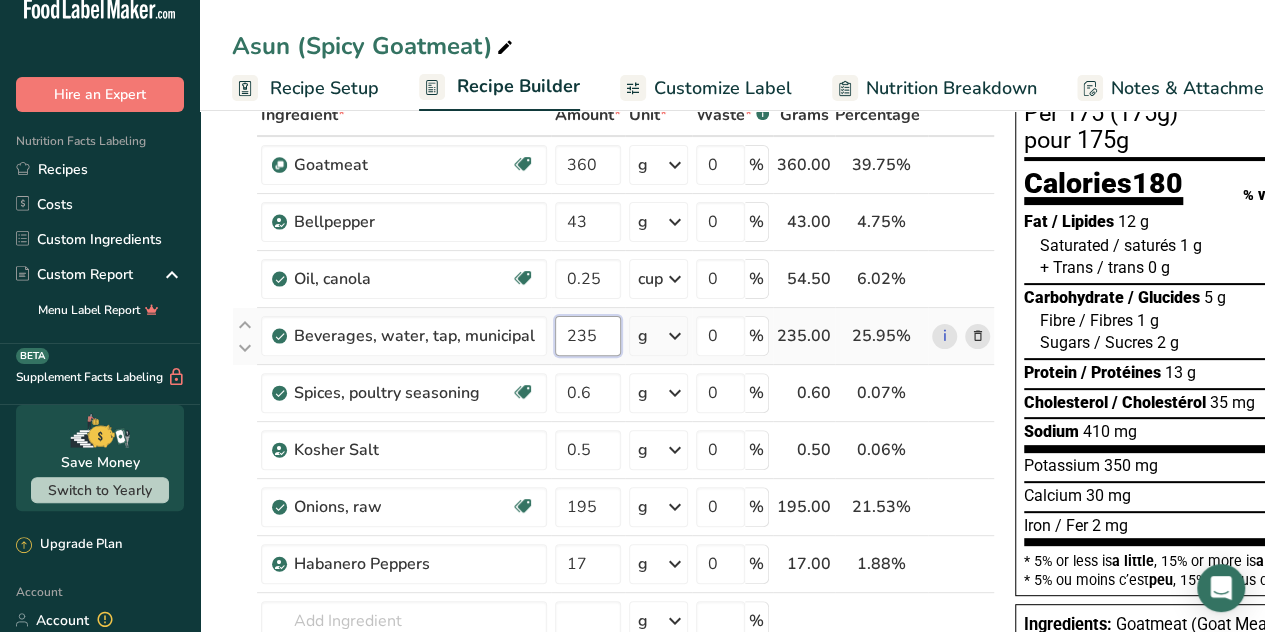 drag, startPoint x: 605, startPoint y: 337, endPoint x: 550, endPoint y: 360, distance: 59.615433 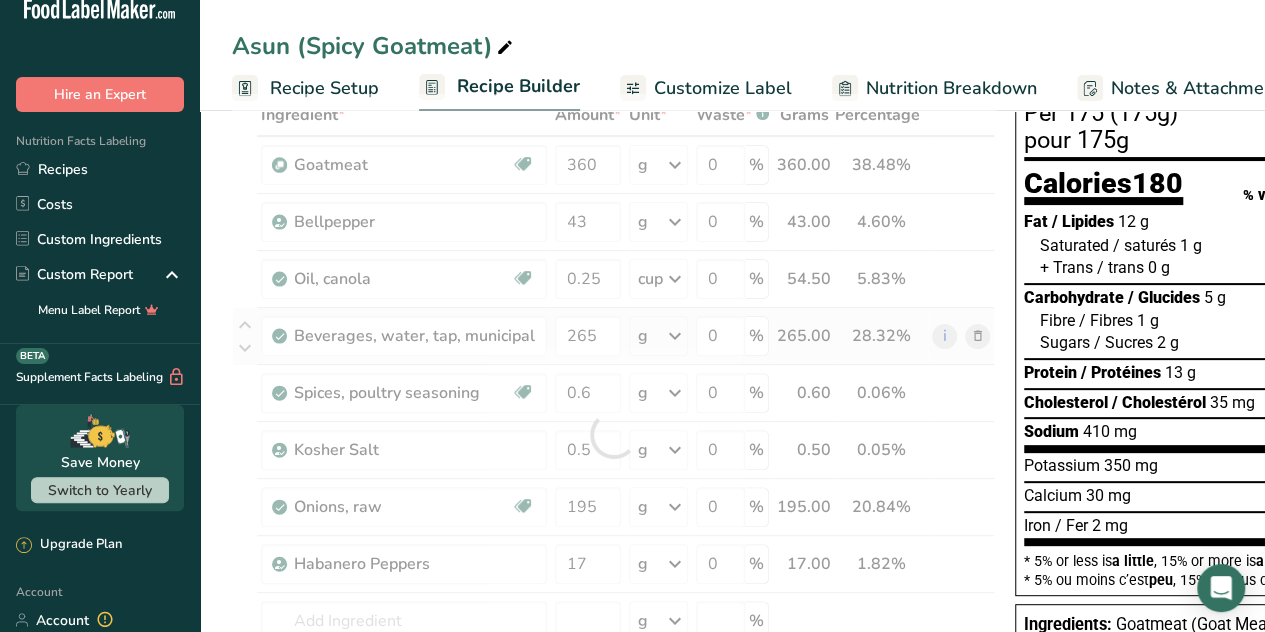 click on "Ingredient *
Amount *
Unit *
Waste *   .a-a{fill:#347362;}.b-a{fill:#fff;}          Grams
Percentage
Goatmeat
Source of Antioxidants
[MEDICAL_DATA] Effect
Dairy free
Gluten free
Vegan
Vegetarian
Soy free
360
g
Weight Units
g
kg
mg
See more
Volume Units
l
mL
fl oz
See more
0
%
360.00
38.48%
i
Bellpepper
43
g
Weight Units
g
kg
mg
See more
Volume Units
l
0.3" at bounding box center [613, 434] 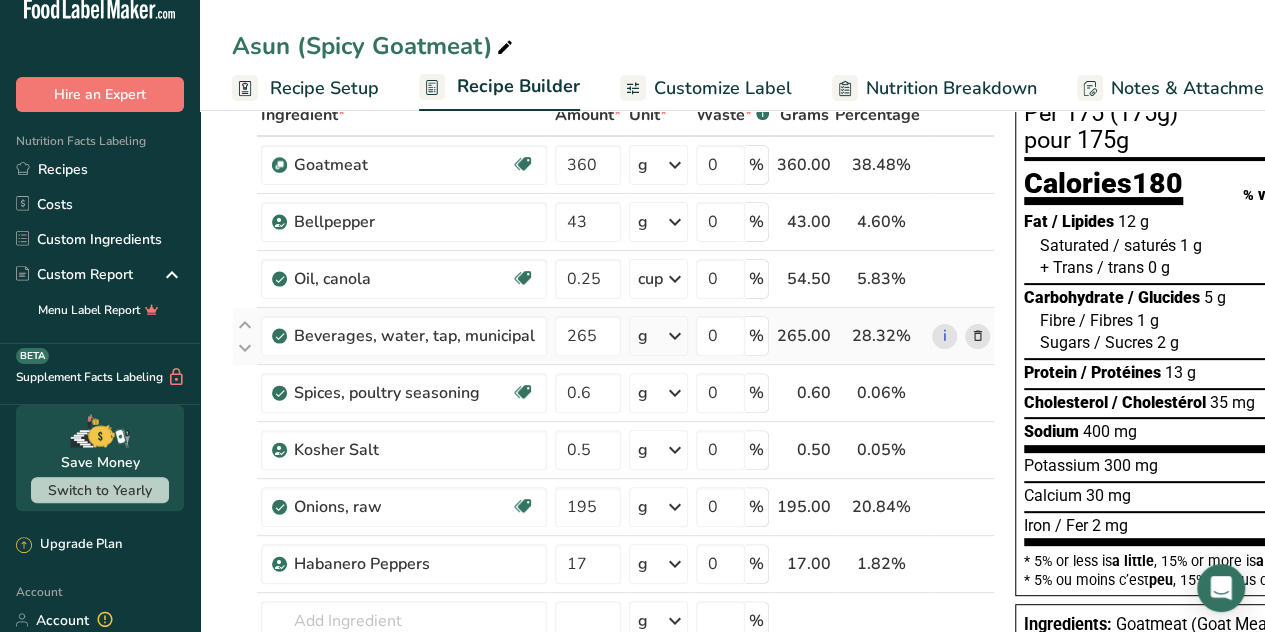 click at bounding box center [675, 336] 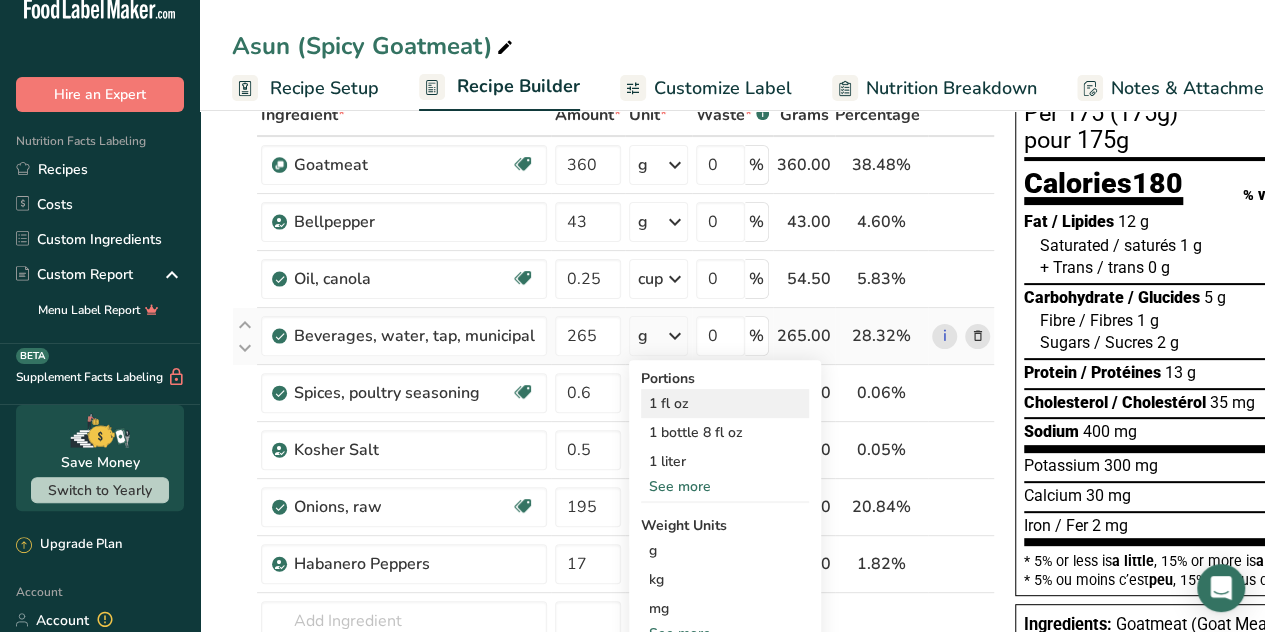 click on "1 fl oz" at bounding box center (725, 403) 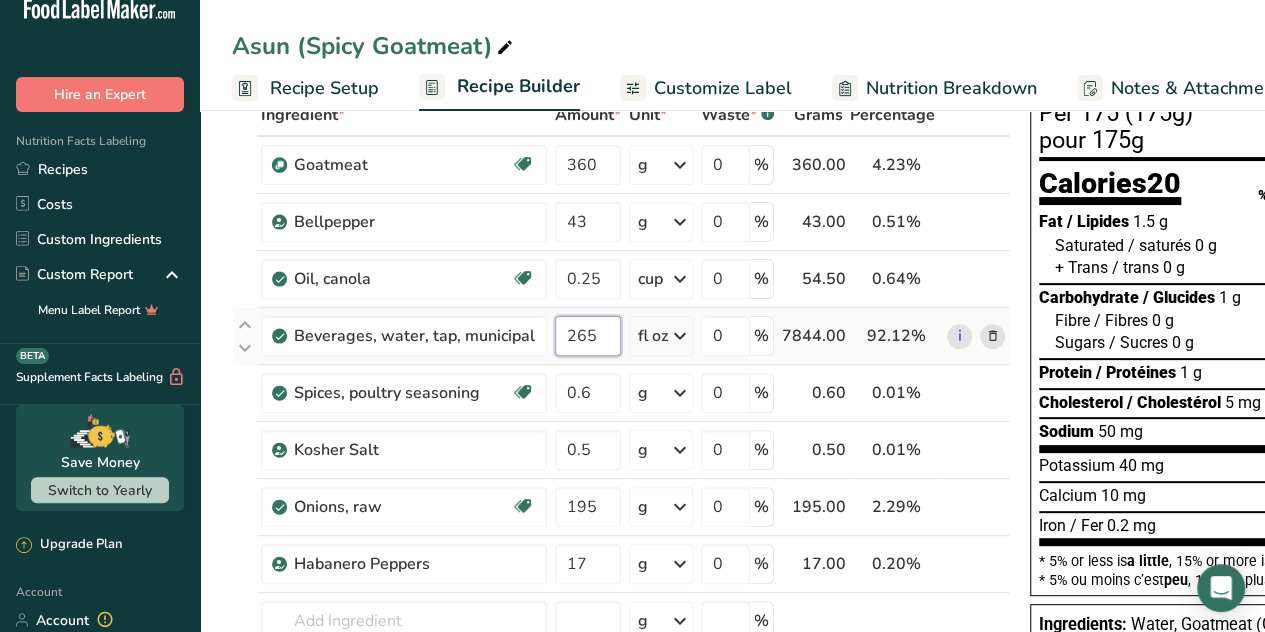 drag, startPoint x: 592, startPoint y: 338, endPoint x: 548, endPoint y: 341, distance: 44.102154 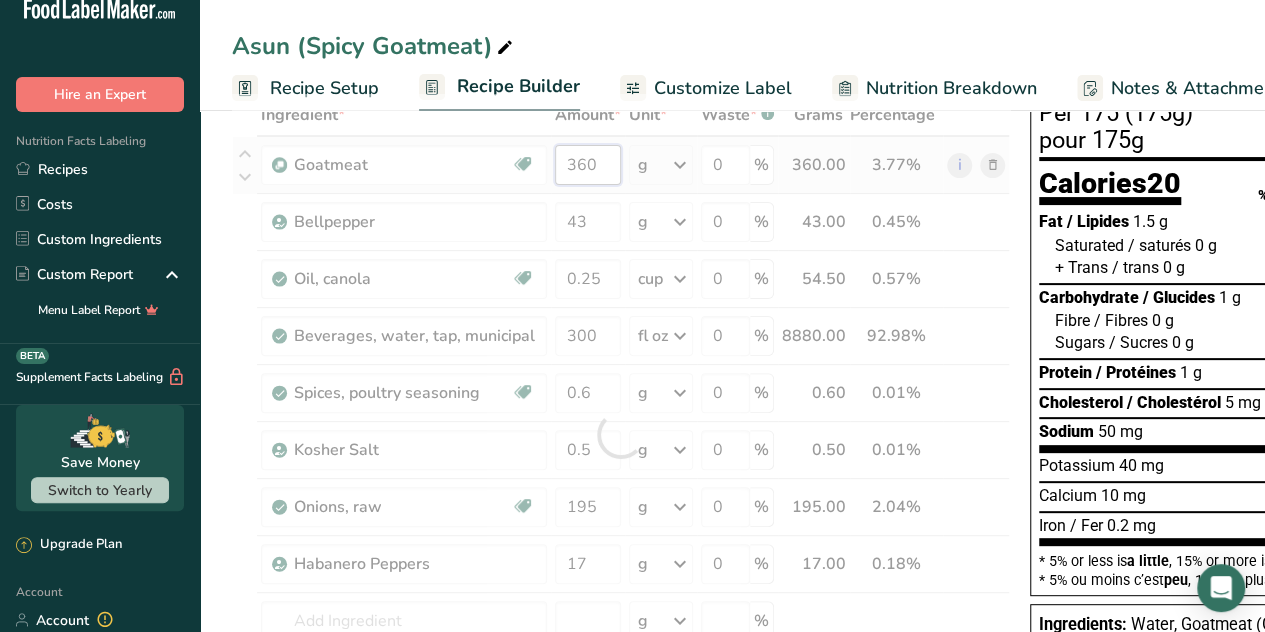 click on "Ingredient *
Amount *
Unit *
Waste *   .a-a{fill:#347362;}.b-a{fill:#fff;}          Grams
Percentage
Goatmeat
Source of Antioxidants
[MEDICAL_DATA] Effect
Dairy free
Gluten free
Vegan
Vegetarian
Soy free
360
g
Weight Units
g
kg
mg
See more
Volume Units
l
mL
fl oz
See more
0
%
360.00
3.77%
i
Bellpepper
43
g
Weight Units
g
kg
mg
See more
Volume Units
l
0.3" at bounding box center [621, 434] 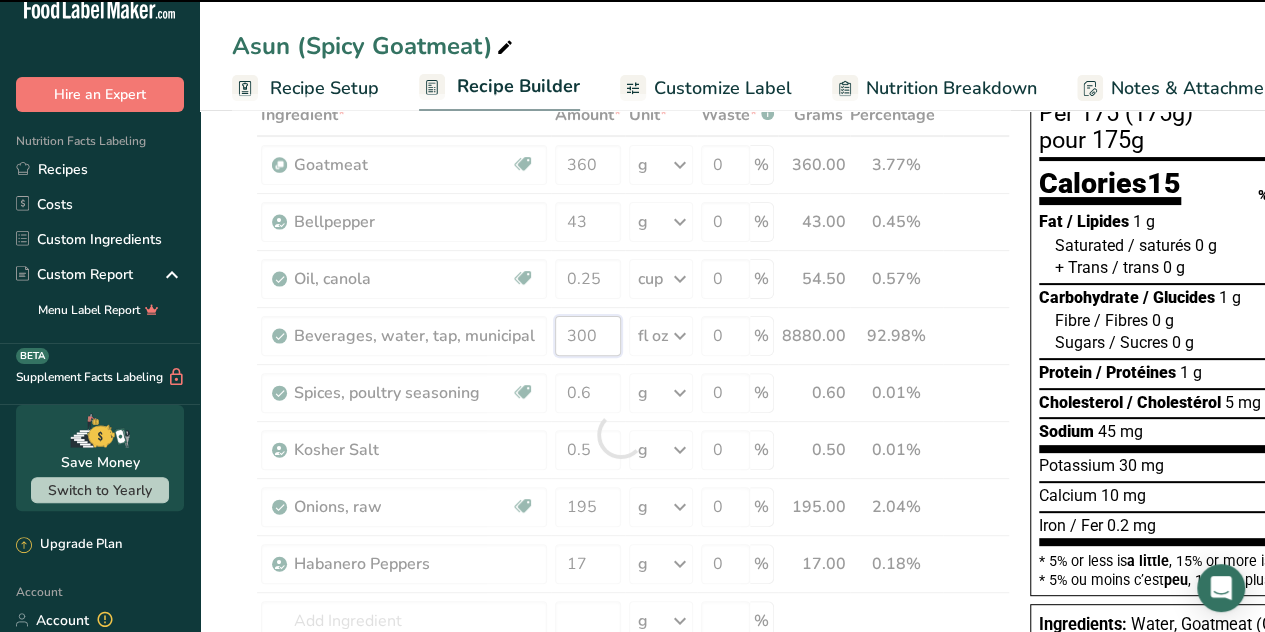 drag, startPoint x: 605, startPoint y: 321, endPoint x: 544, endPoint y: 337, distance: 63.06346 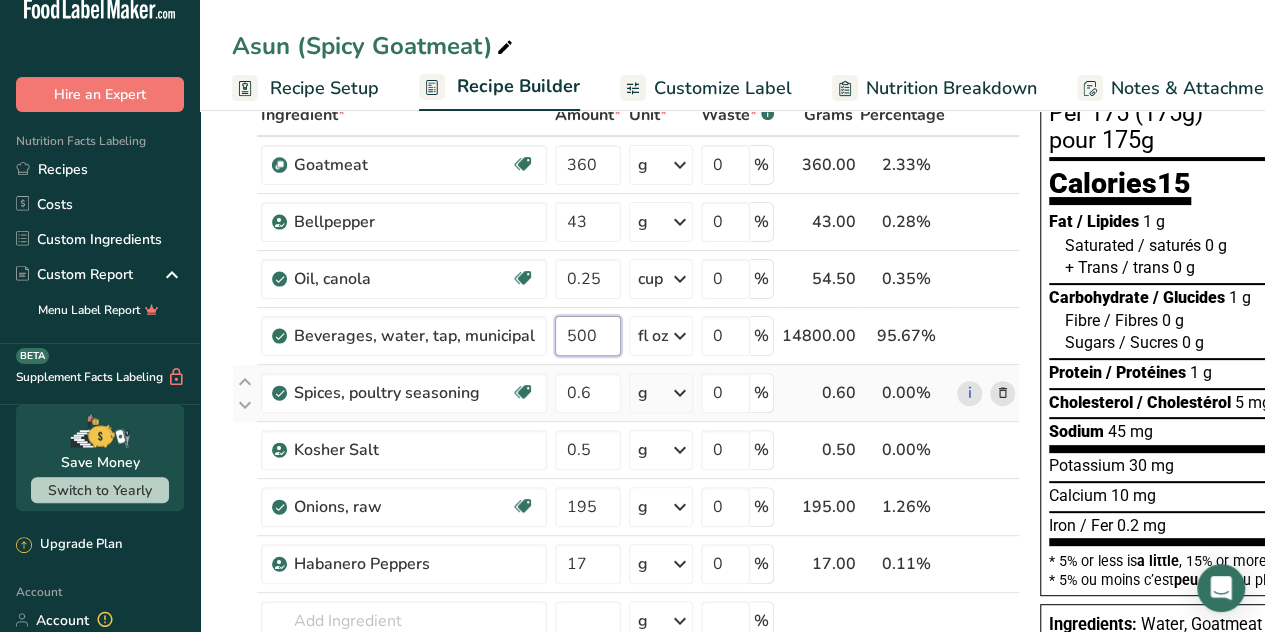 type on "500" 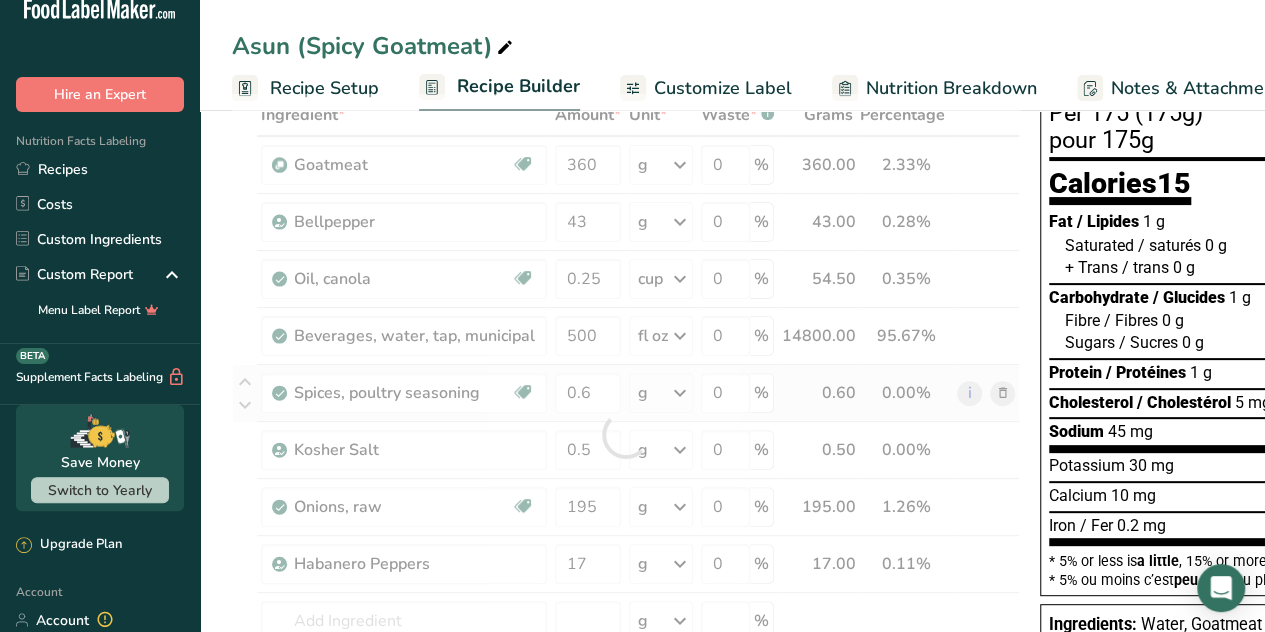 click on "Ingredient *
Amount *
Unit *
Waste *   .a-a{fill:#347362;}.b-a{fill:#fff;}          Grams
Percentage
Goatmeat
Source of Antioxidants
[MEDICAL_DATA] Effect
Dairy free
Gluten free
Vegan
Vegetarian
Soy free
360
g
Weight Units
g
kg
mg
See more
Volume Units
l
mL
fl oz
See more
0
%
360.00
2.33%
i
Bellpepper
43
g
Weight Units
g
kg
mg
See more
Volume Units
l
0.3" at bounding box center (626, 434) 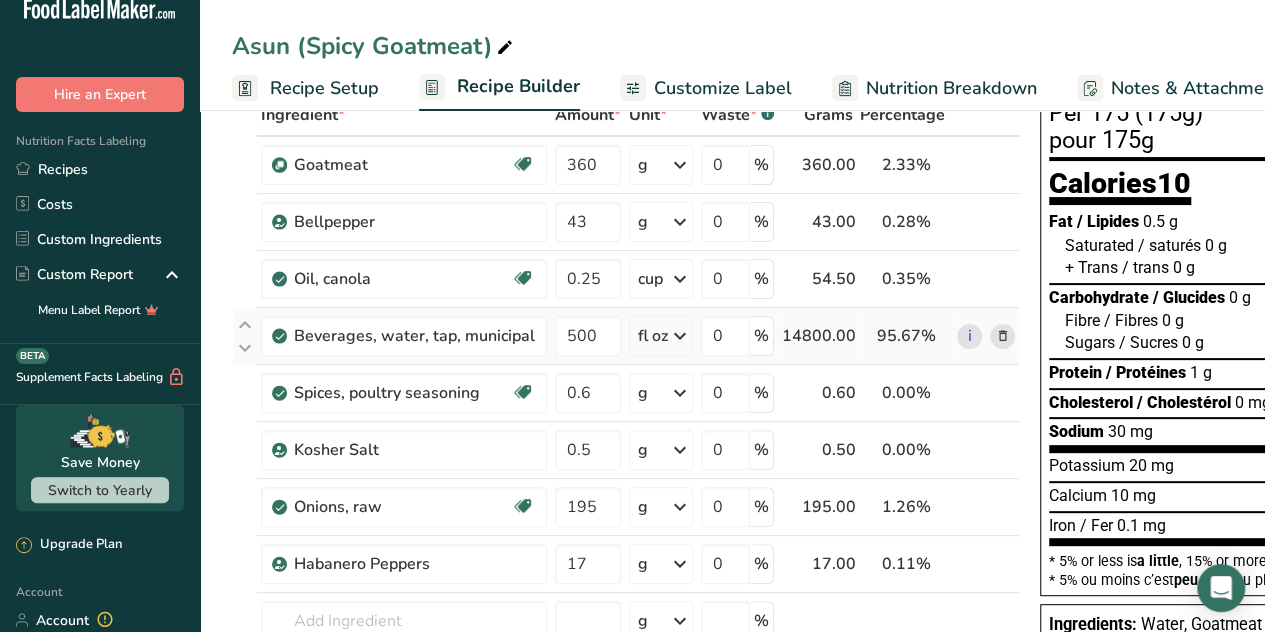 click at bounding box center [680, 336] 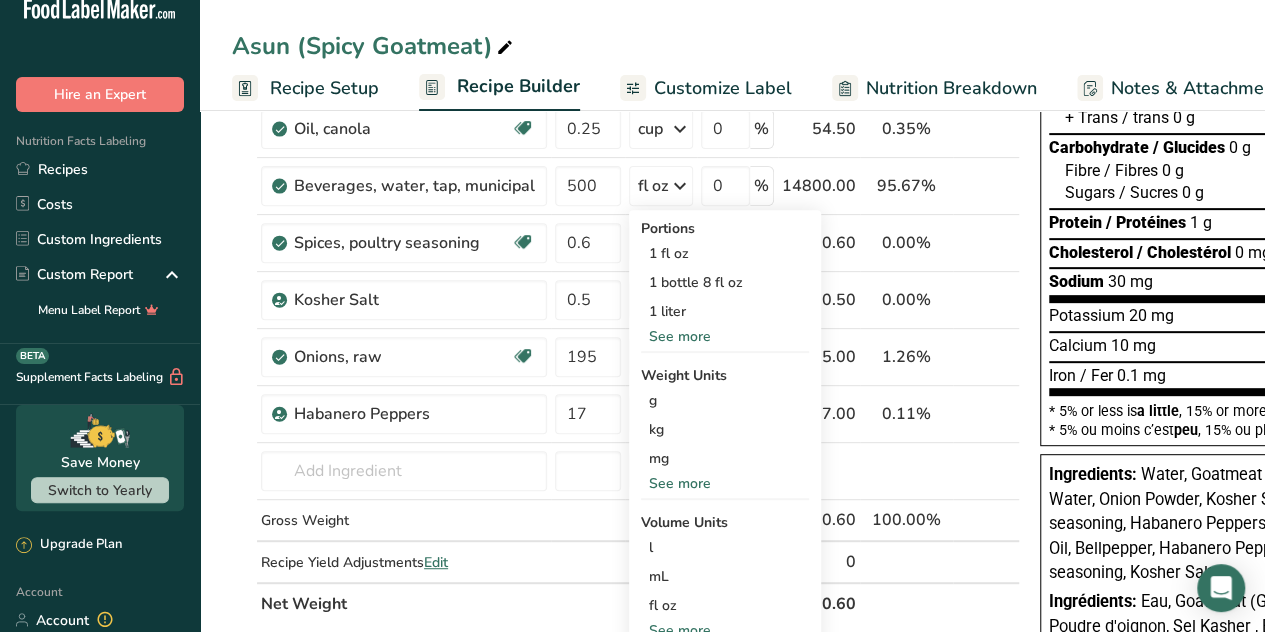 scroll, scrollTop: 289, scrollLeft: 0, axis: vertical 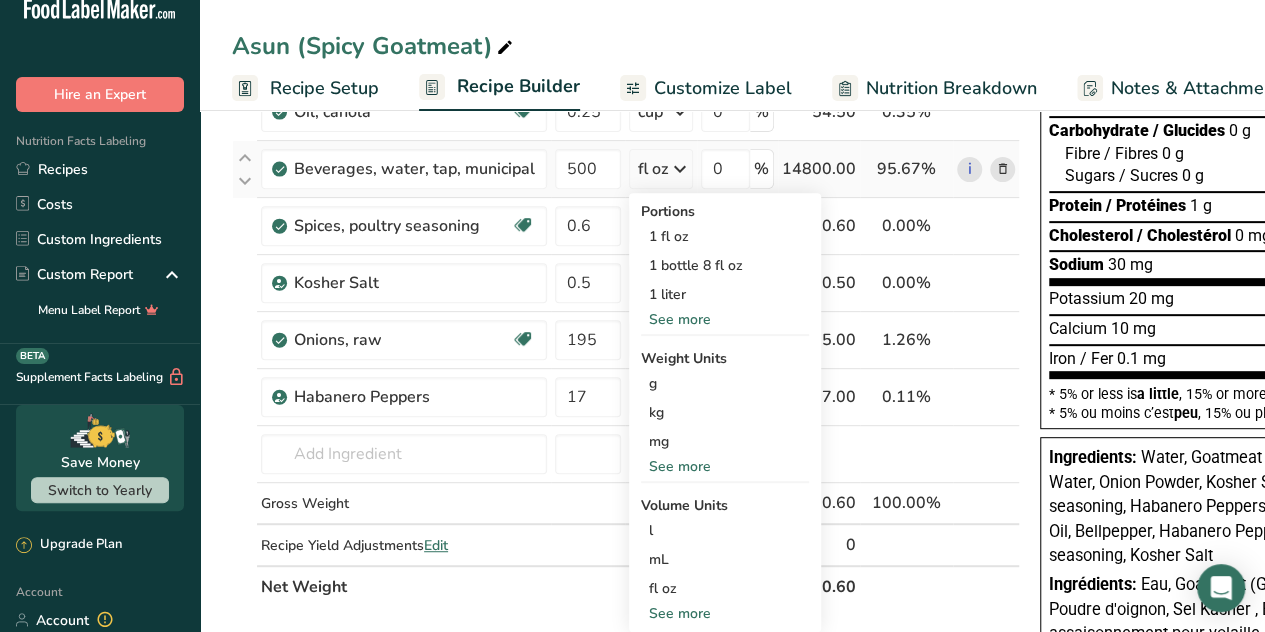 click on "See more" at bounding box center (725, 613) 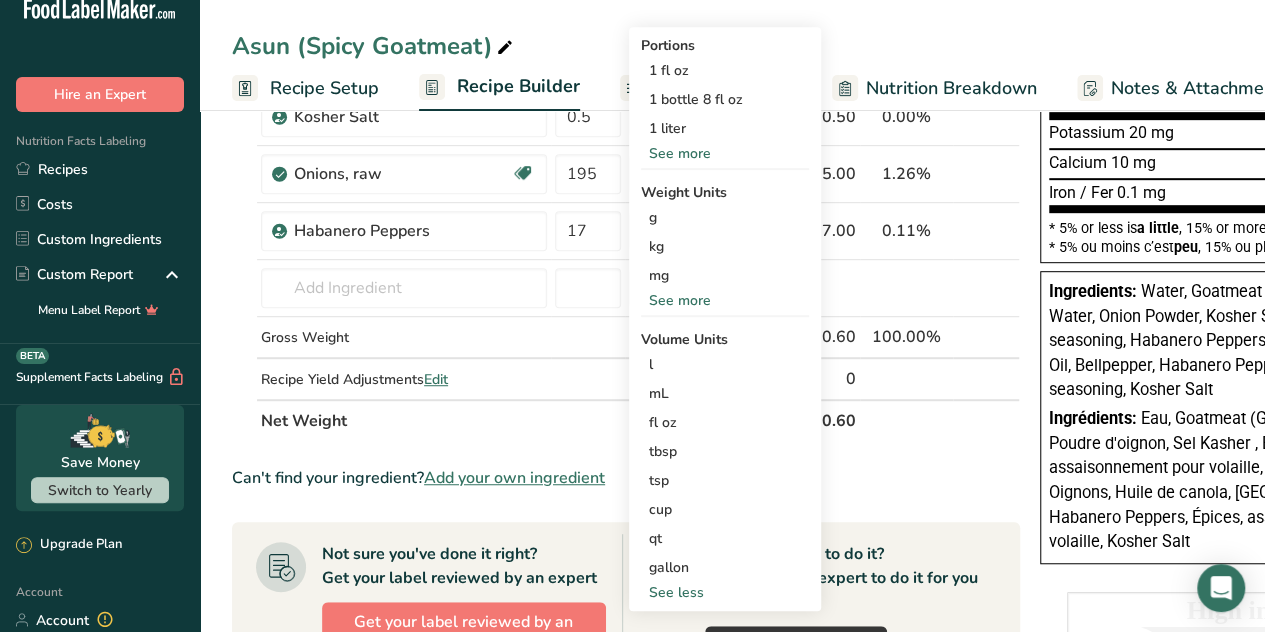 scroll, scrollTop: 456, scrollLeft: 0, axis: vertical 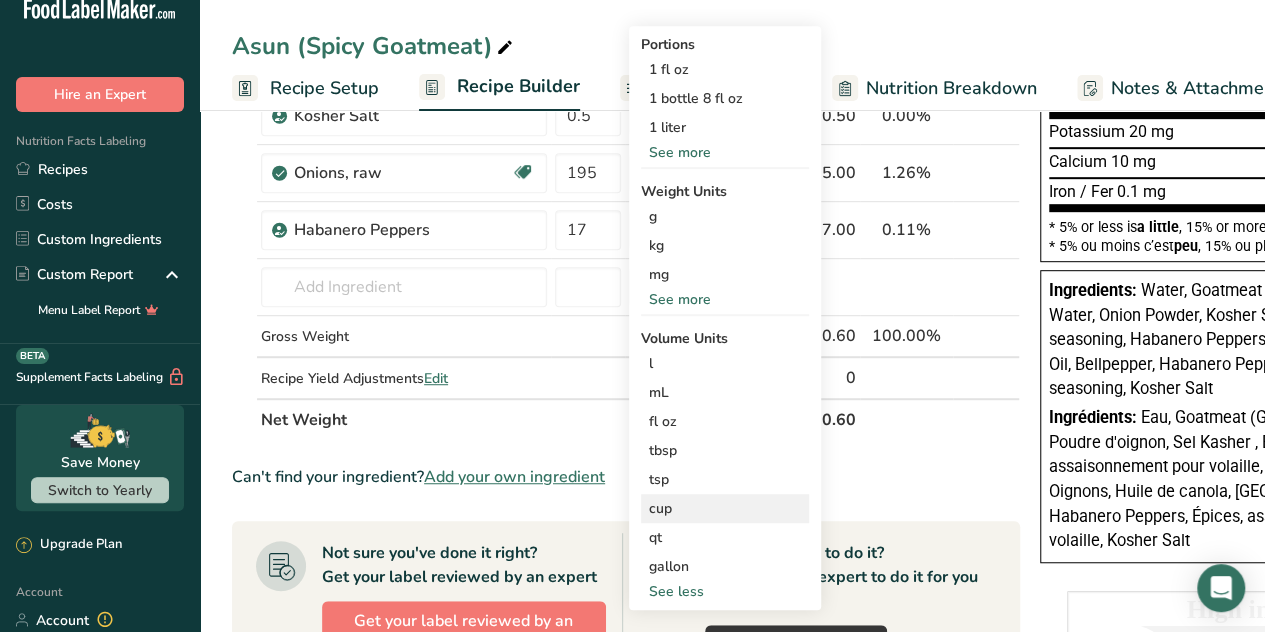 click on "cup" at bounding box center [725, 508] 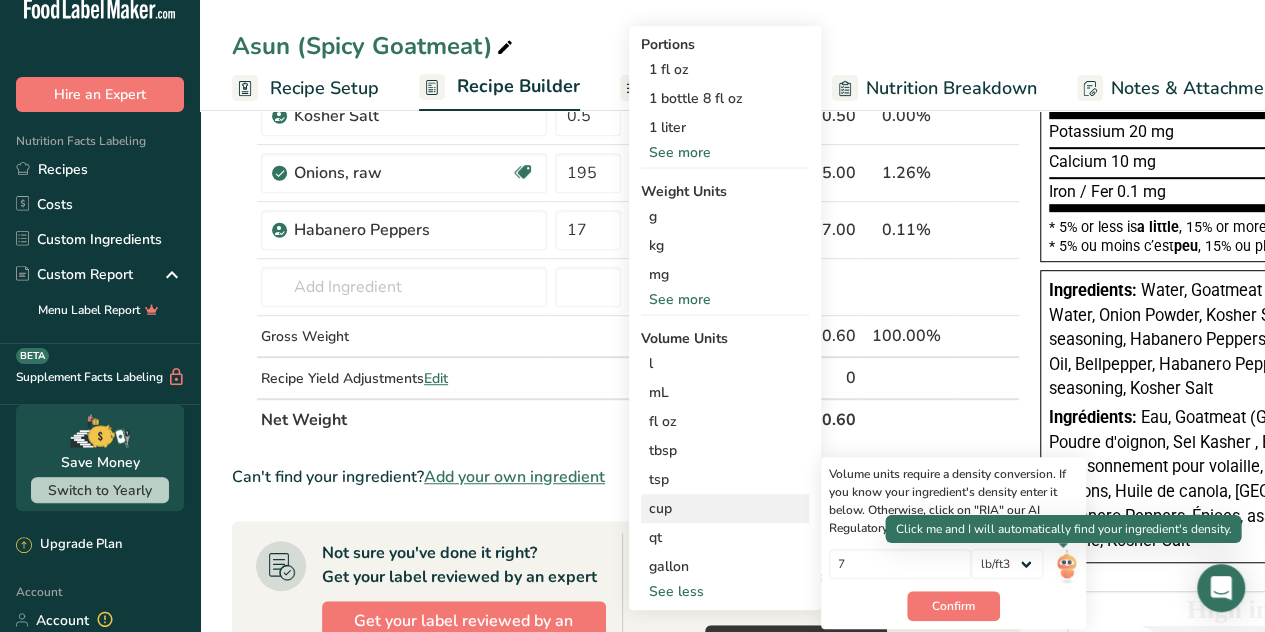 click at bounding box center [1066, 566] 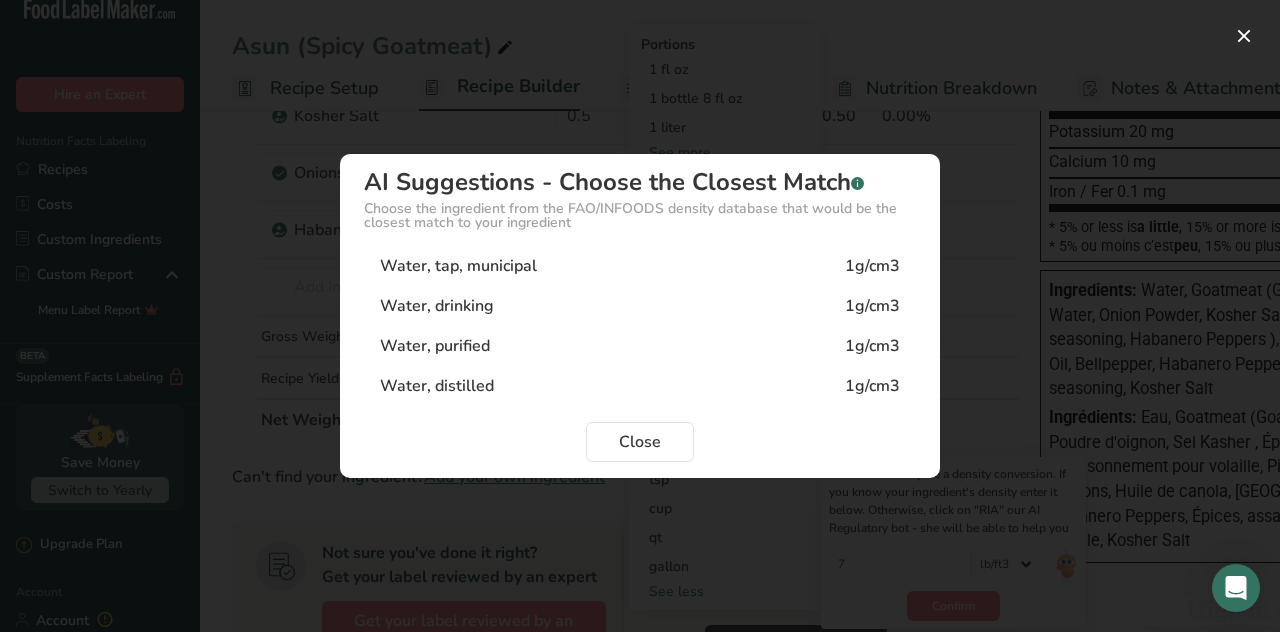 click on "Water, tap, municipal   1g/cm3" at bounding box center [640, 266] 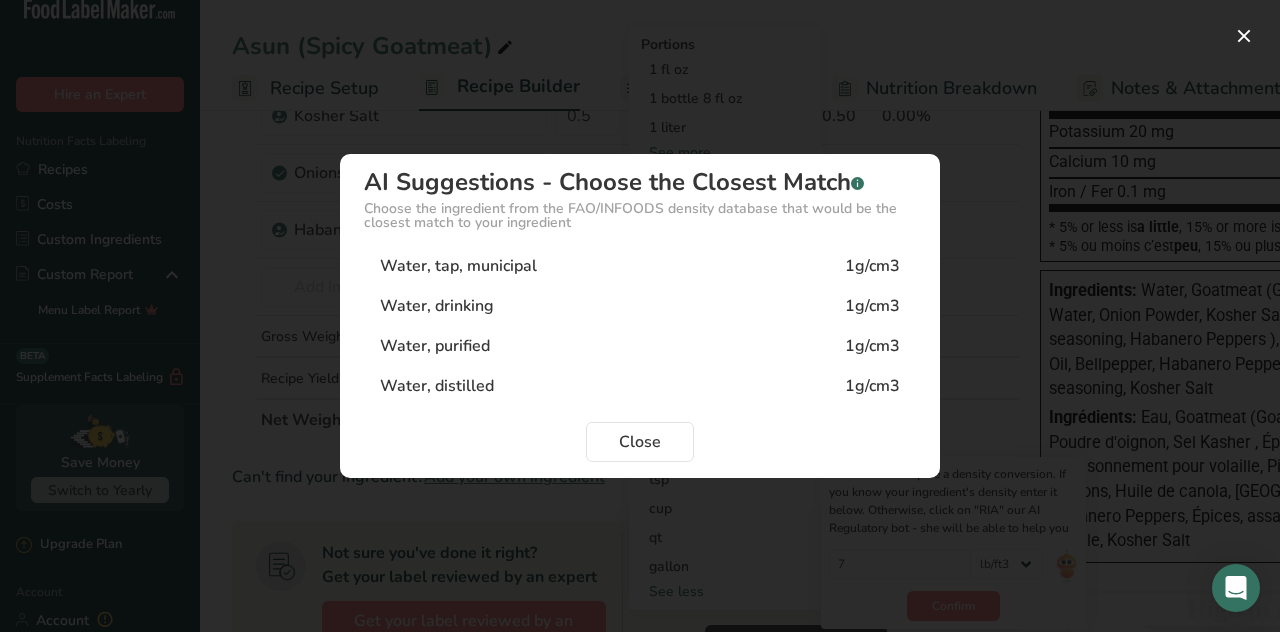 type on "1" 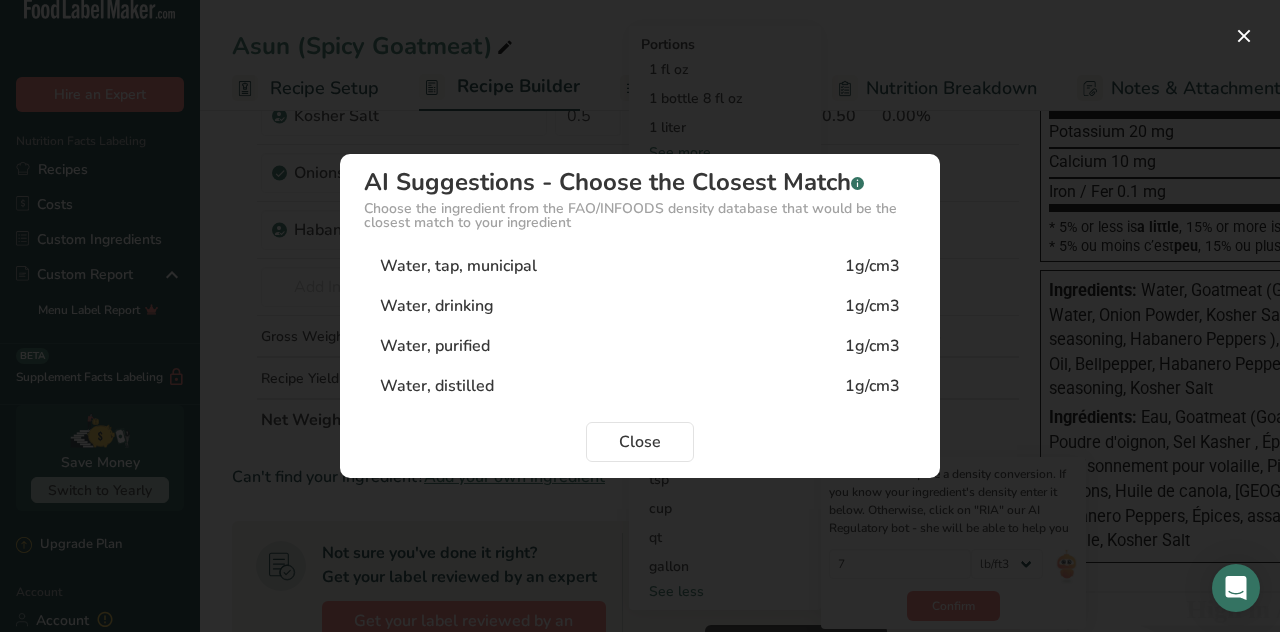 select on "22" 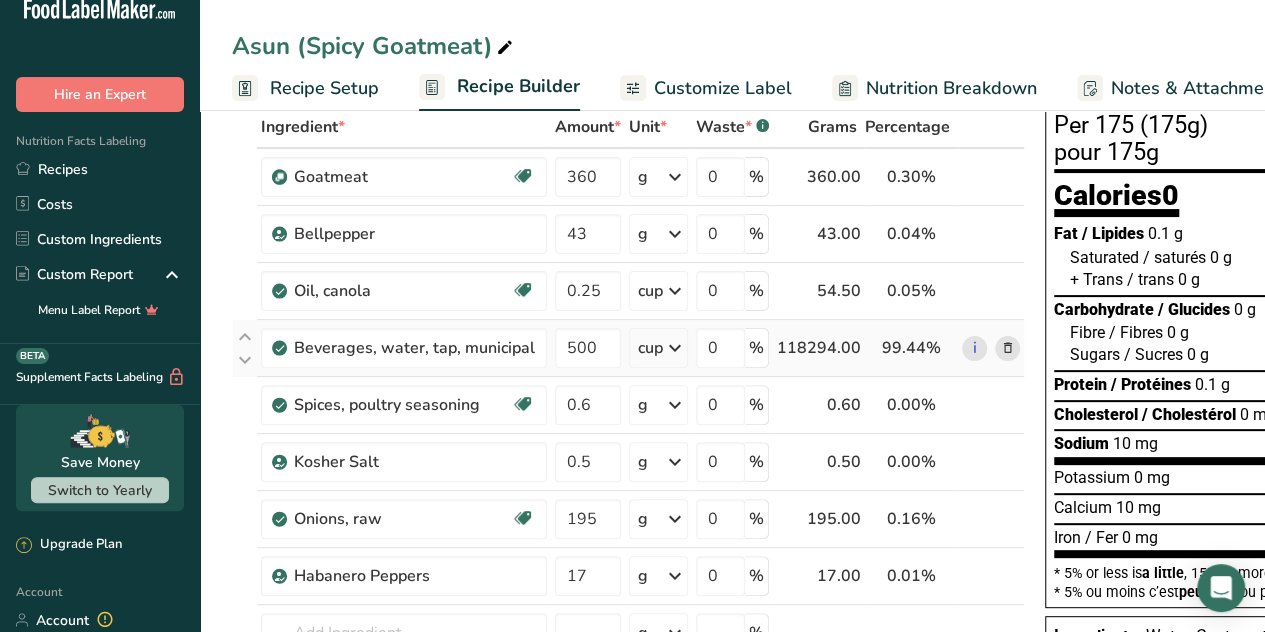 scroll, scrollTop: 105, scrollLeft: 0, axis: vertical 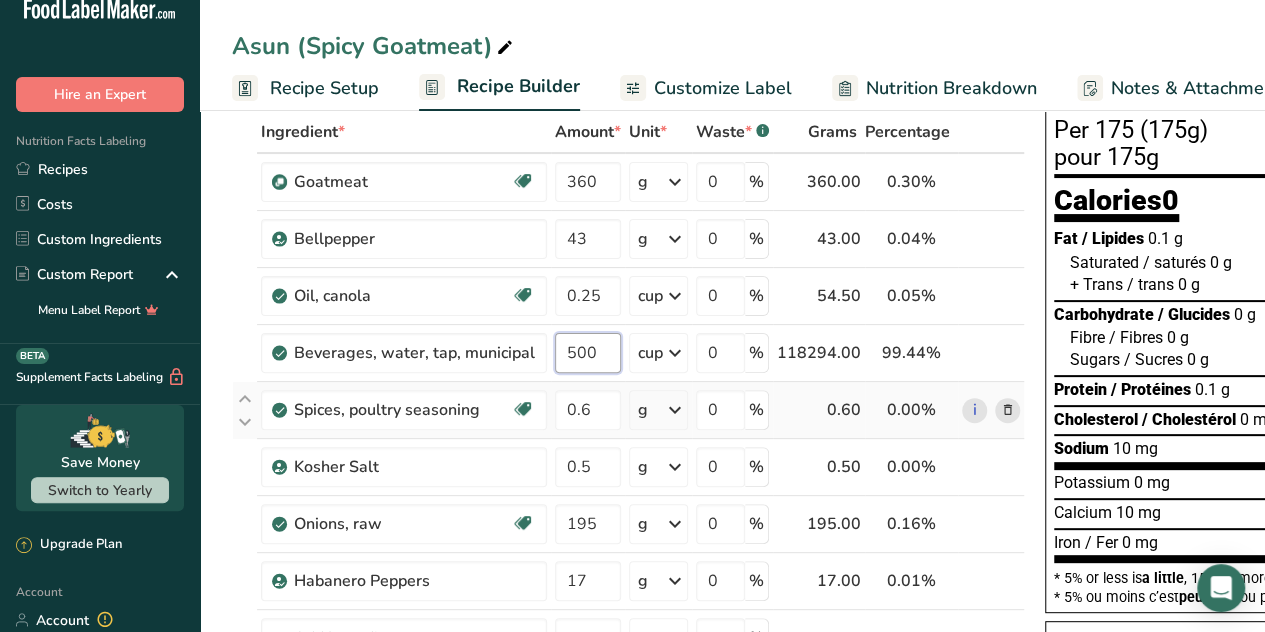 drag, startPoint x: 606, startPoint y: 353, endPoint x: 512, endPoint y: 387, distance: 99.95999 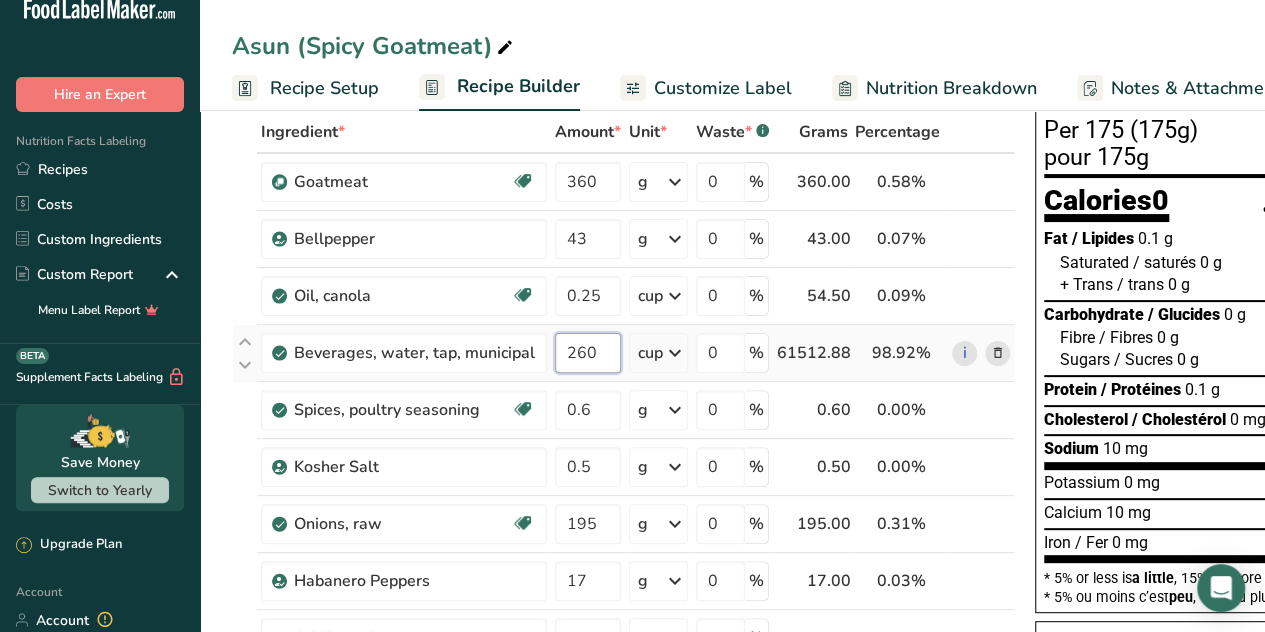 drag, startPoint x: 598, startPoint y: 353, endPoint x: 573, endPoint y: 365, distance: 27.730848 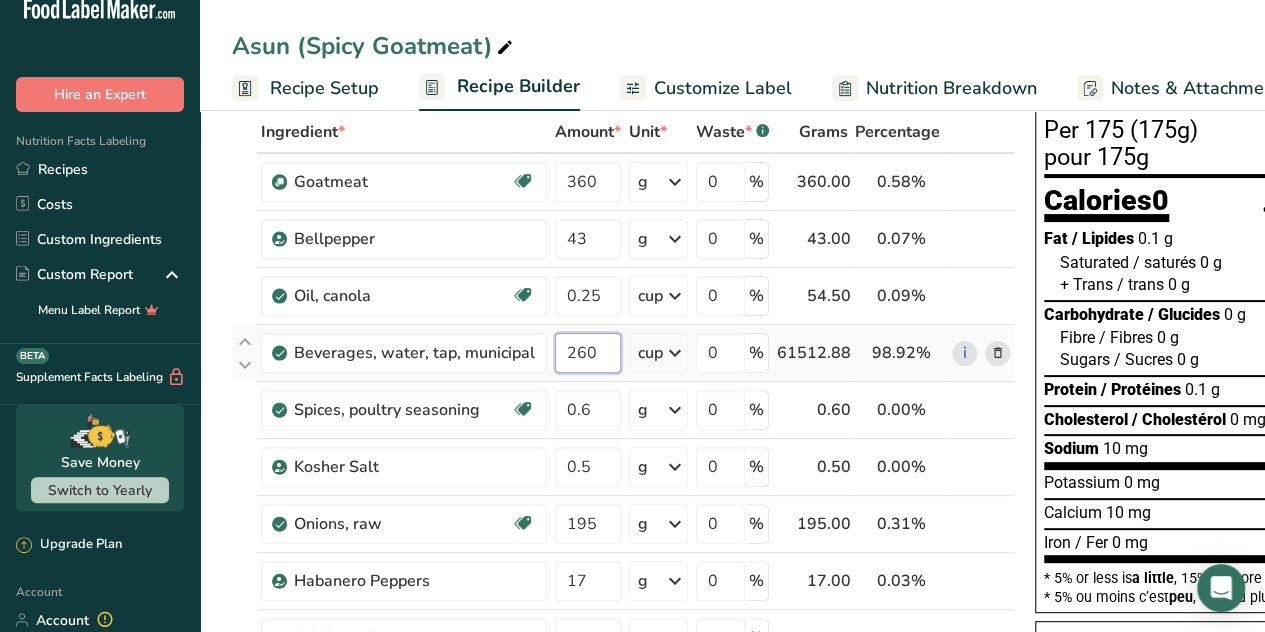 click on "260" at bounding box center [588, 353] 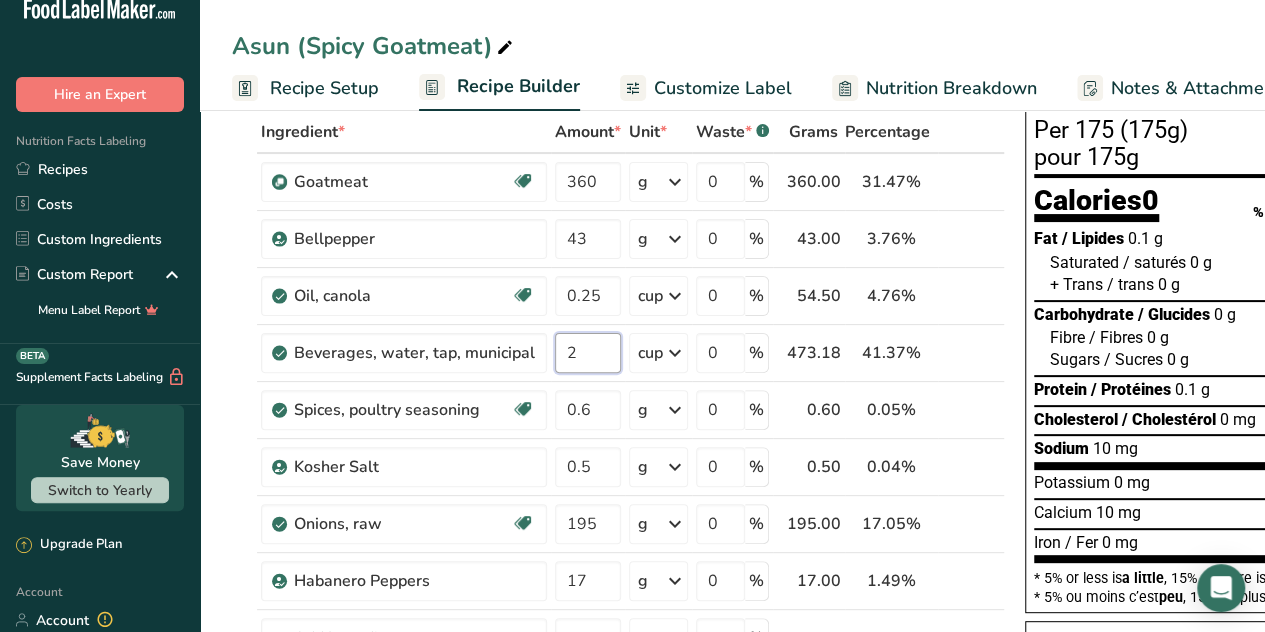 type on "2" 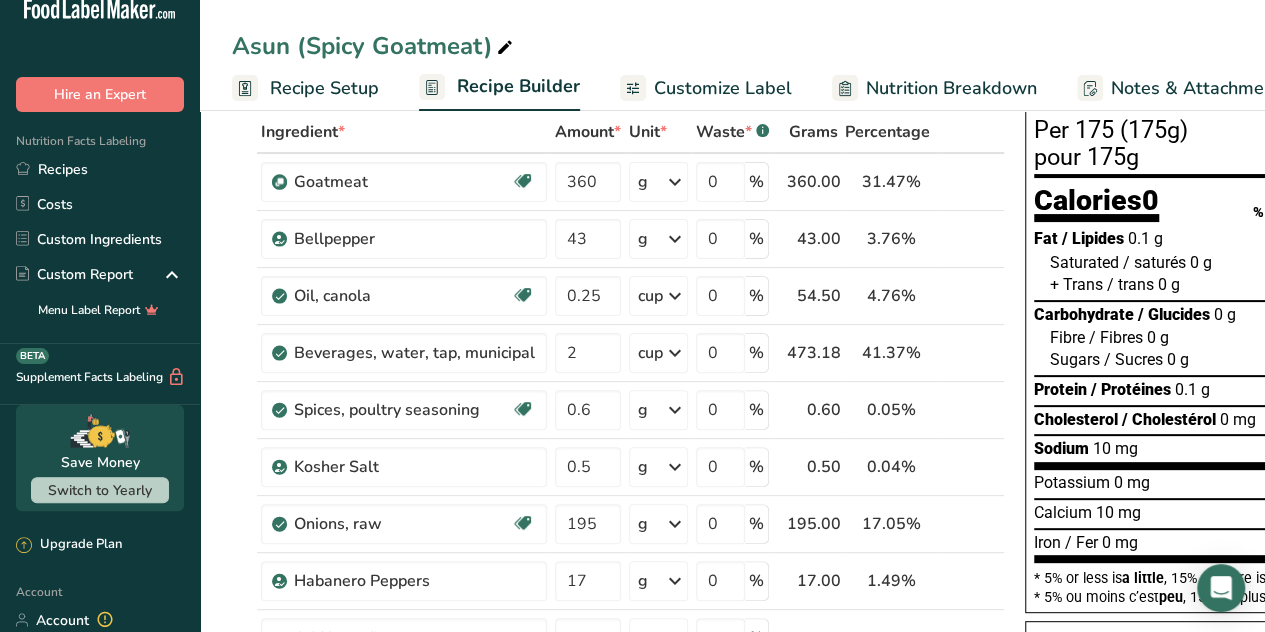 click on "Ingredient *
Amount *
Unit *
Waste *   .a-a{fill:#347362;}.b-a{fill:#fff;}          Grams
Percentage
Goatmeat
Source of Antioxidants
[MEDICAL_DATA] Effect
Dairy free
Gluten free
Vegan
Vegetarian
Soy free
360
g
Weight Units
g
kg
mg
See more
Volume Units
l
mL
fl oz
See more
0
%
360.00
31.47%
i
Bellpepper
43
g
Weight Units
g
kg
mg
See more
Volume Units
l
0.3" at bounding box center (618, 451) 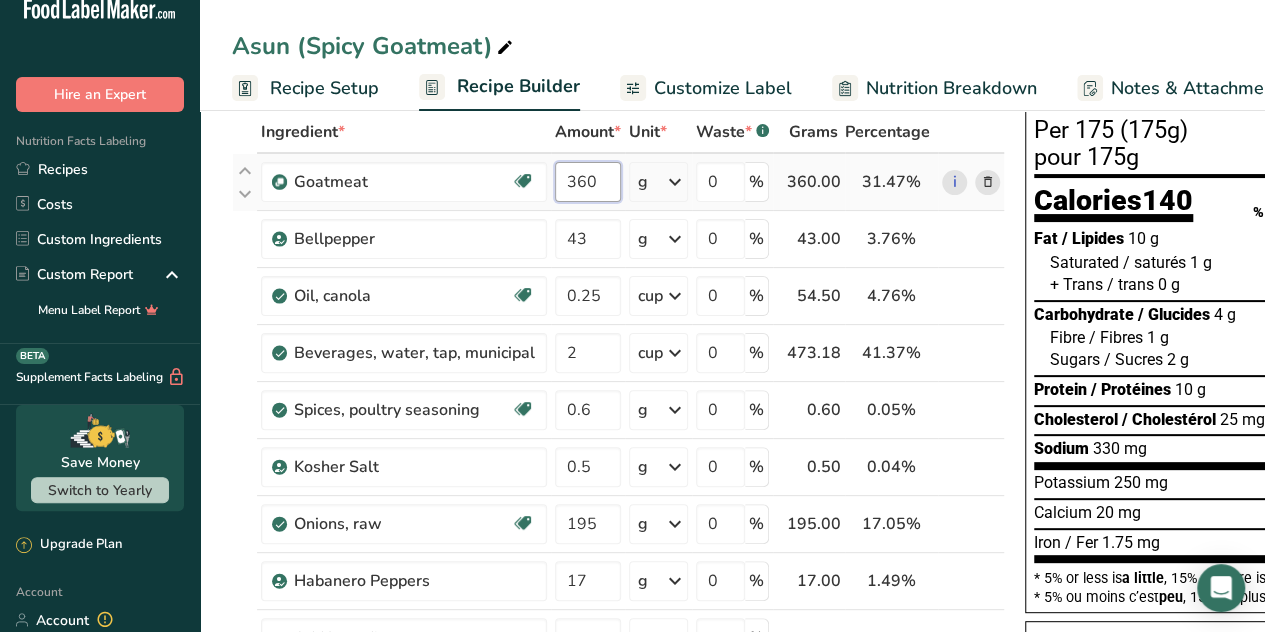 drag, startPoint x: 602, startPoint y: 179, endPoint x: 544, endPoint y: 209, distance: 65.29931 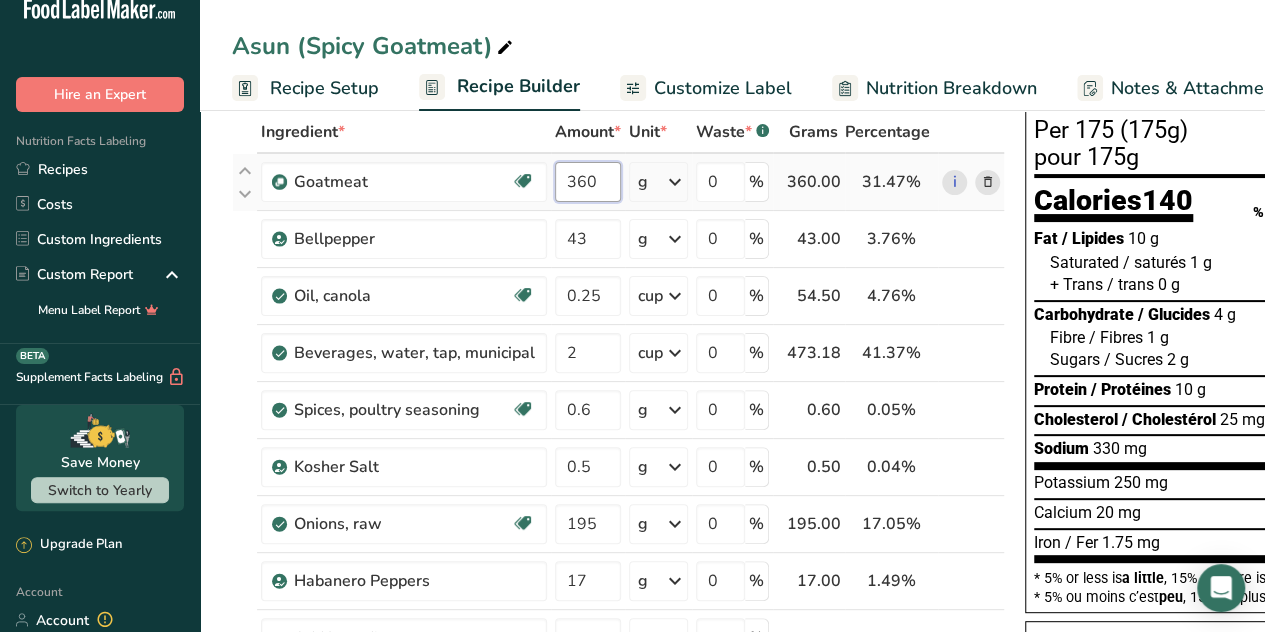 click on "Goatmeat
Source of Antioxidants
[MEDICAL_DATA] Effect
Dairy free
Gluten free
Vegan
Vegetarian
Soy free
360
g
Weight Units
g
kg
mg
See more
Volume Units
l
mL
fl oz
See more
0
%
360.00
31.47%
i" at bounding box center [618, 182] 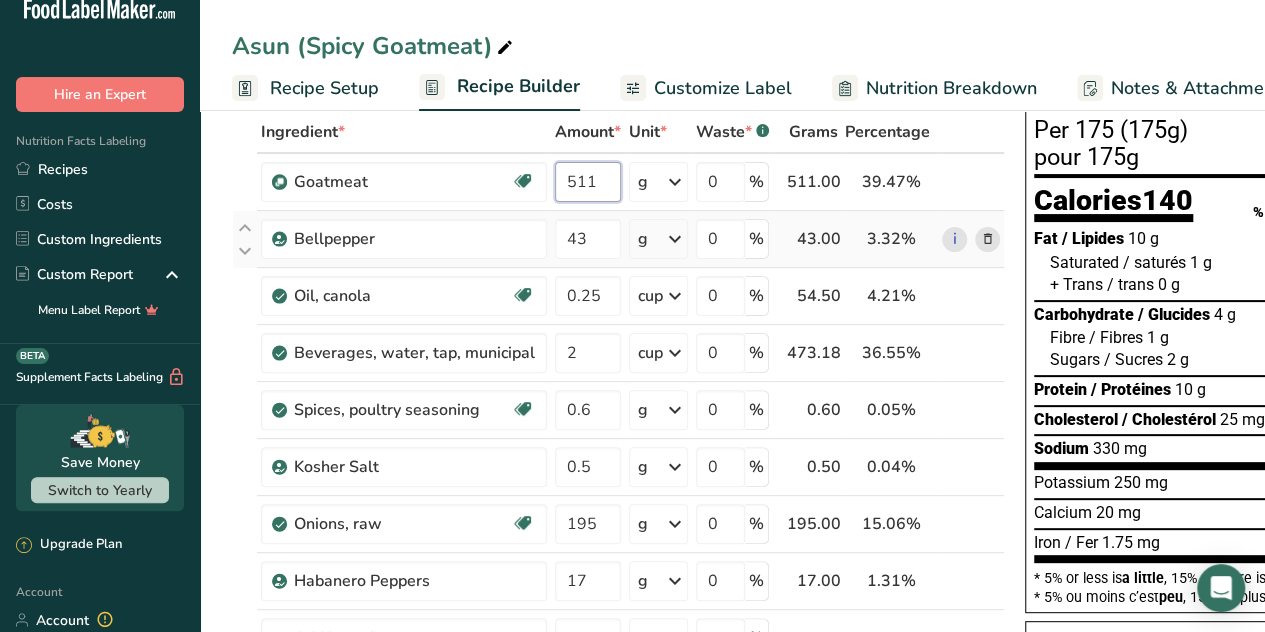 type on "511" 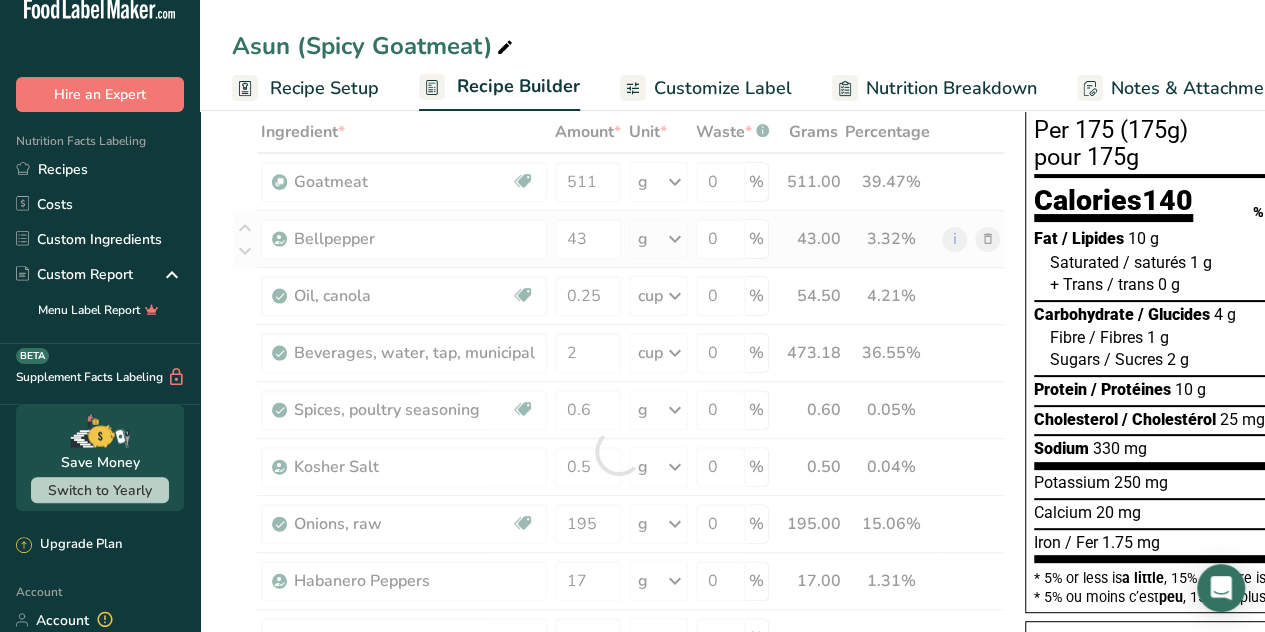 click on "Ingredient *
Amount *
Unit *
Waste *   .a-a{fill:#347362;}.b-a{fill:#fff;}          Grams
Percentage
Goatmeat
Source of Antioxidants
[MEDICAL_DATA] Effect
Dairy free
Gluten free
Vegan
Vegetarian
Soy free
511
g
Weight Units
g
kg
mg
See more
Volume Units
l
mL
fl oz
See more
0
%
511.00
39.47%
i
Bellpepper
43
g
Weight Units
g
kg
mg
See more
Volume Units
l
0.3" at bounding box center [618, 451] 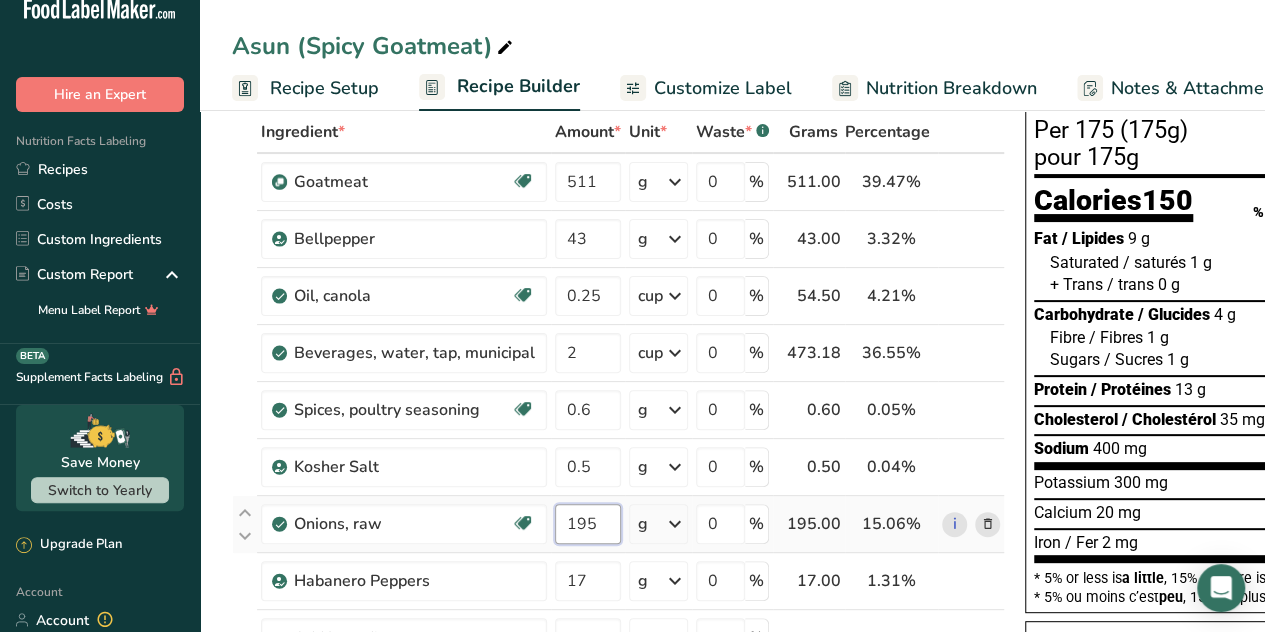 drag, startPoint x: 595, startPoint y: 526, endPoint x: 570, endPoint y: 545, distance: 31.400637 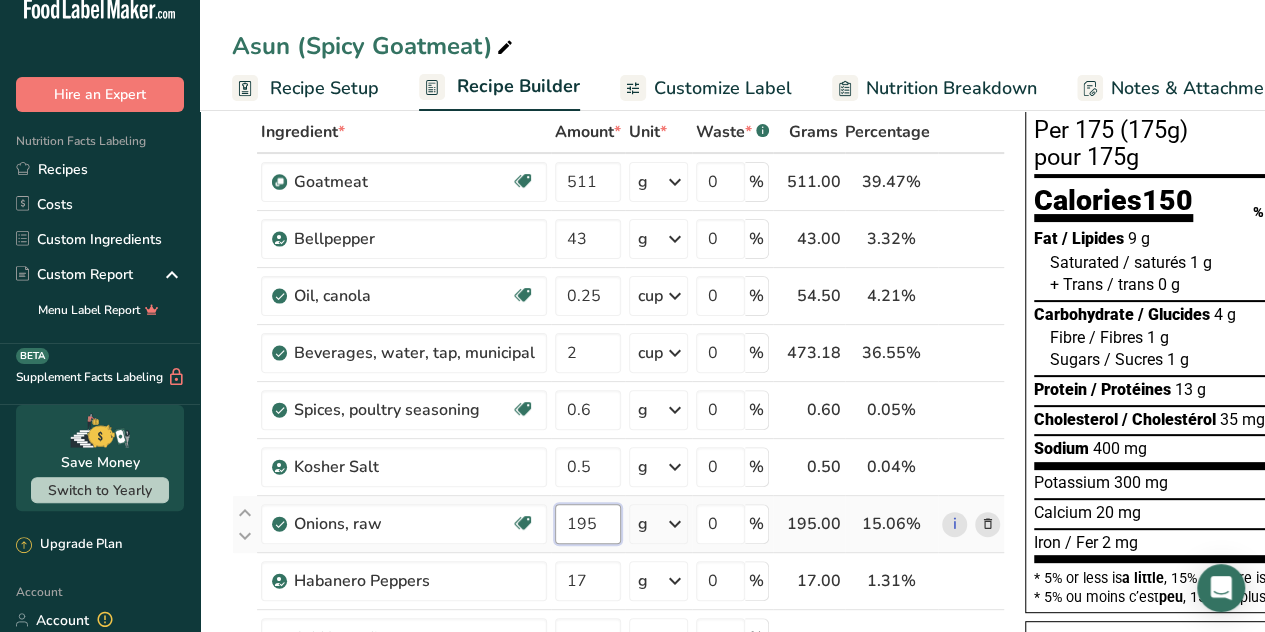 click on "195" at bounding box center (588, 524) 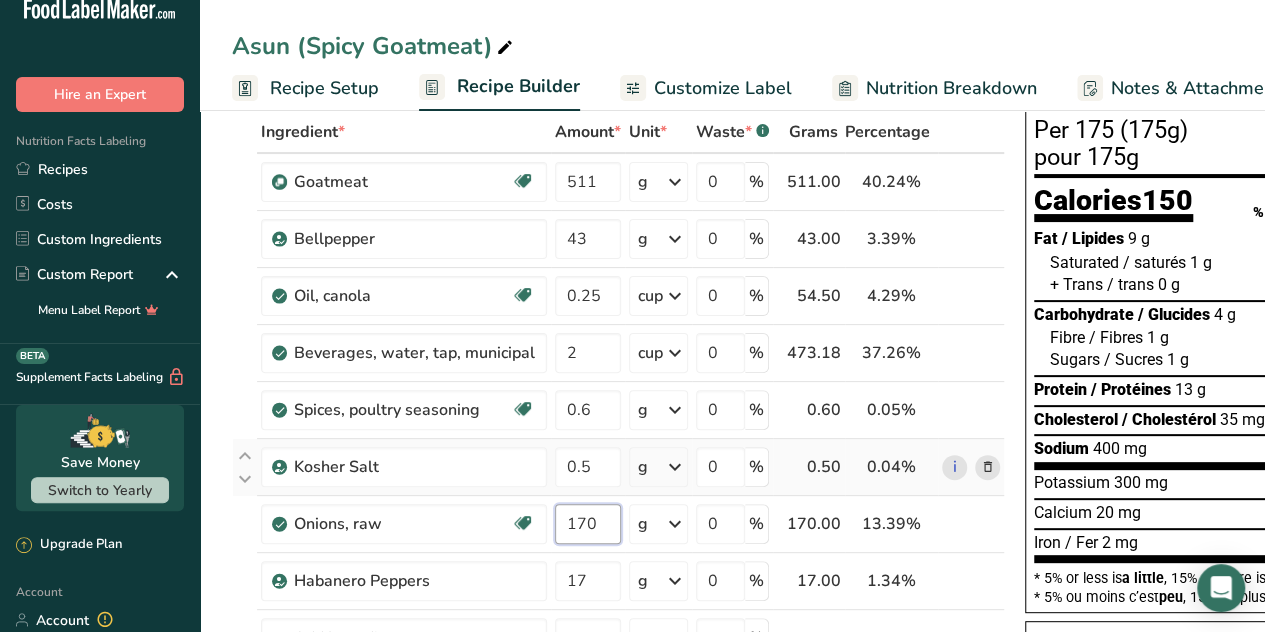 type on "170" 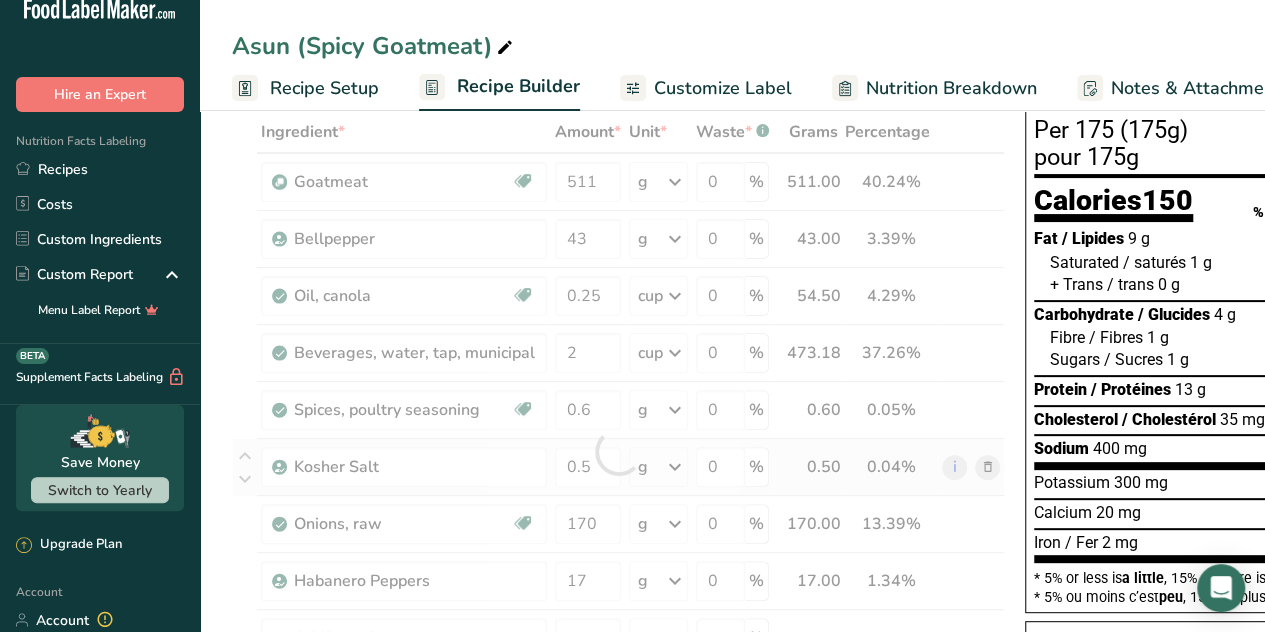 click on "Ingredient *
Amount *
Unit *
Waste *   .a-a{fill:#347362;}.b-a{fill:#fff;}          Grams
Percentage
Goatmeat
Source of Antioxidants
[MEDICAL_DATA] Effect
Dairy free
Gluten free
Vegan
Vegetarian
Soy free
511
g
Weight Units
g
kg
mg
See more
Volume Units
l
mL
fl oz
See more
0
%
511.00
40.24%
i
Bellpepper
43
g
Weight Units
g
kg
mg
See more
Volume Units
l
0.3" at bounding box center (618, 451) 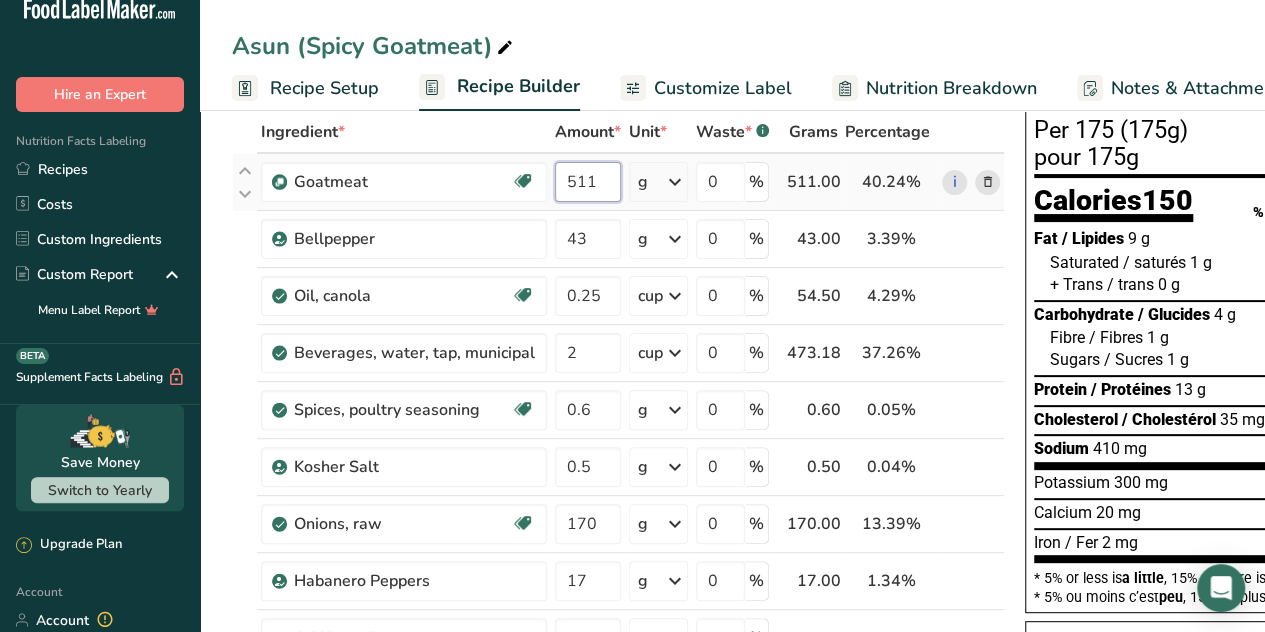 drag, startPoint x: 597, startPoint y: 184, endPoint x: 575, endPoint y: 197, distance: 25.553865 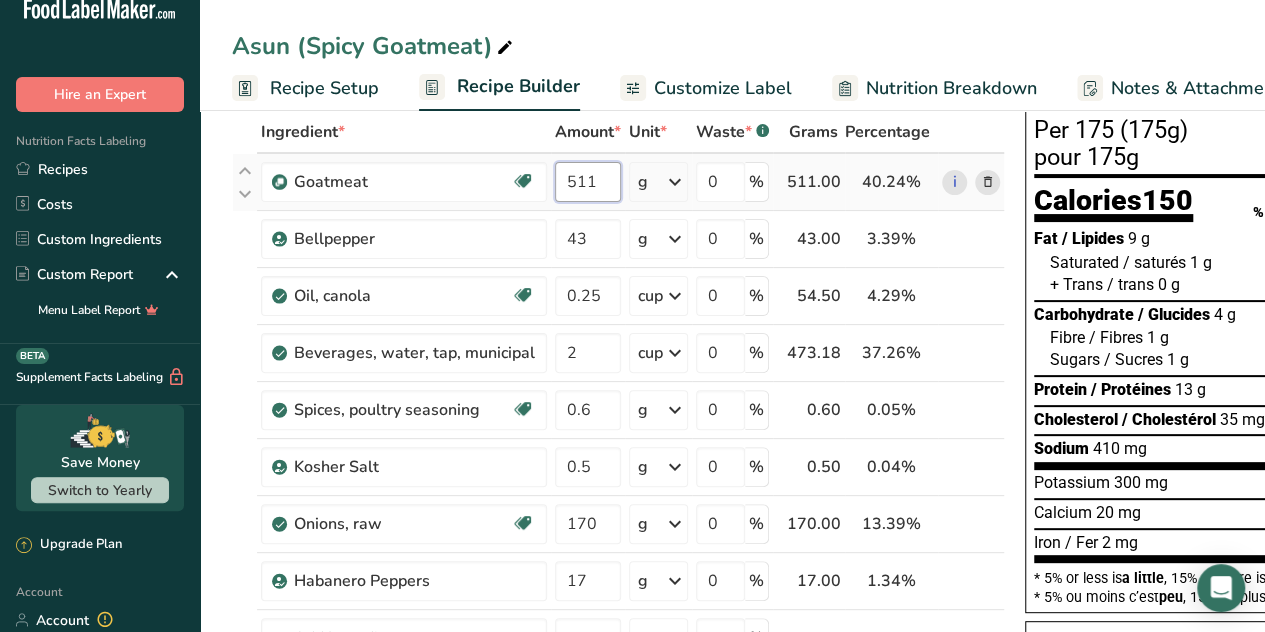 click on "511" at bounding box center (588, 182) 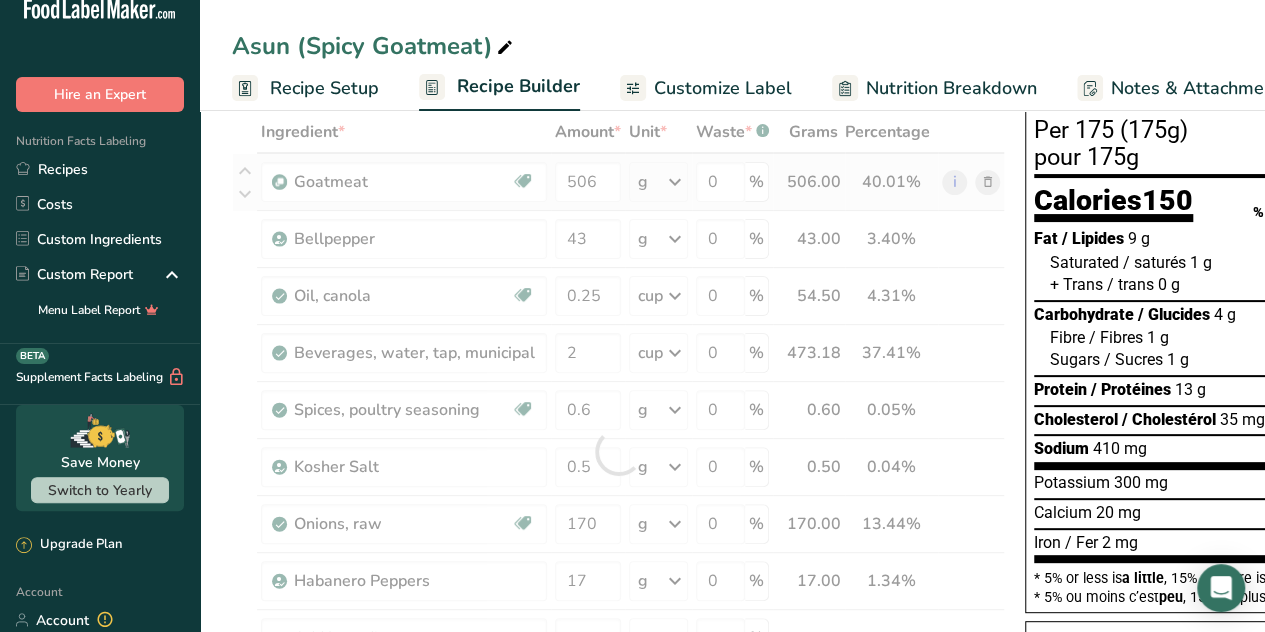 click on "Ingredient *
Amount *
Unit *
Waste *   .a-a{fill:#347362;}.b-a{fill:#fff;}          Grams
Percentage
Goatmeat
Source of Antioxidants
[MEDICAL_DATA] Effect
Dairy free
Gluten free
Vegan
Vegetarian
Soy free
506
g
Weight Units
g
kg
mg
See more
Volume Units
l
mL
fl oz
See more
0
%
506.00
40.01%
i
Bellpepper
43
g
Weight Units
g
kg
mg
See more
Volume Units
l
0.3" at bounding box center (618, 451) 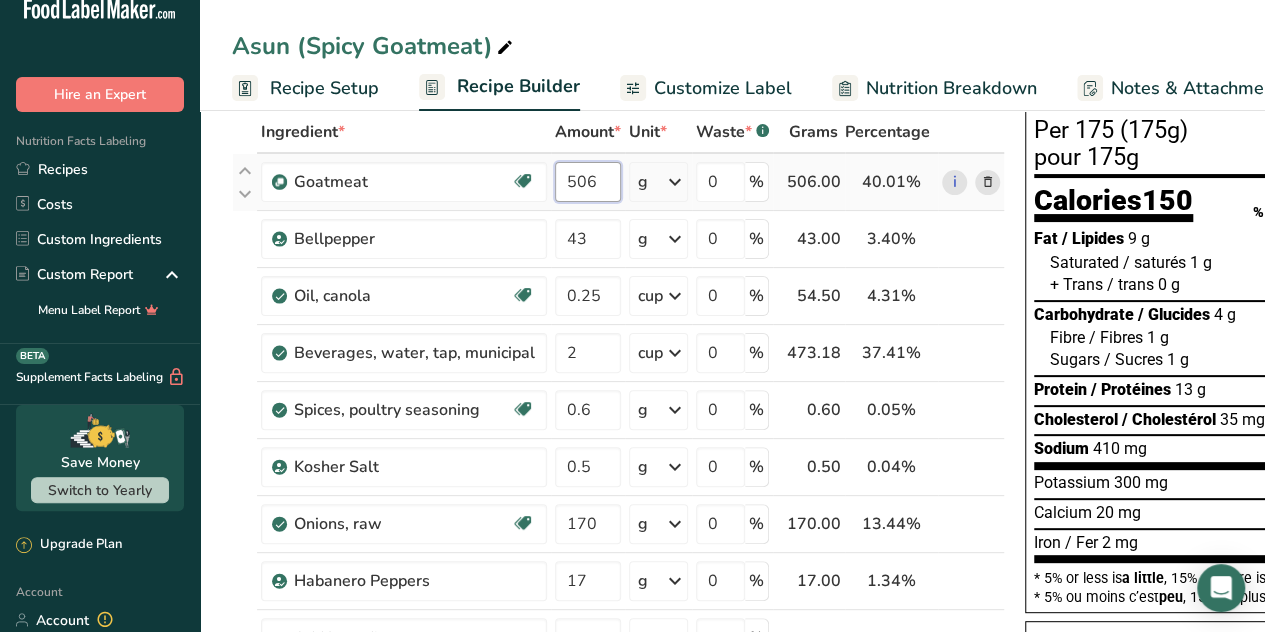 drag, startPoint x: 605, startPoint y: 189, endPoint x: 563, endPoint y: 190, distance: 42.0119 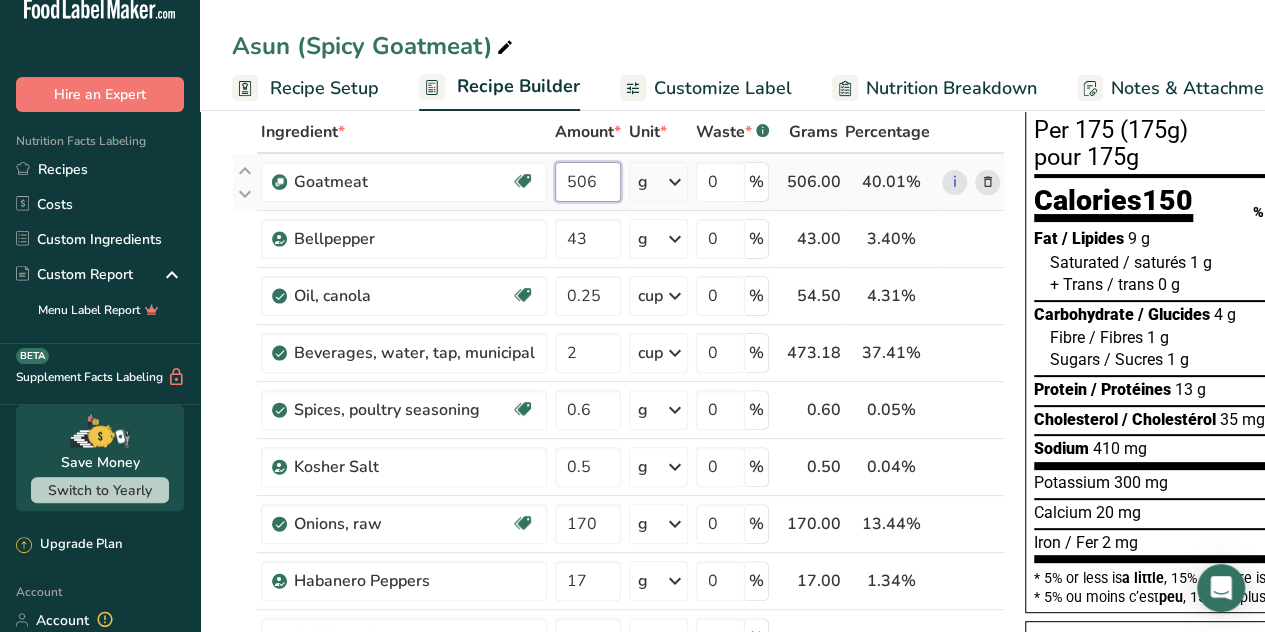 click on "506" at bounding box center [588, 182] 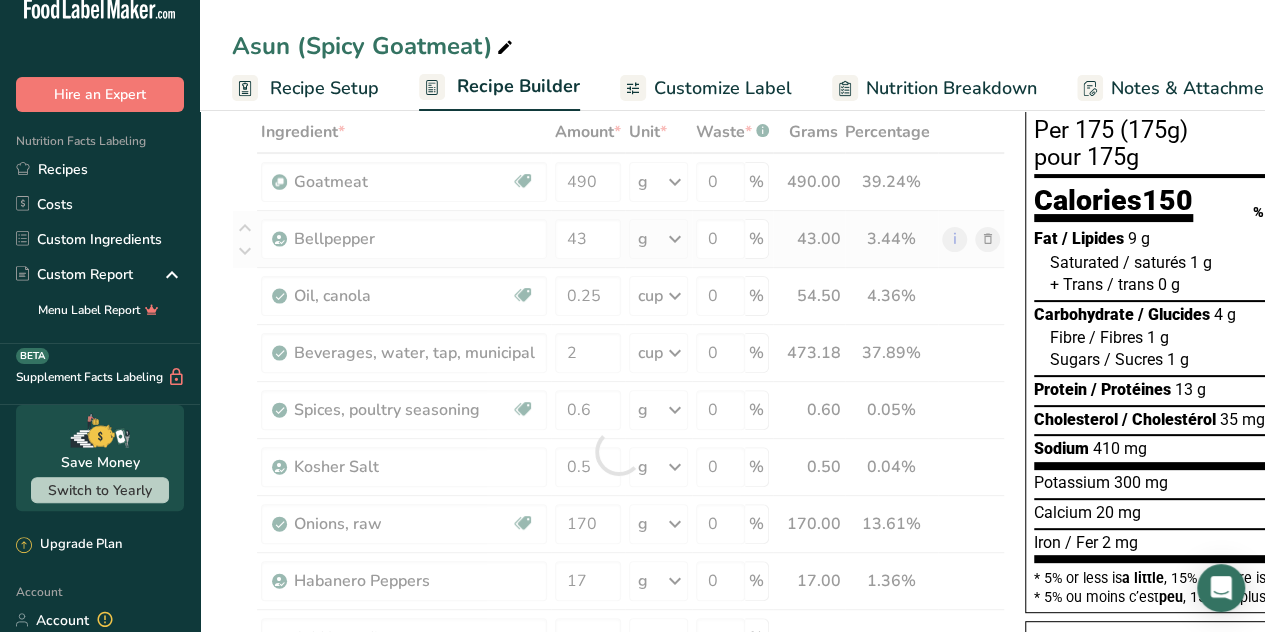 click on "Ingredient *
Amount *
Unit *
Waste *   .a-a{fill:#347362;}.b-a{fill:#fff;}          Grams
Percentage
Goatmeat
Source of Antioxidants
[MEDICAL_DATA] Effect
Dairy free
Gluten free
Vegan
Vegetarian
Soy free
490
g
Weight Units
g
kg
mg
See more
Volume Units
l
mL
fl oz
See more
0
%
490.00
39.24%
i
Bellpepper
43
g
Weight Units
g
kg
mg
See more
Volume Units
l
0.3" at bounding box center (618, 451) 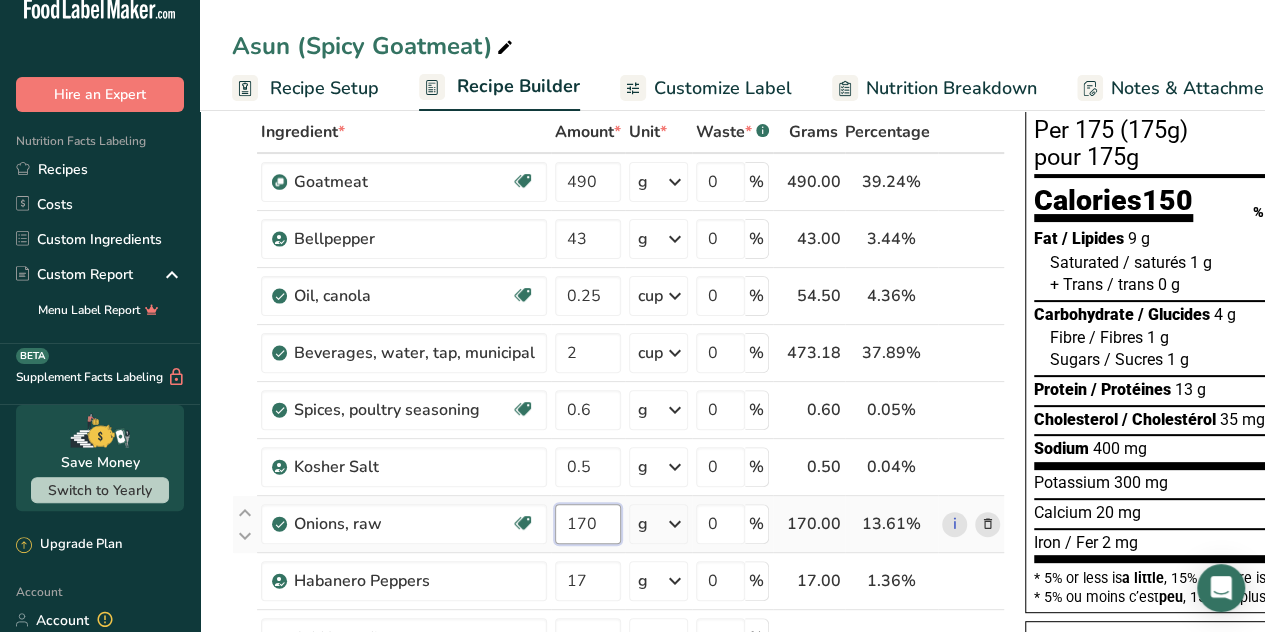 drag, startPoint x: 596, startPoint y: 523, endPoint x: 543, endPoint y: 537, distance: 54.81788 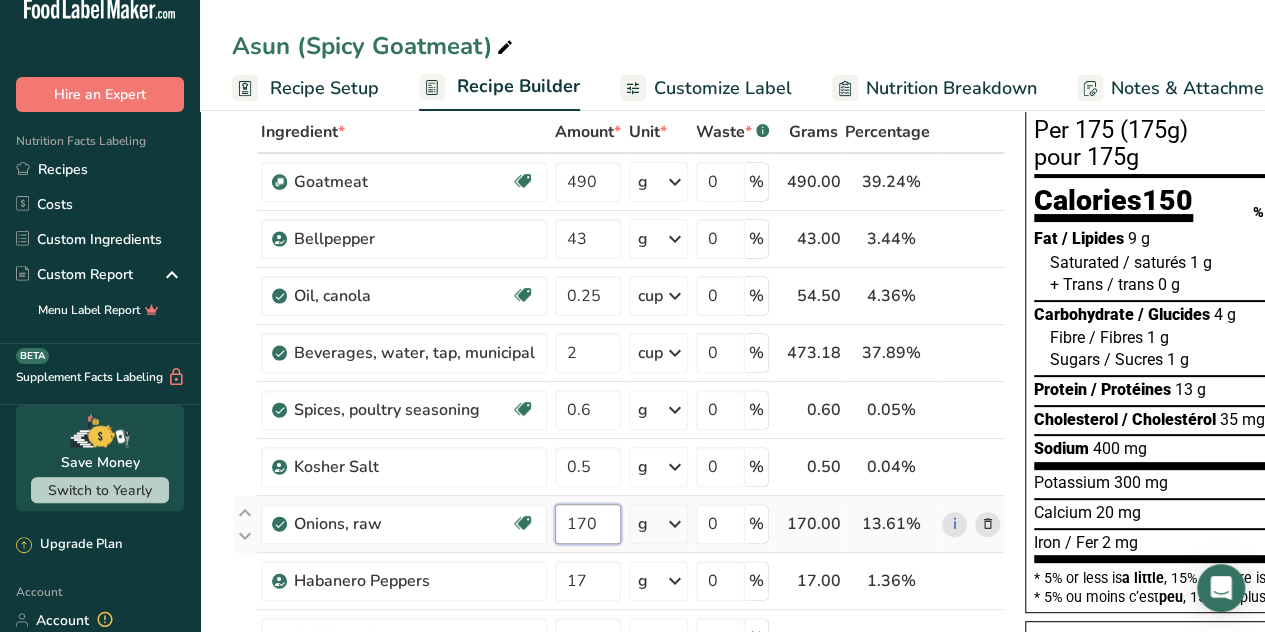click on "Onions, raw
Source of Antioxidants
[MEDICAL_DATA] Effect
Dairy free
Gluten free
Vegan
Vegetarian
Soy free
170
g
Portions
1 cup, sliced
1 tbsp chopped
1 large
See more
Weight Units
g
kg
mg
See more
Volume Units
l
Volume units require a density conversion. If you know your ingredient's density enter it below. Otherwise, click on "RIA" our AI Regulatory bot - she will be able to help you
lb/ft3
g/cm3
Confirm
mL
lb/ft3
g/cm3" at bounding box center (618, 524) 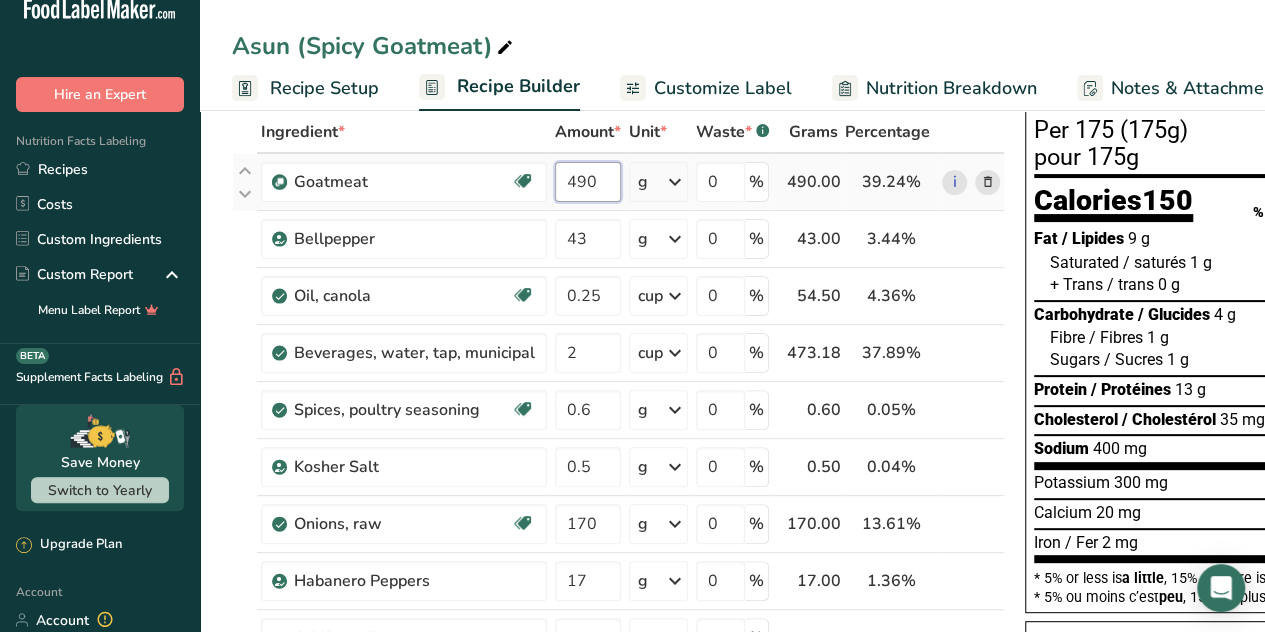 click on "Ingredient *
Amount *
Unit *
Waste *   .a-a{fill:#347362;}.b-a{fill:#fff;}          Grams
Percentage
Goatmeat
Source of Antioxidants
[MEDICAL_DATA] Effect
Dairy free
Gluten free
Vegan
Vegetarian
Soy free
490
g
Weight Units
g
kg
mg
See more
Volume Units
l
mL
fl oz
See more
0
%
490.00
39.24%
i
Bellpepper
43
g
Weight Units
g
kg
mg
See more
Volume Units
l
0.3" at bounding box center (618, 451) 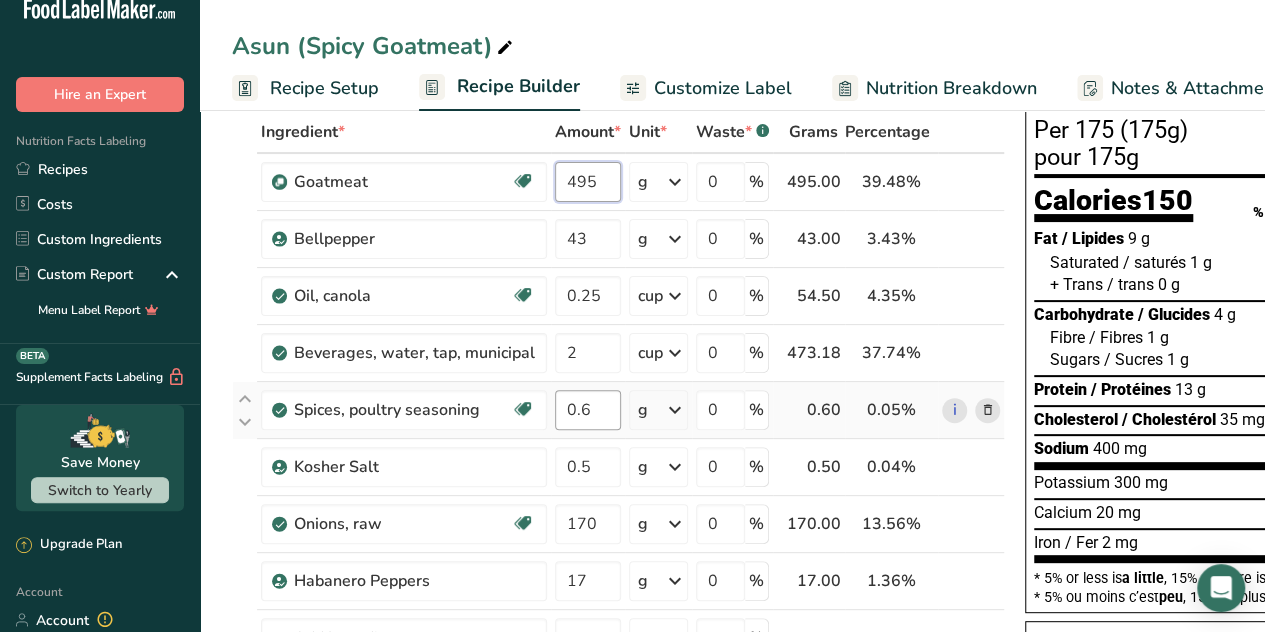type on "495" 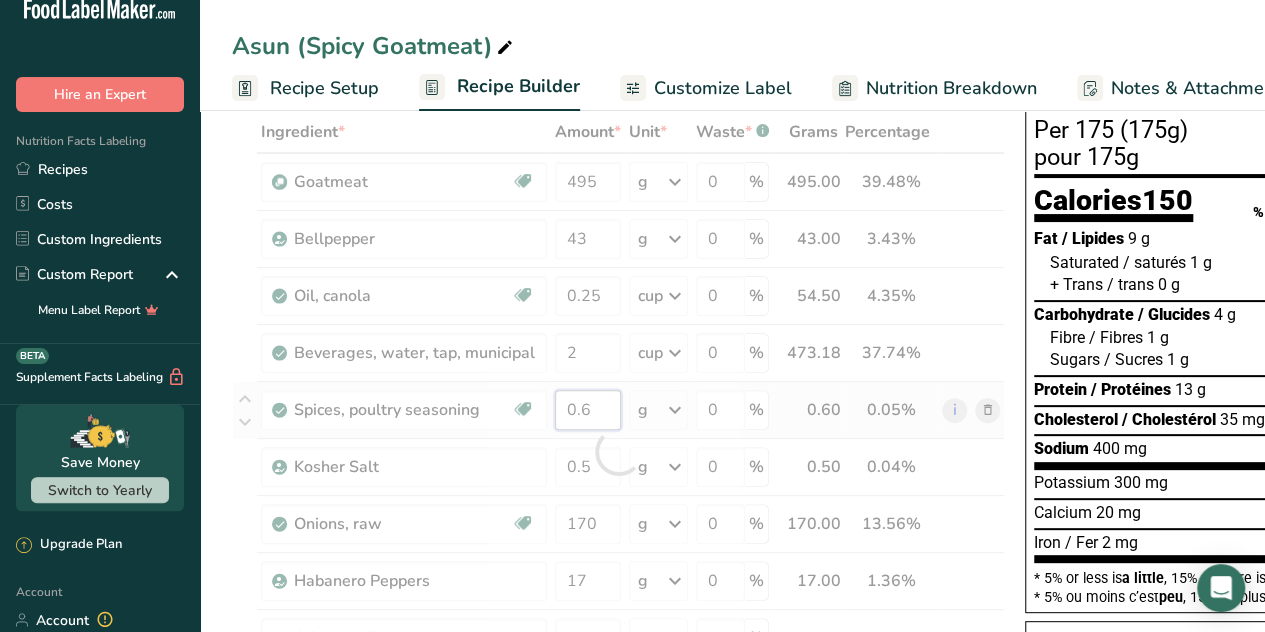 click on "Ingredient *
Amount *
Unit *
Waste *   .a-a{fill:#347362;}.b-a{fill:#fff;}          Grams
Percentage
Goatmeat
Source of Antioxidants
[MEDICAL_DATA] Effect
Dairy free
Gluten free
Vegan
Vegetarian
Soy free
495
g
Weight Units
g
kg
mg
See more
Volume Units
l
mL
fl oz
See more
0
%
495.00
39.48%
i
Bellpepper
43
g
Weight Units
g
kg
mg
See more
Volume Units
l
0.3" at bounding box center (618, 451) 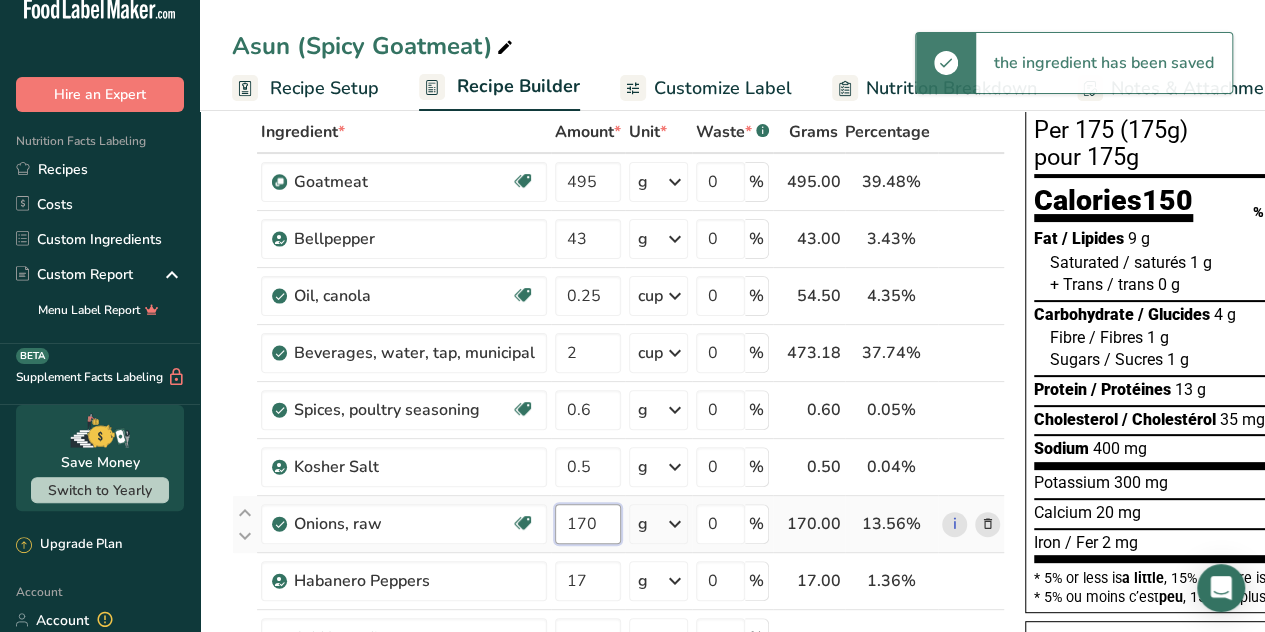 drag, startPoint x: 594, startPoint y: 524, endPoint x: 570, endPoint y: 542, distance: 30 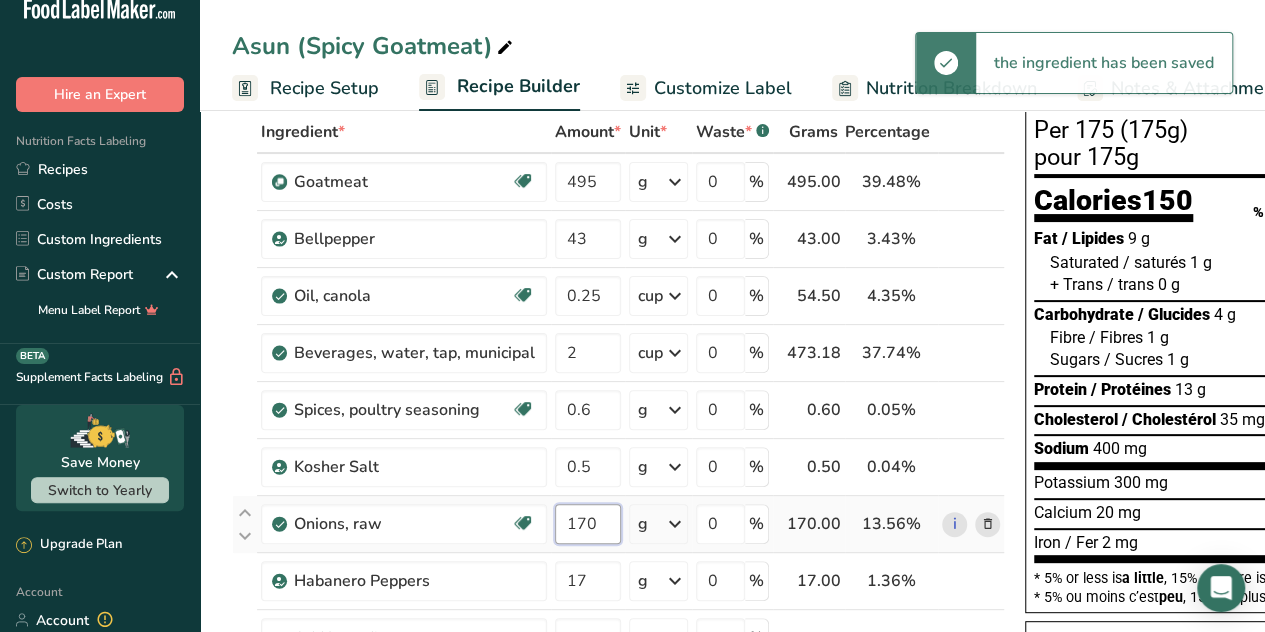 click on "170" at bounding box center (588, 524) 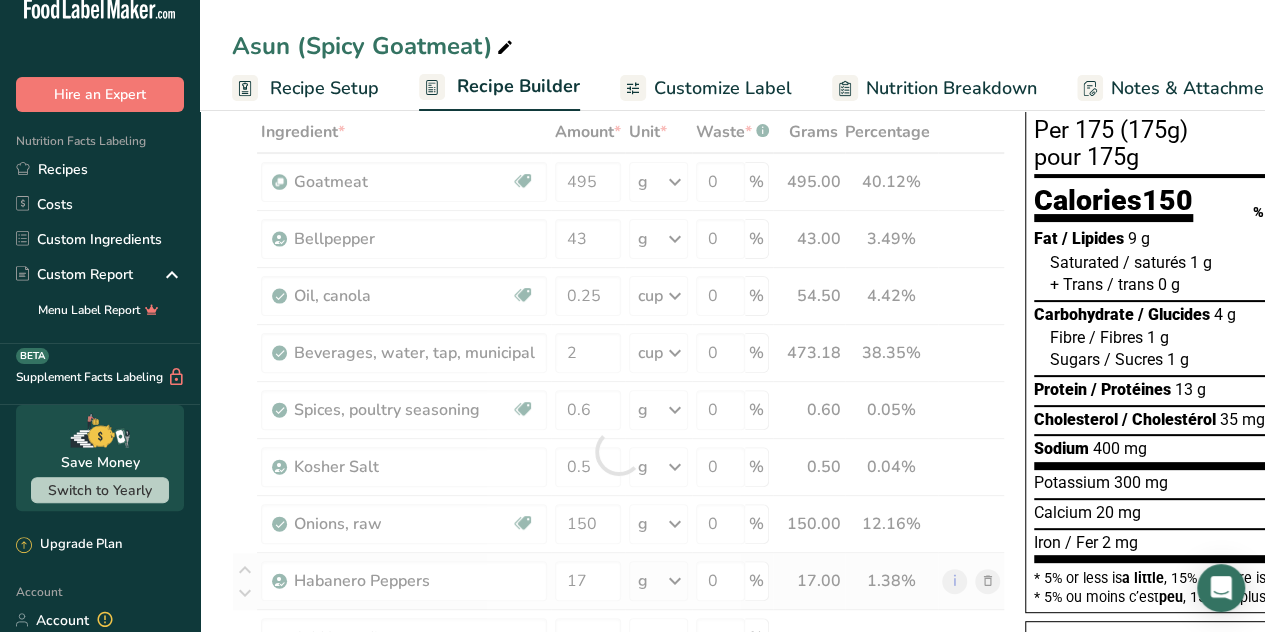 click on "Ingredient *
Amount *
Unit *
Waste *   .a-a{fill:#347362;}.b-a{fill:#fff;}          Grams
Percentage
Goatmeat
Source of Antioxidants
[MEDICAL_DATA] Effect
Dairy free
Gluten free
Vegan
Vegetarian
Soy free
495
g
Weight Units
g
kg
mg
See more
Volume Units
l
mL
fl oz
See more
0
%
495.00
40.12%
i
Bellpepper
43
g
Weight Units
g
kg
mg
See more
Volume Units
l
0.3" at bounding box center (618, 451) 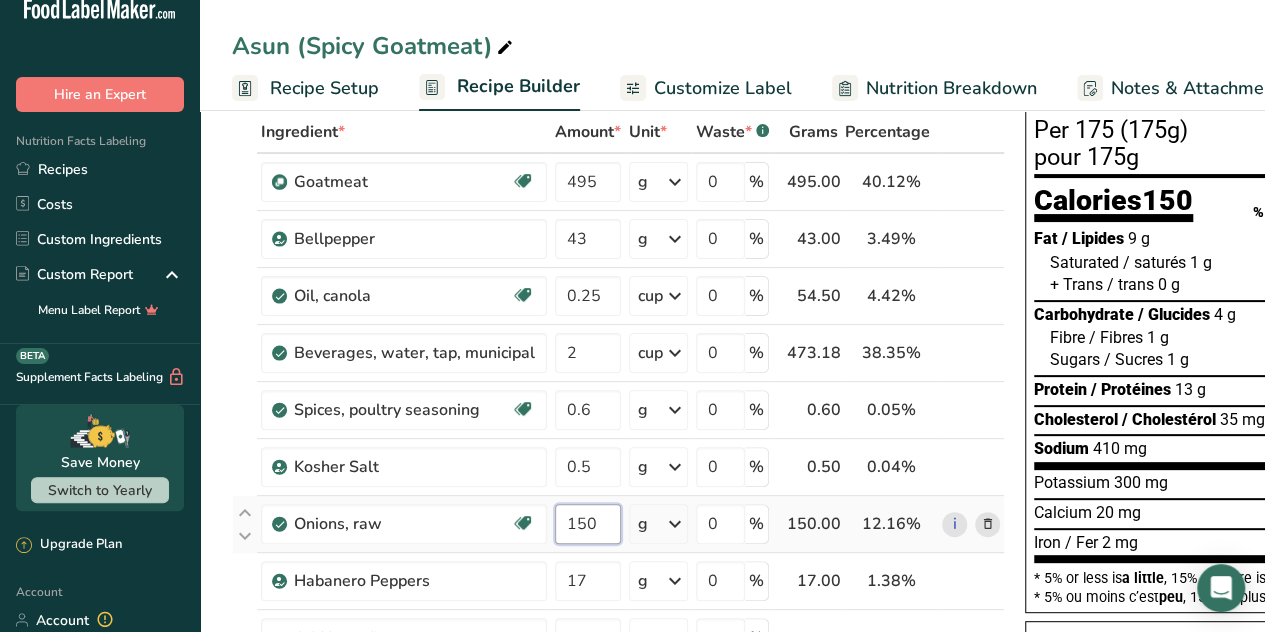 drag, startPoint x: 596, startPoint y: 515, endPoint x: 570, endPoint y: 530, distance: 30.016663 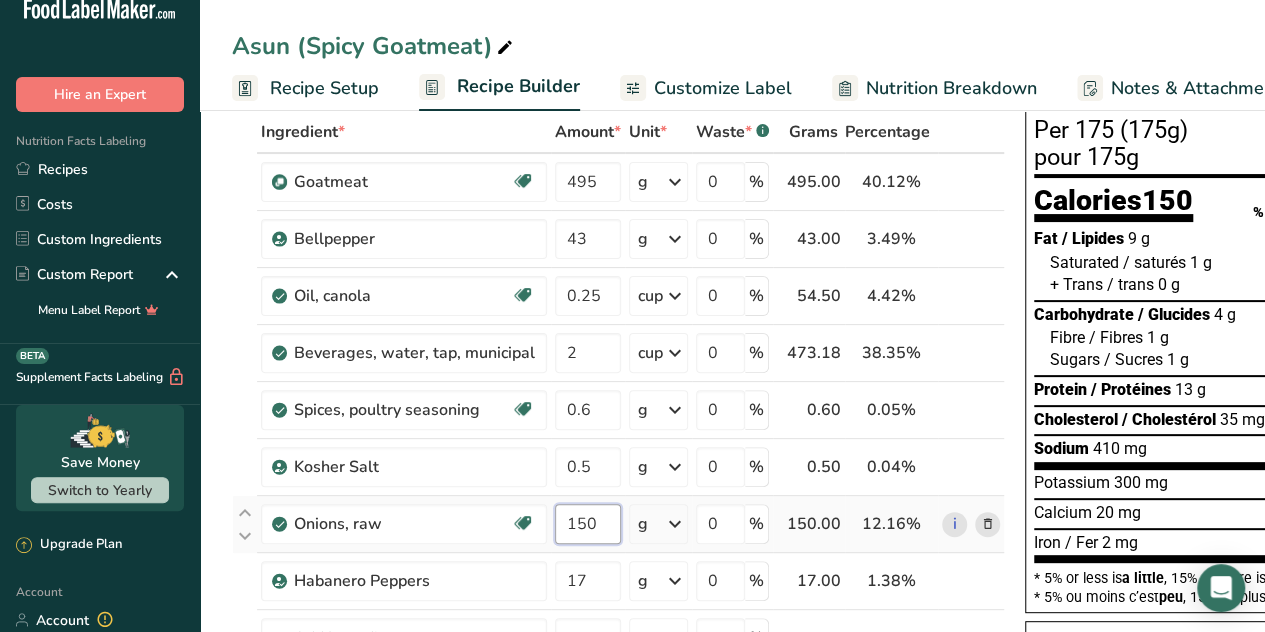 click on "150" at bounding box center [588, 524] 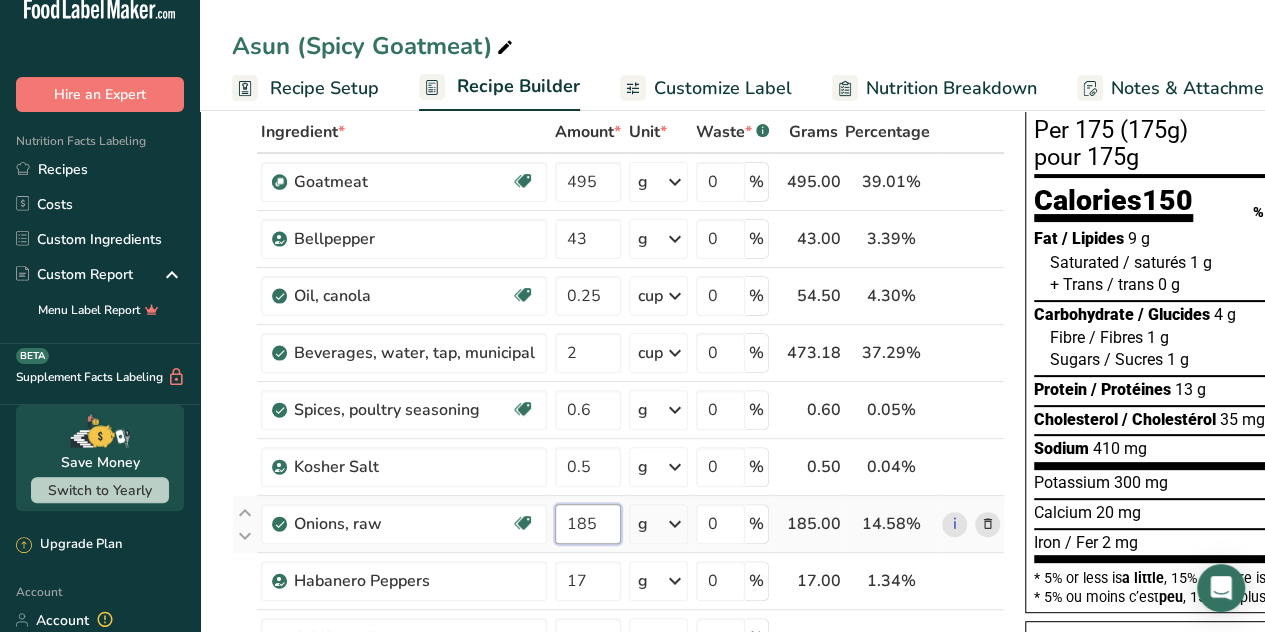 type on "185" 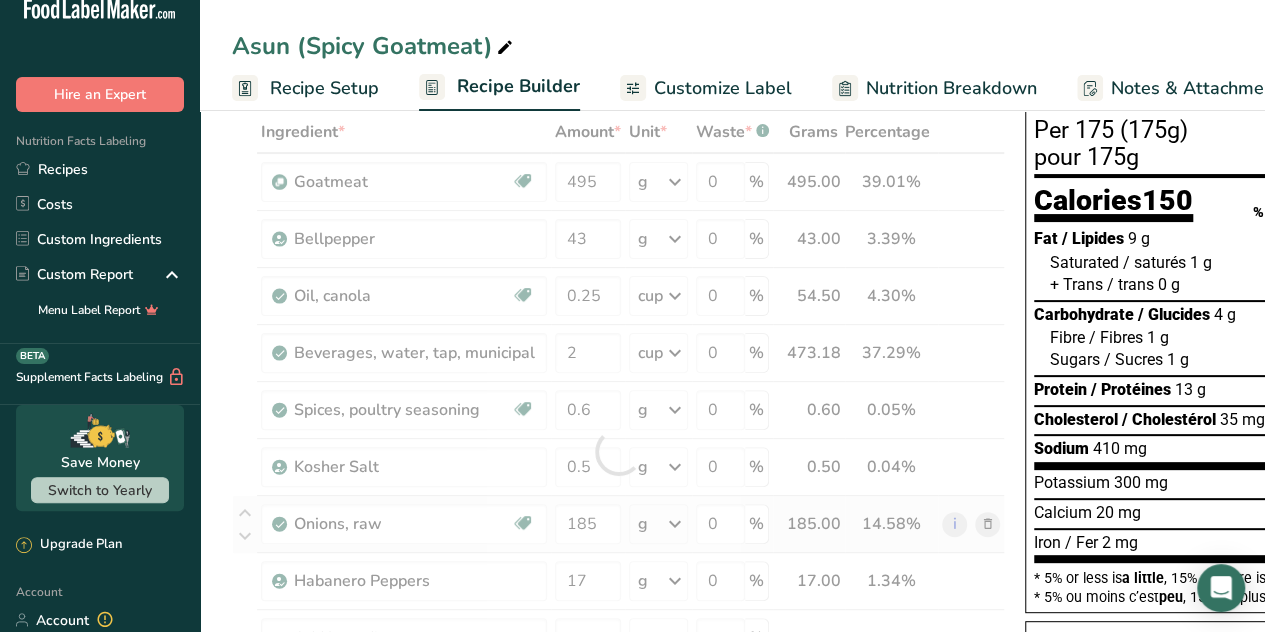 click on "Ingredient *
Amount *
Unit *
Waste *   .a-a{fill:#347362;}.b-a{fill:#fff;}          Grams
Percentage
Goatmeat
Source of Antioxidants
[MEDICAL_DATA] Effect
Dairy free
Gluten free
Vegan
Vegetarian
Soy free
495
g
Weight Units
g
kg
mg
See more
Volume Units
l
mL
fl oz
See more
0
%
495.00
39.01%
i
Bellpepper
43
g
Weight Units
g
kg
mg
See more
Volume Units
l
0.3" at bounding box center (618, 451) 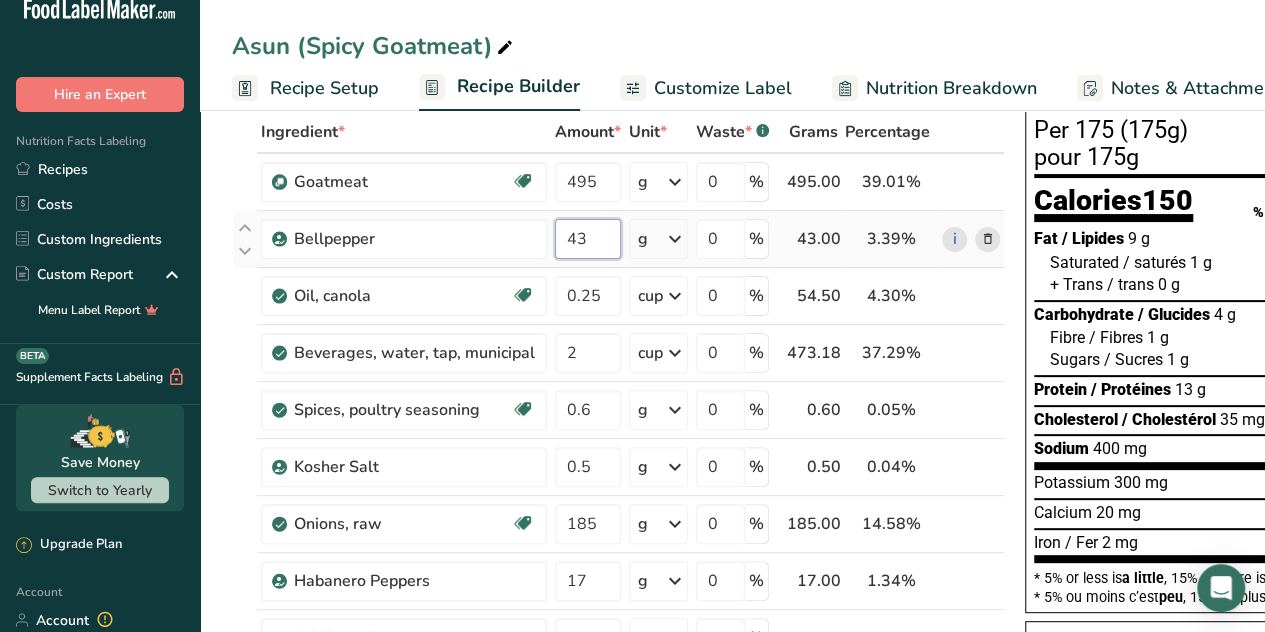 drag, startPoint x: 601, startPoint y: 237, endPoint x: 561, endPoint y: 258, distance: 45.17743 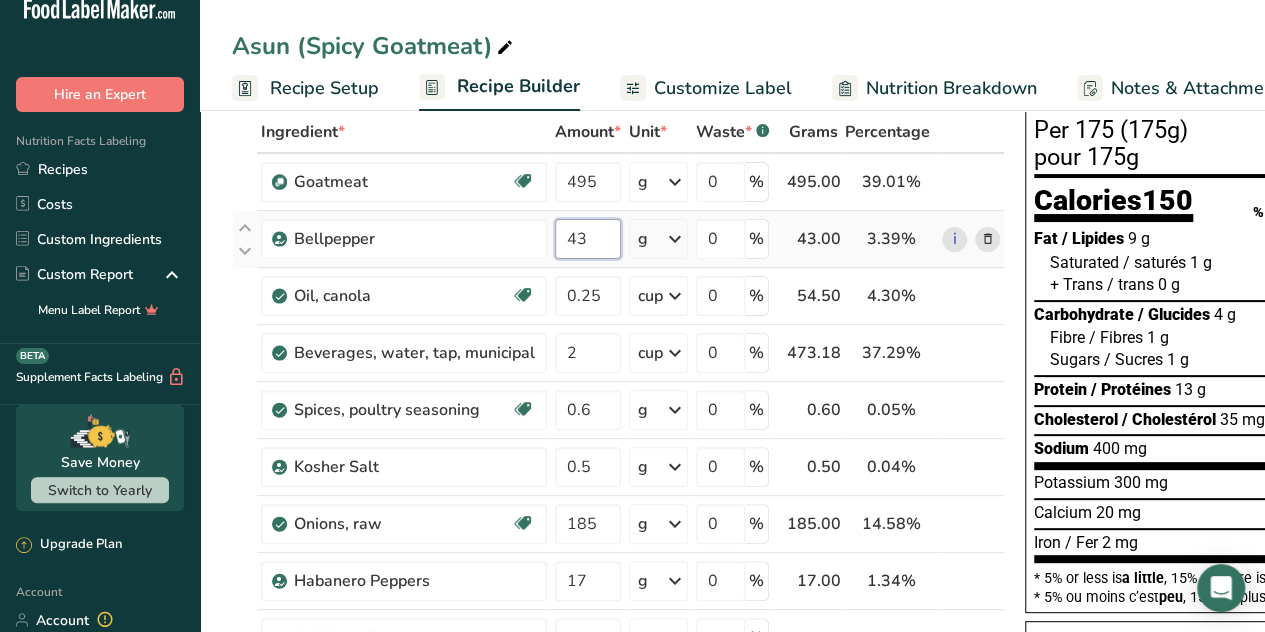 click on "43" at bounding box center [588, 239] 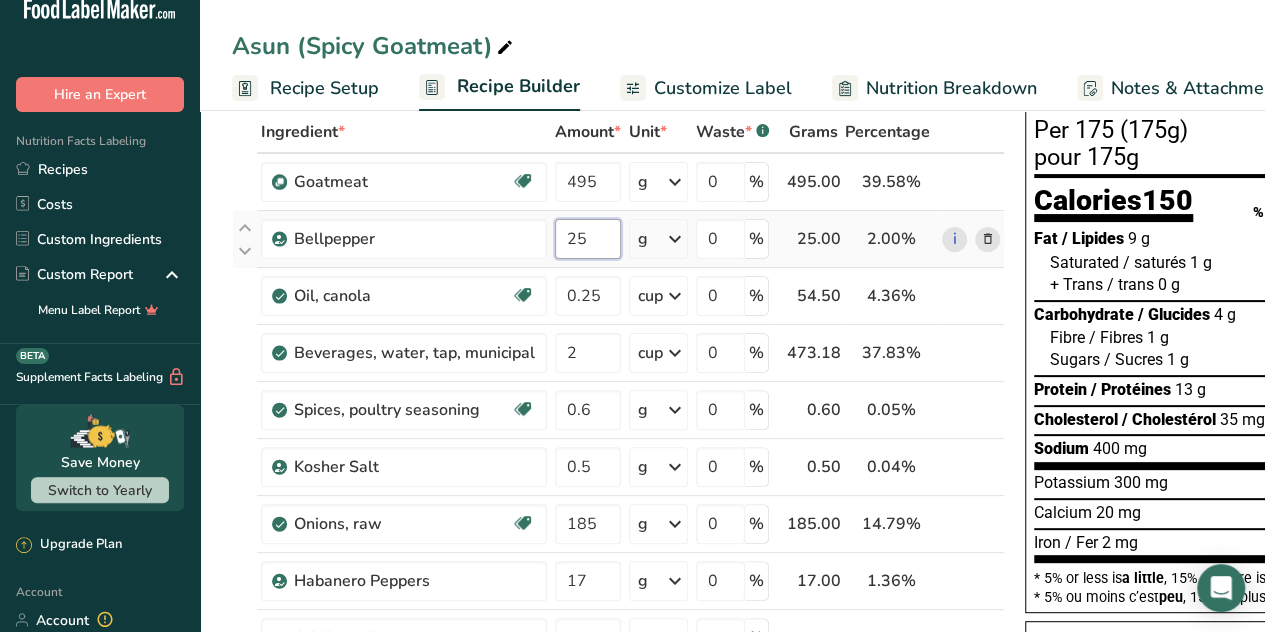 type on "25" 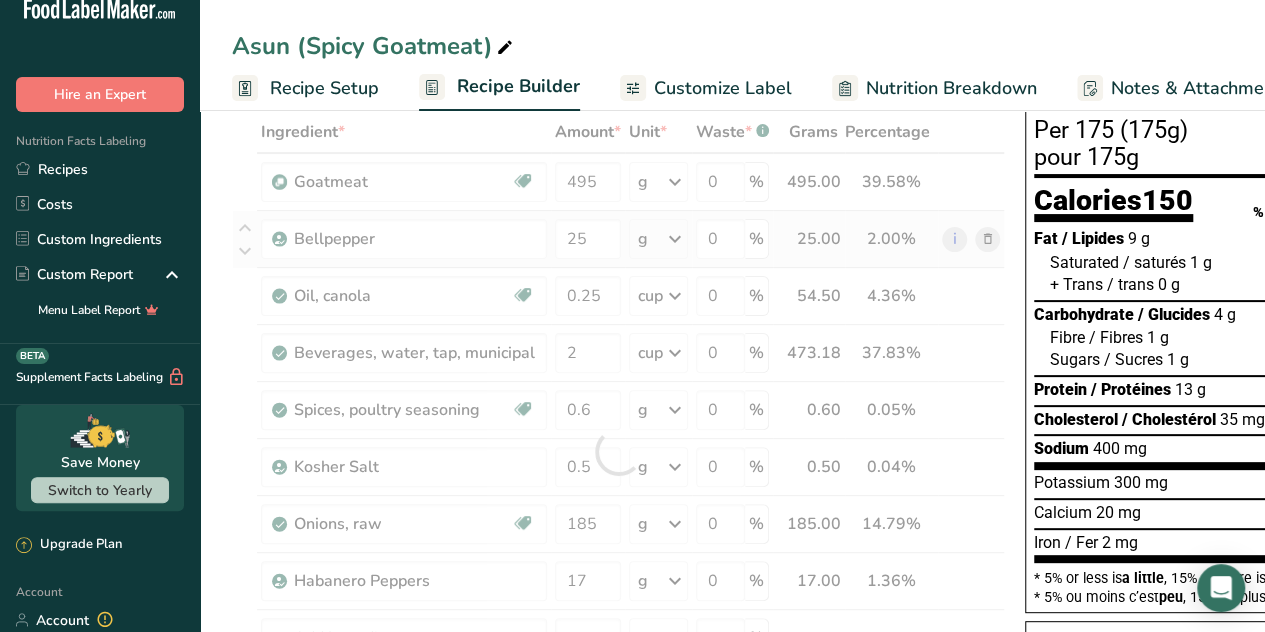 click on "Ingredient *
Amount *
Unit *
Waste *   .a-a{fill:#347362;}.b-a{fill:#fff;}          Grams
Percentage
Goatmeat
Source of Antioxidants
[MEDICAL_DATA] Effect
Dairy free
Gluten free
Vegan
Vegetarian
Soy free
495
g
Weight Units
g
kg
mg
See more
Volume Units
l
mL
fl oz
See more
0
%
495.00
39.58%
i
Bellpepper
25
g
Weight Units
g
kg
mg
See more
Volume Units
l
0.3" at bounding box center (618, 451) 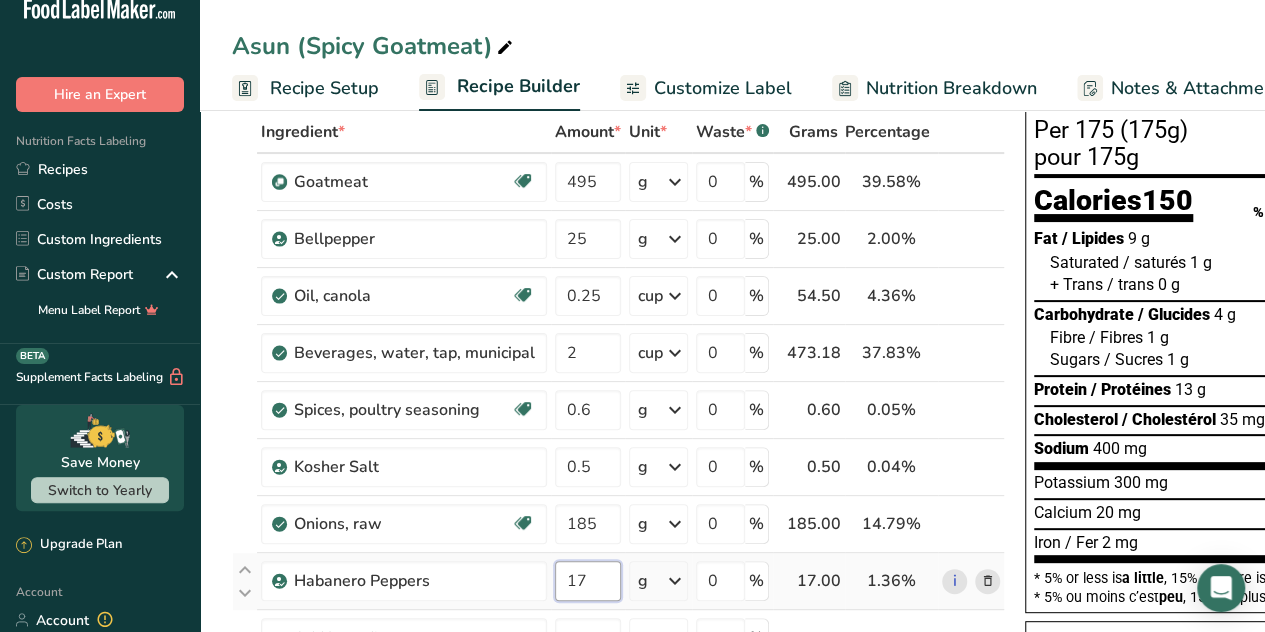 drag, startPoint x: 608, startPoint y: 571, endPoint x: 549, endPoint y: 587, distance: 61.13101 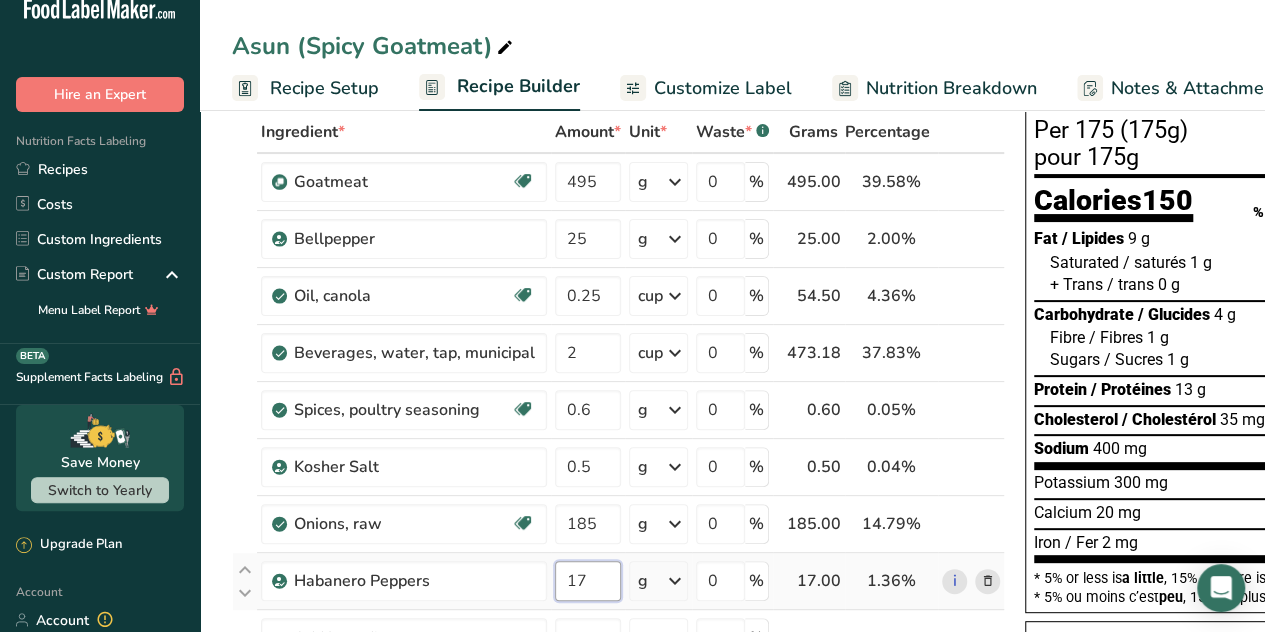 click on "17" at bounding box center (588, 581) 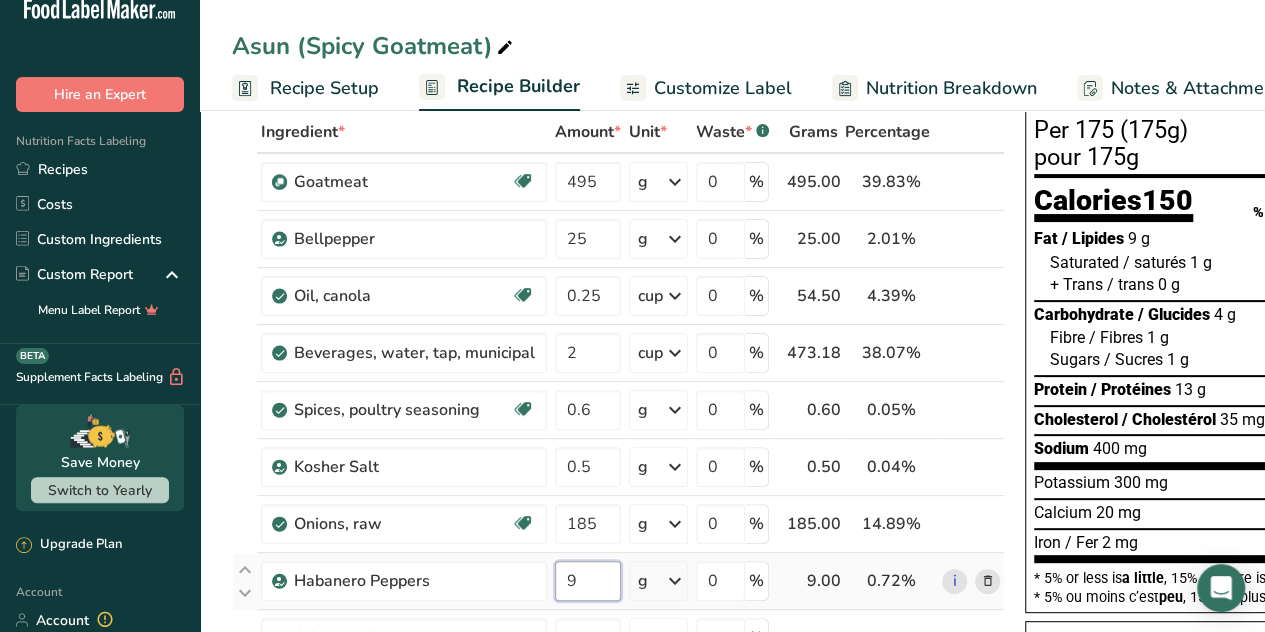click on "9" at bounding box center [588, 581] 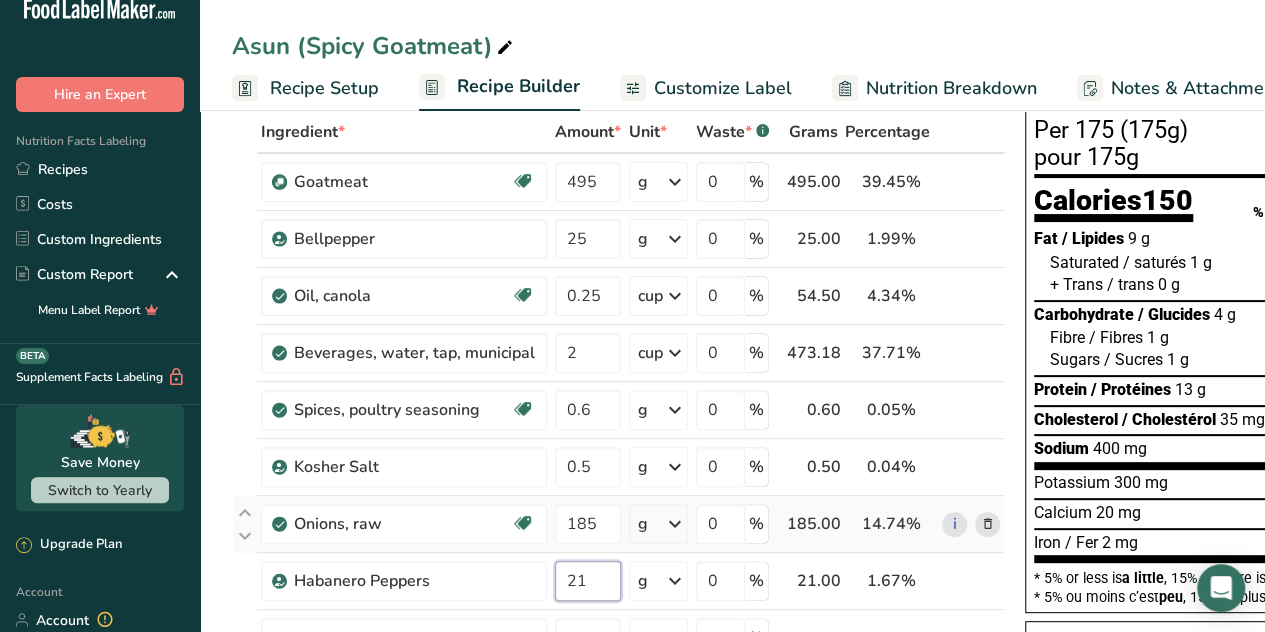 type on "21" 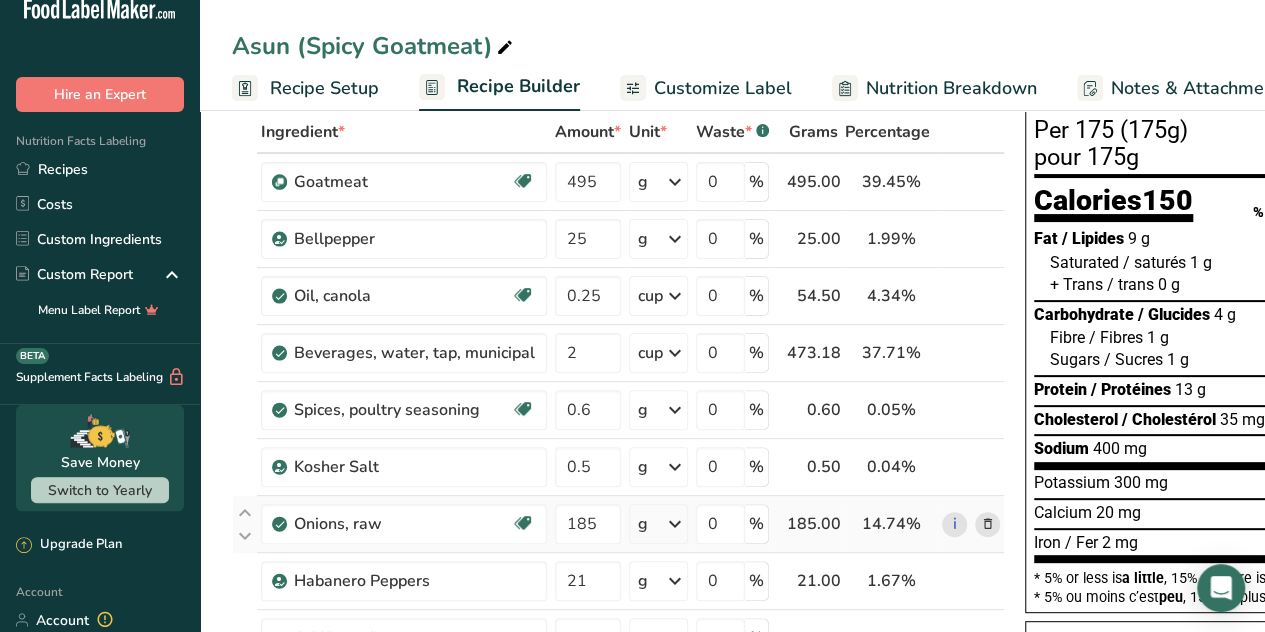 click on "Ingredient *
Amount *
Unit *
Waste *   .a-a{fill:#347362;}.b-a{fill:#fff;}          Grams
Percentage
Goatmeat
Source of Antioxidants
[MEDICAL_DATA] Effect
Dairy free
Gluten free
Vegan
Vegetarian
Soy free
495
g
Weight Units
g
kg
mg
See more
Volume Units
l
mL
fl oz
See more
0
%
495.00
39.45%
i
Bellpepper
25
g
Weight Units
g
kg
mg
See more
Volume Units
l
0.3" at bounding box center [618, 451] 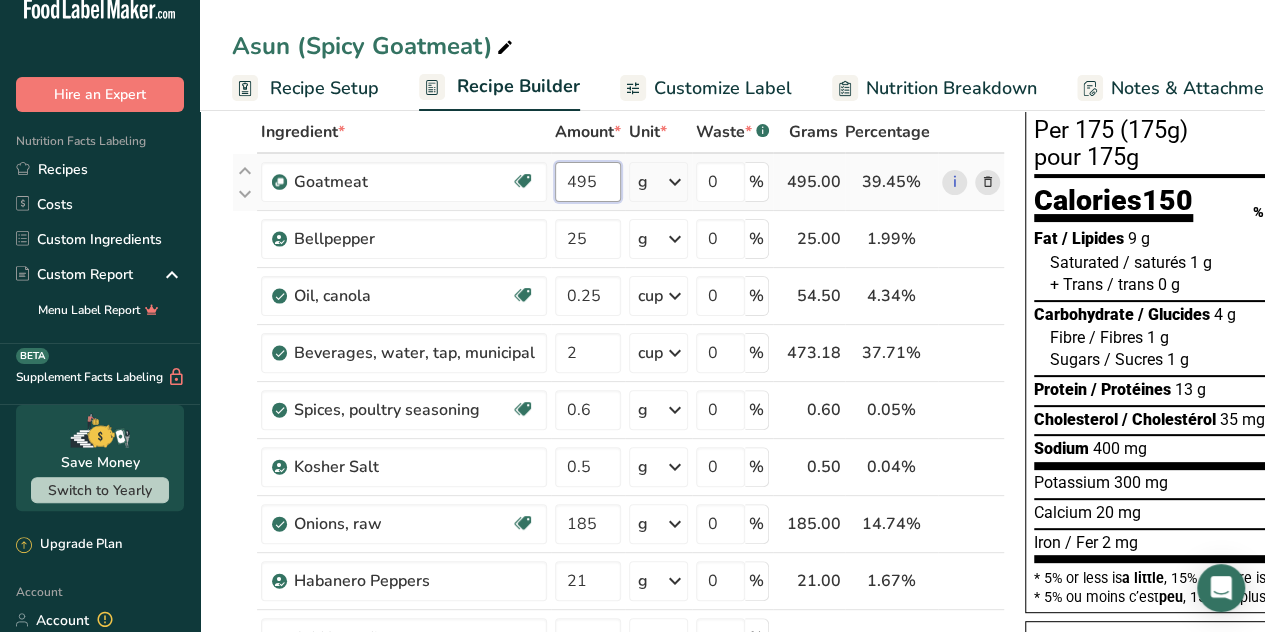 click on "495" at bounding box center (588, 182) 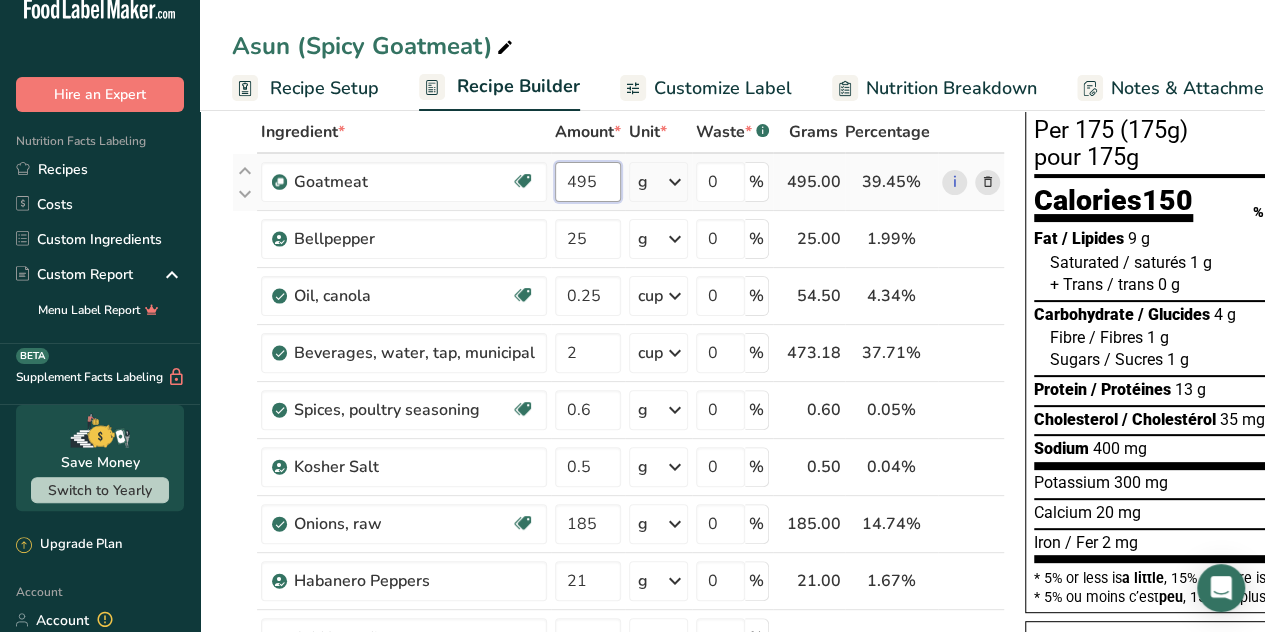 click on "495" at bounding box center (588, 182) 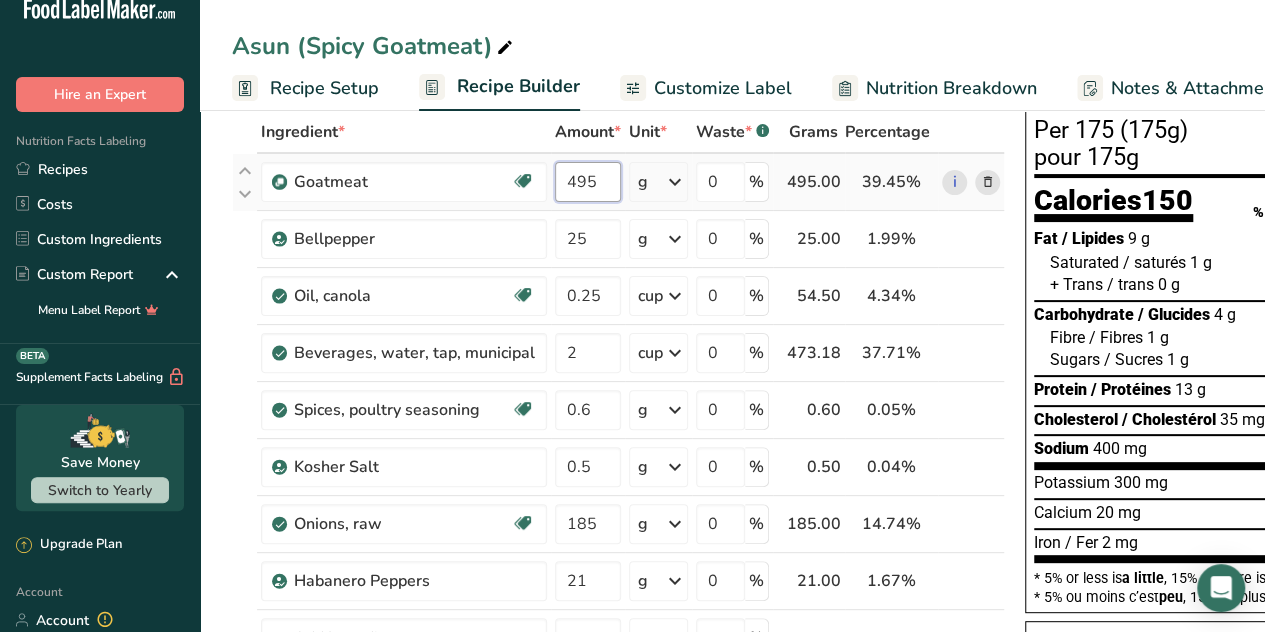 drag, startPoint x: 605, startPoint y: 181, endPoint x: 571, endPoint y: 189, distance: 34.928497 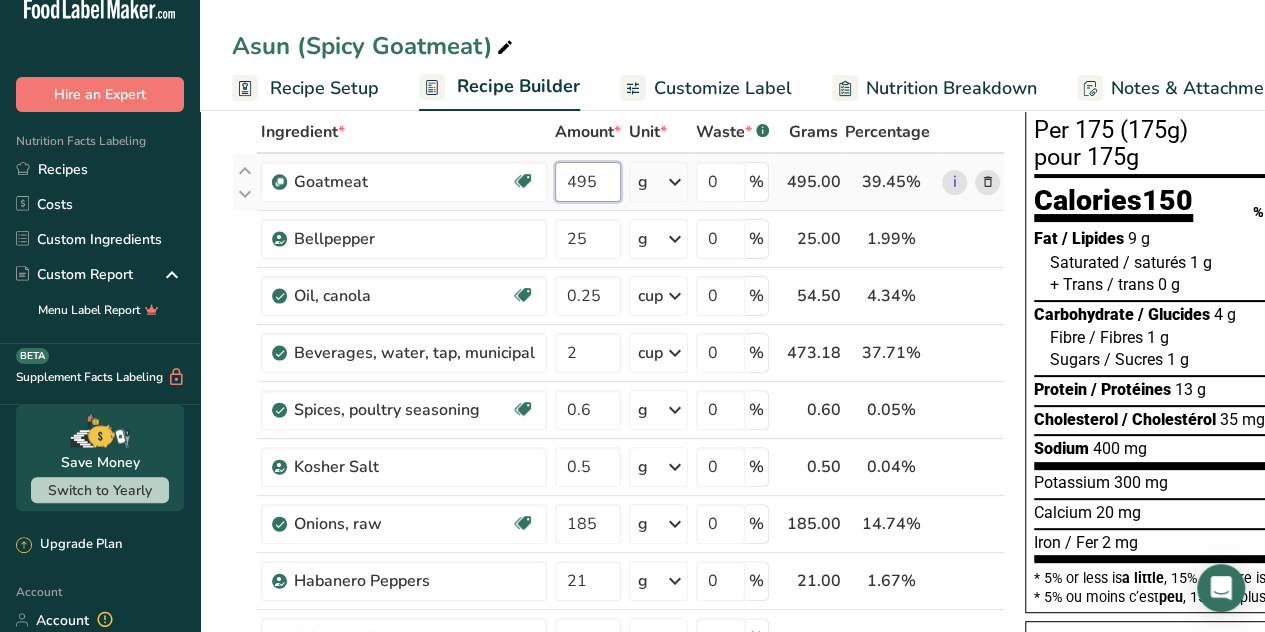 click on "495" at bounding box center (588, 182) 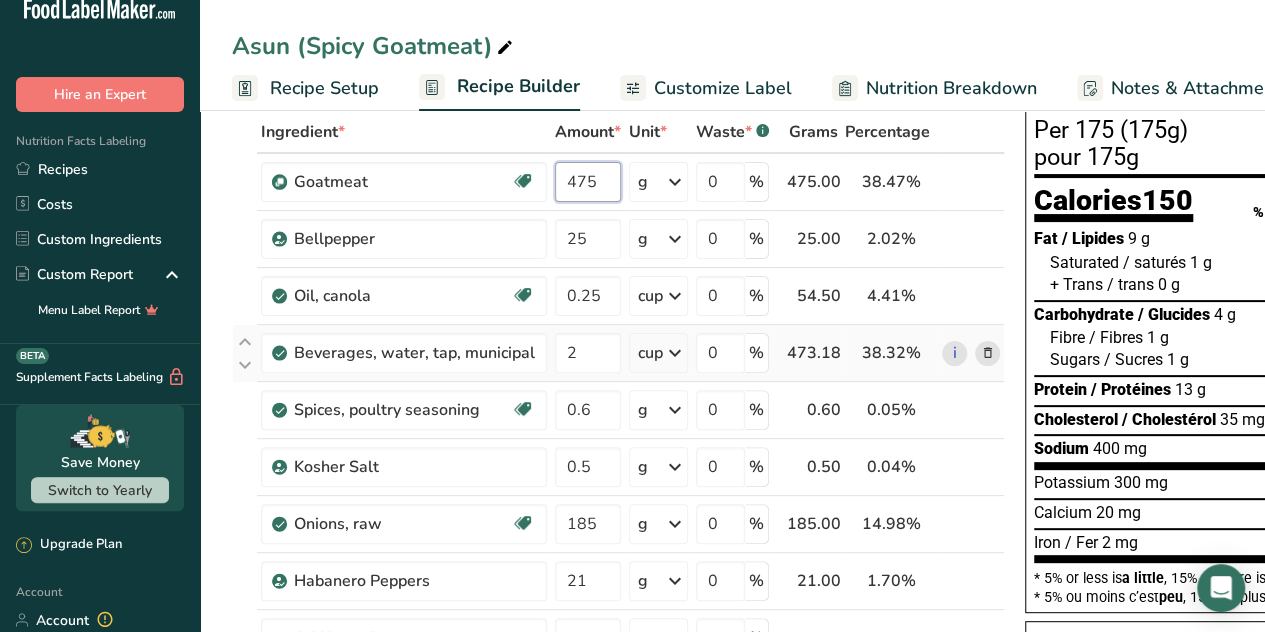 type on "475" 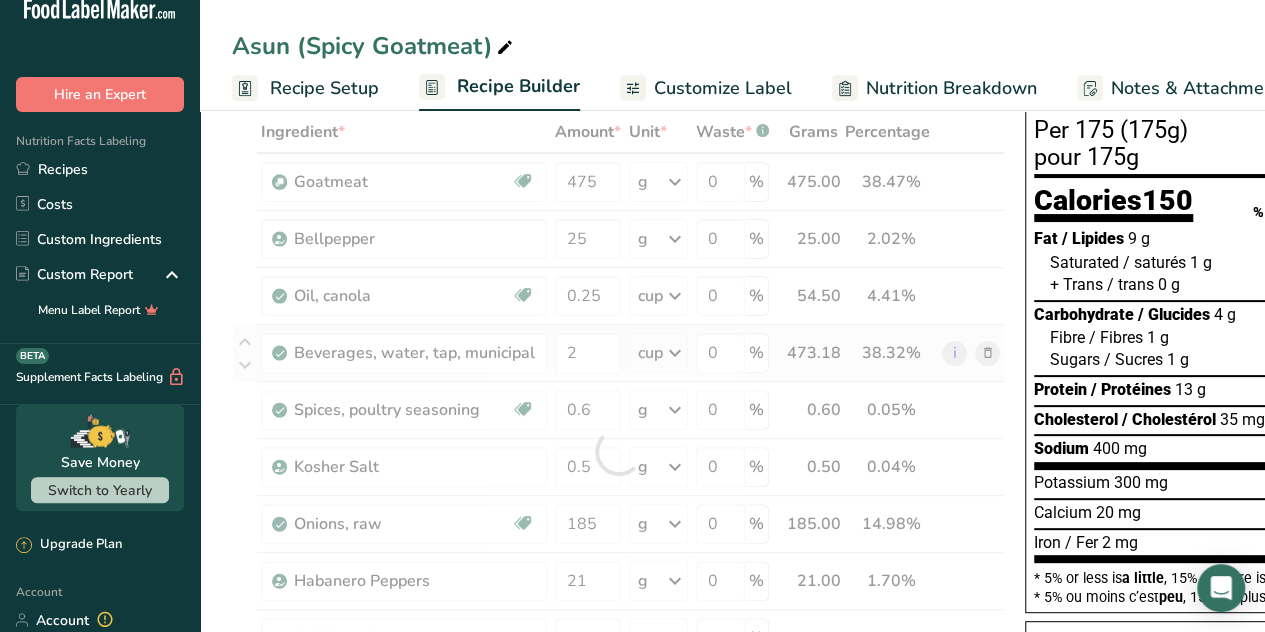 click on "Ingredient *
Amount *
Unit *
Waste *   .a-a{fill:#347362;}.b-a{fill:#fff;}          Grams
Percentage
Goatmeat
Source of Antioxidants
[MEDICAL_DATA] Effect
Dairy free
Gluten free
Vegan
Vegetarian
Soy free
475
g
Weight Units
g
kg
mg
See more
Volume Units
l
mL
fl oz
See more
0
%
475.00
38.47%
i
Bellpepper
25
g
Weight Units
g
kg
mg
See more
Volume Units
l
0.3" at bounding box center (618, 451) 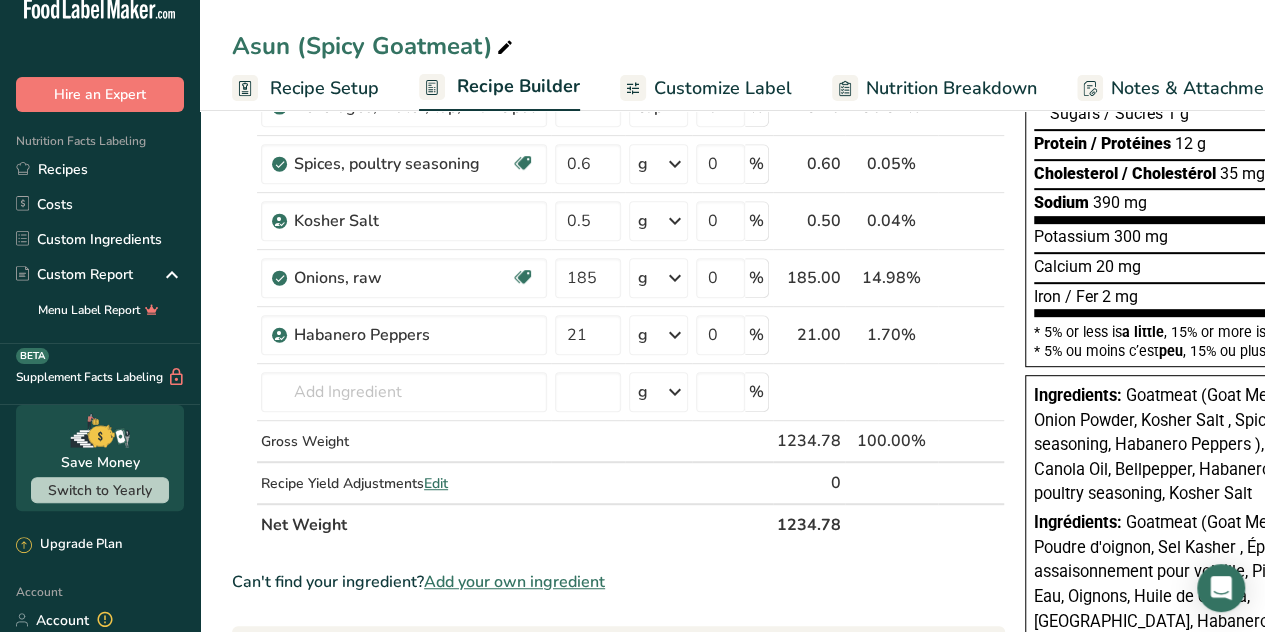 scroll, scrollTop: 0, scrollLeft: 0, axis: both 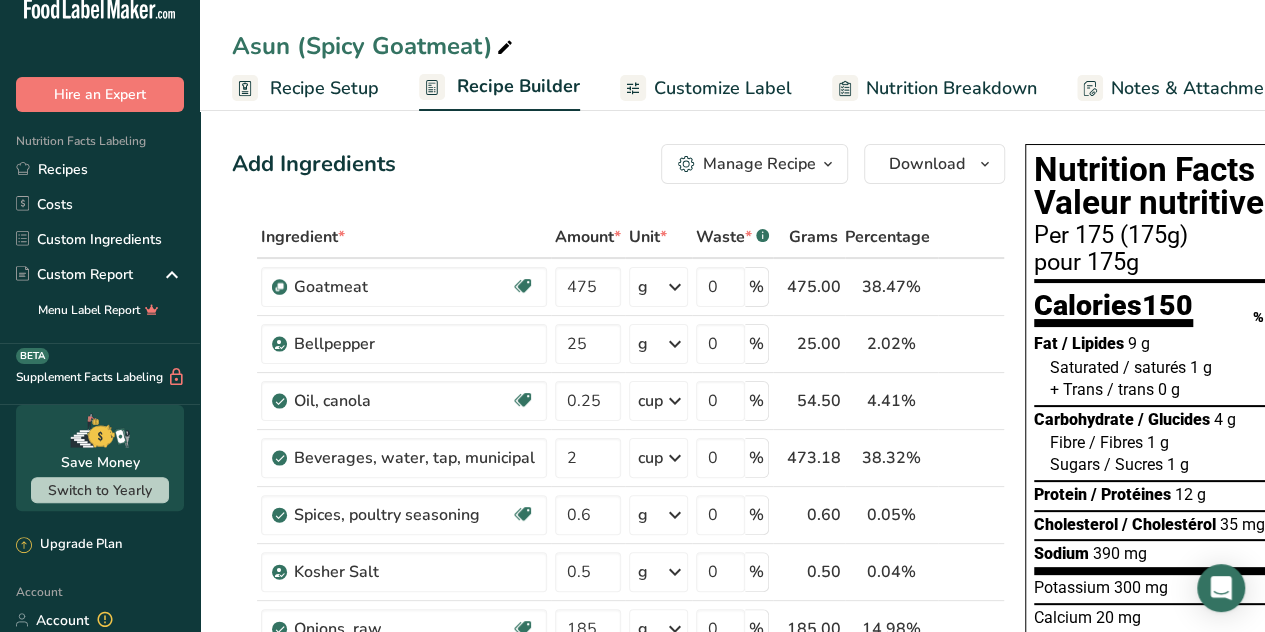 click on "Add Ingredients
Manage Recipe         Delete Recipe           Duplicate Recipe             Scale Recipe             Save as Sub-Recipe   .a-a{fill:#347362;}.b-a{fill:#fff;}                               Nutrition Breakdown                 Recipe Card
NEW
[MEDICAL_DATA] Pattern Report             Activity History
Download
Choose your preferred label style
Standard FDA label
Standard FDA label
The most common format for nutrition facts labels in compliance with the FDA's typeface, style and requirements
Tabular FDA label
A label format compliant with the FDA regulations presented in a tabular (horizontal) display.
Linear FDA label
A simple linear display for small sized packages.
Simplified FDA label" at bounding box center (618, 164) 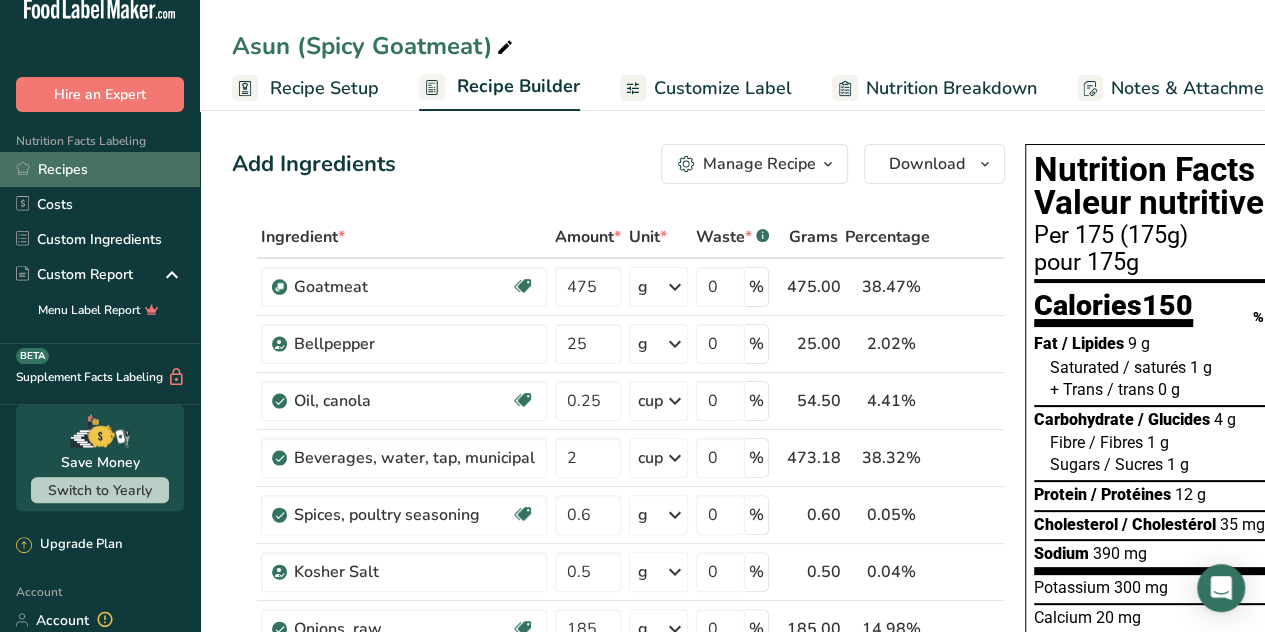 click on "Recipes" at bounding box center (100, 169) 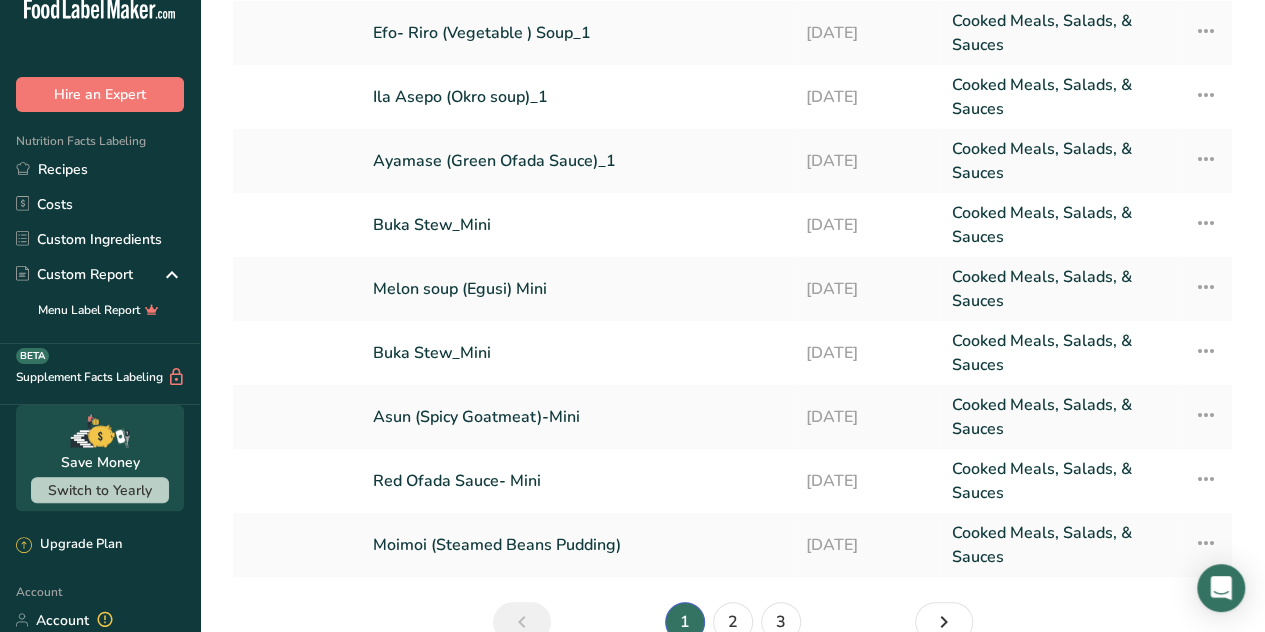 scroll, scrollTop: 304, scrollLeft: 0, axis: vertical 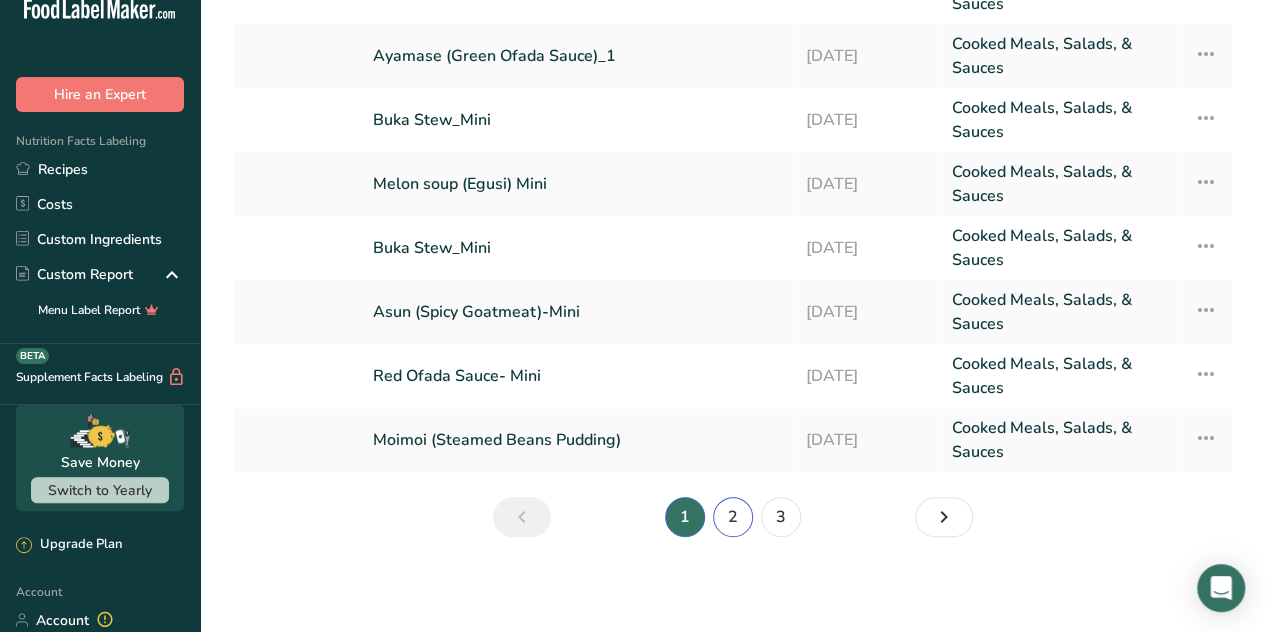 click on "2" at bounding box center (733, 517) 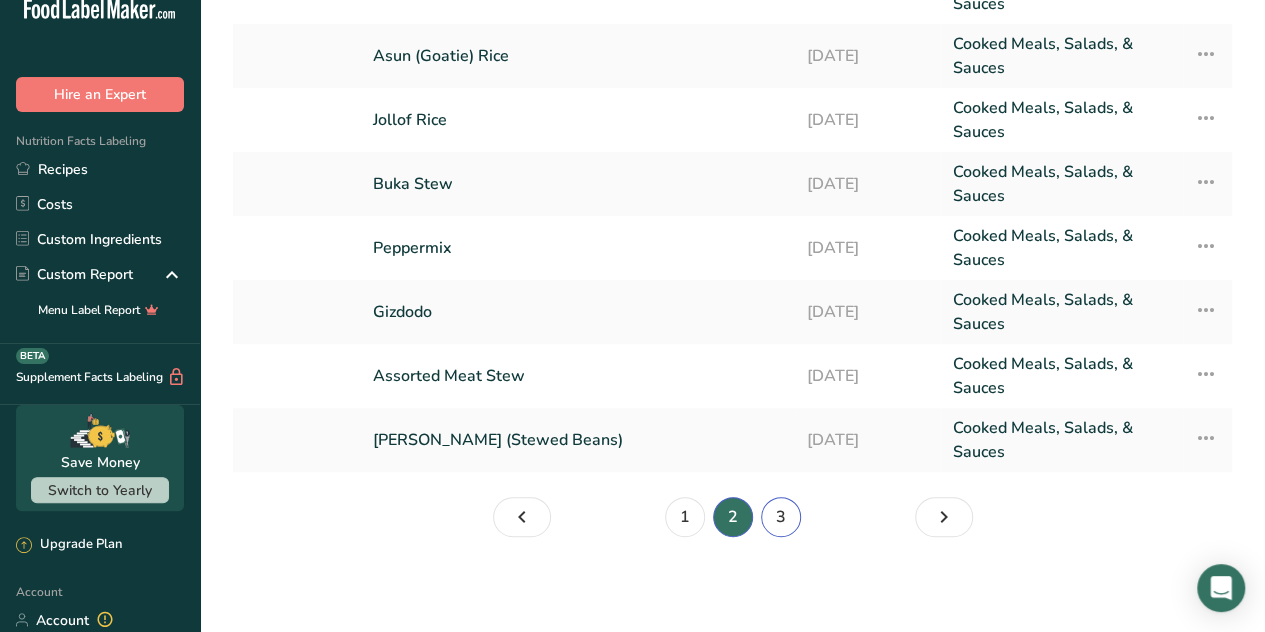 click on "3" at bounding box center (781, 517) 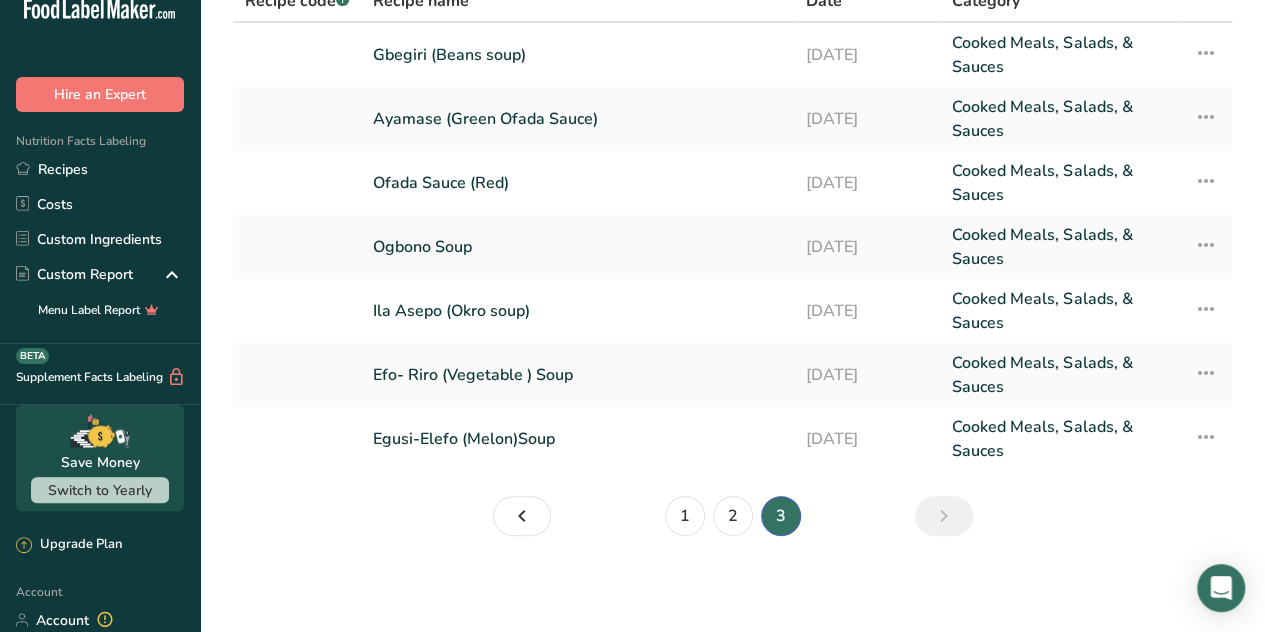 scroll, scrollTop: 112, scrollLeft: 0, axis: vertical 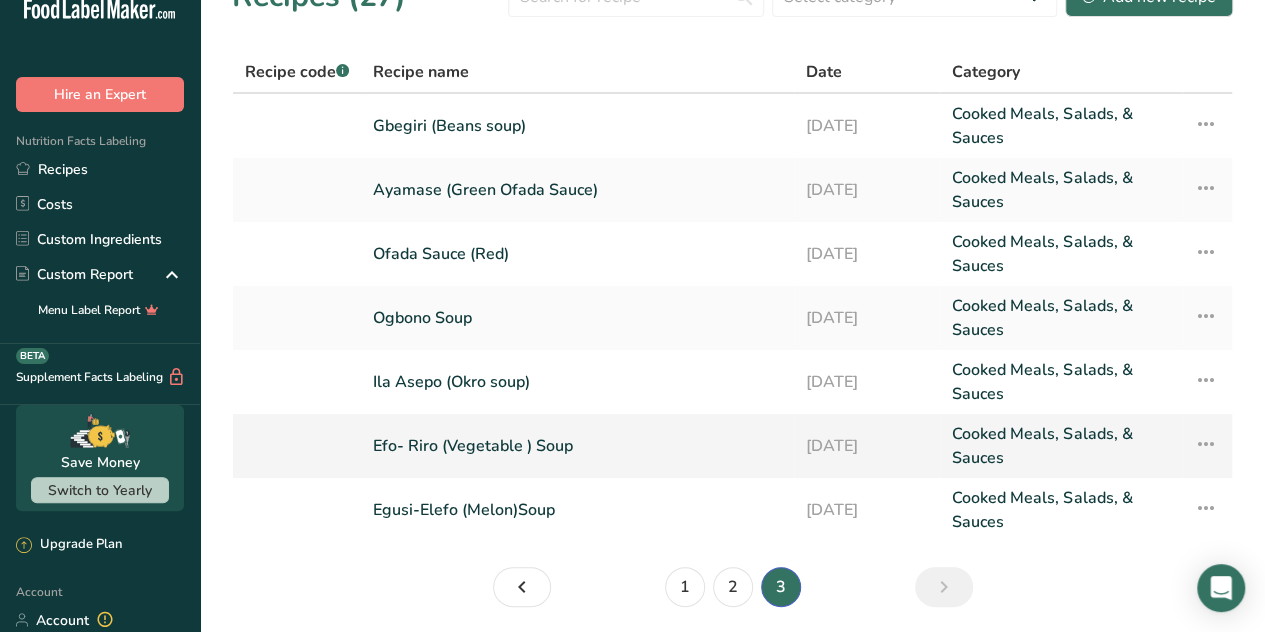 click on "Efo- Riro (Vegetable ) Soup" at bounding box center (577, 446) 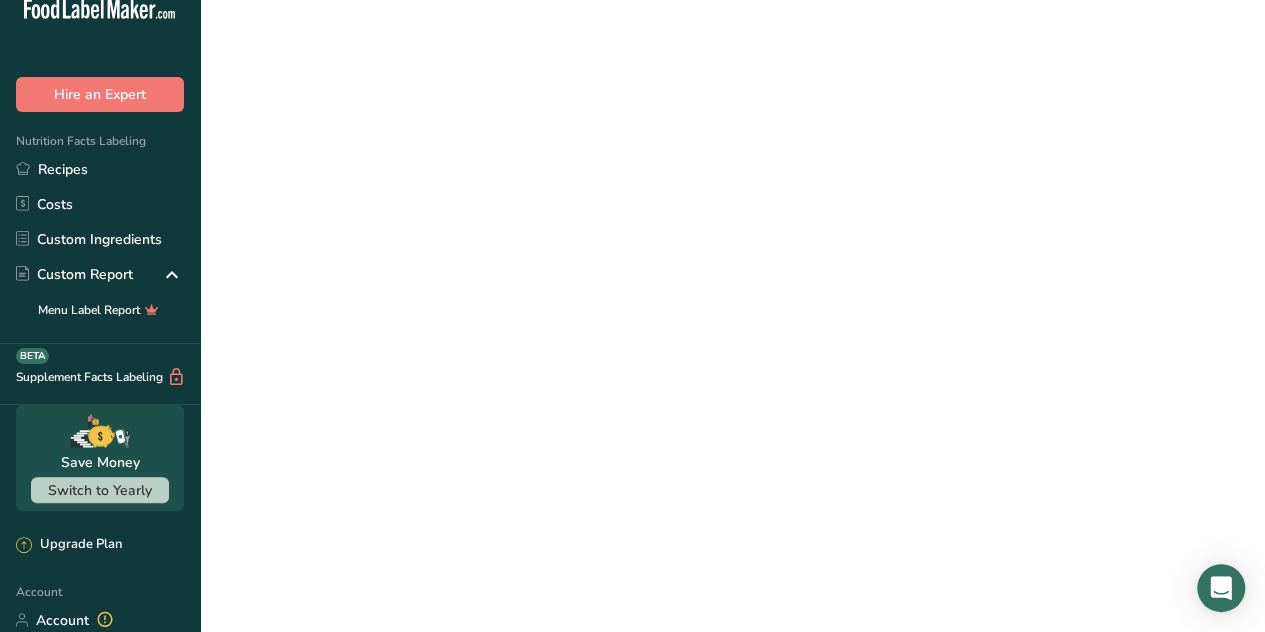 scroll, scrollTop: 0, scrollLeft: 0, axis: both 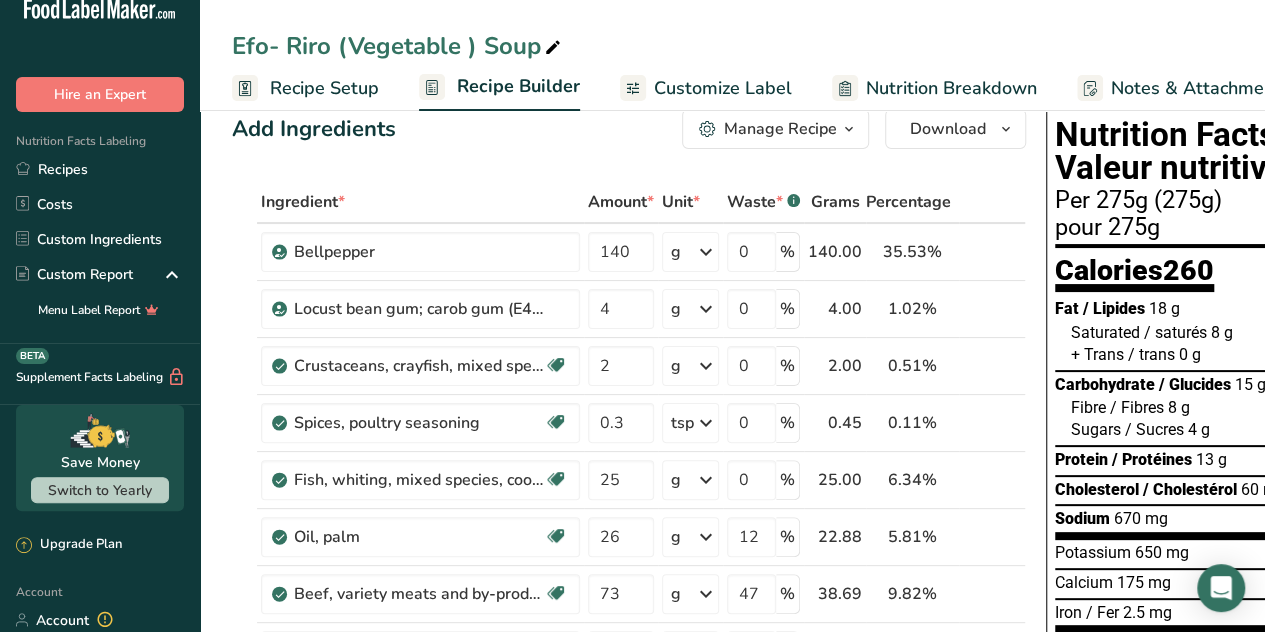 click on "Recipe Setup" at bounding box center (324, 88) 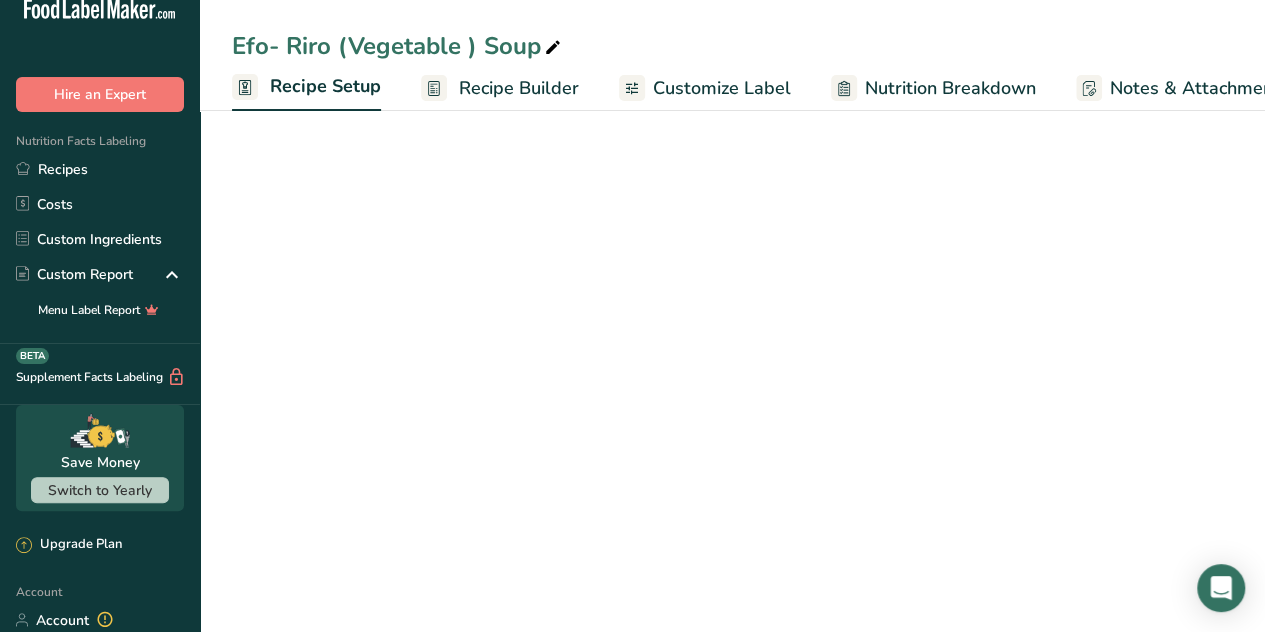 scroll, scrollTop: 0, scrollLeft: 7, axis: horizontal 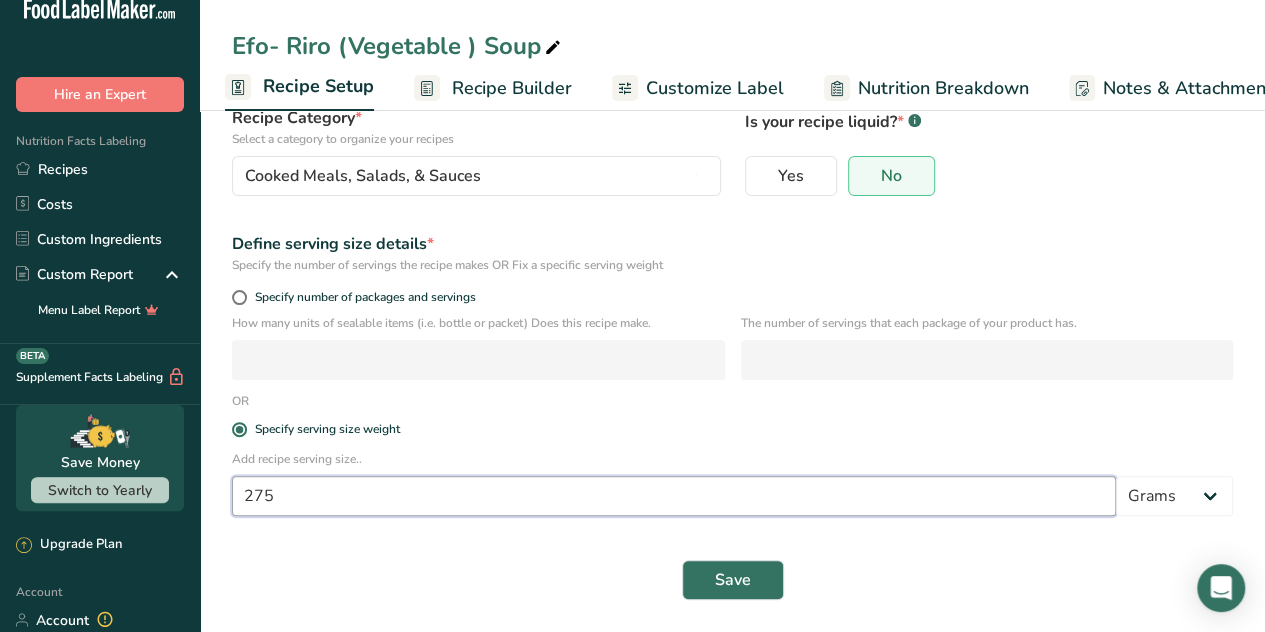 drag, startPoint x: 280, startPoint y: 497, endPoint x: 254, endPoint y: 510, distance: 29.068884 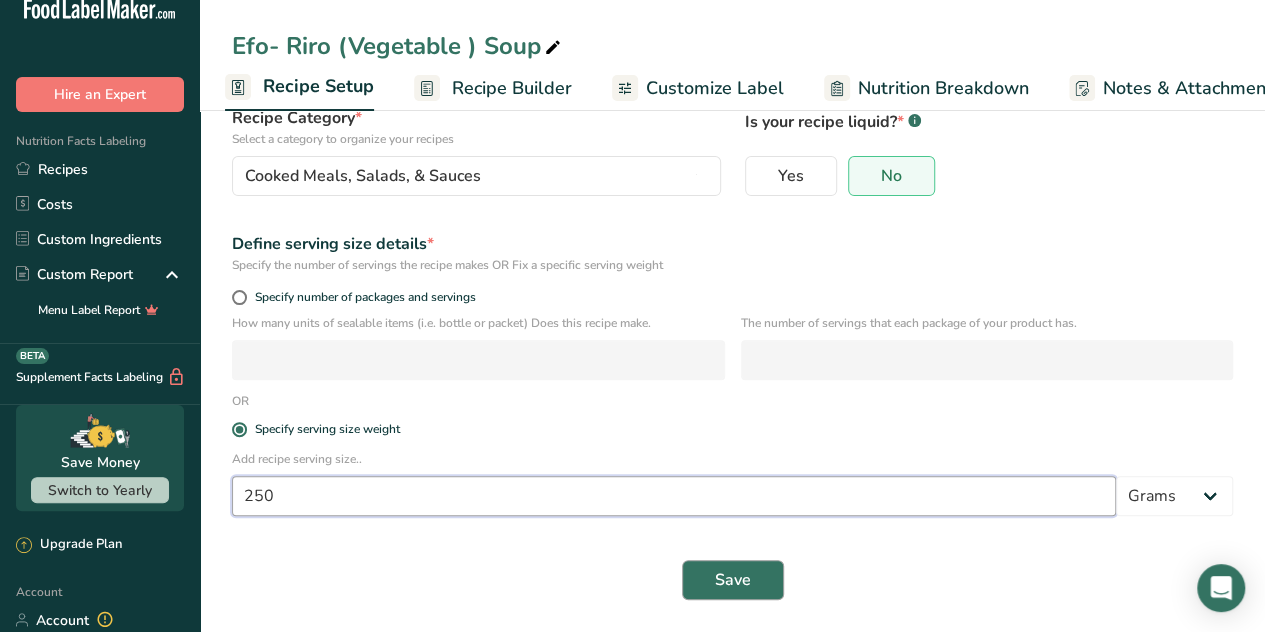 type on "250" 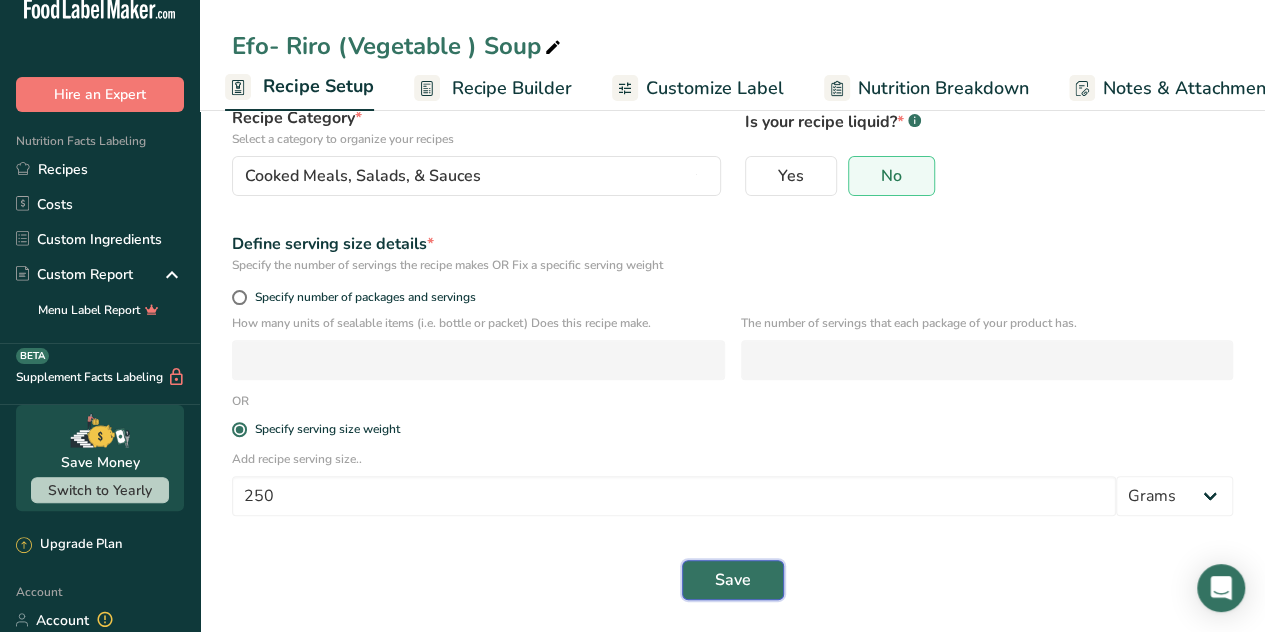click on "Save" at bounding box center [733, 580] 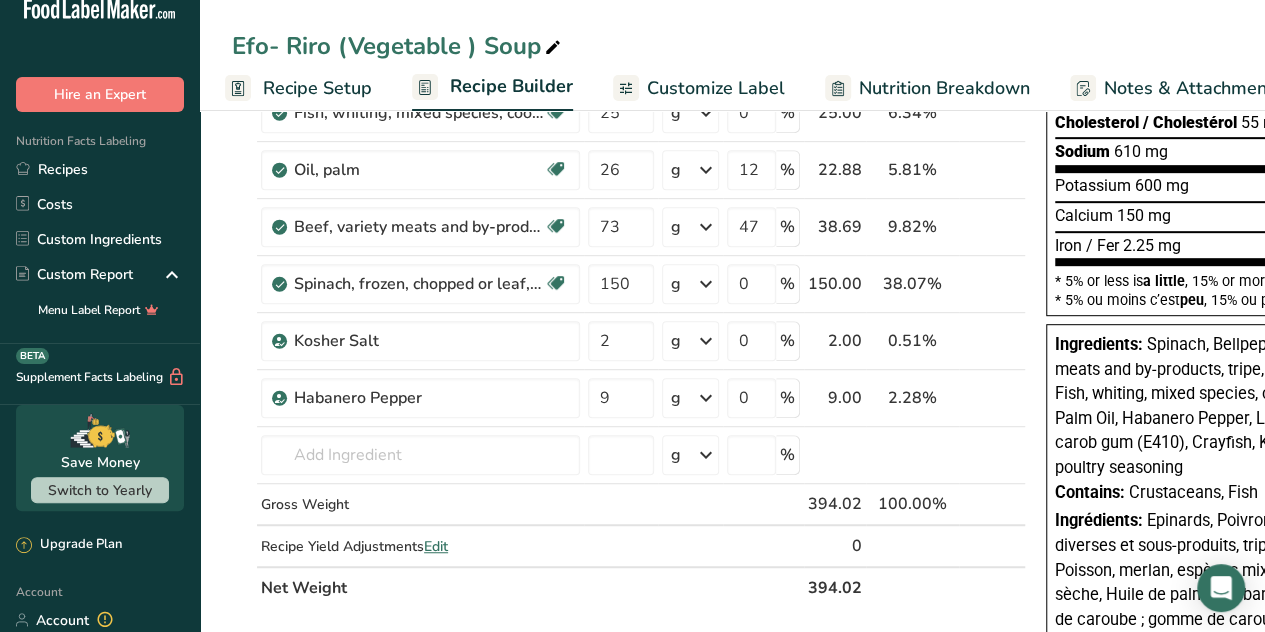 scroll, scrollTop: 427, scrollLeft: 0, axis: vertical 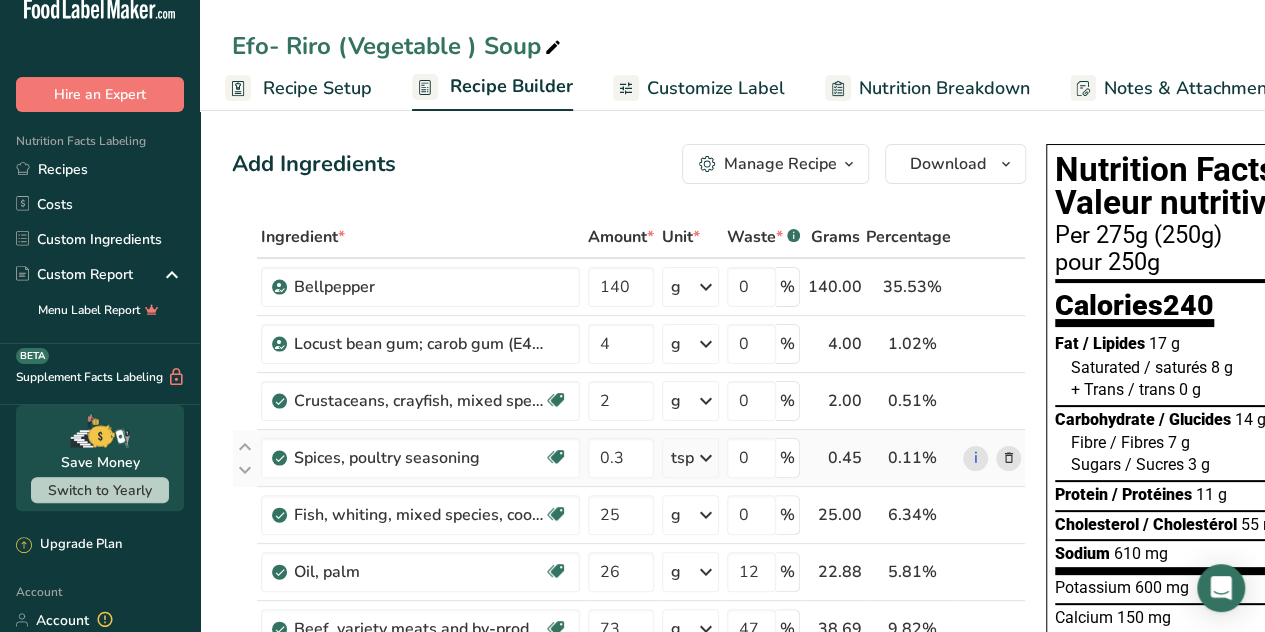 click at bounding box center (706, 458) 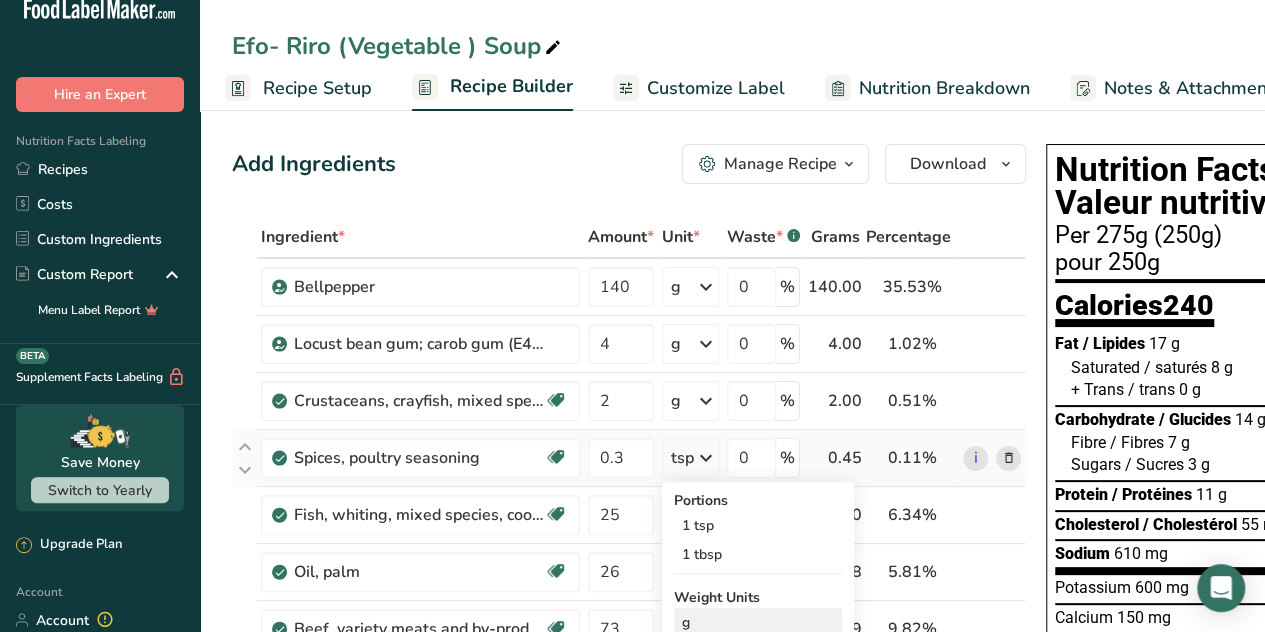 click on "g" at bounding box center (758, 622) 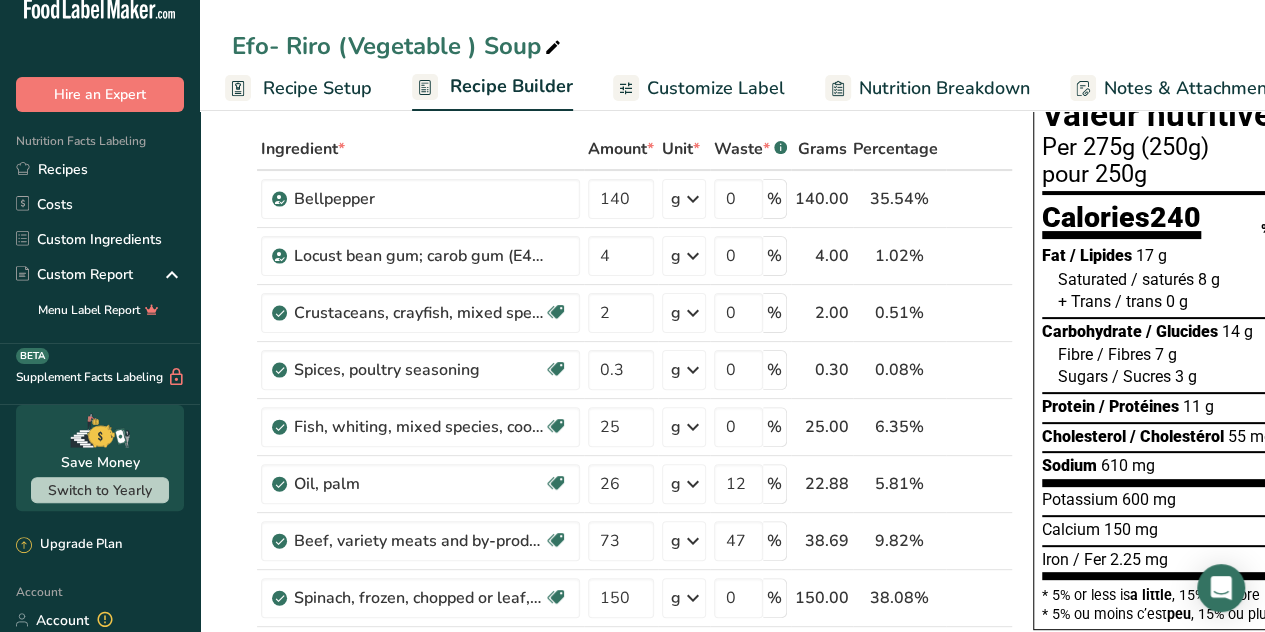 scroll, scrollTop: 144, scrollLeft: 0, axis: vertical 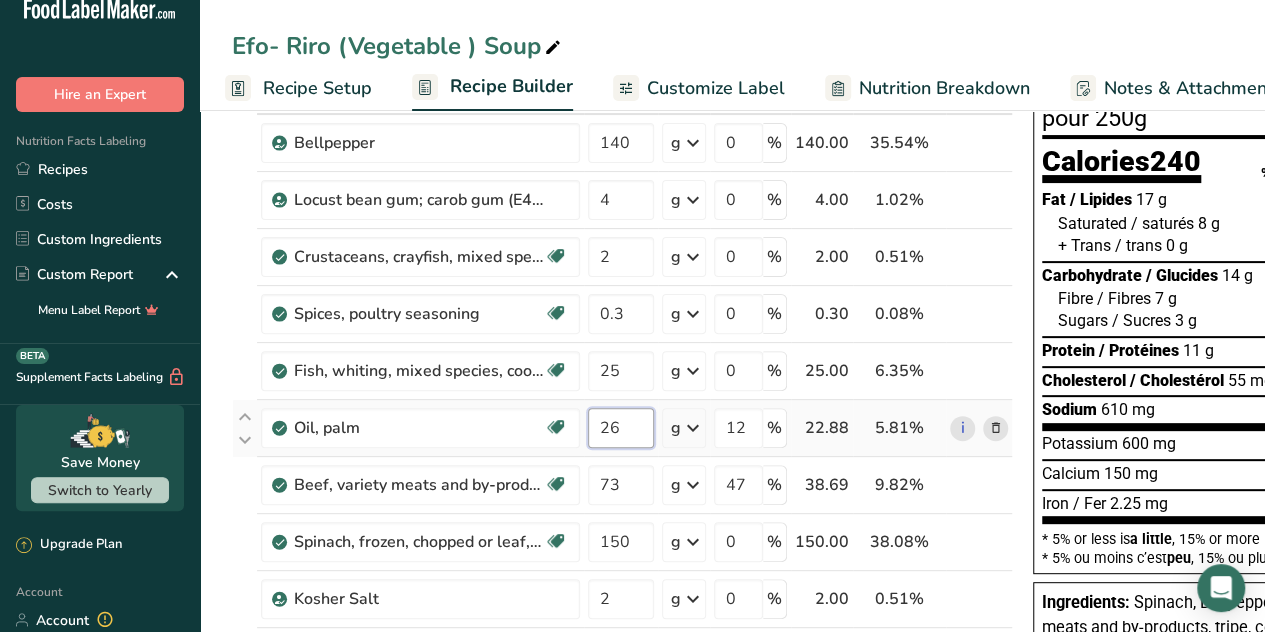 drag, startPoint x: 628, startPoint y: 423, endPoint x: 580, endPoint y: 429, distance: 48.373547 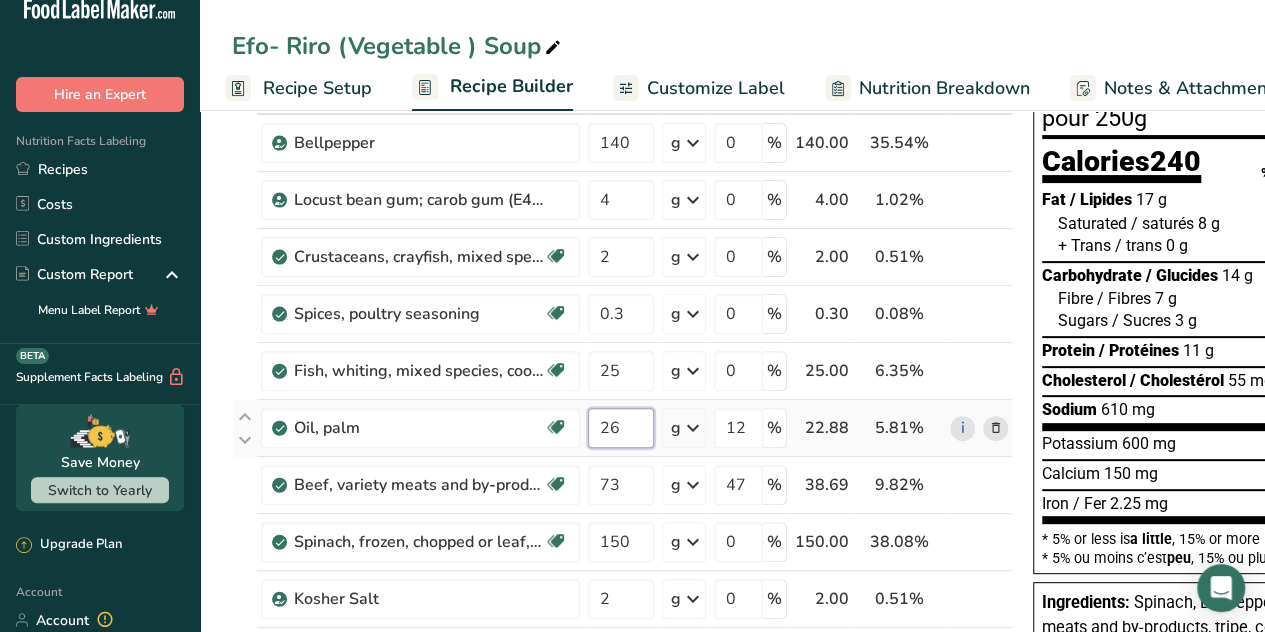 click on "Oil, palm
Dairy free
Gluten free
Vegan
Vegetarian
Soy free
26
g
Portions
1 tbsp
1 cup
1 tsp
Weight Units
g
kg
mg
See more
Volume Units
l
Volume units require a density conversion. If you know your ingredient's density enter it below. Otherwise, click on "RIA" our AI Regulatory bot - she will be able to help you
2
lb/ft3
g/cm3
Confirm
mL
Volume units require a density conversion. If you know your ingredient's density enter it below. Otherwise, click on "RIA" our AI Regulatory bot - she will be able to help you
2               2" at bounding box center [622, 428] 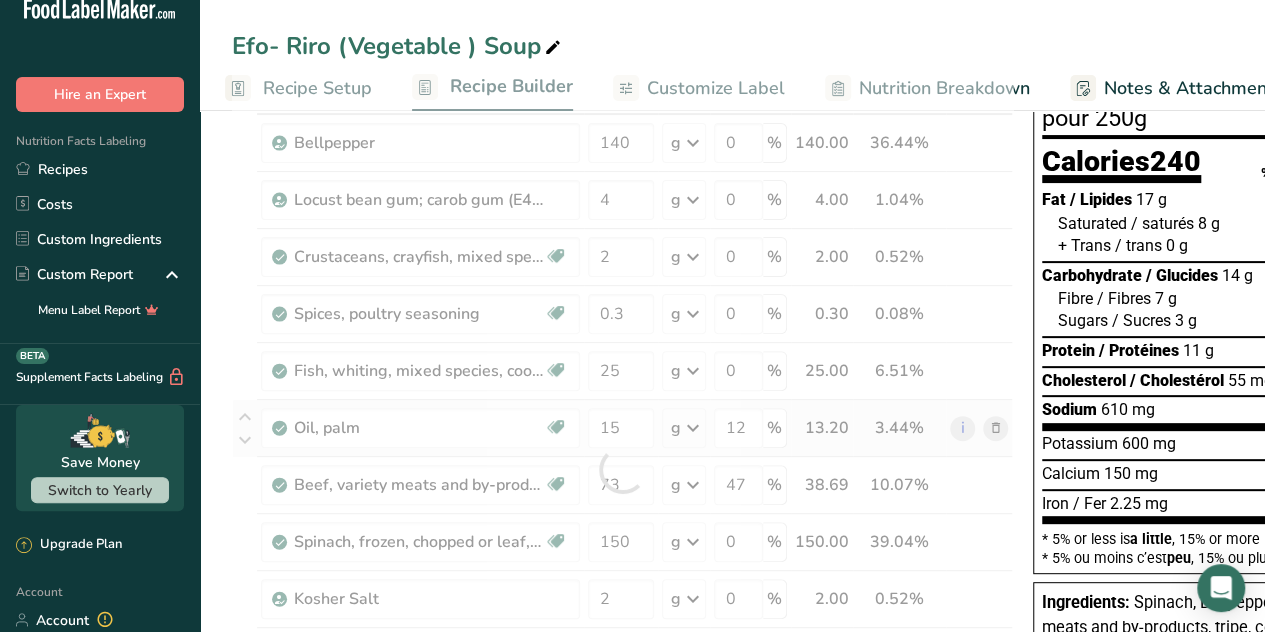 click on "Ingredient *
Amount *
Unit *
Waste *   .a-a{fill:#347362;}.b-a{fill:#fff;}          Grams
Percentage
Bellpepper
140
g
Weight Units
g
kg
mg
See more
Volume Units
l
Volume units require a density conversion. If you know your ingredient's density enter it below. Otherwise, click on "RIA" our AI Regulatory bot - she will be able to help you
0.3
lb/ft3
g/cm3
Confirm
mL
Volume units require a density conversion. If you know your ingredient's density enter it below. Otherwise, click on "RIA" our AI Regulatory bot - she will be able to help you
0.3
lb/ft3" at bounding box center (622, 469) 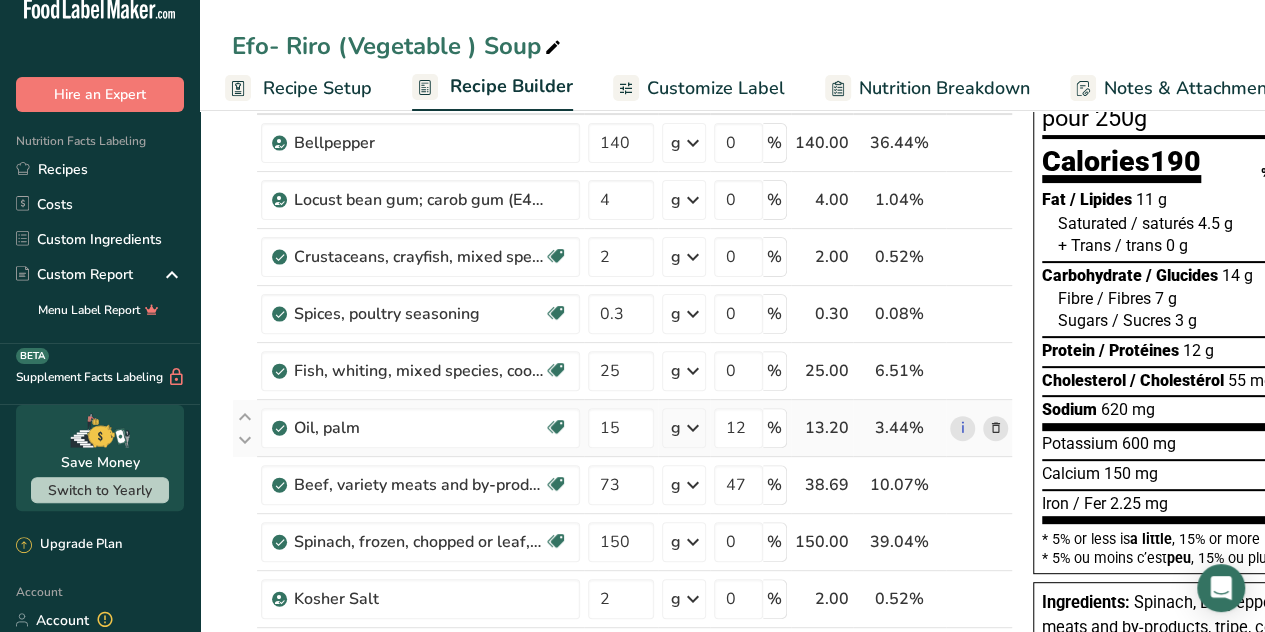 click at bounding box center [693, 428] 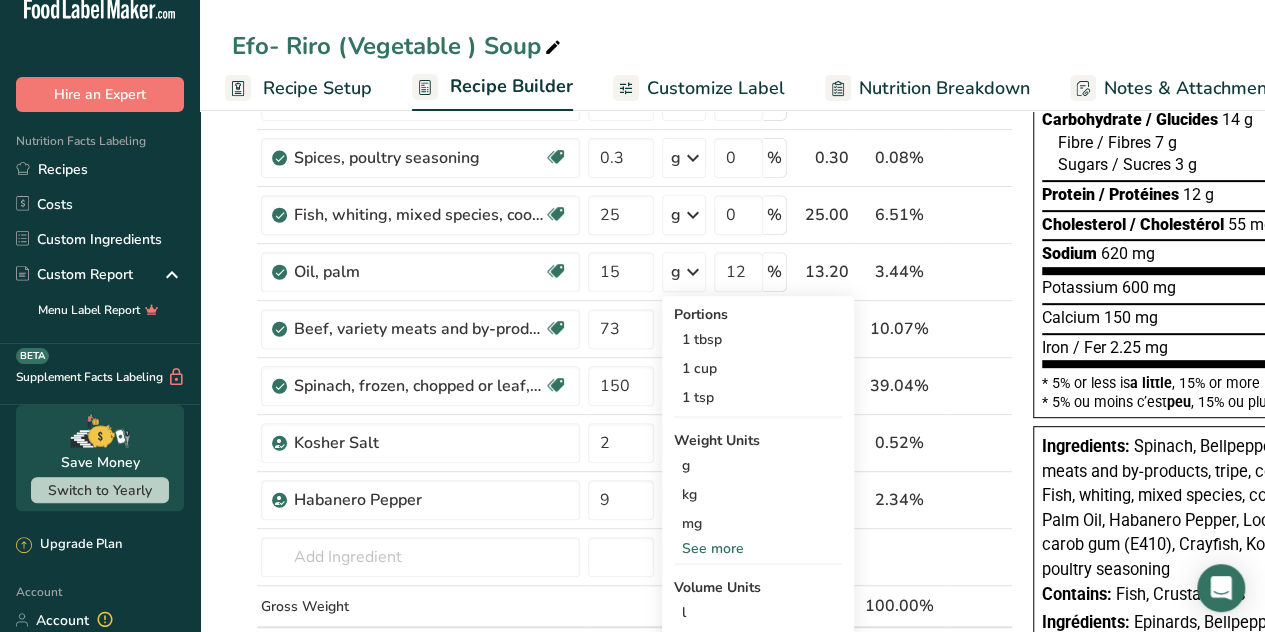 scroll, scrollTop: 302, scrollLeft: 0, axis: vertical 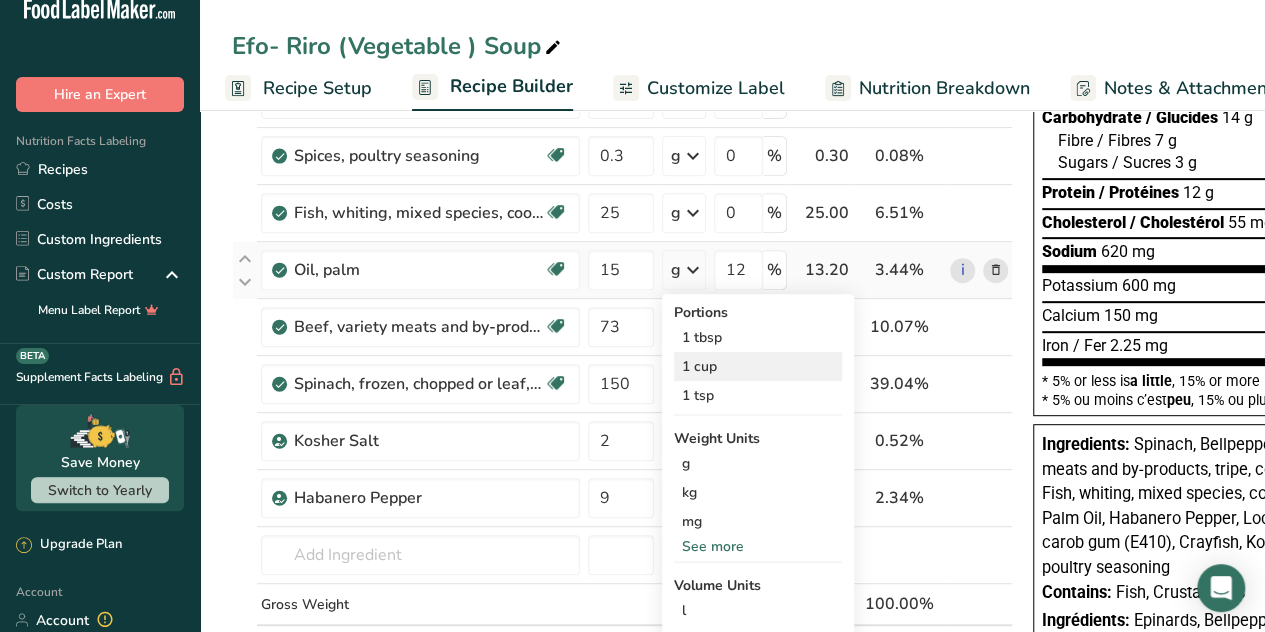 click on "1 cup" at bounding box center [758, 366] 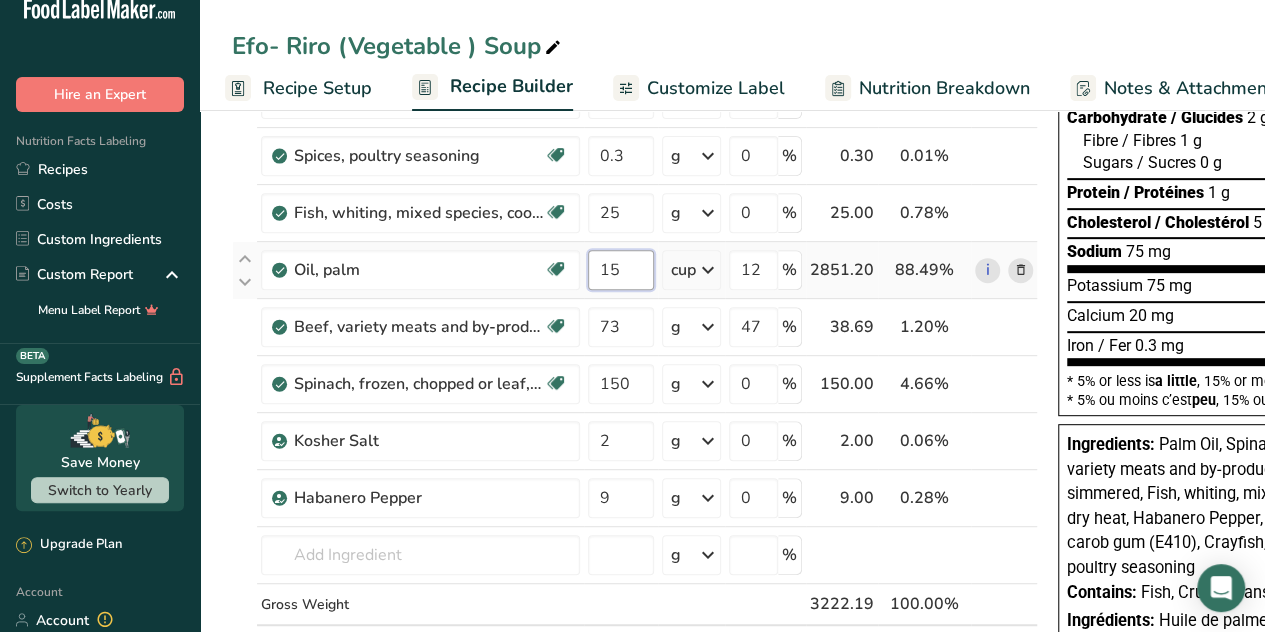 click on "15" at bounding box center [621, 270] 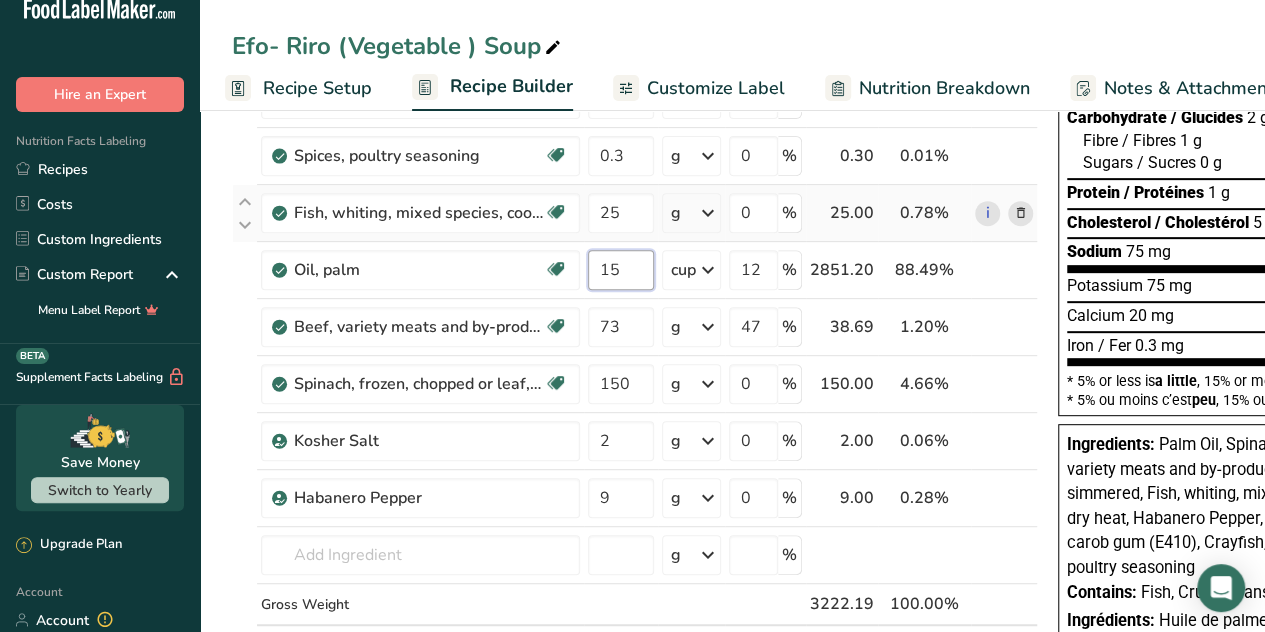 drag, startPoint x: 644, startPoint y: 280, endPoint x: 582, endPoint y: 237, distance: 75.45197 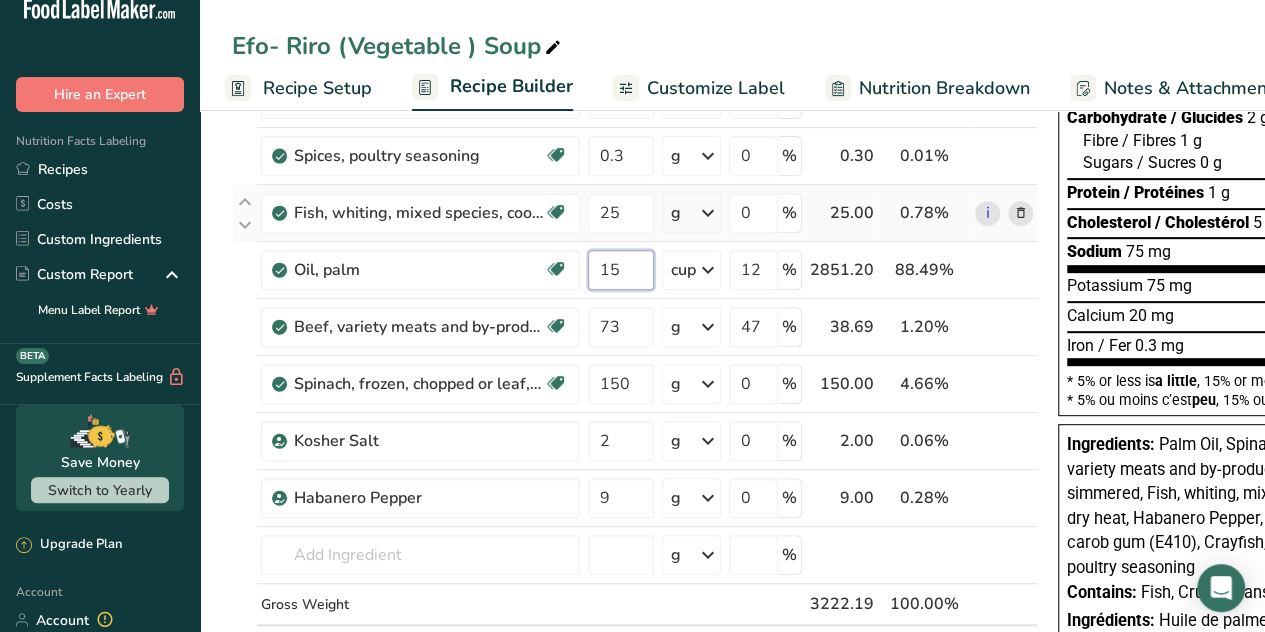 click on "Bellpepper
140
g
Weight Units
g
kg
mg
See more
Volume Units
l
Volume units require a density conversion. If you know your ingredient's density enter it below. Otherwise, click on "RIA" our AI Regulatory bot - she will be able to help you
0.3
lb/ft3
g/cm3
Confirm
mL
Volume units require a density conversion. If you know your ingredient's density enter it below. Otherwise, click on "RIA" our AI Regulatory bot - she will be able to help you
0.3
lb/ft3
g/cm3
Confirm
fl oz
0.3
lb/ft3" at bounding box center (635, 311) 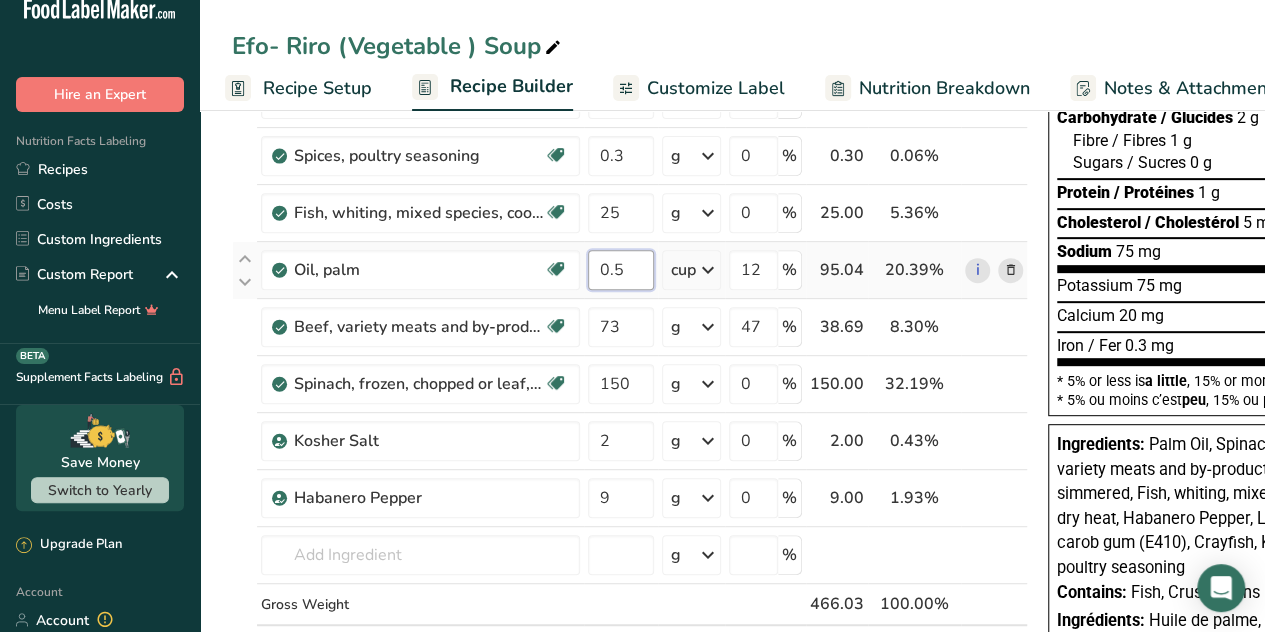 type on "0.5" 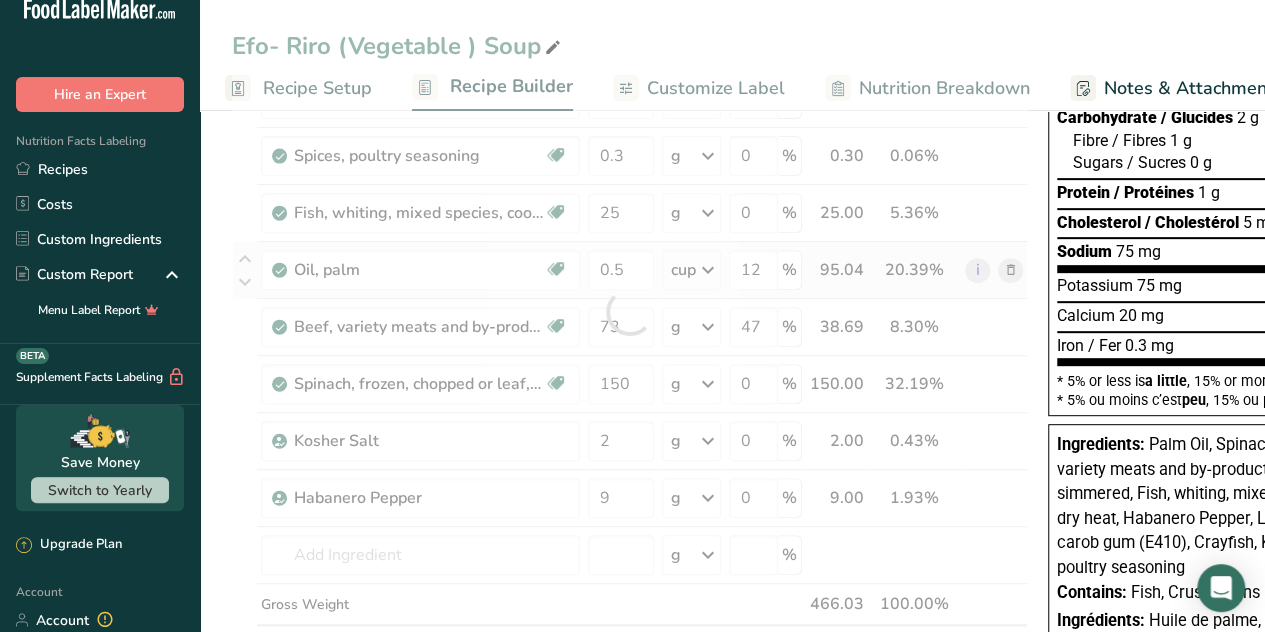 click on "Ingredient *
Amount *
Unit *
Waste *   .a-a{fill:#347362;}.b-a{fill:#fff;}          Grams
Percentage
Bellpepper
140
g
Weight Units
g
kg
mg
See more
Volume Units
l
Volume units require a density conversion. If you know your ingredient's density enter it below. Otherwise, click on "RIA" our AI Regulatory bot - she will be able to help you
0.3
lb/ft3
g/cm3
Confirm
mL
Volume units require a density conversion. If you know your ingredient's density enter it below. Otherwise, click on "RIA" our AI Regulatory bot - she will be able to help you
0.3
lb/ft3" at bounding box center [630, 311] 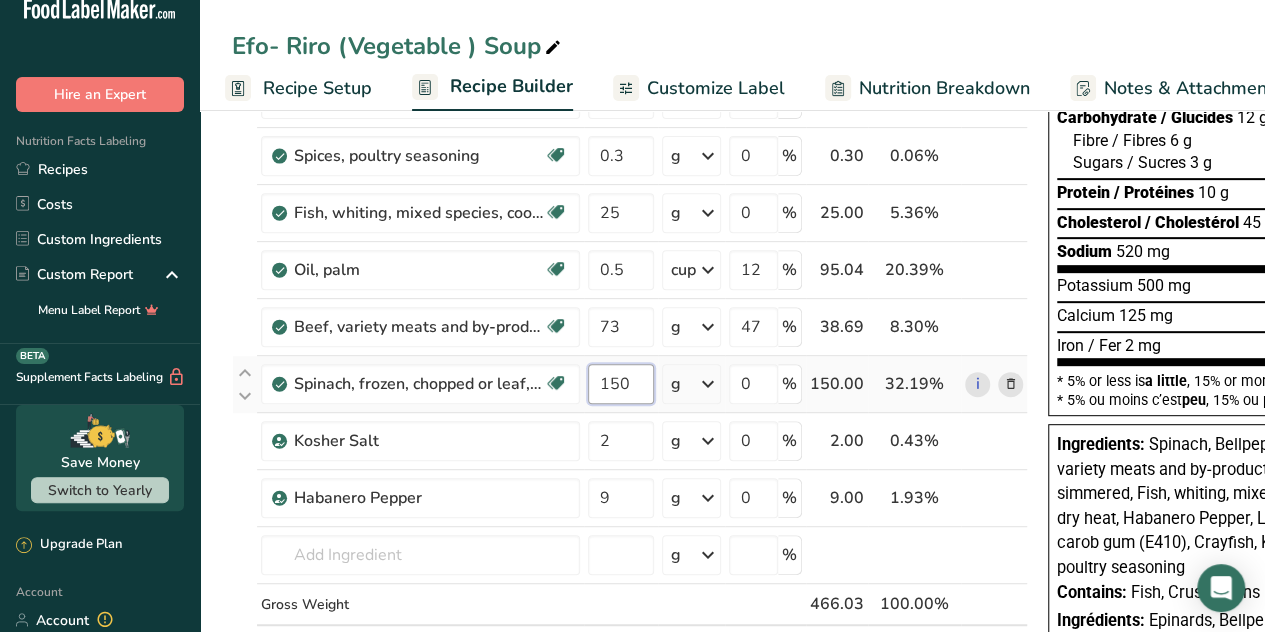 drag, startPoint x: 646, startPoint y: 382, endPoint x: 598, endPoint y: 397, distance: 50.289165 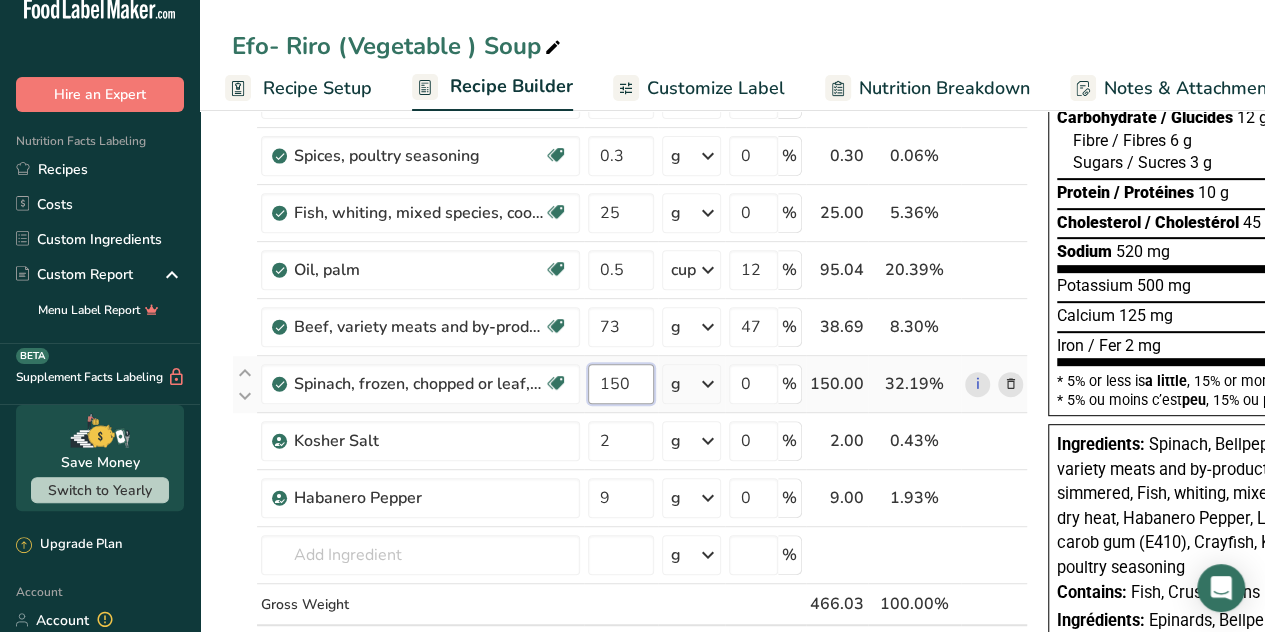 click on "150" at bounding box center (621, 384) 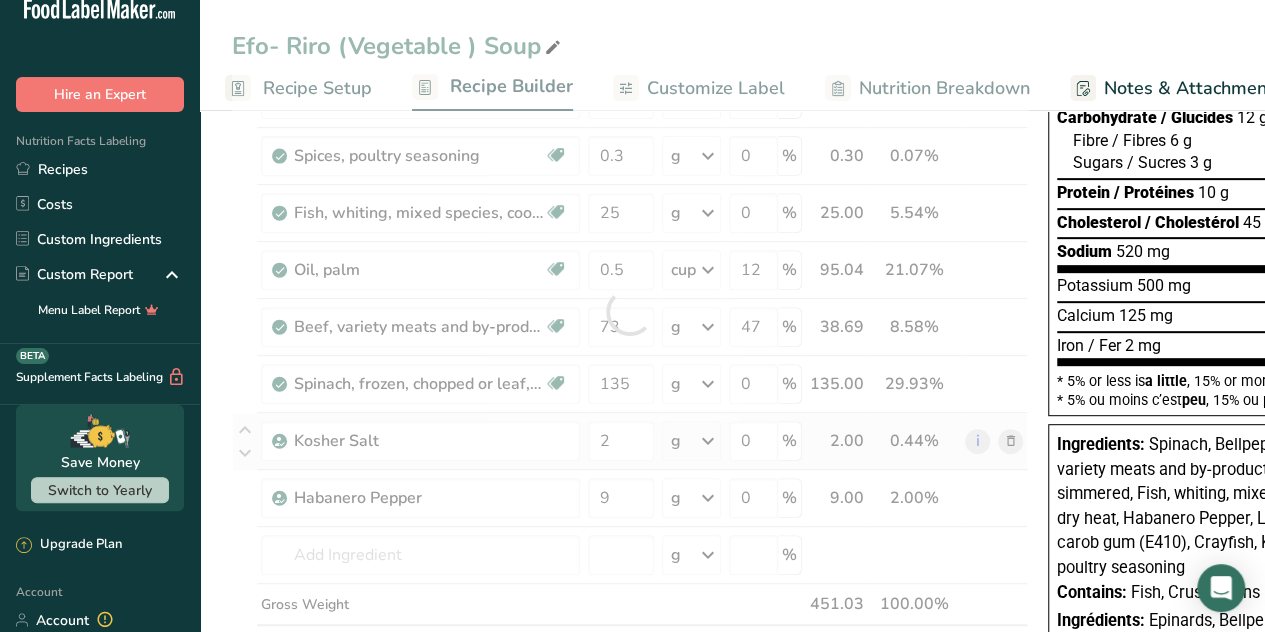 click on "Ingredient *
Amount *
Unit *
Waste *   .a-a{fill:#347362;}.b-a{fill:#fff;}          Grams
Percentage
Bellpepper
140
g
Weight Units
g
kg
mg
See more
Volume Units
l
Volume units require a density conversion. If you know your ingredient's density enter it below. Otherwise, click on "RIA" our AI Regulatory bot - she will be able to help you
0.3
lb/ft3
g/cm3
Confirm
mL
Volume units require a density conversion. If you know your ingredient's density enter it below. Otherwise, click on "RIA" our AI Regulatory bot - she will be able to help you
0.3
lb/ft3" at bounding box center [630, 311] 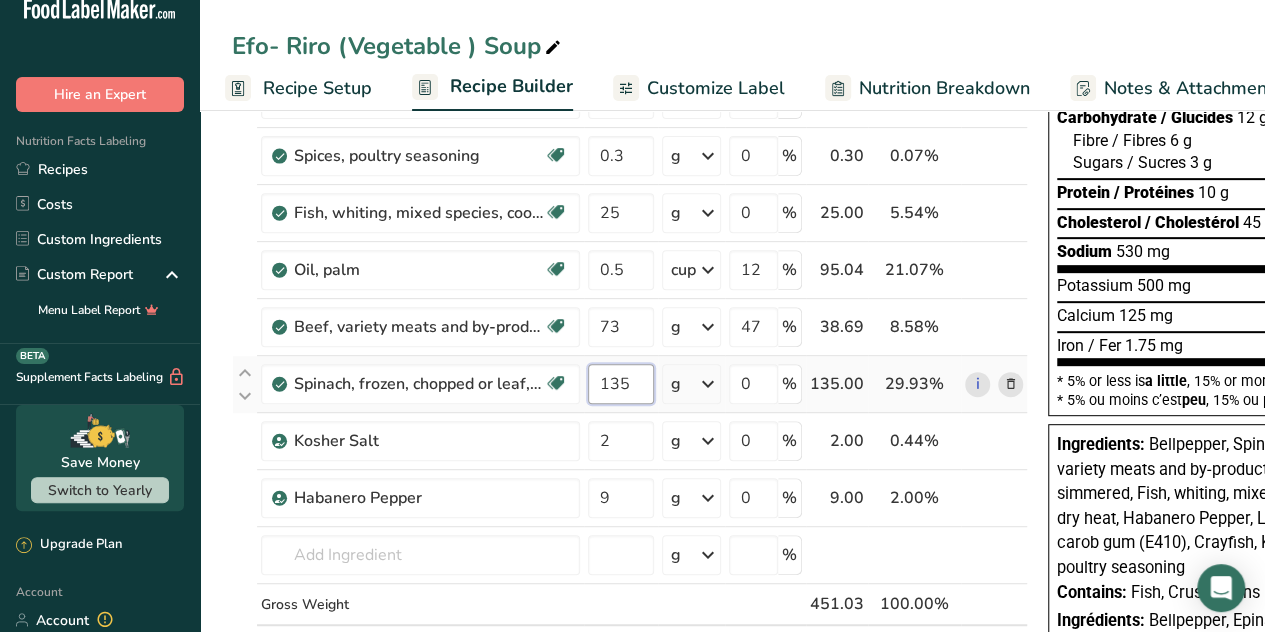 drag, startPoint x: 638, startPoint y: 383, endPoint x: 595, endPoint y: 399, distance: 45.88028 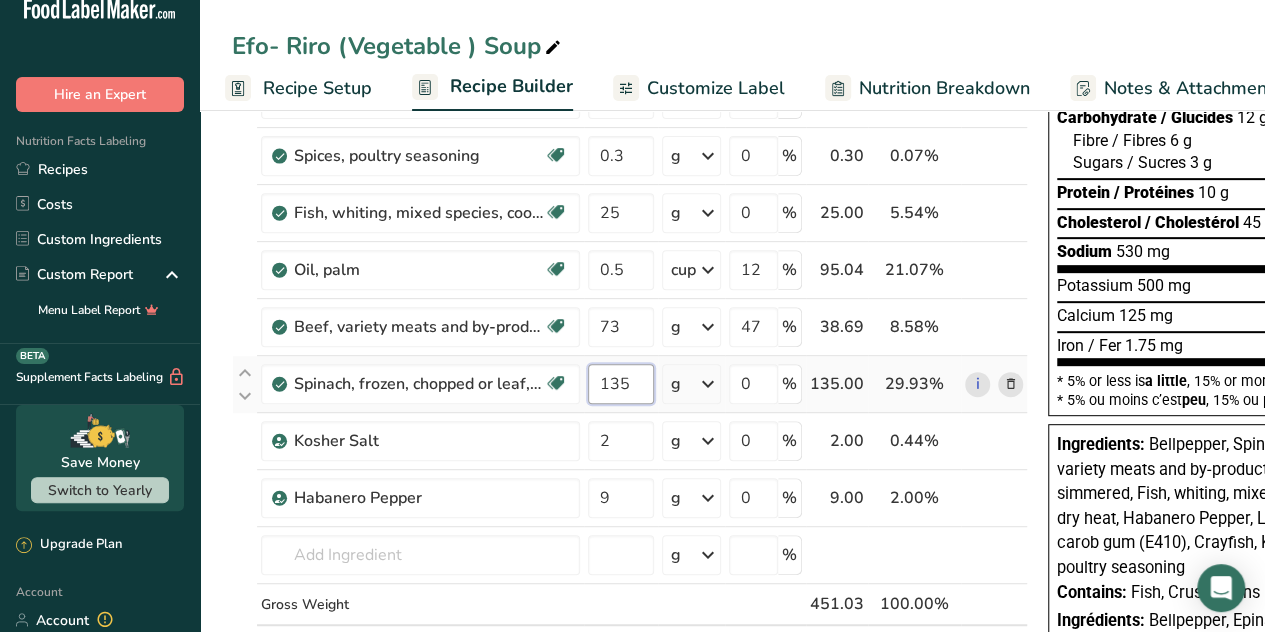 click on "135" at bounding box center [621, 384] 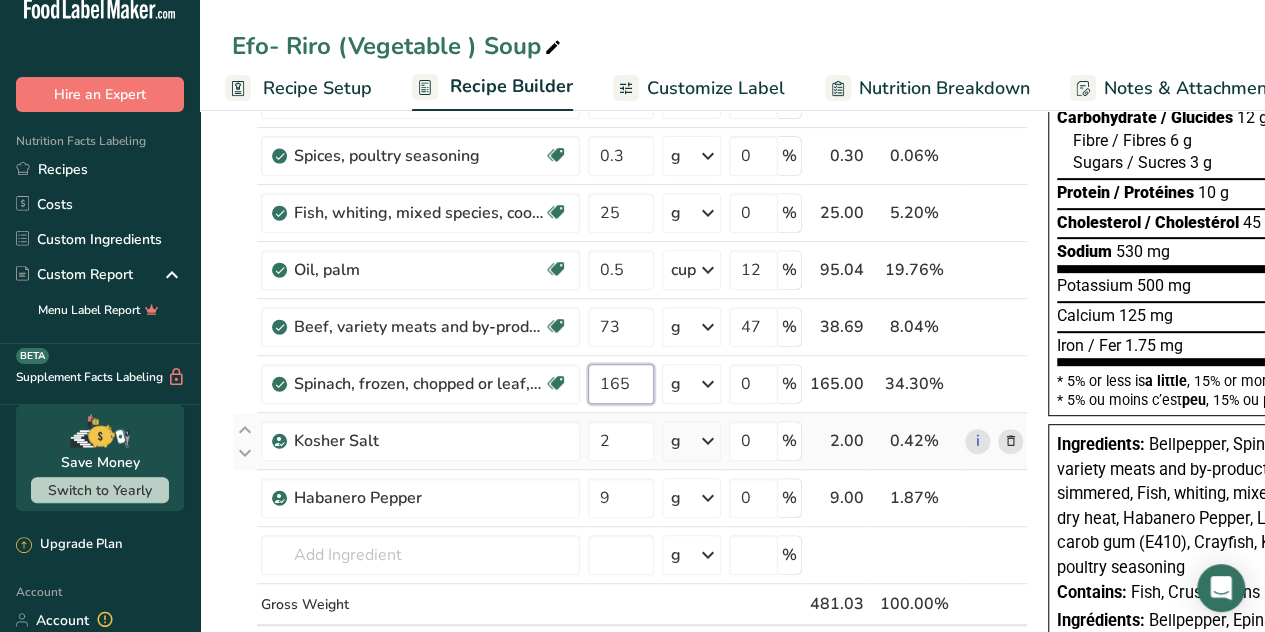 type on "165" 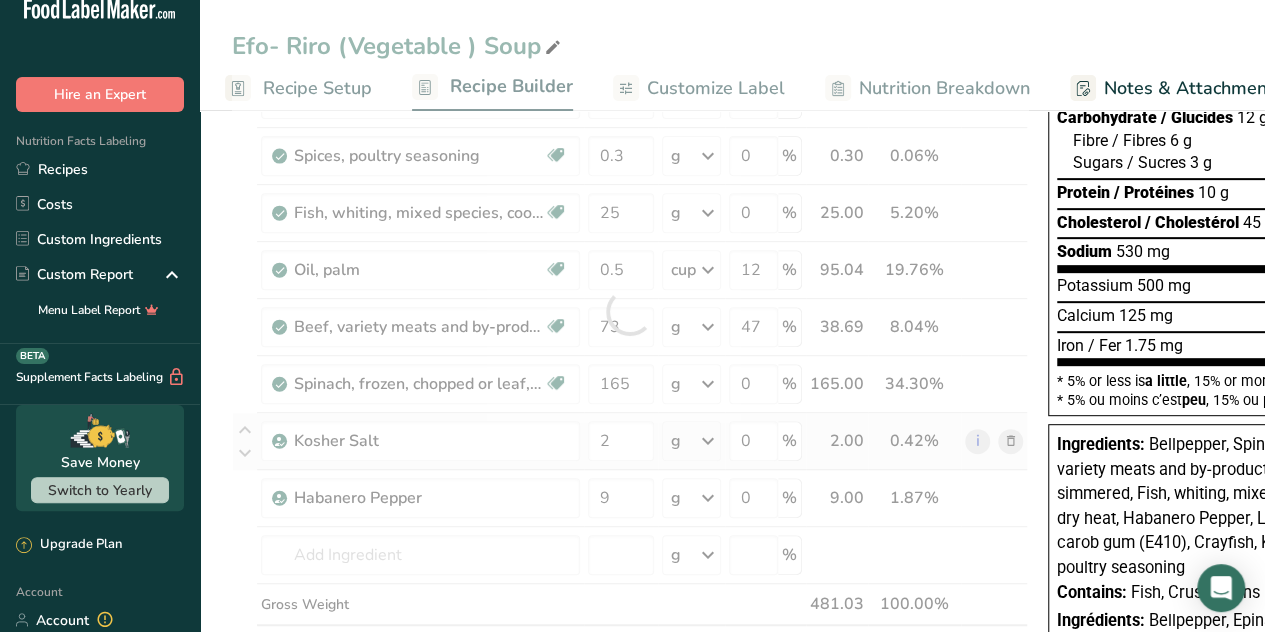 click on "Ingredient *
Amount *
Unit *
Waste *   .a-a{fill:#347362;}.b-a{fill:#fff;}          Grams
Percentage
Bellpepper
140
g
Weight Units
g
kg
mg
See more
Volume Units
l
Volume units require a density conversion. If you know your ingredient's density enter it below. Otherwise, click on "RIA" our AI Regulatory bot - she will be able to help you
0.3
lb/ft3
g/cm3
Confirm
mL
Volume units require a density conversion. If you know your ingredient's density enter it below. Otherwise, click on "RIA" our AI Regulatory bot - she will be able to help you
0.3
lb/ft3" at bounding box center [630, 311] 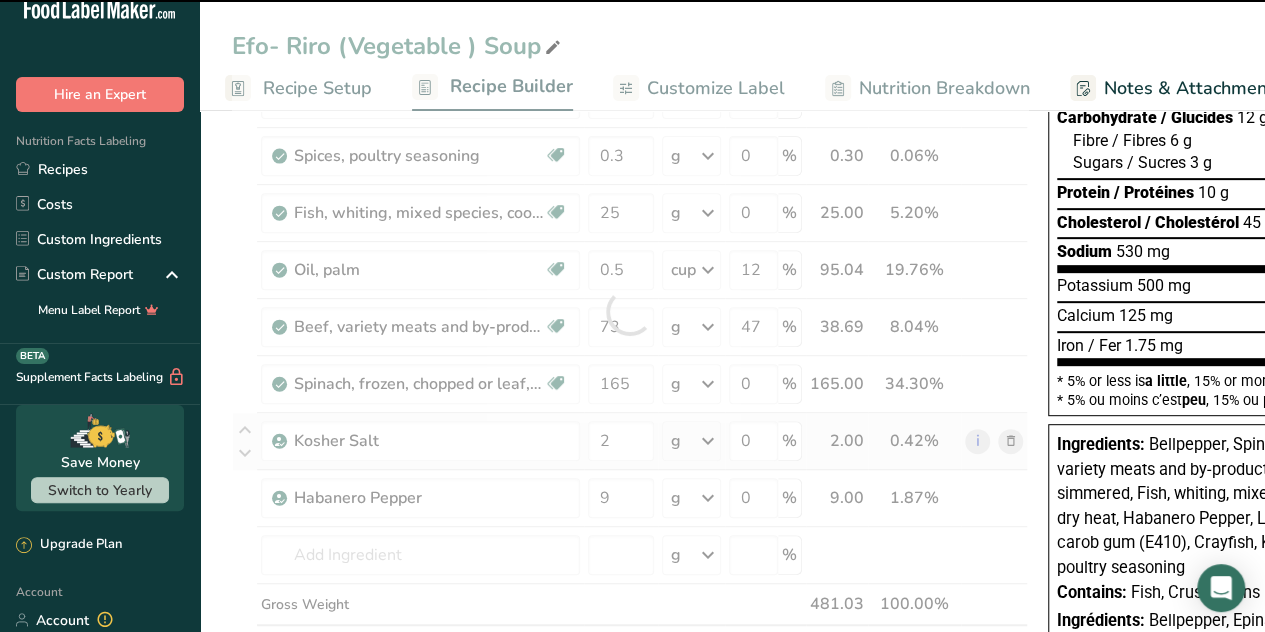 click on "2" at bounding box center [621, 441] 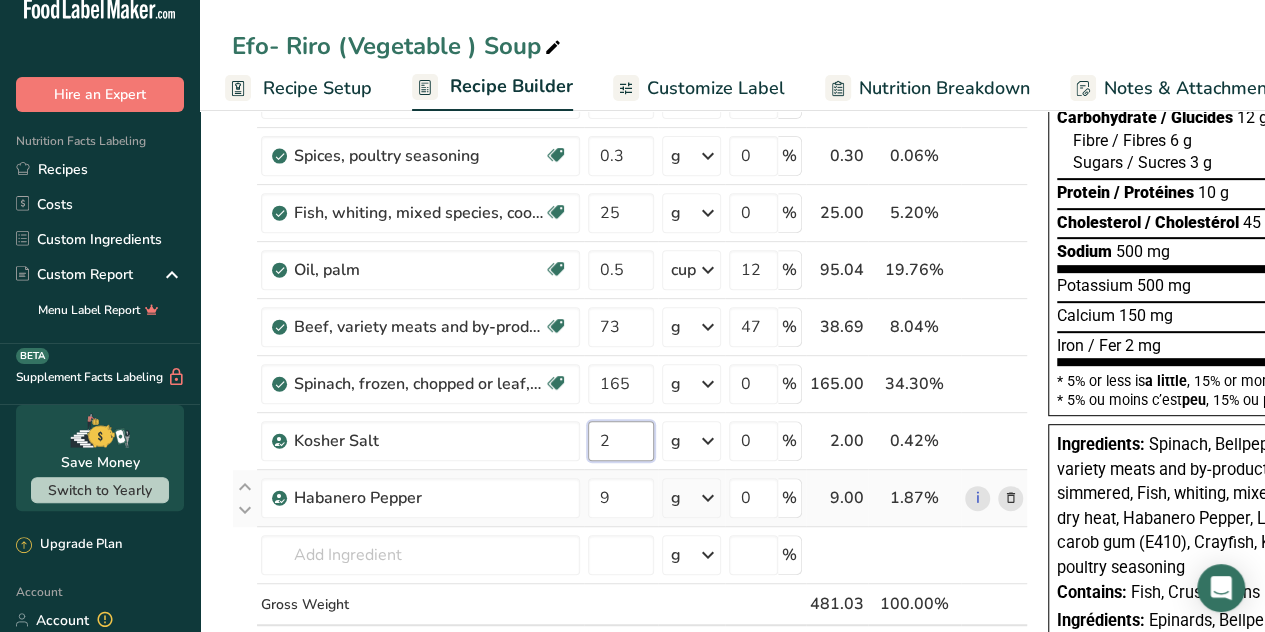 drag, startPoint x: 624, startPoint y: 454, endPoint x: 556, endPoint y: 472, distance: 70.34202 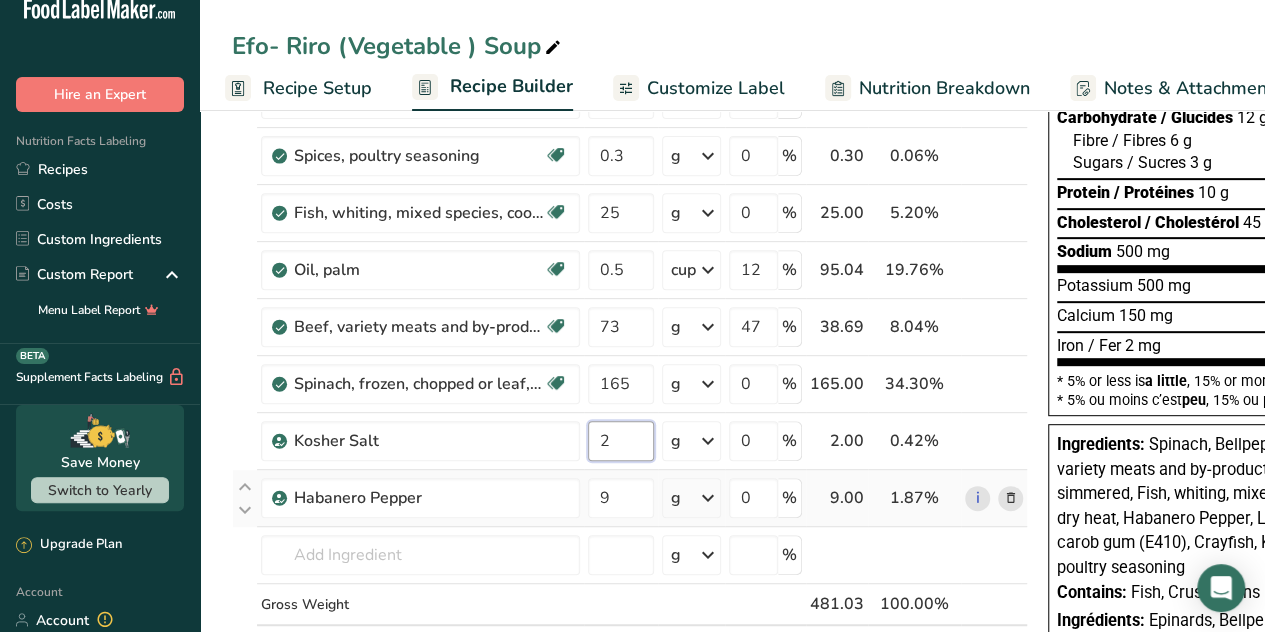 click on "Bellpepper
140
g
Weight Units
g
kg
mg
See more
Volume Units
l
Volume units require a density conversion. If you know your ingredient's density enter it below. Otherwise, click on "RIA" our AI Regulatory bot - she will be able to help you
0.3
lb/ft3
g/cm3
Confirm
mL
Volume units require a density conversion. If you know your ingredient's density enter it below. Otherwise, click on "RIA" our AI Regulatory bot - she will be able to help you
0.3
lb/ft3
g/cm3
Confirm
fl oz
0.3
lb/ft3" at bounding box center (630, 311) 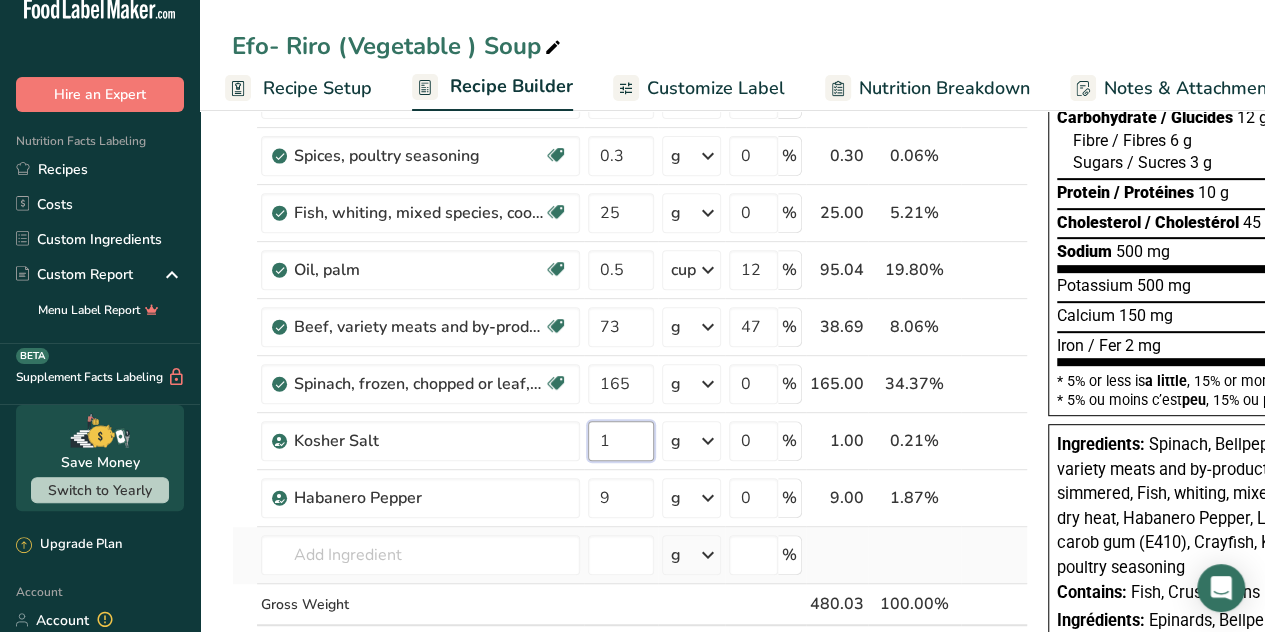 type on "1" 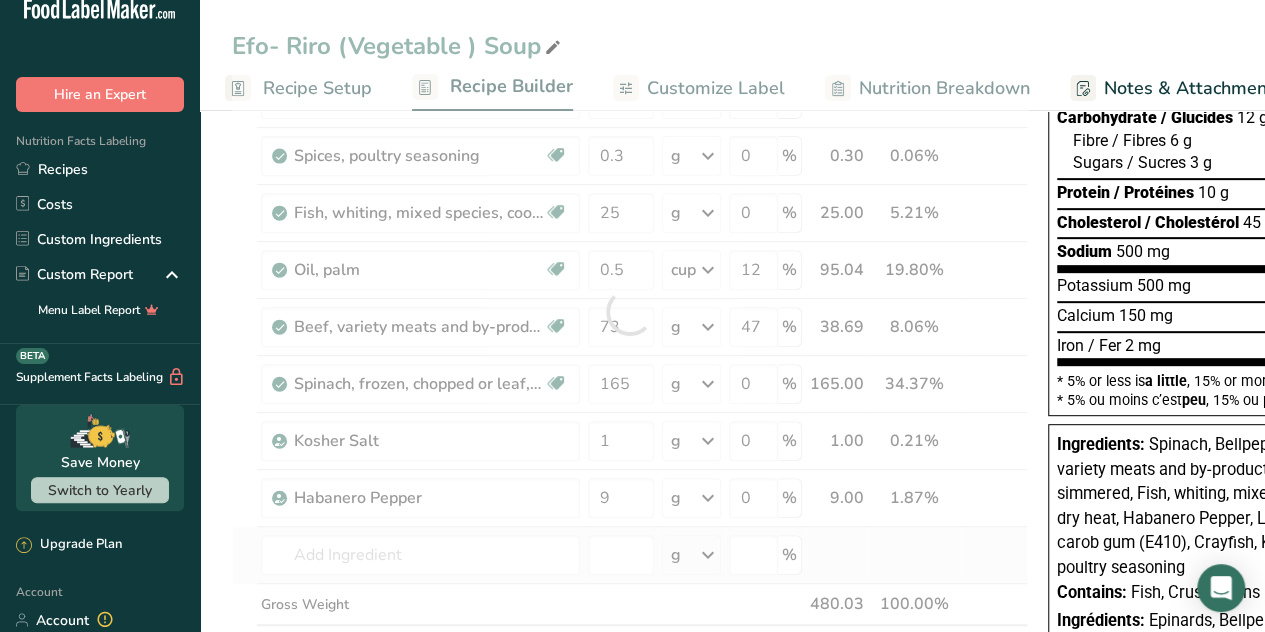 click on "Ingredient *
Amount *
Unit *
Waste *   .a-a{fill:#347362;}.b-a{fill:#fff;}          Grams
Percentage
Bellpepper
140
g
Weight Units
g
kg
mg
See more
Volume Units
l
Volume units require a density conversion. If you know your ingredient's density enter it below. Otherwise, click on "RIA" our AI Regulatory bot - she will be able to help you
0.3
lb/ft3
g/cm3
Confirm
mL
Volume units require a density conversion. If you know your ingredient's density enter it below. Otherwise, click on "RIA" our AI Regulatory bot - she will be able to help you
0.3
lb/ft3" at bounding box center [630, 311] 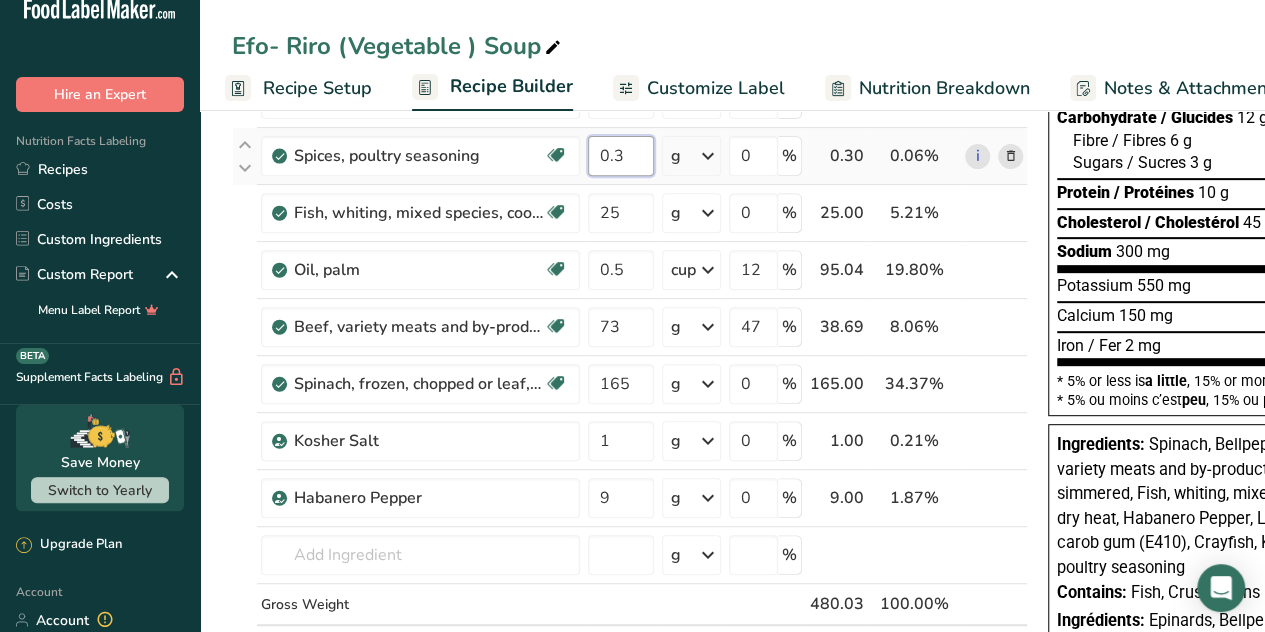 click on "0.3" at bounding box center (621, 156) 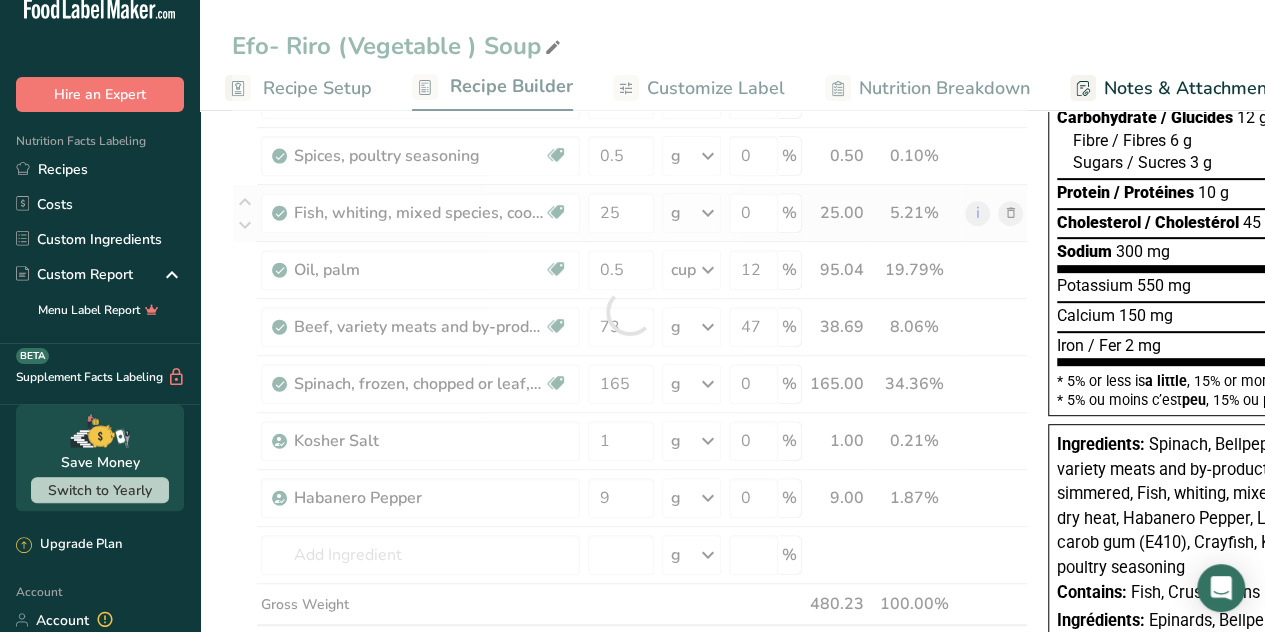 click on "Ingredient *
Amount *
Unit *
Waste *   .a-a{fill:#347362;}.b-a{fill:#fff;}          Grams
Percentage
Bellpepper
140
g
Weight Units
g
kg
mg
See more
Volume Units
l
Volume units require a density conversion. If you know your ingredient's density enter it below. Otherwise, click on "RIA" our AI Regulatory bot - she will be able to help you
0.3
lb/ft3
g/cm3
Confirm
mL
Volume units require a density conversion. If you know your ingredient's density enter it below. Otherwise, click on "RIA" our AI Regulatory bot - she will be able to help you
0.3
lb/ft3" at bounding box center (630, 311) 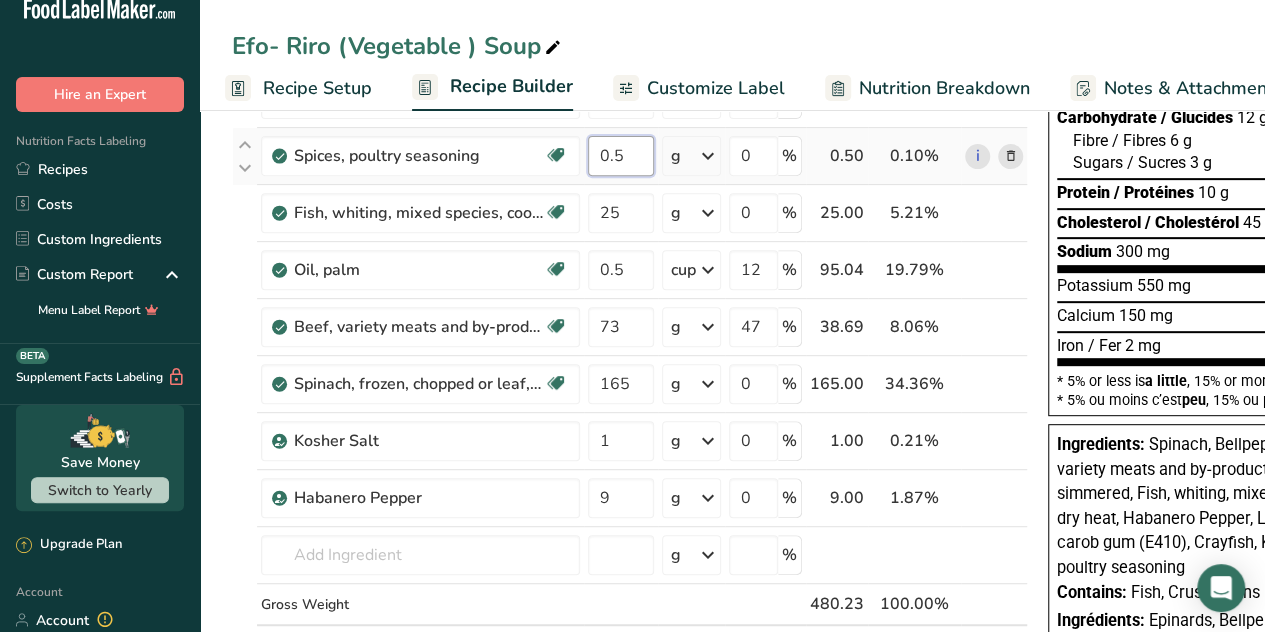 drag, startPoint x: 628, startPoint y: 148, endPoint x: 586, endPoint y: 161, distance: 43.965897 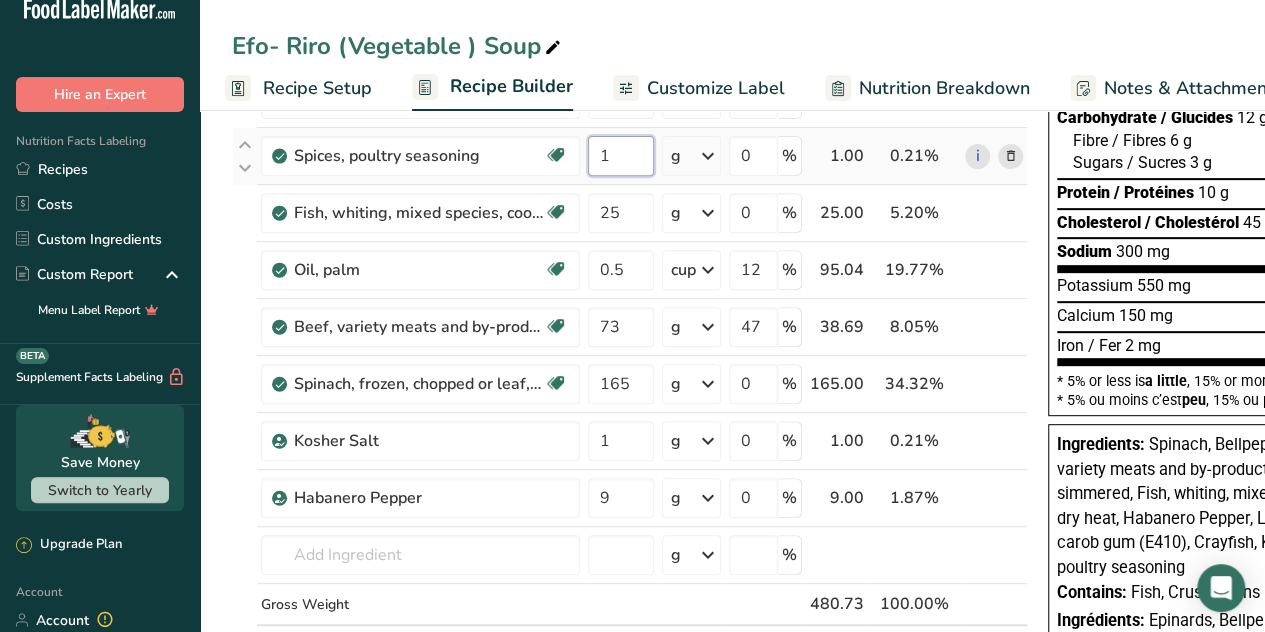 type on "1" 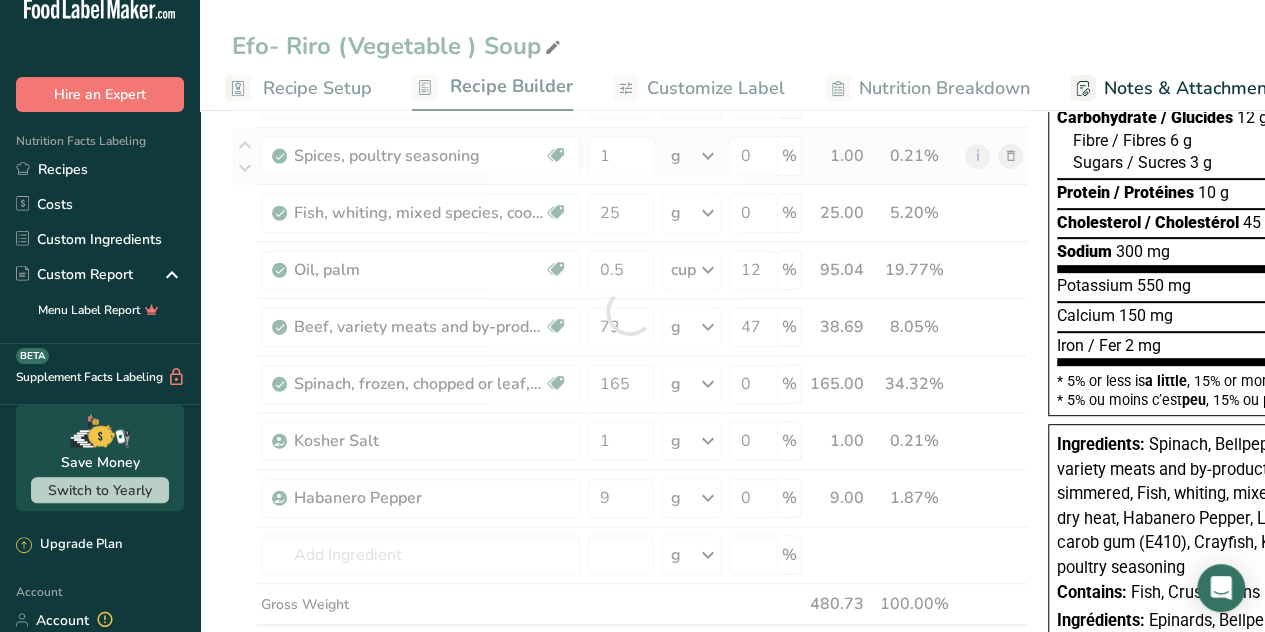click on "Ingredient *
Amount *
Unit *
Waste *   .a-a{fill:#347362;}.b-a{fill:#fff;}          Grams
Percentage
Bellpepper
140
g
Weight Units
g
kg
mg
See more
Volume Units
l
Volume units require a density conversion. If you know your ingredient's density enter it below. Otherwise, click on "RIA" our AI Regulatory bot - she will be able to help you
0.3
lb/ft3
g/cm3
Confirm
mL
Volume units require a density conversion. If you know your ingredient's density enter it below. Otherwise, click on "RIA" our AI Regulatory bot - she will be able to help you
0.3
lb/ft3" at bounding box center (630, 311) 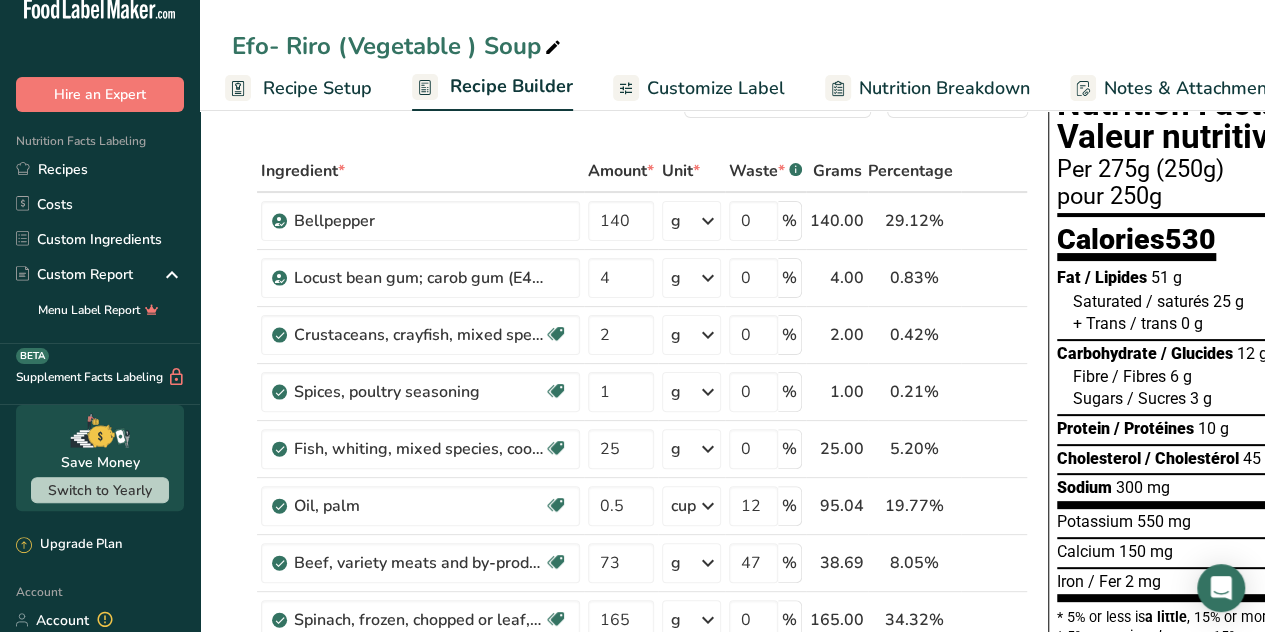 scroll, scrollTop: 0, scrollLeft: 0, axis: both 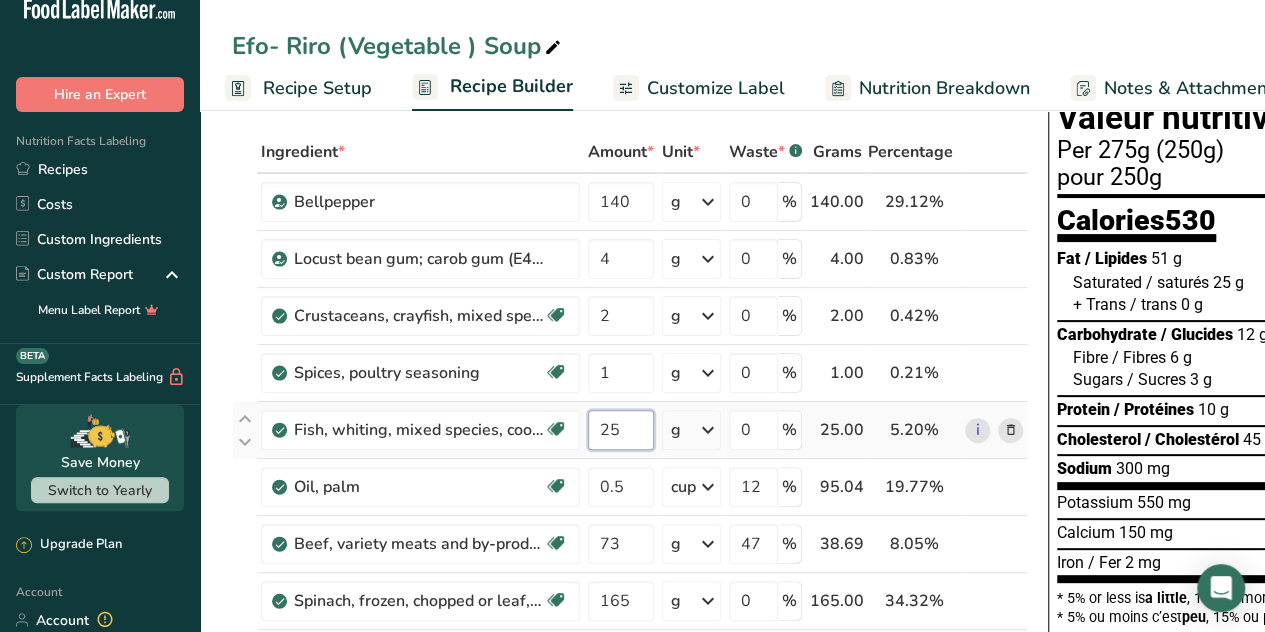 drag, startPoint x: 648, startPoint y: 425, endPoint x: 583, endPoint y: 437, distance: 66.09841 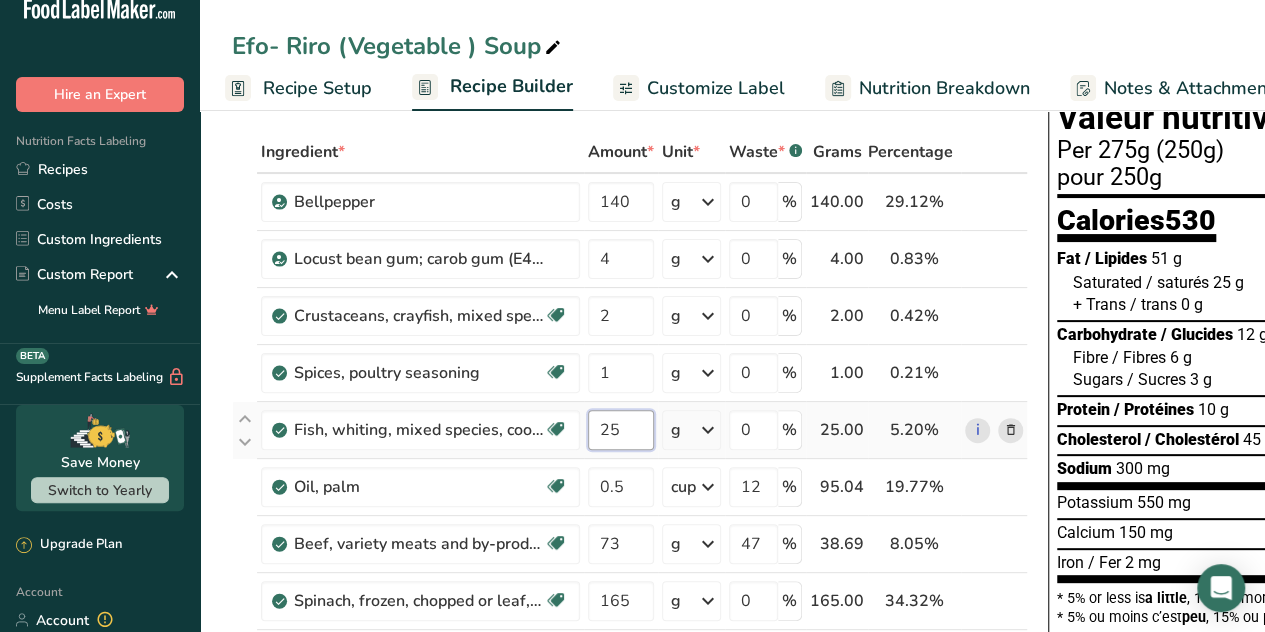 click on "25" at bounding box center (621, 430) 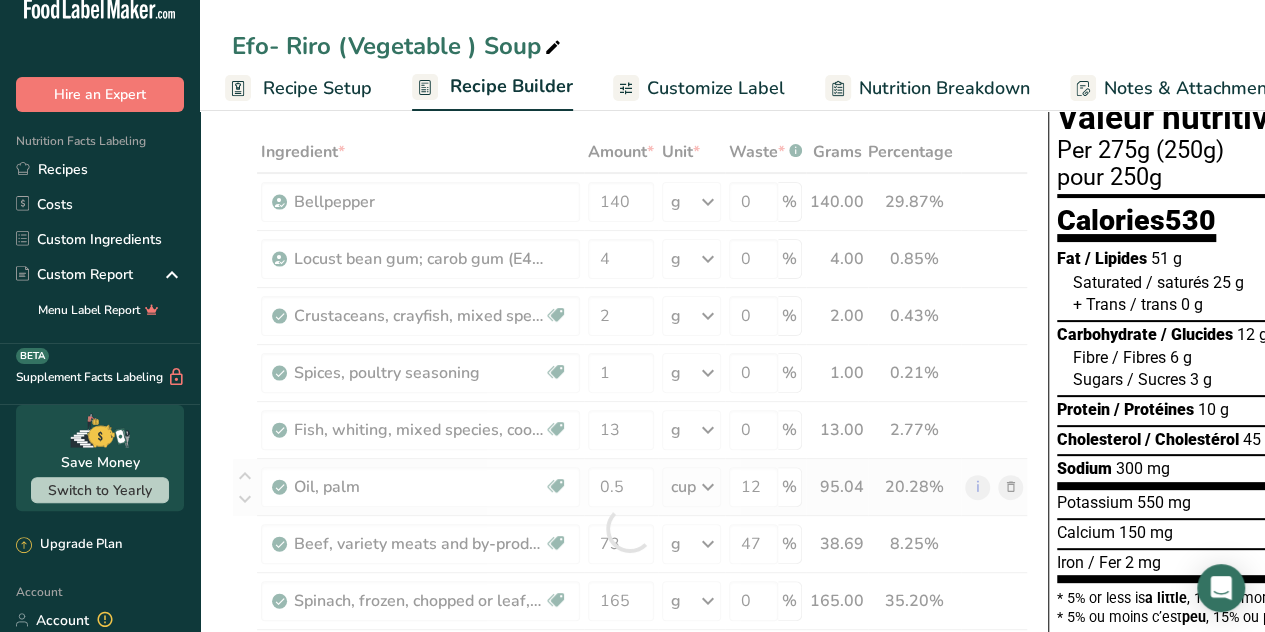 click on "Ingredient *
Amount *
Unit *
Waste *   .a-a{fill:#347362;}.b-a{fill:#fff;}          Grams
Percentage
Bellpepper
140
g
Weight Units
g
kg
mg
See more
Volume Units
l
Volume units require a density conversion. If you know your ingredient's density enter it below. Otherwise, click on "RIA" our AI Regulatory bot - she will be able to help you
0.3
lb/ft3
g/cm3
Confirm
mL
Volume units require a density conversion. If you know your ingredient's density enter it below. Otherwise, click on "RIA" our AI Regulatory bot - she will be able to help you
0.3
lb/ft3" at bounding box center [630, 528] 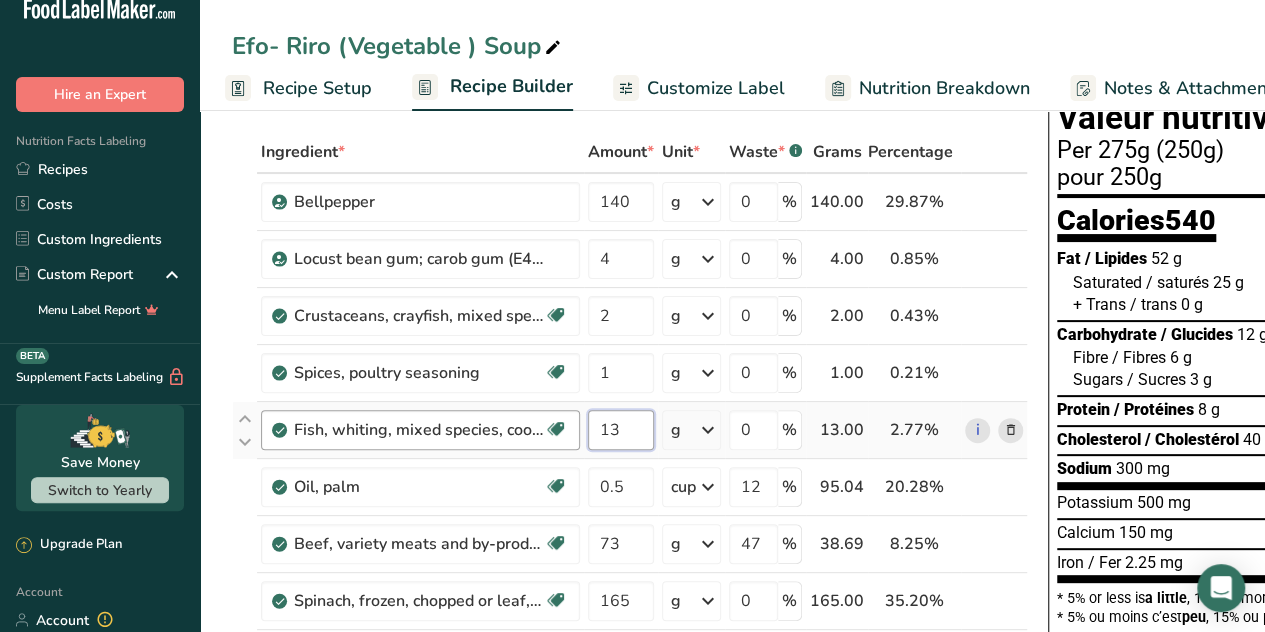 drag, startPoint x: 629, startPoint y: 433, endPoint x: 576, endPoint y: 439, distance: 53.338543 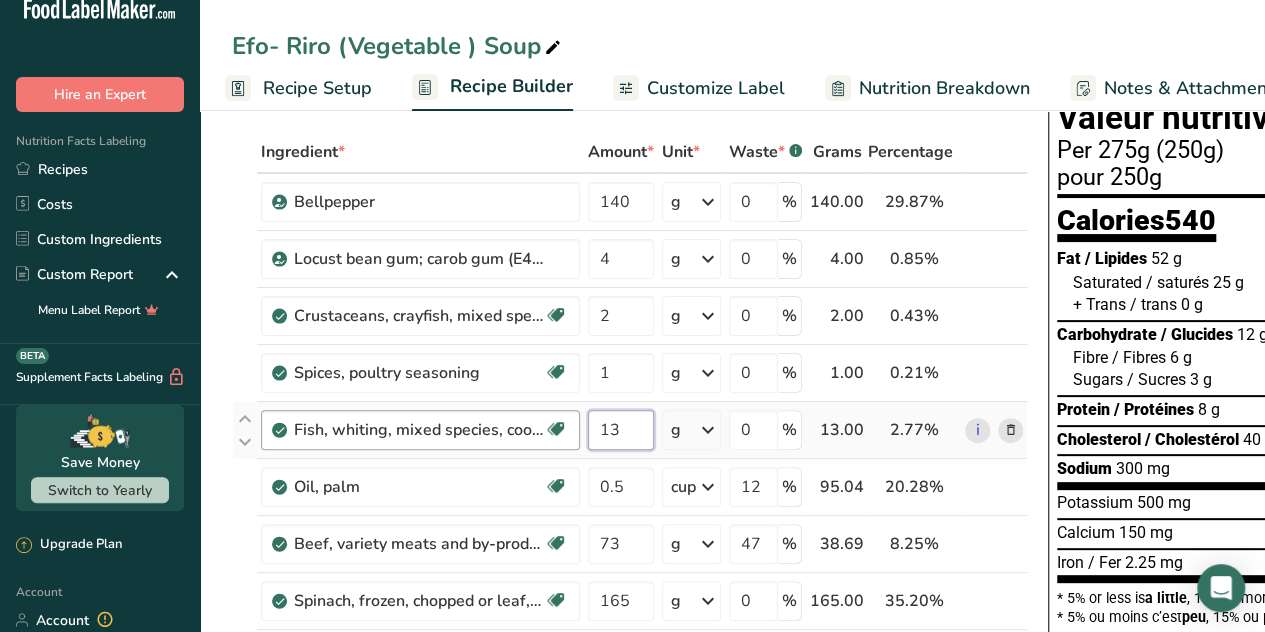 click on "Fish, whiting, mixed species, cooked, dry heat
Source of Omega 3
Dairy free
Gluten free
Soy free
13
g
Portions
1 fillet
3 oz
Weight Units
g
kg
mg
See more
Volume Units
l
Volume units require a density conversion. If you know your ingredient's density enter it below. Otherwise, click on "RIA" our AI Regulatory bot - she will be able to help you
lb/ft3
g/cm3
Confirm
mL
Volume units require a density conversion. If you know your ingredient's density enter it below. Otherwise, click on "RIA" our AI Regulatory bot - she will be able to help you" at bounding box center (630, 430) 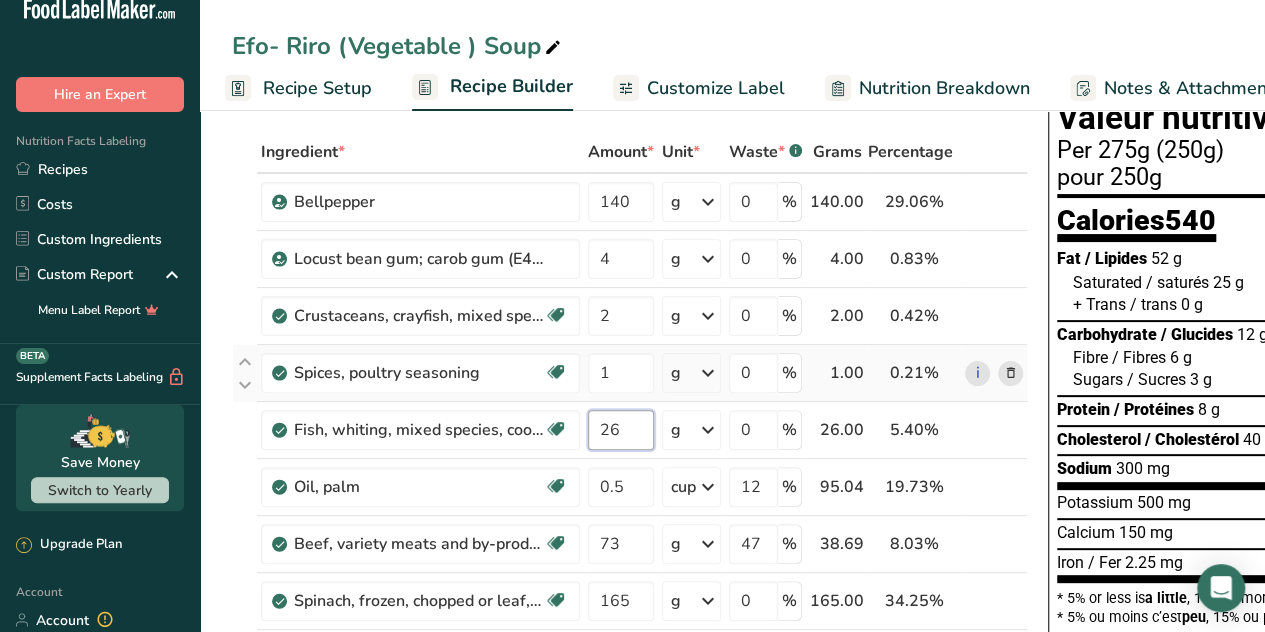 type on "26" 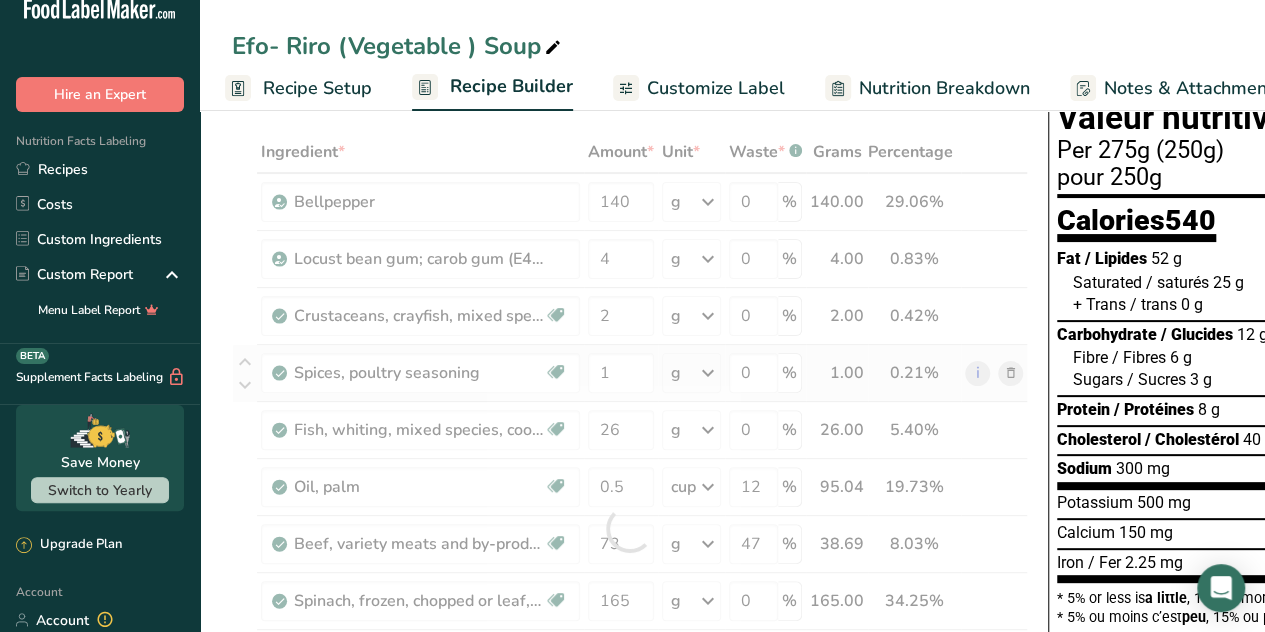click on "Ingredient *
Amount *
Unit *
Waste *   .a-a{fill:#347362;}.b-a{fill:#fff;}          Grams
Percentage
Bellpepper
140
g
Weight Units
g
kg
mg
See more
Volume Units
l
Volume units require a density conversion. If you know your ingredient's density enter it below. Otherwise, click on "RIA" our AI Regulatory bot - she will be able to help you
0.3
lb/ft3
g/cm3
Confirm
mL
Volume units require a density conversion. If you know your ingredient's density enter it below. Otherwise, click on "RIA" our AI Regulatory bot - she will be able to help you
0.3
lb/ft3" at bounding box center [630, 528] 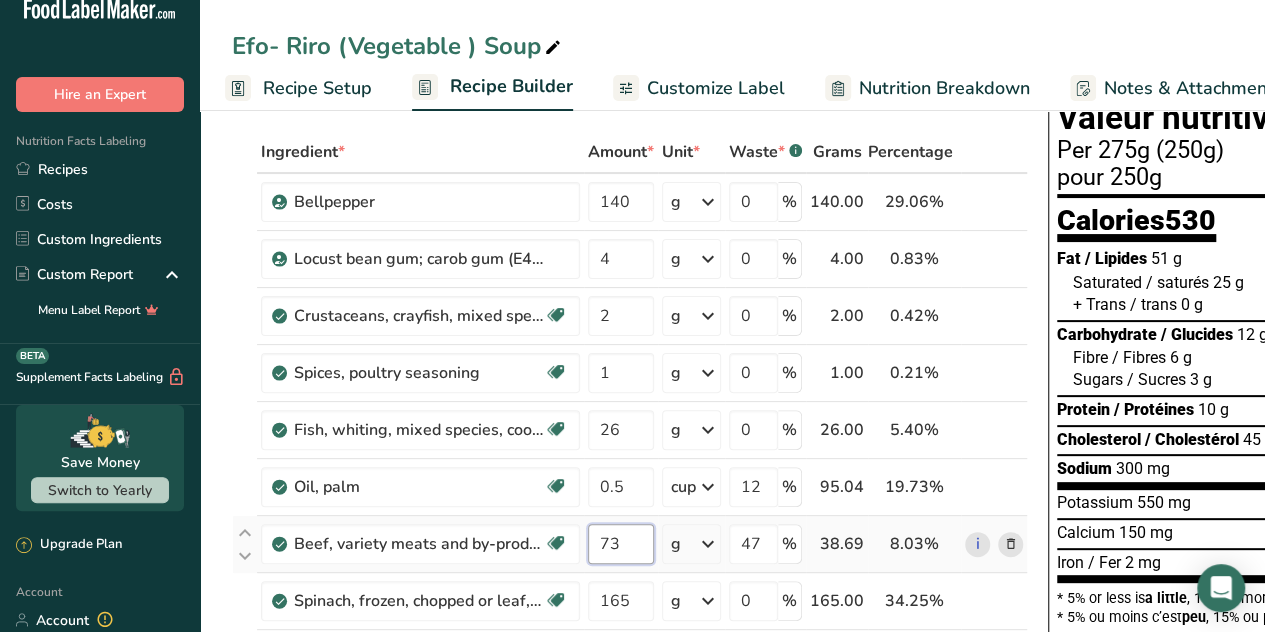 drag, startPoint x: 635, startPoint y: 546, endPoint x: 590, endPoint y: 565, distance: 48.8467 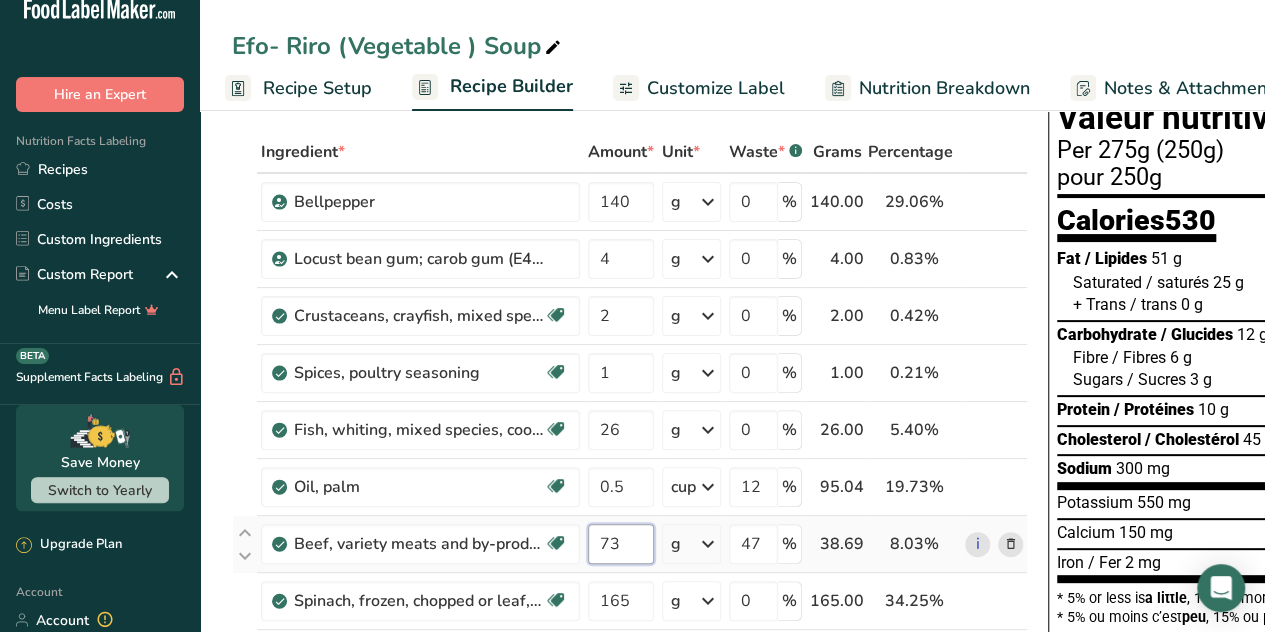 click on "73" at bounding box center [621, 544] 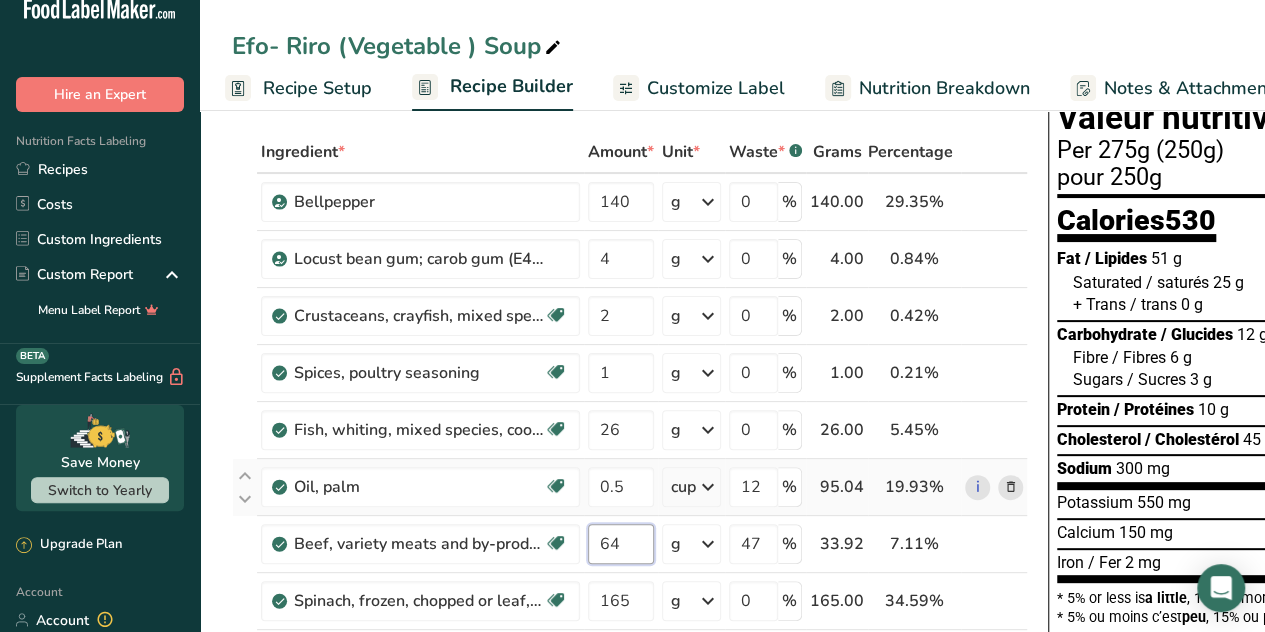 type on "64" 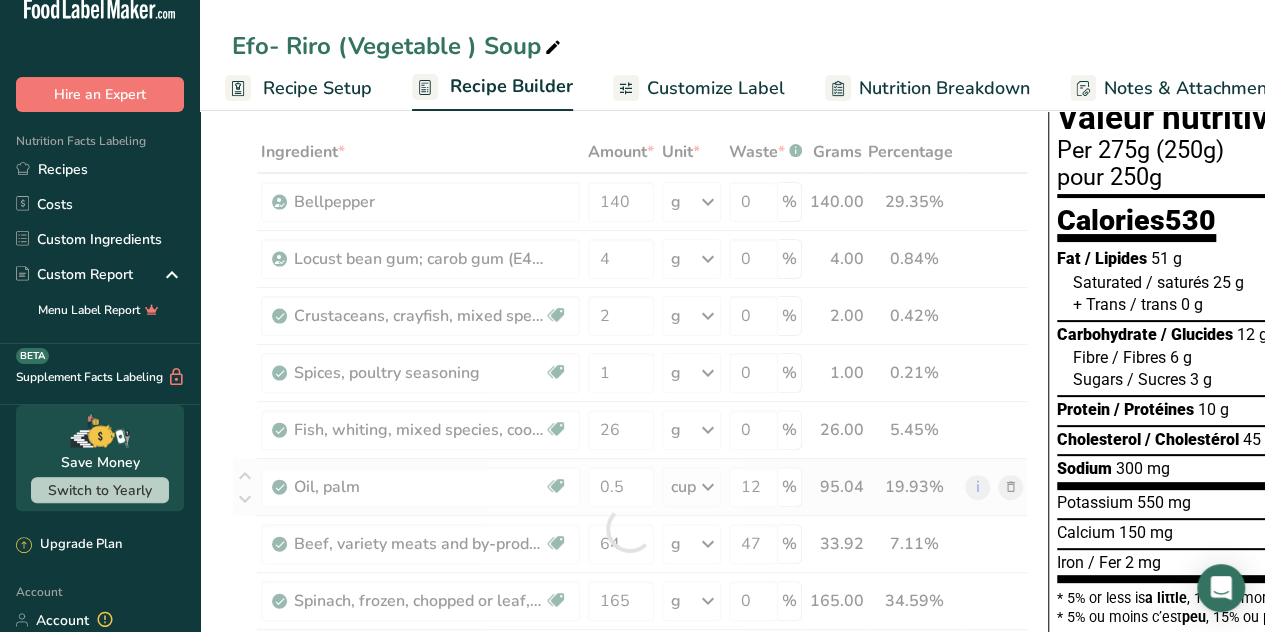click on "Ingredient *
Amount *
Unit *
Waste *   .a-a{fill:#347362;}.b-a{fill:#fff;}          Grams
Percentage
Bellpepper
140
g
Weight Units
g
kg
mg
See more
Volume Units
l
Volume units require a density conversion. If you know your ingredient's density enter it below. Otherwise, click on "RIA" our AI Regulatory bot - she will be able to help you
0.3
lb/ft3
g/cm3
Confirm
mL
Volume units require a density conversion. If you know your ingredient's density enter it below. Otherwise, click on "RIA" our AI Regulatory bot - she will be able to help you
0.3
lb/ft3" at bounding box center (630, 528) 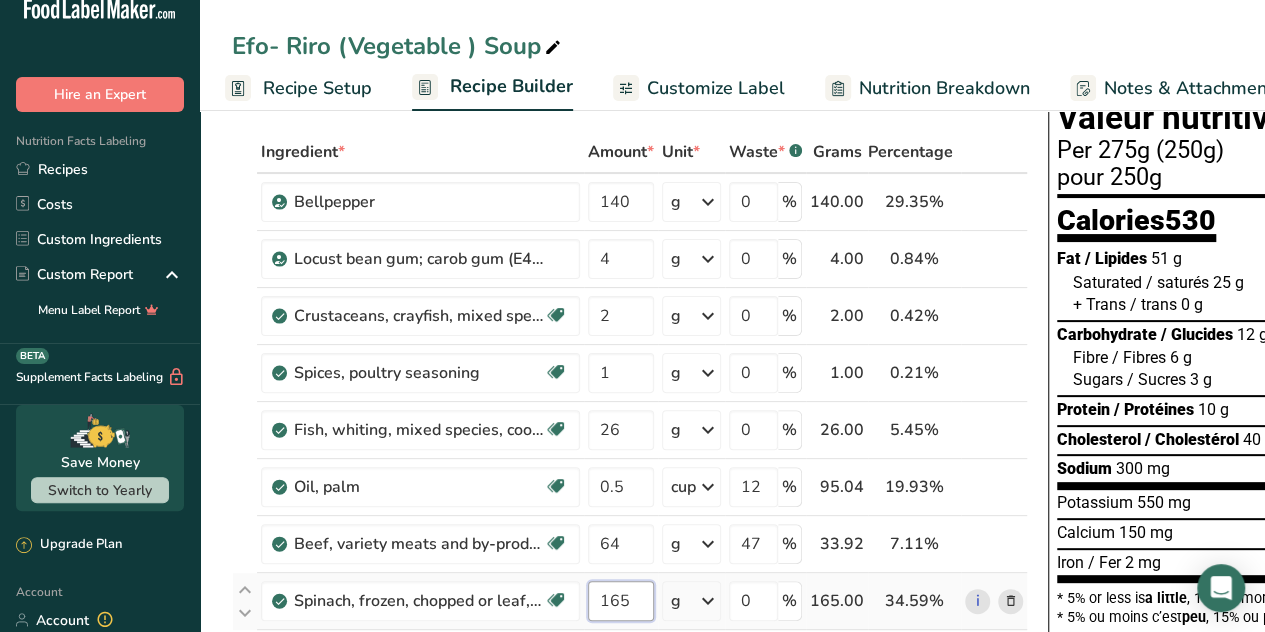 drag, startPoint x: 630, startPoint y: 602, endPoint x: 600, endPoint y: 620, distance: 34.98571 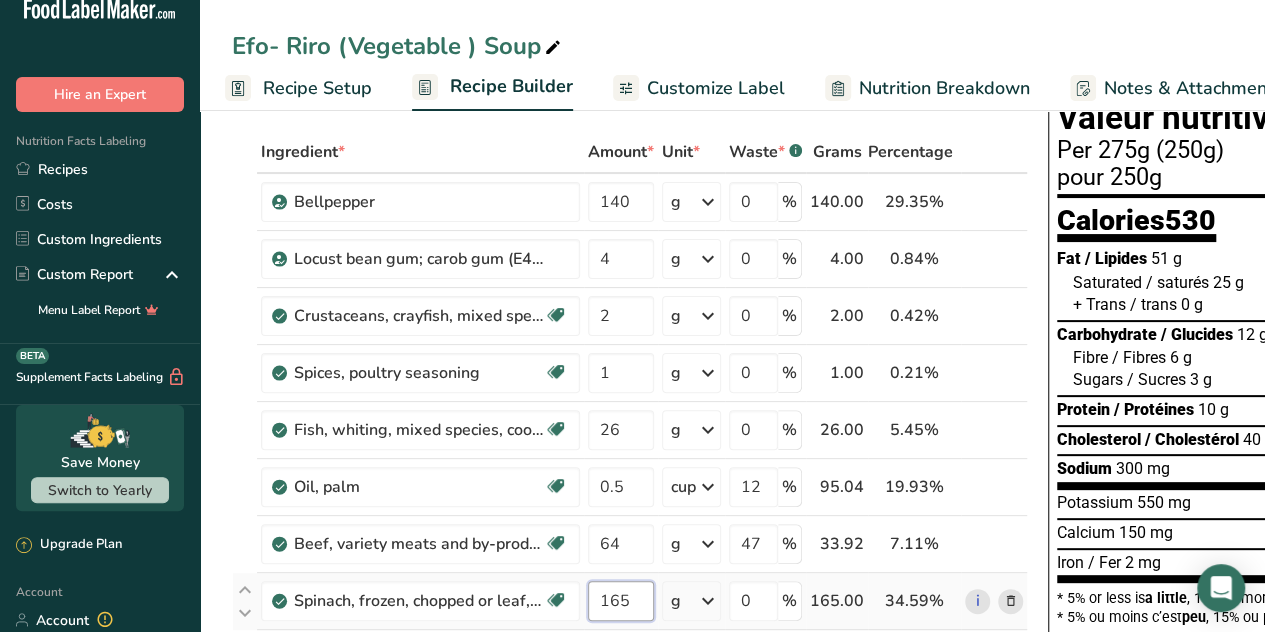 click on "165" at bounding box center (621, 601) 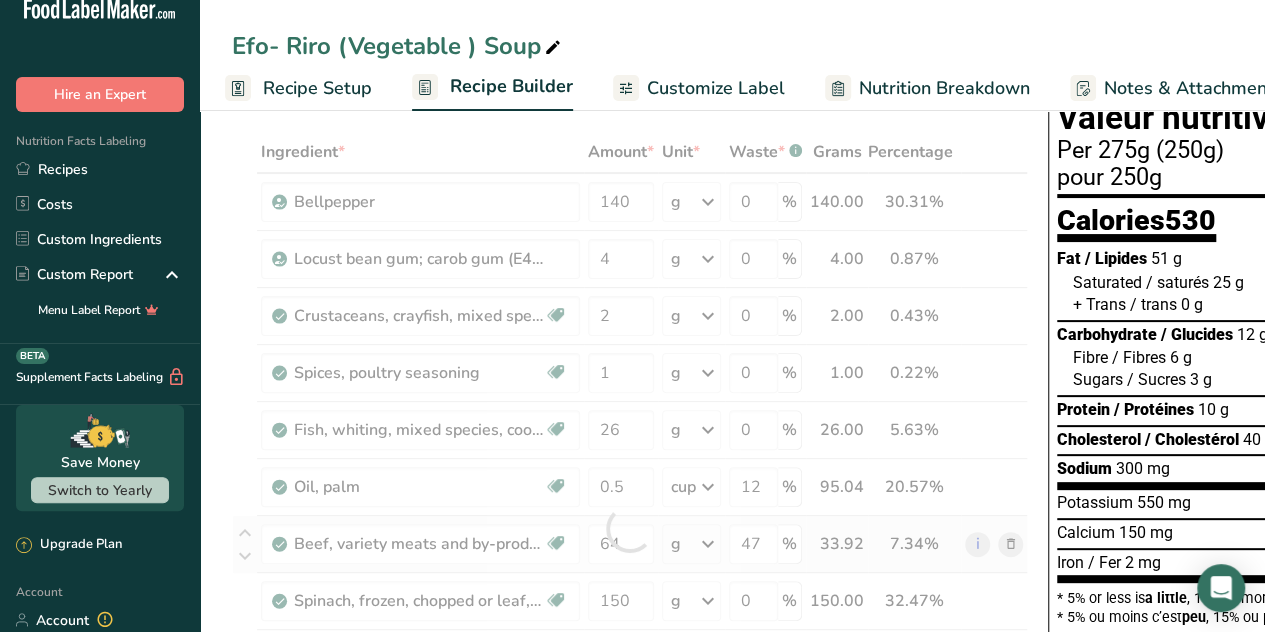 click on "Ingredient *
Amount *
Unit *
Waste *   .a-a{fill:#347362;}.b-a{fill:#fff;}          Grams
Percentage
Bellpepper
140
g
Weight Units
g
kg
mg
See more
Volume Units
l
Volume units require a density conversion. If you know your ingredient's density enter it below. Otherwise, click on "RIA" our AI Regulatory bot - she will be able to help you
0.3
lb/ft3
g/cm3
Confirm
mL
Volume units require a density conversion. If you know your ingredient's density enter it below. Otherwise, click on "RIA" our AI Regulatory bot - she will be able to help you
0.3
lb/ft3" at bounding box center [630, 528] 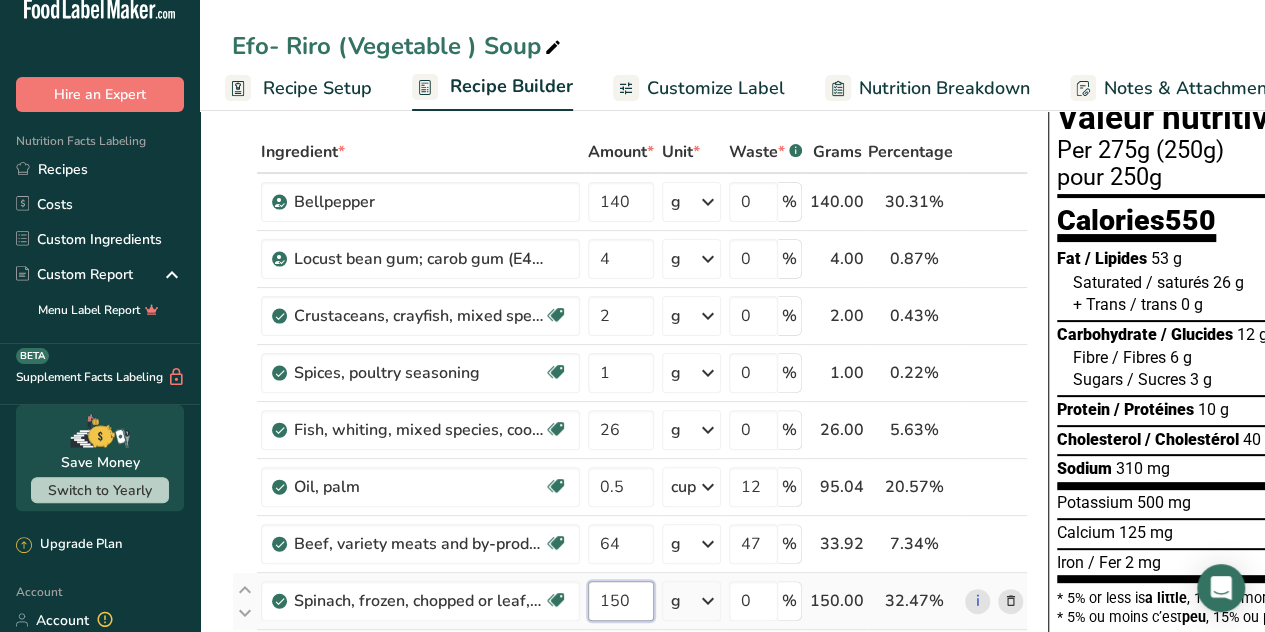 drag, startPoint x: 642, startPoint y: 595, endPoint x: 587, endPoint y: 605, distance: 55.9017 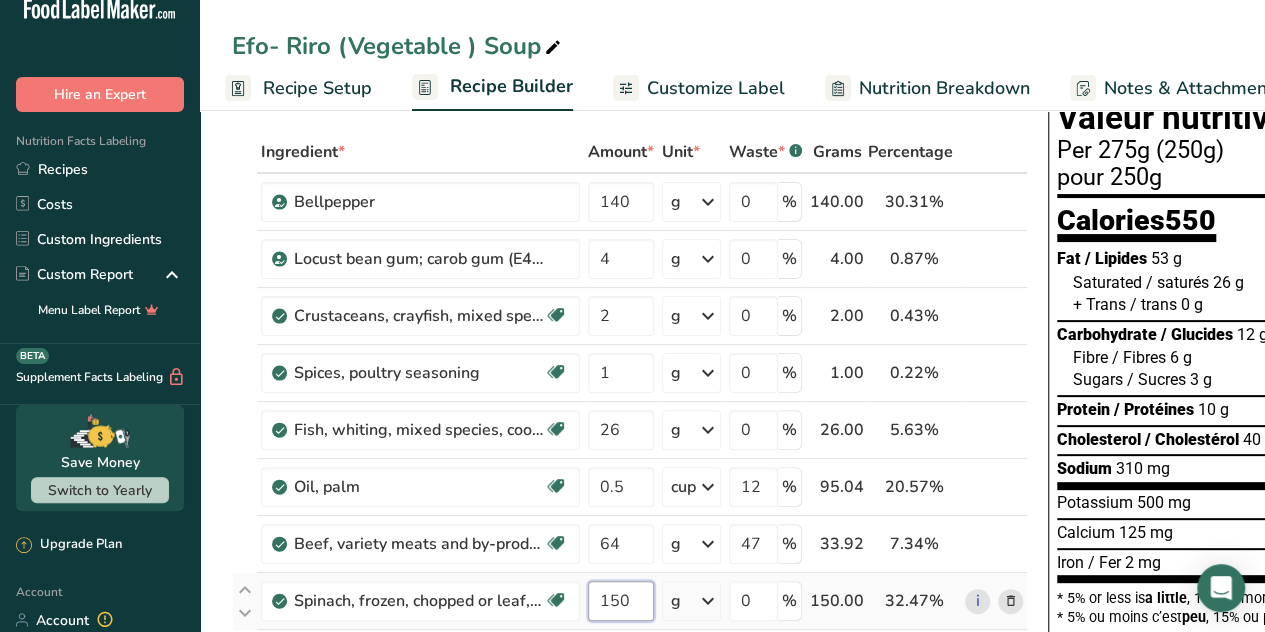 click on "150" at bounding box center [621, 601] 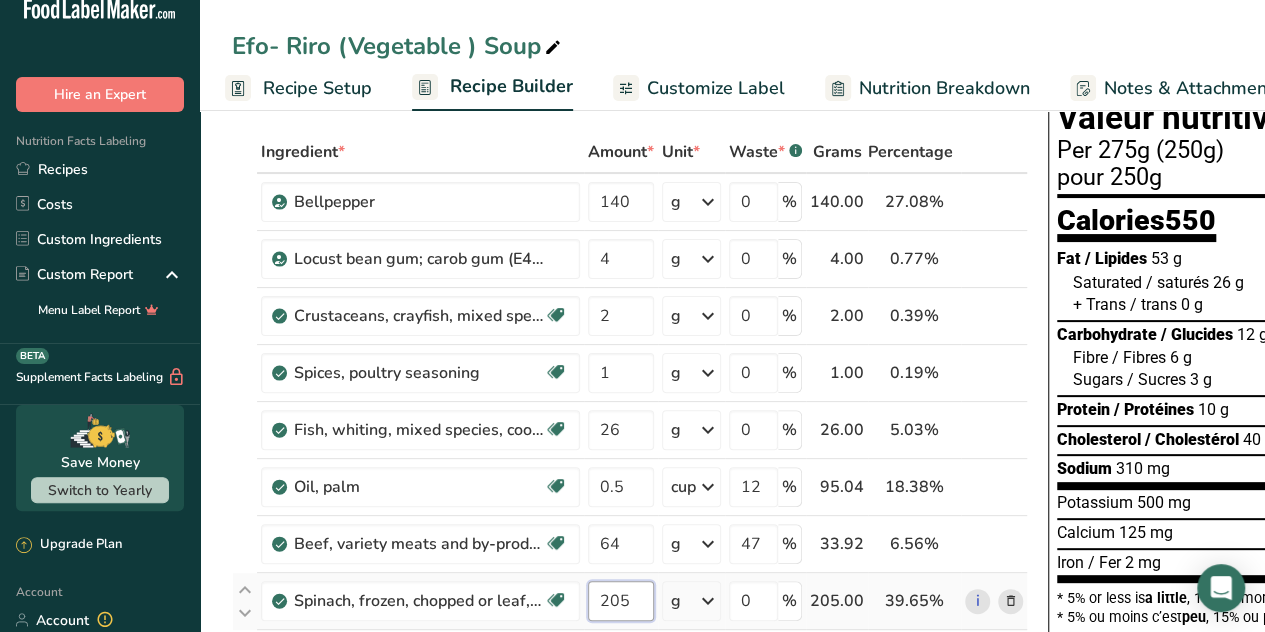 type on "205" 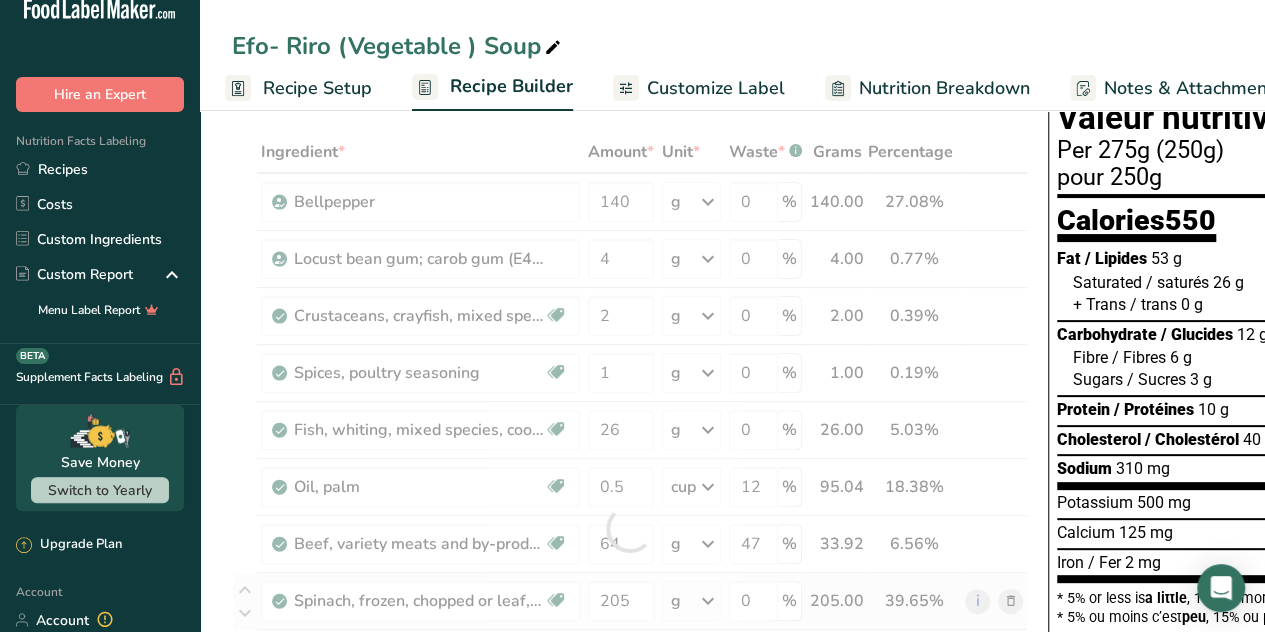 click on "Ingredient *
Amount *
Unit *
Waste *   .a-a{fill:#347362;}.b-a{fill:#fff;}          Grams
Percentage
Bellpepper
140
g
Weight Units
g
kg
mg
See more
Volume Units
l
Volume units require a density conversion. If you know your ingredient's density enter it below. Otherwise, click on "RIA" our AI Regulatory bot - she will be able to help you
0.3
lb/ft3
g/cm3
Confirm
mL
Volume units require a density conversion. If you know your ingredient's density enter it below. Otherwise, click on "RIA" our AI Regulatory bot - she will be able to help you
0.3
lb/ft3" at bounding box center [630, 528] 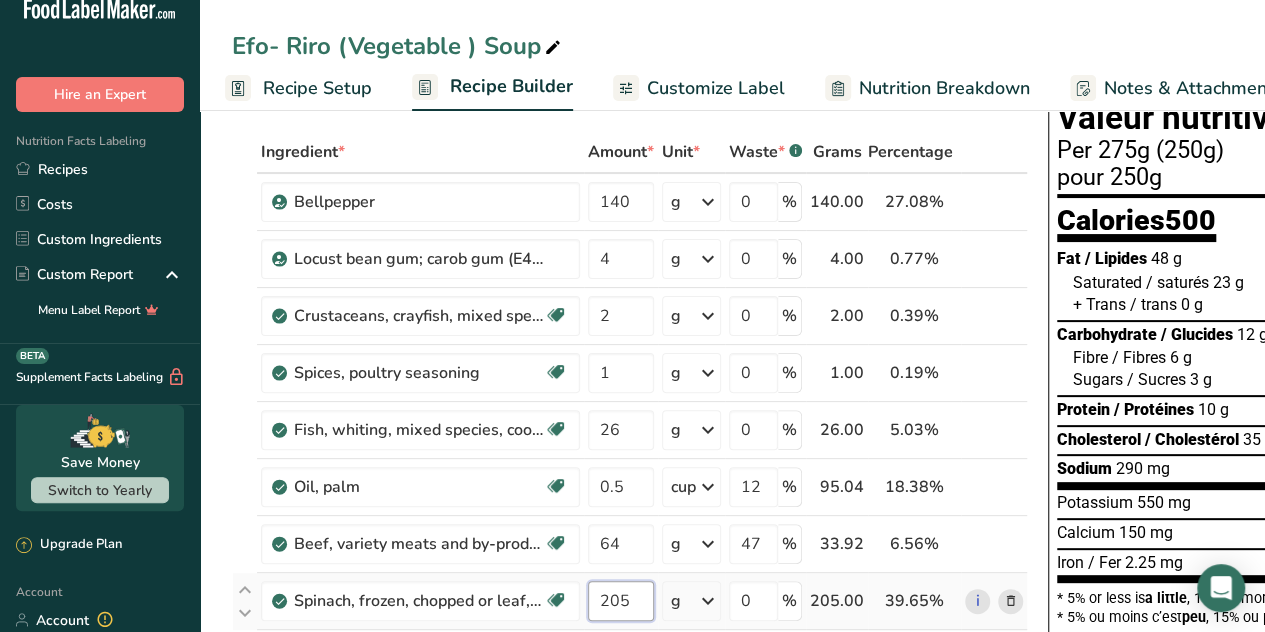 click on "205" at bounding box center (621, 601) 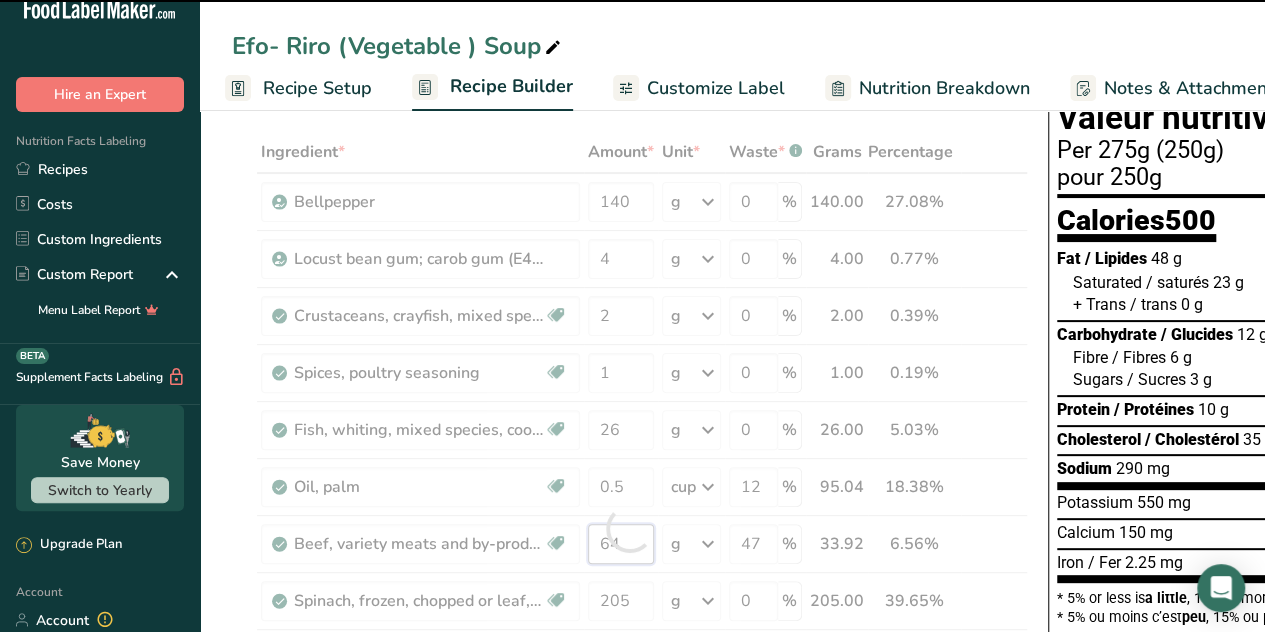 drag, startPoint x: 628, startPoint y: 532, endPoint x: 604, endPoint y: 545, distance: 27.294687 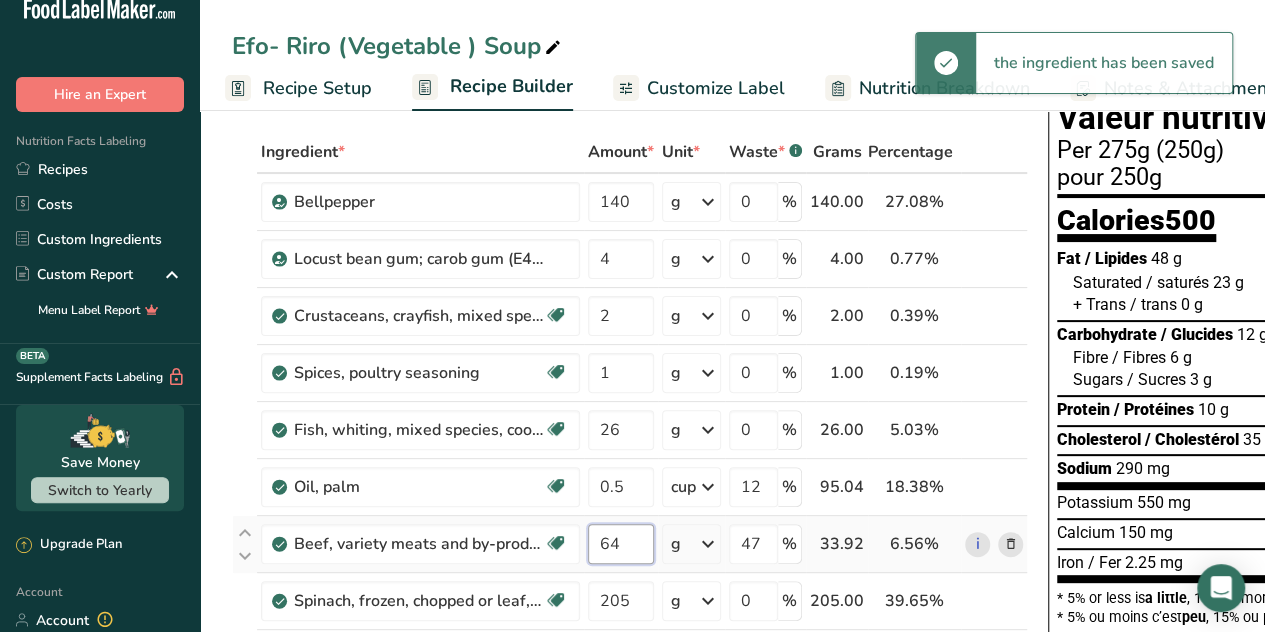 click on "64" at bounding box center [621, 544] 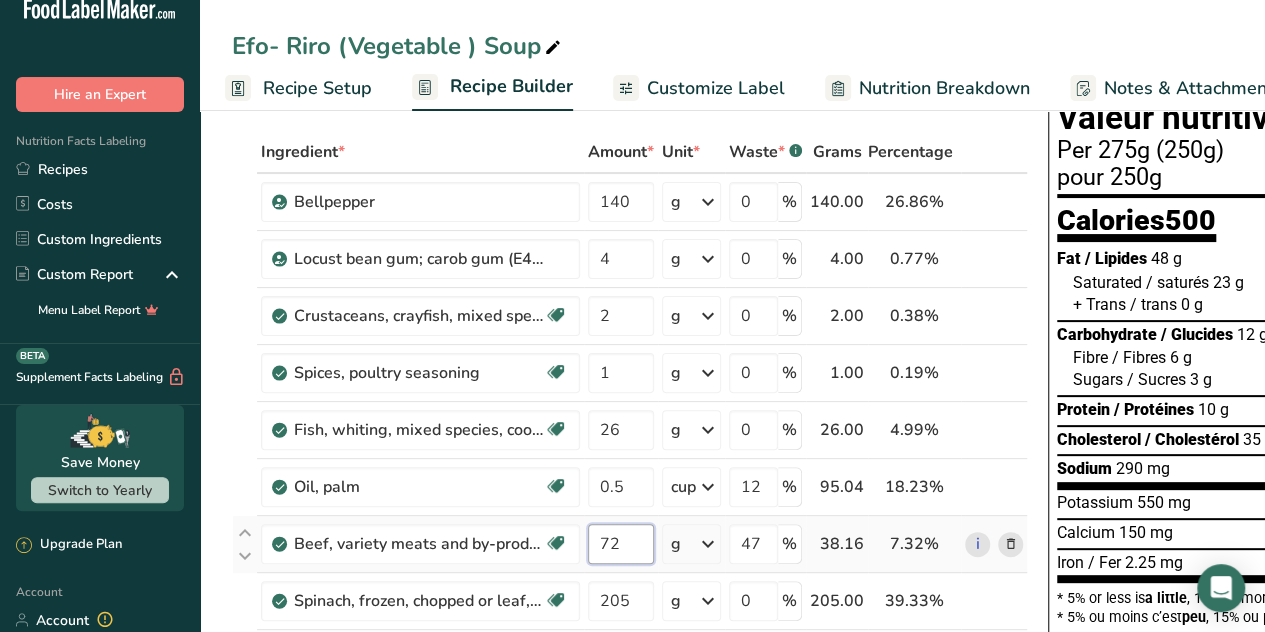 type on "72" 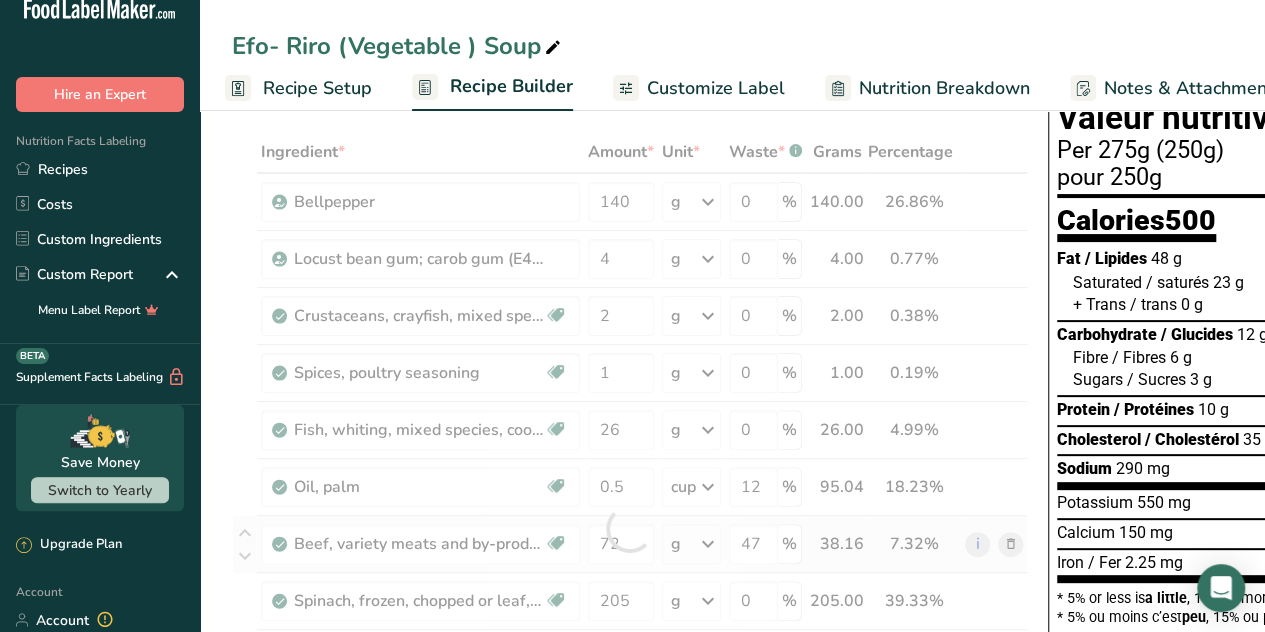 click on "Ingredient *
Amount *
Unit *
Waste *   .a-a{fill:#347362;}.b-a{fill:#fff;}          Grams
Percentage
Bellpepper
140
g
Weight Units
g
kg
mg
See more
Volume Units
l
Volume units require a density conversion. If you know your ingredient's density enter it below. Otherwise, click on "RIA" our AI Regulatory bot - she will be able to help you
0.3
lb/ft3
g/cm3
Confirm
mL
Volume units require a density conversion. If you know your ingredient's density enter it below. Otherwise, click on "RIA" our AI Regulatory bot - she will be able to help you
0.3
lb/ft3" at bounding box center (630, 528) 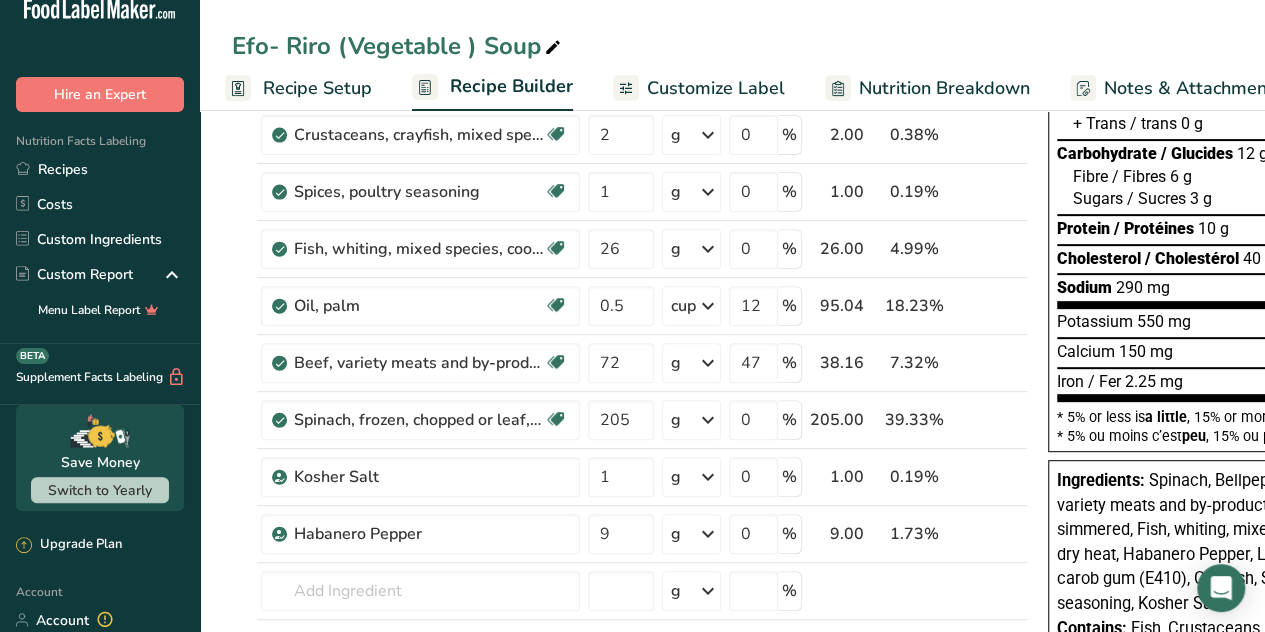 scroll, scrollTop: 218, scrollLeft: 0, axis: vertical 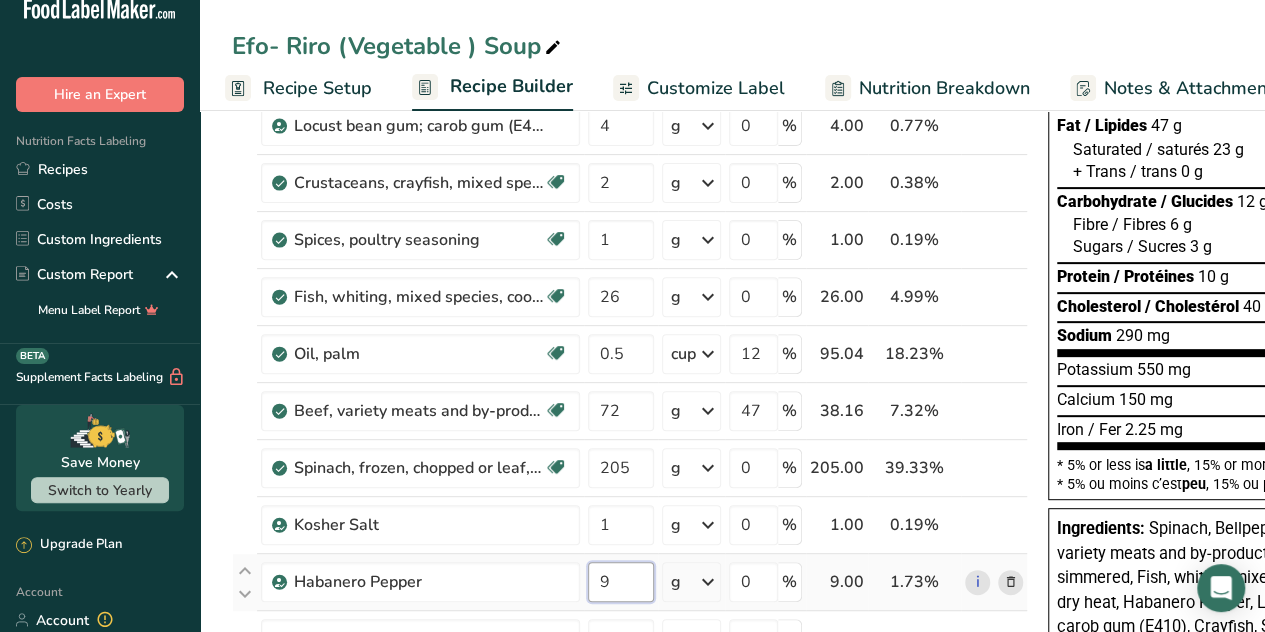 drag, startPoint x: 632, startPoint y: 585, endPoint x: 583, endPoint y: 589, distance: 49.162994 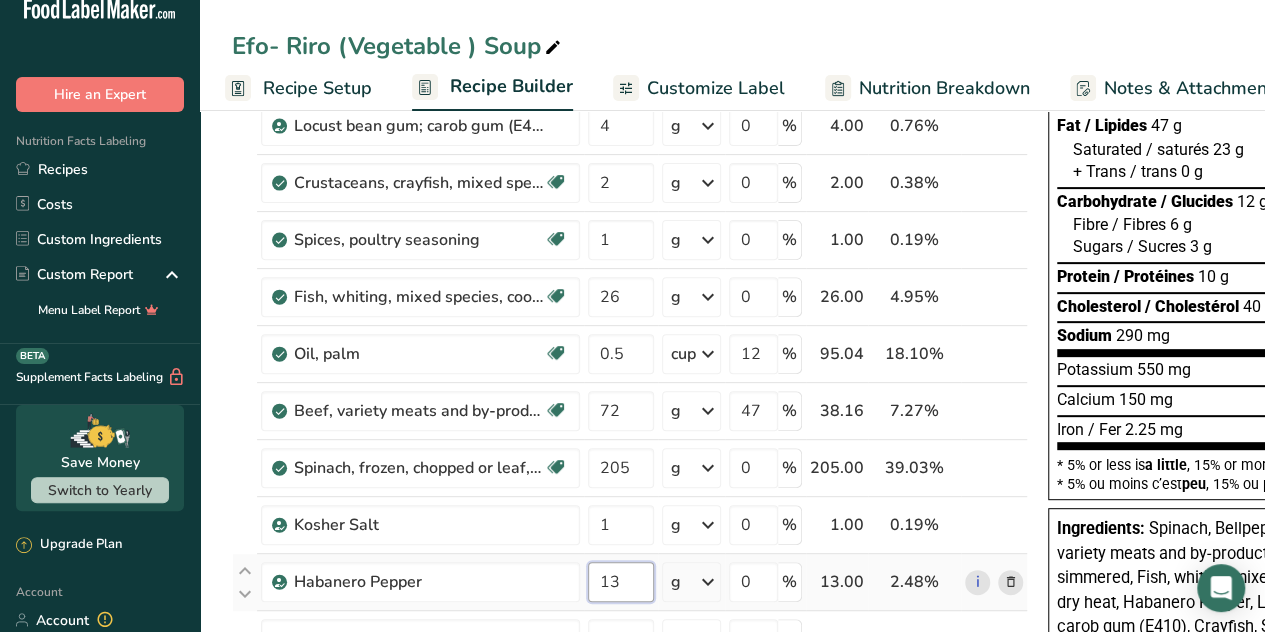 type on "13" 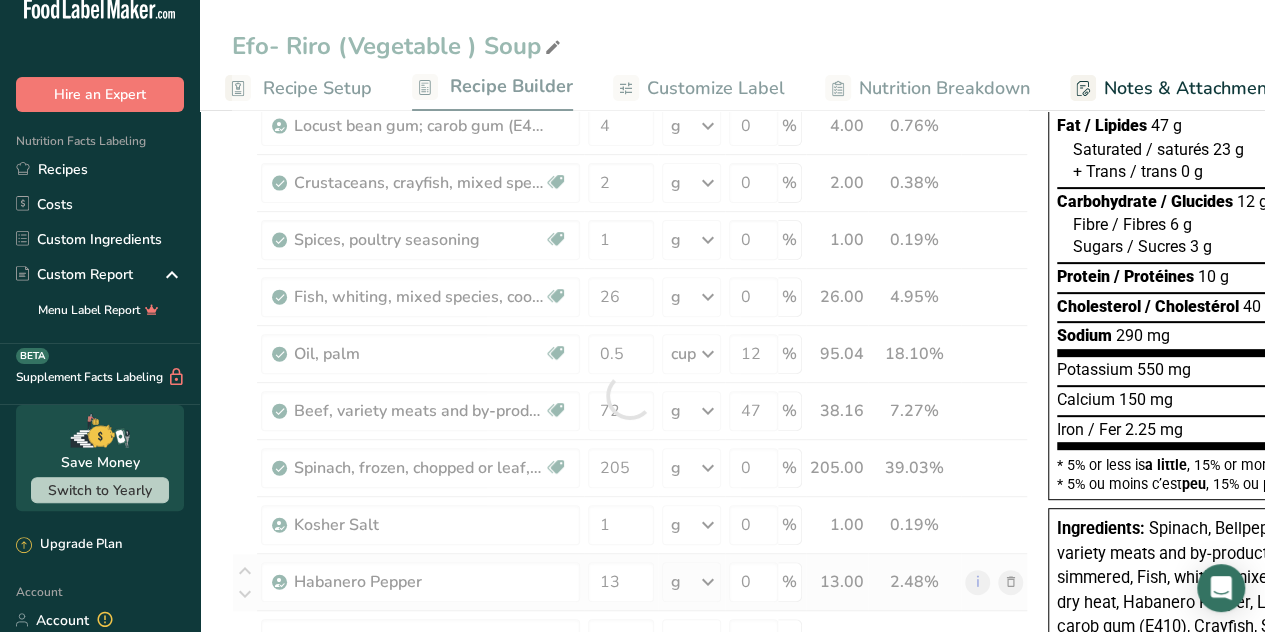 click on "Ingredient *
Amount *
Unit *
Waste *   .a-a{fill:#347362;}.b-a{fill:#fff;}          Grams
Percentage
Bellpepper
140
g
Weight Units
g
kg
mg
See more
Volume Units
l
Volume units require a density conversion. If you know your ingredient's density enter it below. Otherwise, click on "RIA" our AI Regulatory bot - she will be able to help you
0.3
lb/ft3
g/cm3
Confirm
mL
Volume units require a density conversion. If you know your ingredient's density enter it below. Otherwise, click on "RIA" our AI Regulatory bot - she will be able to help you
0.3
lb/ft3" at bounding box center [630, 395] 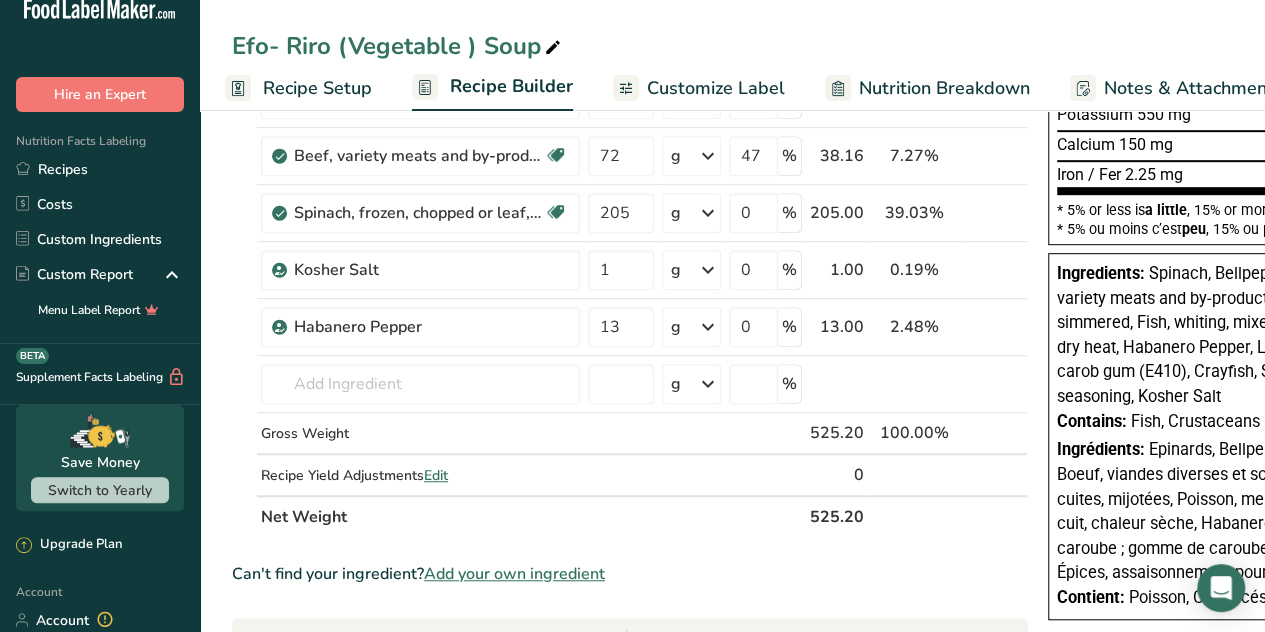 scroll, scrollTop: 485, scrollLeft: 0, axis: vertical 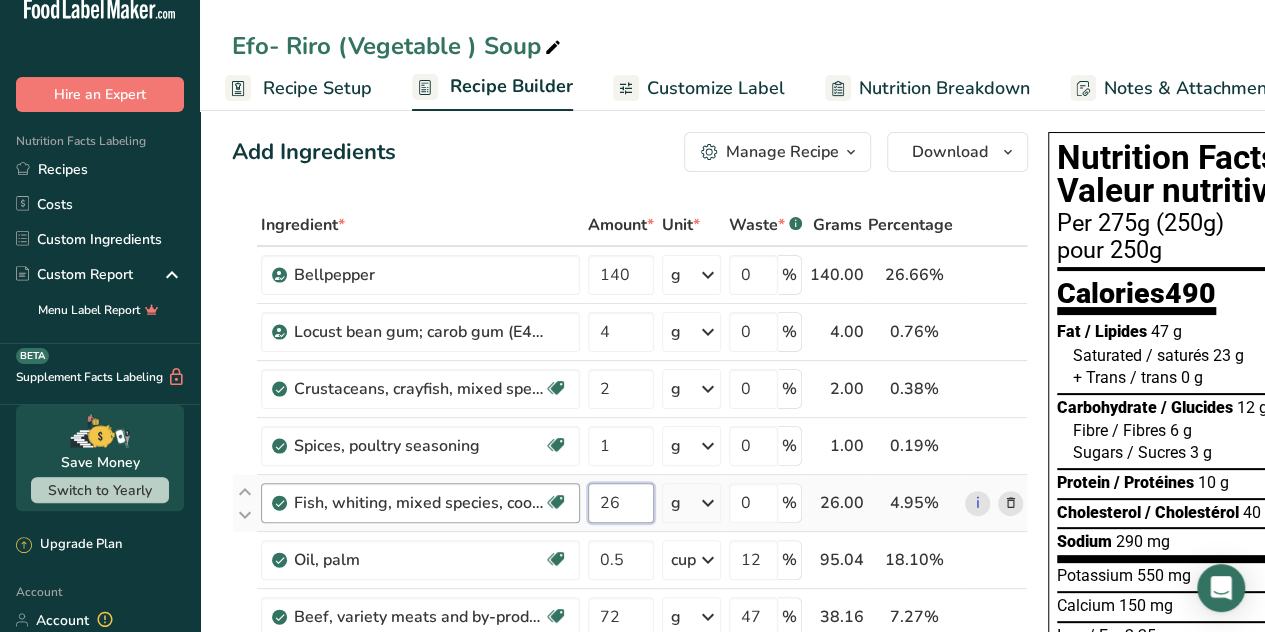 drag, startPoint x: 628, startPoint y: 507, endPoint x: 575, endPoint y: 520, distance: 54.571056 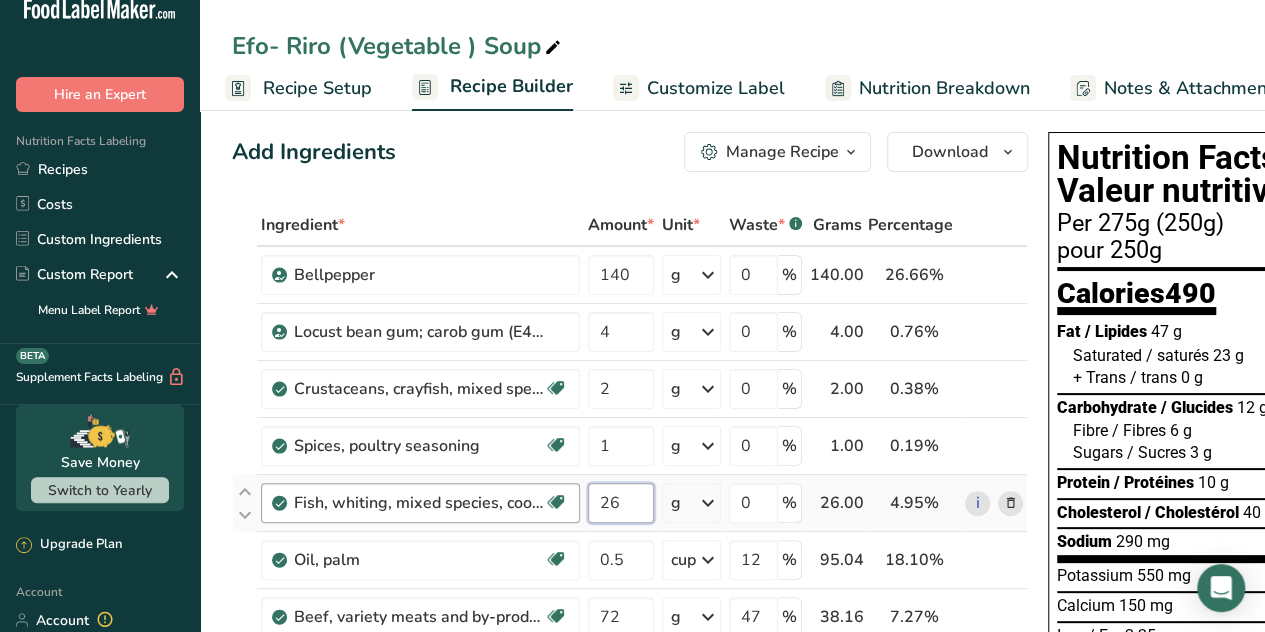 click on "Fish, whiting, mixed species, cooked, dry heat
Source of Omega 3
Dairy free
Gluten free
Soy free
26
g
Portions
1 fillet
3 oz
Weight Units
g
kg
mg
See more
Volume Units
l
Volume units require a density conversion. If you know your ingredient's density enter it below. Otherwise, click on "RIA" our AI Regulatory bot - she will be able to help you
lb/ft3
g/cm3
Confirm
mL
Volume units require a density conversion. If you know your ingredient's density enter it below. Otherwise, click on "RIA" our AI Regulatory bot - she will be able to help you" at bounding box center [630, 503] 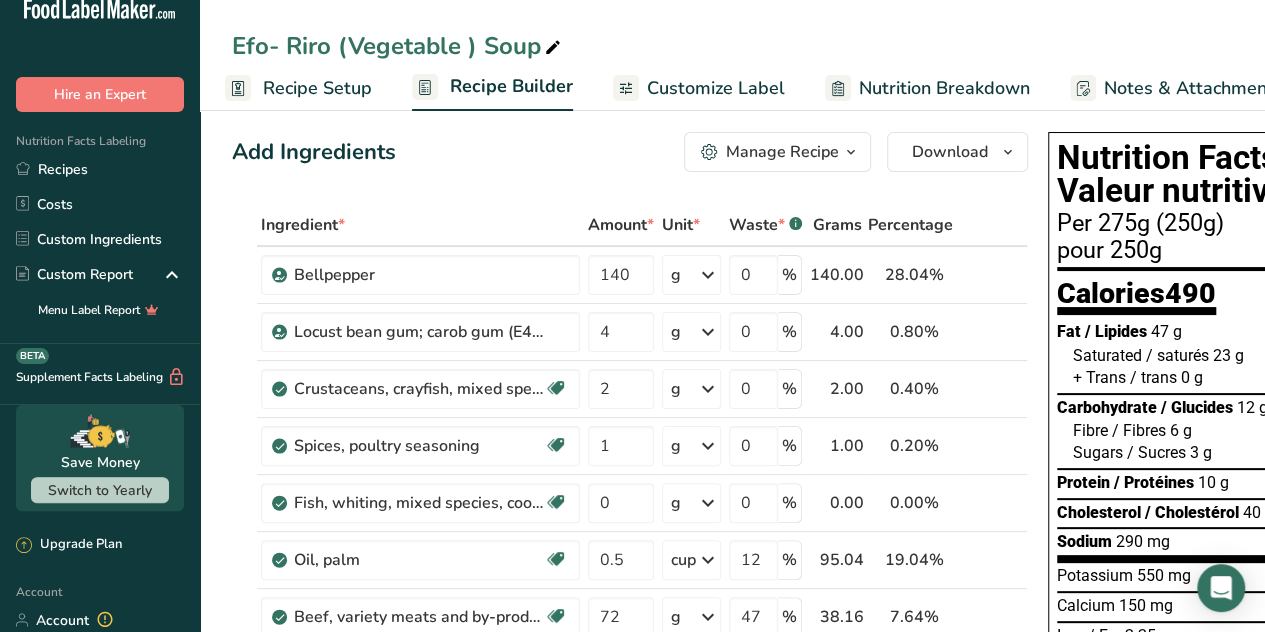 click on "Ingredient *
Amount *
Unit *
Waste *   .a-a{fill:#347362;}.b-a{fill:#fff;}          Grams
Percentage
Bellpepper
140
g
Weight Units
g
kg
mg
See more
Volume Units
l
Volume units require a density conversion. If you know your ingredient's density enter it below. Otherwise, click on "RIA" our AI Regulatory bot - she will be able to help you
0.3
lb/ft3
g/cm3
Confirm
mL
Volume units require a density conversion. If you know your ingredient's density enter it below. Otherwise, click on "RIA" our AI Regulatory bot - she will be able to help you
0.3
lb/ft3" at bounding box center [630, 601] 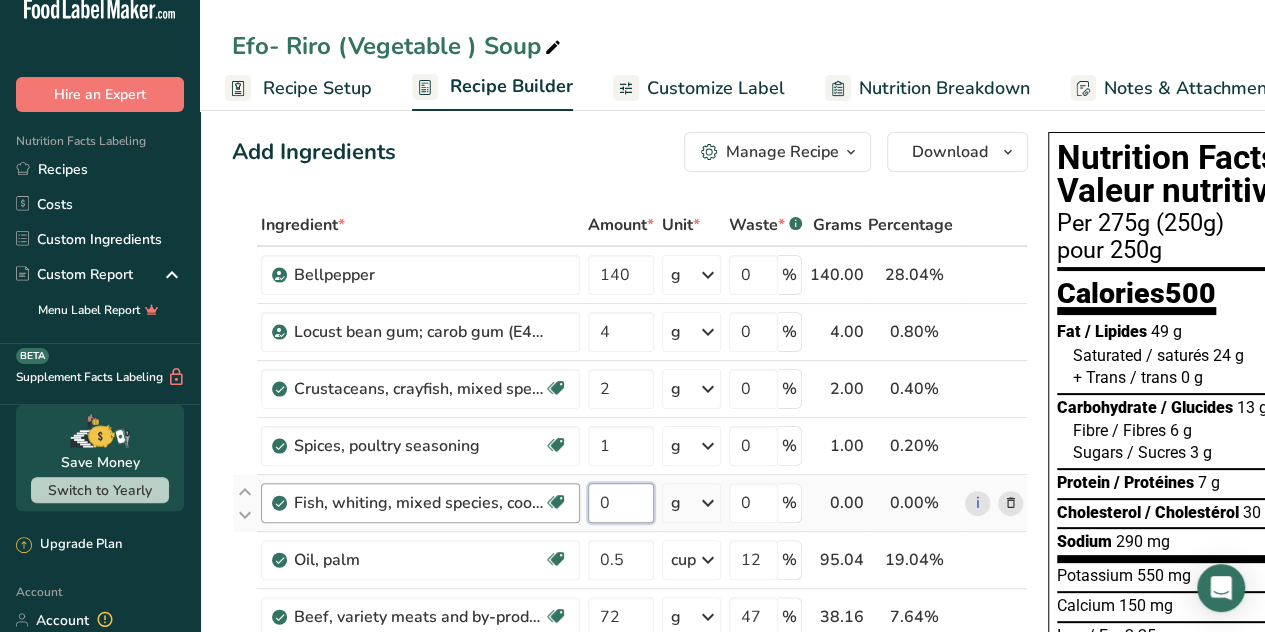 drag, startPoint x: 620, startPoint y: 492, endPoint x: 560, endPoint y: 518, distance: 65.39113 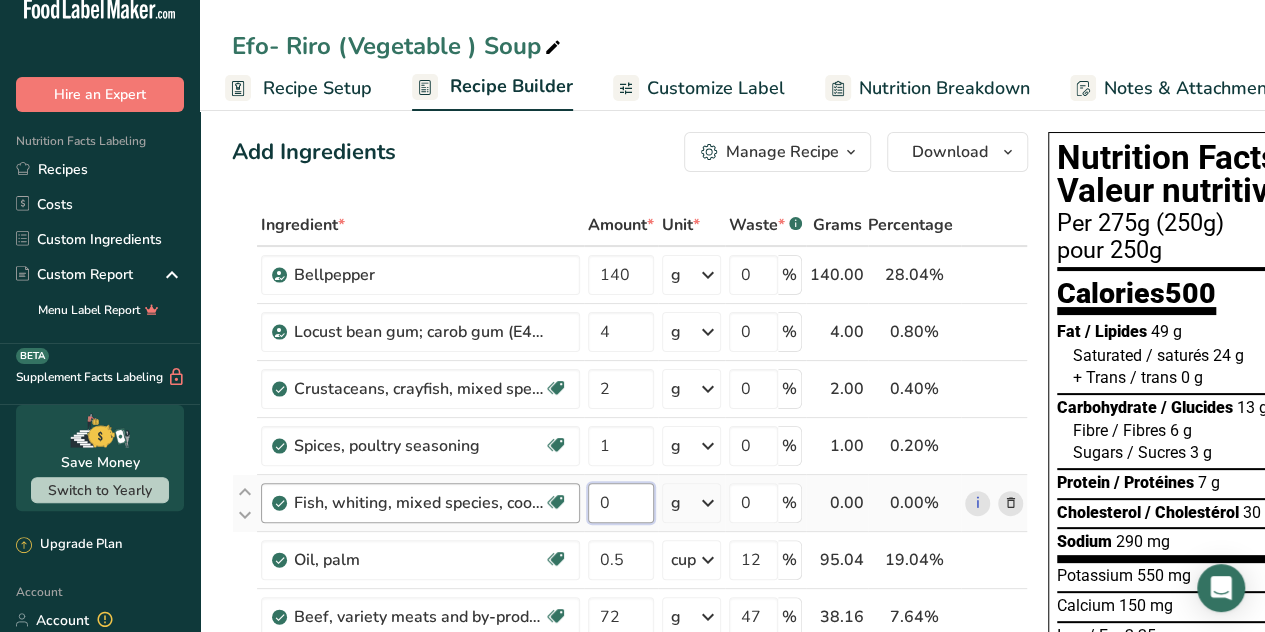 click on "Fish, whiting, mixed species, cooked, dry heat
Source of Omega 3
Dairy free
Gluten free
Soy free
0
g
Portions
1 fillet
3 oz
Weight Units
g
kg
mg
See more
Volume Units
l
Volume units require a density conversion. If you know your ingredient's density enter it below. Otherwise, click on "RIA" our AI Regulatory bot - she will be able to help you
lb/ft3
g/cm3
Confirm
mL
Volume units require a density conversion. If you know your ingredient's density enter it below. Otherwise, click on "RIA" our AI Regulatory bot - she will be able to help you" at bounding box center (630, 503) 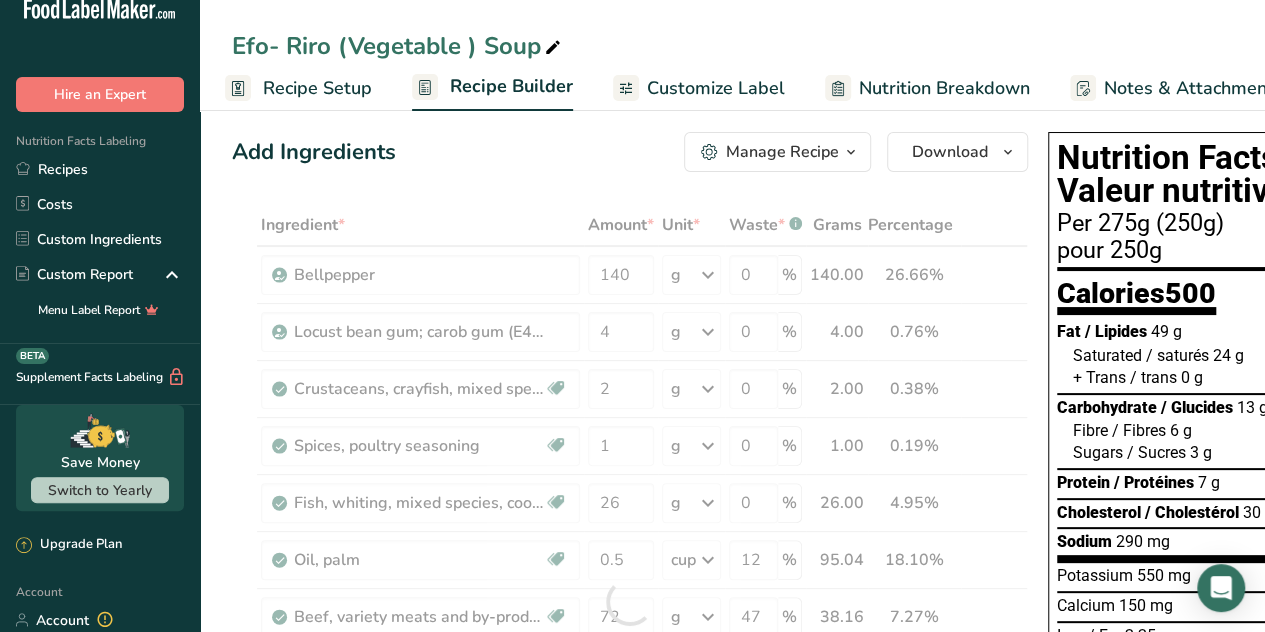 click on "Add Ingredients
Manage Recipe         Delete Recipe           Duplicate Recipe             Scale Recipe             Save as Sub-Recipe   .a-a{fill:#347362;}.b-a{fill:#fff;}                               Nutrition Breakdown                 Recipe Card
NEW
[MEDICAL_DATA] Pattern Report             Activity History
Download
Choose your preferred label style
Standard FDA label
Standard FDA label
The most common format for nutrition facts labels in compliance with the FDA's typeface, style and requirements
Tabular FDA label
A label format compliant with the FDA regulations presented in a tabular (horizontal) display.
Linear FDA label
A simple linear display for small sized packages.
Simplified FDA label" at bounding box center [630, 152] 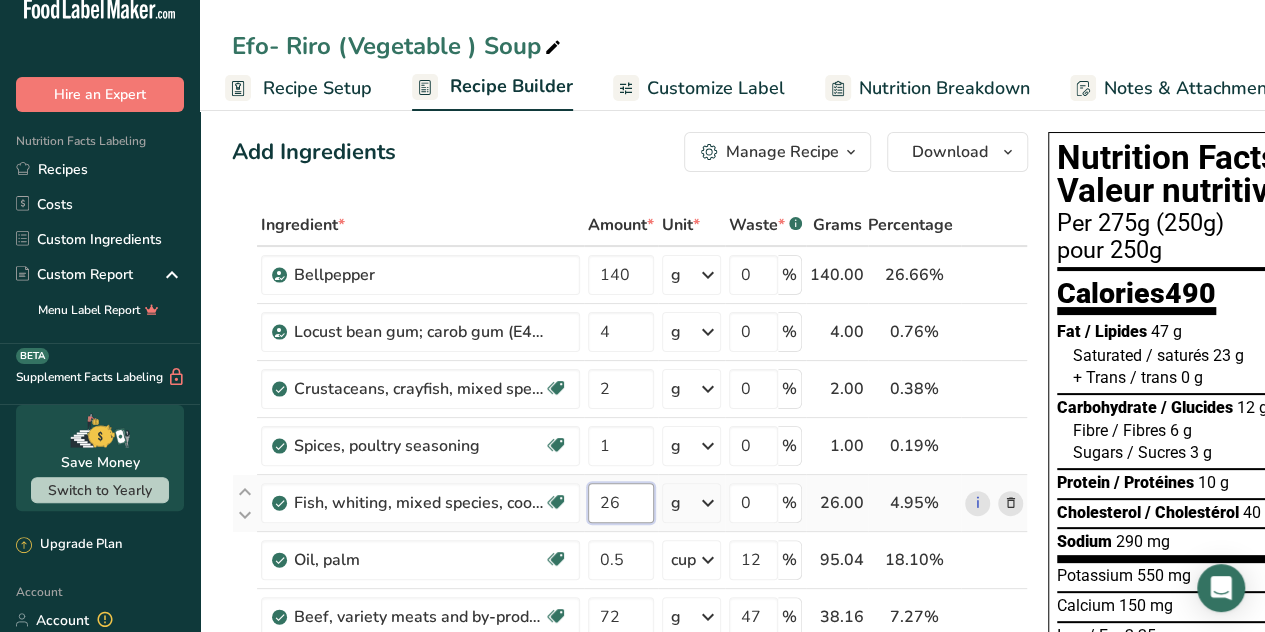 drag, startPoint x: 634, startPoint y: 501, endPoint x: 596, endPoint y: 505, distance: 38.209946 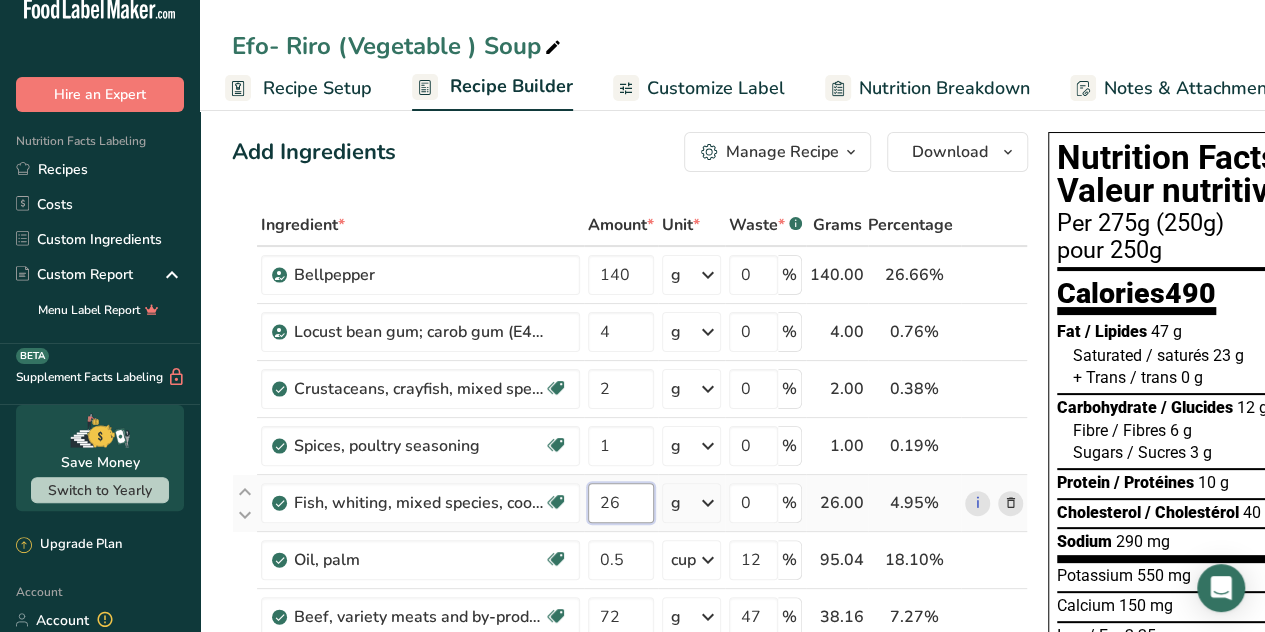 click on "26" at bounding box center (621, 503) 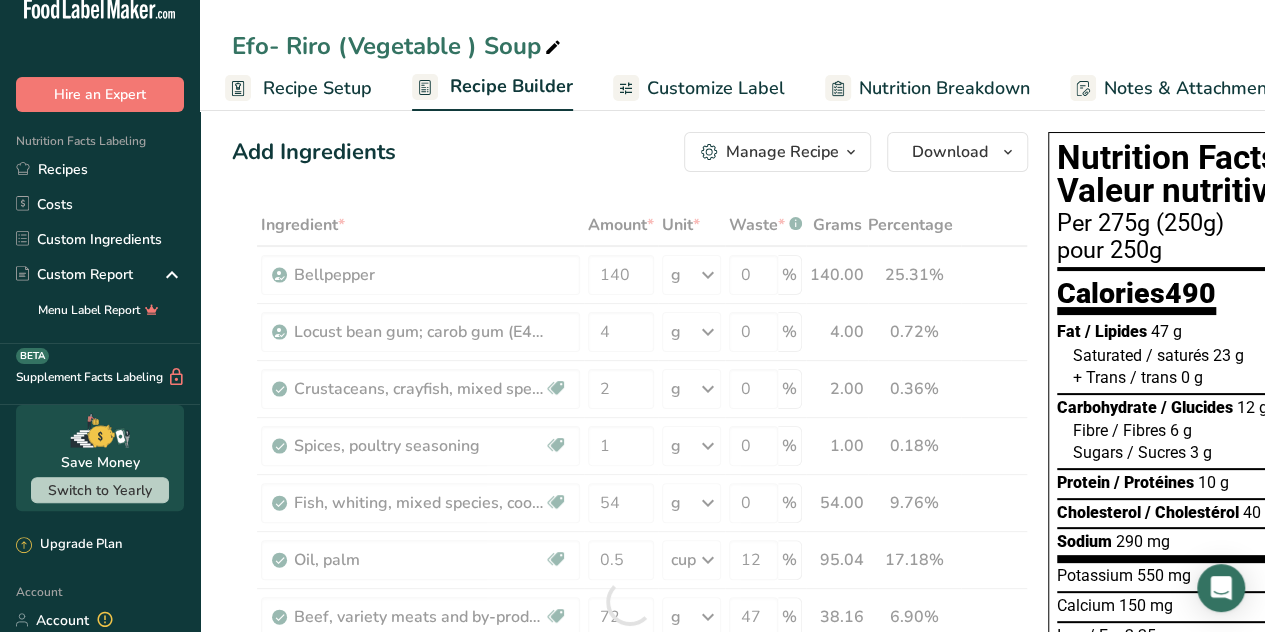 click on "Add Ingredients
Manage Recipe         Delete Recipe           Duplicate Recipe             Scale Recipe             Save as Sub-Recipe   .a-a{fill:#347362;}.b-a{fill:#fff;}                               Nutrition Breakdown                 Recipe Card
NEW
[MEDICAL_DATA] Pattern Report             Activity History
Download
Choose your preferred label style
Standard FDA label
Standard FDA label
The most common format for nutrition facts labels in compliance with the FDA's typeface, style and requirements
Tabular FDA label
A label format compliant with the FDA regulations presented in a tabular (horizontal) display.
Linear FDA label
A simple linear display for small sized packages.
Simplified FDA label" at bounding box center (636, 891) 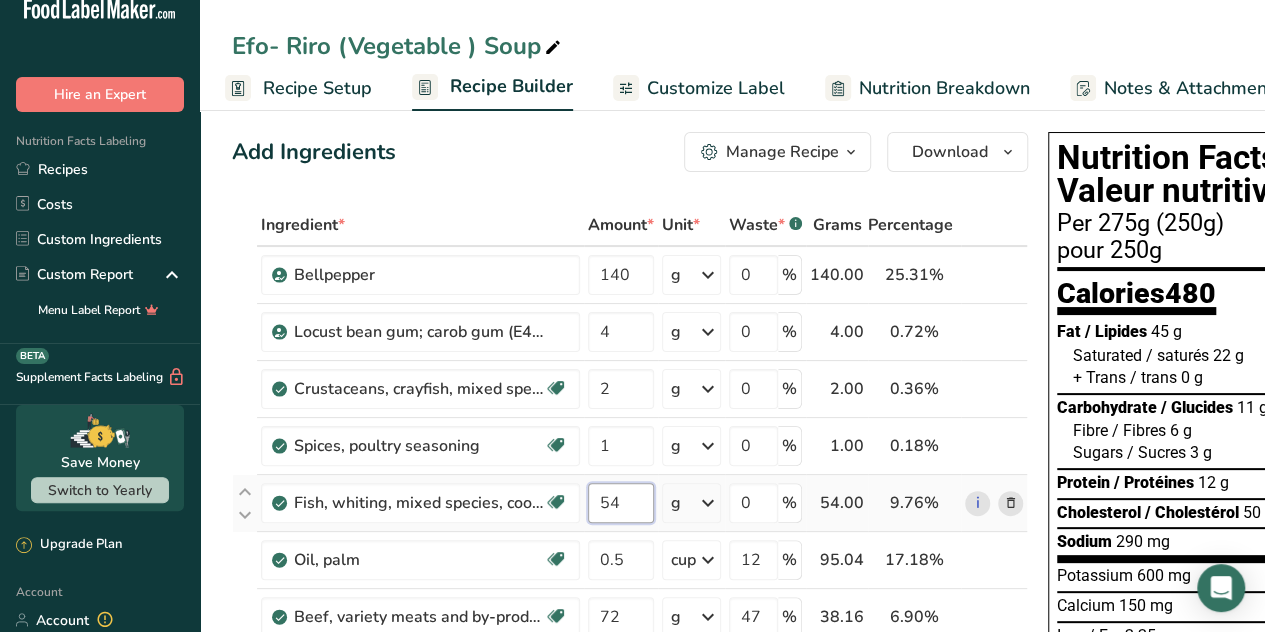 drag, startPoint x: 626, startPoint y: 503, endPoint x: 584, endPoint y: 519, distance: 44.94441 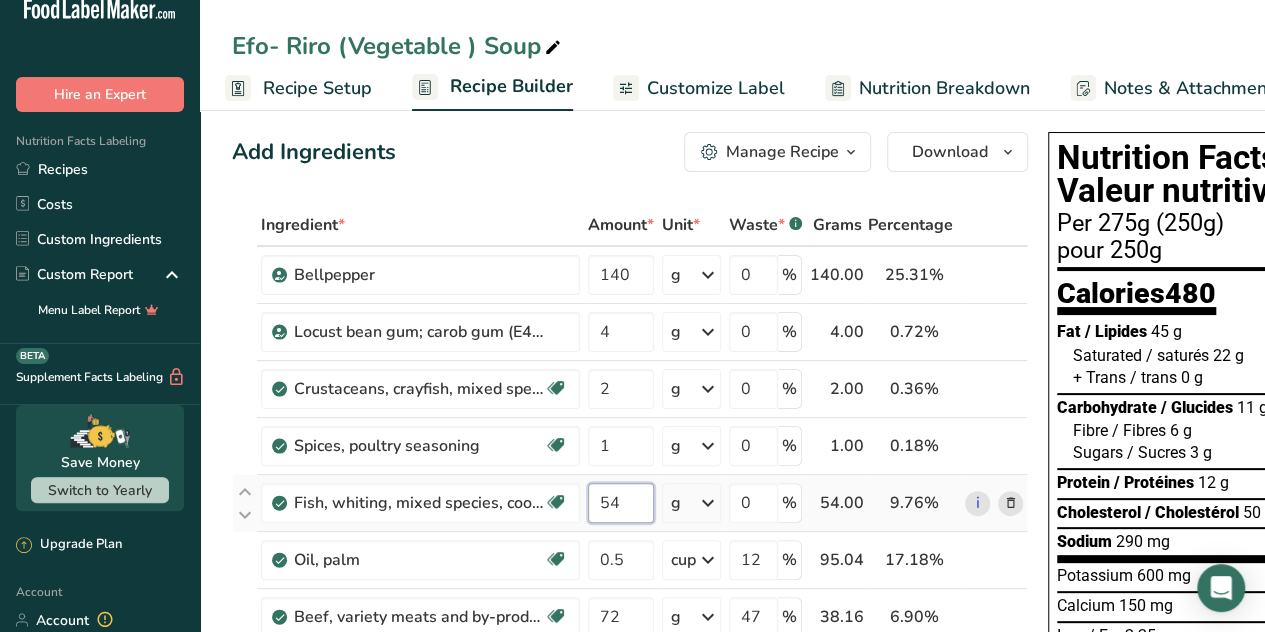 click on "54" at bounding box center (621, 503) 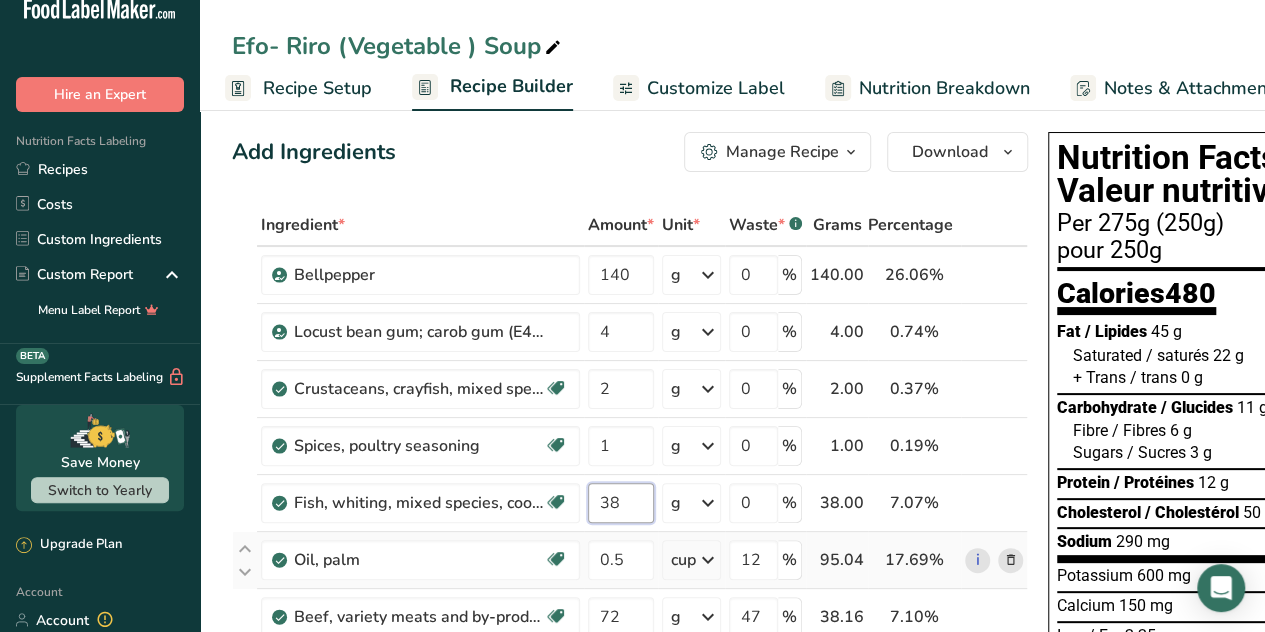 type on "38" 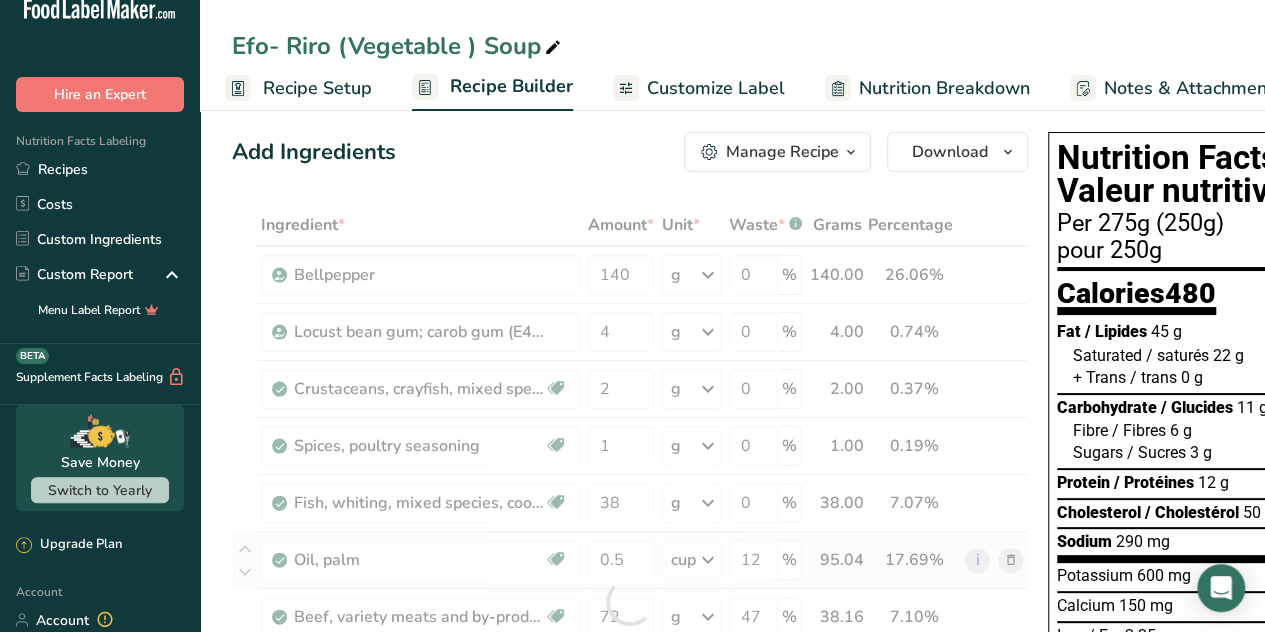 click on "Ingredient *
Amount *
Unit *
Waste *   .a-a{fill:#347362;}.b-a{fill:#fff;}          Grams
Percentage
Bellpepper
140
g
Weight Units
g
kg
mg
See more
Volume Units
l
Volume units require a density conversion. If you know your ingredient's density enter it below. Otherwise, click on "RIA" our AI Regulatory bot - she will be able to help you
0.3
lb/ft3
g/cm3
Confirm
mL
Volume units require a density conversion. If you know your ingredient's density enter it below. Otherwise, click on "RIA" our AI Regulatory bot - she will be able to help you
0.3
lb/ft3" at bounding box center (630, 601) 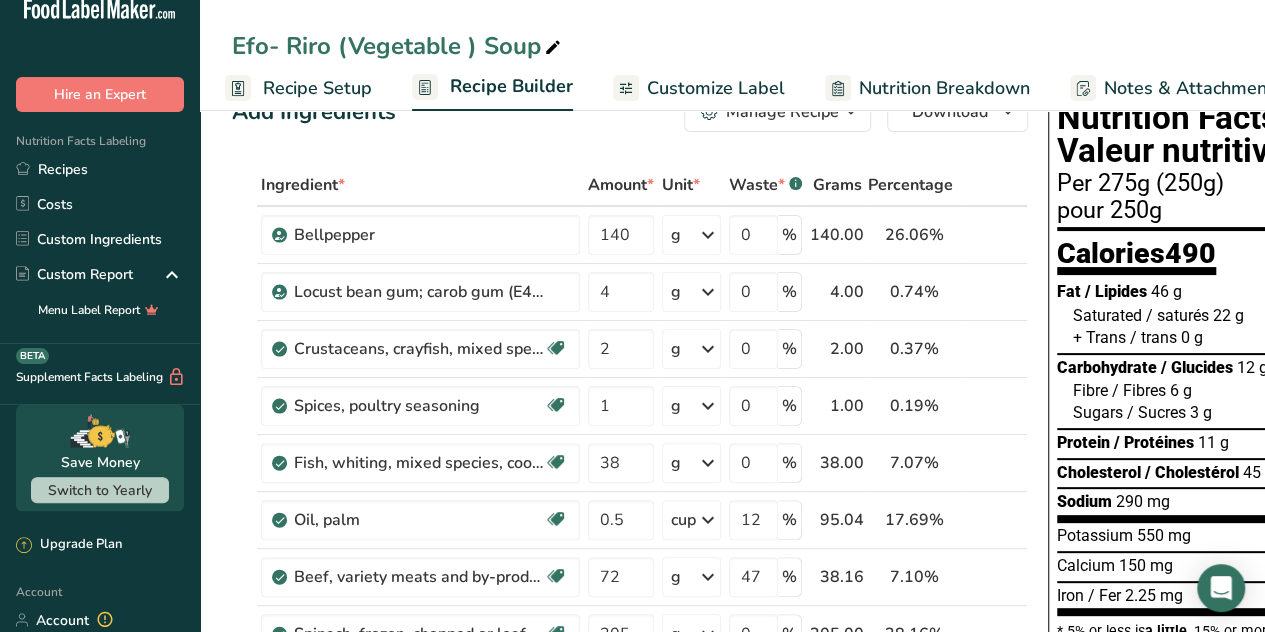 scroll, scrollTop: 59, scrollLeft: 0, axis: vertical 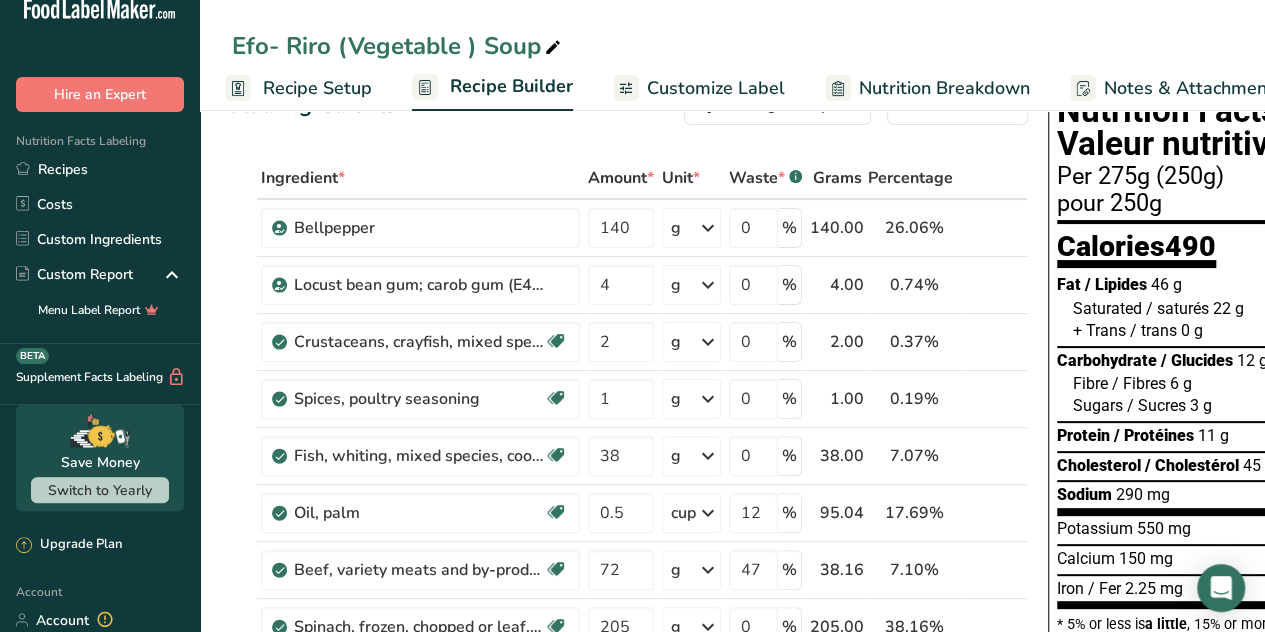 drag, startPoint x: 1223, startPoint y: 245, endPoint x: 1170, endPoint y: 267, distance: 57.384666 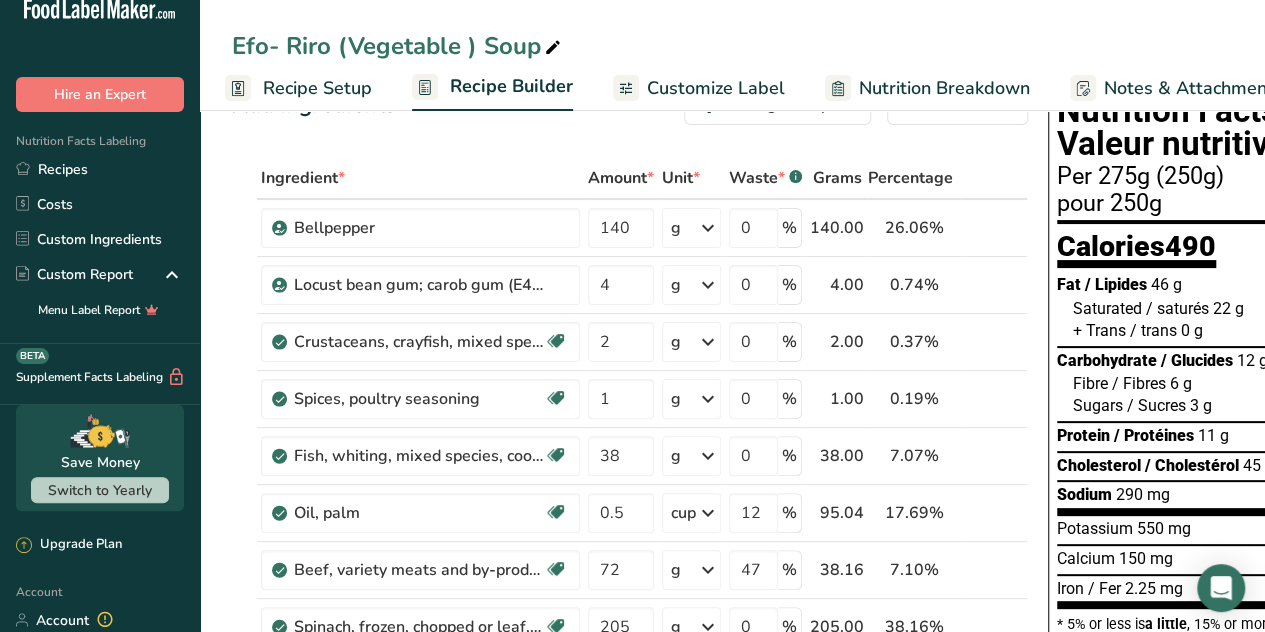click on "Calories
490
% Daily Value *
% valeur quotidienne *" at bounding box center (1240, 246) 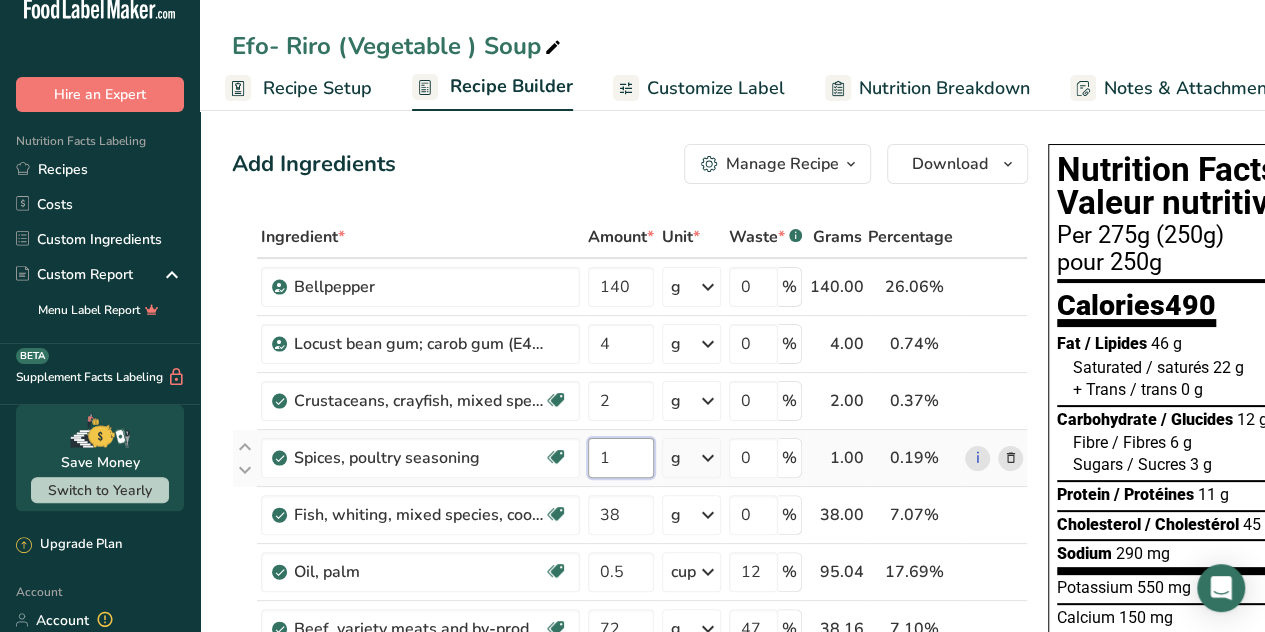 drag, startPoint x: 625, startPoint y: 455, endPoint x: 525, endPoint y: 479, distance: 102.83968 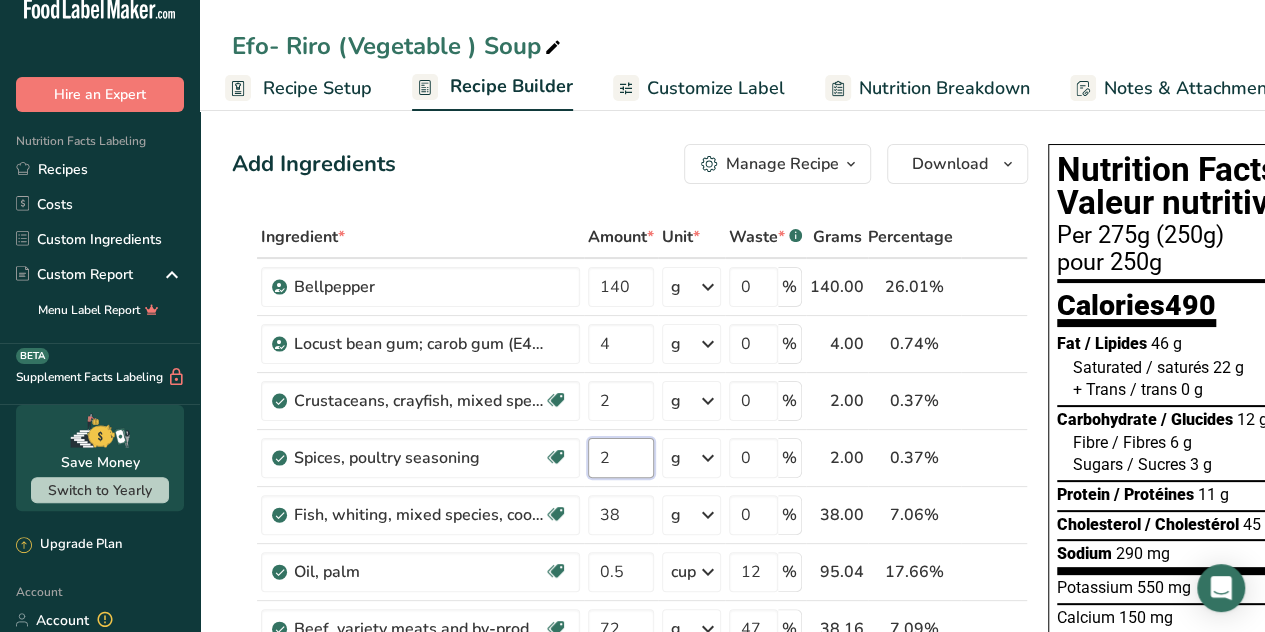 type on "2" 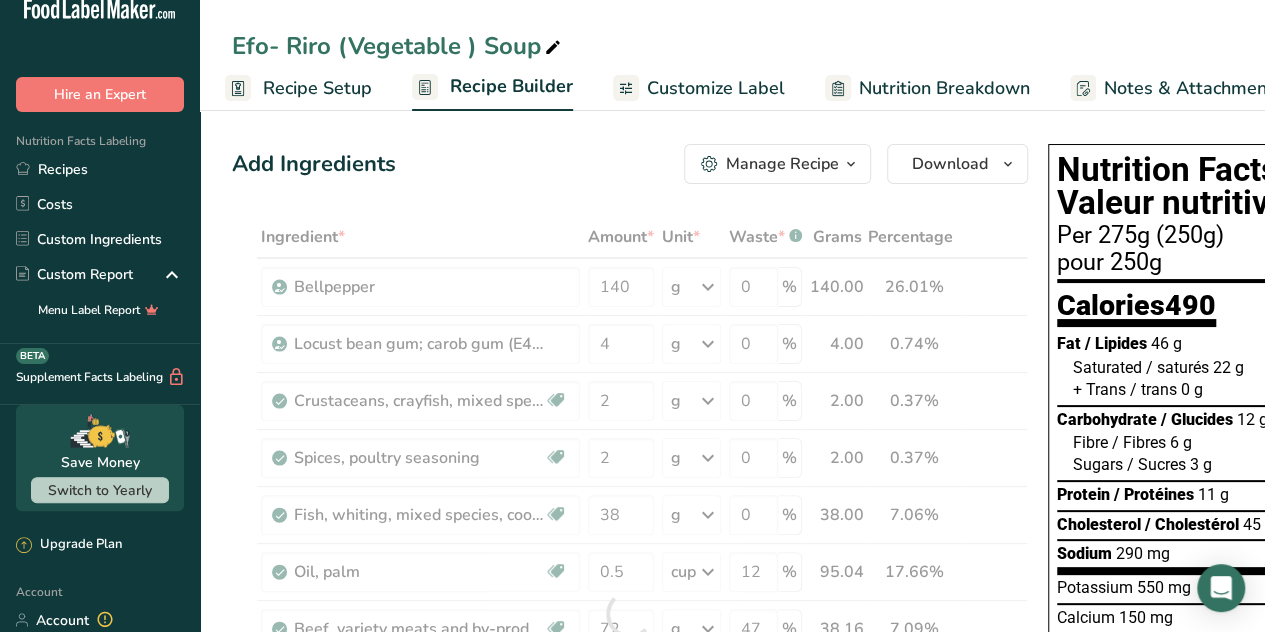 click on "Add Ingredients
Manage Recipe         Delete Recipe           Duplicate Recipe             Scale Recipe             Save as Sub-Recipe   .a-a{fill:#347362;}.b-a{fill:#fff;}                               Nutrition Breakdown                 Recipe Card
NEW
[MEDICAL_DATA] Pattern Report             Activity History
Download
Choose your preferred label style
Standard FDA label
Standard FDA label
The most common format for nutrition facts labels in compliance with the FDA's typeface, style and requirements
Tabular FDA label
A label format compliant with the FDA regulations presented in a tabular (horizontal) display.
Linear FDA label
A simple linear display for small sized packages.
Simplified FDA label" at bounding box center [636, 903] 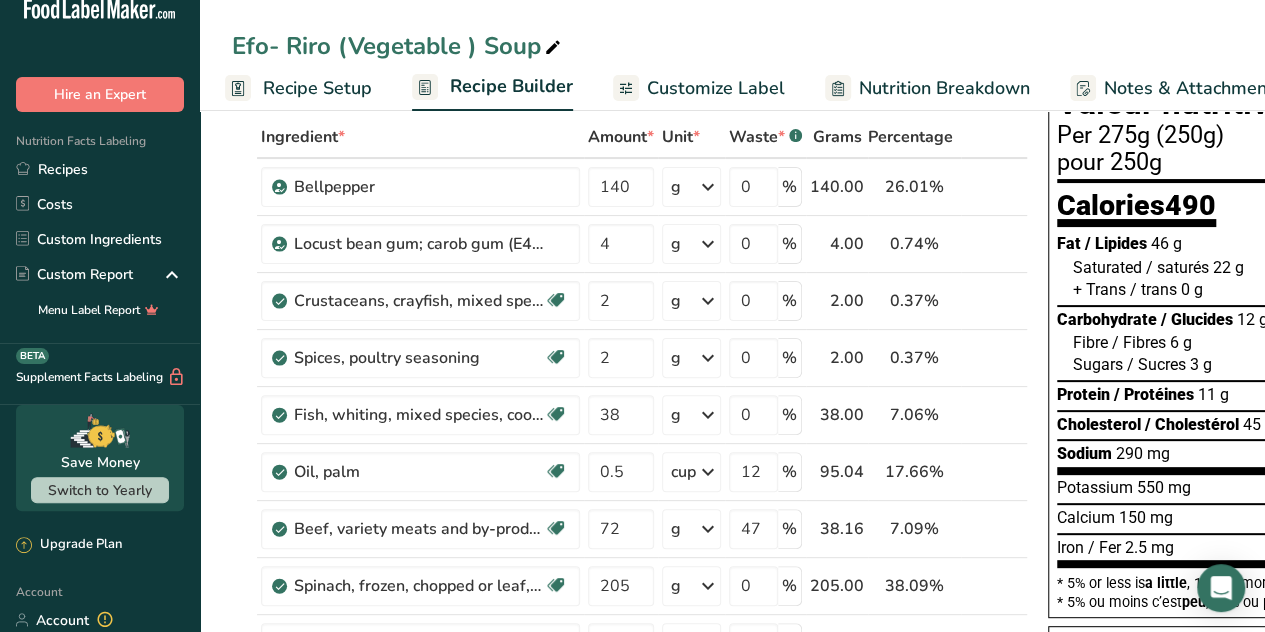 scroll, scrollTop: 104, scrollLeft: 0, axis: vertical 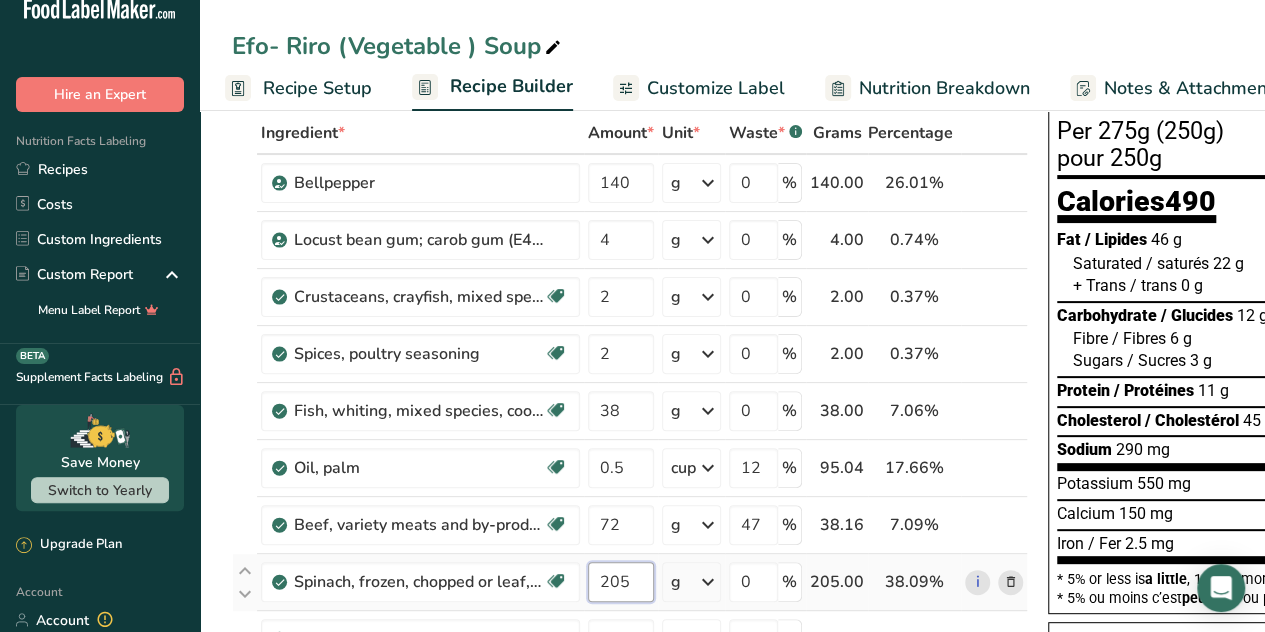 drag, startPoint x: 645, startPoint y: 584, endPoint x: 584, endPoint y: 591, distance: 61.400326 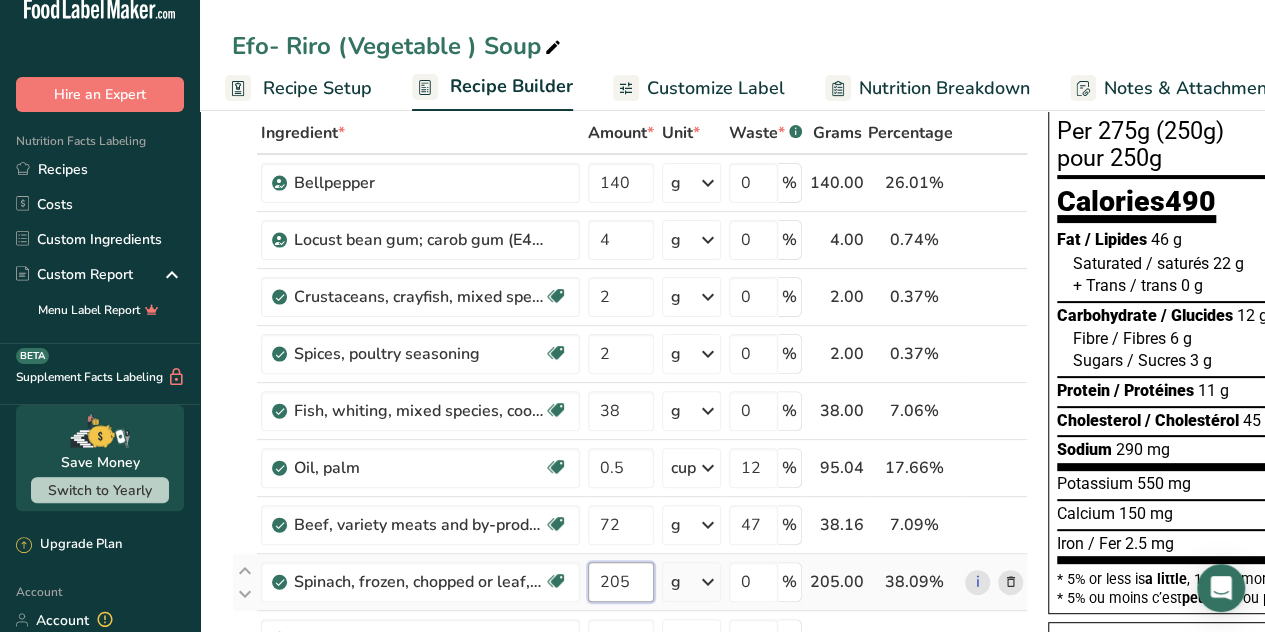 click on "205" at bounding box center (621, 582) 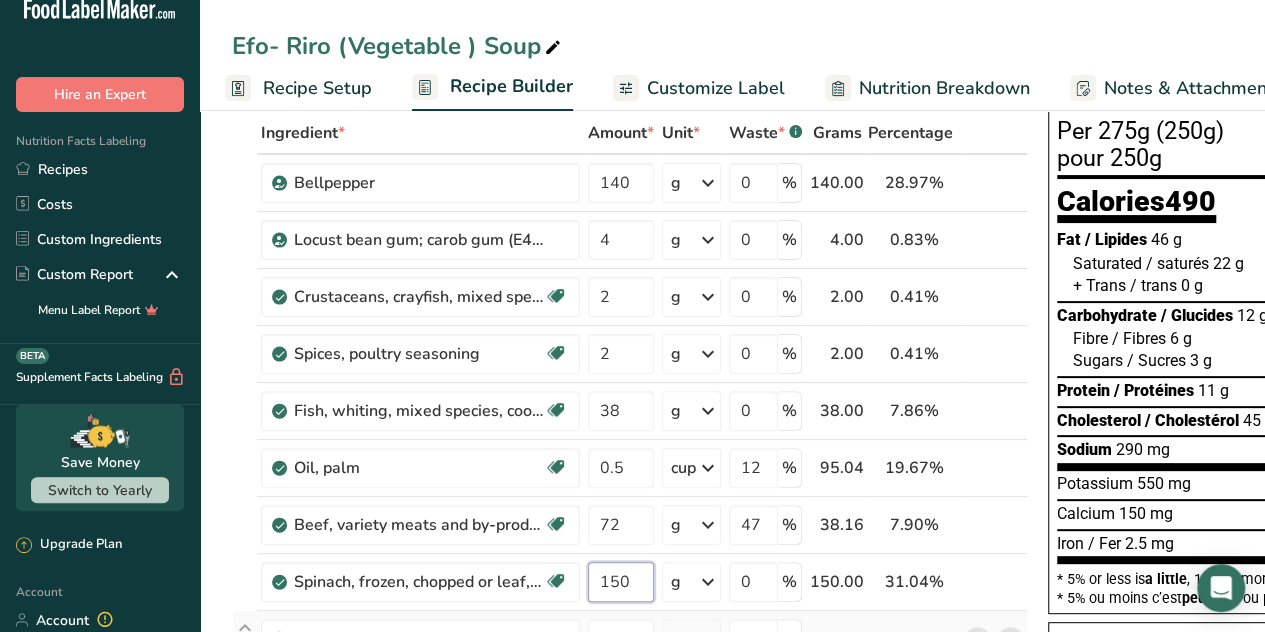 type on "150" 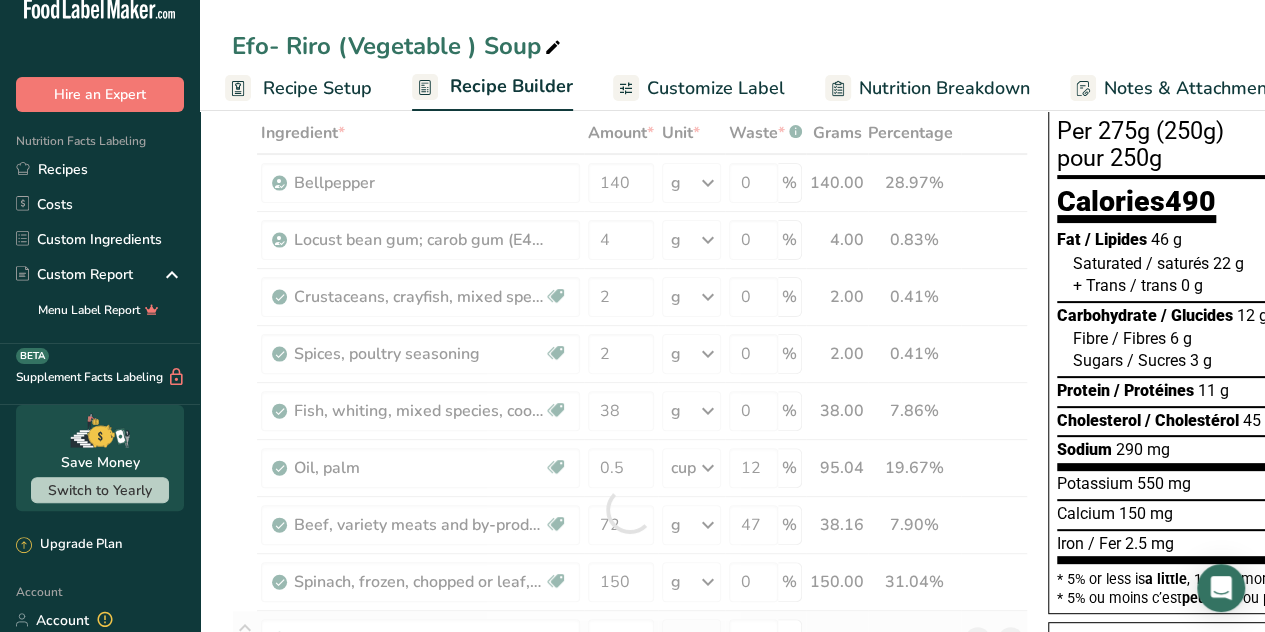 click on "Ingredient *
Amount *
Unit *
Waste *   .a-a{fill:#347362;}.b-a{fill:#fff;}          Grams
Percentage
Bellpepper
140
g
Weight Units
g
kg
mg
See more
Volume Units
l
Volume units require a density conversion. If you know your ingredient's density enter it below. Otherwise, click on "RIA" our AI Regulatory bot - she will be able to help you
0.3
lb/ft3
g/cm3
Confirm
mL
Volume units require a density conversion. If you know your ingredient's density enter it below. Otherwise, click on "RIA" our AI Regulatory bot - she will be able to help you
0.3
lb/ft3" at bounding box center [630, 509] 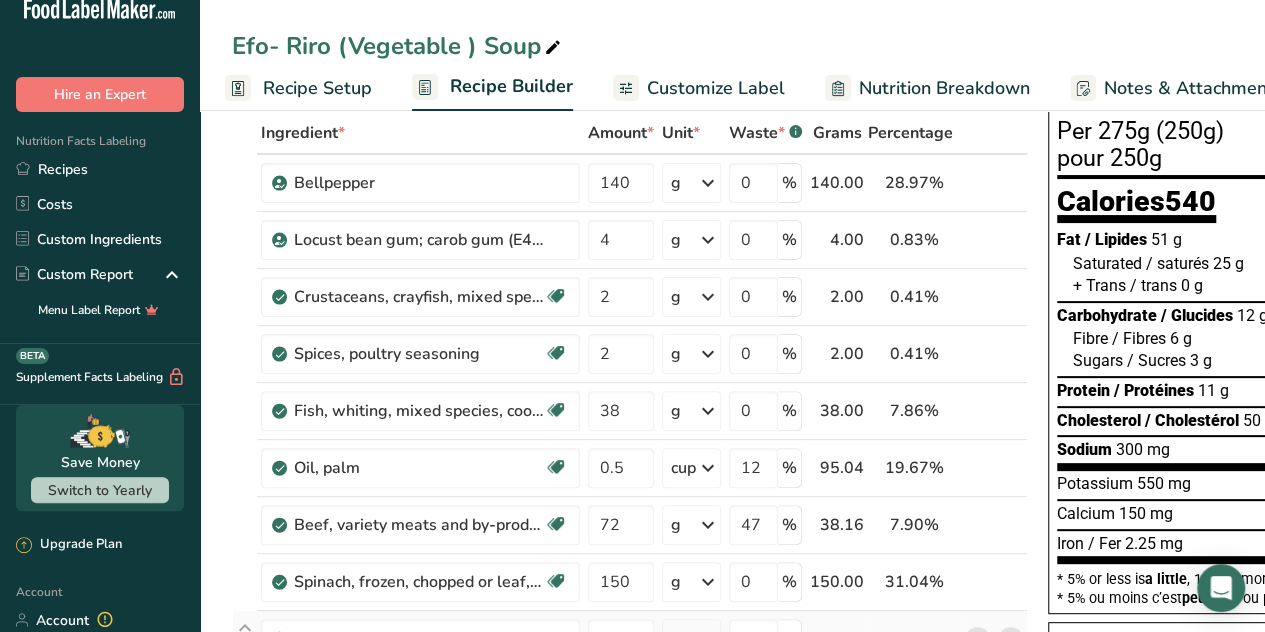 click on "g
Weight Units
g
kg
mg
See more
Volume Units
l
Volume units require a density conversion. If you know your ingredient's density enter it below. Otherwise, click on "RIA" our AI Regulatory bot - she will be able to help you
1.2
lb/ft3
g/cm3
Confirm
mL
Volume units require a density conversion. If you know your ingredient's density enter it below. Otherwise, click on "RIA" our AI Regulatory bot - she will be able to help you
1.2
lb/ft3
g/cm3
Confirm
fl oz
1.2
lb/ft3
g/cm3" at bounding box center (691, 639) 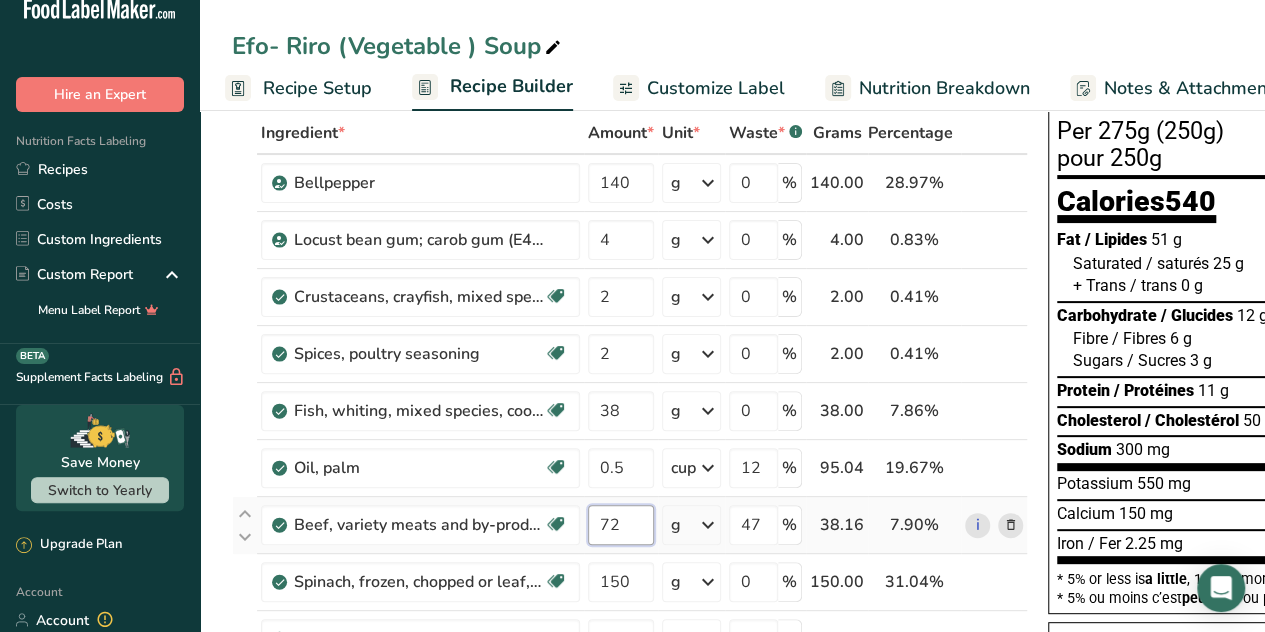 click on "72" at bounding box center (621, 525) 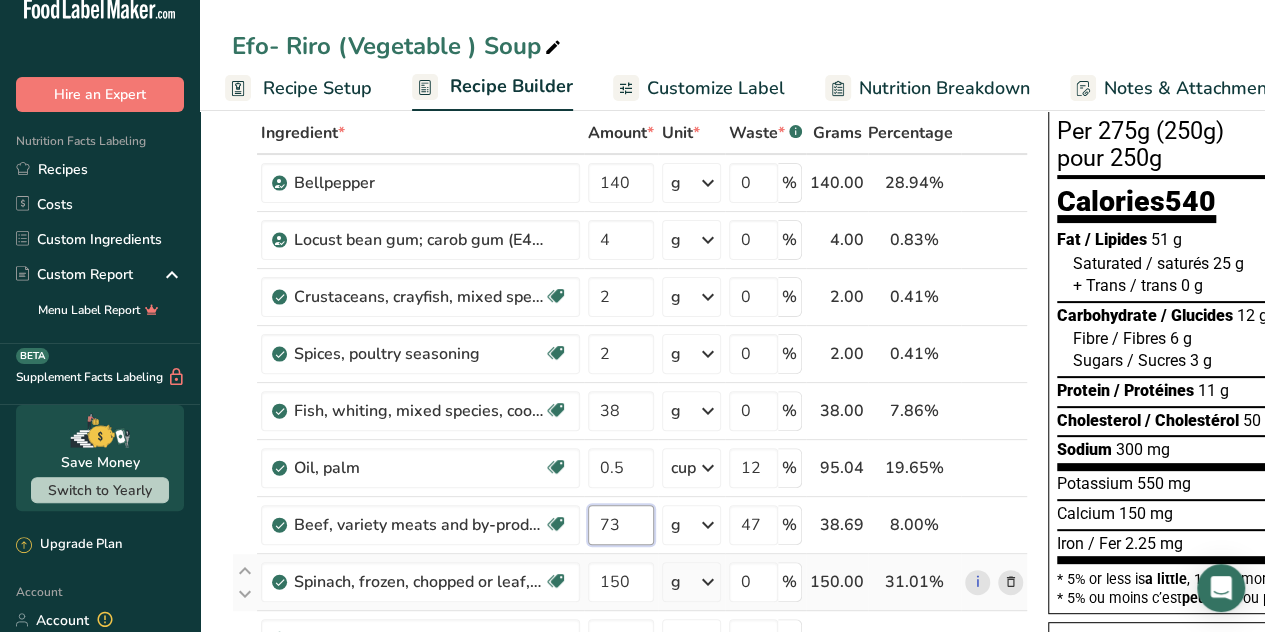 type on "73" 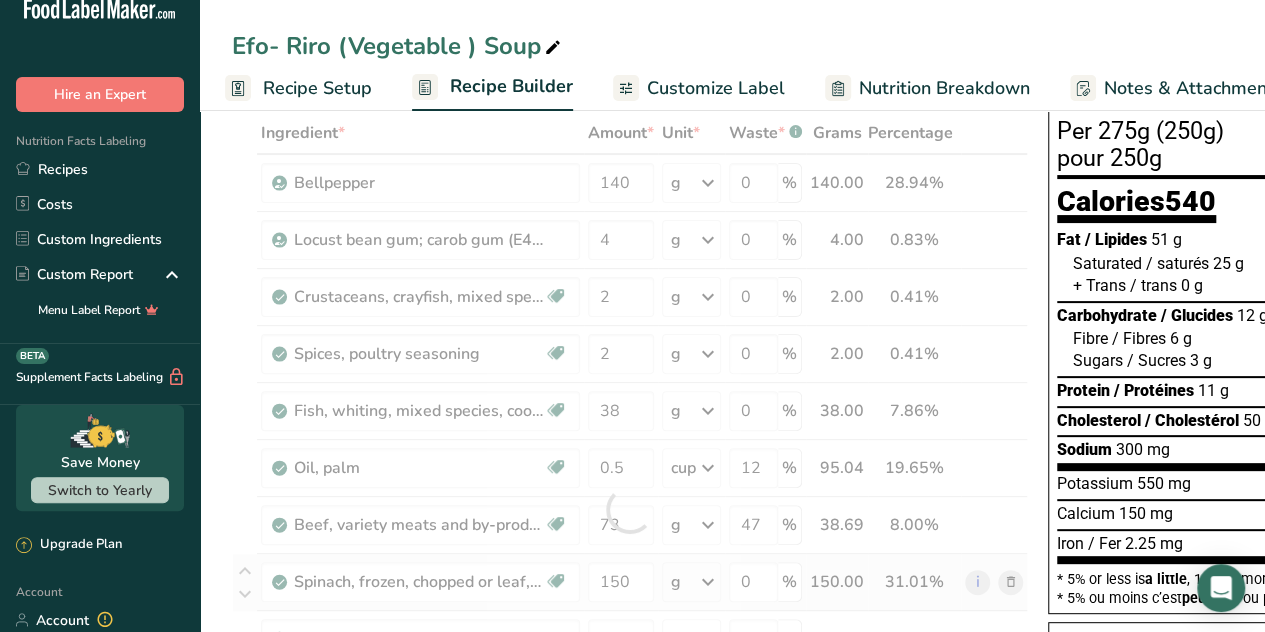 click on "Ingredient *
Amount *
Unit *
Waste *   .a-a{fill:#347362;}.b-a{fill:#fff;}          Grams
Percentage
Bellpepper
140
g
Weight Units
g
kg
mg
See more
Volume Units
l
Volume units require a density conversion. If you know your ingredient's density enter it below. Otherwise, click on "RIA" our AI Regulatory bot - she will be able to help you
0.3
lb/ft3
g/cm3
Confirm
mL
Volume units require a density conversion. If you know your ingredient's density enter it below. Otherwise, click on "RIA" our AI Regulatory bot - she will be able to help you
0.3
lb/ft3" at bounding box center (630, 509) 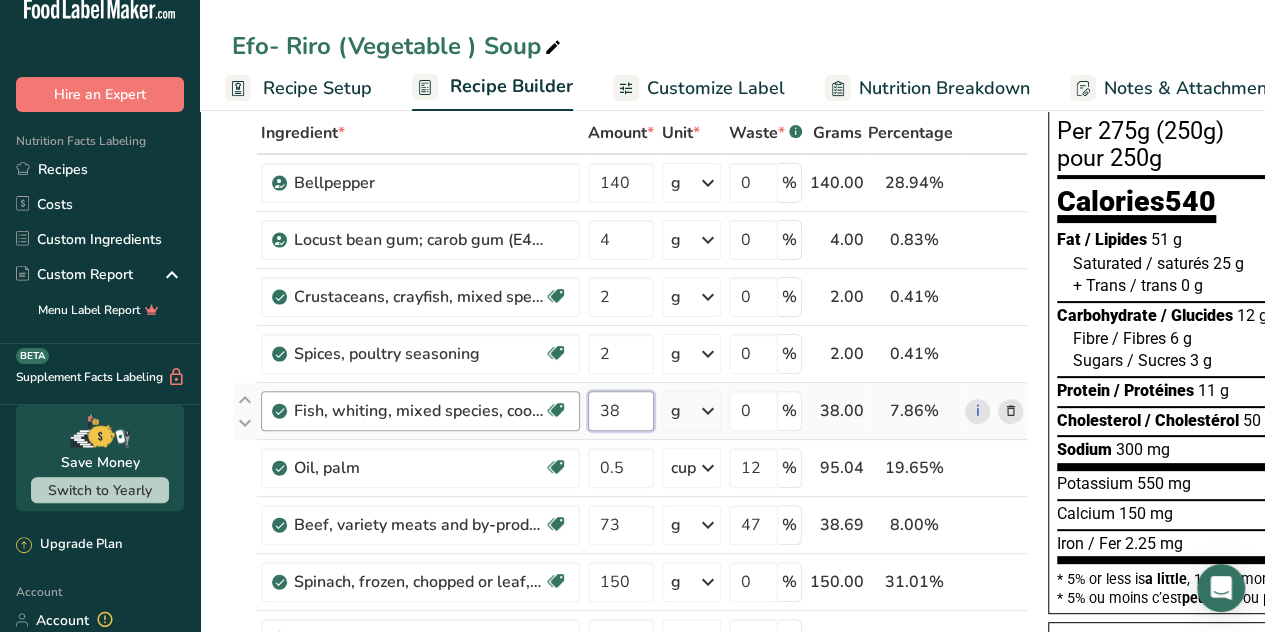 drag, startPoint x: 630, startPoint y: 405, endPoint x: 578, endPoint y: 424, distance: 55.362442 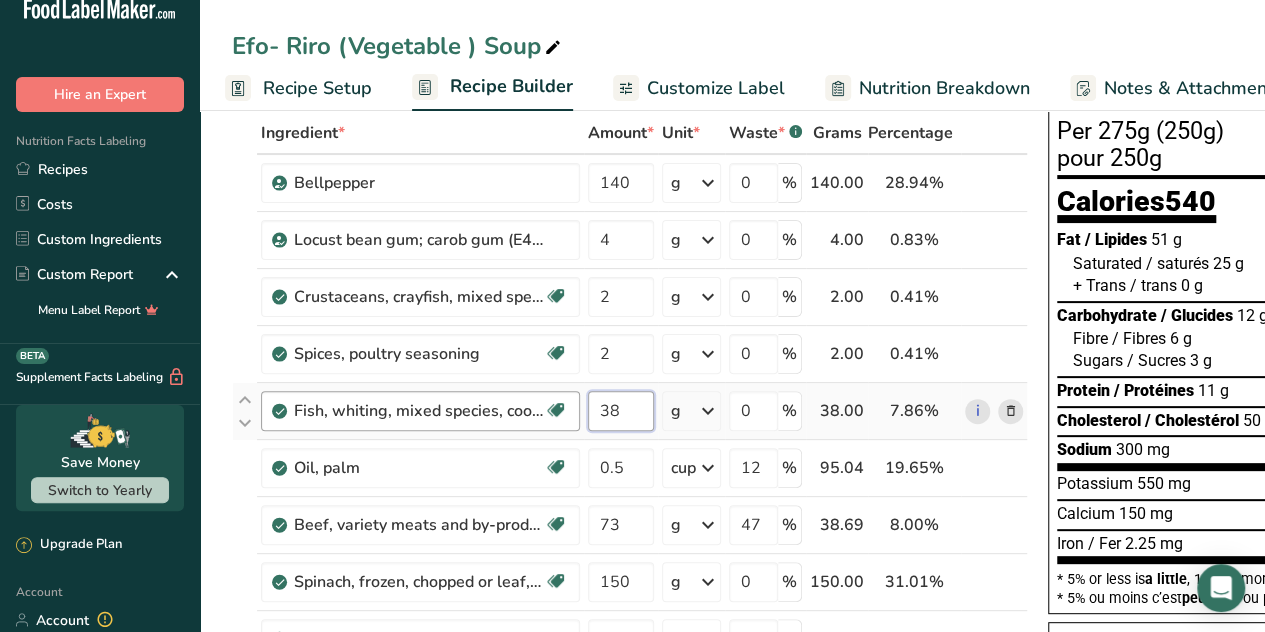 click on "Fish, whiting, mixed species, cooked, dry heat
Source of Omega 3
Dairy free
Gluten free
Soy free
38
g
Portions
1 fillet
3 oz
Weight Units
g
kg
mg
See more
Volume Units
l
Volume units require a density conversion. If you know your ingredient's density enter it below. Otherwise, click on "RIA" our AI Regulatory bot - she will be able to help you
lb/ft3
g/cm3
Confirm
mL
Volume units require a density conversion. If you know your ingredient's density enter it below. Otherwise, click on "RIA" our AI Regulatory bot - she will be able to help you" at bounding box center (630, 411) 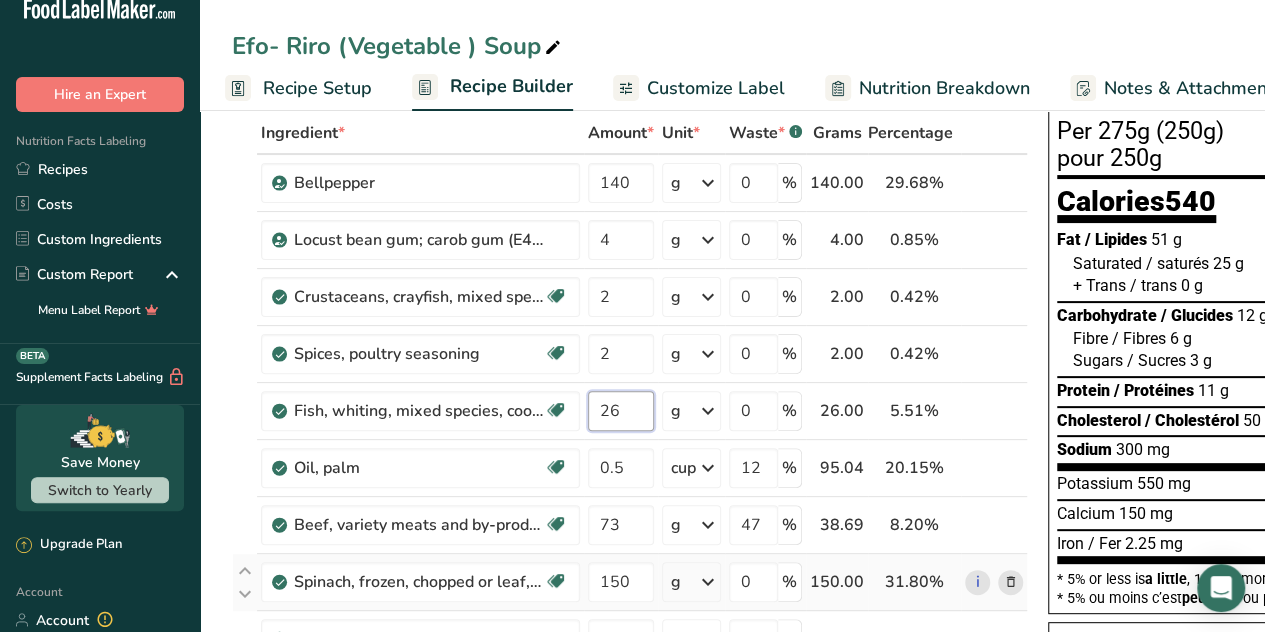 type on "26" 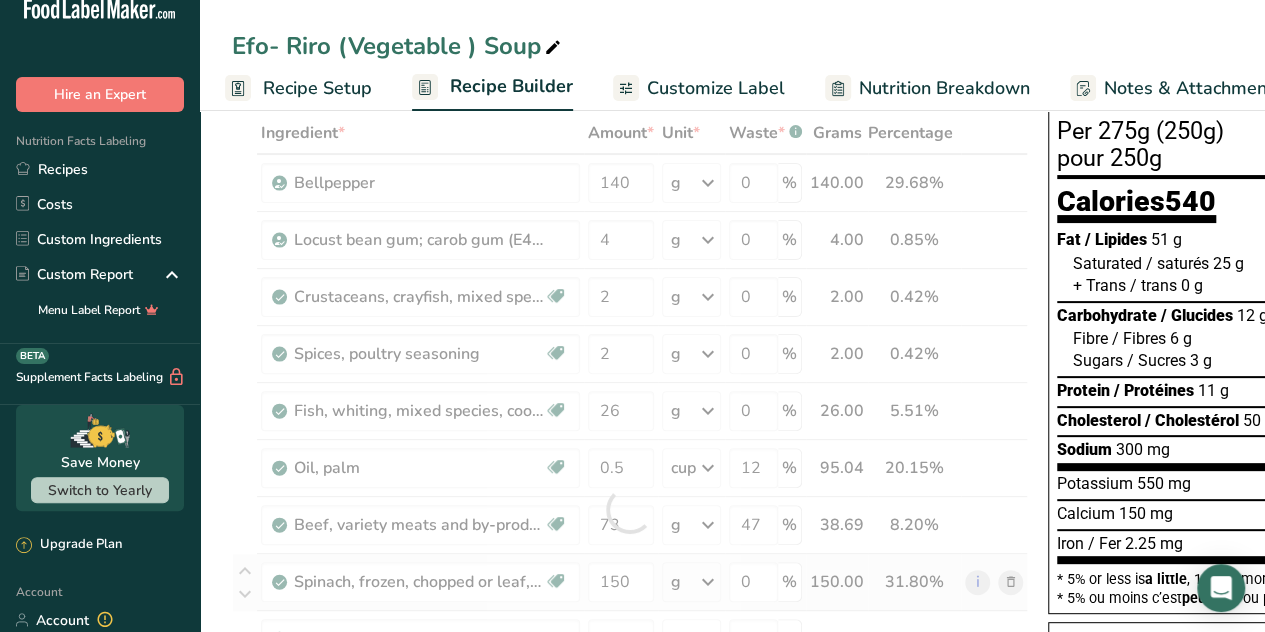 click on "Ingredient *
Amount *
Unit *
Waste *   .a-a{fill:#347362;}.b-a{fill:#fff;}          Grams
Percentage
Bellpepper
140
g
Weight Units
g
kg
mg
See more
Volume Units
l
Volume units require a density conversion. If you know your ingredient's density enter it below. Otherwise, click on "RIA" our AI Regulatory bot - she will be able to help you
0.3
lb/ft3
g/cm3
Confirm
mL
Volume units require a density conversion. If you know your ingredient's density enter it below. Otherwise, click on "RIA" our AI Regulatory bot - she will be able to help you
0.3
lb/ft3" at bounding box center [630, 509] 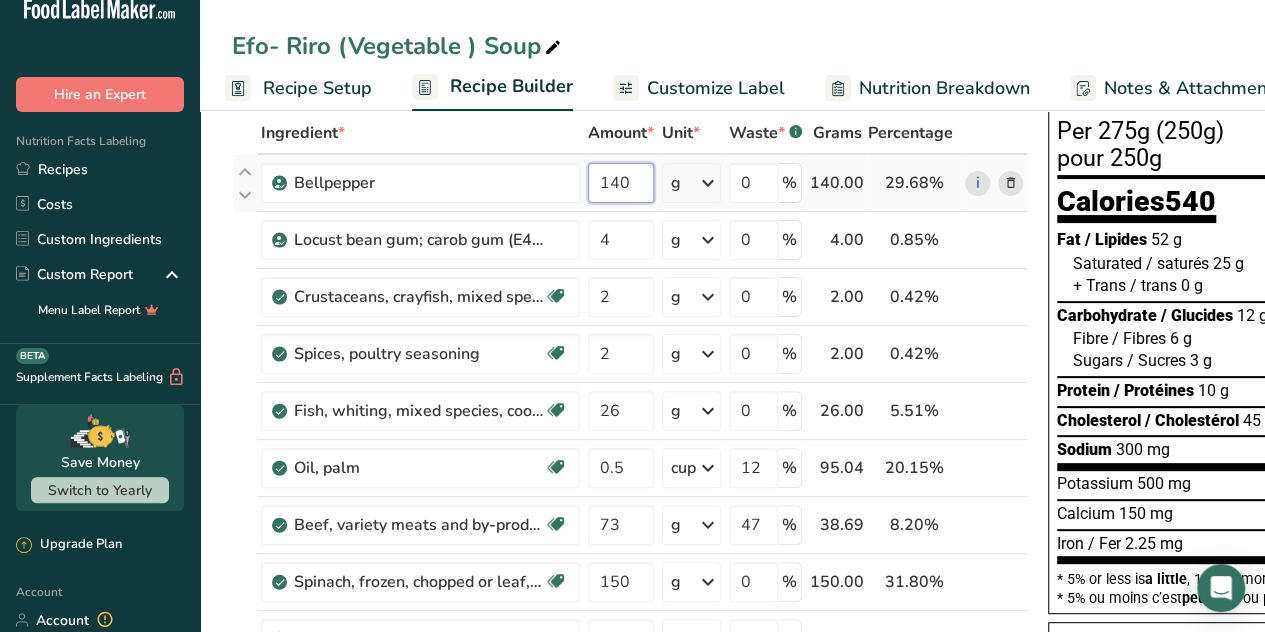 drag, startPoint x: 638, startPoint y: 176, endPoint x: 600, endPoint y: 187, distance: 39.56008 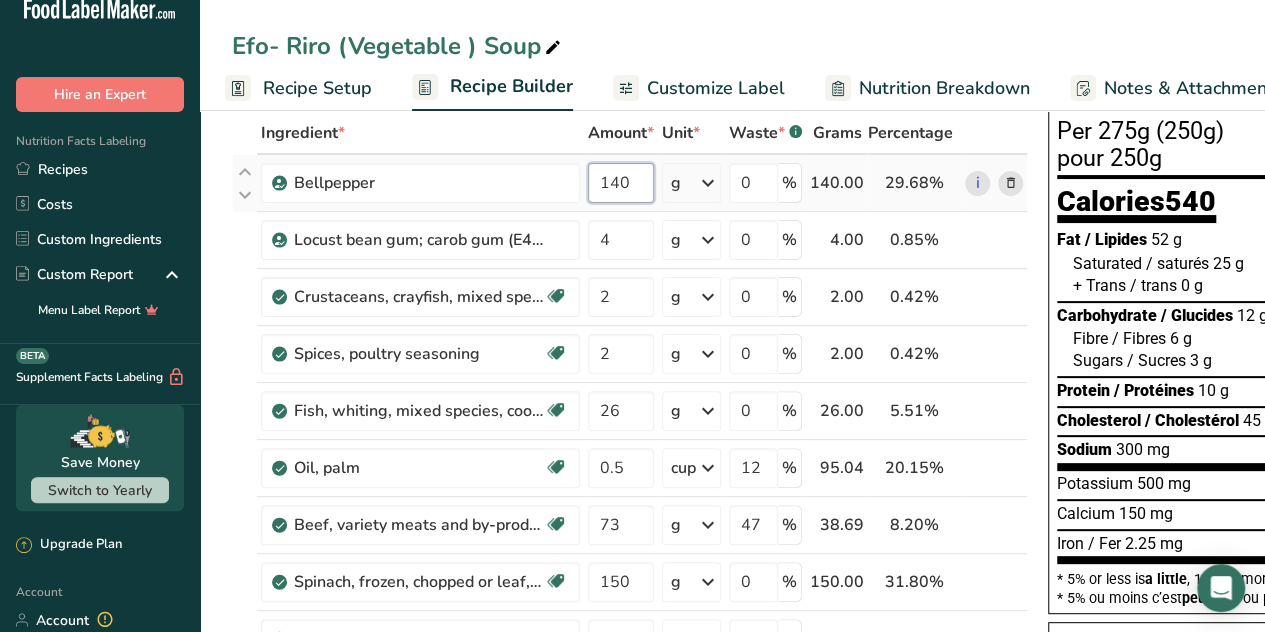 click on "140" at bounding box center [621, 183] 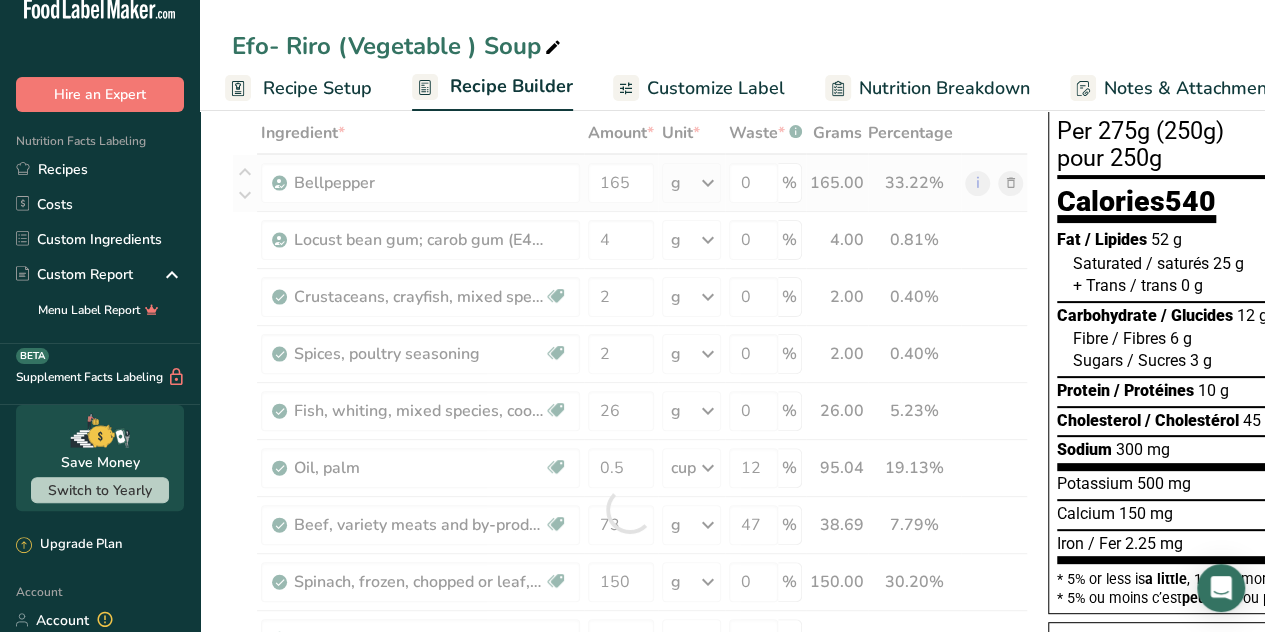 click on "Ingredient *
Amount *
Unit *
Waste *   .a-a{fill:#347362;}.b-a{fill:#fff;}          Grams
Percentage
Bellpepper
165
g
Weight Units
g
kg
mg
See more
Volume Units
l
Volume units require a density conversion. If you know your ingredient's density enter it below. Otherwise, click on "RIA" our AI Regulatory bot - she will be able to help you
0.3
lb/ft3
g/cm3
Confirm
mL
Volume units require a density conversion. If you know your ingredient's density enter it below. Otherwise, click on "RIA" our AI Regulatory bot - she will be able to help you
0.3
lb/ft3" at bounding box center (630, 509) 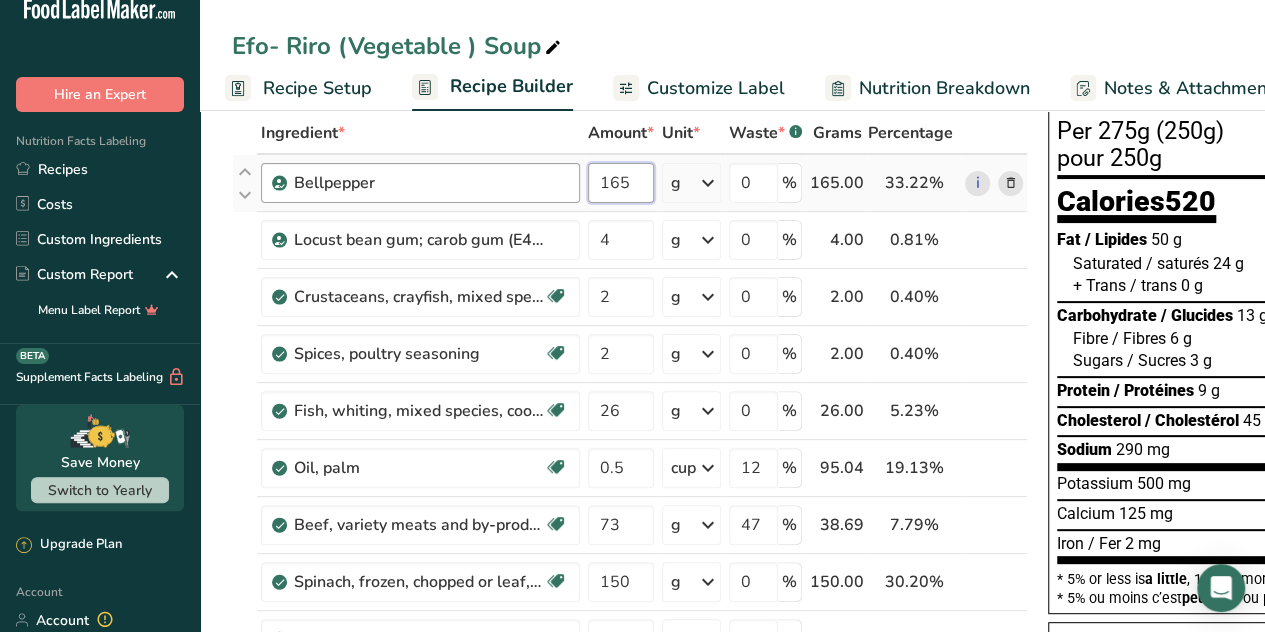 drag, startPoint x: 640, startPoint y: 189, endPoint x: 575, endPoint y: 193, distance: 65.12296 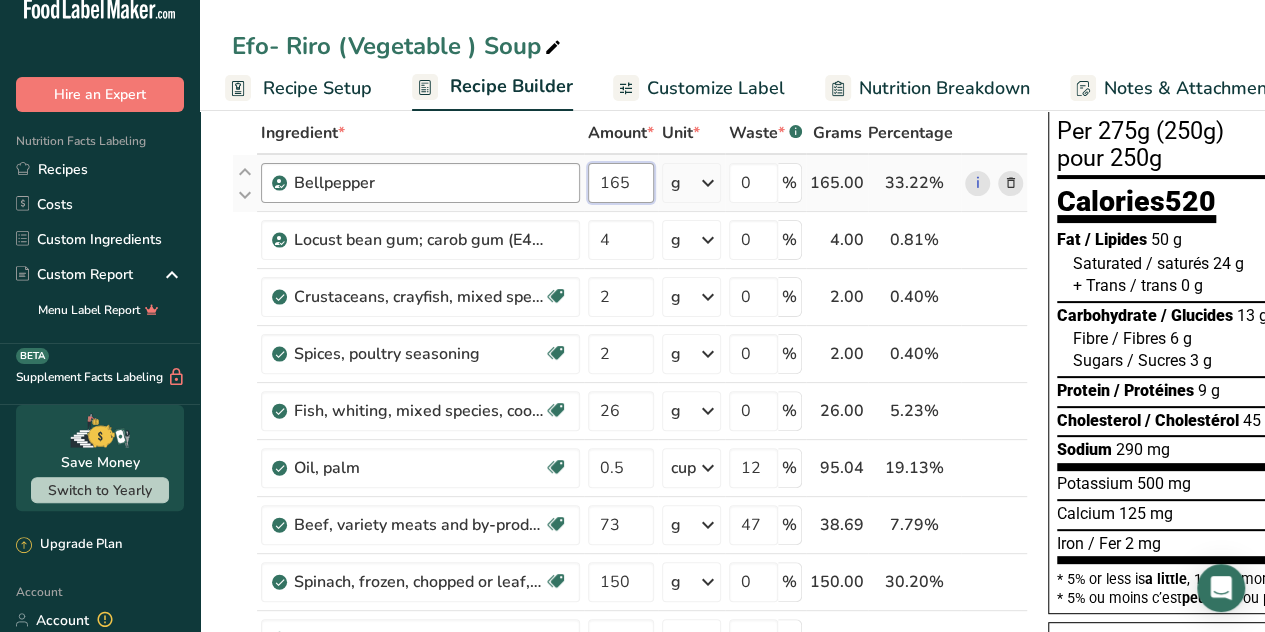click on "Bellpepper
165
g
Weight Units
g
kg
mg
See more
Volume Units
l
Volume units require a density conversion. If you know your ingredient's density enter it below. Otherwise, click on "RIA" our AI Regulatory bot - she will be able to help you
0.3
lb/ft3
g/cm3
Confirm
mL
Volume units require a density conversion. If you know your ingredient's density enter it below. Otherwise, click on "RIA" our AI Regulatory bot - she will be able to help you
0.3
lb/ft3
g/cm3
Confirm
fl oz
0.3
lb/ft3" at bounding box center [630, 183] 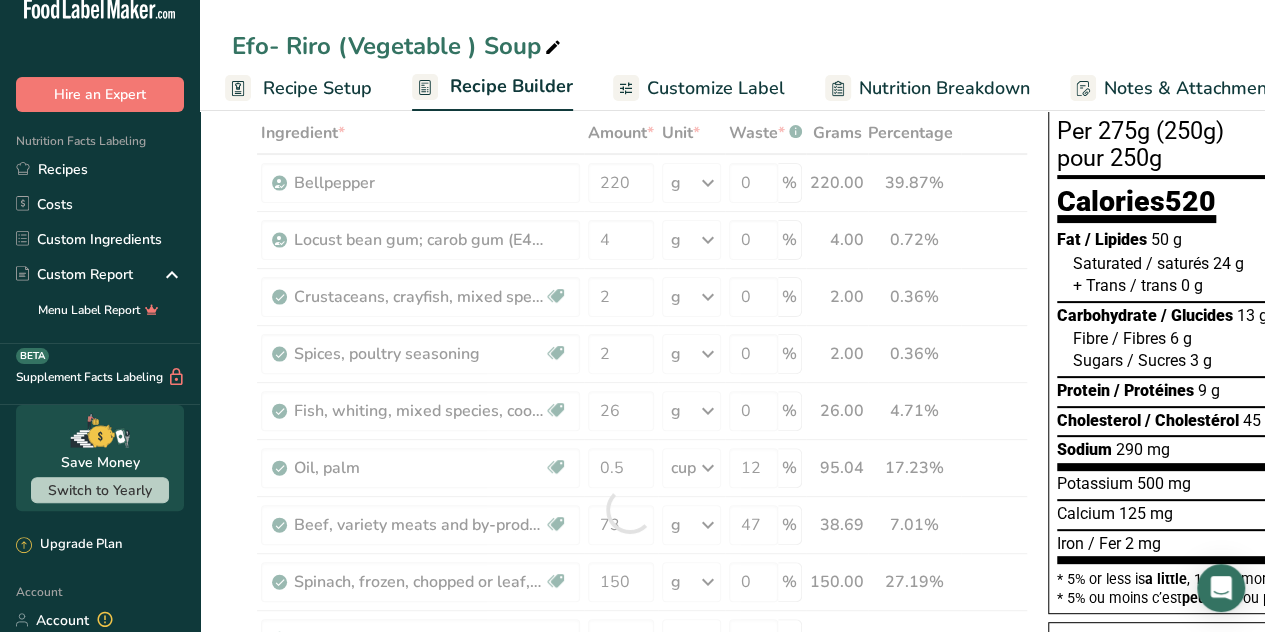 click on "Ingredient *
Amount *
Unit *
Waste *   .a-a{fill:#347362;}.b-a{fill:#fff;}          Grams
Percentage
Bellpepper
220
g
Weight Units
g
kg
mg
See more
Volume Units
l
Volume units require a density conversion. If you know your ingredient's density enter it below. Otherwise, click on "RIA" our AI Regulatory bot - she will be able to help you
0.3
lb/ft3
g/cm3
Confirm
mL
Volume units require a density conversion. If you know your ingredient's density enter it below. Otherwise, click on "RIA" our AI Regulatory bot - she will be able to help you
0.3
lb/ft3" at bounding box center [630, 509] 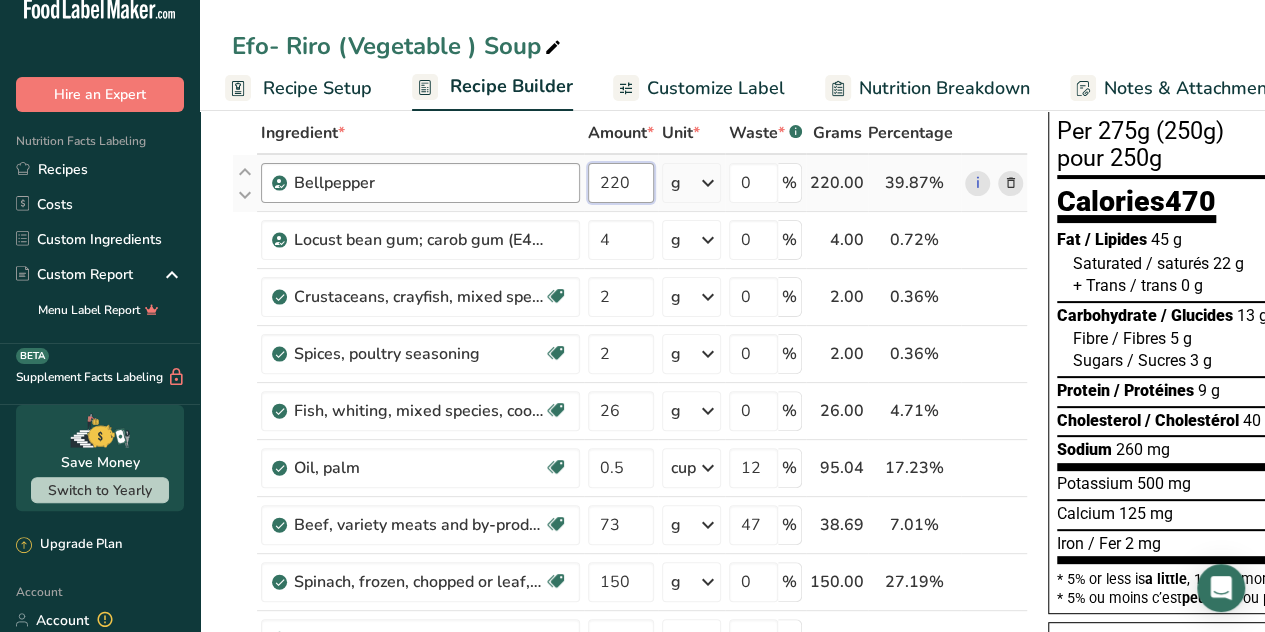 drag, startPoint x: 628, startPoint y: 179, endPoint x: 568, endPoint y: 181, distance: 60.033325 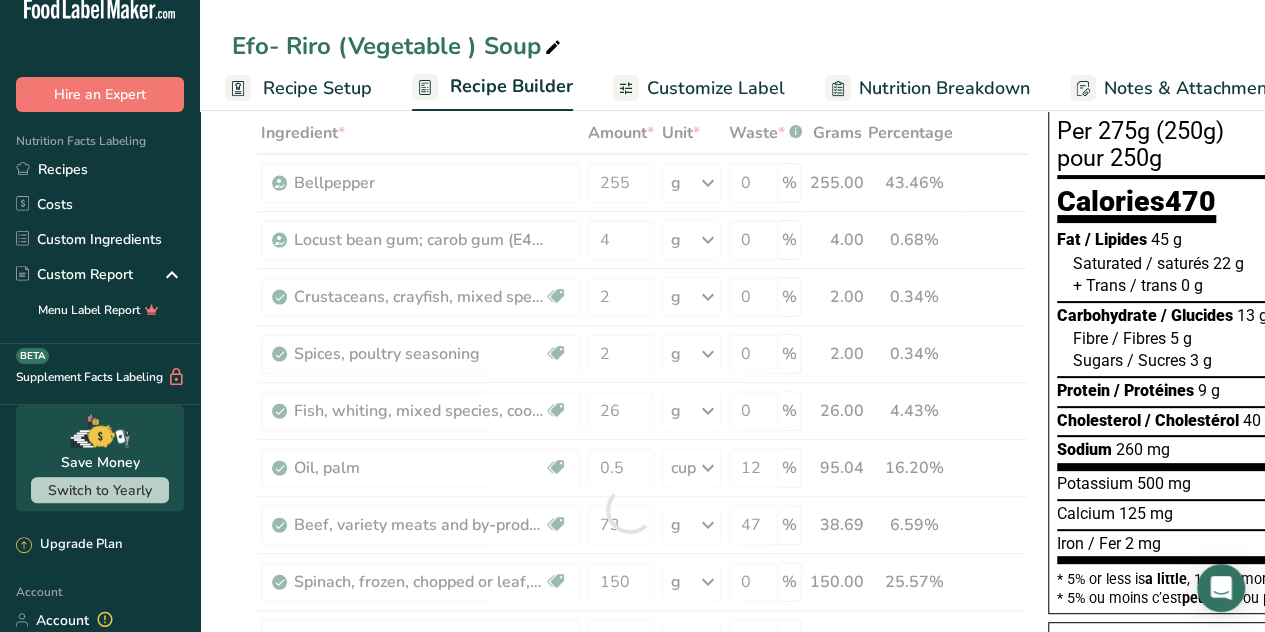 click on "Ingredient *
Amount *
Unit *
Waste *   .a-a{fill:#347362;}.b-a{fill:#fff;}          Grams
Percentage
Bellpepper
255
g
Weight Units
g
kg
mg
See more
Volume Units
l
Volume units require a density conversion. If you know your ingredient's density enter it below. Otherwise, click on "RIA" our AI Regulatory bot - she will be able to help you
0.3
lb/ft3
g/cm3
Confirm
mL
Volume units require a density conversion. If you know your ingredient's density enter it below. Otherwise, click on "RIA" our AI Regulatory bot - she will be able to help you
0.3
lb/ft3" at bounding box center (630, 509) 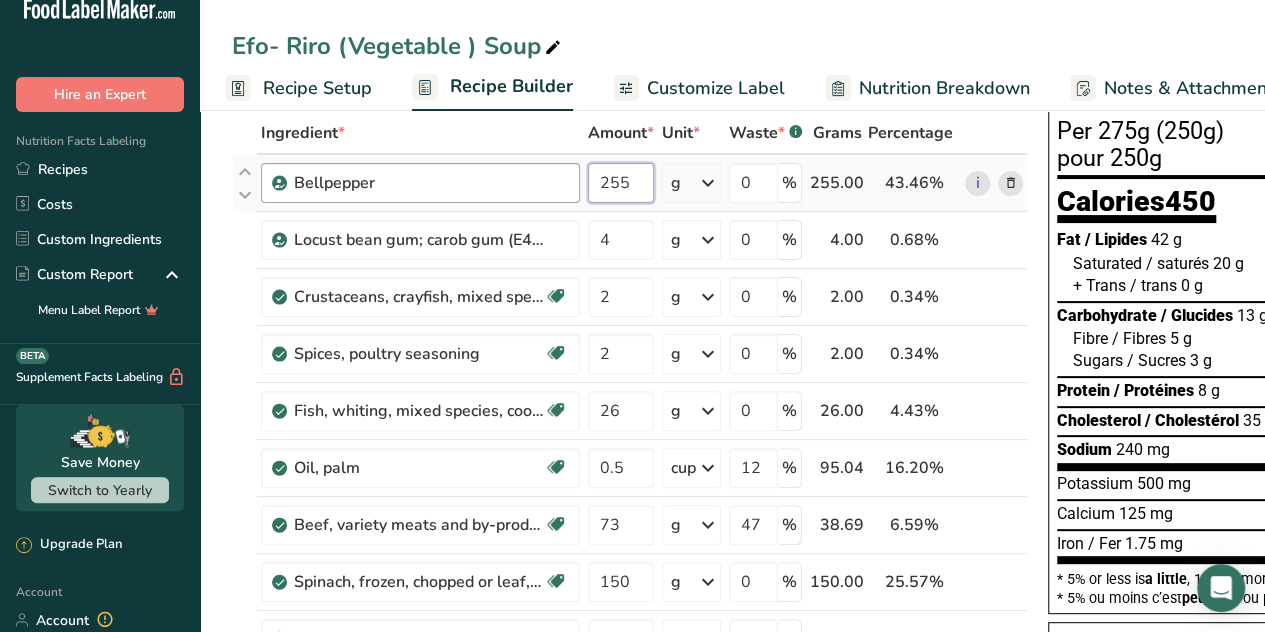 drag, startPoint x: 644, startPoint y: 180, endPoint x: 570, endPoint y: 185, distance: 74.168724 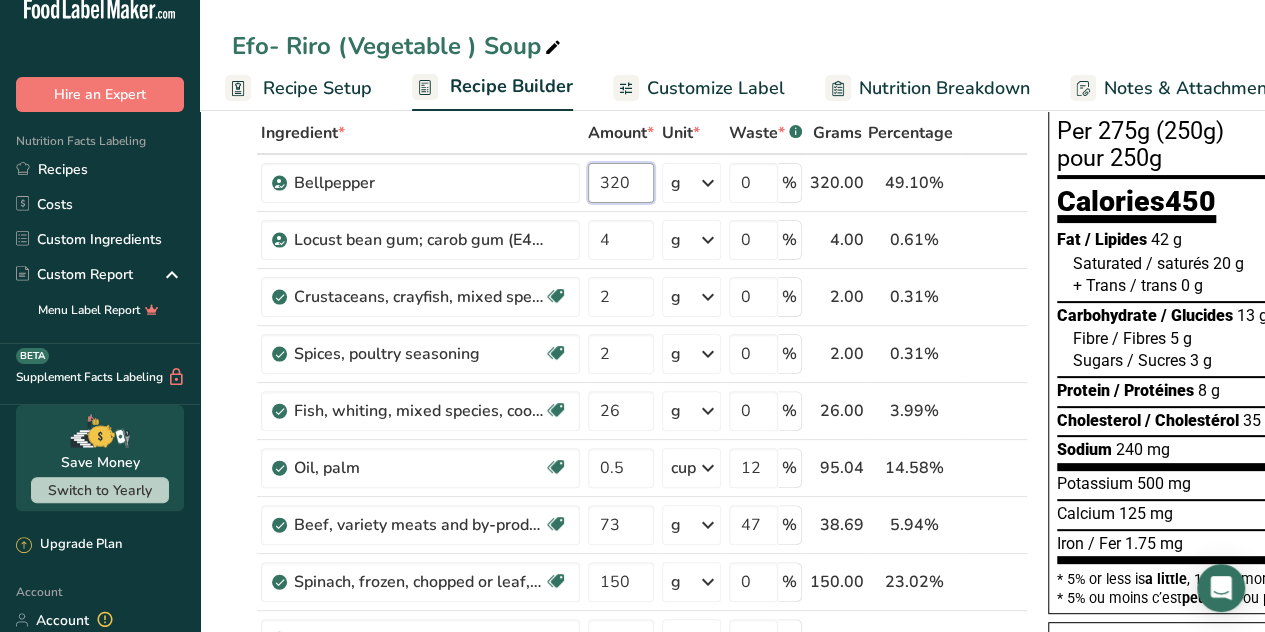 type on "320" 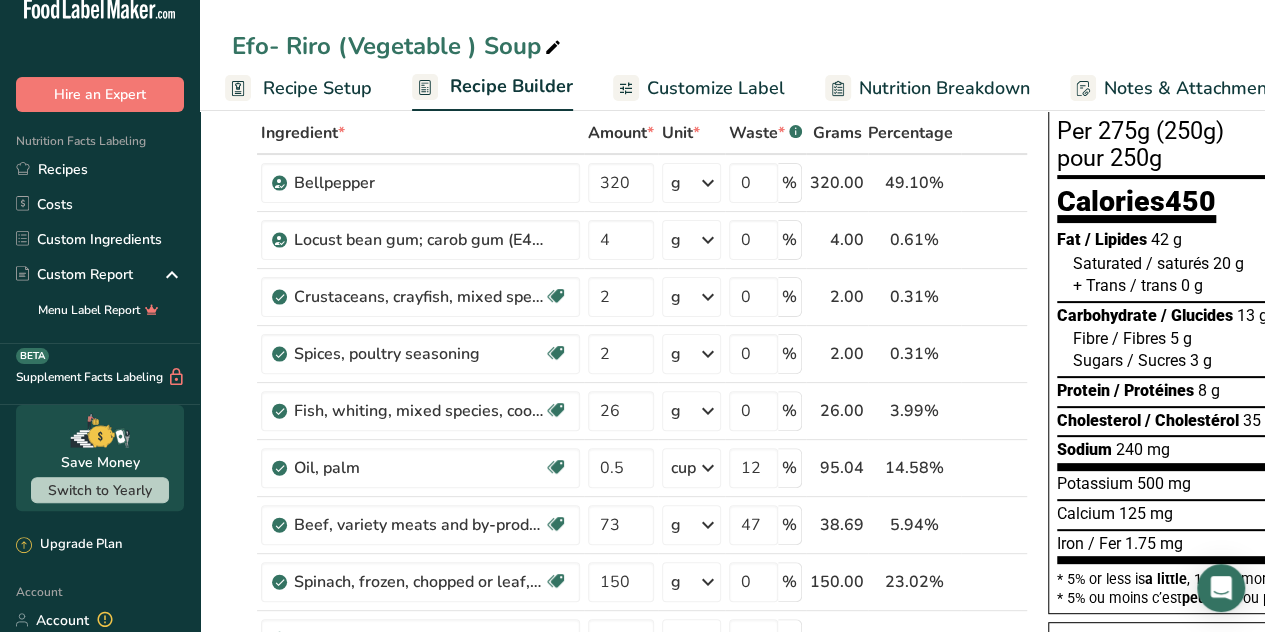 click on "Ingredient *
Amount *
Unit *
Waste *   .a-a{fill:#347362;}.b-a{fill:#fff;}          Grams
Percentage
Bellpepper
320
g
Weight Units
g
kg
mg
See more
Volume Units
l
Volume units require a density conversion. If you know your ingredient's density enter it below. Otherwise, click on "RIA" our AI Regulatory bot - she will be able to help you
0.3
lb/ft3
g/cm3
Confirm
mL
Volume units require a density conversion. If you know your ingredient's density enter it below. Otherwise, click on "RIA" our AI Regulatory bot - she will be able to help you
0.3
lb/ft3" at bounding box center [630, 509] 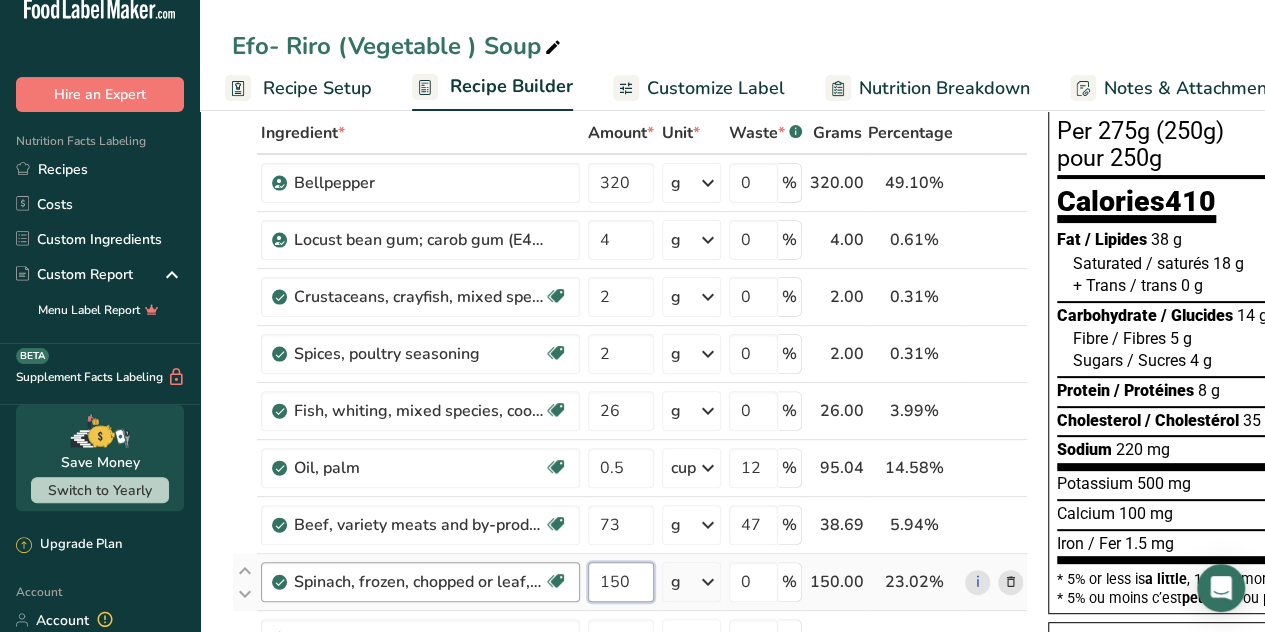 drag, startPoint x: 639, startPoint y: 579, endPoint x: 569, endPoint y: 593, distance: 71.38628 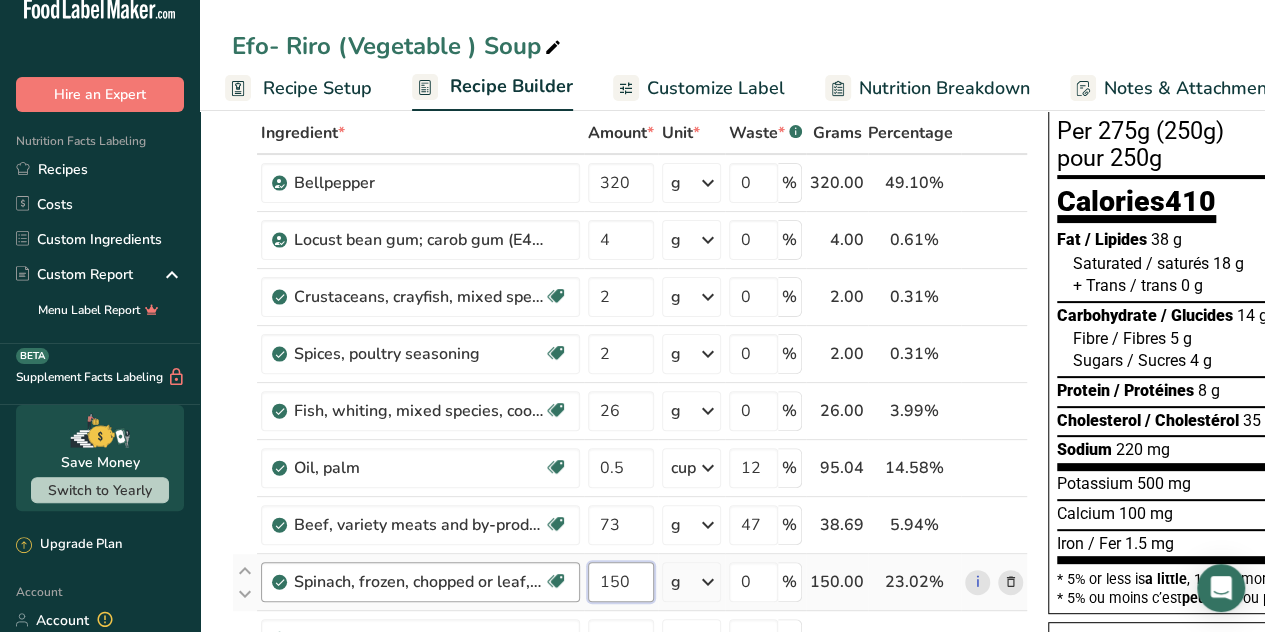click on "Spinach, frozen, chopped or leaf, unprepared (Includes foods for USDA's Food Distribution Program)
Source of Antioxidants
Dairy free
Gluten free
Vegan
Vegetarian
Soy free
150
g
Portions
1 cup
1 package (10 oz)
Weight Units
g
kg
mg
See more
Volume Units
l
Volume units require a density conversion. If you know your ingredient's density enter it below. Otherwise, click on "RIA" our AI Regulatory bot - she will be able to help you
lb/ft3
g/cm3
Confirm
mL
lb/ft3
g/cm3" at bounding box center [630, 582] 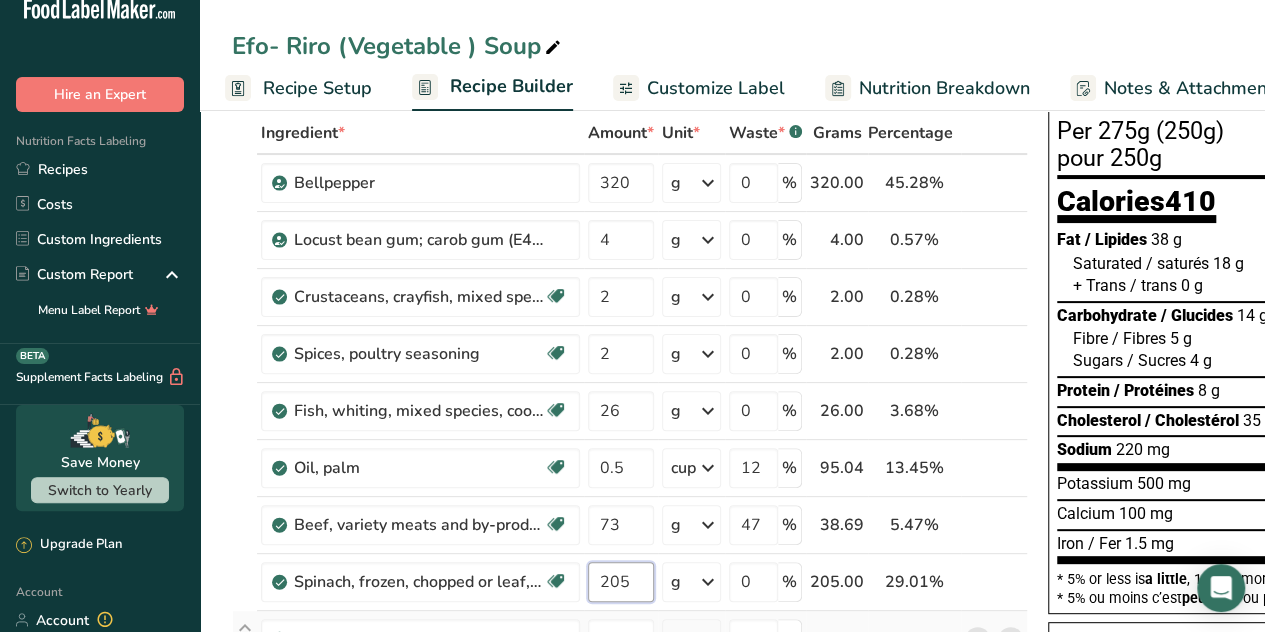type on "205" 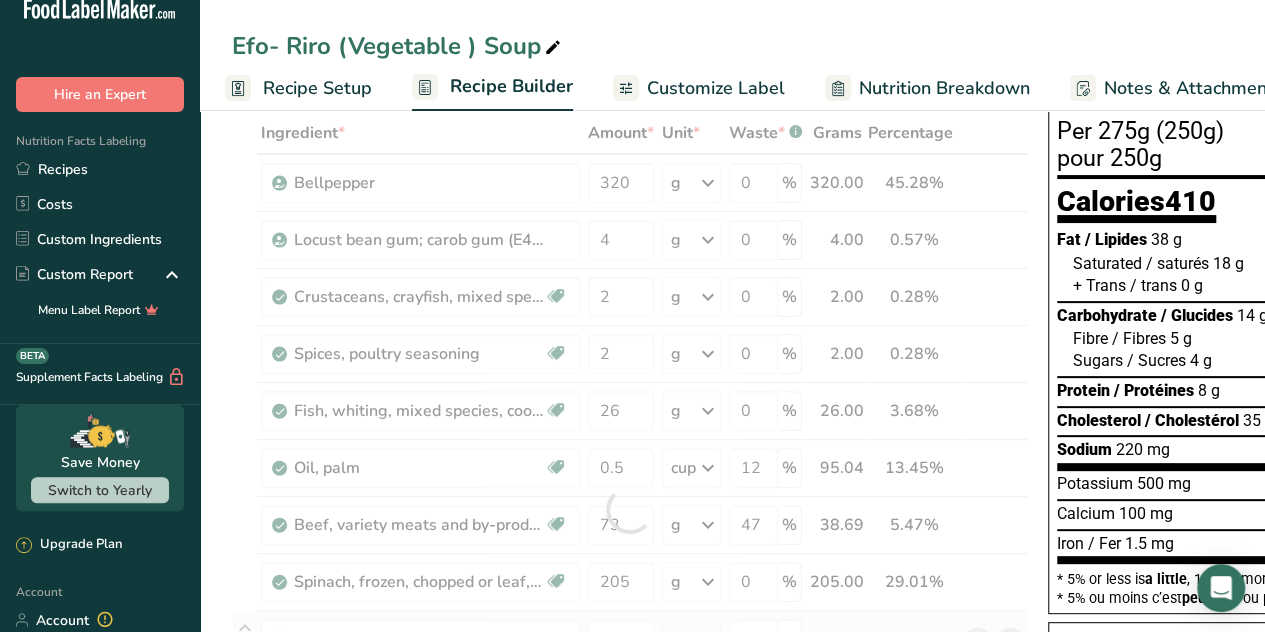 click on "Ingredient *
Amount *
Unit *
Waste *   .a-a{fill:#347362;}.b-a{fill:#fff;}          Grams
Percentage
Bellpepper
320
g
Weight Units
g
kg
mg
See more
Volume Units
l
Volume units require a density conversion. If you know your ingredient's density enter it below. Otherwise, click on "RIA" our AI Regulatory bot - she will be able to help you
0.3
lb/ft3
g/cm3
Confirm
mL
Volume units require a density conversion. If you know your ingredient's density enter it below. Otherwise, click on "RIA" our AI Regulatory bot - she will be able to help you
0.3
lb/ft3" at bounding box center (630, 509) 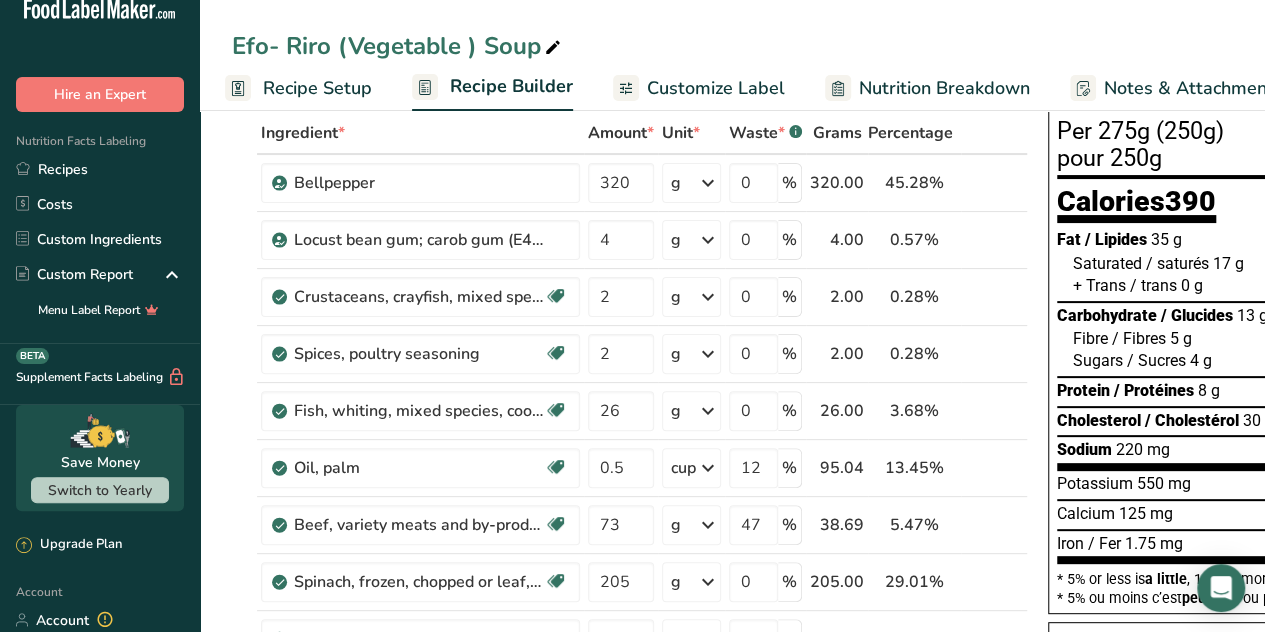 click on "Fat
/ Lipides
35 g
47
%" at bounding box center (1240, 240) 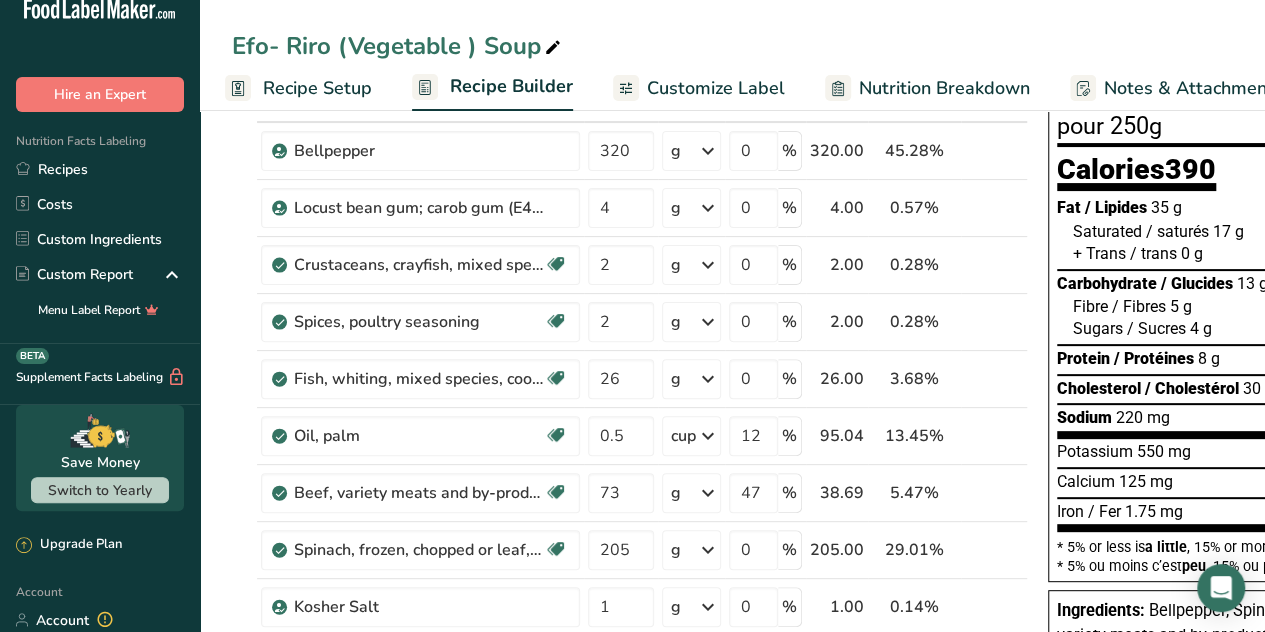 scroll, scrollTop: 124, scrollLeft: 0, axis: vertical 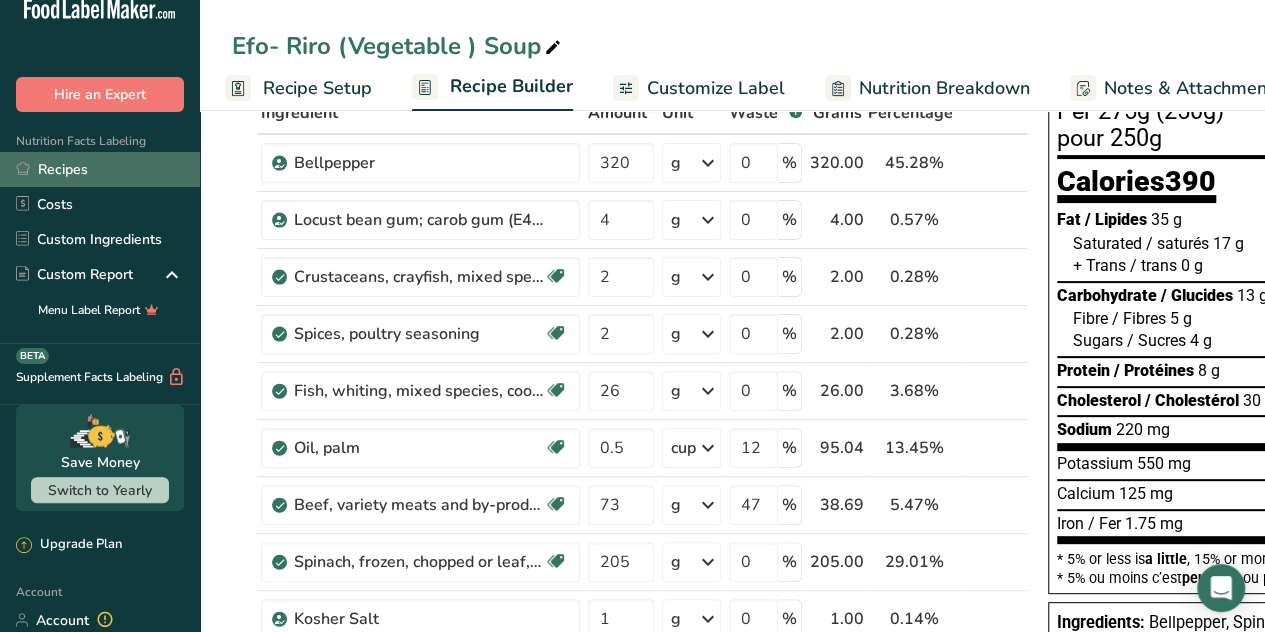 click on "Recipes" at bounding box center [100, 169] 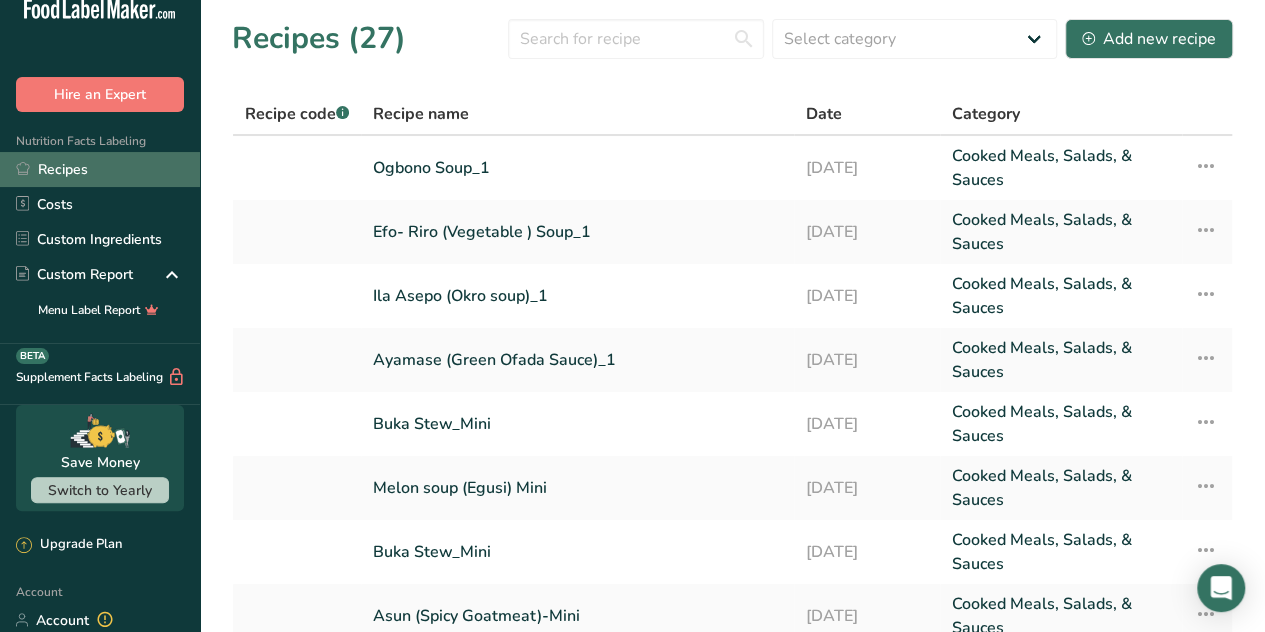 scroll, scrollTop: 0, scrollLeft: 0, axis: both 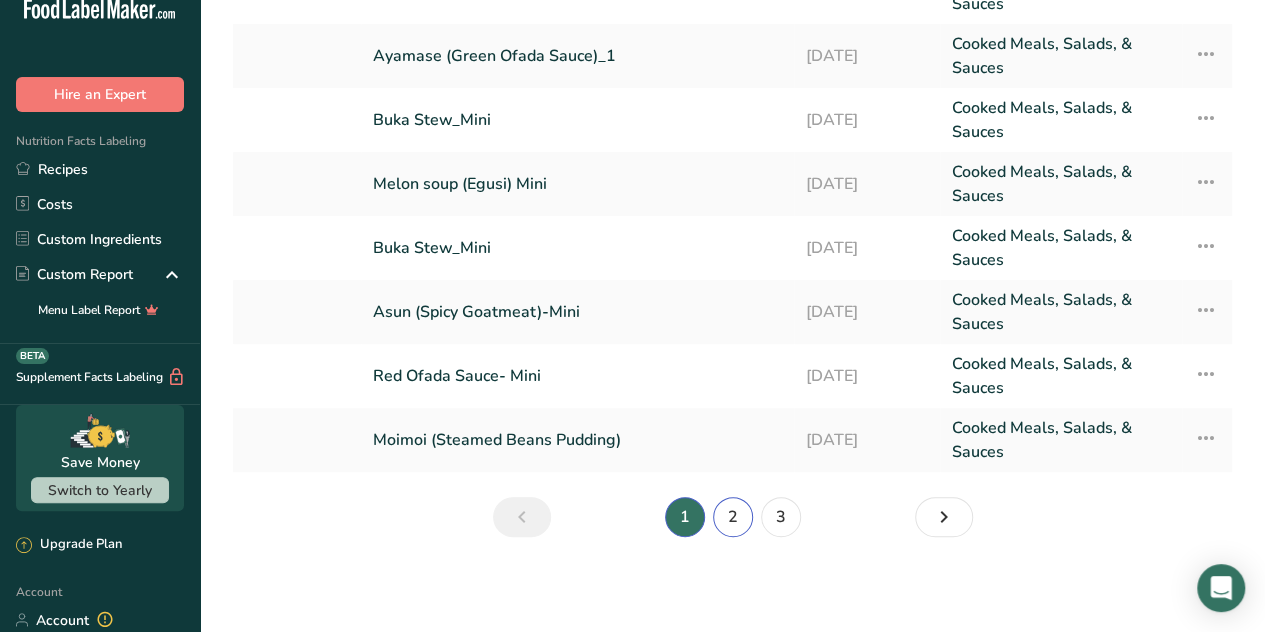 click on "2" at bounding box center (733, 517) 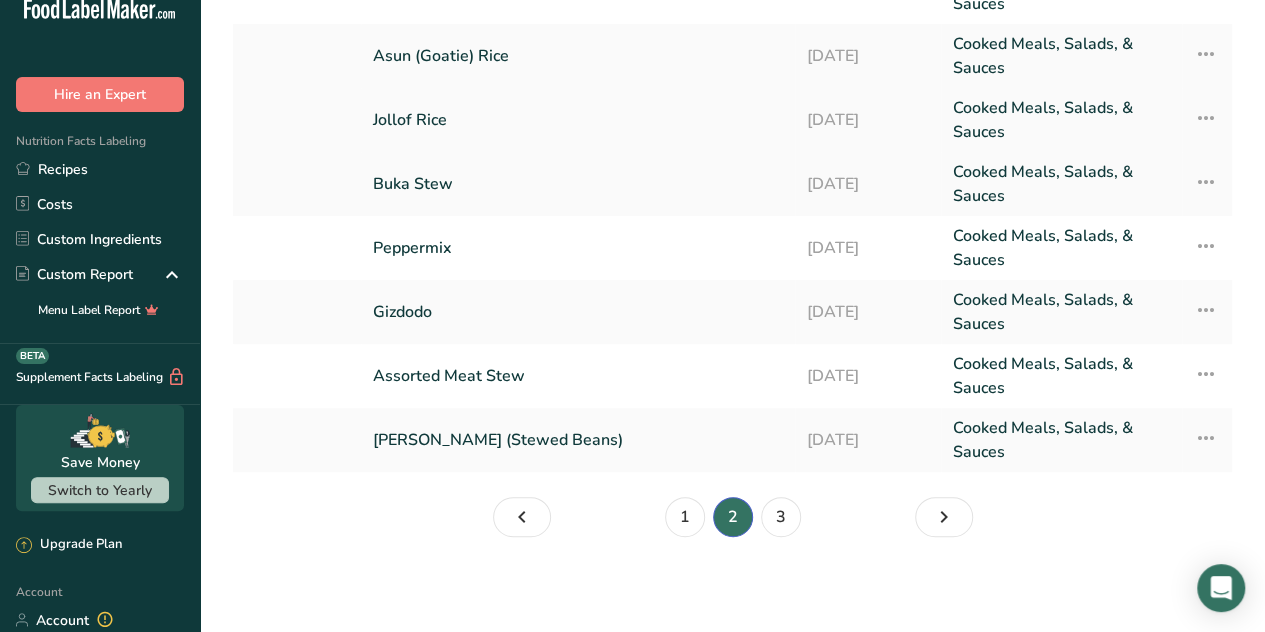 click on "Jollof Rice" at bounding box center (578, 120) 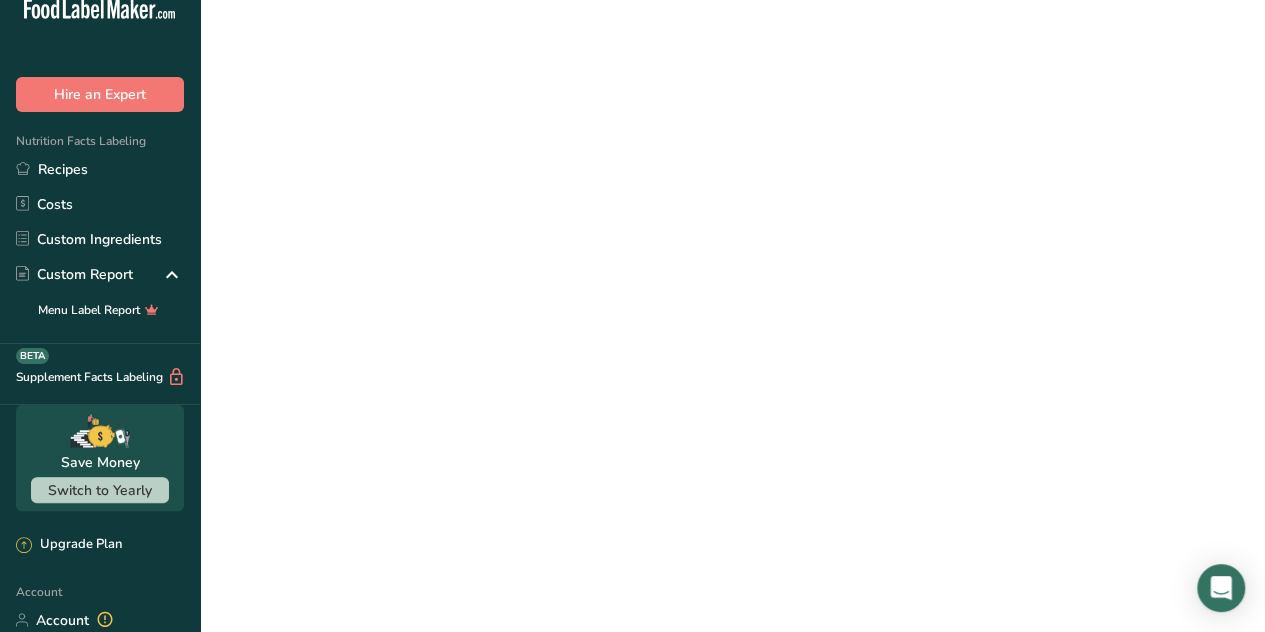 scroll, scrollTop: 0, scrollLeft: 0, axis: both 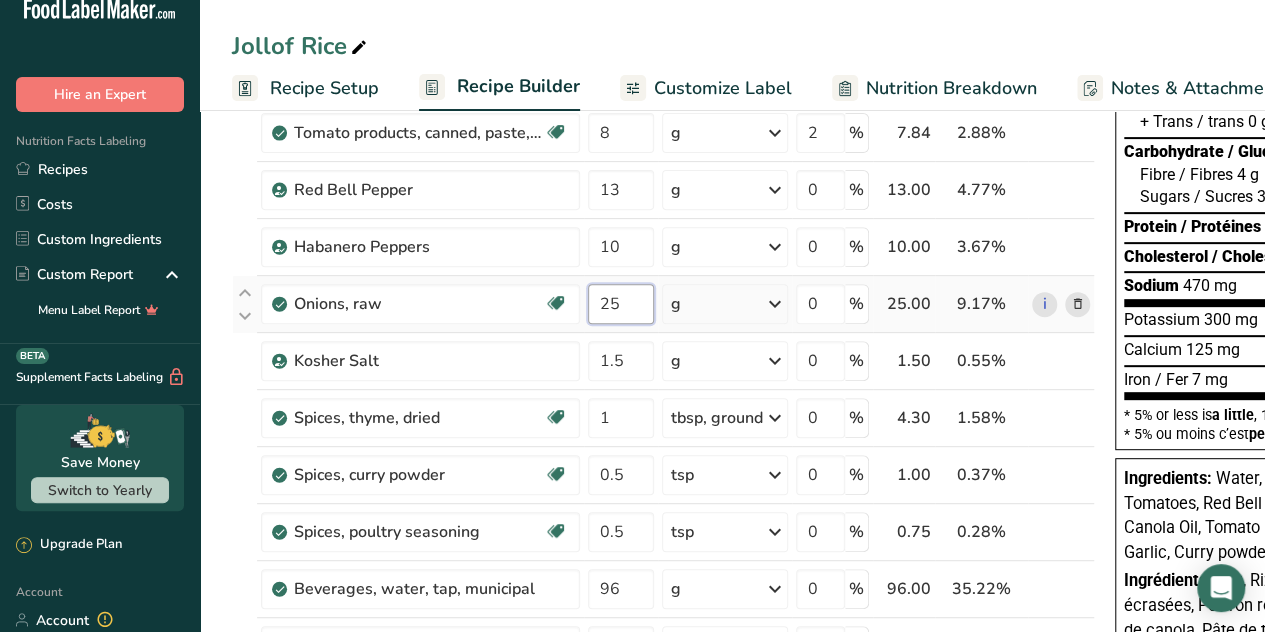 drag, startPoint x: 632, startPoint y: 299, endPoint x: 587, endPoint y: 314, distance: 47.434166 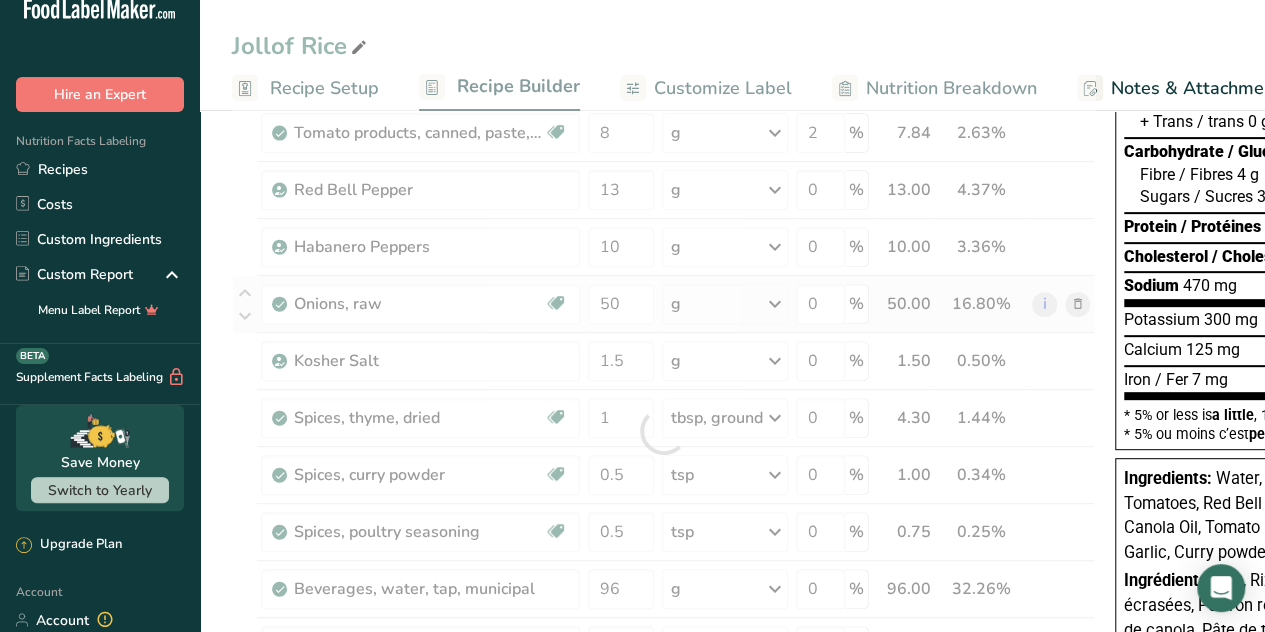 click on "Ingredient *
Amount *
Unit *
Waste *   .a-a{fill:#347362;}.b-a{fill:#fff;}          Grams
Percentage
Oil, canola
Source of Omega 3
Dairy free
Gluten free
Vegan
Vegetarian
Soy free
9.5
g
Portions
1 tbsp
1 cup
1 tsp
Weight Units
g
kg
mg
See more
Volume Units
l
Volume units require a density conversion. If you know your ingredient's density enter it below. Otherwise, click on "RIA" our AI Regulatory bot - she will be able to help you
lb/ft3
g/cm3
Confirm
mL" at bounding box center (663, 431) 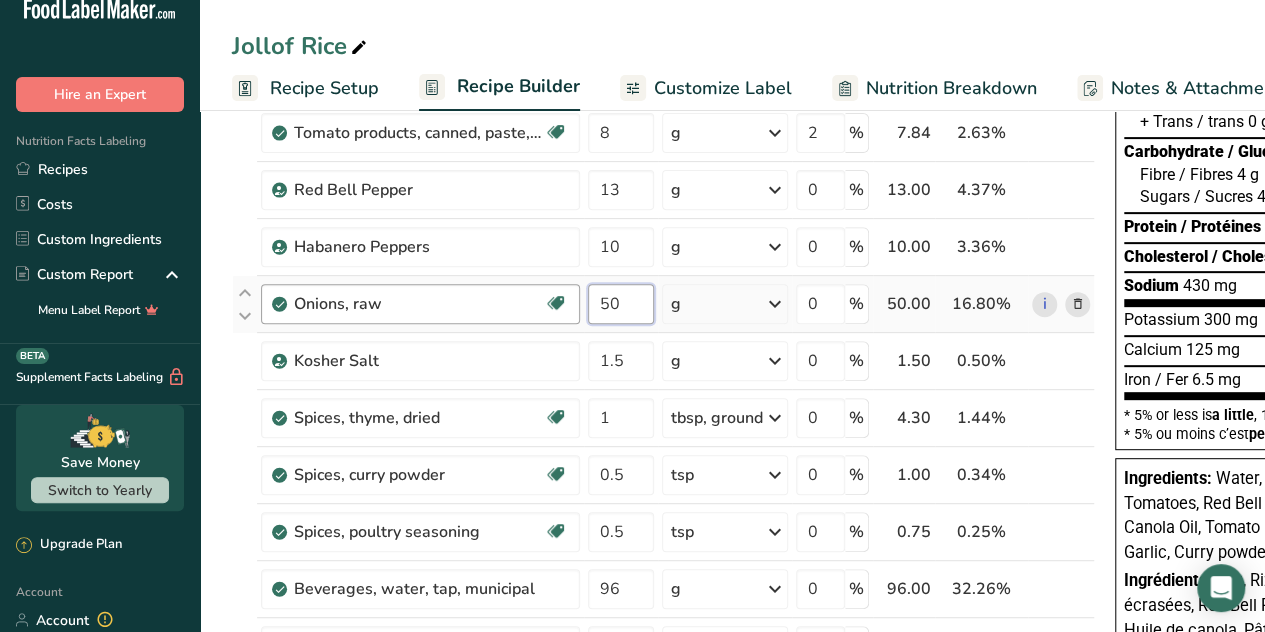 drag, startPoint x: 637, startPoint y: 303, endPoint x: 570, endPoint y: 317, distance: 68.44706 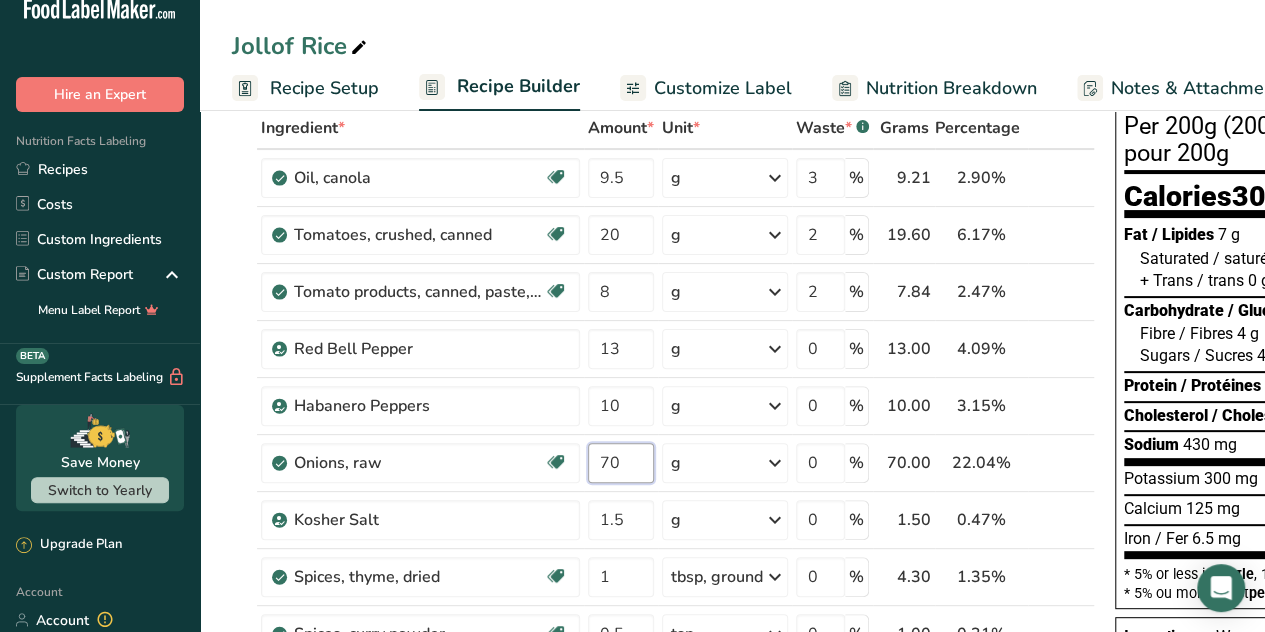 scroll, scrollTop: 96, scrollLeft: 0, axis: vertical 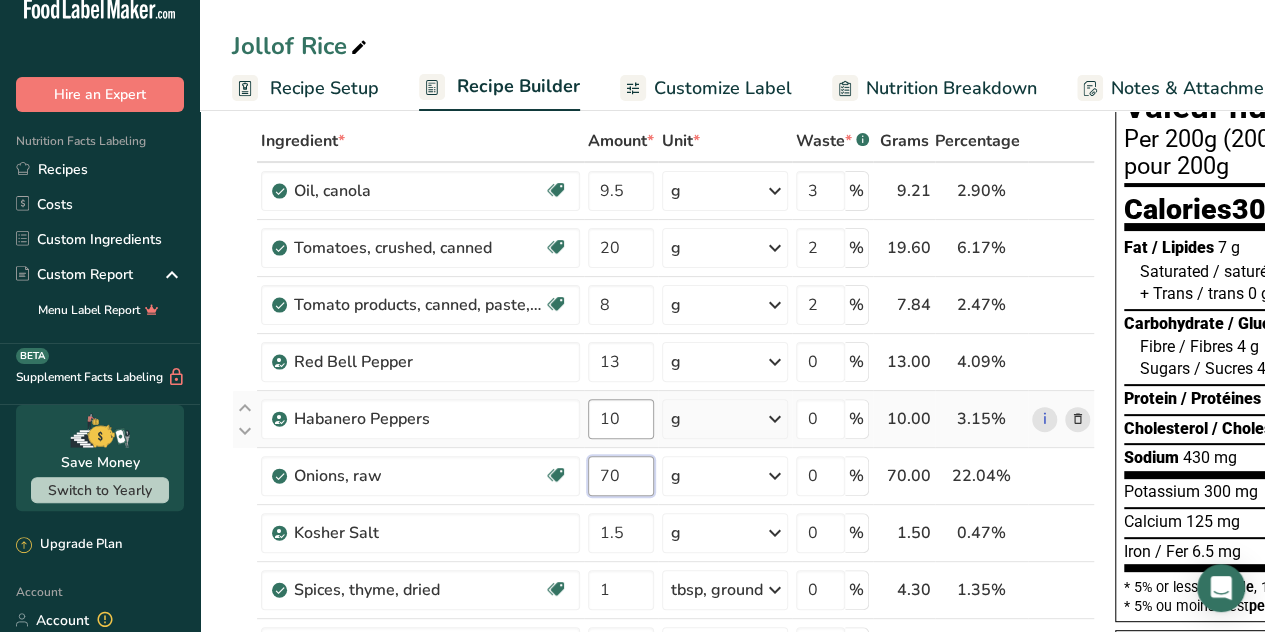 type on "70" 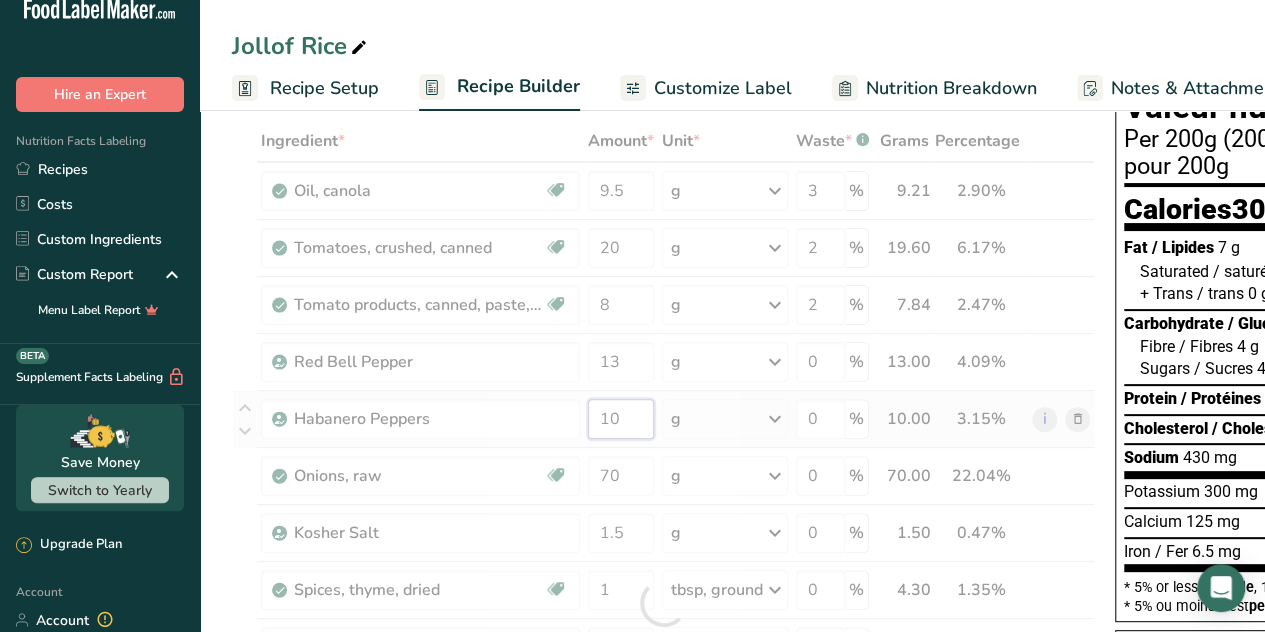 click on "Ingredient *
Amount *
Unit *
Waste *   .a-a{fill:#347362;}.b-a{fill:#fff;}          Grams
Percentage
Oil, canola
Source of Omega 3
Dairy free
Gluten free
Vegan
Vegetarian
Soy free
9.5
g
Portions
1 tbsp
1 cup
1 tsp
Weight Units
g
kg
mg
See more
Volume Units
l
Volume units require a density conversion. If you know your ingredient's density enter it below. Otherwise, click on "RIA" our AI Regulatory bot - she will be able to help you
lb/ft3
g/cm3
Confirm
mL" at bounding box center [663, 603] 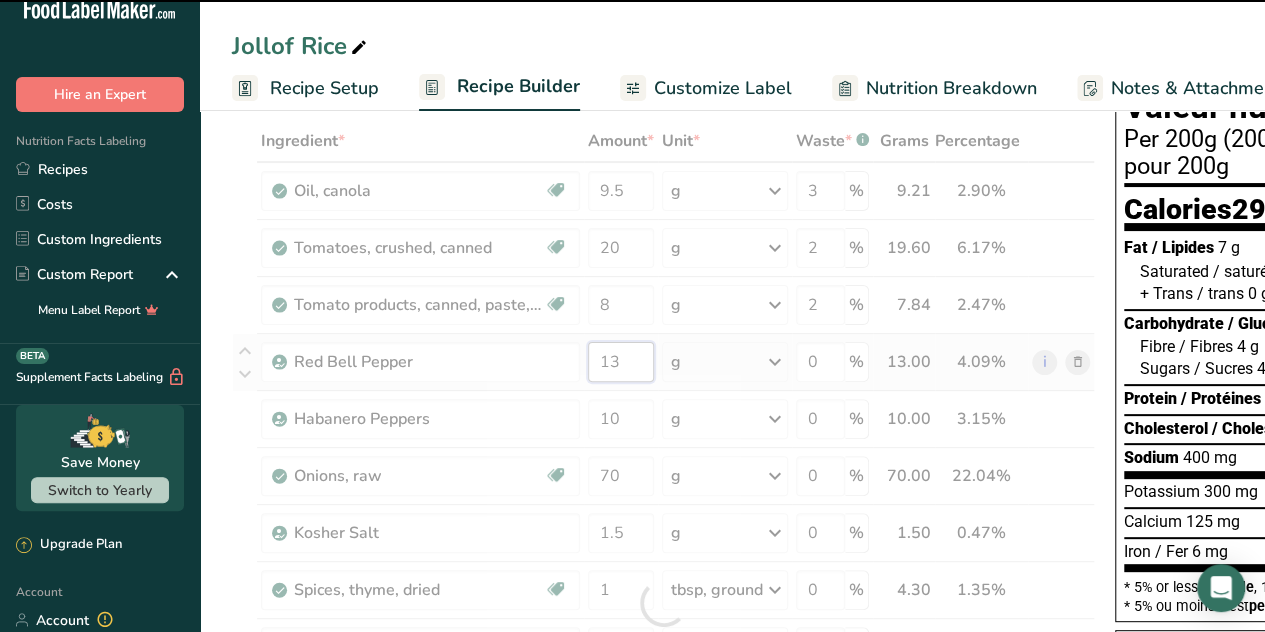 click on "Ingredient *
Amount *
Unit *
Waste *   .a-a{fill:#347362;}.b-a{fill:#fff;}          Grams
Percentage
Oil, canola
Source of Omega 3
Dairy free
Gluten free
Vegan
Vegetarian
Soy free
9.5
g
Portions
1 tbsp
1 cup
1 tsp
Weight Units
g
kg
mg
See more
Volume Units
l
Volume units require a density conversion. If you know your ingredient's density enter it below. Otherwise, click on "RIA" our AI Regulatory bot - she will be able to help you
lb/ft3
g/cm3
Confirm
mL" at bounding box center (663, 603) 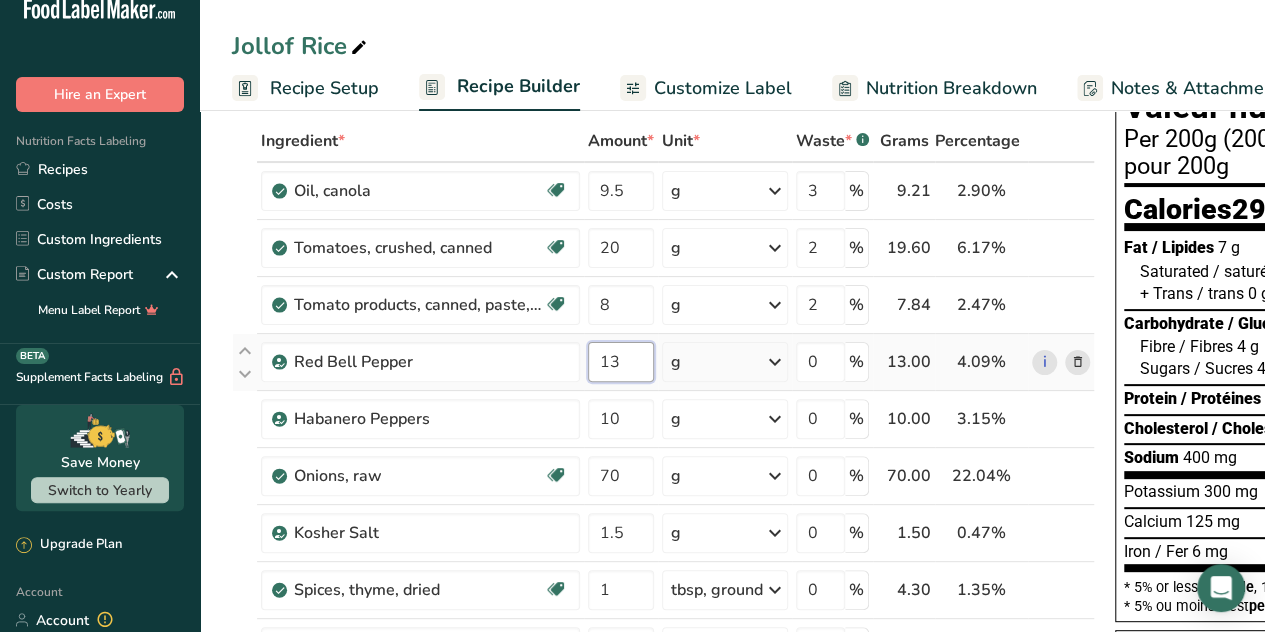 drag, startPoint x: 629, startPoint y: 361, endPoint x: 596, endPoint y: 367, distance: 33.54102 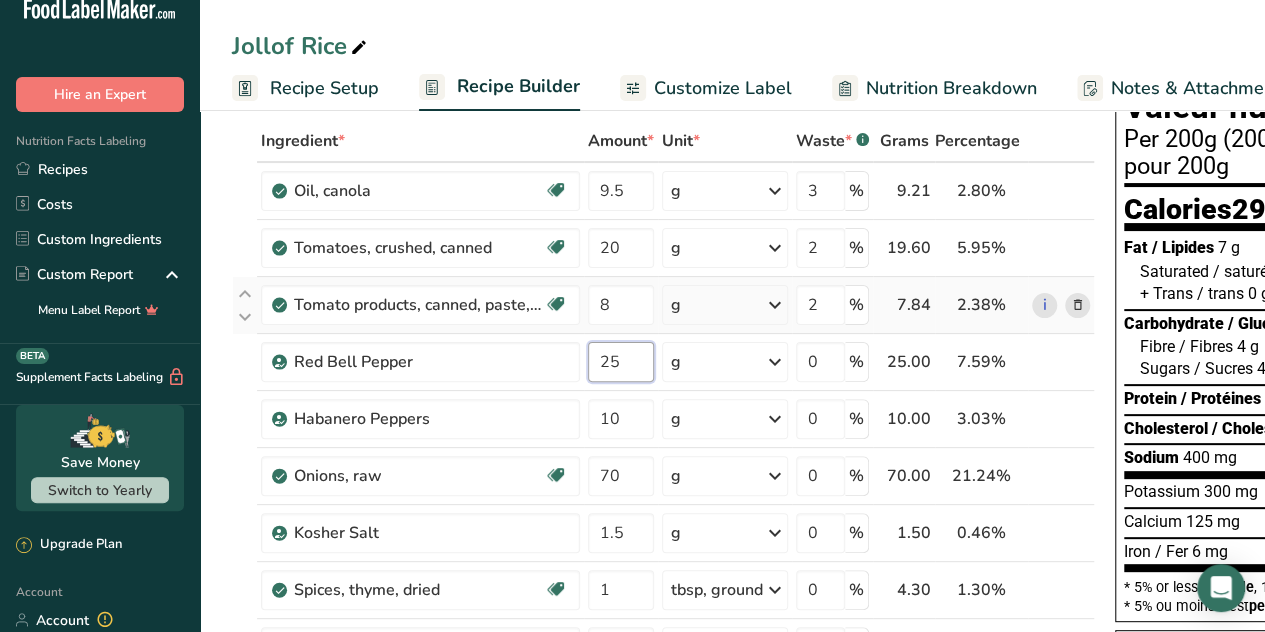 type on "25" 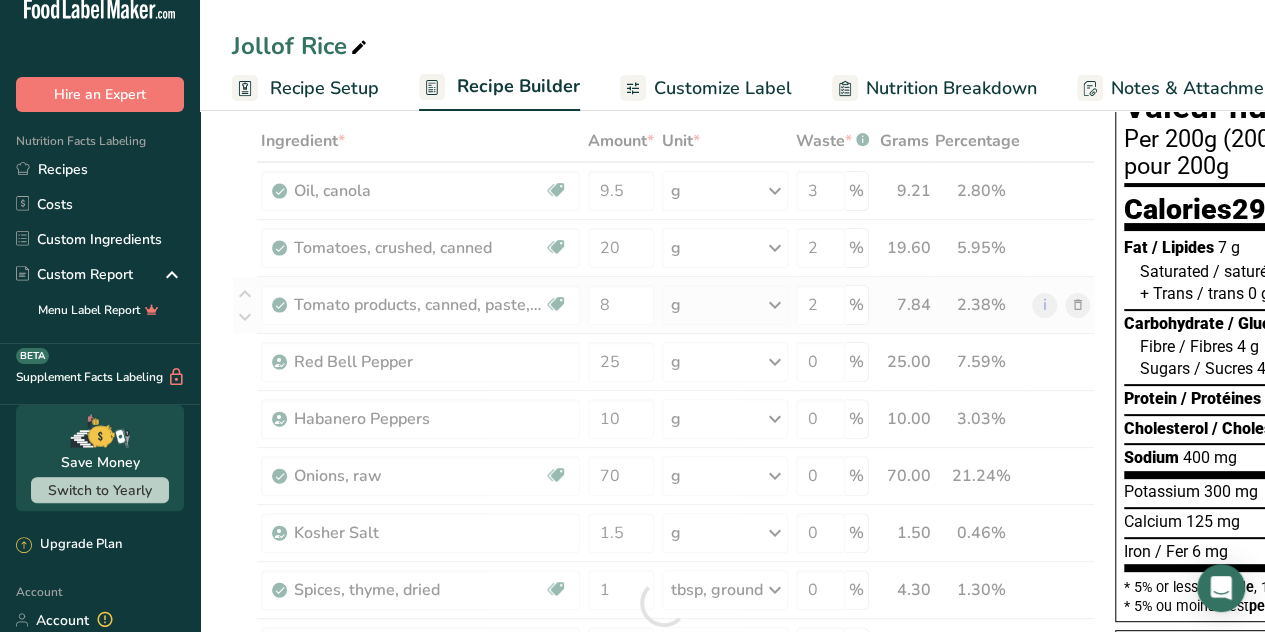 click on "Ingredient *
Amount *
Unit *
Waste *   .a-a{fill:#347362;}.b-a{fill:#fff;}          Grams
Percentage
Oil, canola
Source of Omega 3
Dairy free
Gluten free
Vegan
Vegetarian
Soy free
9.5
g
Portions
1 tbsp
1 cup
1 tsp
Weight Units
g
kg
mg
See more
Volume Units
l
Volume units require a density conversion. If you know your ingredient's density enter it below. Otherwise, click on "RIA" our AI Regulatory bot - she will be able to help you
lb/ft3
g/cm3
Confirm
mL" at bounding box center (663, 603) 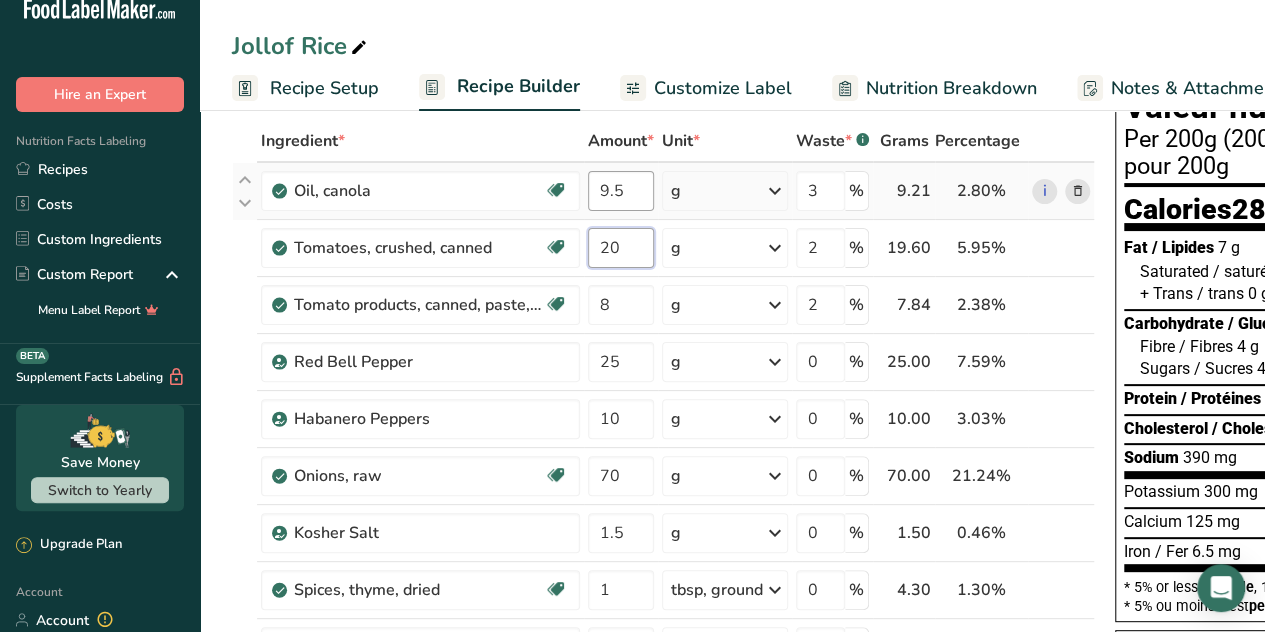 drag, startPoint x: 624, startPoint y: 251, endPoint x: 610, endPoint y: 192, distance: 60.63827 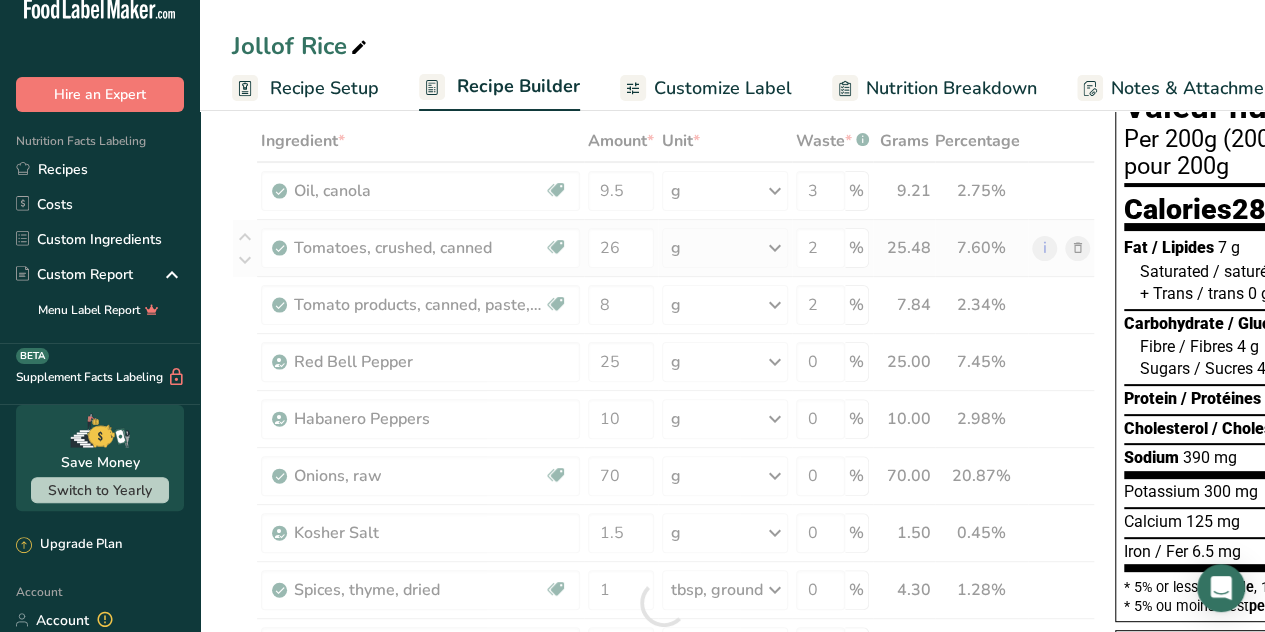 click on "Ingredient *
Amount *
Unit *
Waste *   .a-a{fill:#347362;}.b-a{fill:#fff;}          Grams
Percentage
Oil, canola
Source of Omega 3
Dairy free
Gluten free
Vegan
Vegetarian
Soy free
9.5
g
Portions
1 tbsp
1 cup
1 tsp
Weight Units
g
kg
mg
See more
Volume Units
l
Volume units require a density conversion. If you know your ingredient's density enter it below. Otherwise, click on "RIA" our AI Regulatory bot - she will be able to help you
lb/ft3
g/cm3
Confirm
mL" at bounding box center (663, 603) 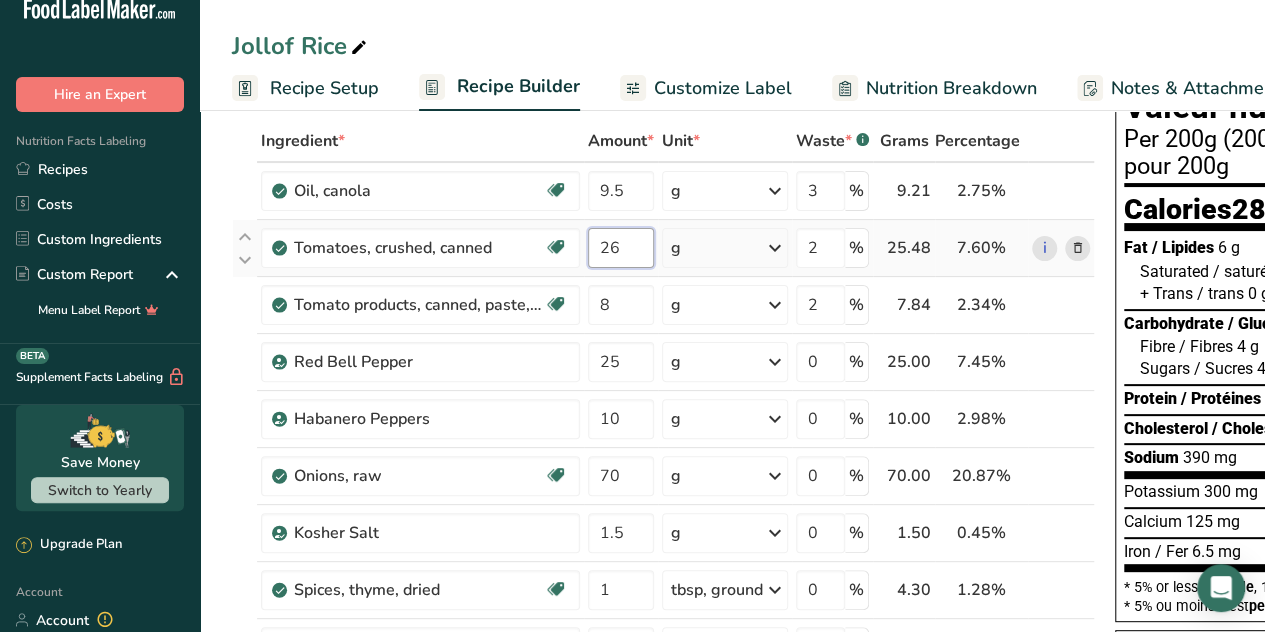 drag, startPoint x: 630, startPoint y: 248, endPoint x: 598, endPoint y: 259, distance: 33.83785 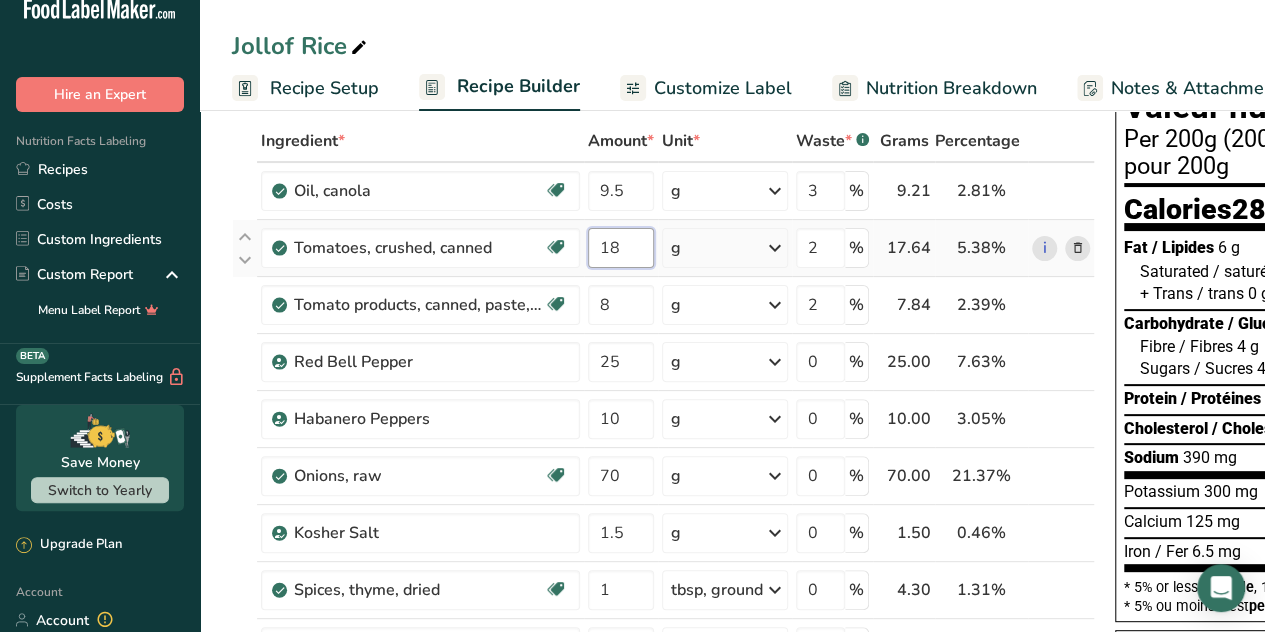 type on "18" 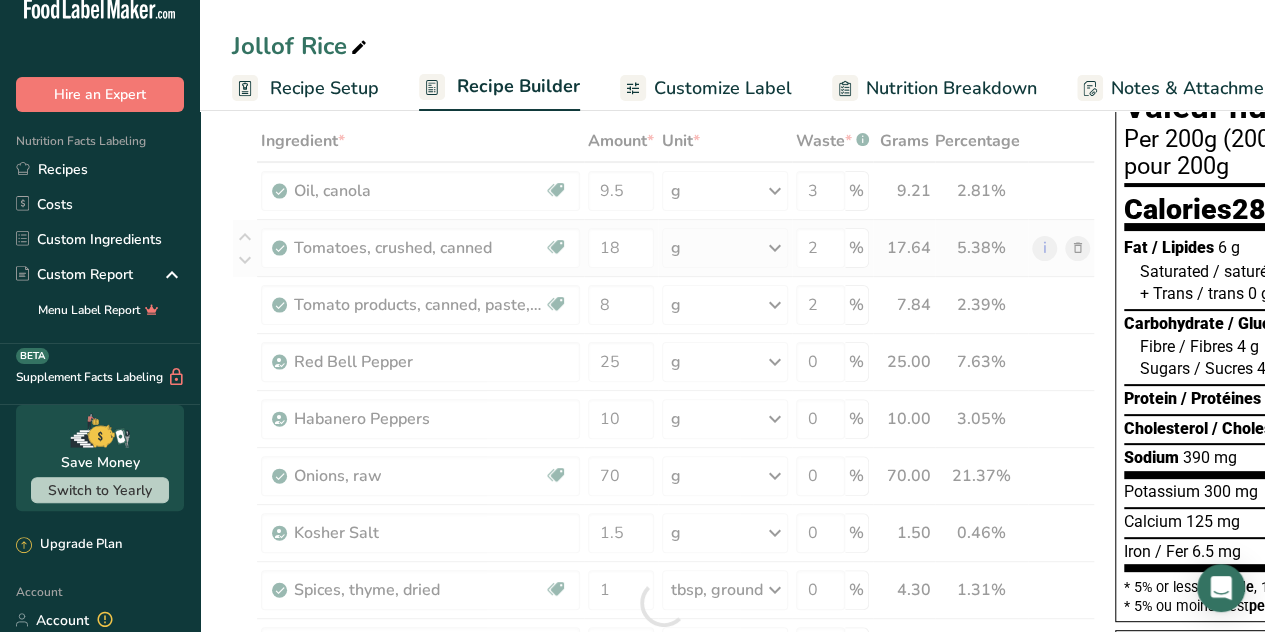 click on "Ingredient *
Amount *
Unit *
Waste *   .a-a{fill:#347362;}.b-a{fill:#fff;}          Grams
Percentage
Oil, canola
Source of Omega 3
Dairy free
Gluten free
Vegan
Vegetarian
Soy free
9.5
g
Portions
1 tbsp
1 cup
1 tsp
Weight Units
g
kg
mg
See more
Volume Units
l
Volume units require a density conversion. If you know your ingredient's density enter it below. Otherwise, click on "RIA" our AI Regulatory bot - she will be able to help you
lb/ft3
g/cm3
Confirm
mL" at bounding box center (663, 603) 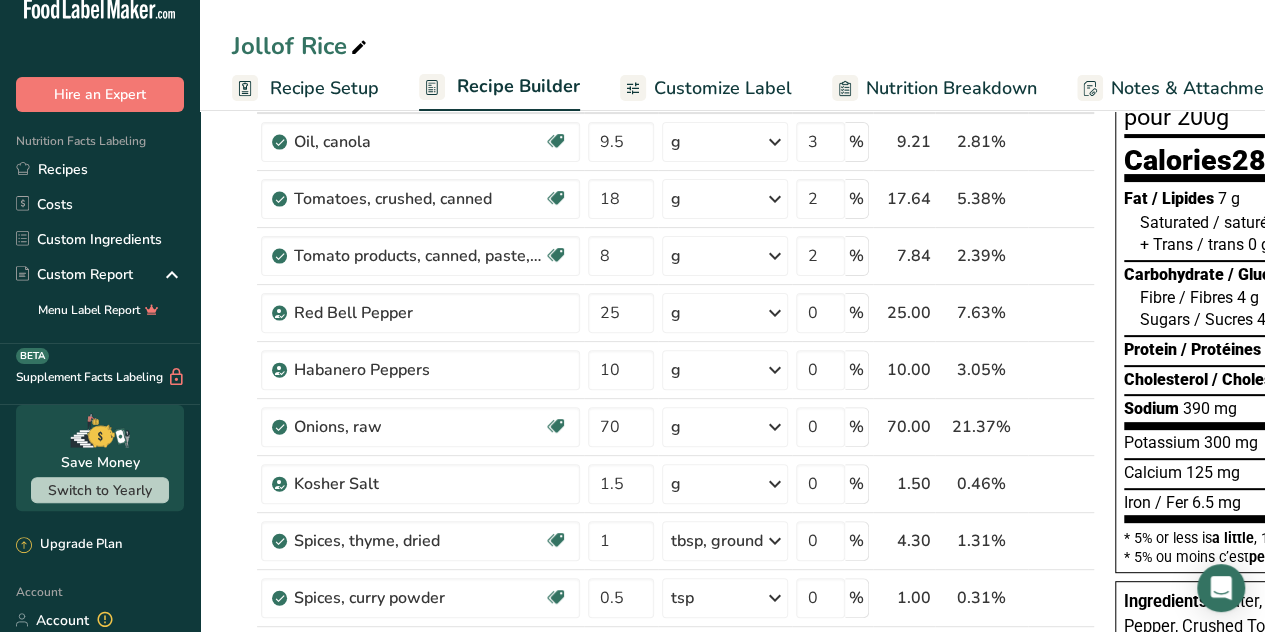 scroll, scrollTop: 0, scrollLeft: 0, axis: both 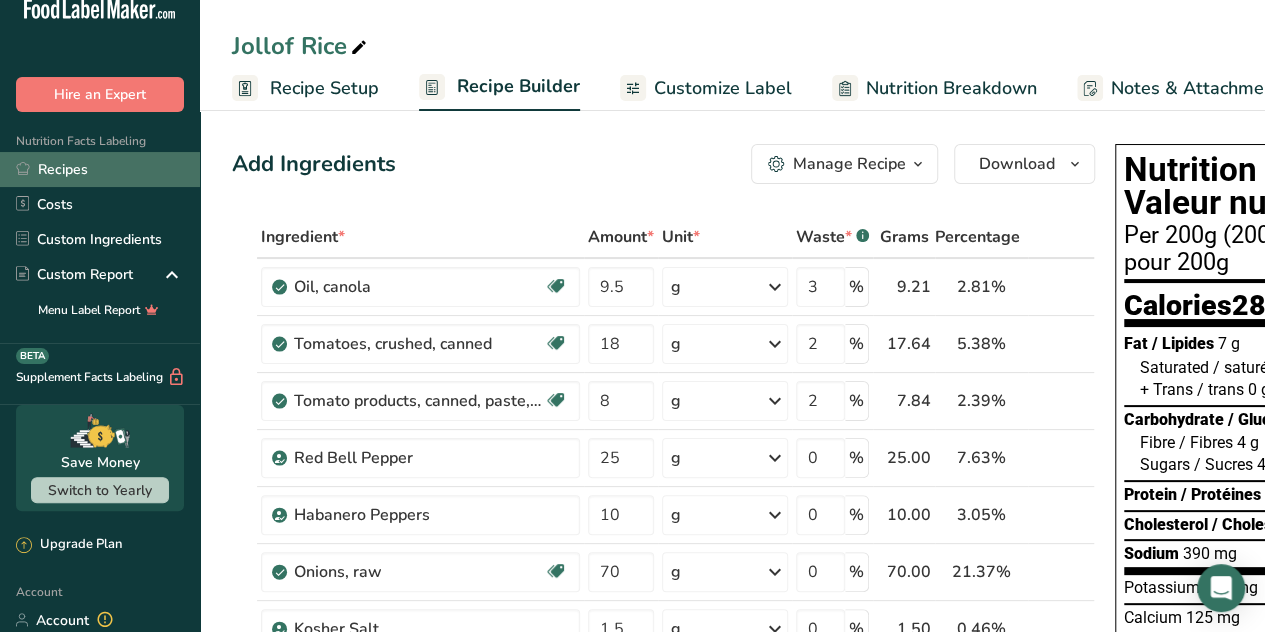 click on "Recipes" at bounding box center (100, 169) 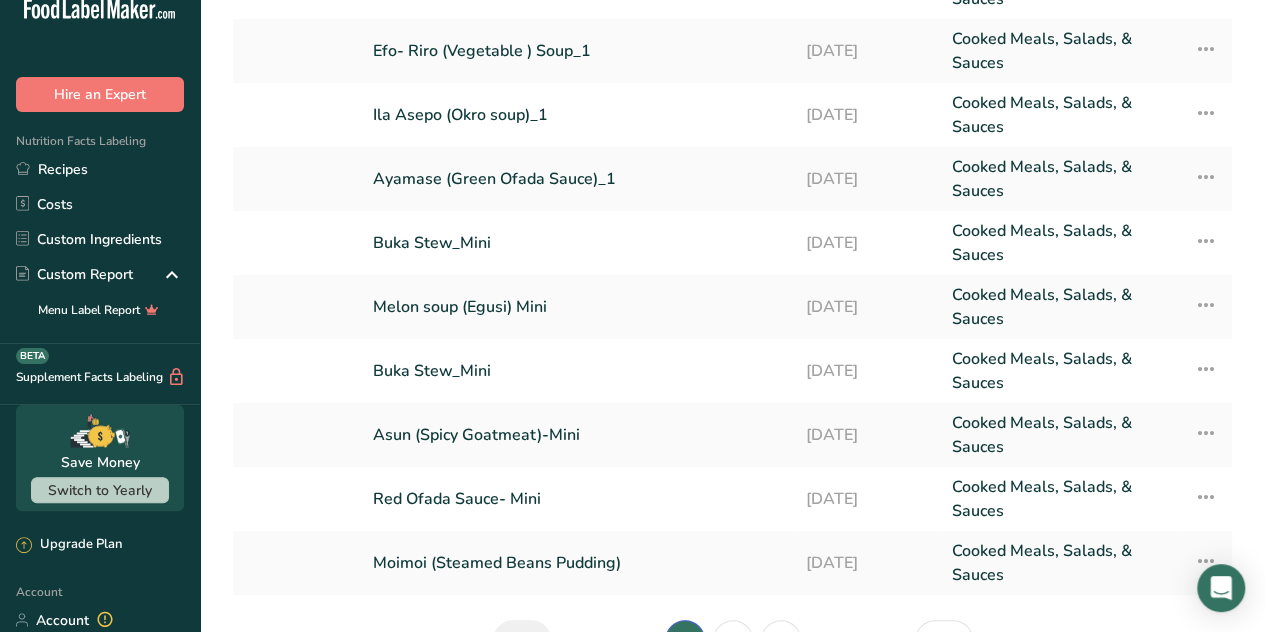 scroll, scrollTop: 304, scrollLeft: 0, axis: vertical 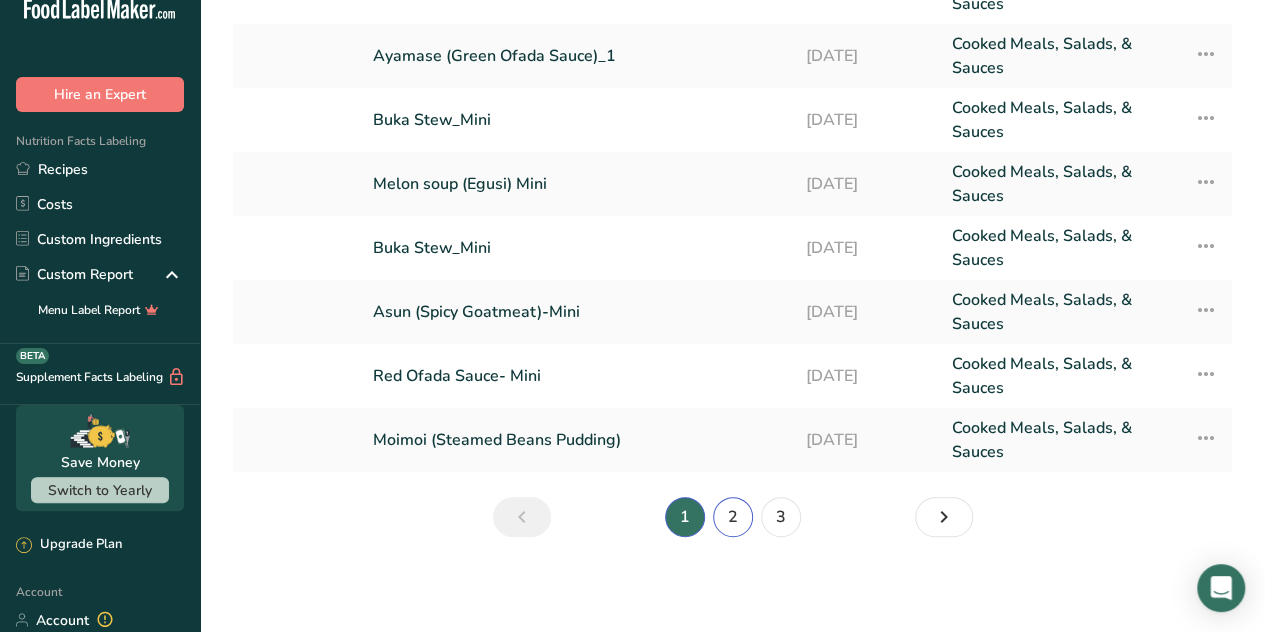 click on "2" at bounding box center [733, 517] 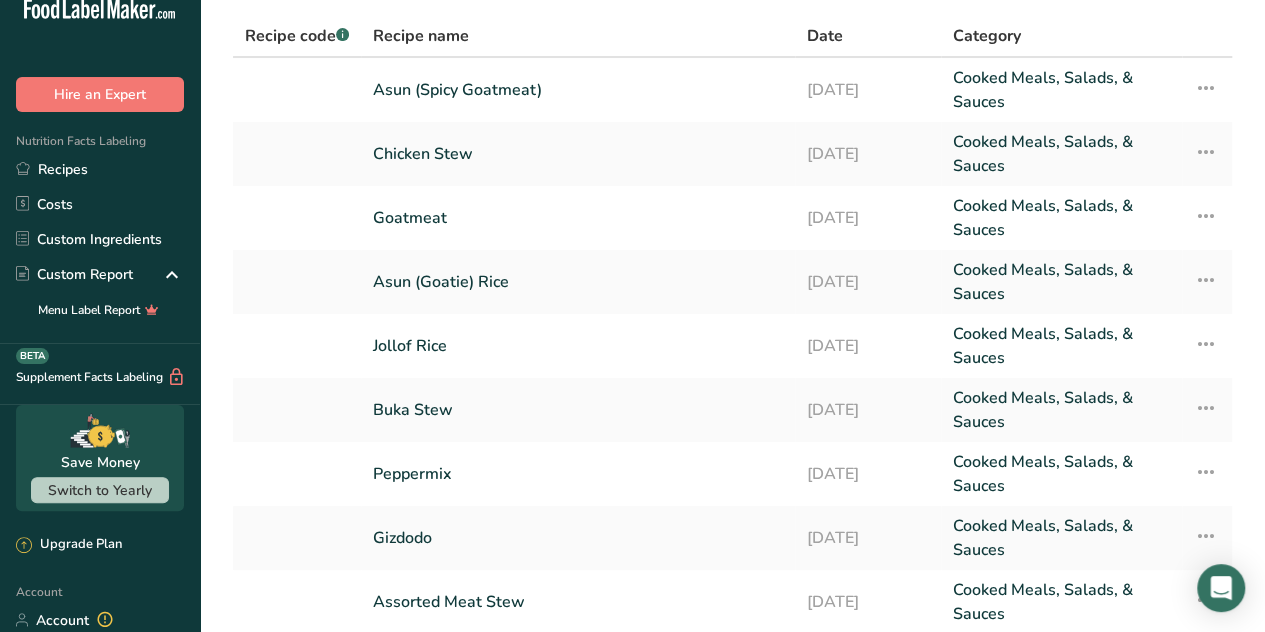 scroll, scrollTop: 30, scrollLeft: 0, axis: vertical 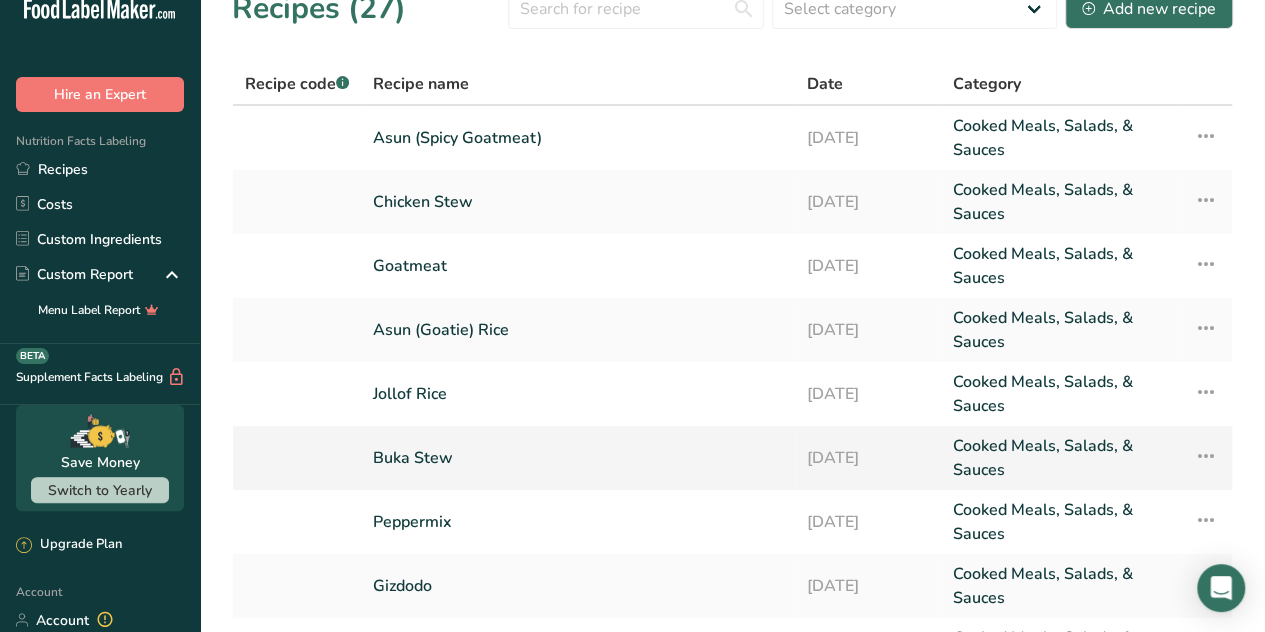 click on "Buka Stew" at bounding box center [578, 458] 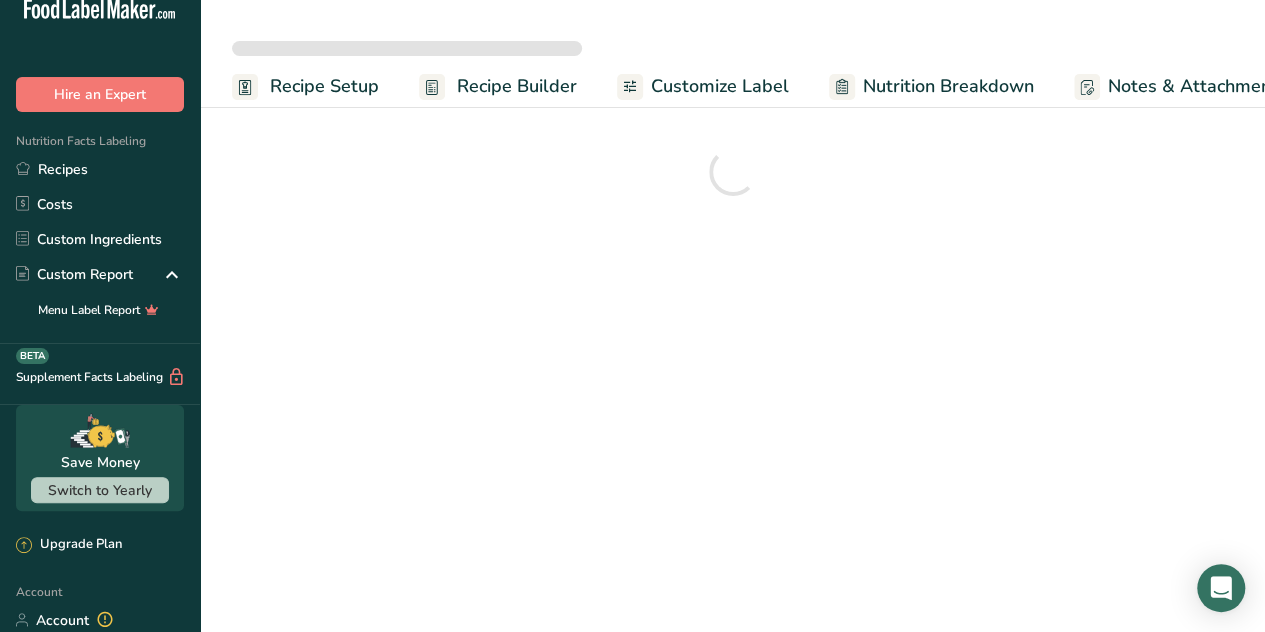scroll, scrollTop: 0, scrollLeft: 0, axis: both 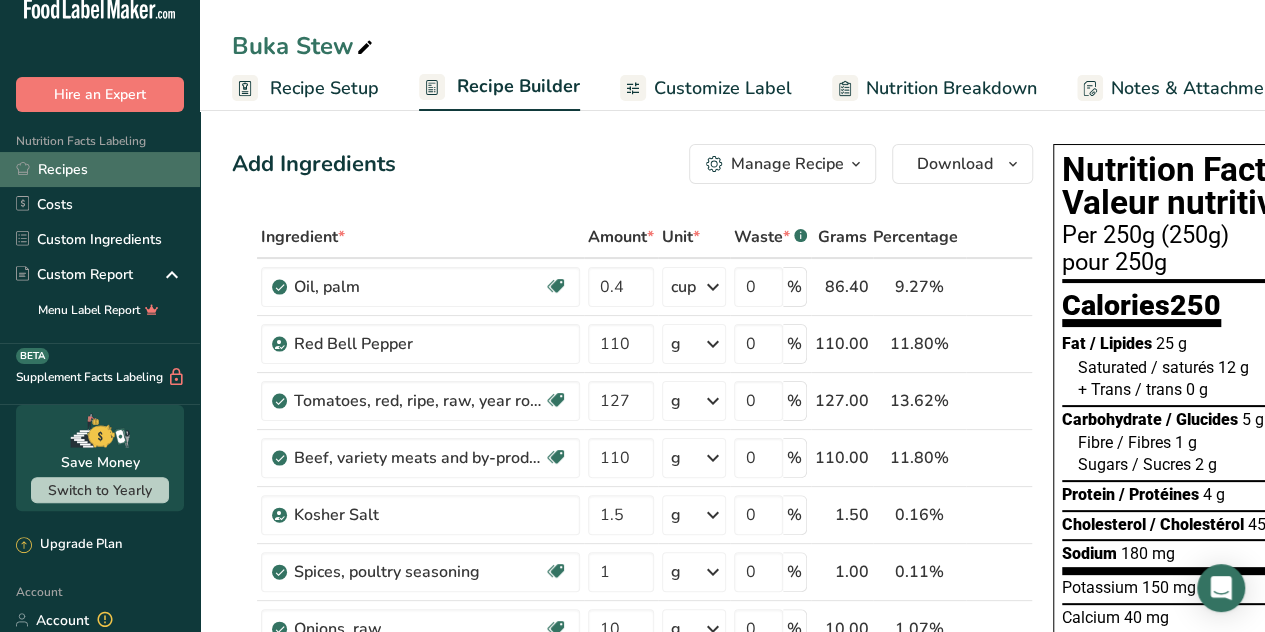click on "Recipes" at bounding box center [100, 169] 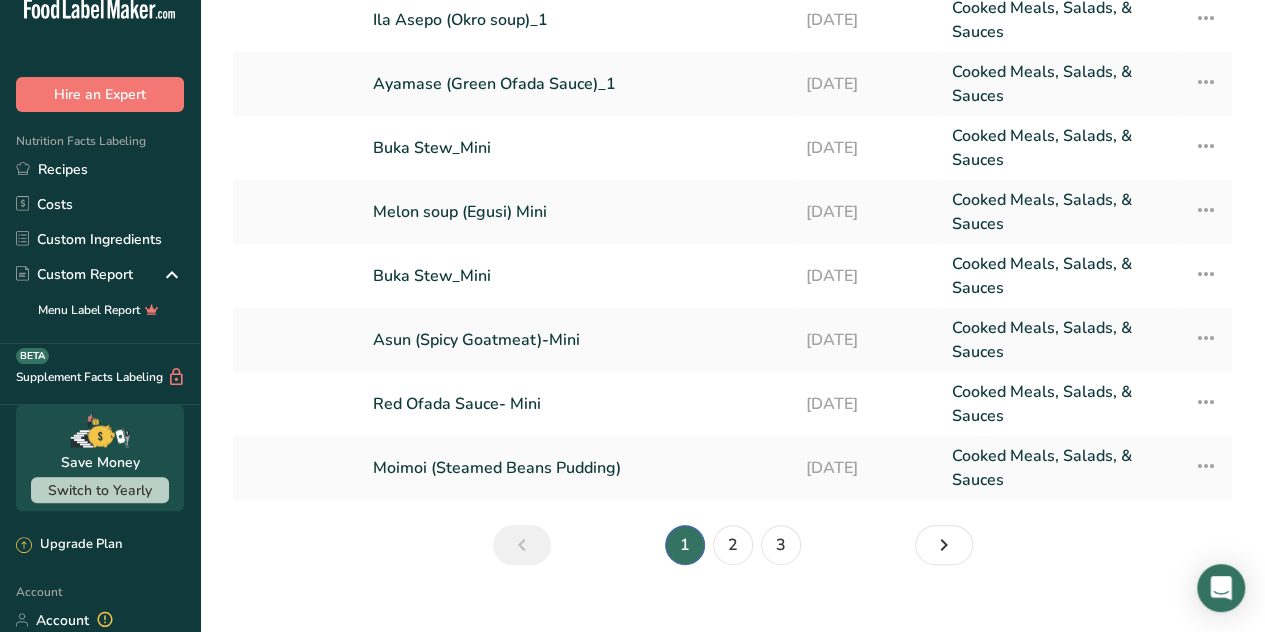 scroll, scrollTop: 304, scrollLeft: 0, axis: vertical 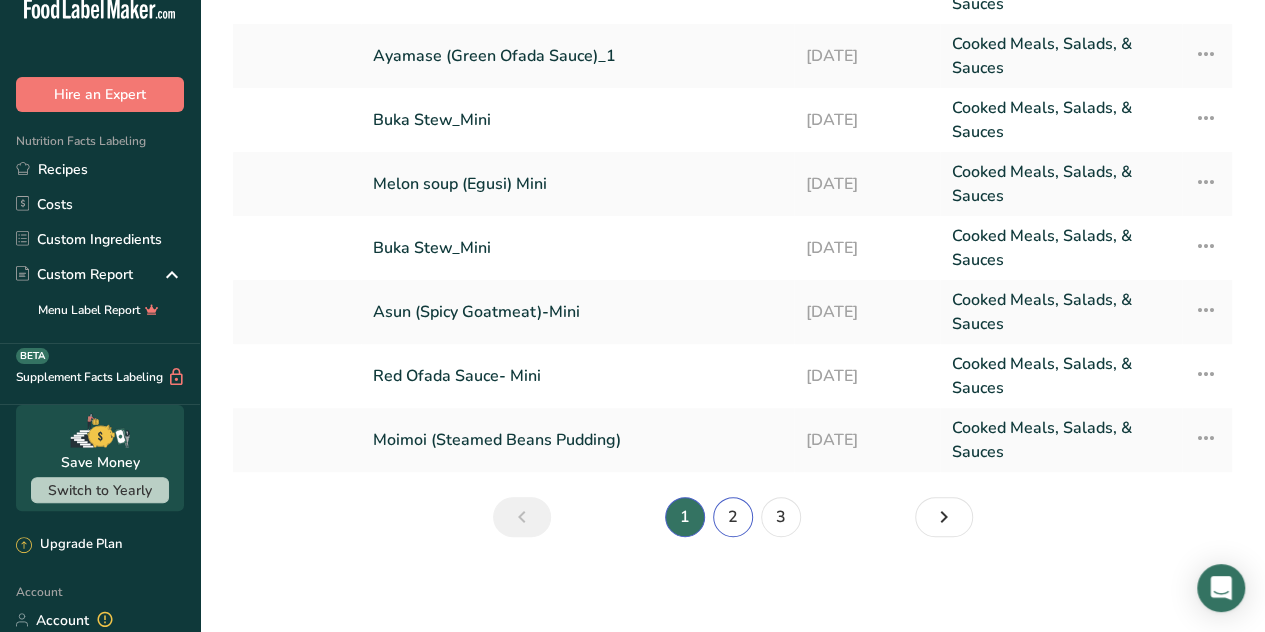 click on "2" at bounding box center (733, 517) 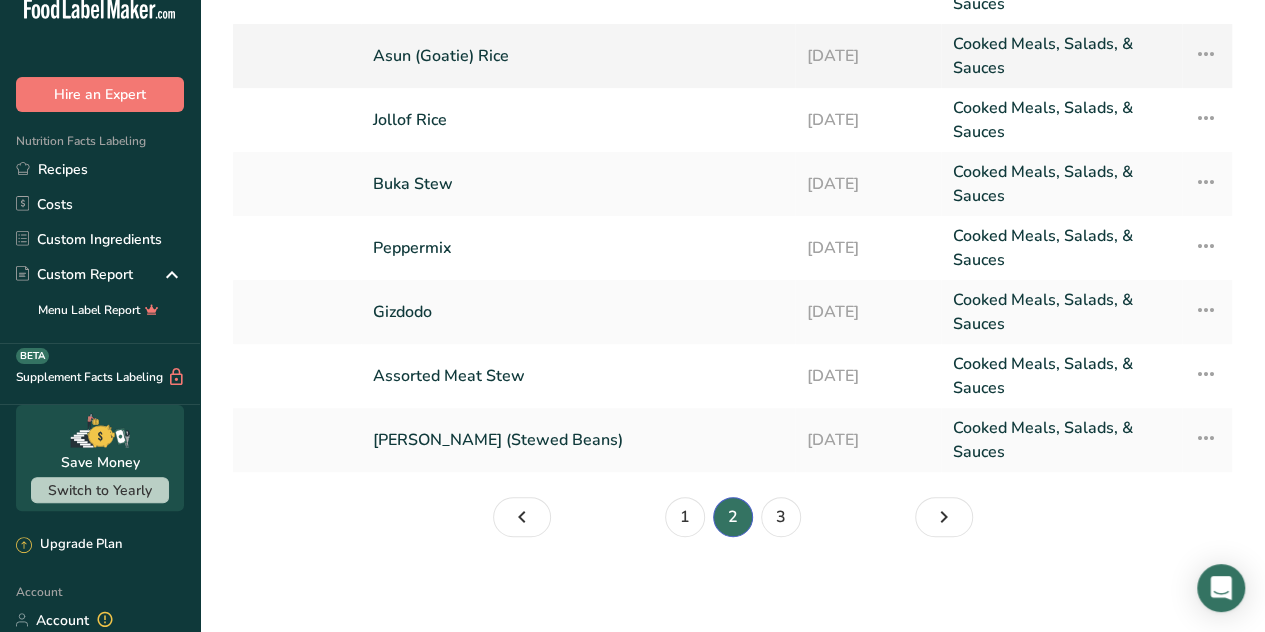 click on "Asun (Goatie) Rice" at bounding box center [578, 56] 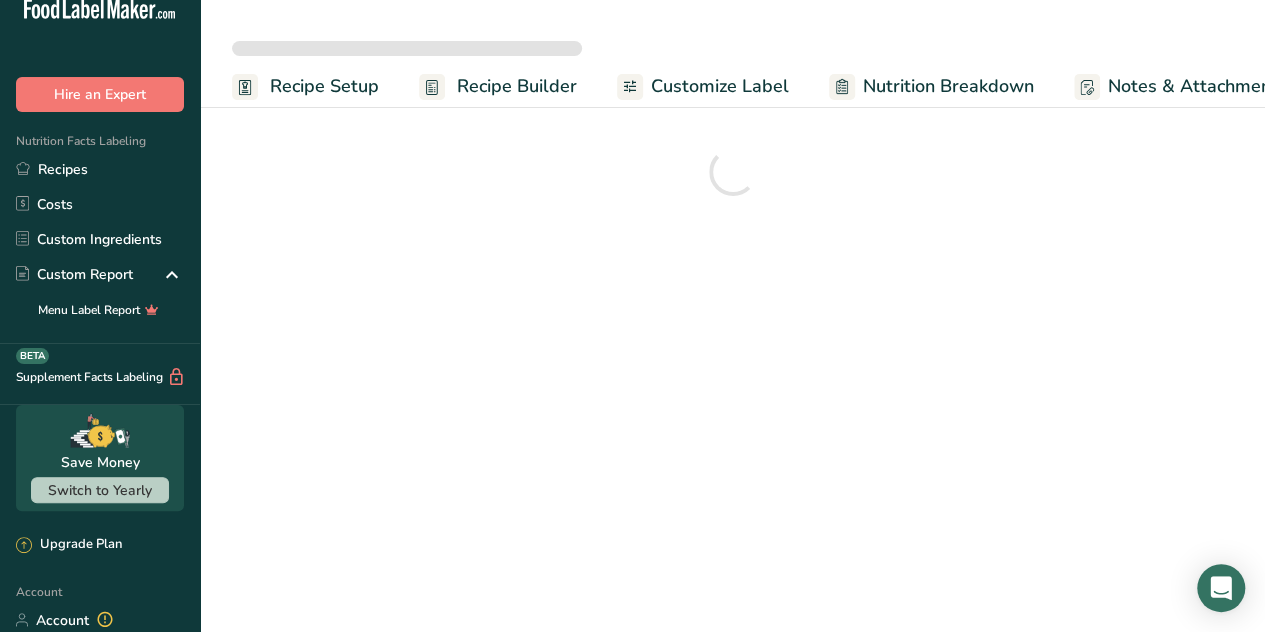 scroll, scrollTop: 0, scrollLeft: 0, axis: both 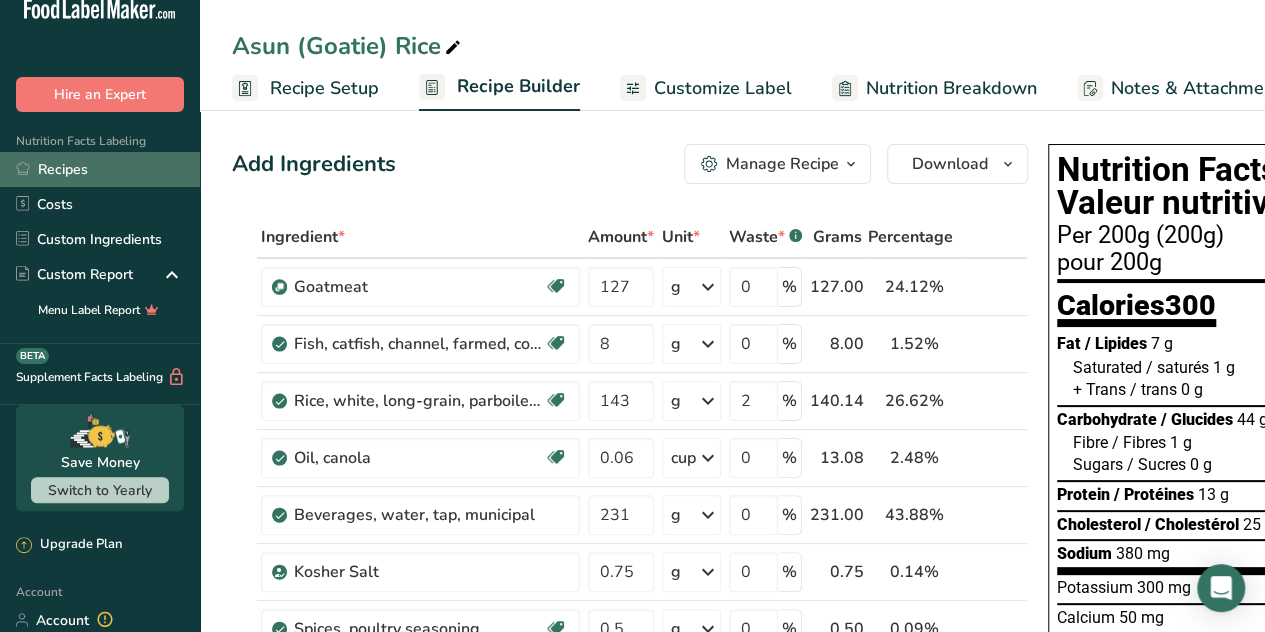 click on "Recipes" at bounding box center (100, 169) 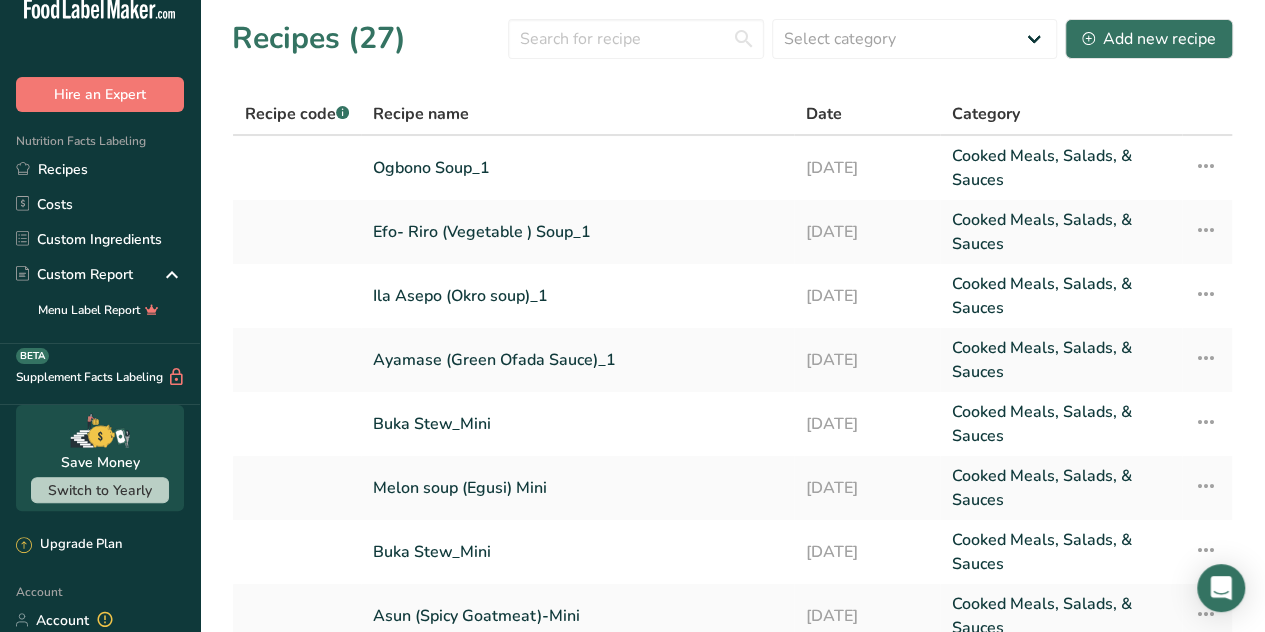 scroll, scrollTop: 304, scrollLeft: 0, axis: vertical 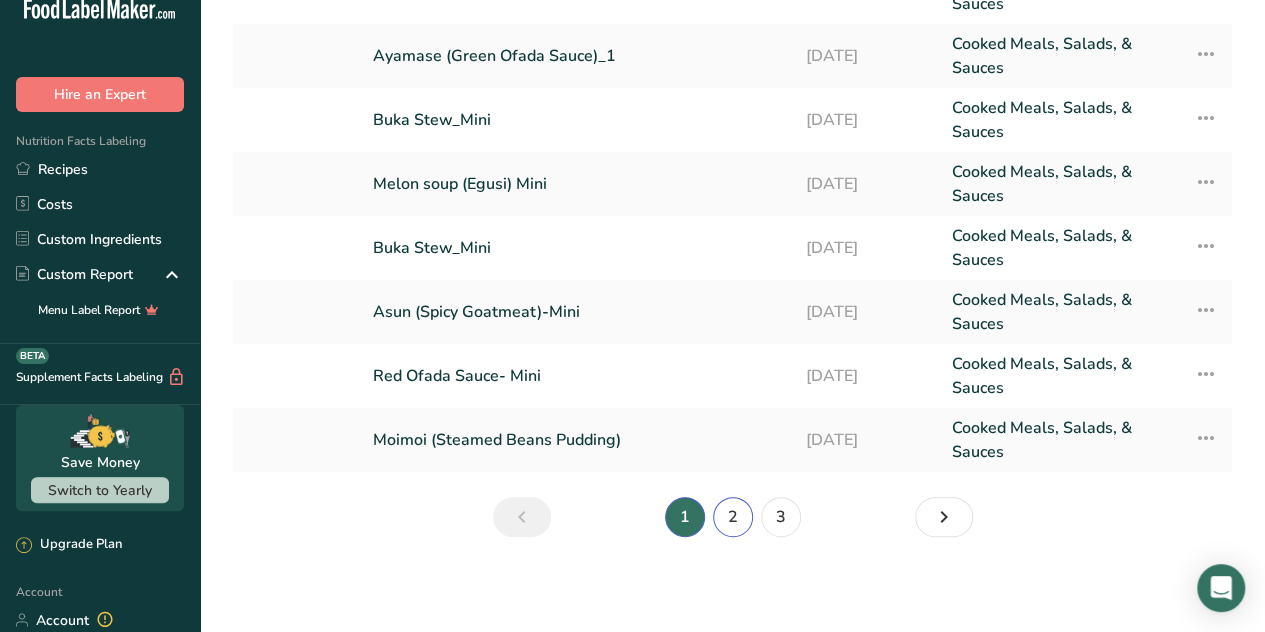 click on "2" at bounding box center [733, 517] 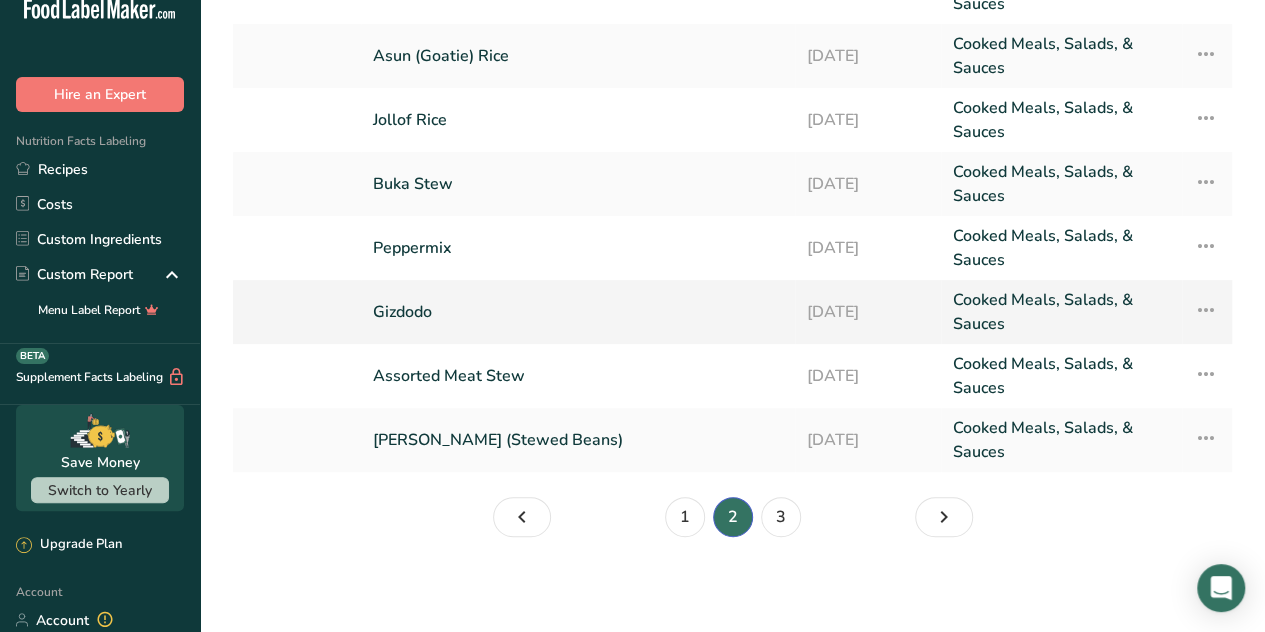 click on "Gizdodo" at bounding box center [578, 312] 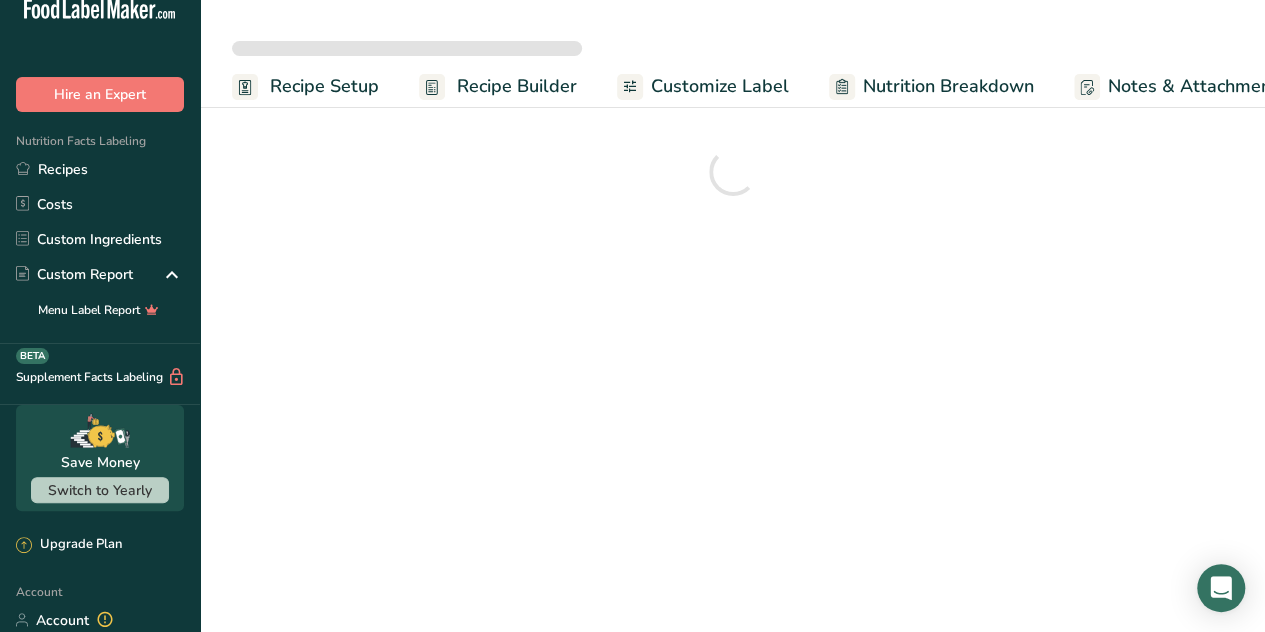 scroll, scrollTop: 0, scrollLeft: 0, axis: both 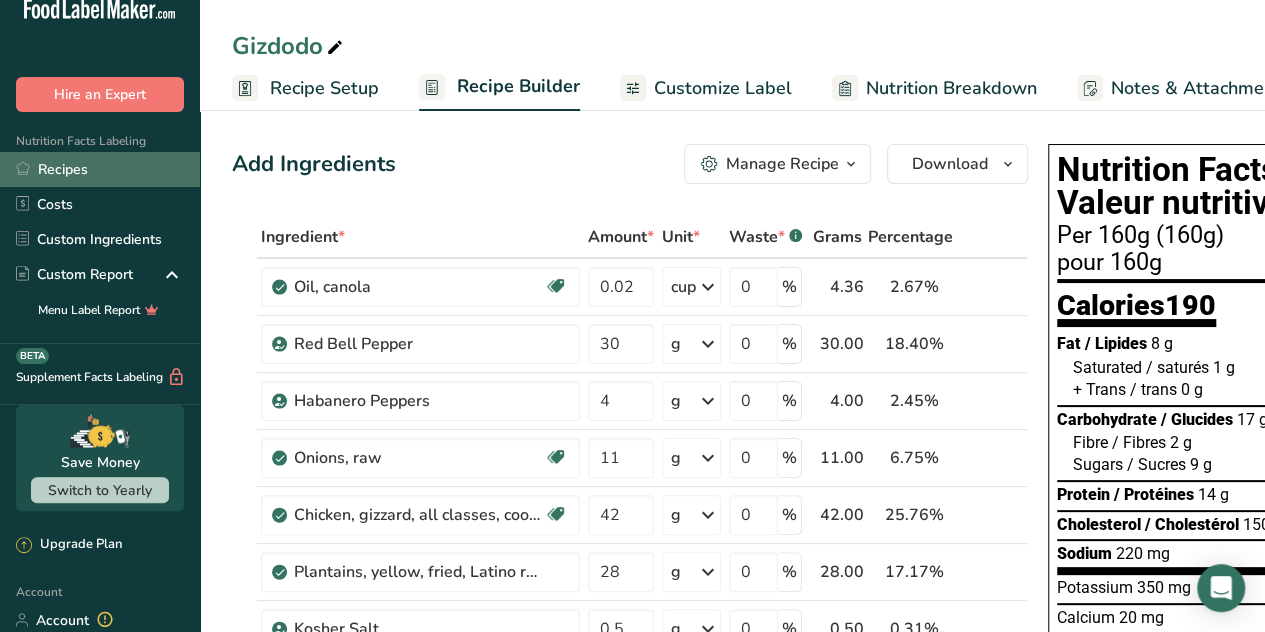 click on "Recipes" at bounding box center [100, 169] 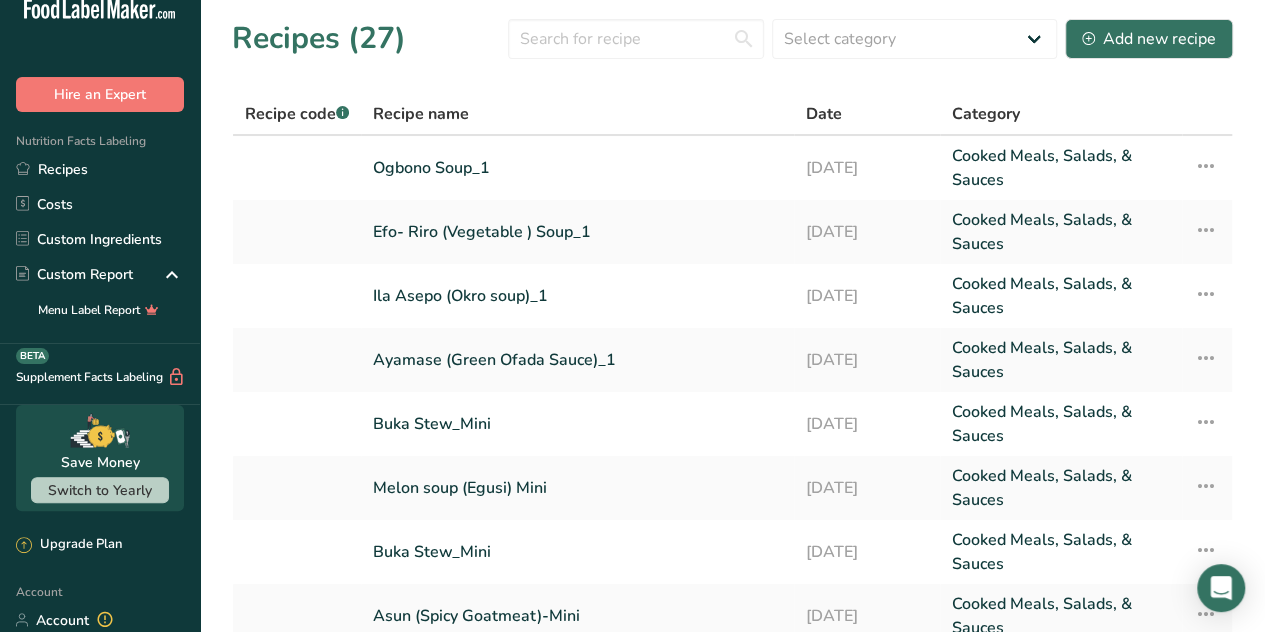 scroll, scrollTop: 304, scrollLeft: 0, axis: vertical 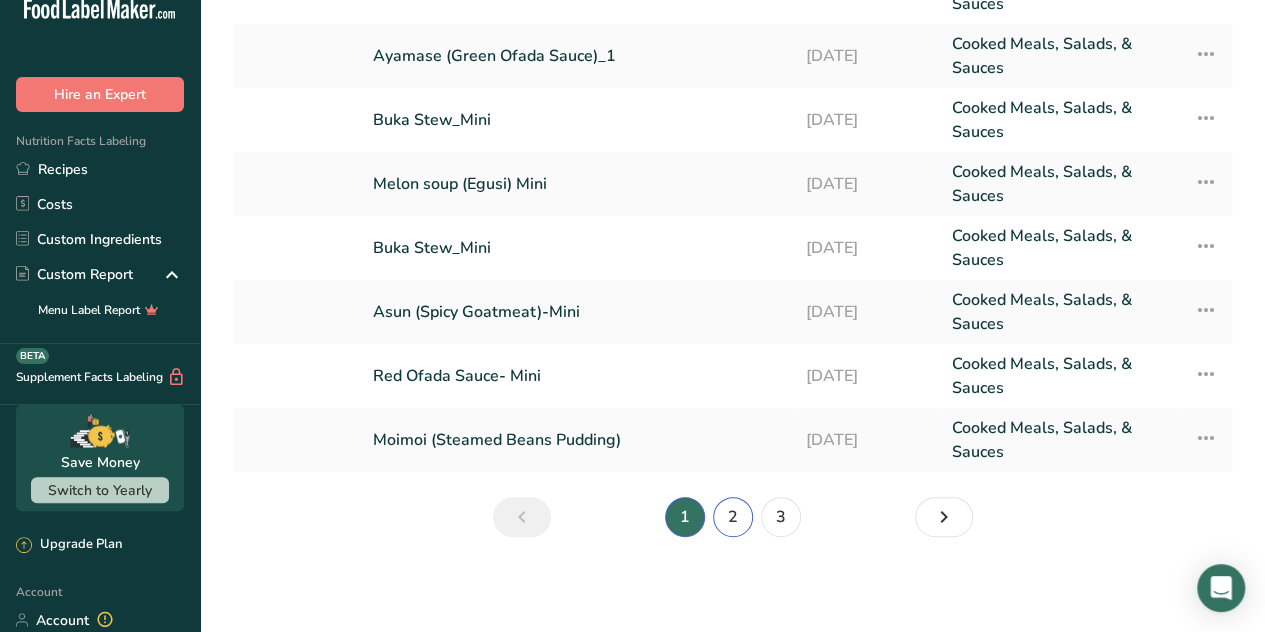 click on "2" at bounding box center (733, 517) 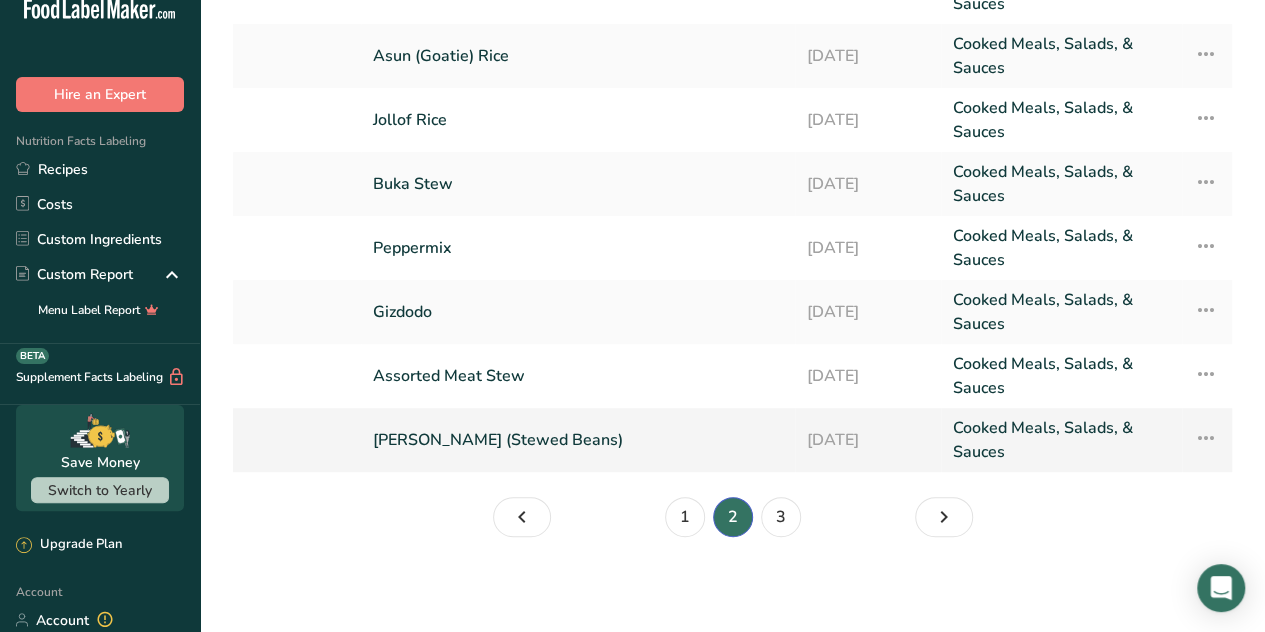click on "[PERSON_NAME] (Stewed Beans)" at bounding box center (578, 440) 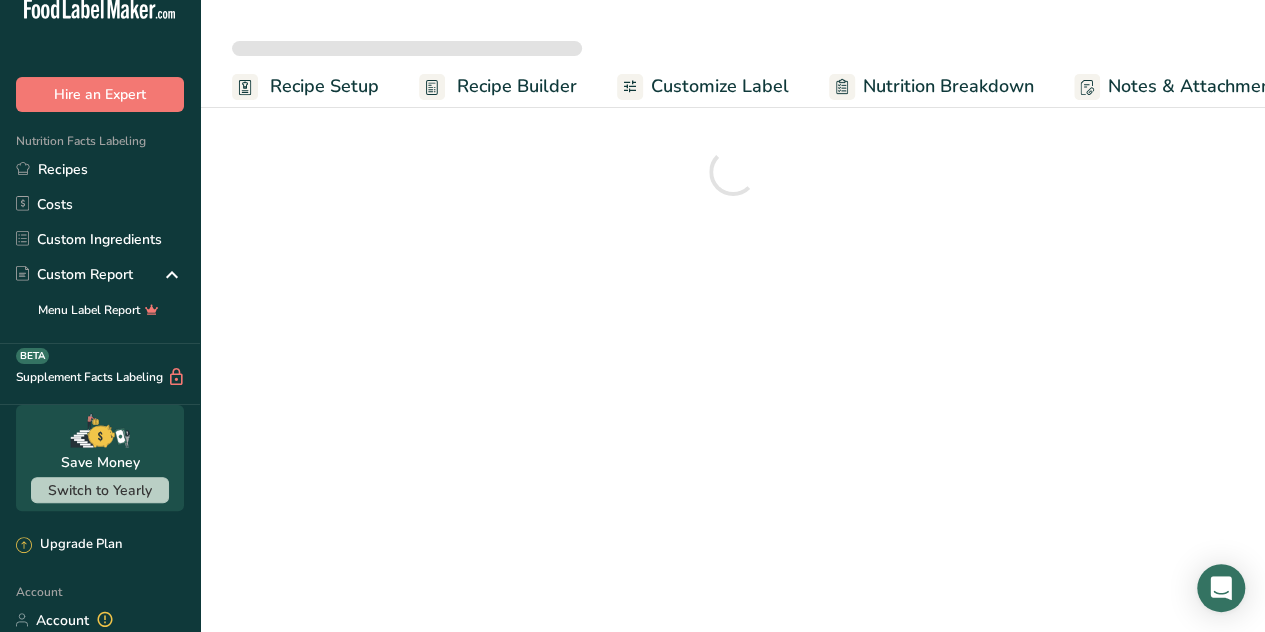 scroll, scrollTop: 0, scrollLeft: 0, axis: both 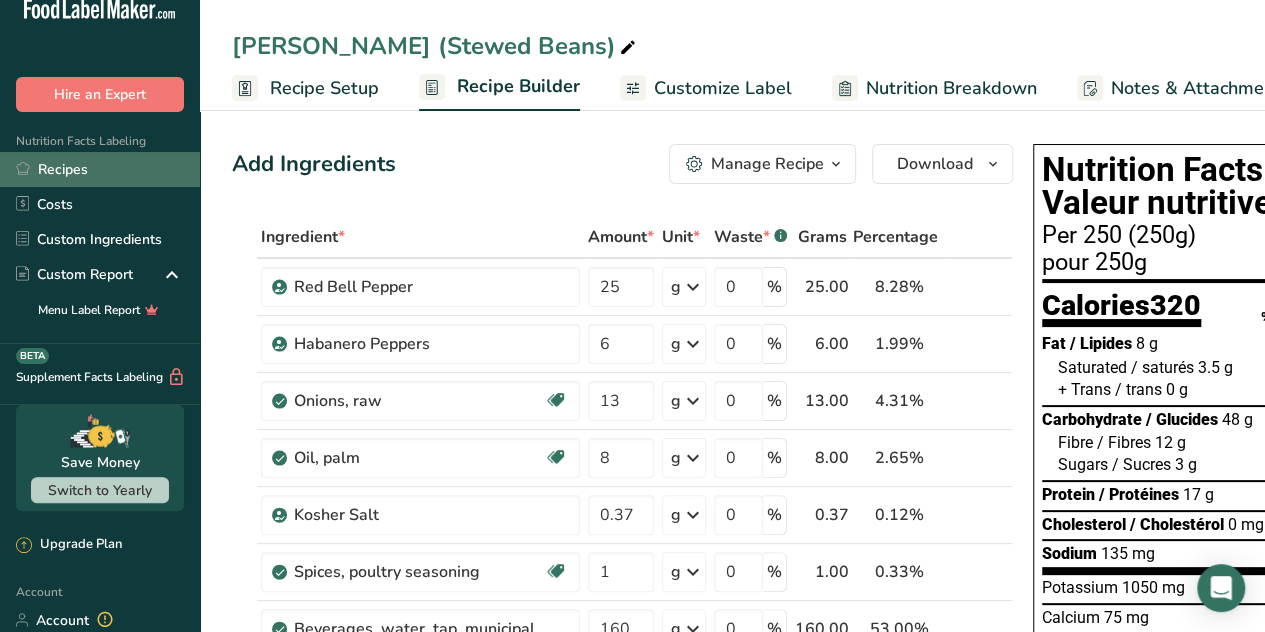 click on "Recipes" at bounding box center [100, 169] 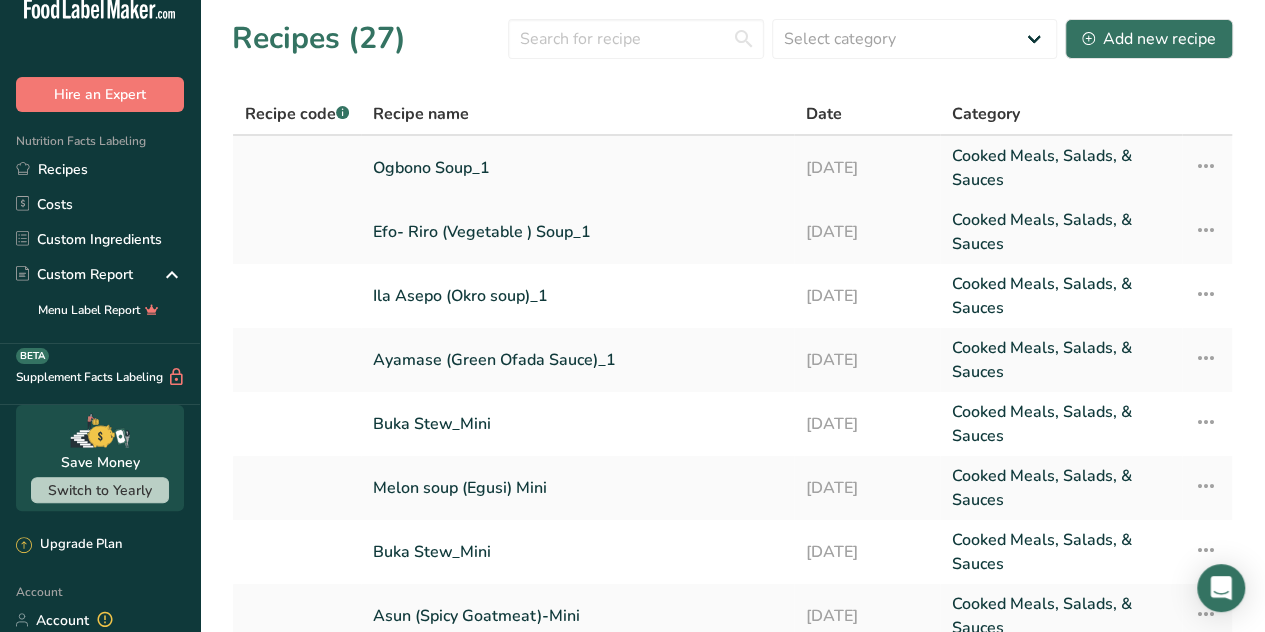 click on "Ogbono Soup_1" at bounding box center [577, 168] 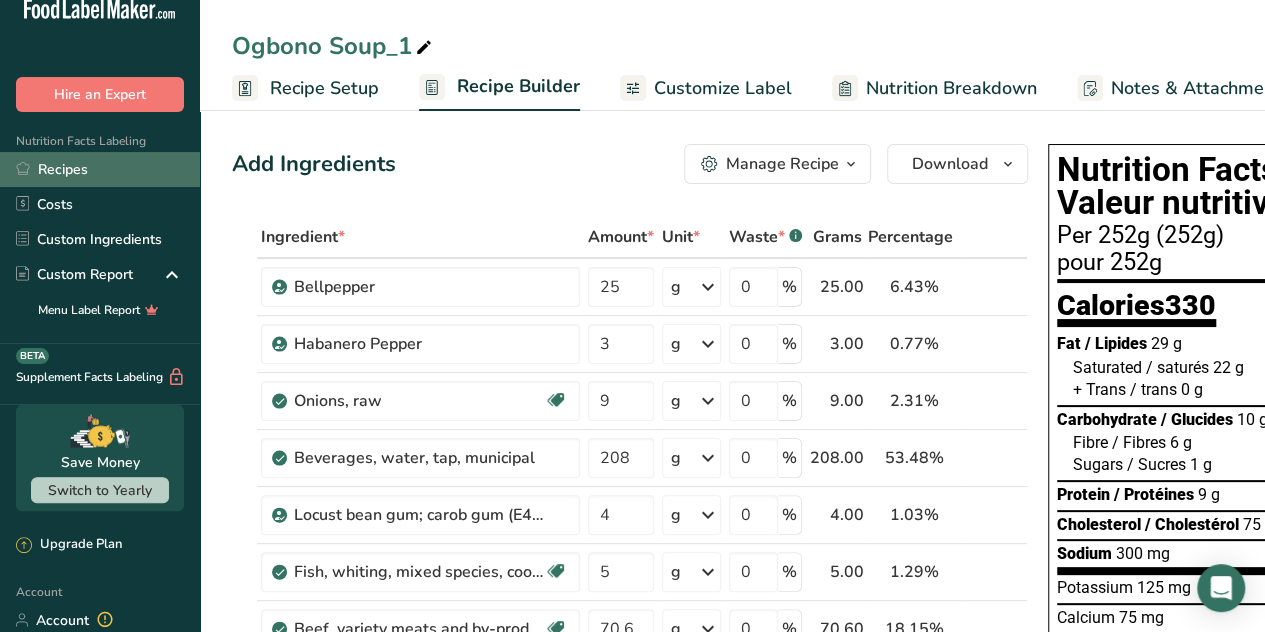 click on "Recipes" at bounding box center (100, 169) 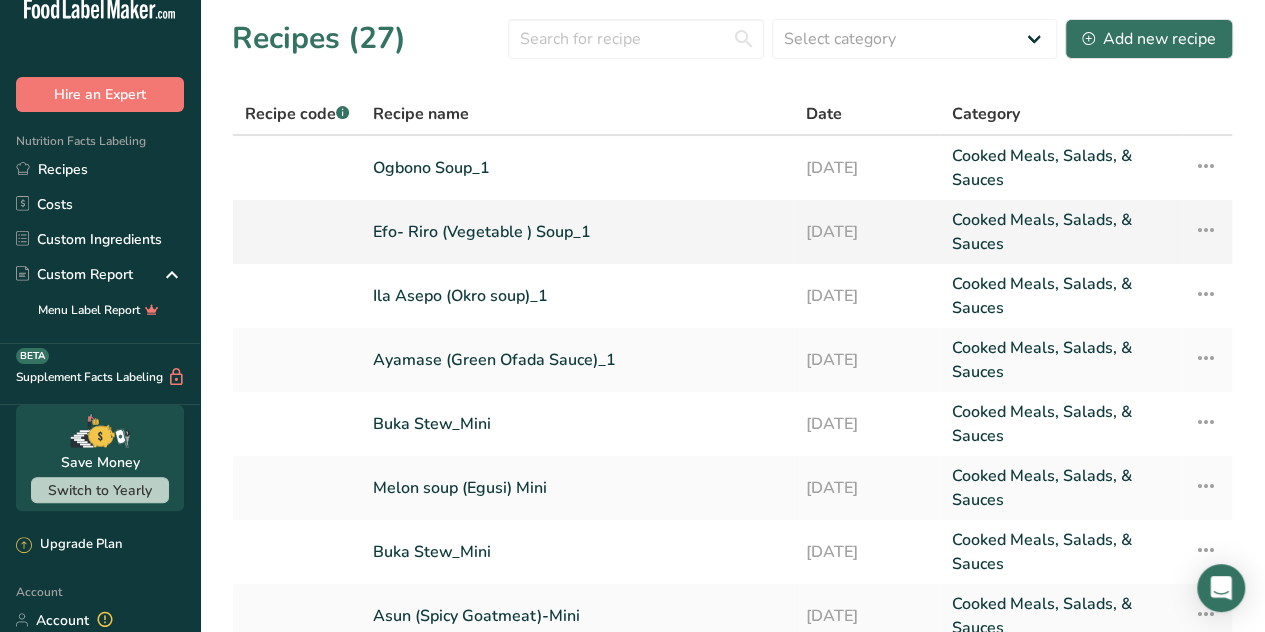 click at bounding box center (1206, 230) 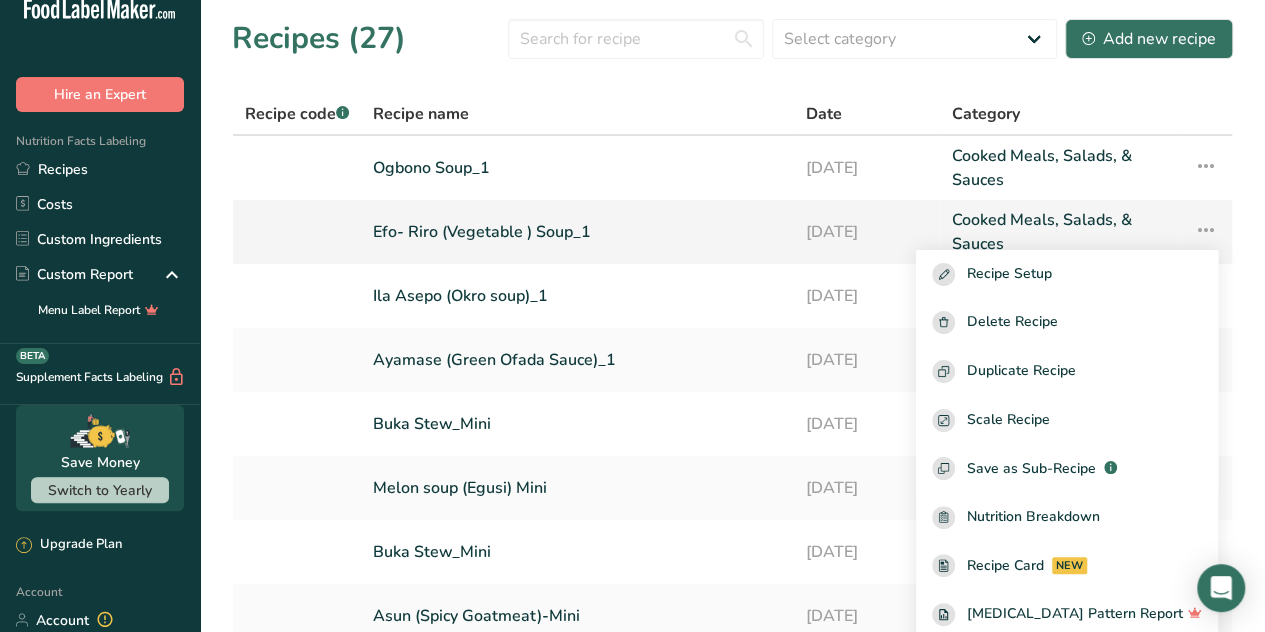 click on "Efo- Riro (Vegetable ) Soup_1" at bounding box center [577, 232] 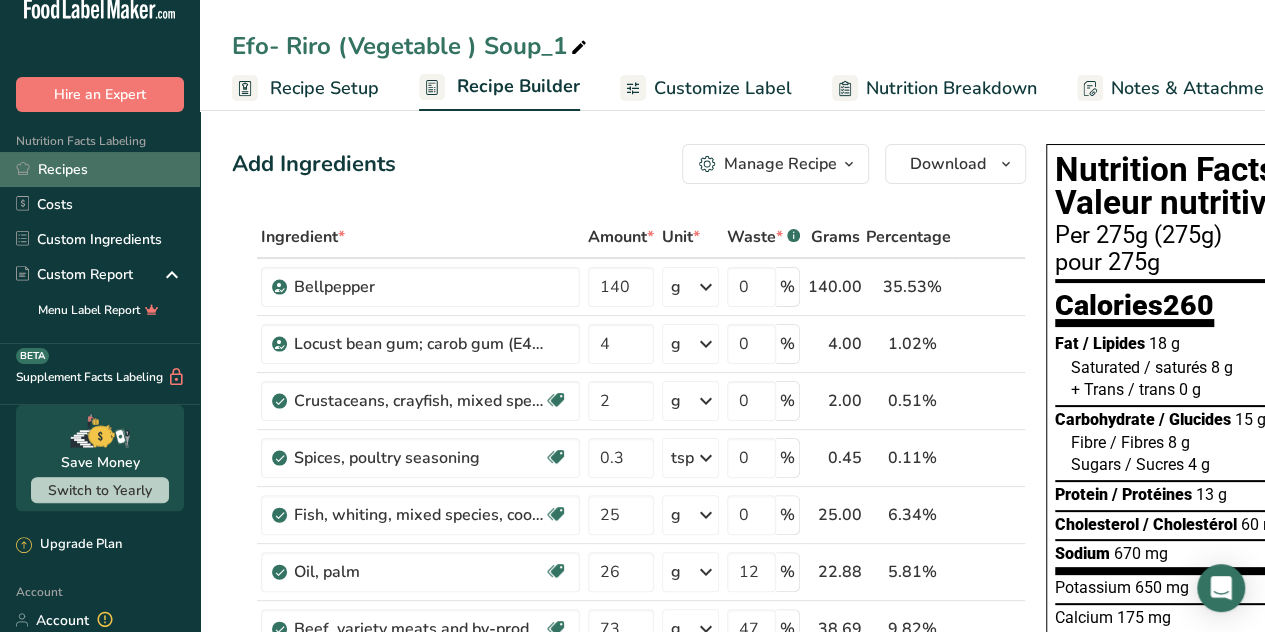 click on "Recipes" at bounding box center [100, 169] 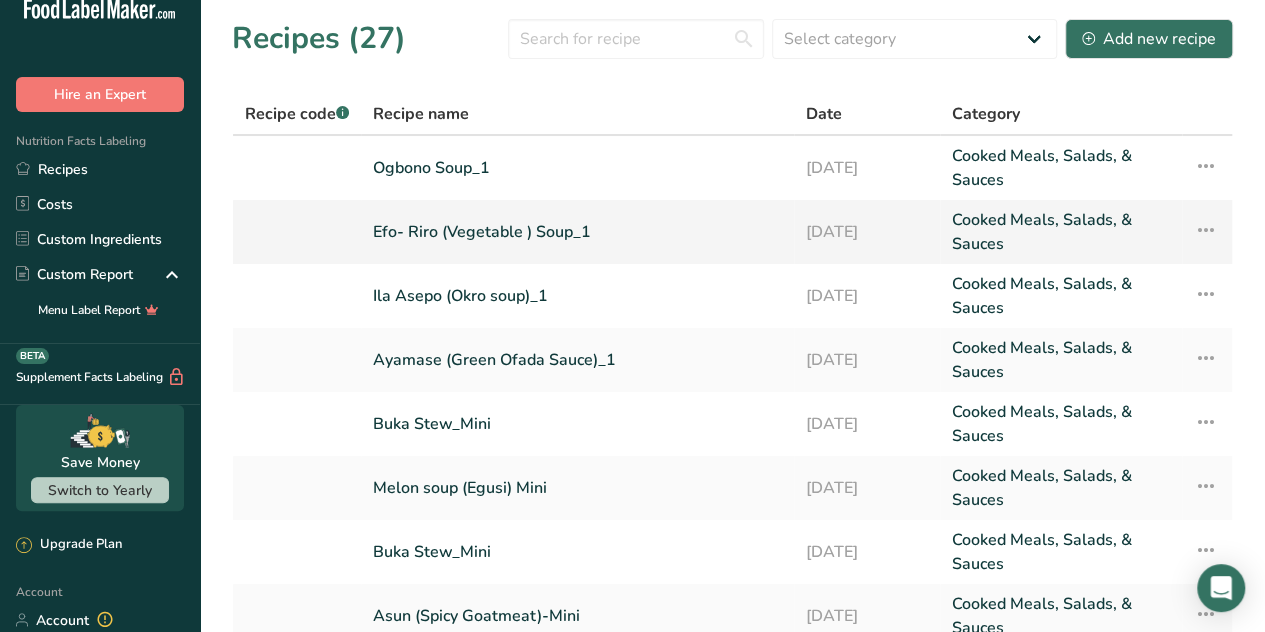 click at bounding box center [1206, 230] 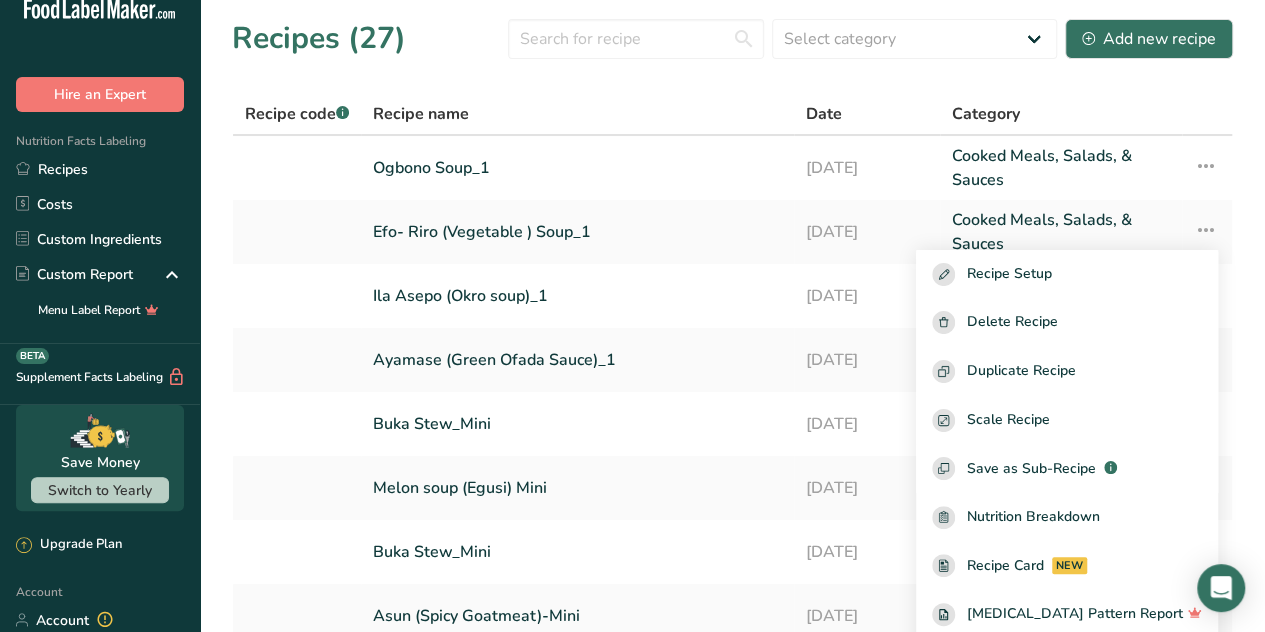 click on "Recipe name" at bounding box center (577, 114) 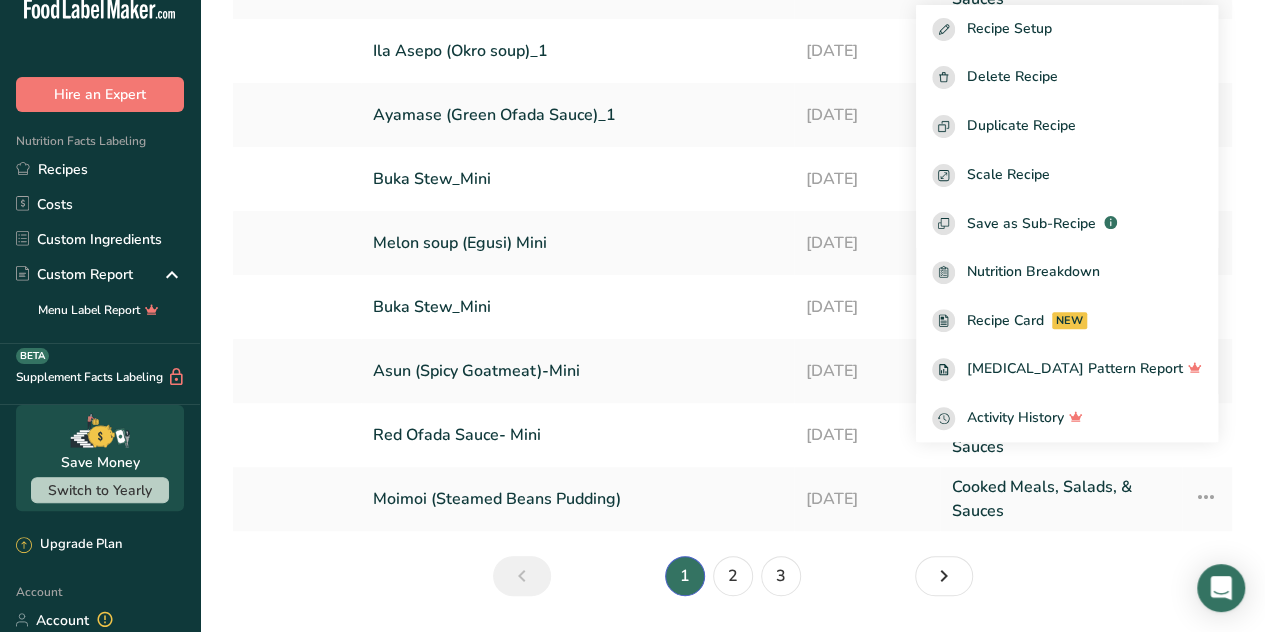 scroll, scrollTop: 304, scrollLeft: 0, axis: vertical 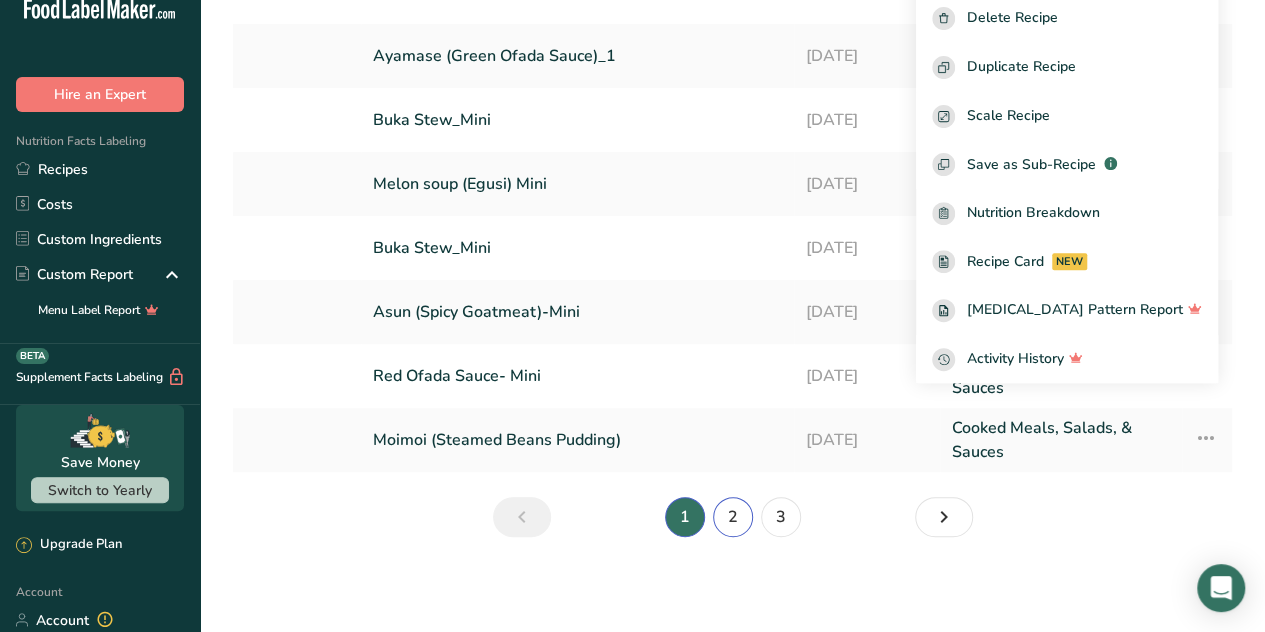 click on "2" at bounding box center [733, 517] 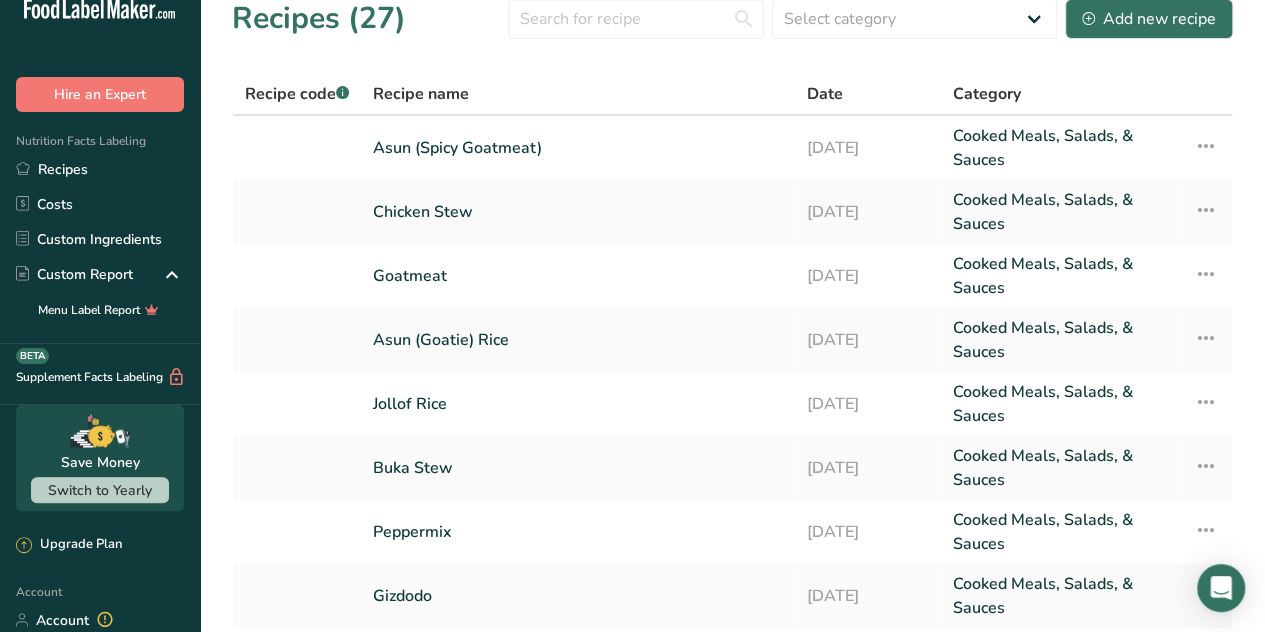 scroll, scrollTop: 0, scrollLeft: 0, axis: both 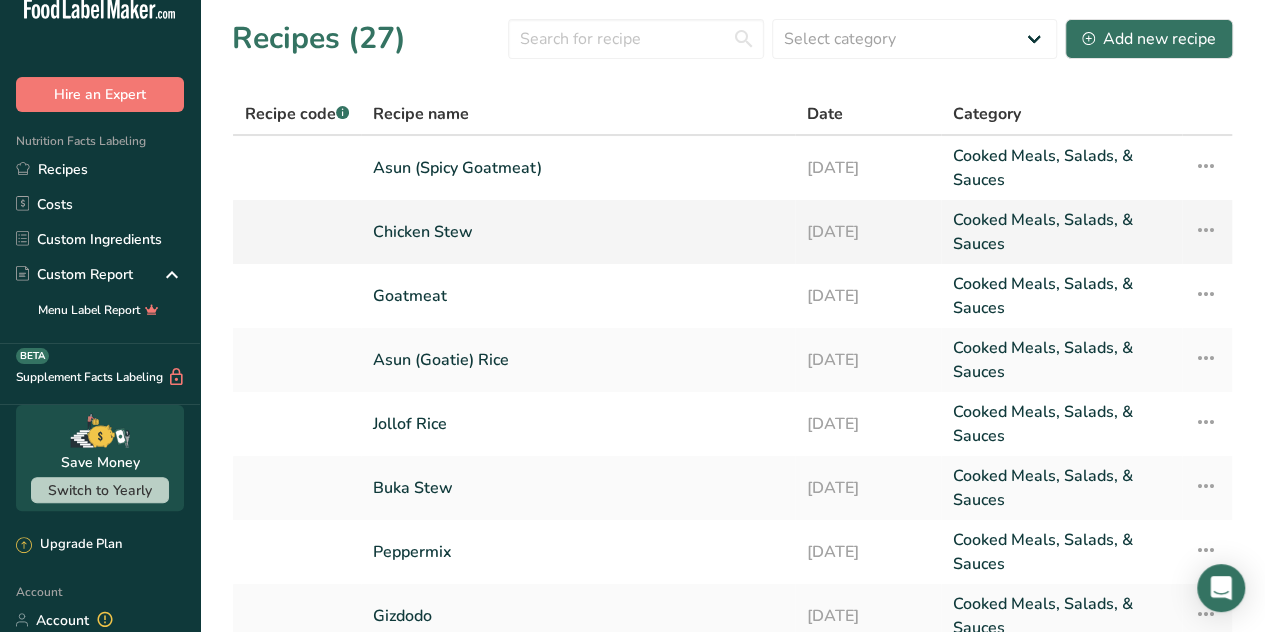 click on "Chicken Stew" at bounding box center (578, 232) 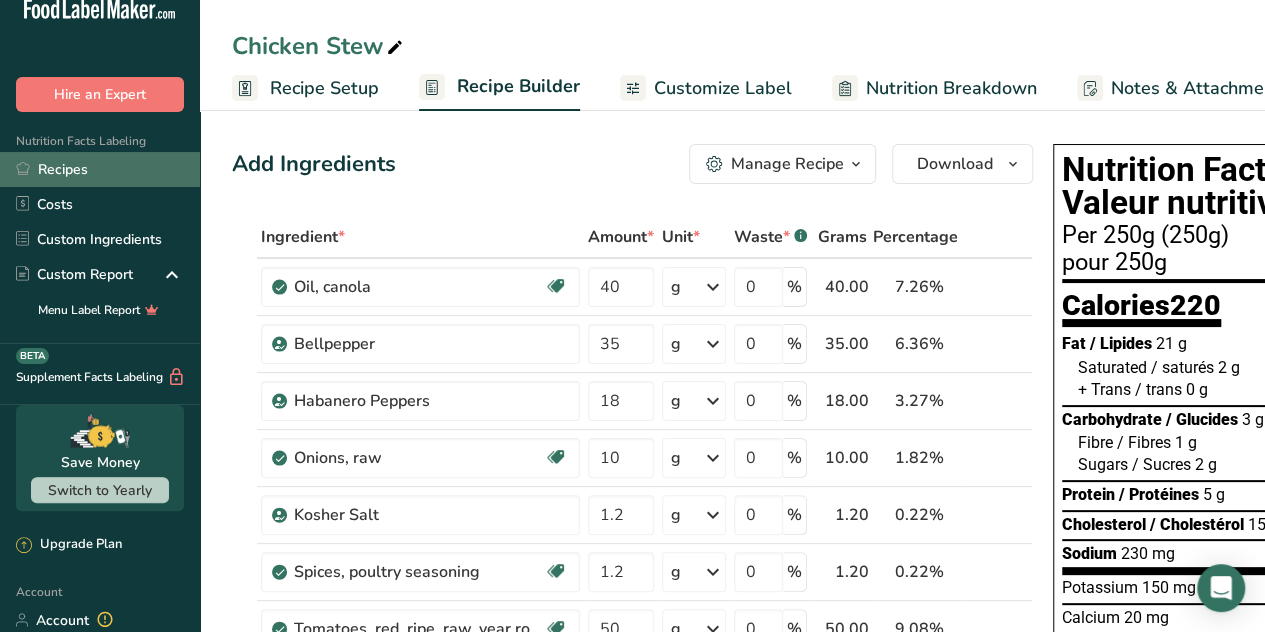 click on "Recipes" at bounding box center [100, 169] 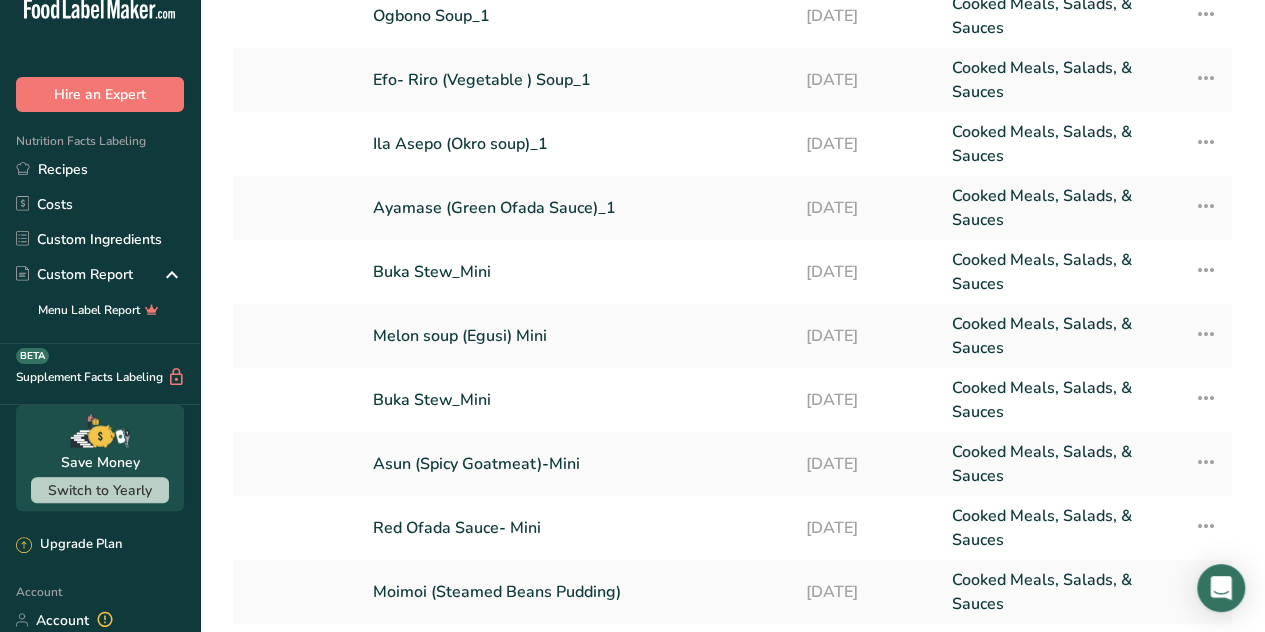 scroll, scrollTop: 304, scrollLeft: 0, axis: vertical 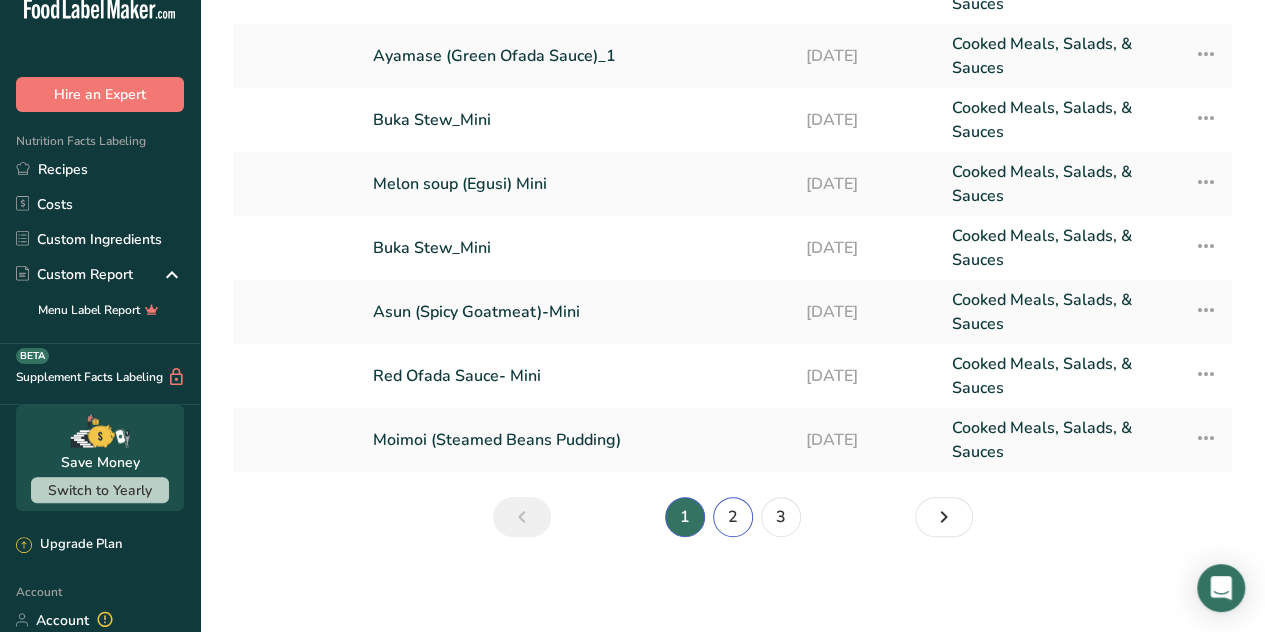 click on "2" at bounding box center (733, 517) 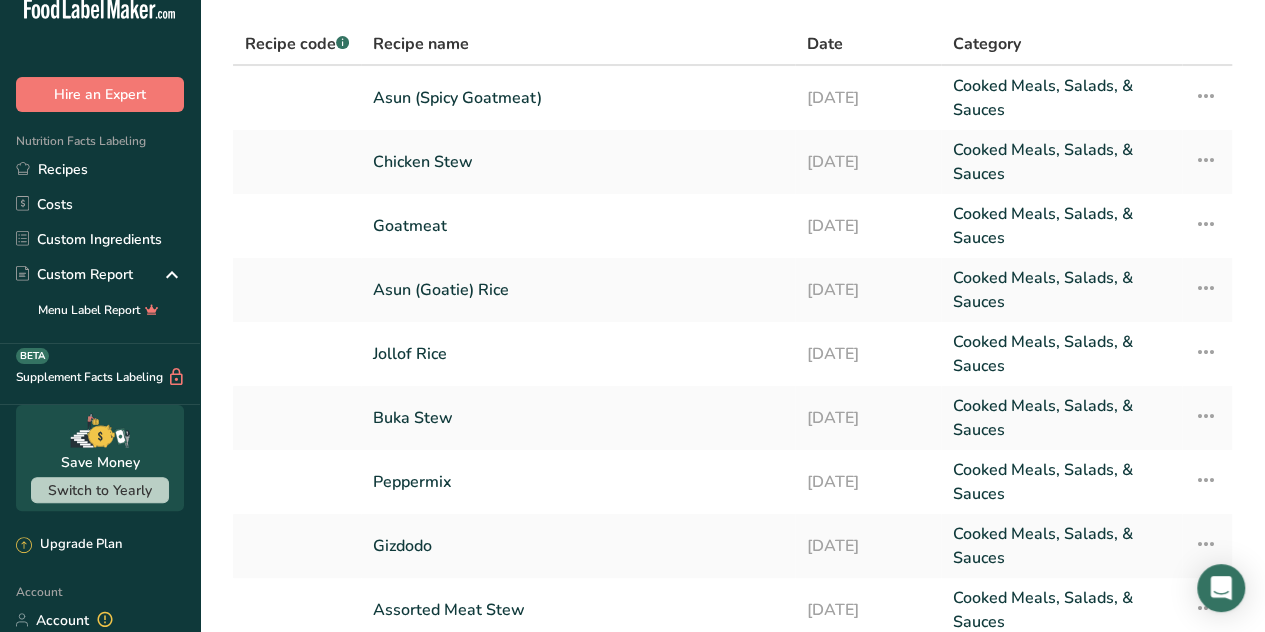 scroll, scrollTop: 0, scrollLeft: 0, axis: both 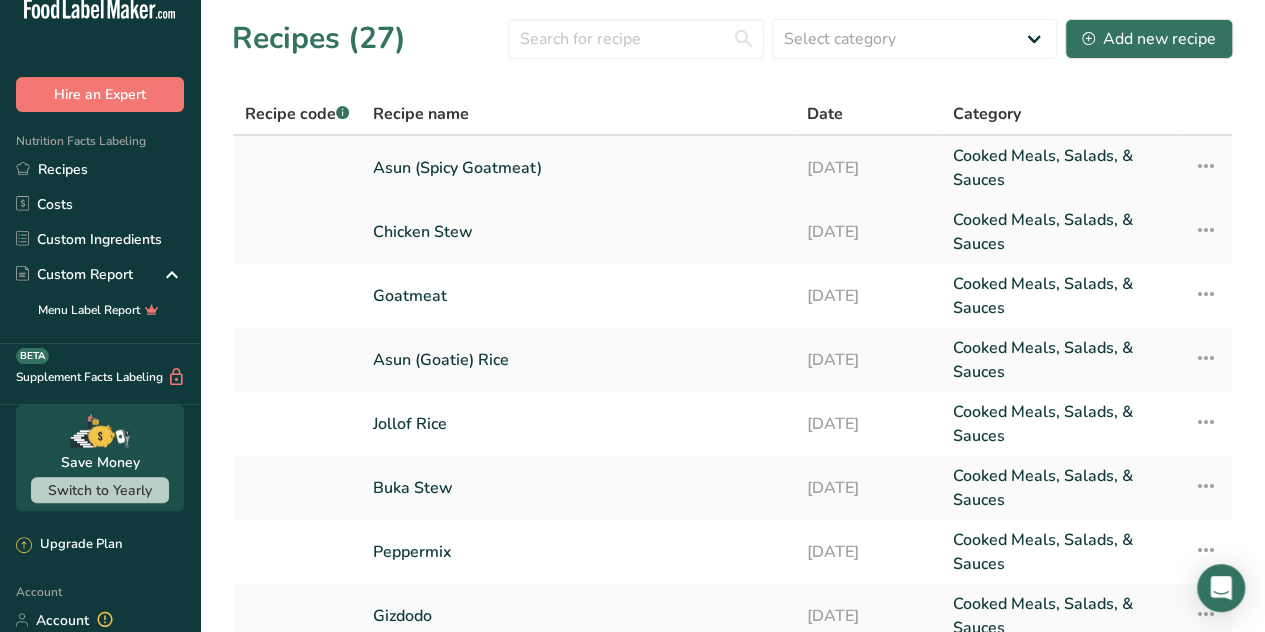 click on "Asun (Spicy Goatmeat)" at bounding box center (578, 168) 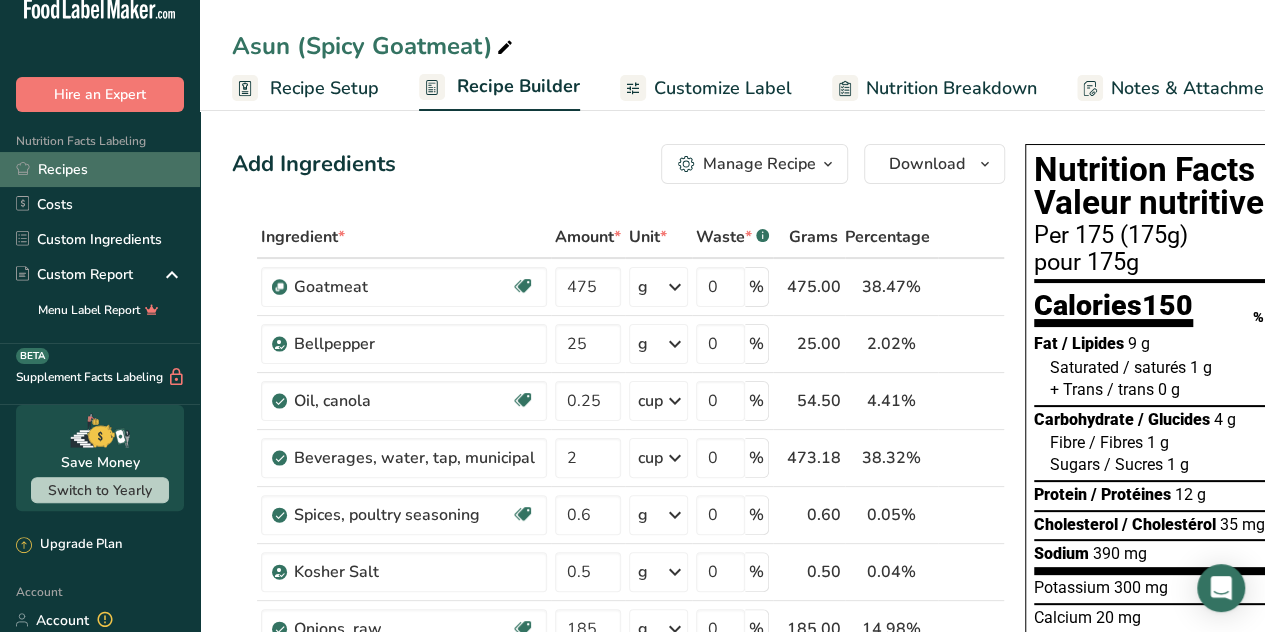 click on "Recipes" at bounding box center [100, 169] 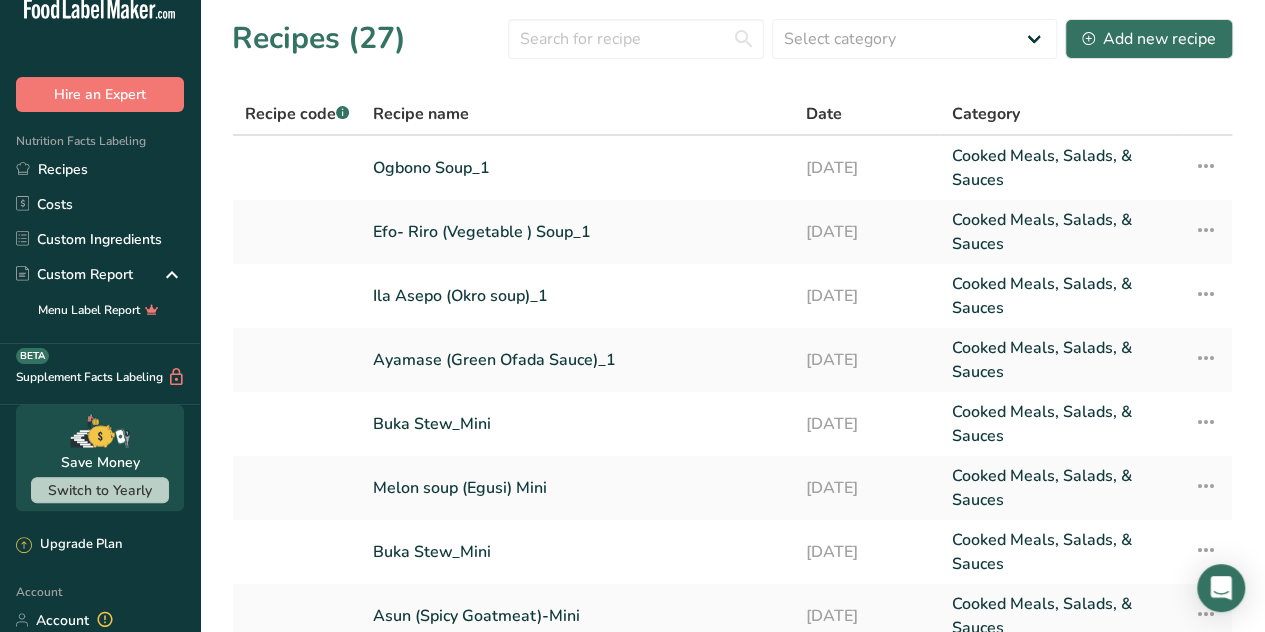 scroll, scrollTop: 304, scrollLeft: 0, axis: vertical 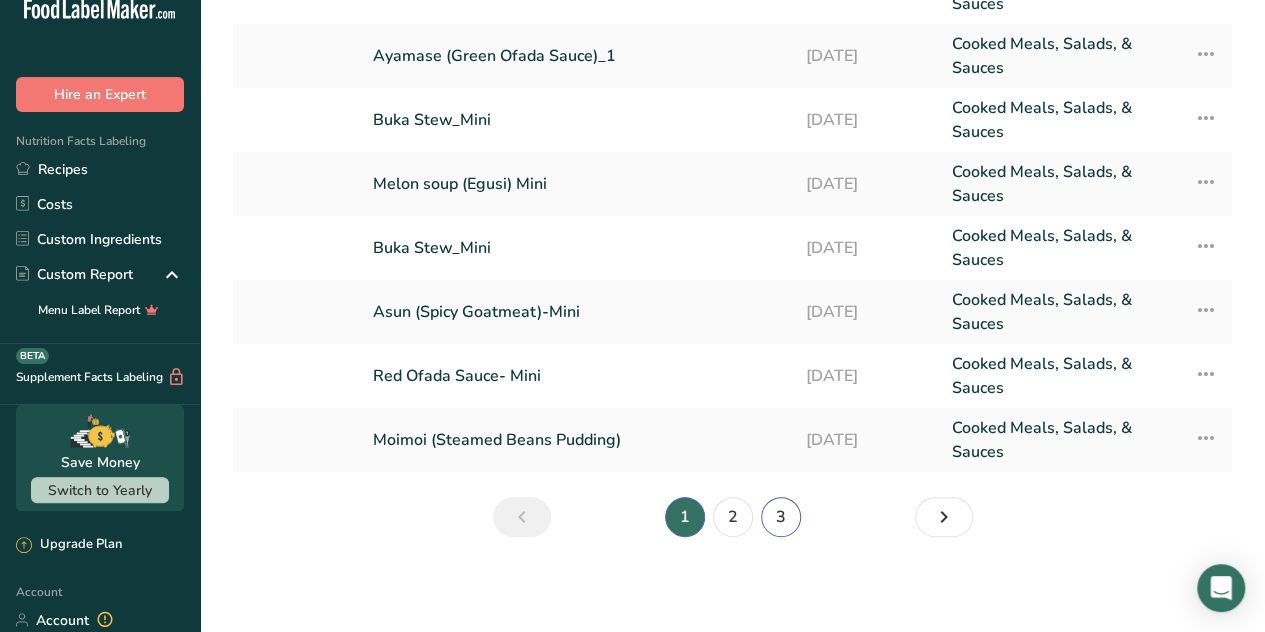 click on "3" at bounding box center (781, 517) 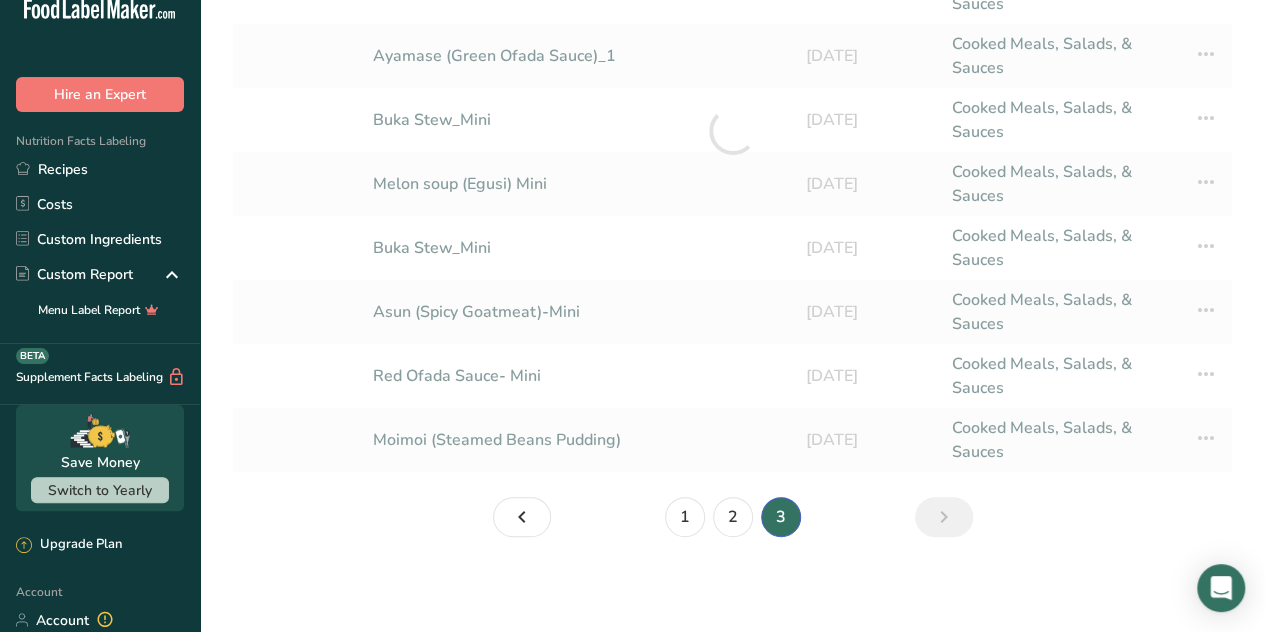 scroll, scrollTop: 112, scrollLeft: 0, axis: vertical 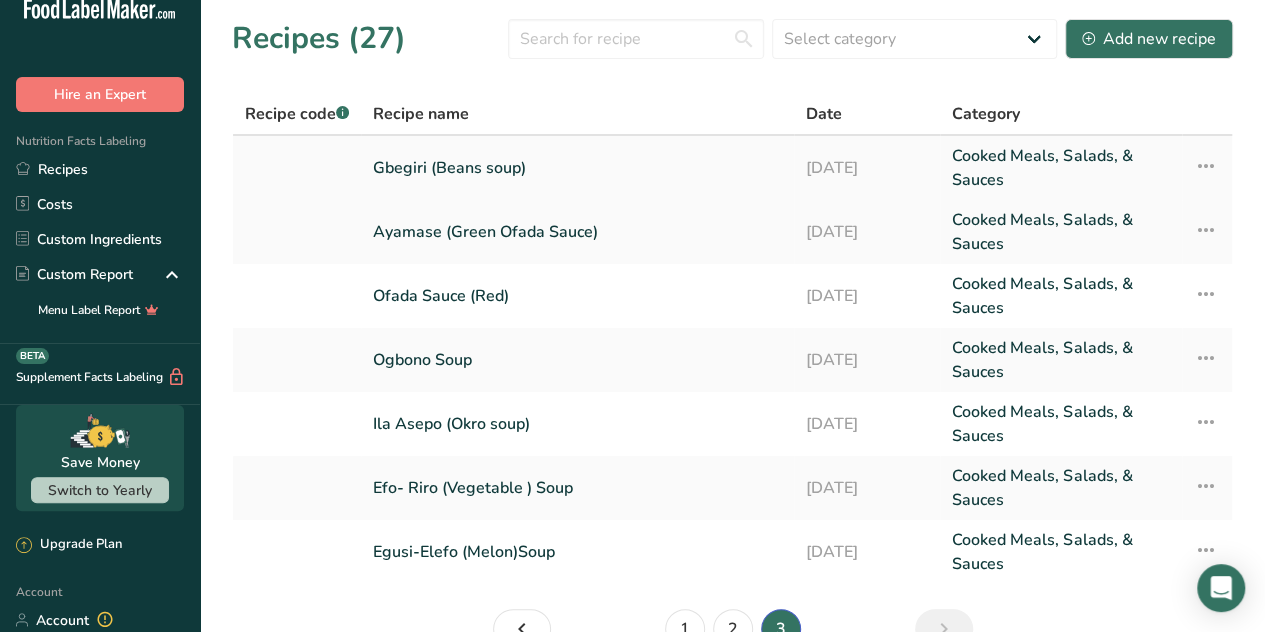 click on "Gbegiri (Beans soup)" at bounding box center (577, 168) 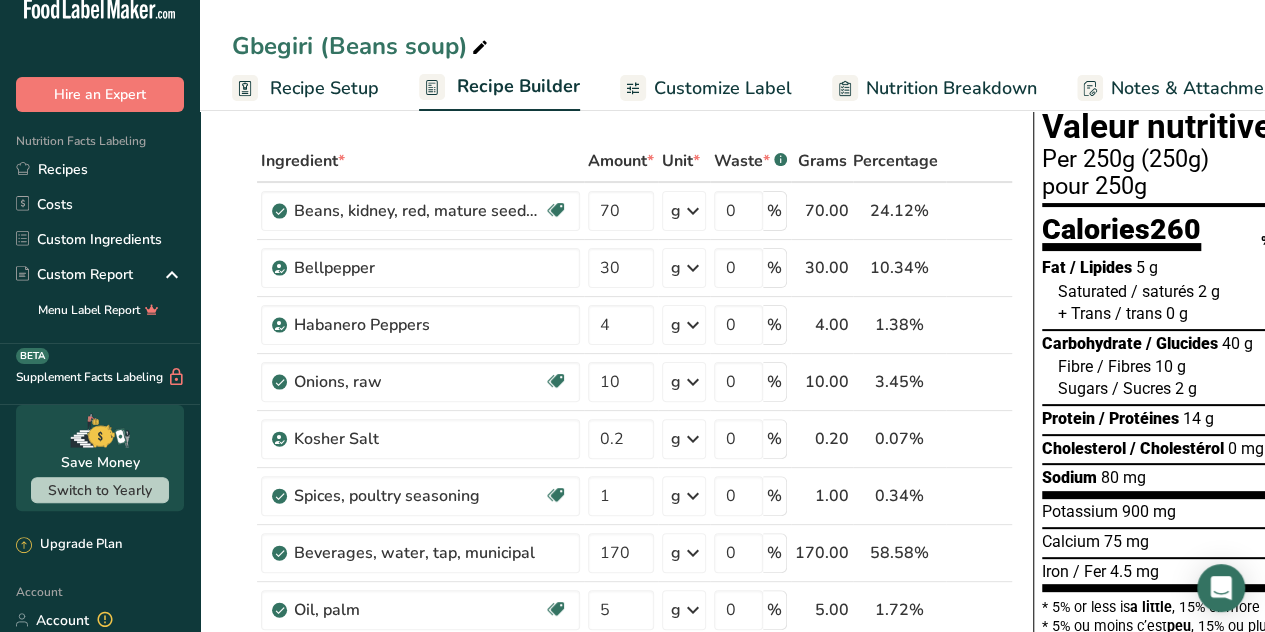 scroll, scrollTop: 86, scrollLeft: 0, axis: vertical 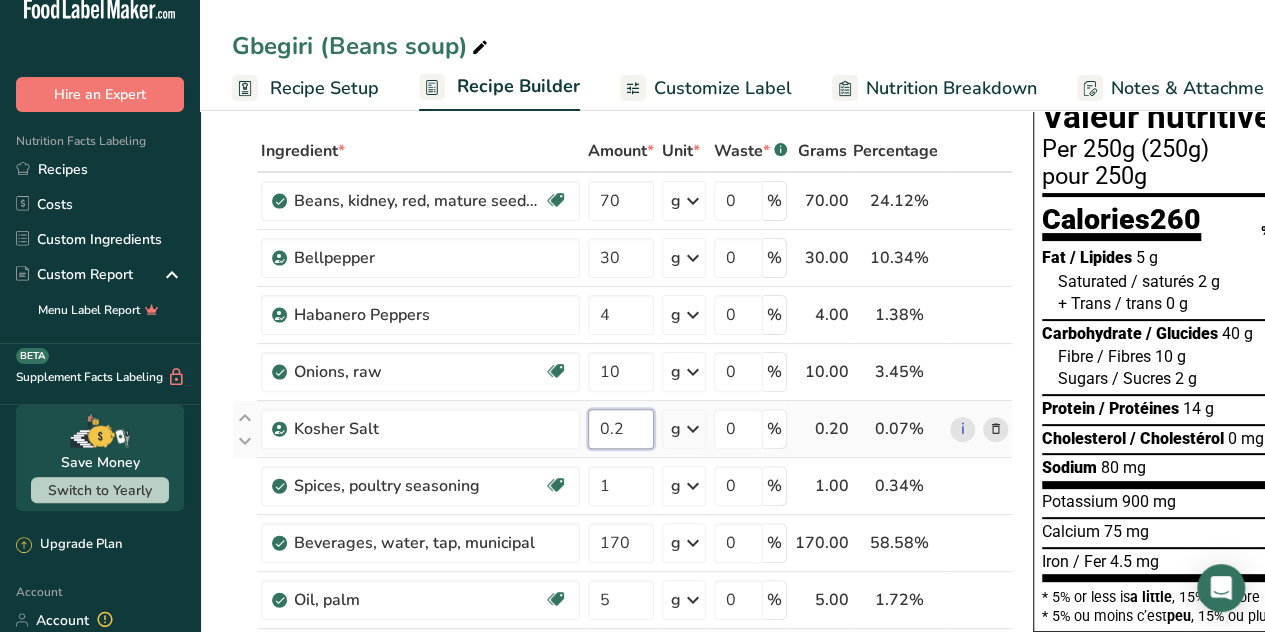 click on "0.2" at bounding box center (621, 429) 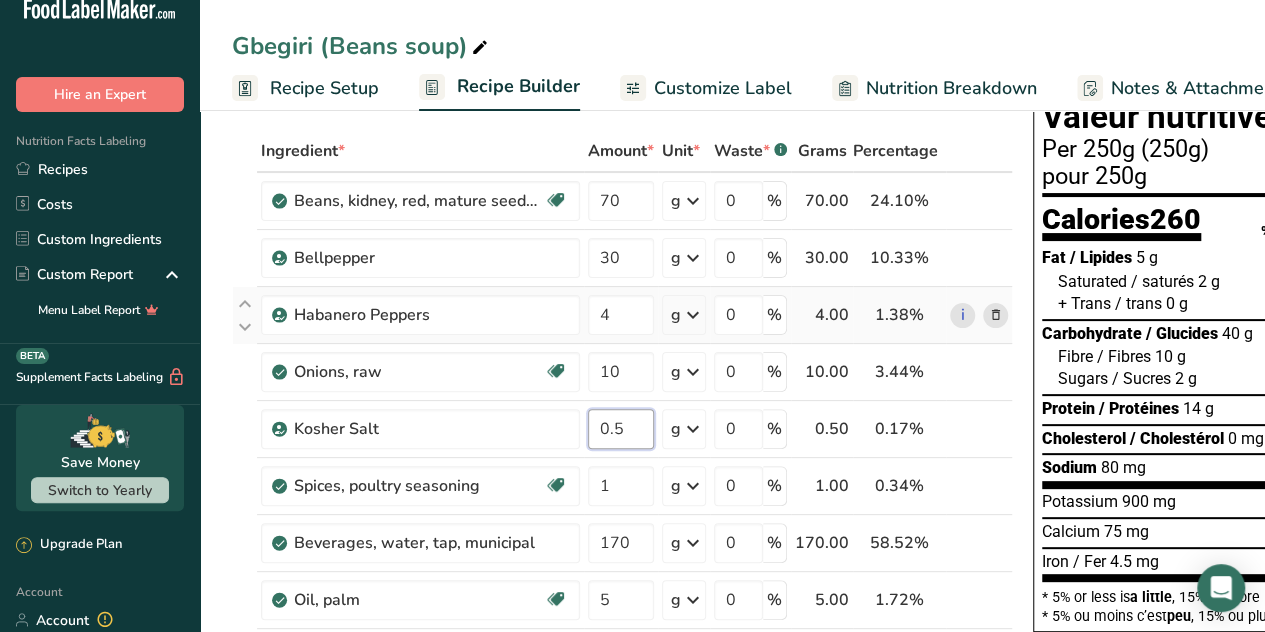 type on "0.5" 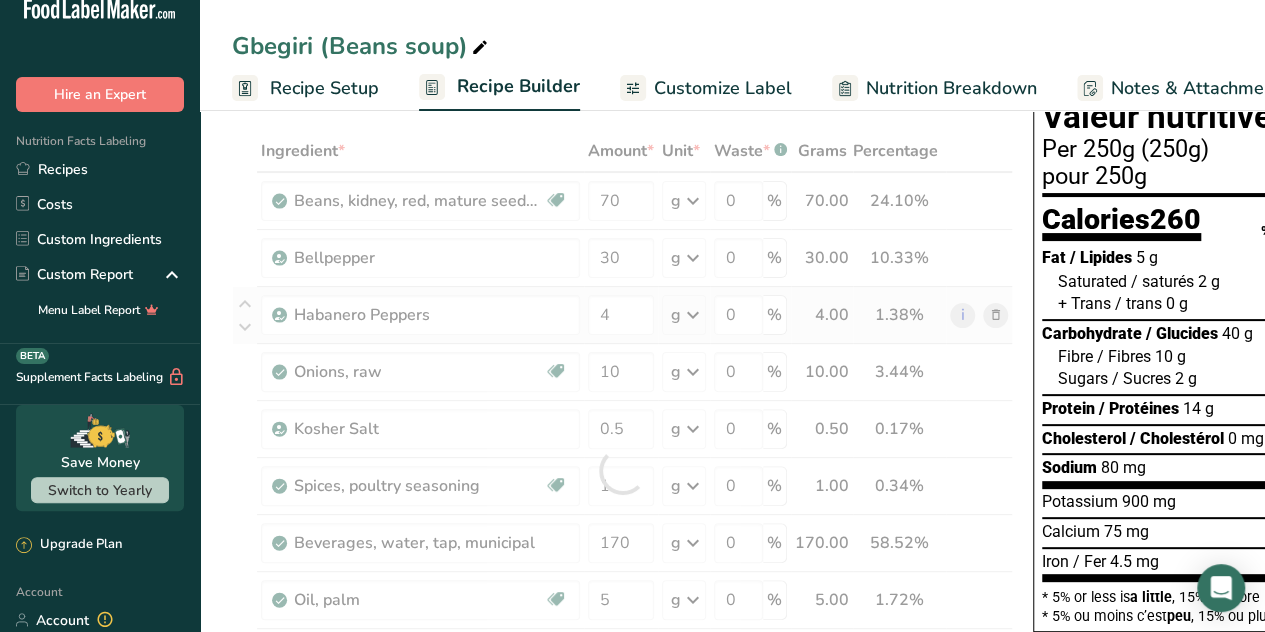 click on "Ingredient *
Amount *
Unit *
Waste *   .a-a{fill:#347362;}.b-a{fill:#fff;}          Grams
Percentage
Beans, kidney, red, mature seeds, raw
Plant-based Protein
Dairy free
Gluten free
Vegan
Vegetarian
Soy free
70
g
Portions
1 cup
1 tbsp
Weight Units
g
kg
mg
See more
Volume Units
l
Volume units require a density conversion. If you know your ingredient's density enter it below. Otherwise, click on "RIA" our AI Regulatory bot - she will be able to help you
lb/ft3
g/cm3
Confirm
mL" at bounding box center [622, 470] 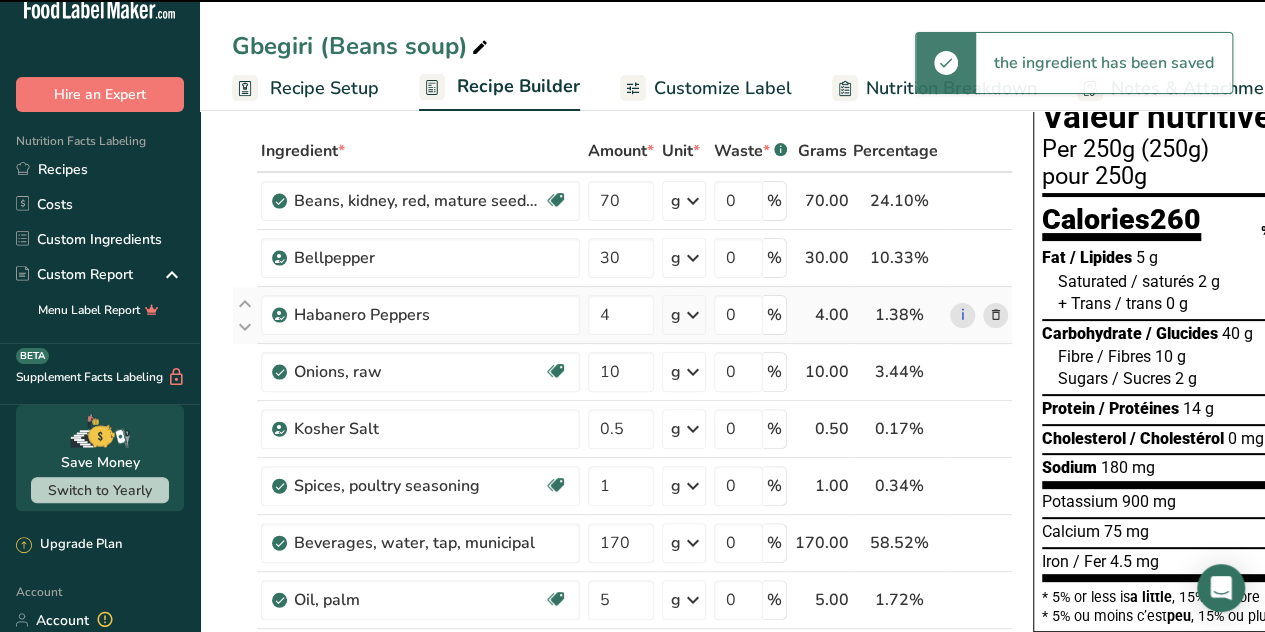 click on "Habanero Peppers" at bounding box center (420, 315) 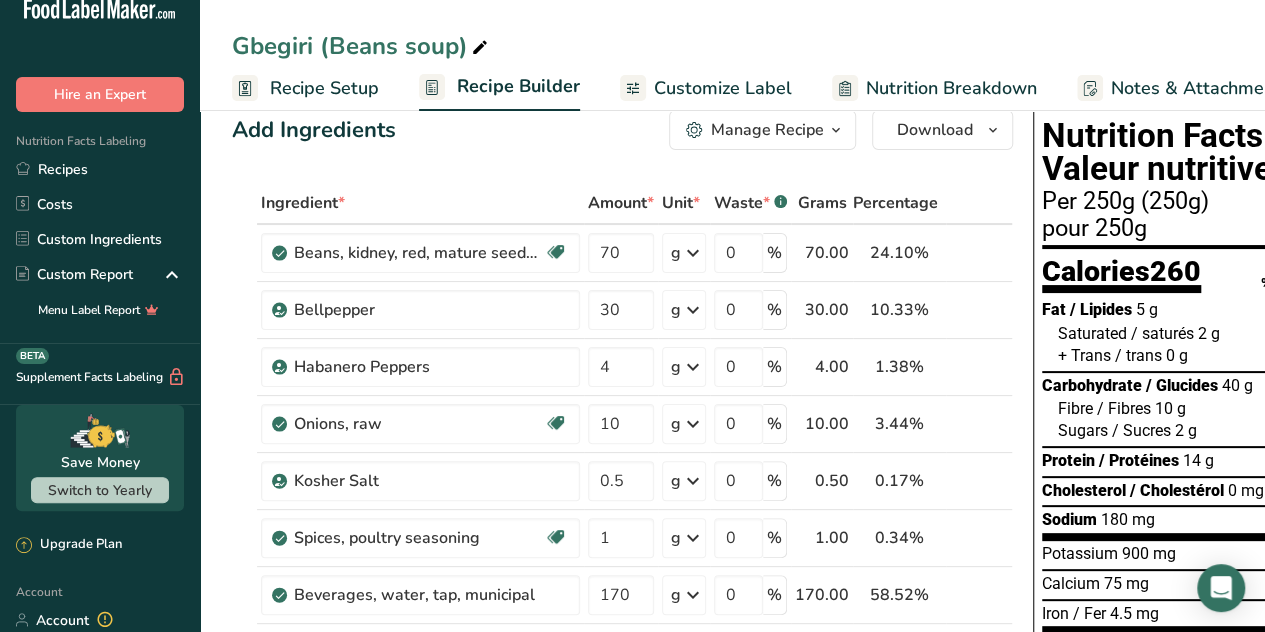 scroll, scrollTop: 0, scrollLeft: 0, axis: both 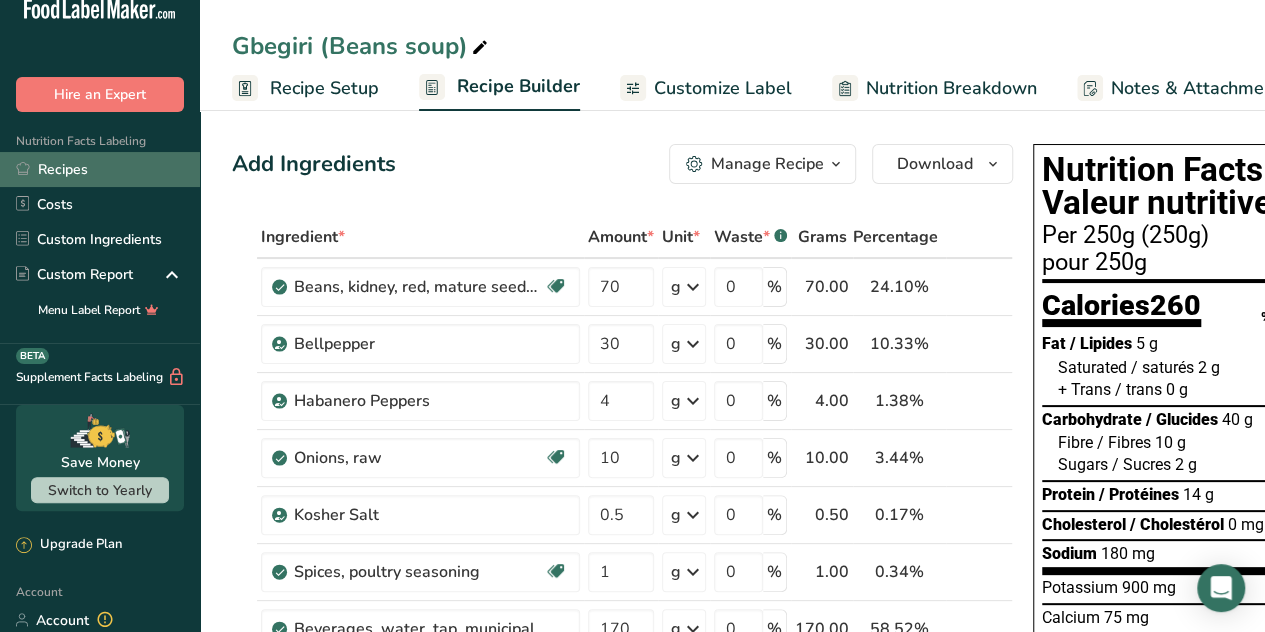 click on "Recipes" at bounding box center (100, 169) 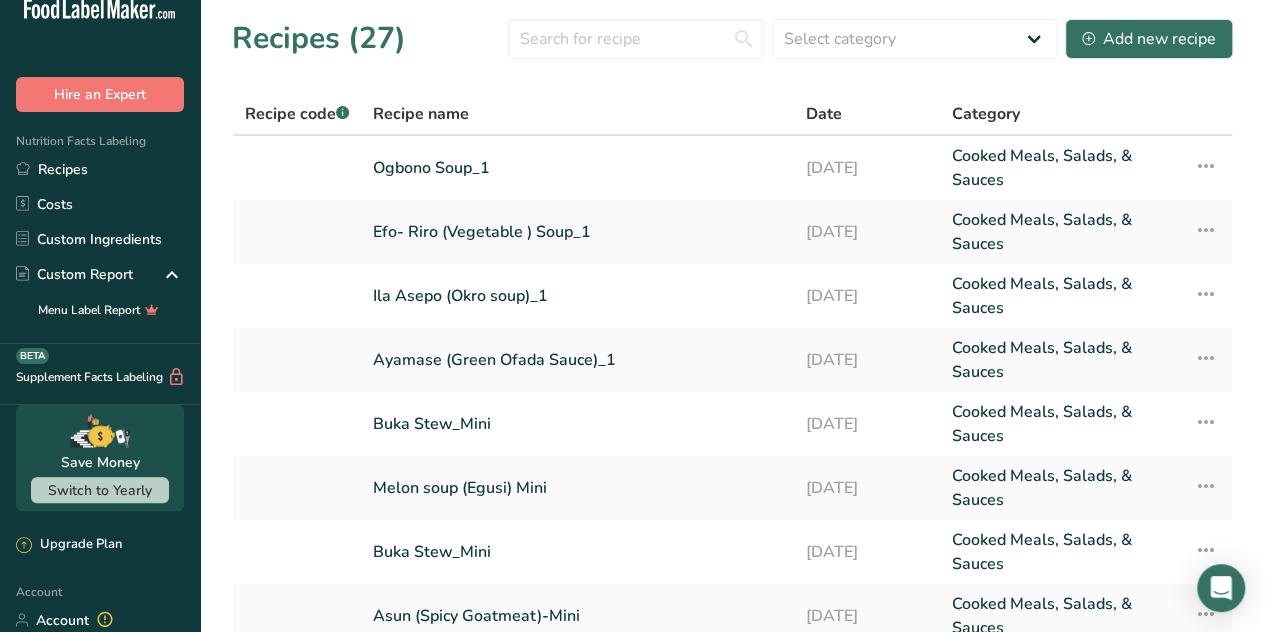 scroll, scrollTop: 304, scrollLeft: 0, axis: vertical 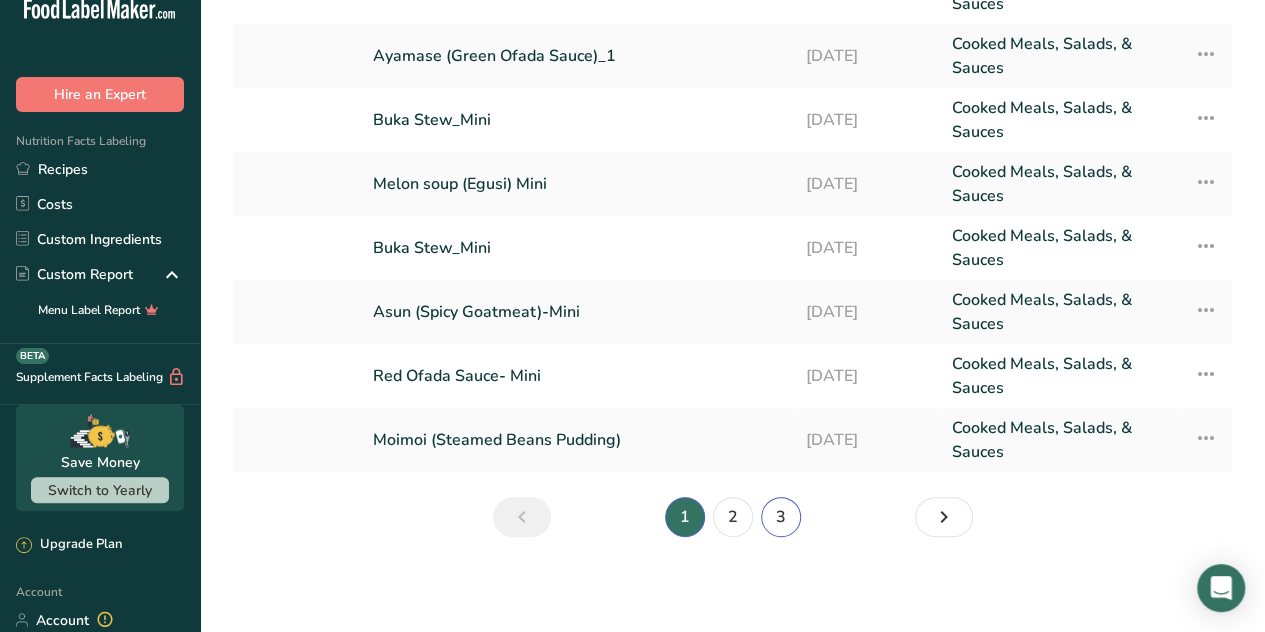click on "3" at bounding box center [781, 517] 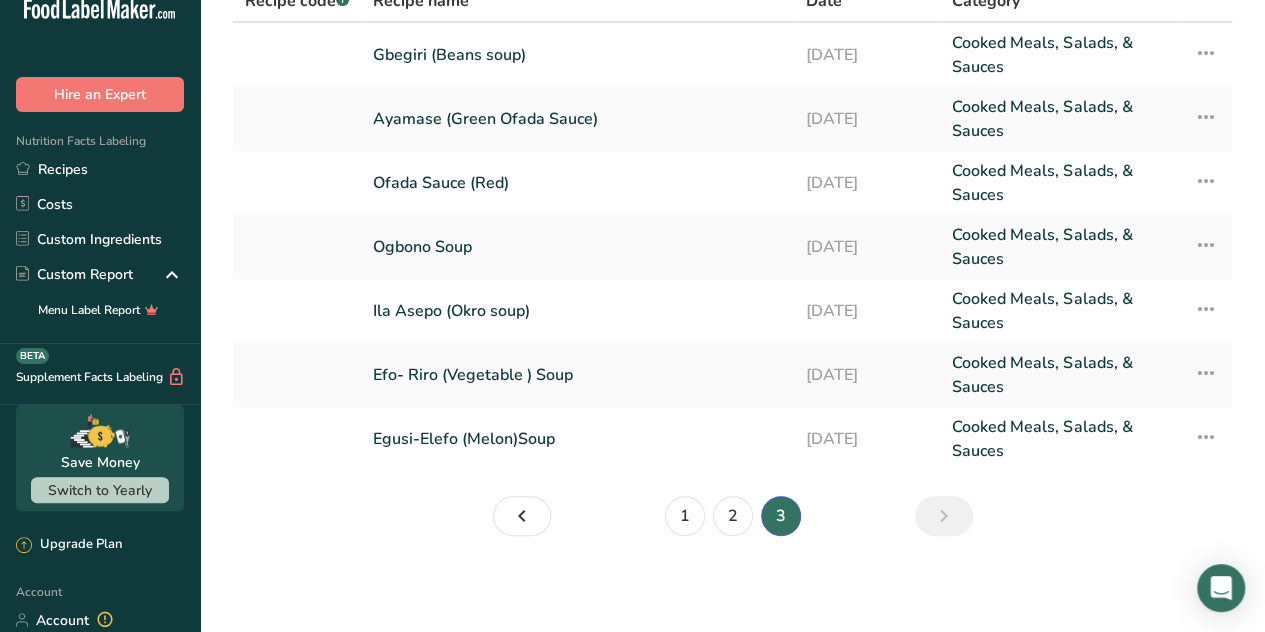 scroll, scrollTop: 112, scrollLeft: 0, axis: vertical 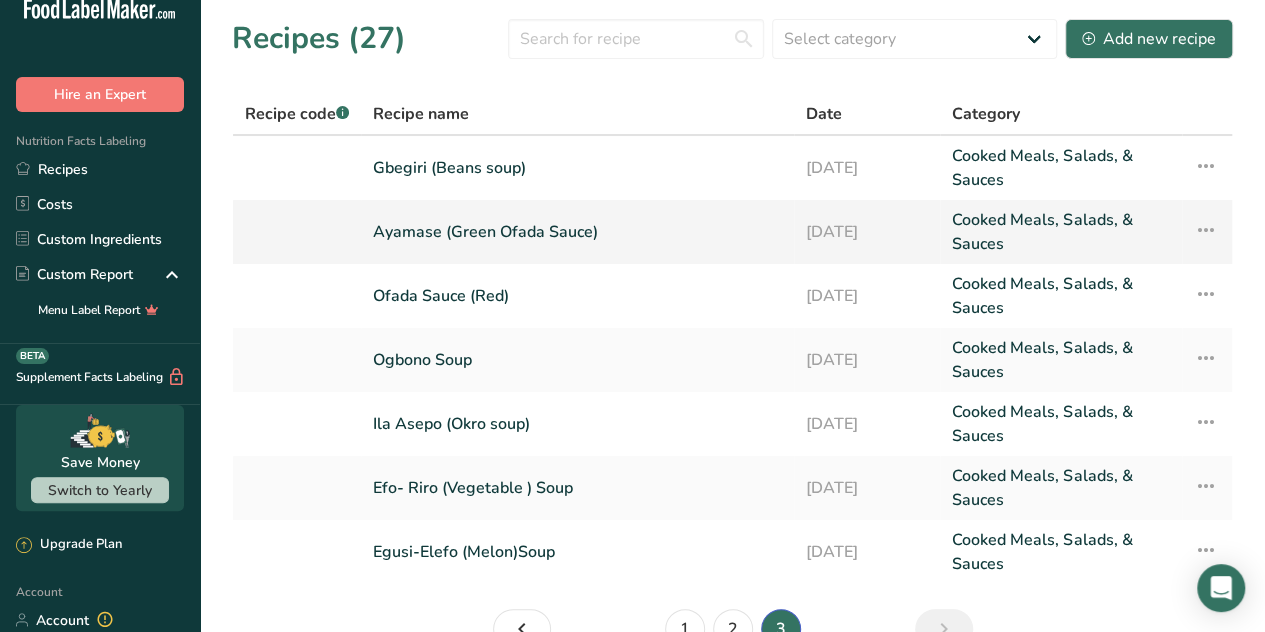 click on "Ayamase (Green Ofada Sauce)" at bounding box center [577, 232] 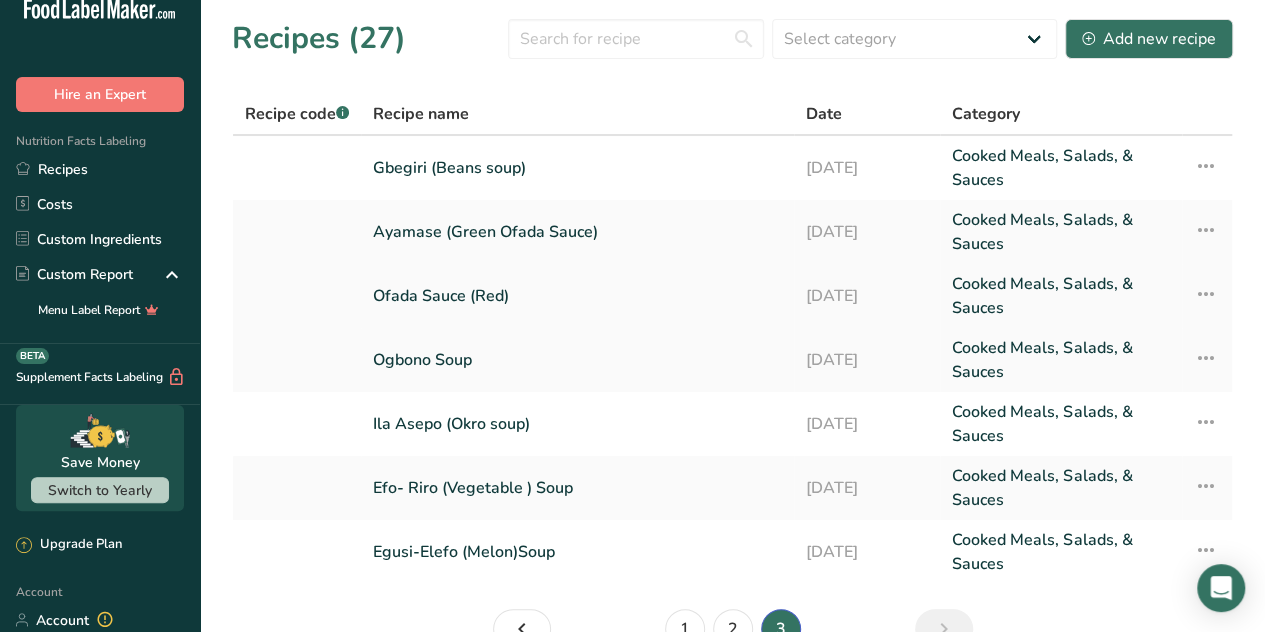click on "Ofada Sauce (Red)" at bounding box center [577, 296] 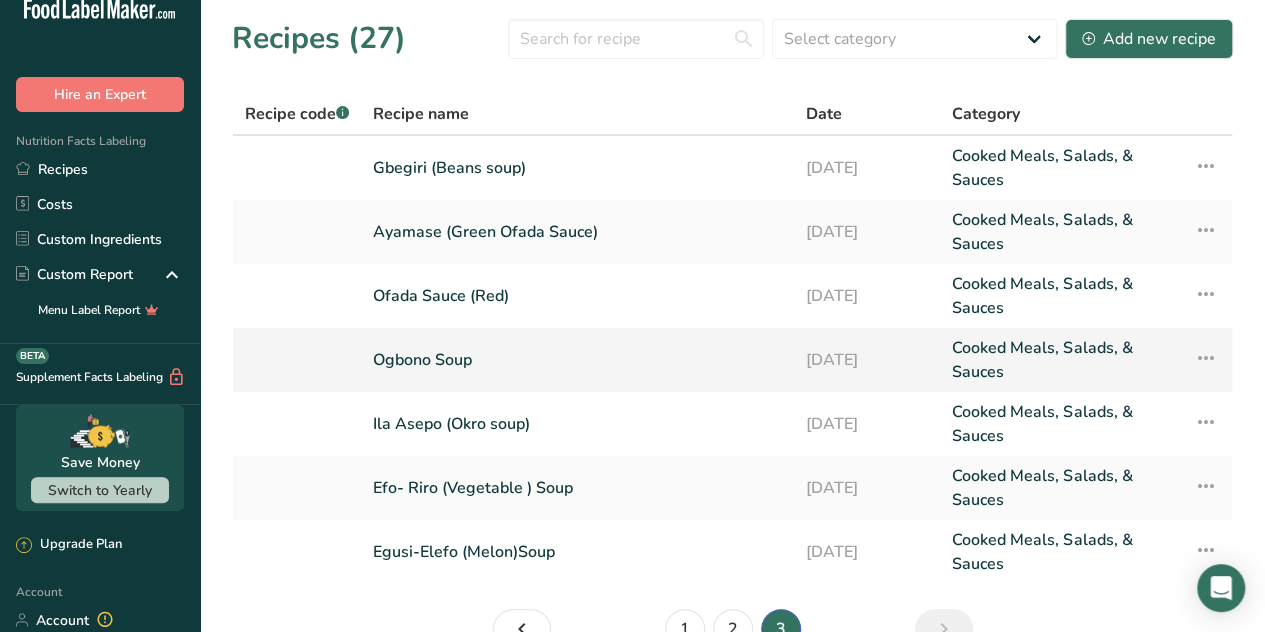 click on "Ogbono Soup" at bounding box center (577, 360) 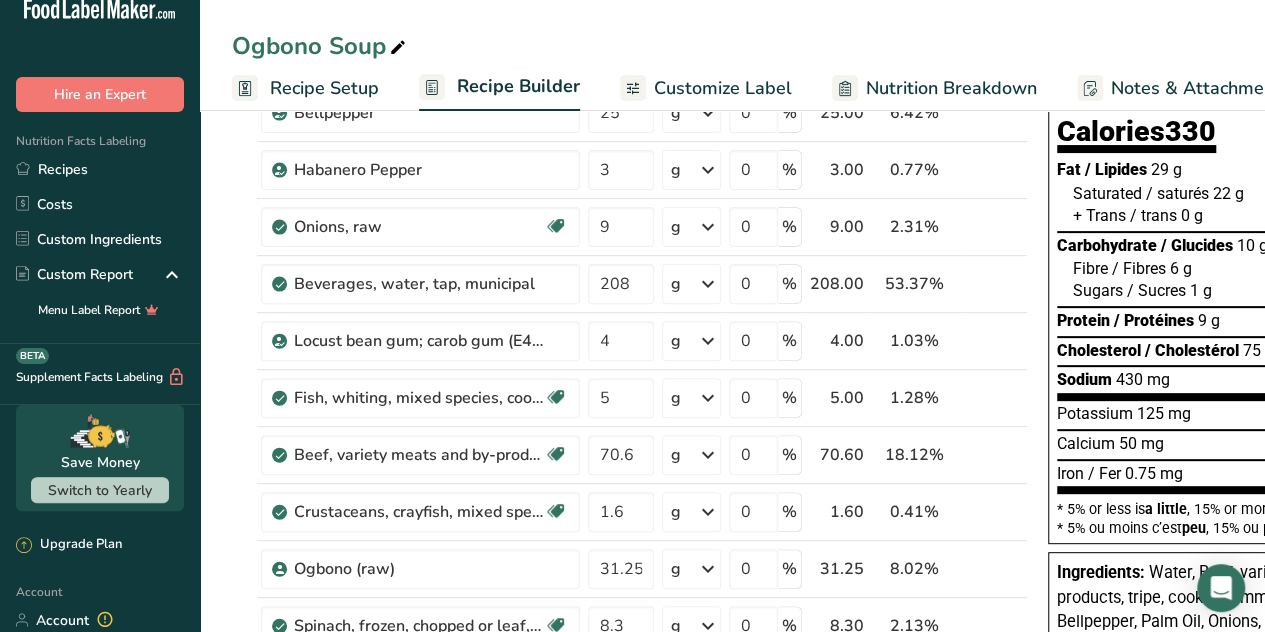 scroll, scrollTop: 192, scrollLeft: 0, axis: vertical 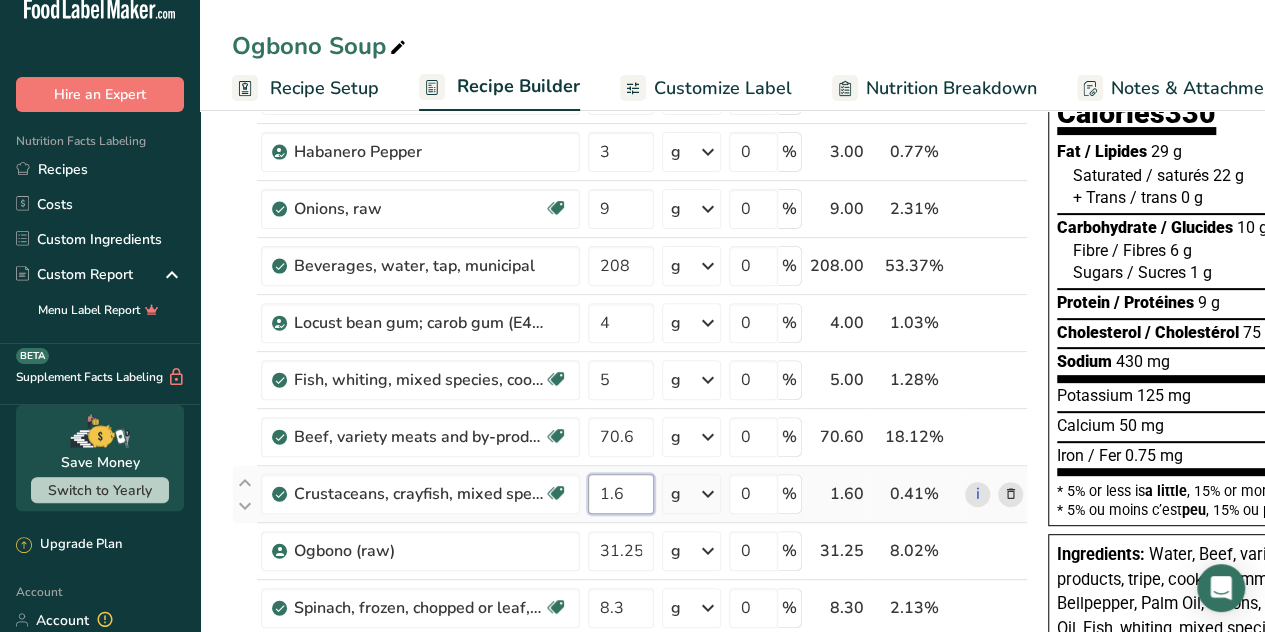 click on "1.6" at bounding box center (621, 494) 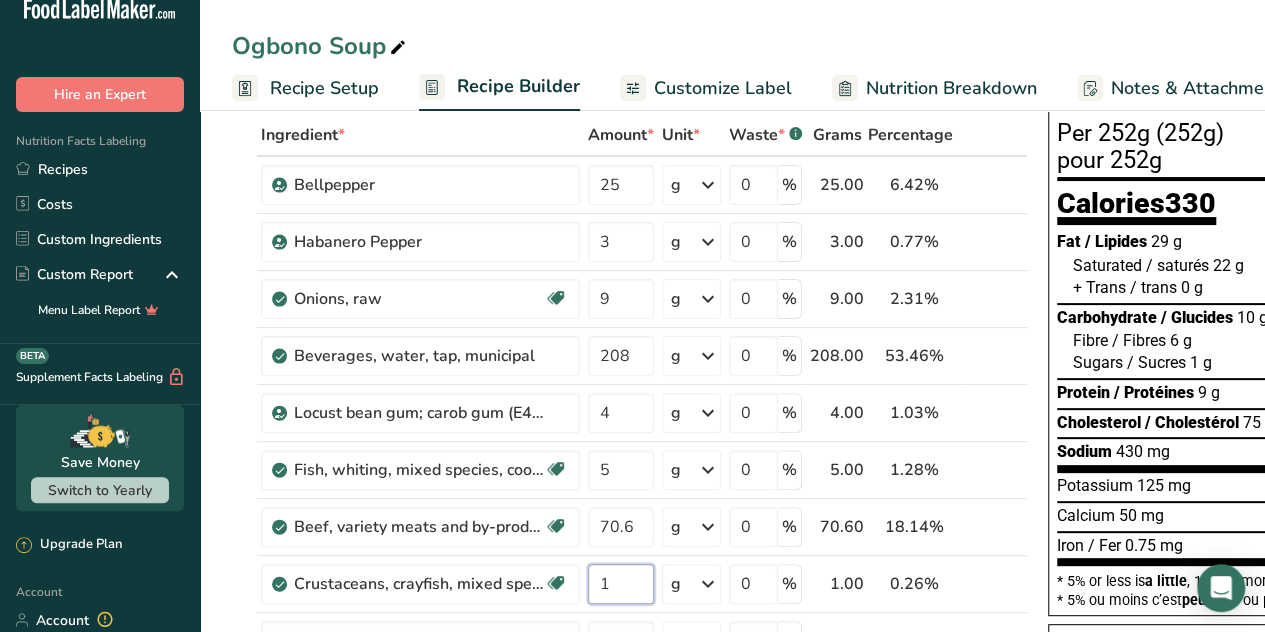 scroll, scrollTop: 88, scrollLeft: 0, axis: vertical 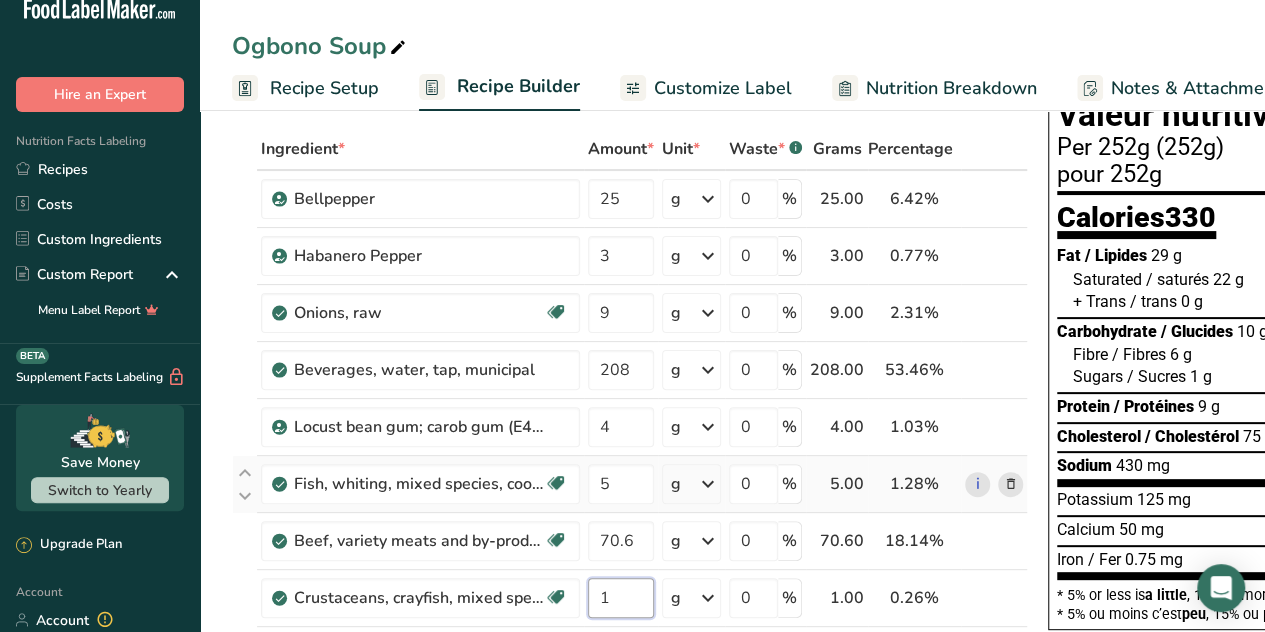 type on "1" 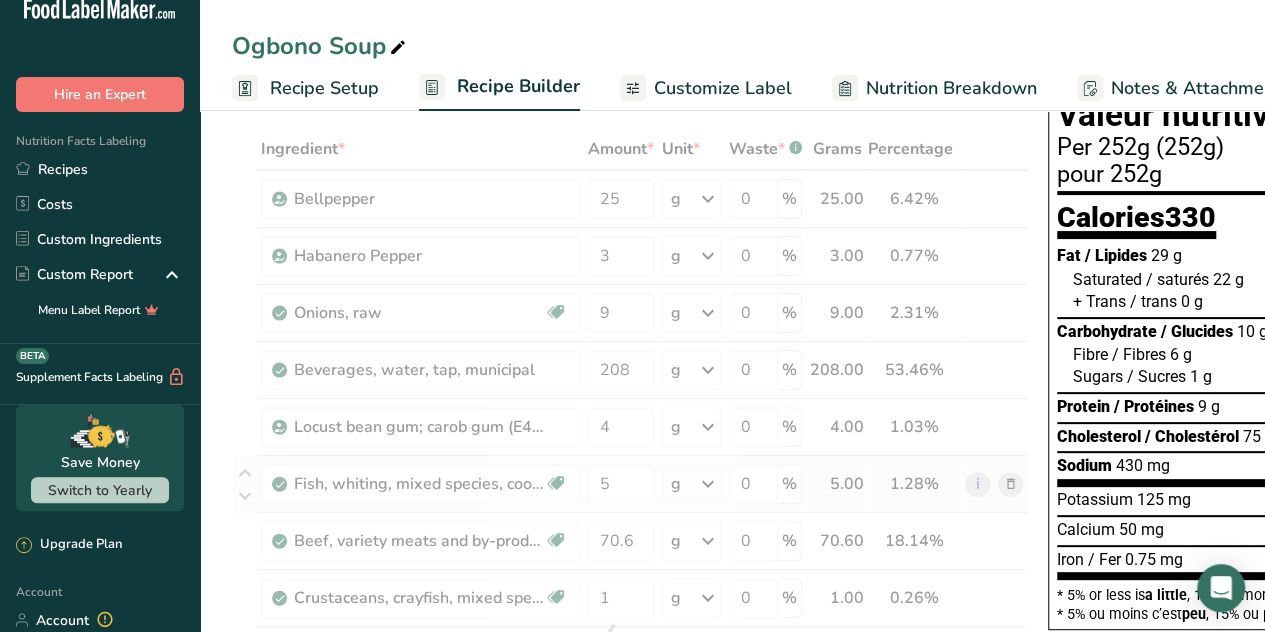 click on "Ingredient *
Amount *
Unit *
Waste *   .a-a{fill:#347362;}.b-a{fill:#fff;}          Grams
Percentage
Bellpepper
25
g
Weight Units
g
kg
mg
See more
Volume Units
l
Volume units require a density conversion. If you know your ingredient's density enter it below. Otherwise, click on "RIA" our AI Regulatory bot - she will be able to help you
0.3
lb/ft3
g/cm3
Confirm
mL
Volume units require a density conversion. If you know your ingredient's density enter it below. Otherwise, click on "RIA" our AI Regulatory bot - she will be able to help you
0.3
lb/ft3" at bounding box center [630, 639] 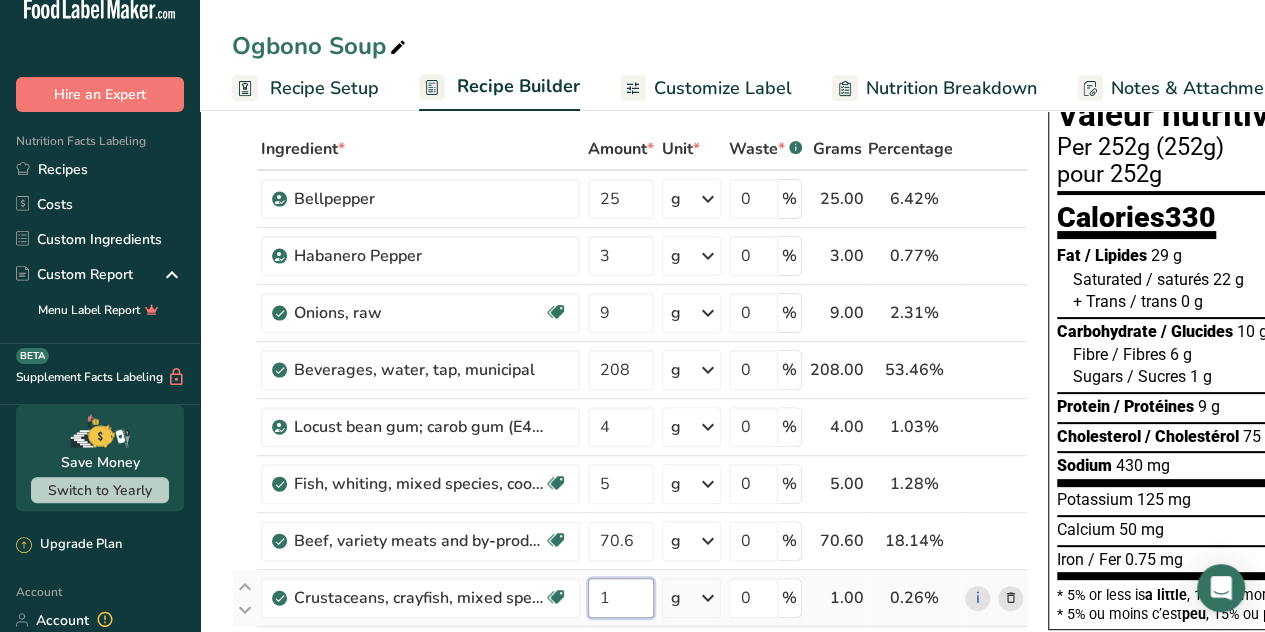 click on "1" at bounding box center [621, 598] 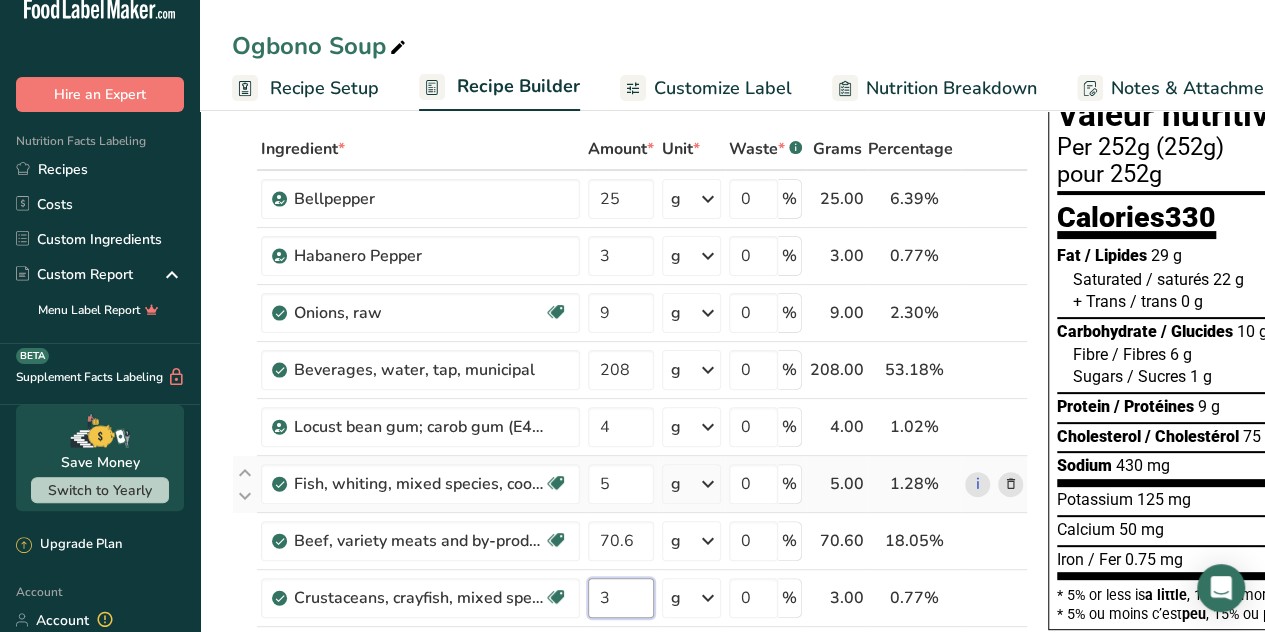 type on "3" 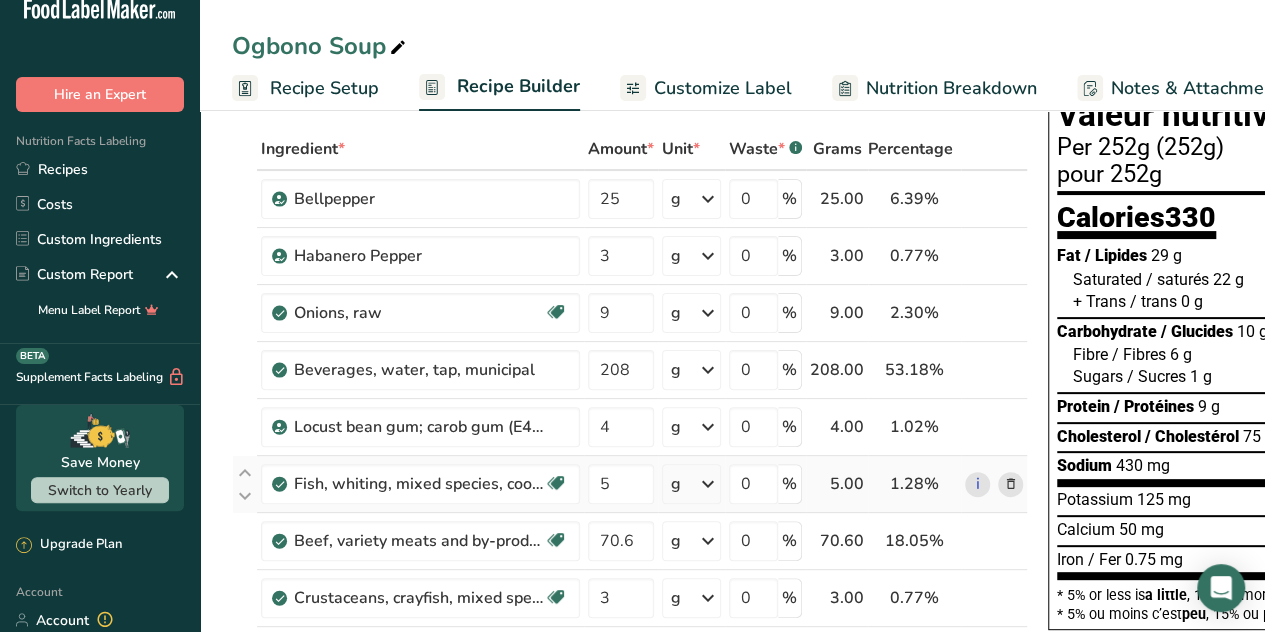 click on "Ingredient *
Amount *
Unit *
Waste *   .a-a{fill:#347362;}.b-a{fill:#fff;}          Grams
Percentage
Bellpepper
25
g
Weight Units
g
kg
mg
See more
Volume Units
l
Volume units require a density conversion. If you know your ingredient's density enter it below. Otherwise, click on "RIA" our AI Regulatory bot - she will be able to help you
0.3
lb/ft3
g/cm3
Confirm
mL
Volume units require a density conversion. If you know your ingredient's density enter it below. Otherwise, click on "RIA" our AI Regulatory bot - she will be able to help you
0.3
lb/ft3" at bounding box center [630, 639] 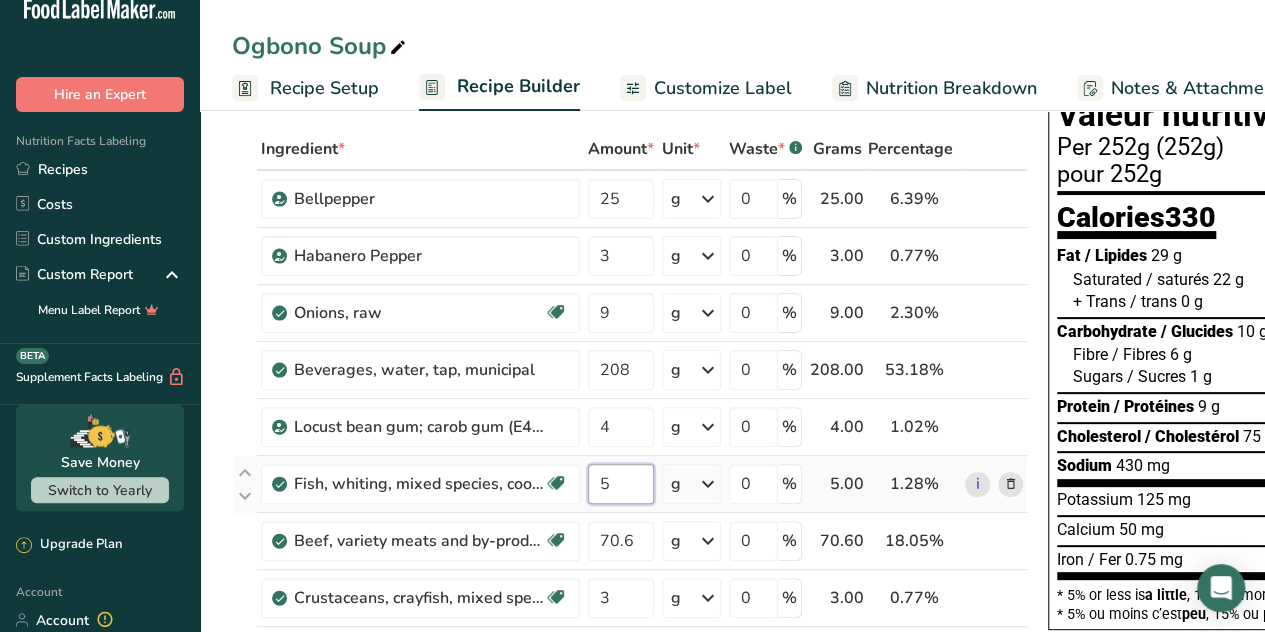 drag, startPoint x: 618, startPoint y: 481, endPoint x: 581, endPoint y: 484, distance: 37.12142 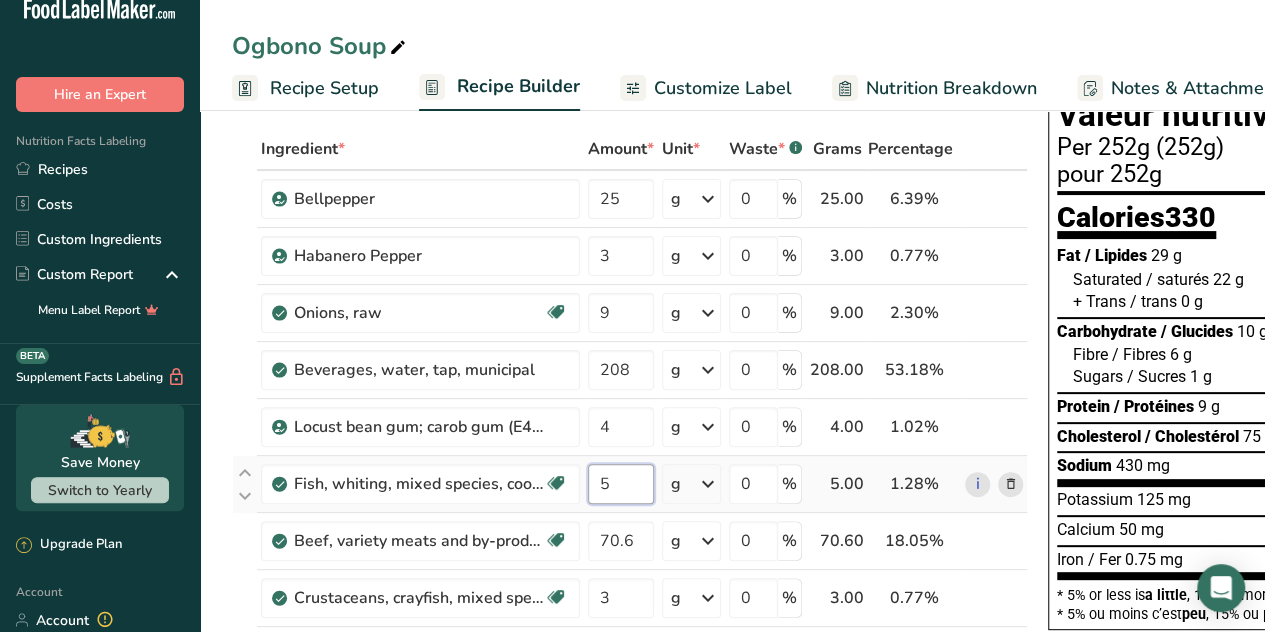 click on "Fish, whiting, mixed species, cooked, dry heat
Source of Omega 3
Dairy free
Gluten free
Soy free
5
g
Portions
1 fillet
3 oz
Weight Units
g
kg
mg
See more
Volume Units
l
Volume units require a density conversion. If you know your ingredient's density enter it below. Otherwise, click on "RIA" our AI Regulatory bot - she will be able to help you
lb/ft3
g/cm3
Confirm
mL
Volume units require a density conversion. If you know your ingredient's density enter it below. Otherwise, click on "RIA" our AI Regulatory bot - she will be able to help you" at bounding box center (630, 484) 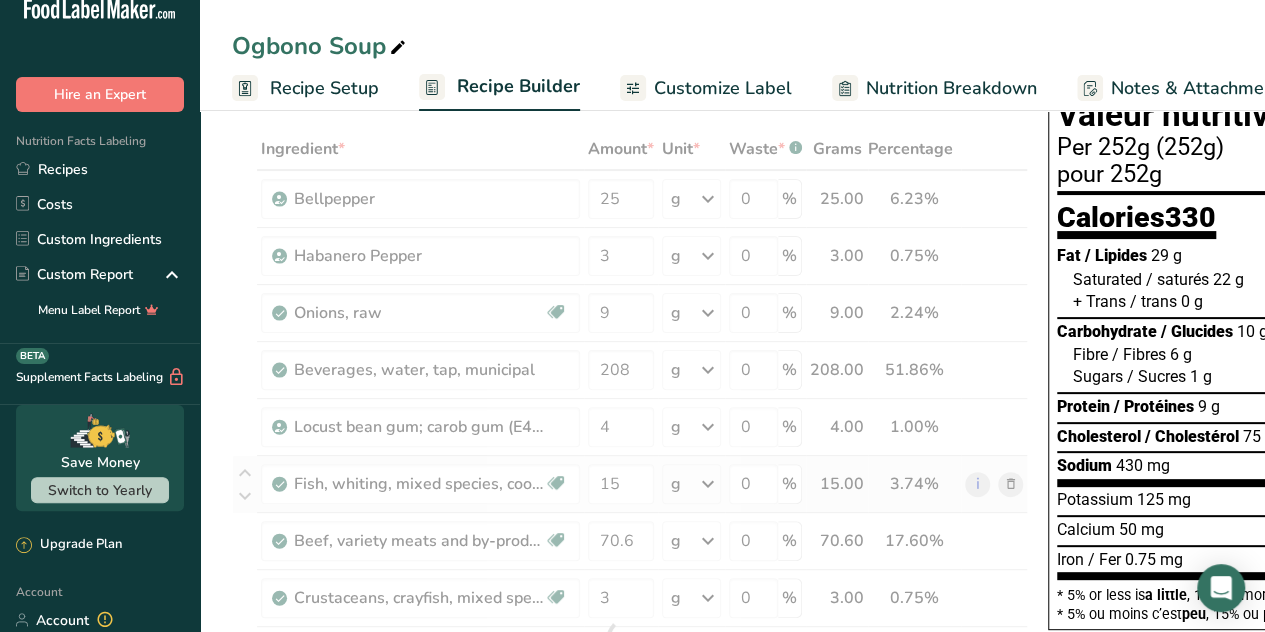 click on "Ingredient *
Amount *
Unit *
Waste *   .a-a{fill:#347362;}.b-a{fill:#fff;}          Grams
Percentage
Bellpepper
25
g
Weight Units
g
kg
mg
See more
Volume Units
l
Volume units require a density conversion. If you know your ingredient's density enter it below. Otherwise, click on "RIA" our AI Regulatory bot - she will be able to help you
0.3
lb/ft3
g/cm3
Confirm
mL
Volume units require a density conversion. If you know your ingredient's density enter it below. Otherwise, click on "RIA" our AI Regulatory bot - she will be able to help you
0.3
lb/ft3" at bounding box center [630, 639] 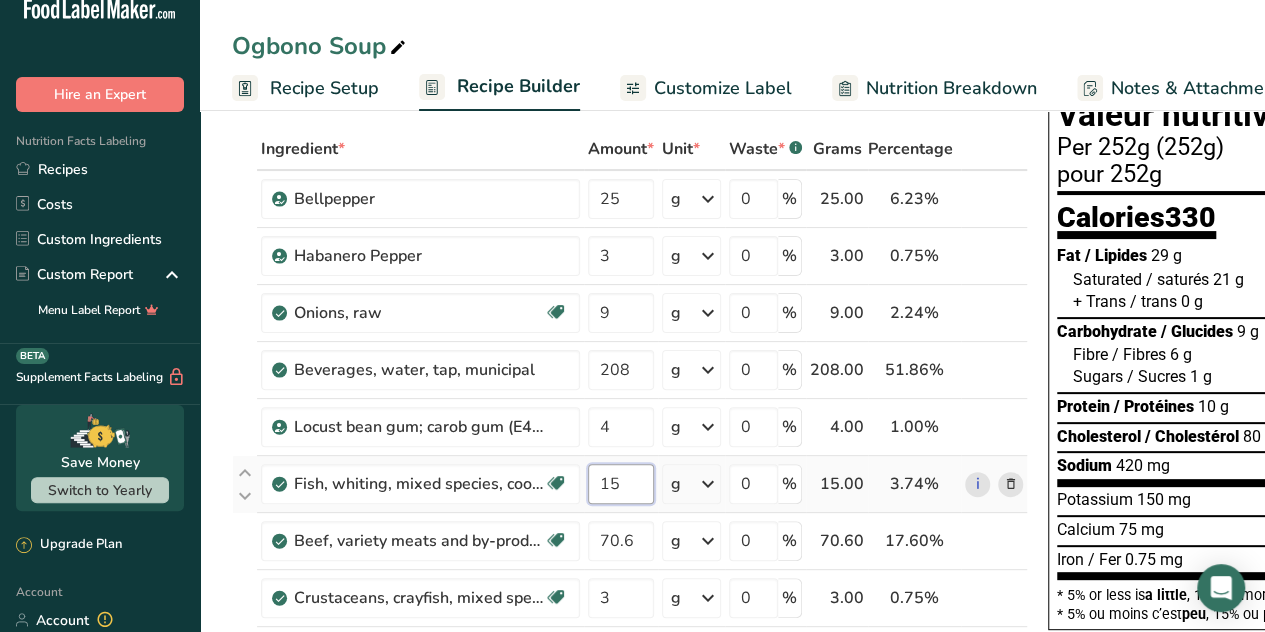 drag, startPoint x: 634, startPoint y: 475, endPoint x: 593, endPoint y: 493, distance: 44.777225 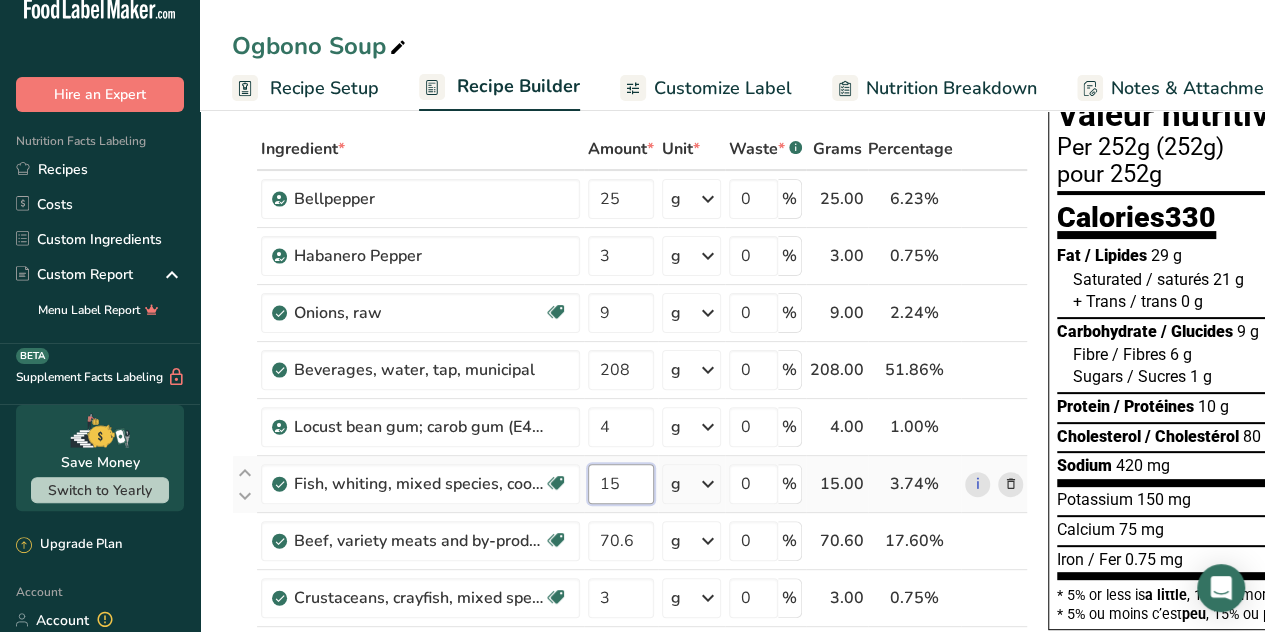 click on "15" at bounding box center [621, 484] 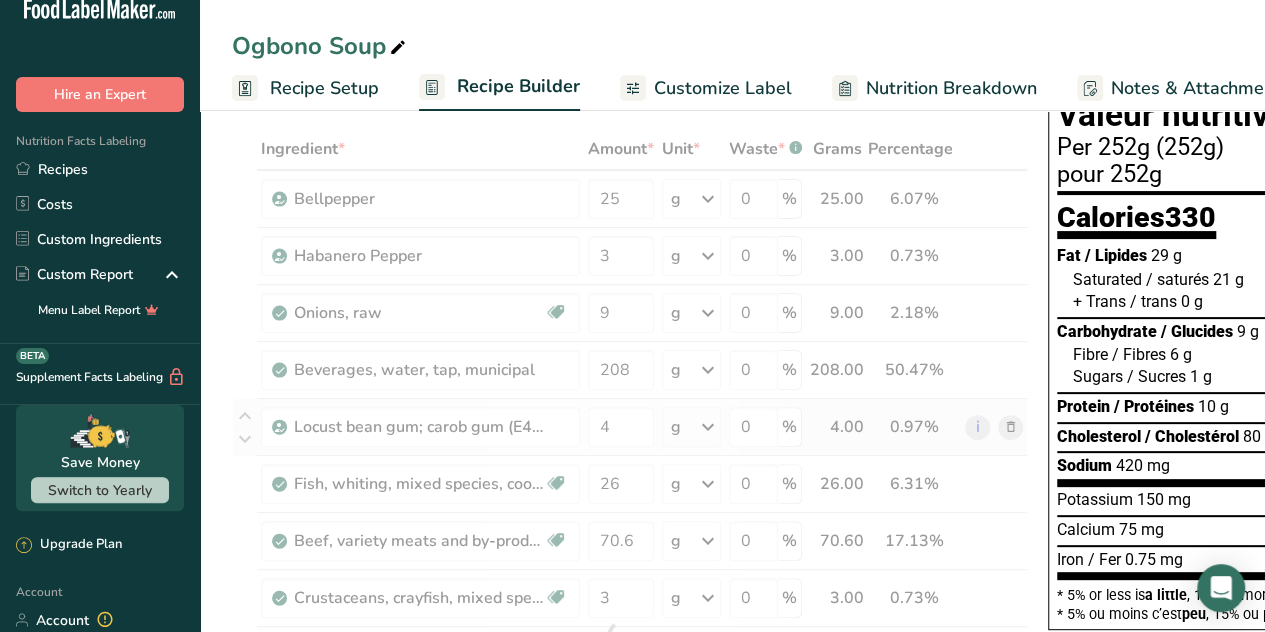 click on "Ingredient *
Amount *
Unit *
Waste *   .a-a{fill:#347362;}.b-a{fill:#fff;}          Grams
Percentage
Bellpepper
25
g
Weight Units
g
kg
mg
See more
Volume Units
l
Volume units require a density conversion. If you know your ingredient's density enter it below. Otherwise, click on "RIA" our AI Regulatory bot - she will be able to help you
0.3
lb/ft3
g/cm3
Confirm
mL
Volume units require a density conversion. If you know your ingredient's density enter it below. Otherwise, click on "RIA" our AI Regulatory bot - she will be able to help you
0.3
lb/ft3" at bounding box center [630, 639] 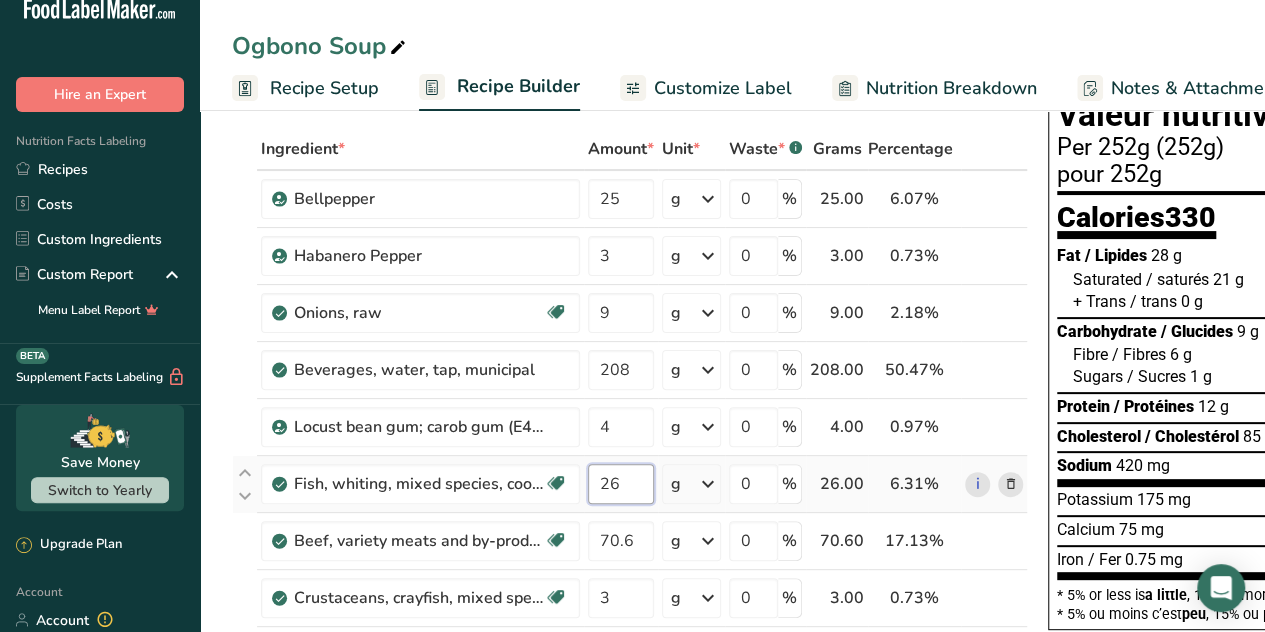 drag, startPoint x: 632, startPoint y: 485, endPoint x: 586, endPoint y: 501, distance: 48.703182 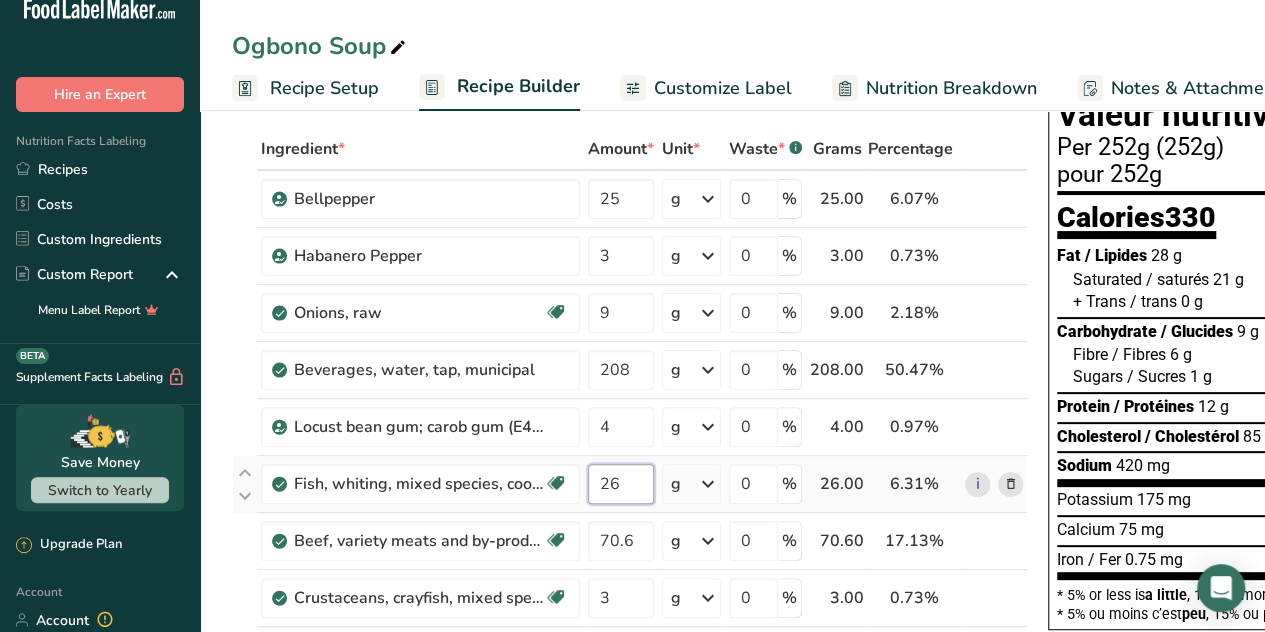 click on "26" at bounding box center (621, 484) 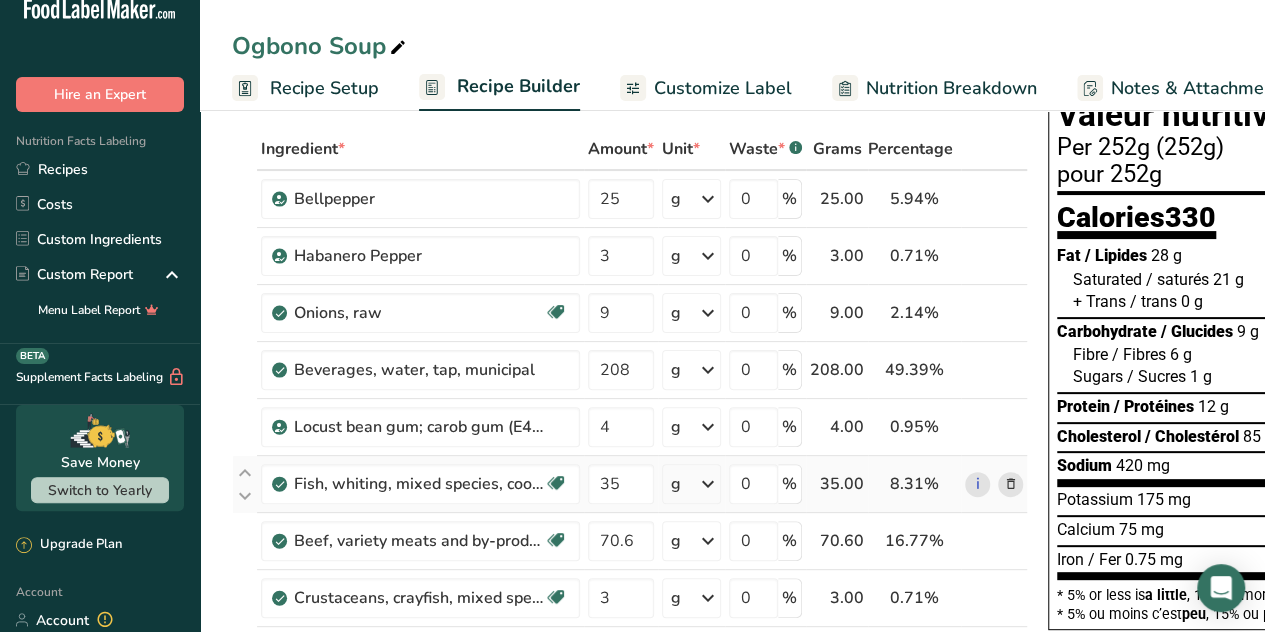 click on "Ingredient *
Amount *
Unit *
Waste *   .a-a{fill:#347362;}.b-a{fill:#fff;}          Grams
Percentage
Bellpepper
25
g
Weight Units
g
kg
mg
See more
Volume Units
l
Volume units require a density conversion. If you know your ingredient's density enter it below. Otherwise, click on "RIA" our AI Regulatory bot - she will be able to help you
0.3
lb/ft3
g/cm3
Confirm
mL
Volume units require a density conversion. If you know your ingredient's density enter it below. Otherwise, click on "RIA" our AI Regulatory bot - she will be able to help you
0.3
lb/ft3" at bounding box center [630, 639] 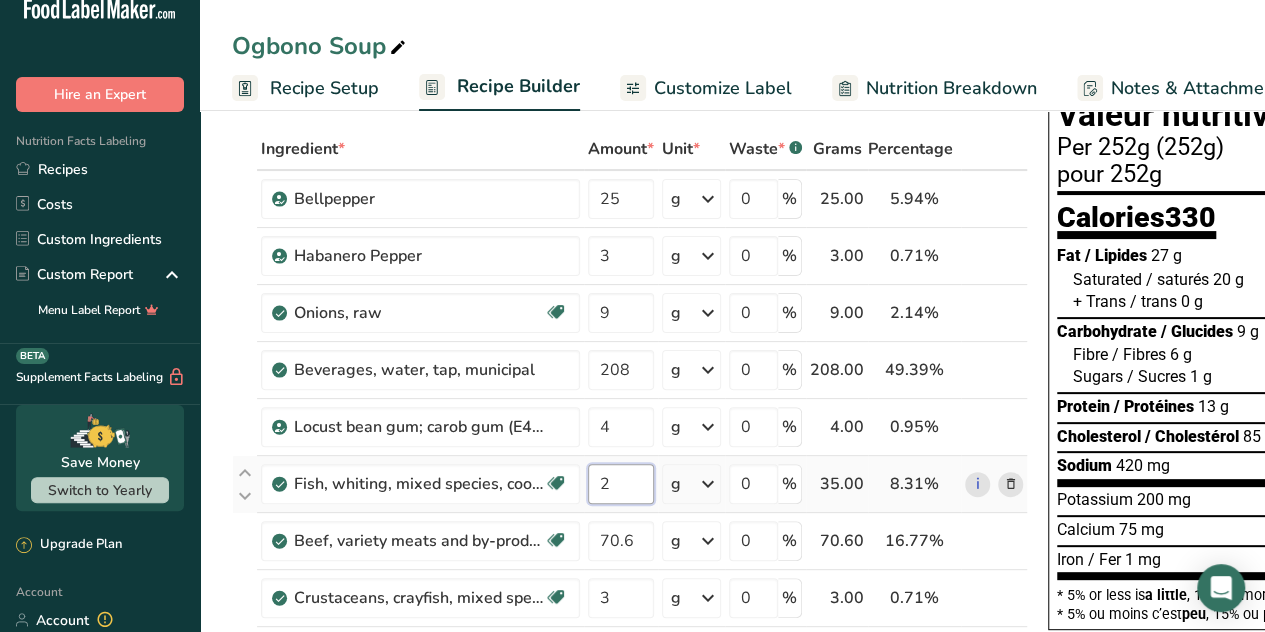 drag, startPoint x: 632, startPoint y: 477, endPoint x: 579, endPoint y: 490, distance: 54.571056 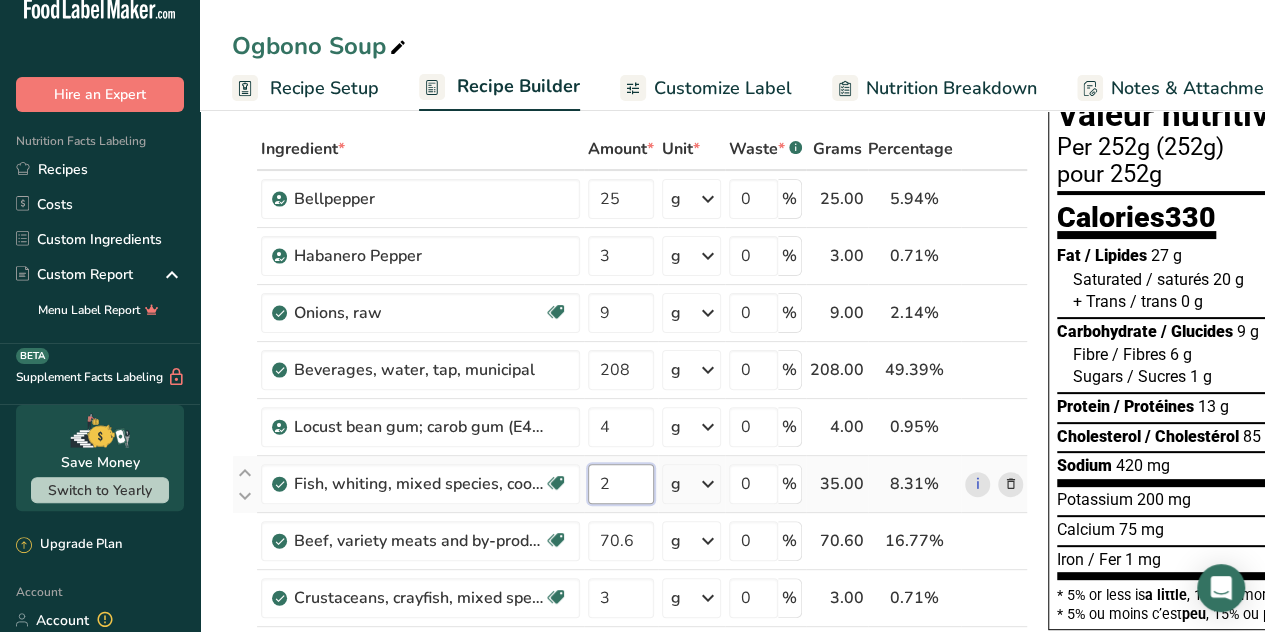 click on "Fish, whiting, mixed species, cooked, dry heat
Source of Omega 3
Dairy free
Gluten free
Soy free
2
g
Portions
1 fillet
3 oz
Weight Units
g
kg
mg
See more
Volume Units
l
Volume units require a density conversion. If you know your ingredient's density enter it below. Otherwise, click on "RIA" our AI Regulatory bot - she will be able to help you
lb/ft3
g/cm3
Confirm
mL
Volume units require a density conversion. If you know your ingredient's density enter it below. Otherwise, click on "RIA" our AI Regulatory bot - she will be able to help you" at bounding box center (630, 484) 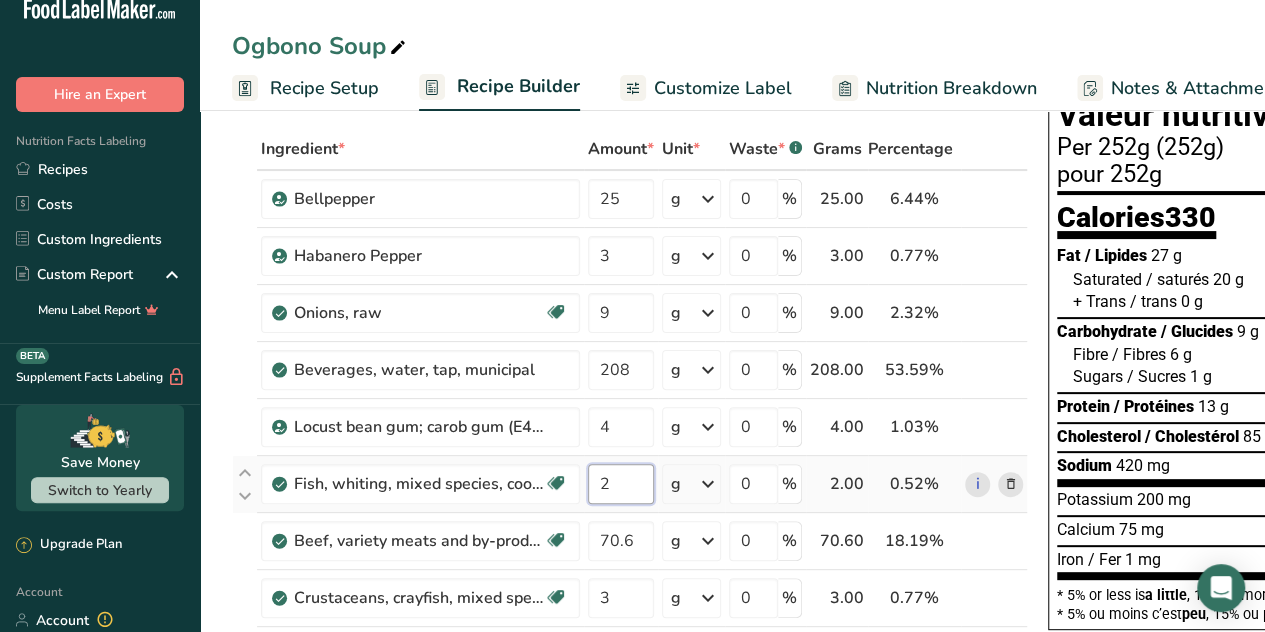 click on "2" at bounding box center [621, 484] 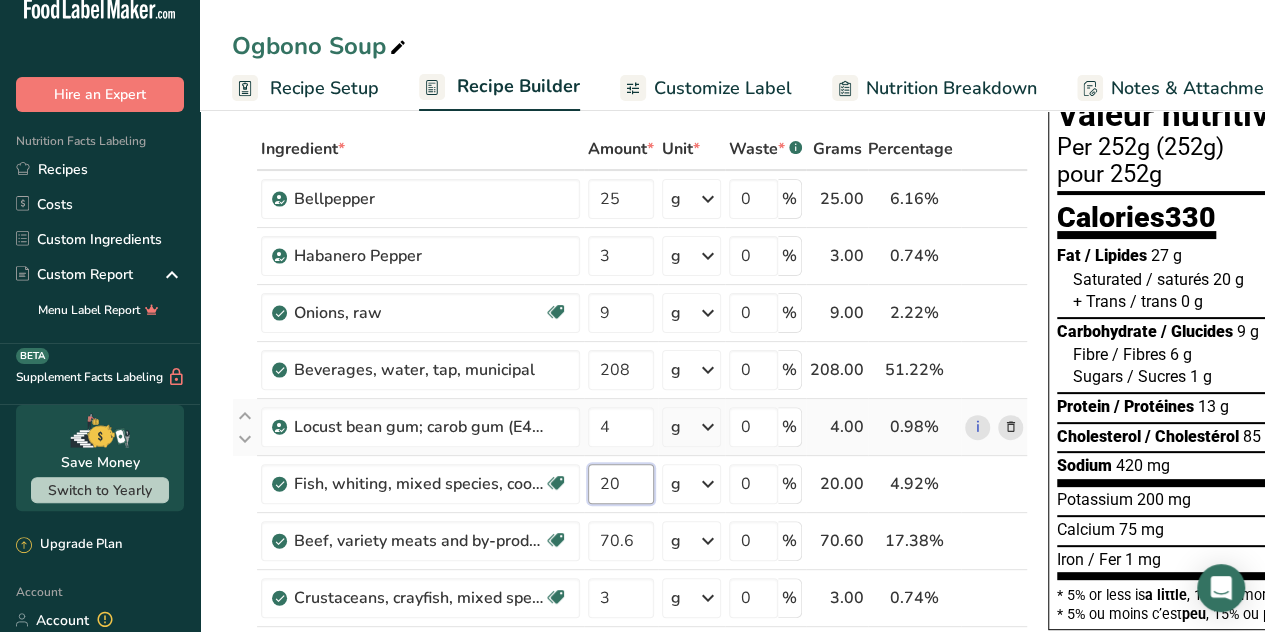 type on "20" 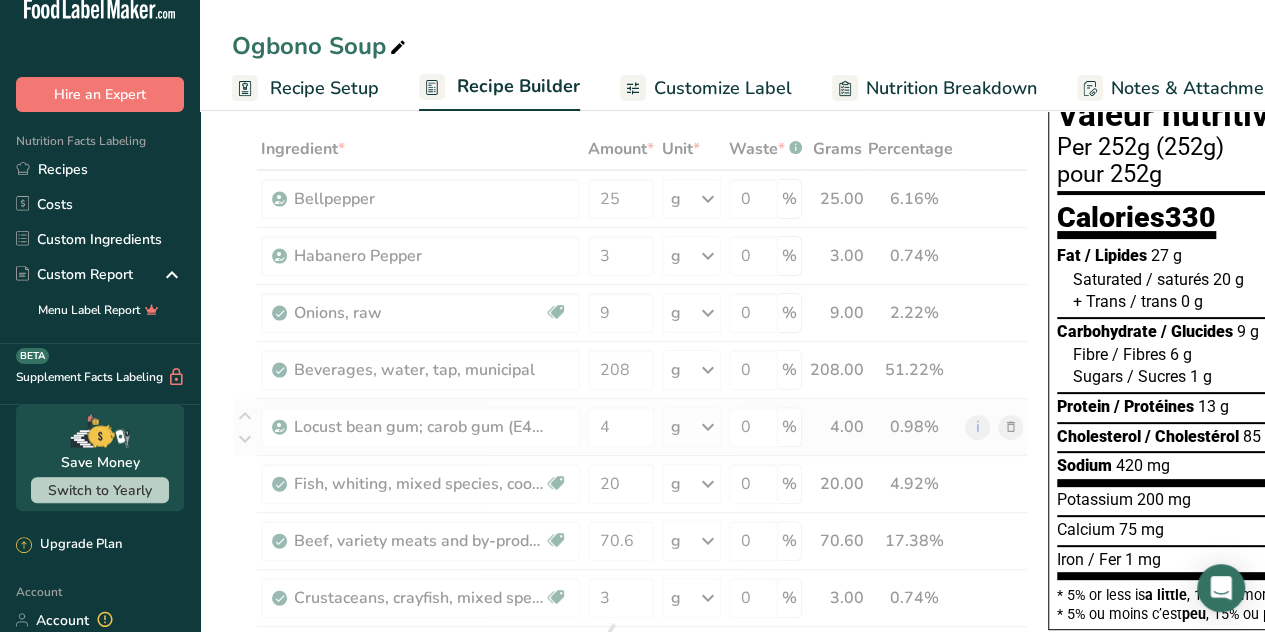 click on "Ingredient *
Amount *
Unit *
Waste *   .a-a{fill:#347362;}.b-a{fill:#fff;}          Grams
Percentage
Bellpepper
25
g
Weight Units
g
kg
mg
See more
Volume Units
l
Volume units require a density conversion. If you know your ingredient's density enter it below. Otherwise, click on "RIA" our AI Regulatory bot - she will be able to help you
0.3
lb/ft3
g/cm3
Confirm
mL
Volume units require a density conversion. If you know your ingredient's density enter it below. Otherwise, click on "RIA" our AI Regulatory bot - she will be able to help you
0.3
lb/ft3" at bounding box center [630, 639] 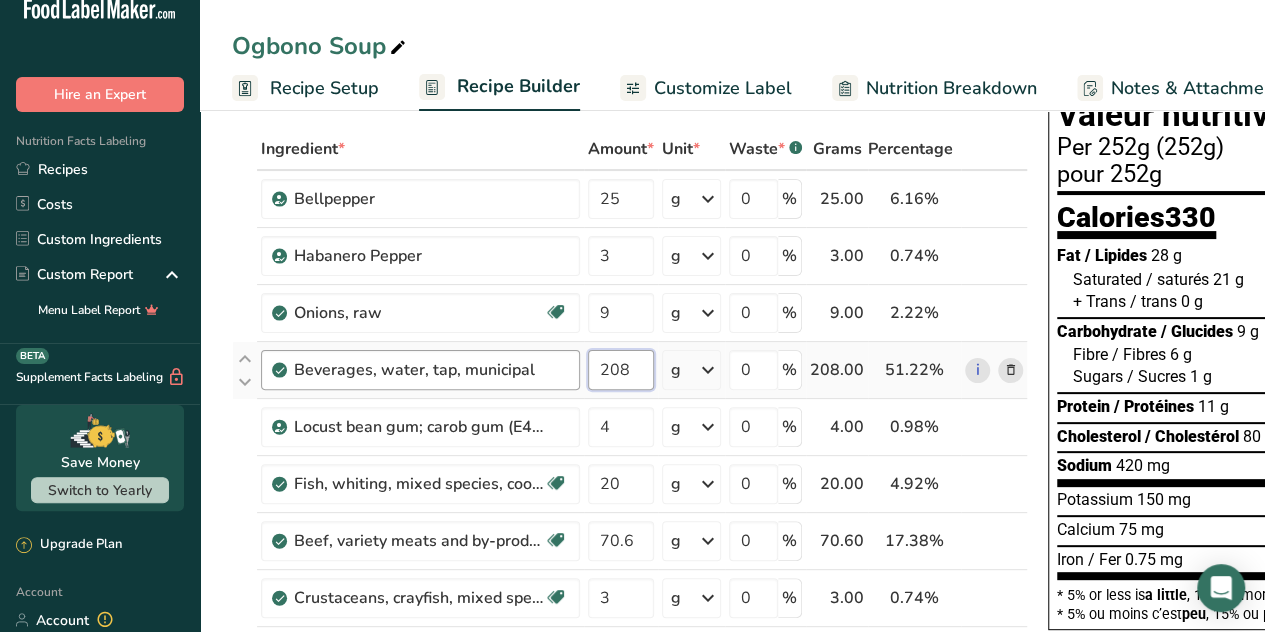 drag, startPoint x: 638, startPoint y: 366, endPoint x: 572, endPoint y: 387, distance: 69.260376 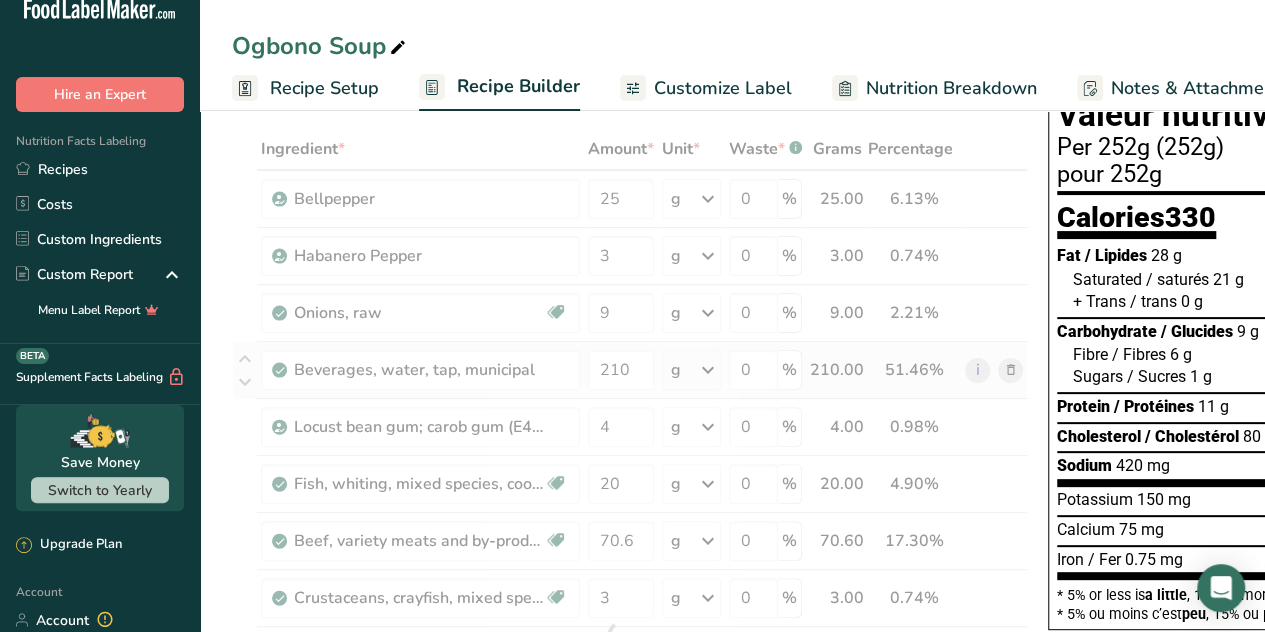 click on "Ingredient *
Amount *
Unit *
Waste *   .a-a{fill:#347362;}.b-a{fill:#fff;}          Grams
Percentage
Bellpepper
25
g
Weight Units
g
kg
mg
See more
Volume Units
l
Volume units require a density conversion. If you know your ingredient's density enter it below. Otherwise, click on "RIA" our AI Regulatory bot - she will be able to help you
0.3
lb/ft3
g/cm3
Confirm
mL
Volume units require a density conversion. If you know your ingredient's density enter it below. Otherwise, click on "RIA" our AI Regulatory bot - she will be able to help you
0.3
lb/ft3" at bounding box center (630, 639) 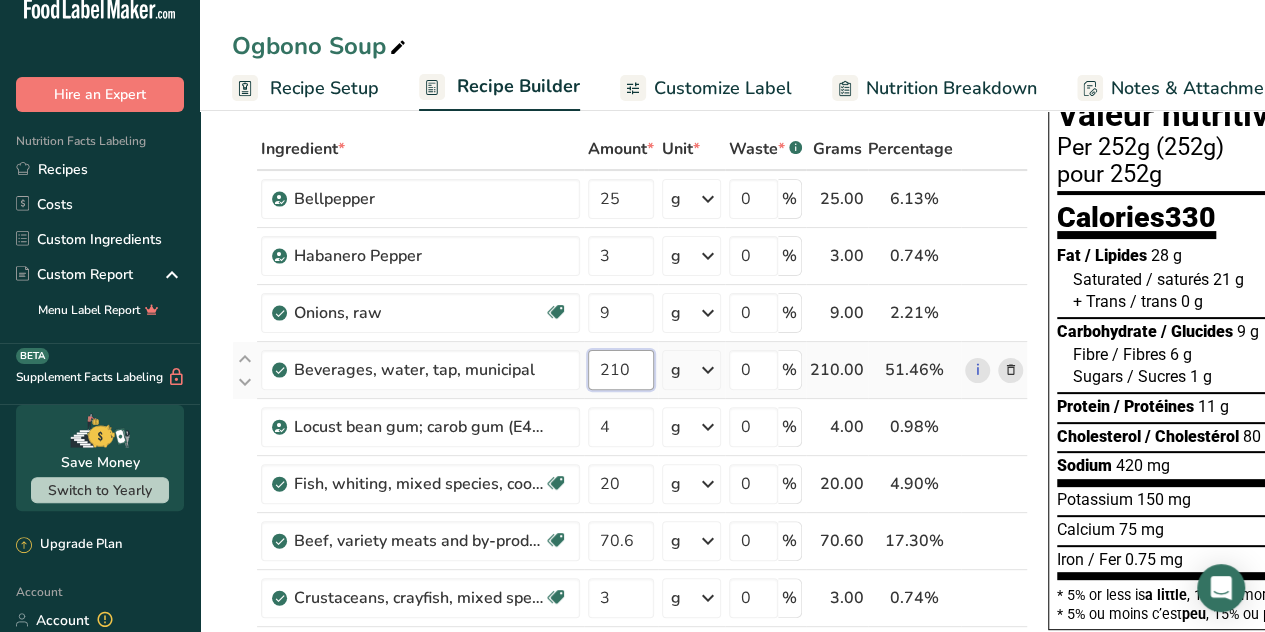 drag, startPoint x: 640, startPoint y: 367, endPoint x: 580, endPoint y: 377, distance: 60.827625 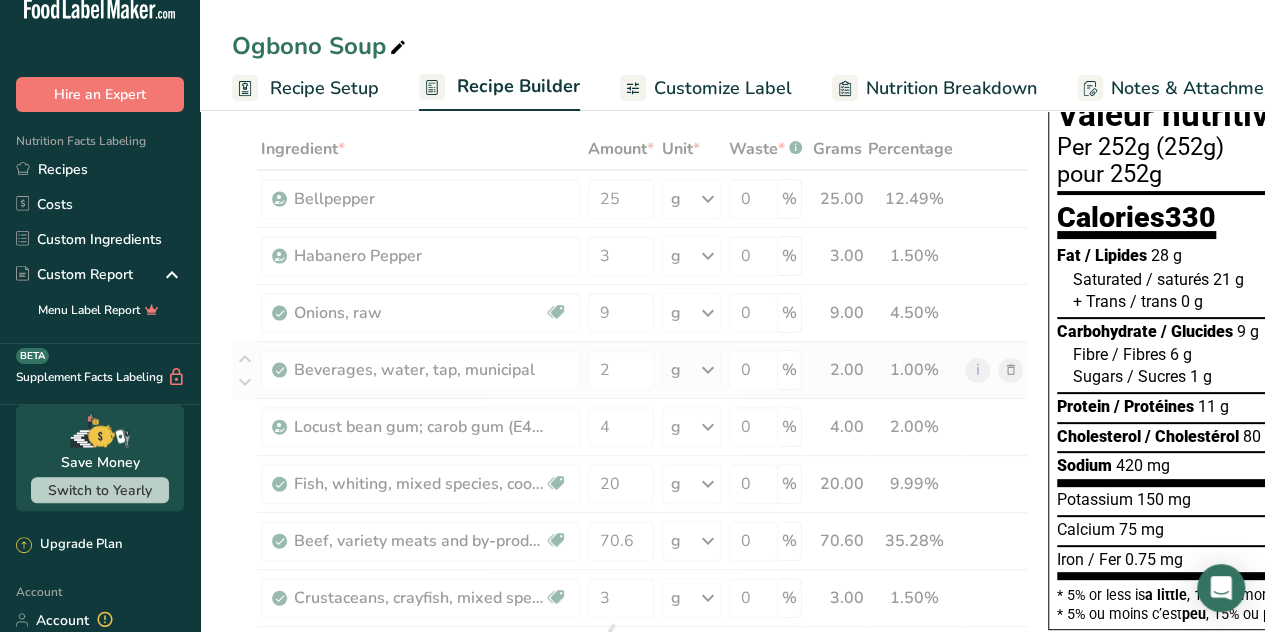 click on "Ingredient *
Amount *
Unit *
Waste *   .a-a{fill:#347362;}.b-a{fill:#fff;}          Grams
Percentage
Bellpepper
25
g
Weight Units
g
kg
mg
See more
Volume Units
l
Volume units require a density conversion. If you know your ingredient's density enter it below. Otherwise, click on "RIA" our AI Regulatory bot - she will be able to help you
0.3
lb/ft3
g/cm3
Confirm
mL
Volume units require a density conversion. If you know your ingredient's density enter it below. Otherwise, click on "RIA" our AI Regulatory bot - she will be able to help you
0.3
lb/ft3" at bounding box center (630, 639) 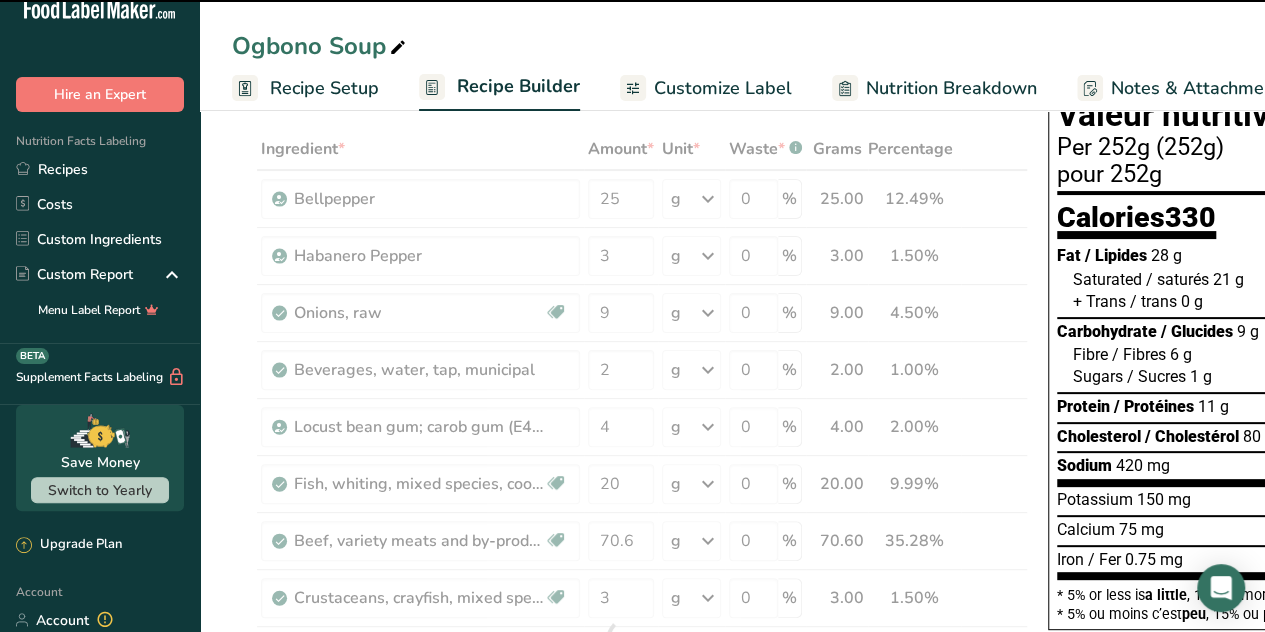 click at bounding box center (708, 370) 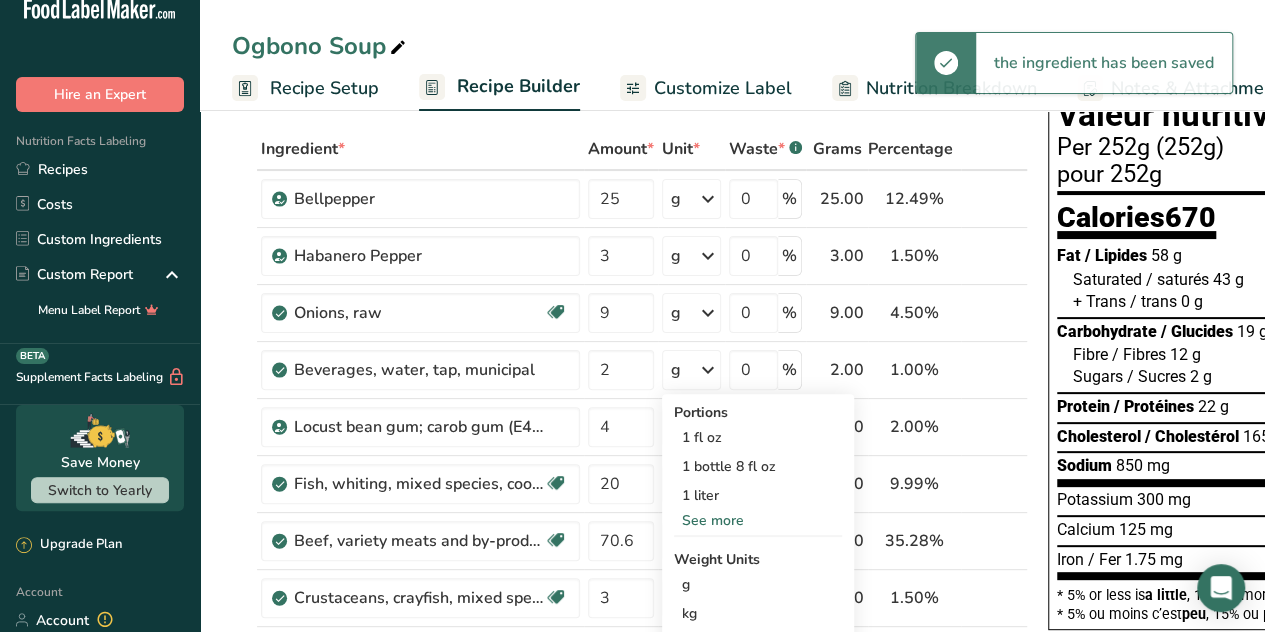 click at bounding box center [708, 370] 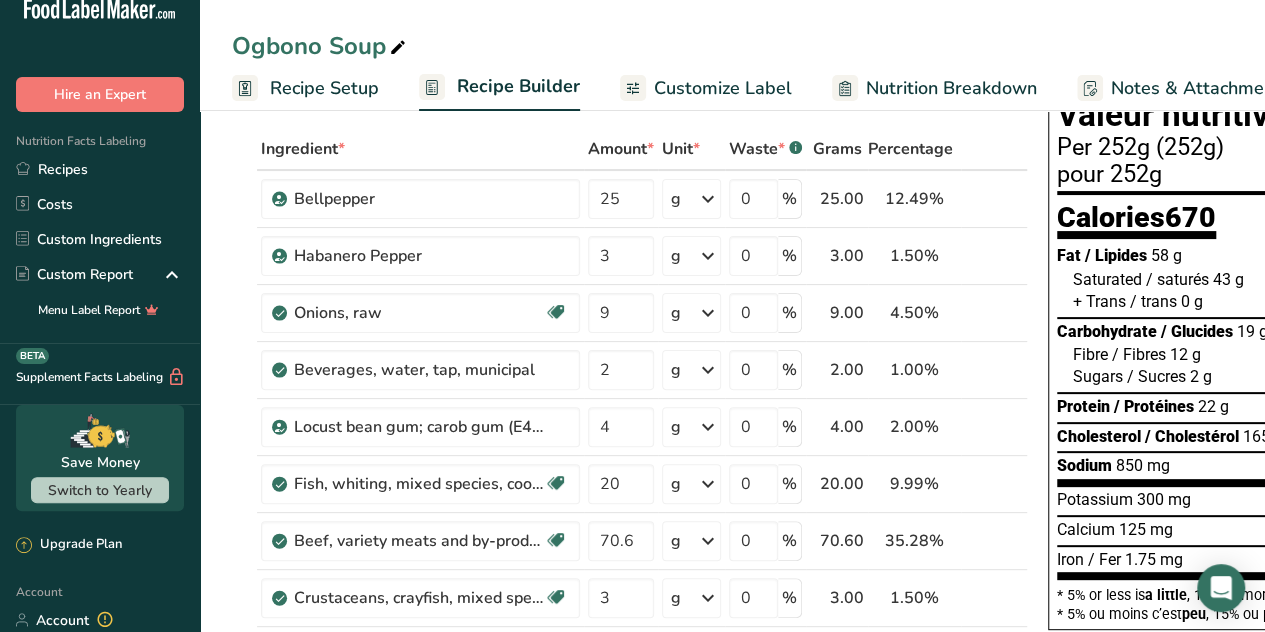 click at bounding box center (708, 370) 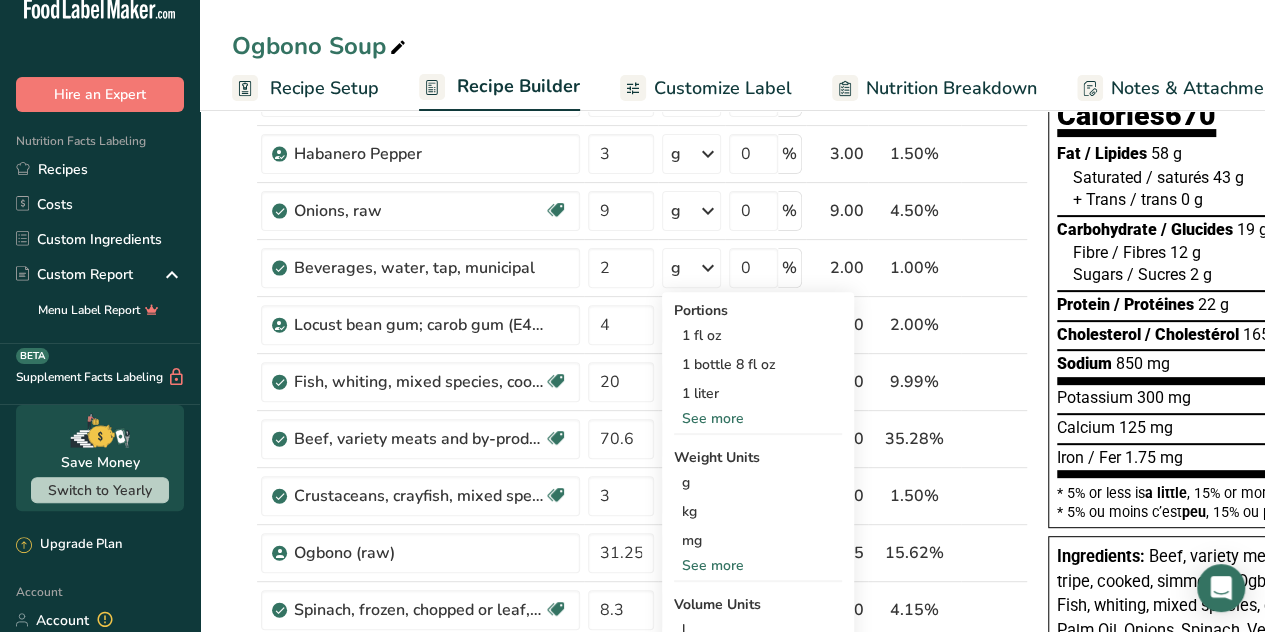scroll, scrollTop: 228, scrollLeft: 0, axis: vertical 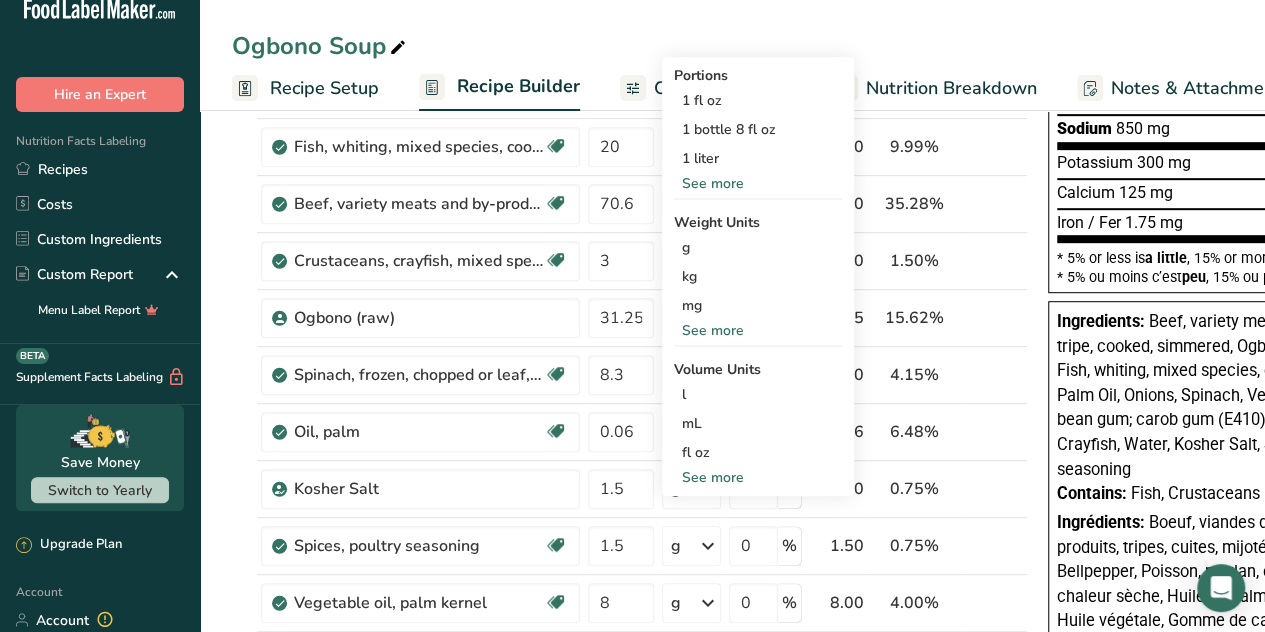 click on "See more" at bounding box center [758, 477] 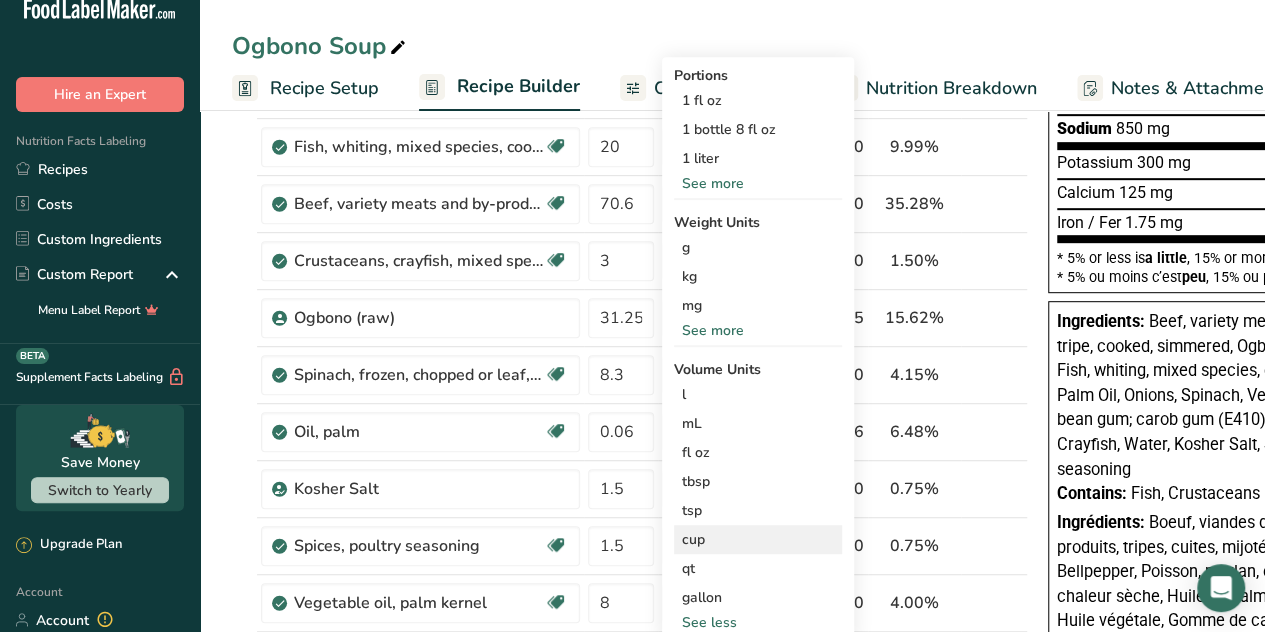 click on "cup" at bounding box center (758, 539) 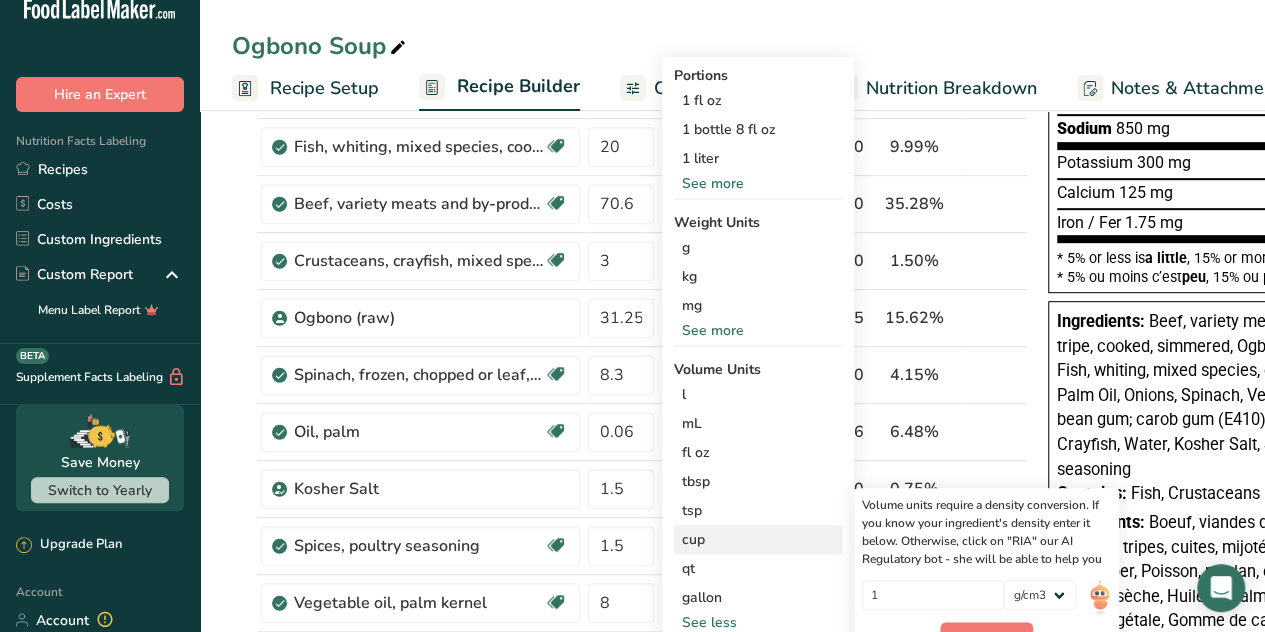click on "cup" at bounding box center [758, 539] 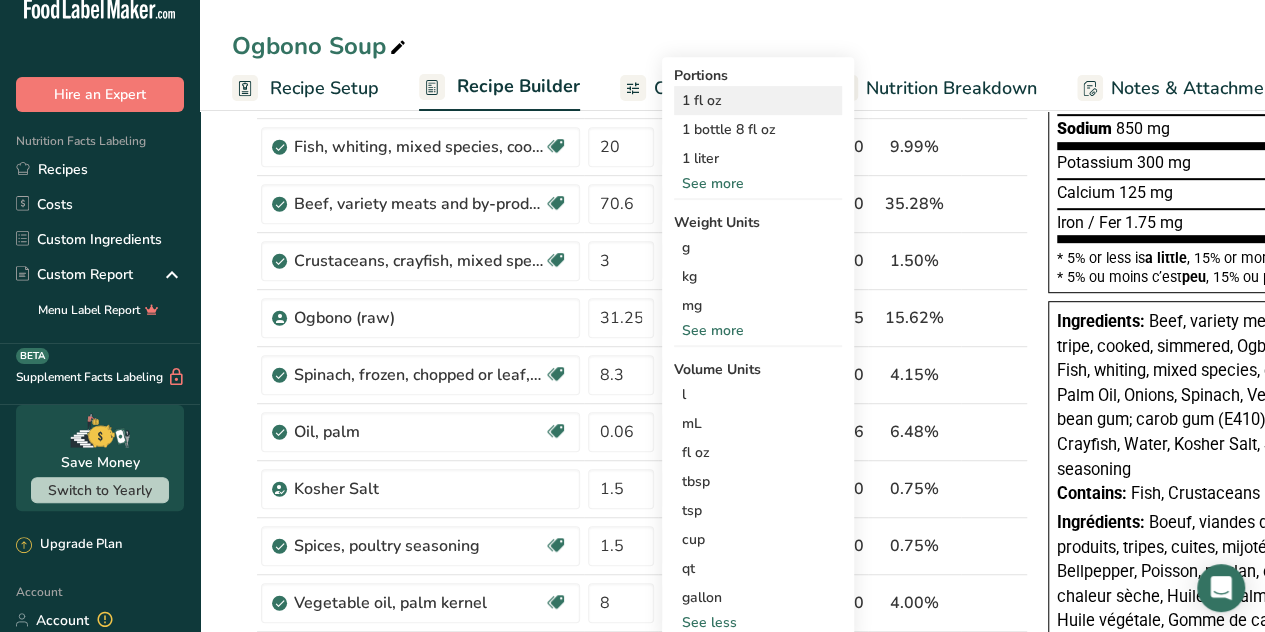 click on "1 fl oz" at bounding box center (758, 100) 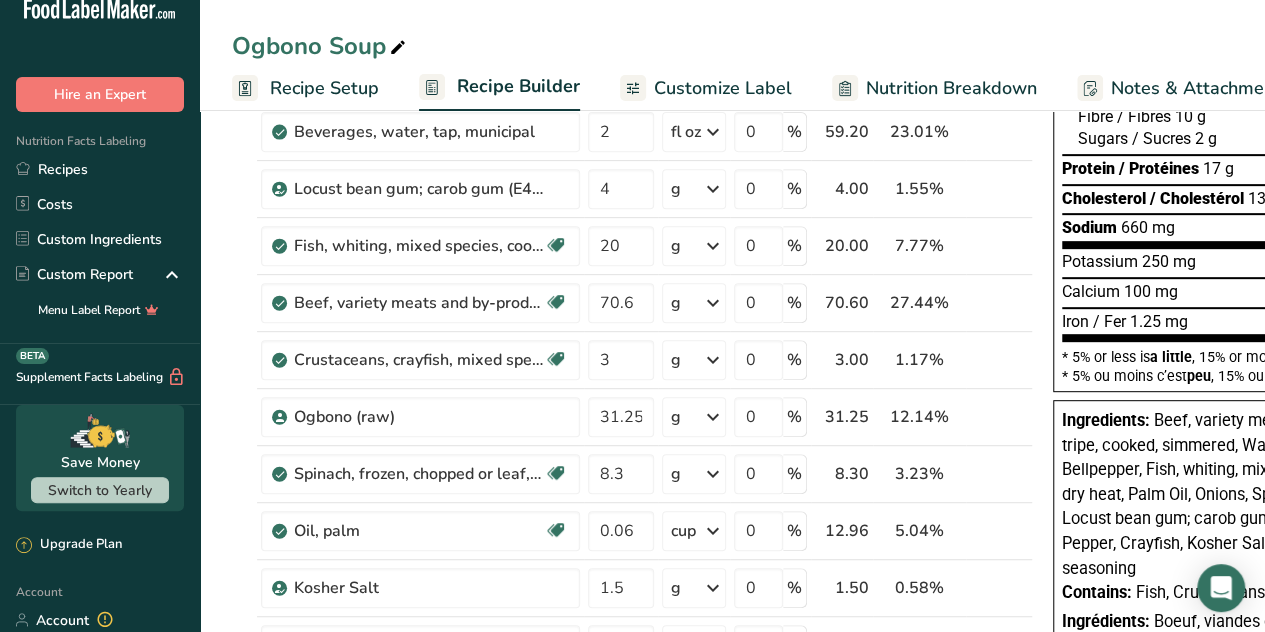 scroll, scrollTop: 355, scrollLeft: 0, axis: vertical 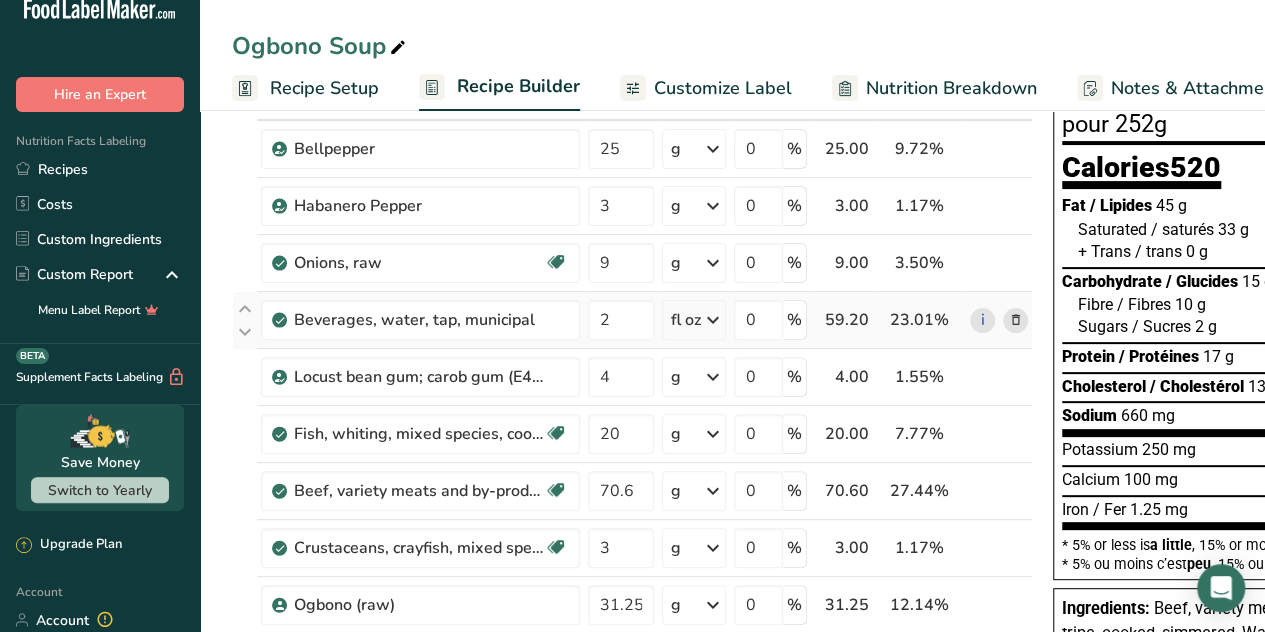 click at bounding box center [713, 320] 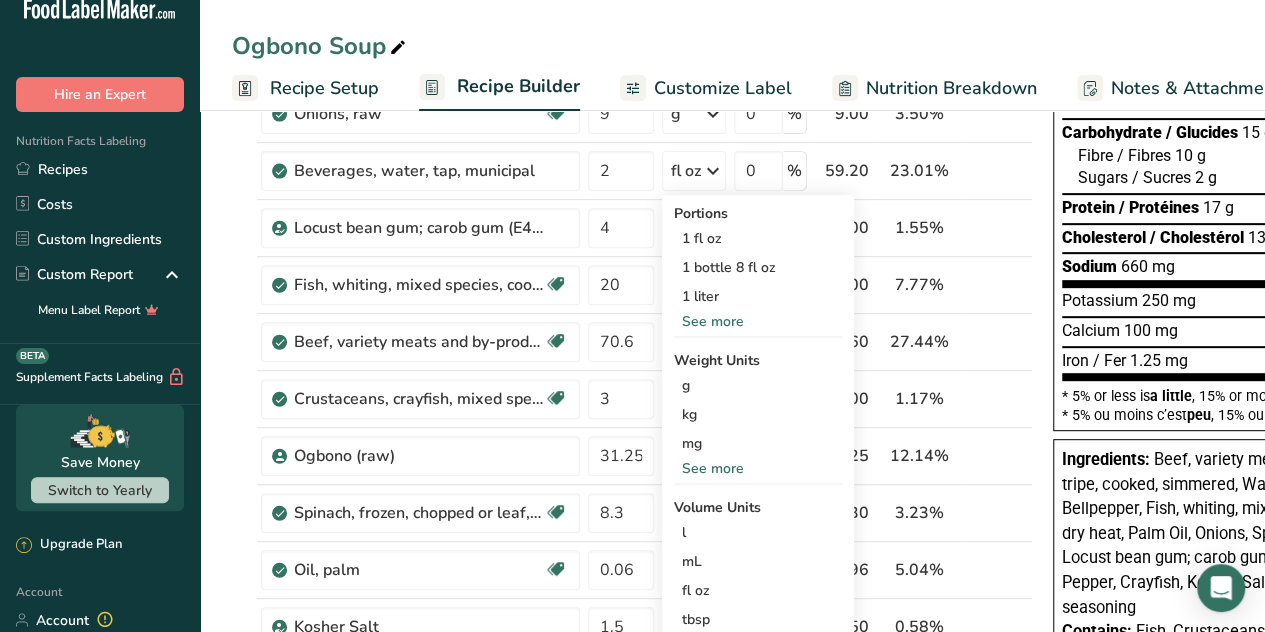 scroll, scrollTop: 304, scrollLeft: 0, axis: vertical 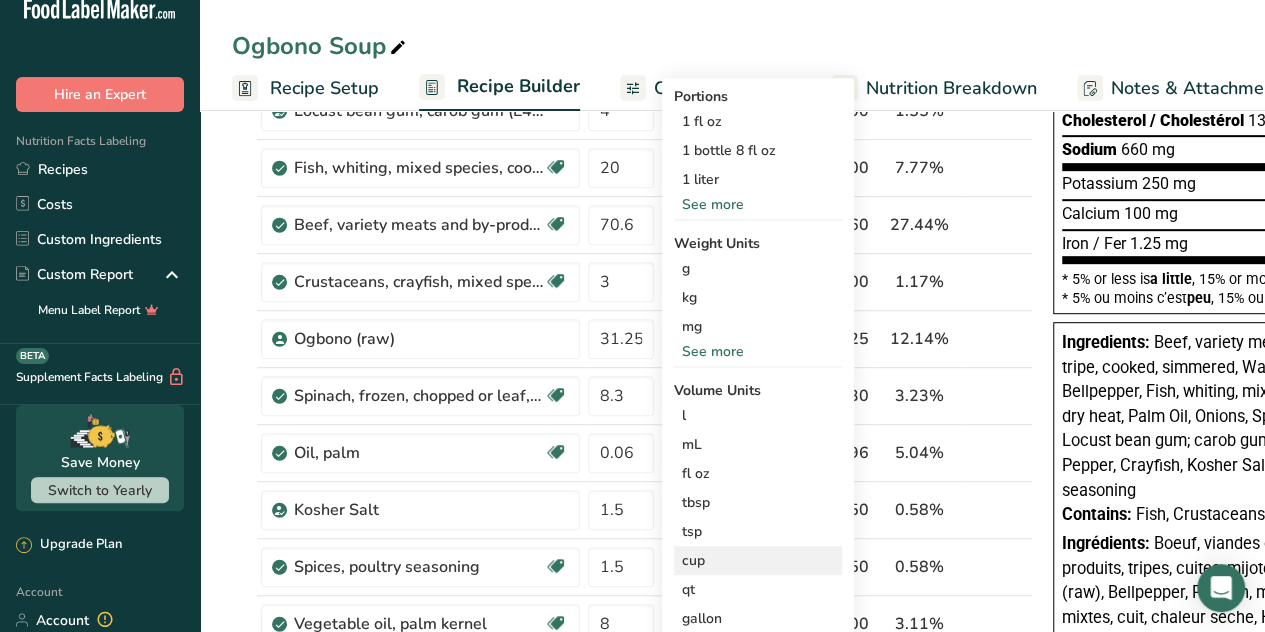 click on "cup" at bounding box center [758, 560] 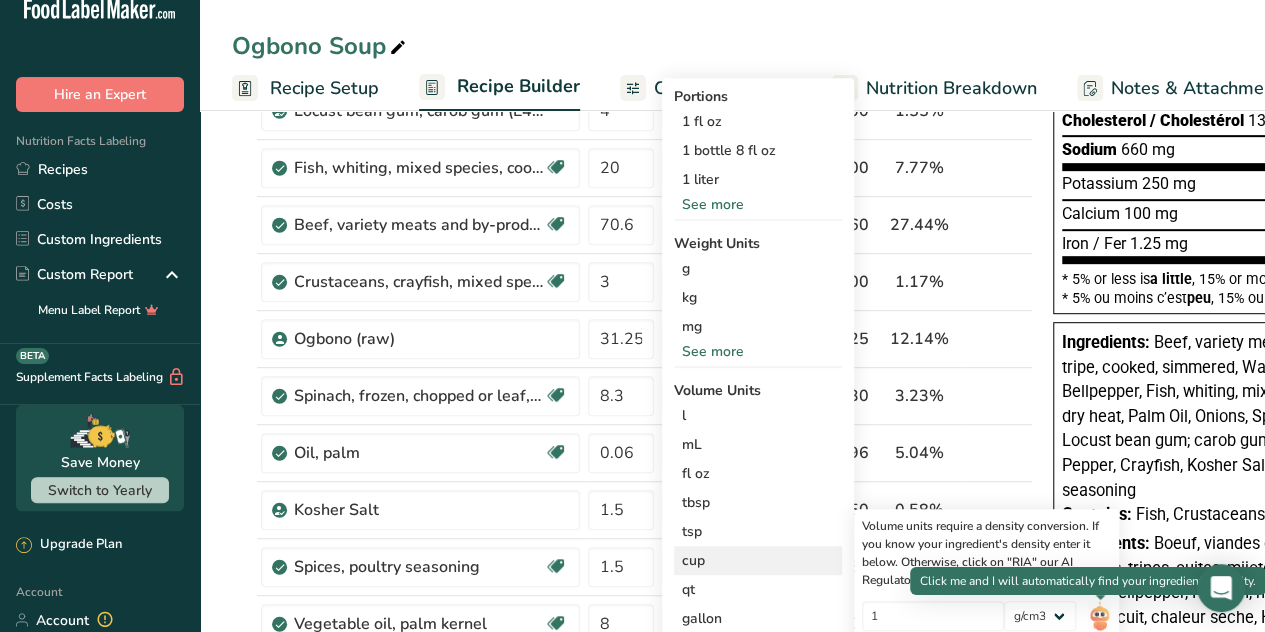 click at bounding box center (1099, 618) 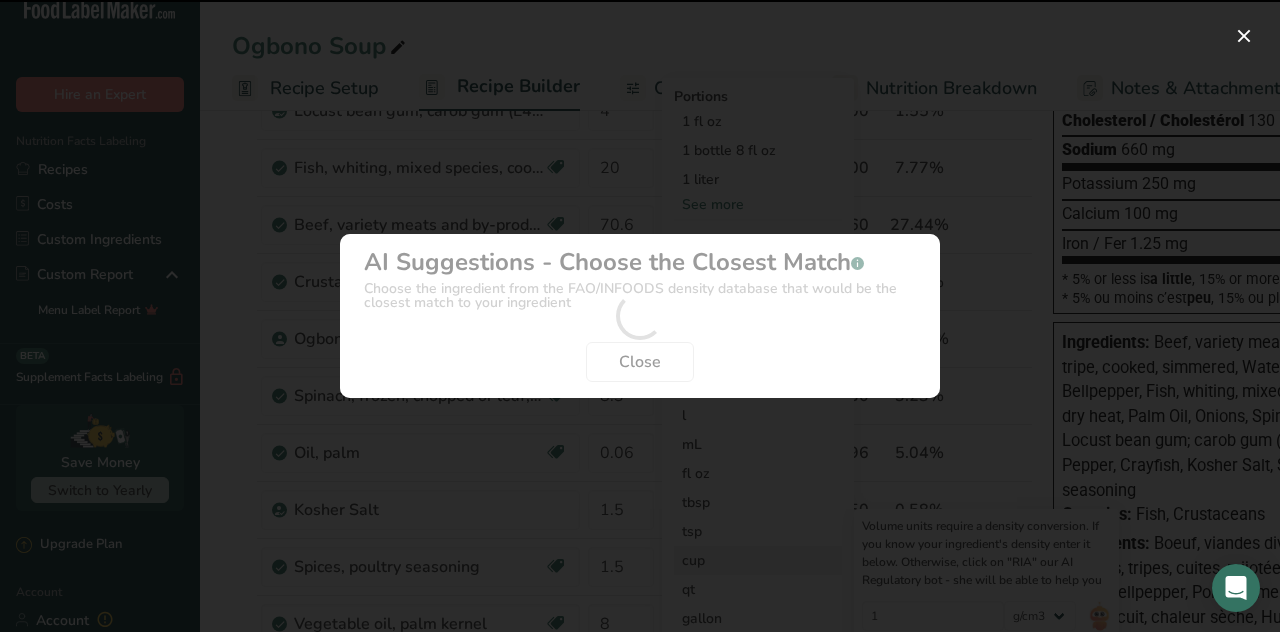 click at bounding box center (640, 316) 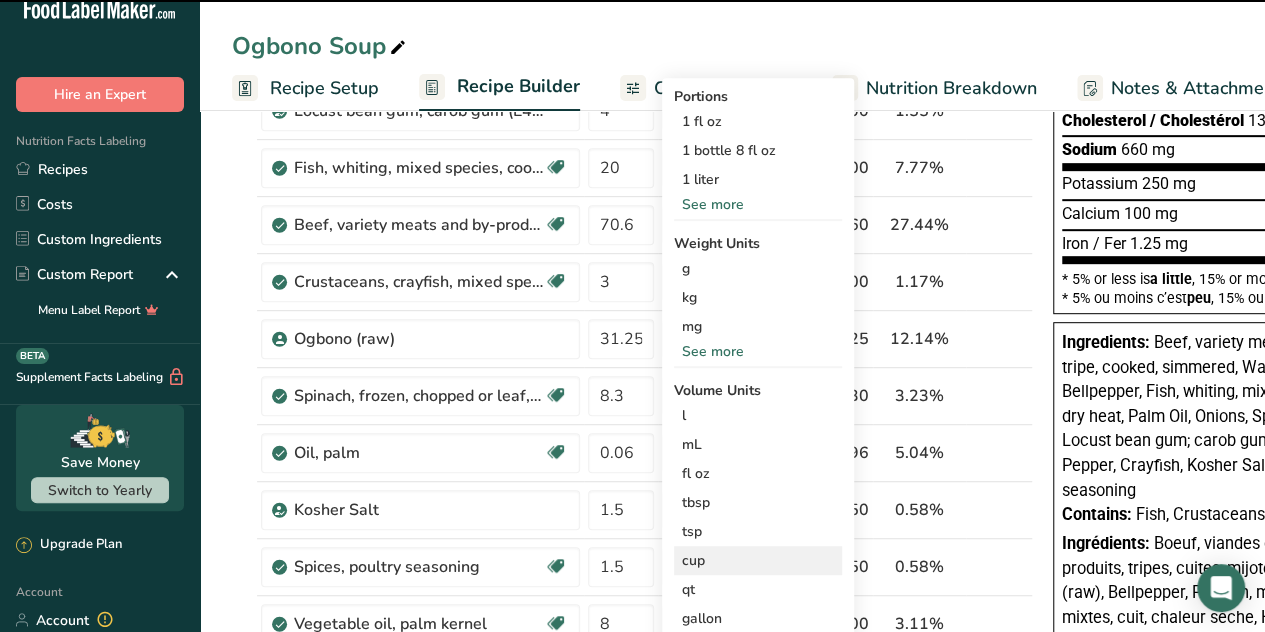 click on "cup" at bounding box center (758, 560) 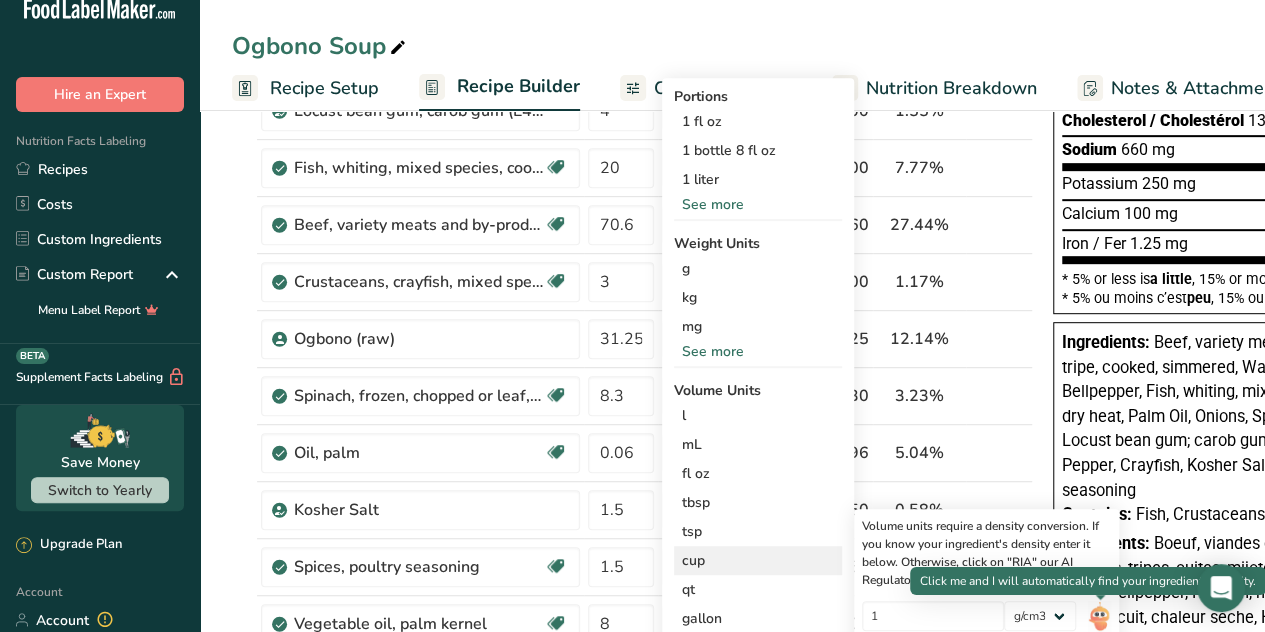 click at bounding box center [1099, 618] 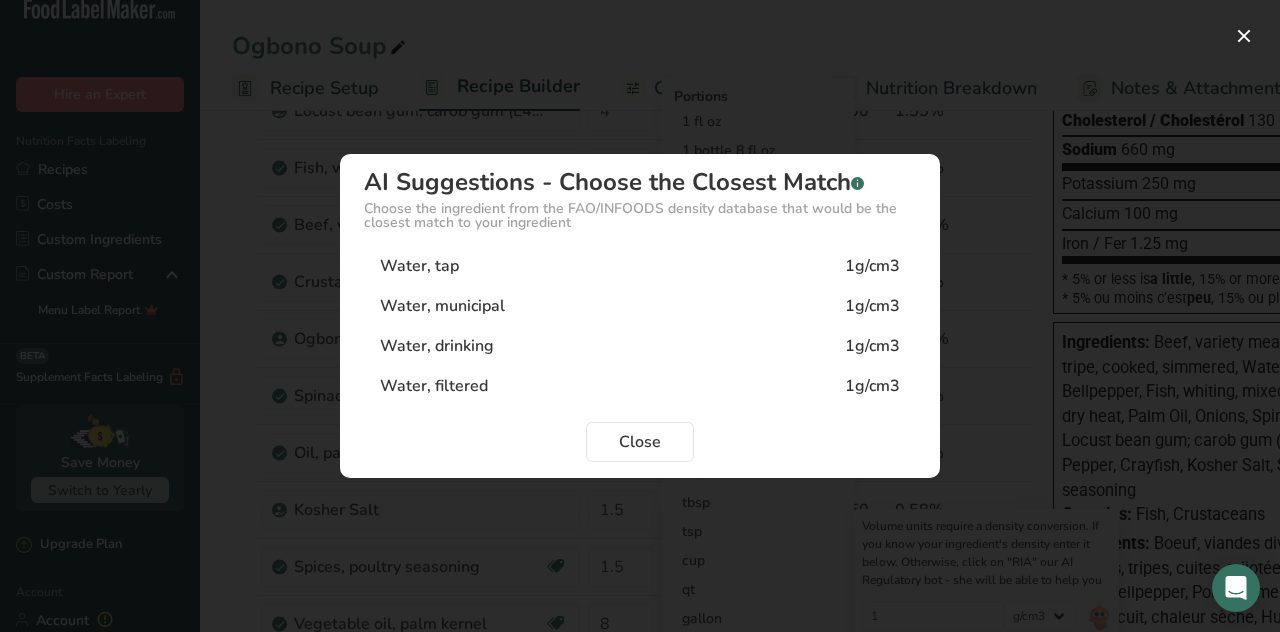 click on "Water, tap   1g/cm3" at bounding box center [640, 266] 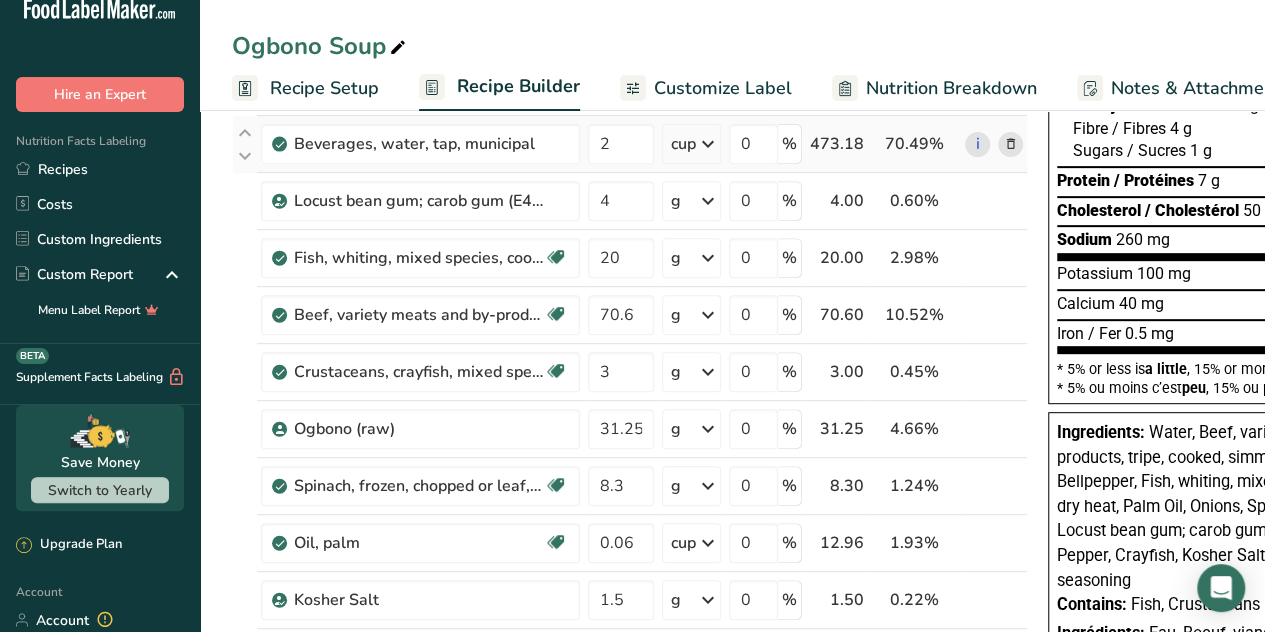 scroll, scrollTop: 305, scrollLeft: 0, axis: vertical 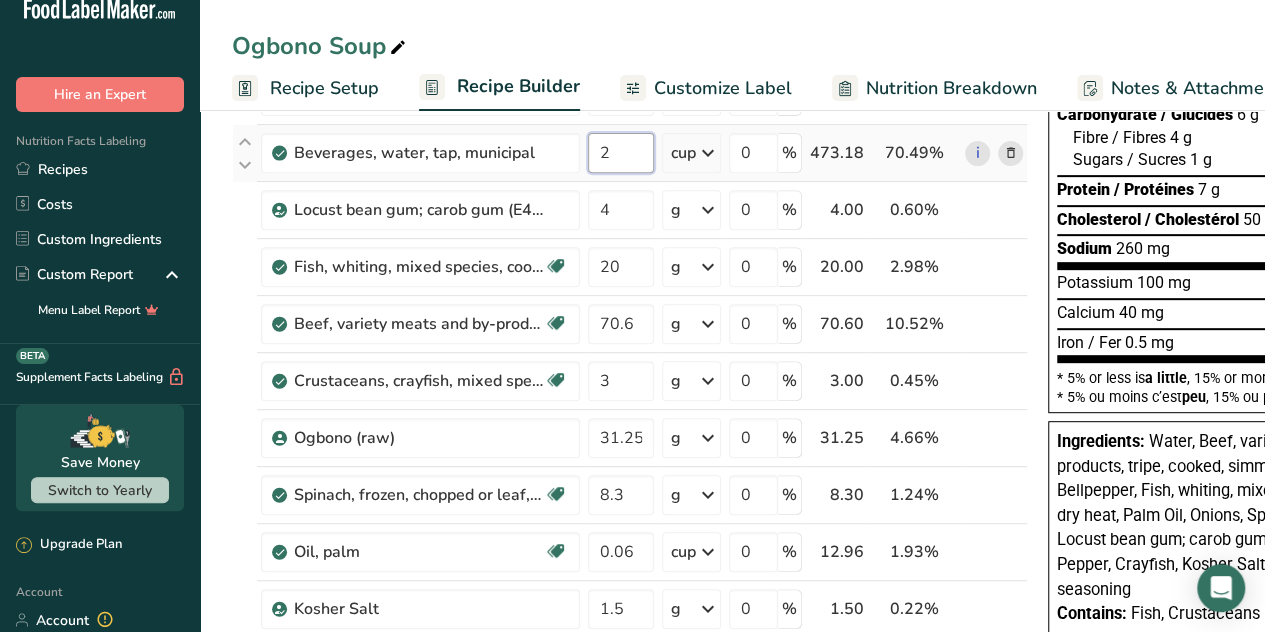 drag, startPoint x: 638, startPoint y: 149, endPoint x: 594, endPoint y: 155, distance: 44.407207 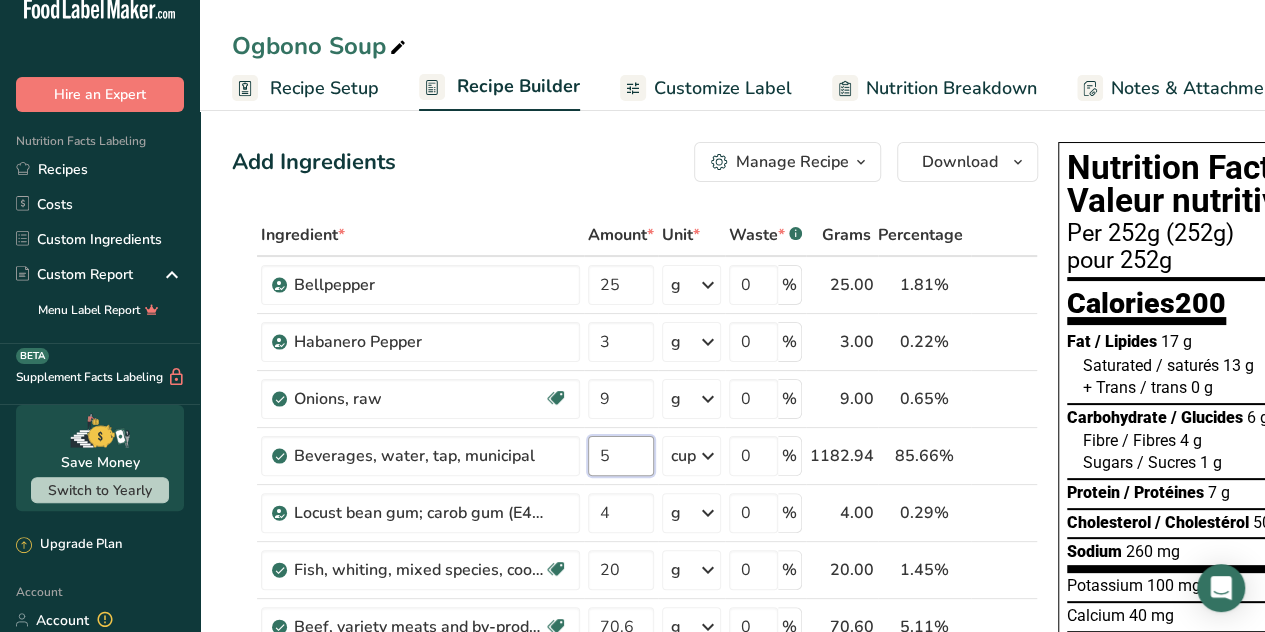 scroll, scrollTop: 0, scrollLeft: 0, axis: both 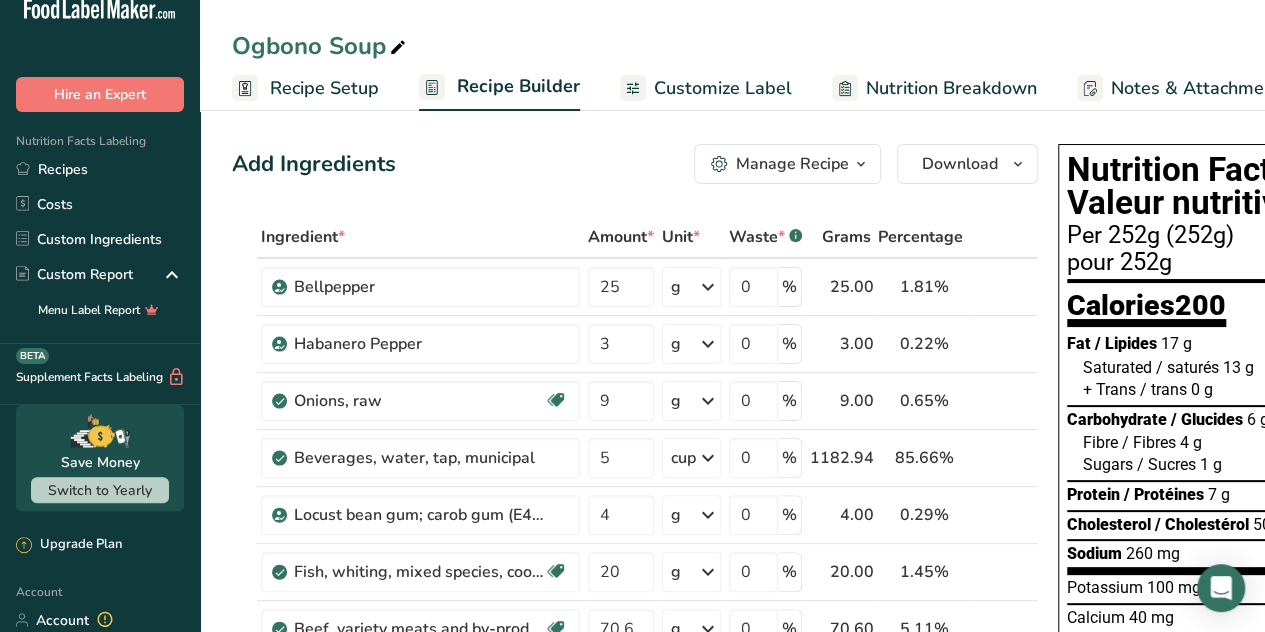 click on "Ingredient *
Amount *
Unit *
Waste *   .a-a{fill:#347362;}.b-a{fill:#fff;}          Grams
Percentage
Bellpepper
25
g
Weight Units
g
kg
mg
See more
Volume Units
l
Volume units require a density conversion. If you know your ingredient's density enter it below. Otherwise, click on "RIA" our AI Regulatory bot - she will be able to help you
0.3
lb/ft3
g/cm3
Confirm
mL
Volume units require a density conversion. If you know your ingredient's density enter it below. Otherwise, click on "RIA" our AI Regulatory bot - she will be able to help you
0.3
lb/ft3" at bounding box center [635, 727] 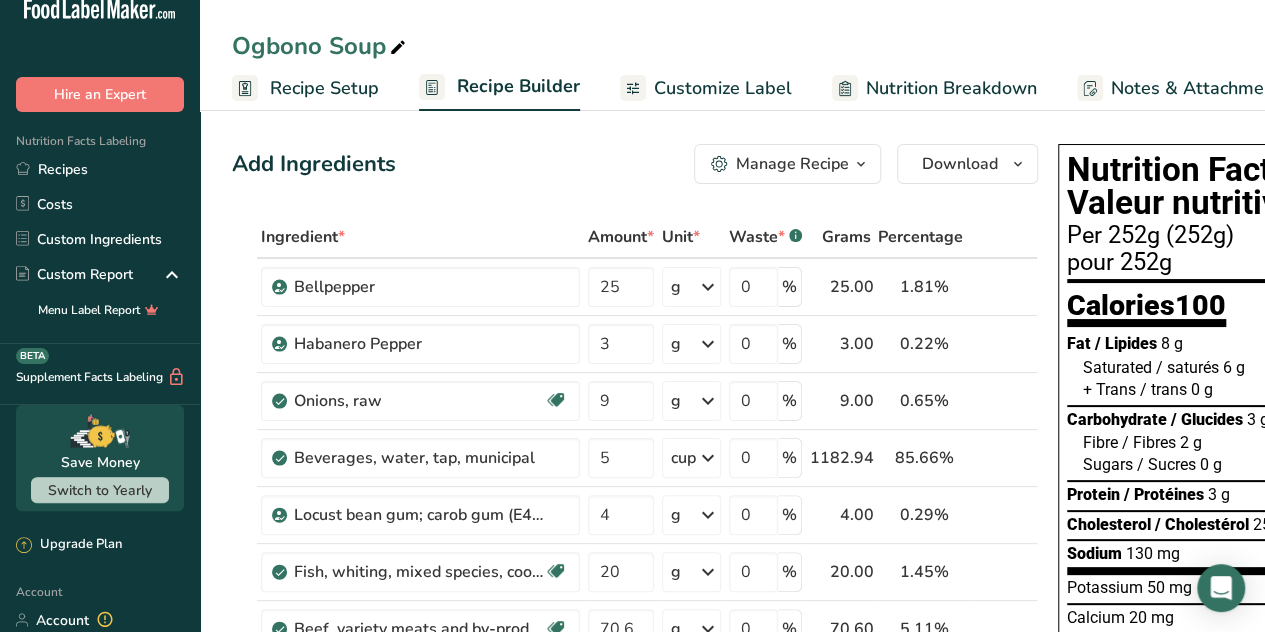 click on "Add Ingredients
Manage Recipe         Delete Recipe           Duplicate Recipe             Scale Recipe             Save as Sub-Recipe   .a-a{fill:#347362;}.b-a{fill:#fff;}                               Nutrition Breakdown                 Recipe Card
NEW
[MEDICAL_DATA] Pattern Report             Activity History
Download
Choose your preferred label style
Standard FDA label
Standard FDA label
The most common format for nutrition facts labels in compliance with the FDA's typeface, style and requirements
Tabular FDA label
A label format compliant with the FDA regulations presented in a tabular (horizontal) display.
Linear FDA label
A simple linear display for small sized packages.
Simplified FDA label" at bounding box center (641, 1005) 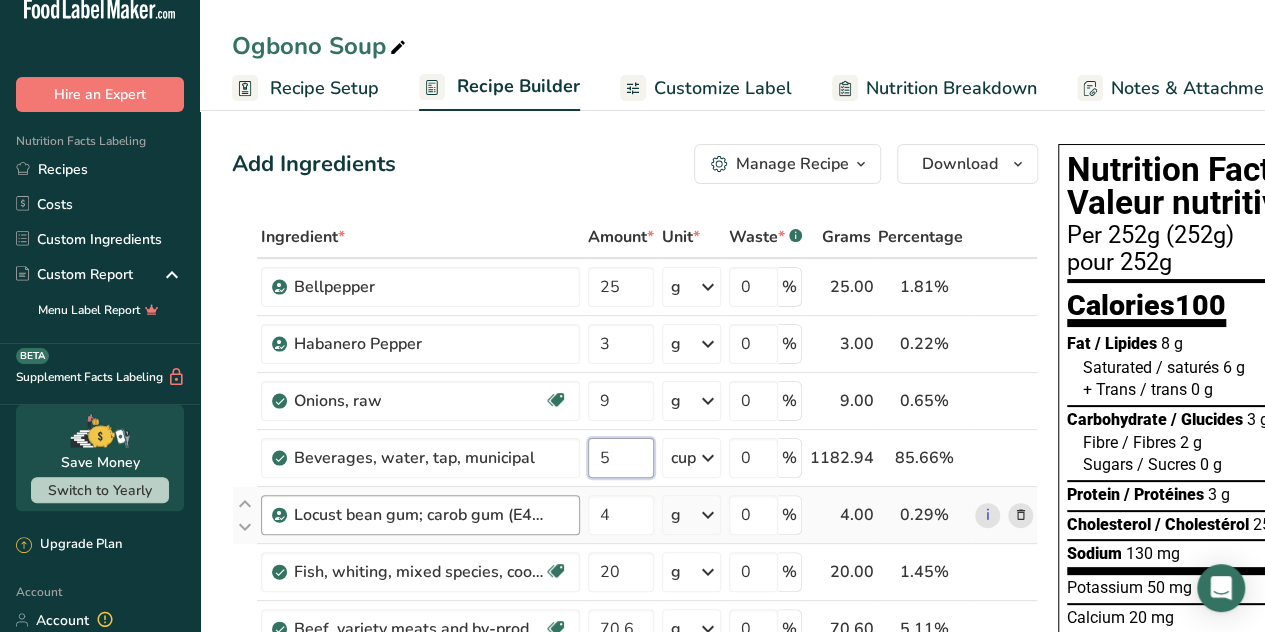 drag, startPoint x: 634, startPoint y: 458, endPoint x: 547, endPoint y: 502, distance: 97.49359 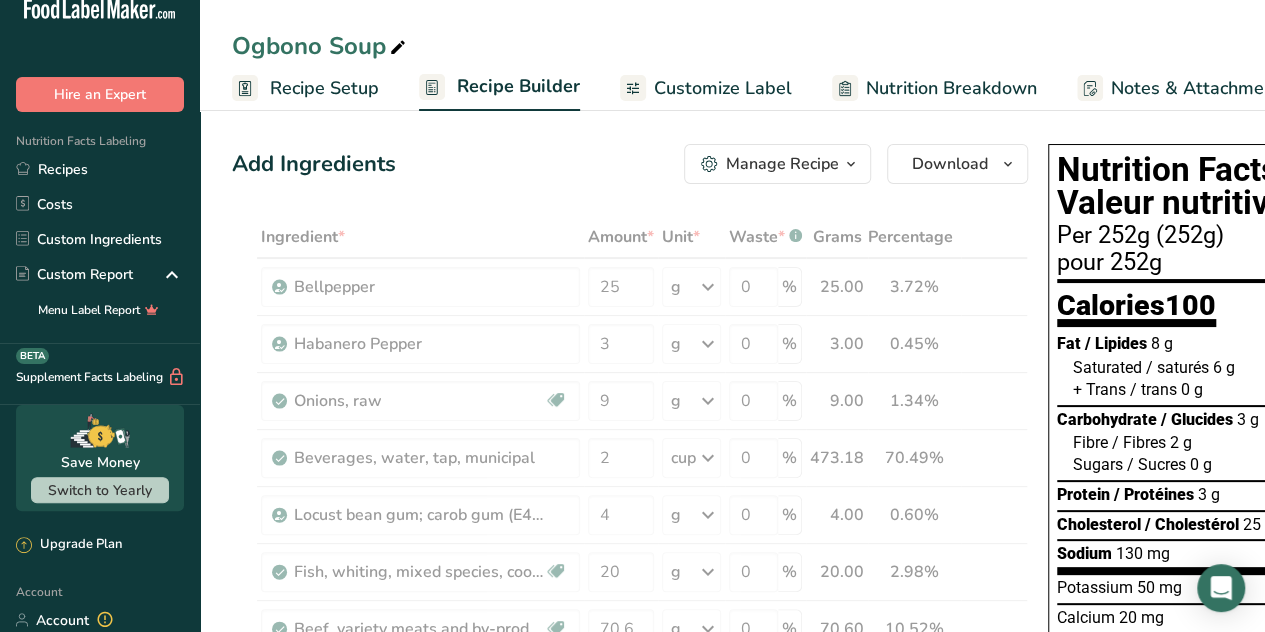 click on "Add Ingredients
Manage Recipe         Delete Recipe           Duplicate Recipe             Scale Recipe             Save as Sub-Recipe   .a-a{fill:#347362;}.b-a{fill:#fff;}                               Nutrition Breakdown                 Recipe Card
NEW
[MEDICAL_DATA] Pattern Report             Activity History
Download
Choose your preferred label style
Standard FDA label
Standard FDA label
The most common format for nutrition facts labels in compliance with the FDA's typeface, style and requirements
Tabular FDA label
A label format compliant with the FDA regulations presented in a tabular (horizontal) display.
Linear FDA label
A simple linear display for small sized packages.
Simplified FDA label" at bounding box center [630, 164] 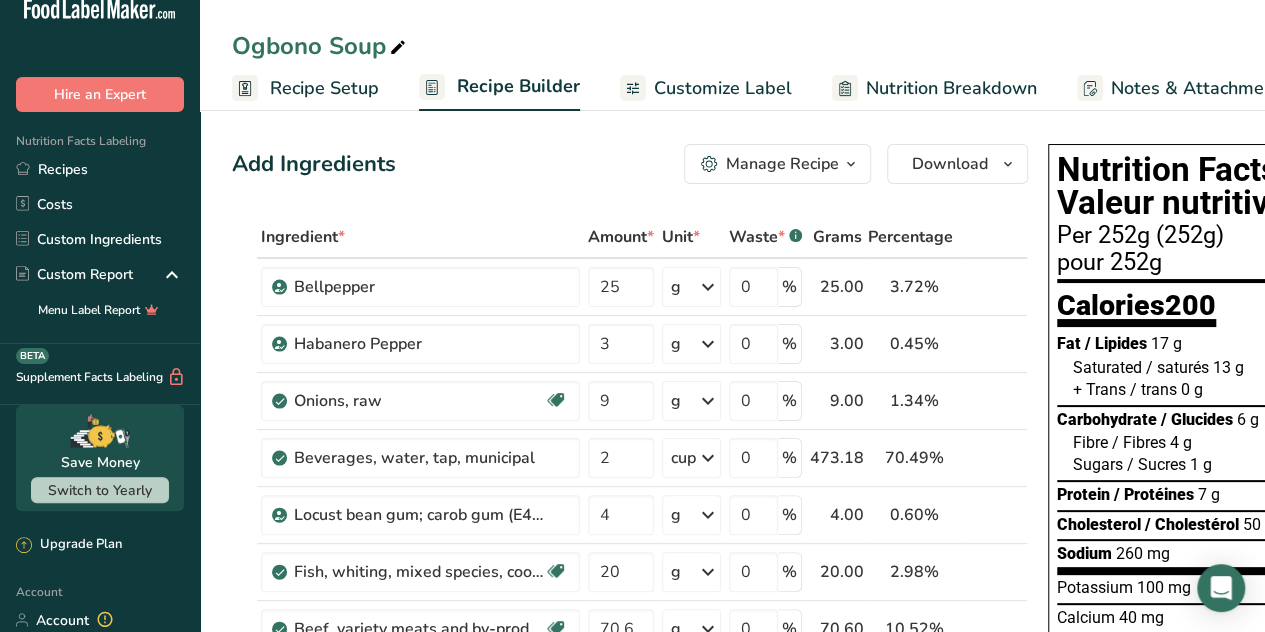 click on "Add Ingredients
Manage Recipe         Delete Recipe           Duplicate Recipe             Scale Recipe             Save as Sub-Recipe   .a-a{fill:#347362;}.b-a{fill:#fff;}                               Nutrition Breakdown                 Recipe Card
NEW
[MEDICAL_DATA] Pattern Report             Activity History
Download
Choose your preferred label style
Standard FDA label
Standard FDA label
The most common format for nutrition facts labels in compliance with the FDA's typeface, style and requirements
Tabular FDA label
A label format compliant with the FDA regulations presented in a tabular (horizontal) display.
Linear FDA label
A simple linear display for small sized packages.
Simplified FDA label" at bounding box center [636, 1017] 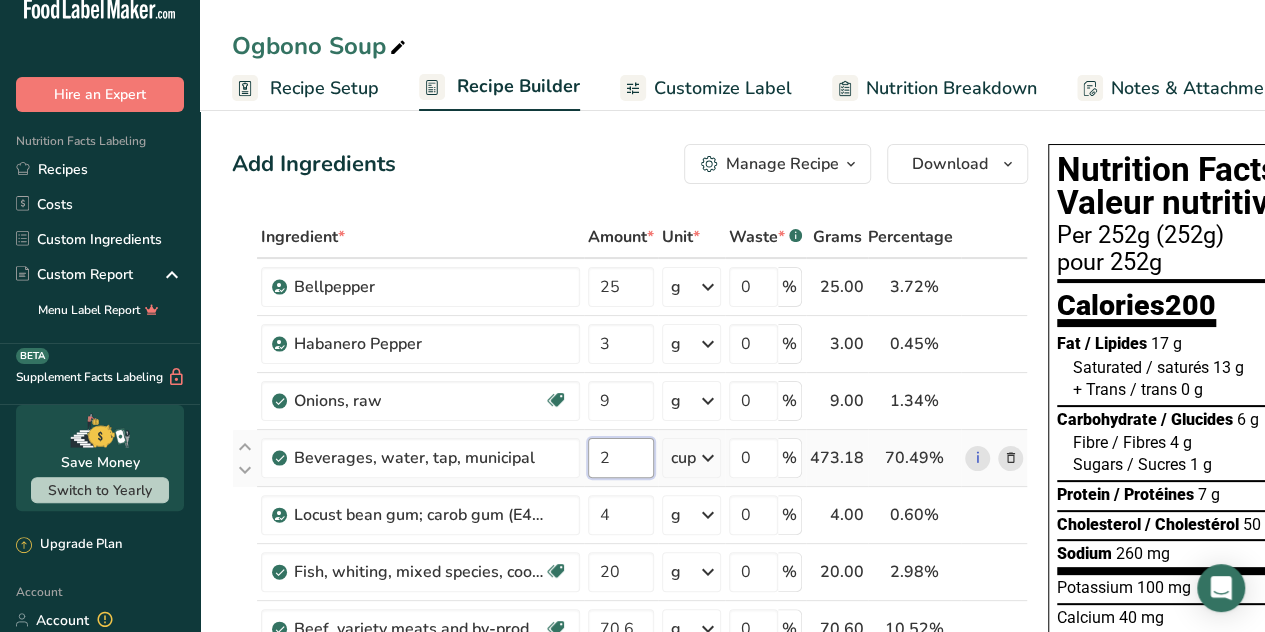 drag, startPoint x: 624, startPoint y: 453, endPoint x: 587, endPoint y: 463, distance: 38.327538 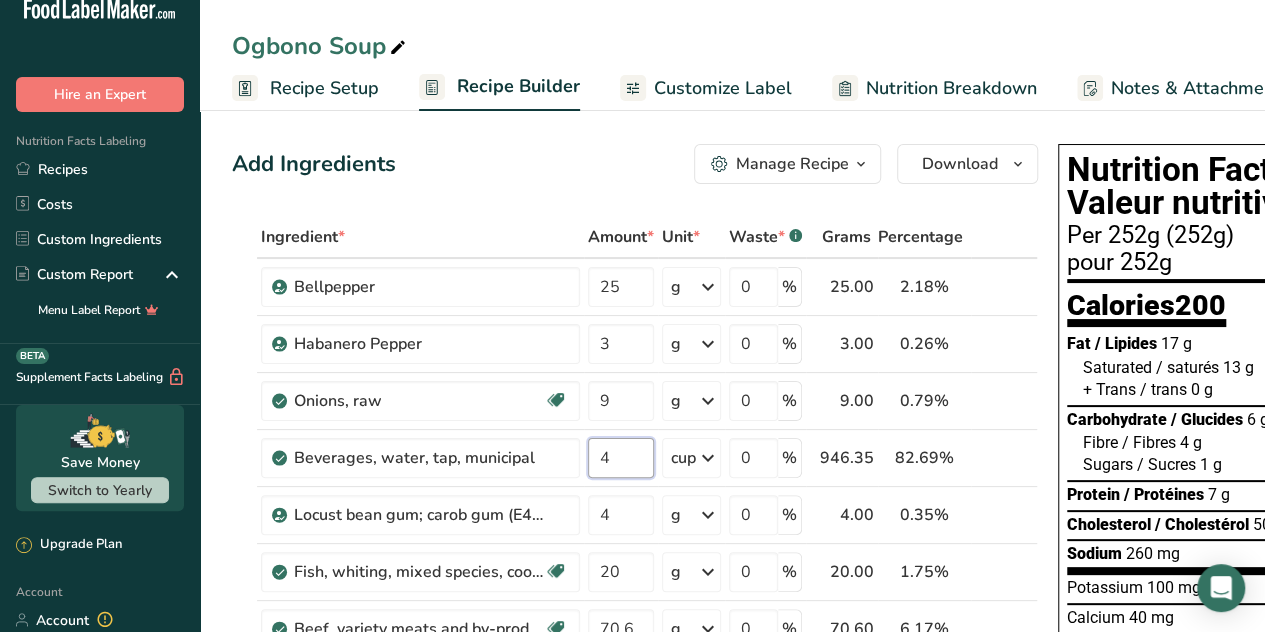 type on "4" 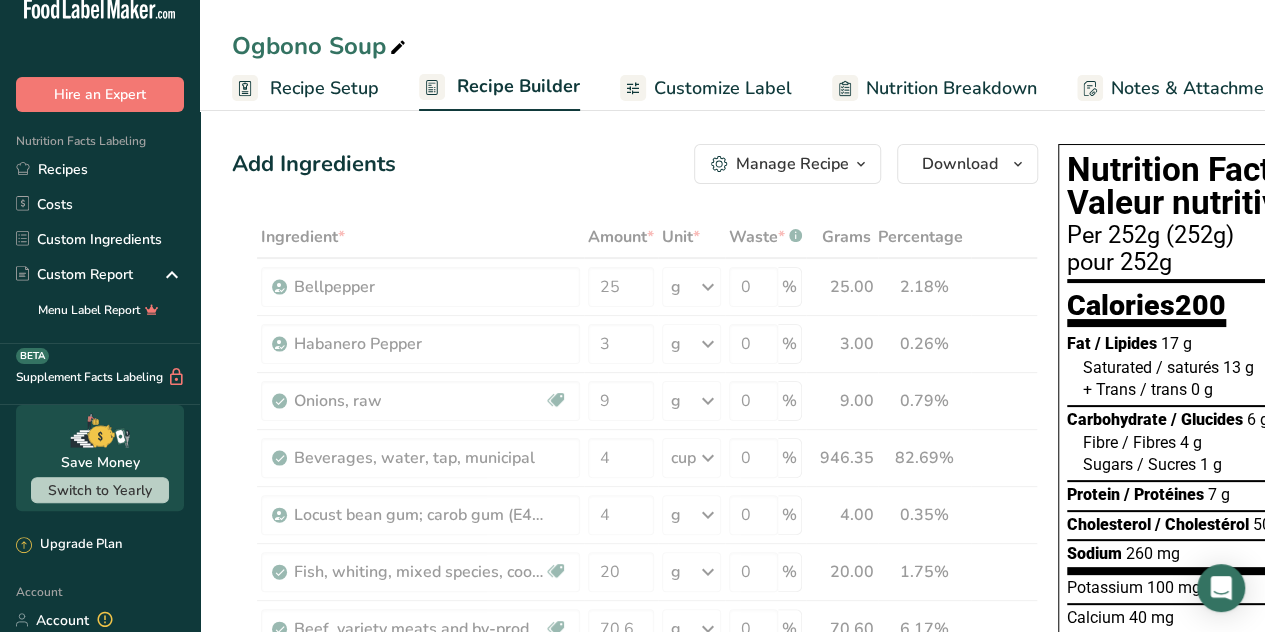click on "Add Ingredients
Manage Recipe         Delete Recipe           Duplicate Recipe             Scale Recipe             Save as Sub-Recipe   .a-a{fill:#347362;}.b-a{fill:#fff;}                               Nutrition Breakdown                 Recipe Card
NEW
[MEDICAL_DATA] Pattern Report             Activity History
Download
Choose your preferred label style
Standard FDA label
Standard FDA label
The most common format for nutrition facts labels in compliance with the FDA's typeface, style and requirements
Tabular FDA label
A label format compliant with the FDA regulations presented in a tabular (horizontal) display.
Linear FDA label
A simple linear display for small sized packages.
Simplified FDA label" at bounding box center [641, 1005] 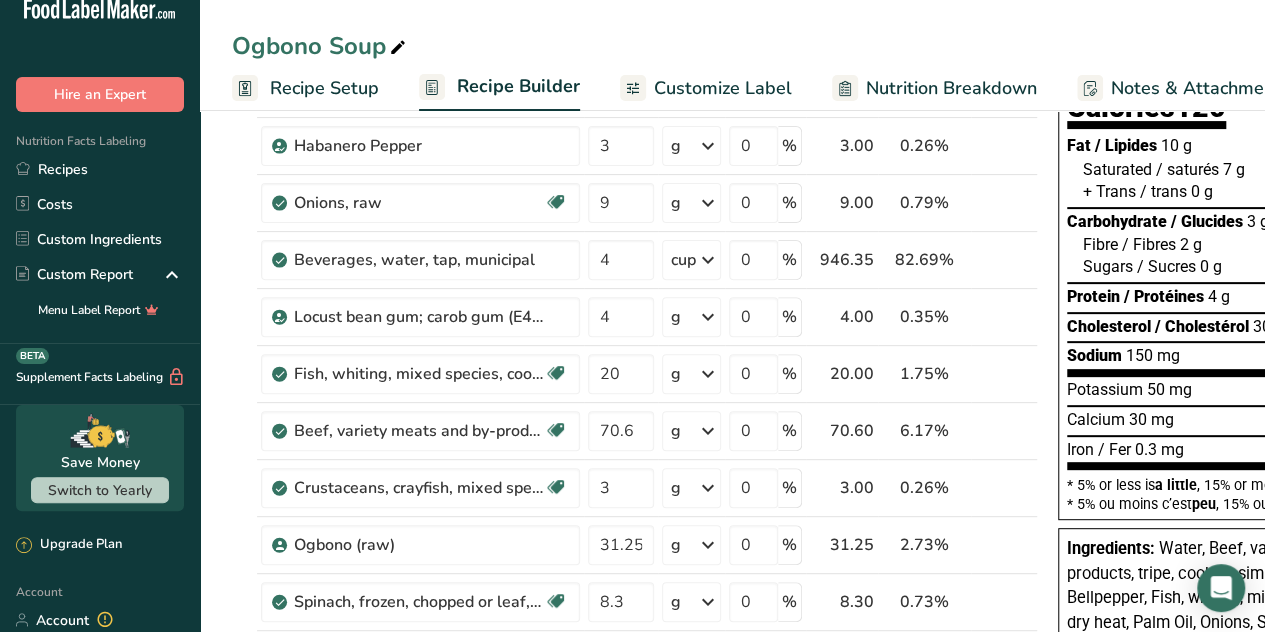 scroll, scrollTop: 200, scrollLeft: 0, axis: vertical 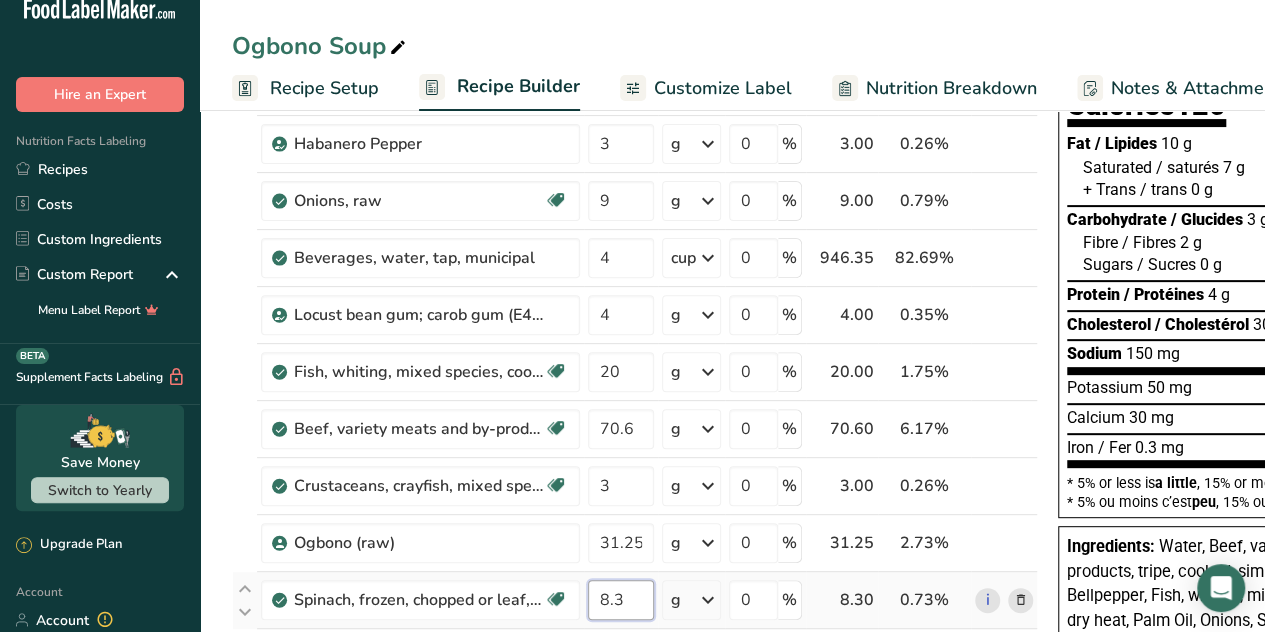 drag, startPoint x: 638, startPoint y: 591, endPoint x: 584, endPoint y: 609, distance: 56.920998 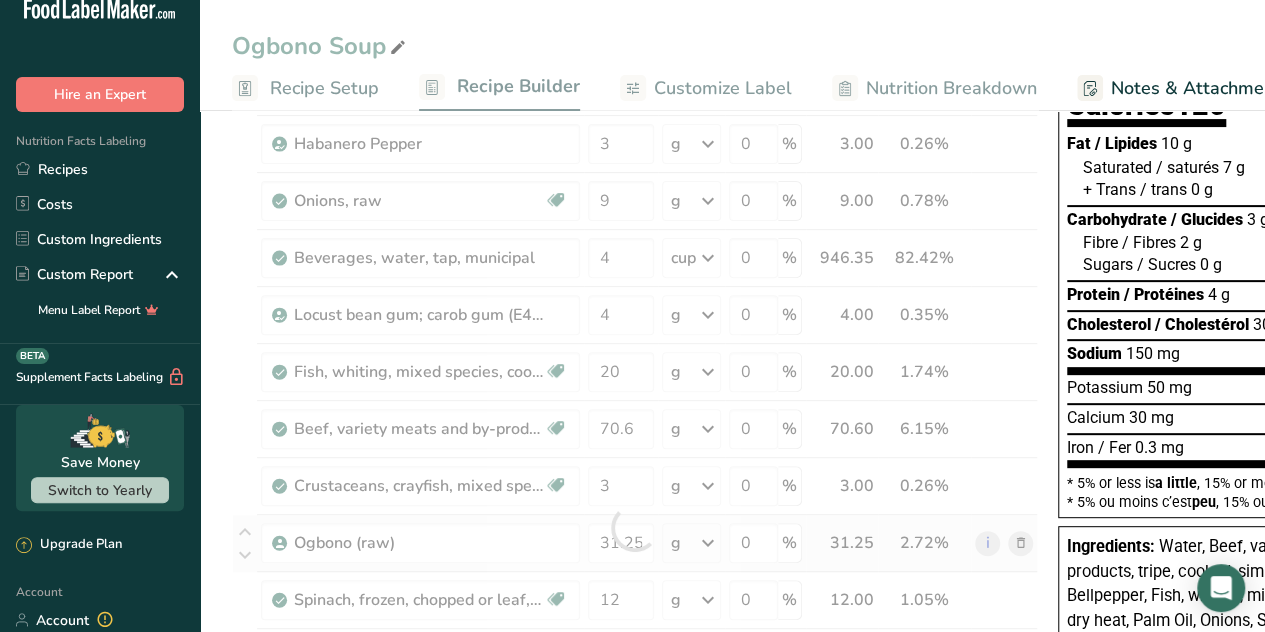 click on "Ingredient *
Amount *
Unit *
Waste *   .a-a{fill:#347362;}.b-a{fill:#fff;}          Grams
Percentage
Bellpepper
25
g
Weight Units
g
kg
mg
See more
Volume Units
l
Volume units require a density conversion. If you know your ingredient's density enter it below. Otherwise, click on "RIA" our AI Regulatory bot - she will be able to help you
0.3
lb/ft3
g/cm3
Confirm
mL
Volume units require a density conversion. If you know your ingredient's density enter it below. Otherwise, click on "RIA" our AI Regulatory bot - she will be able to help you
0.3
lb/ft3" at bounding box center (635, 527) 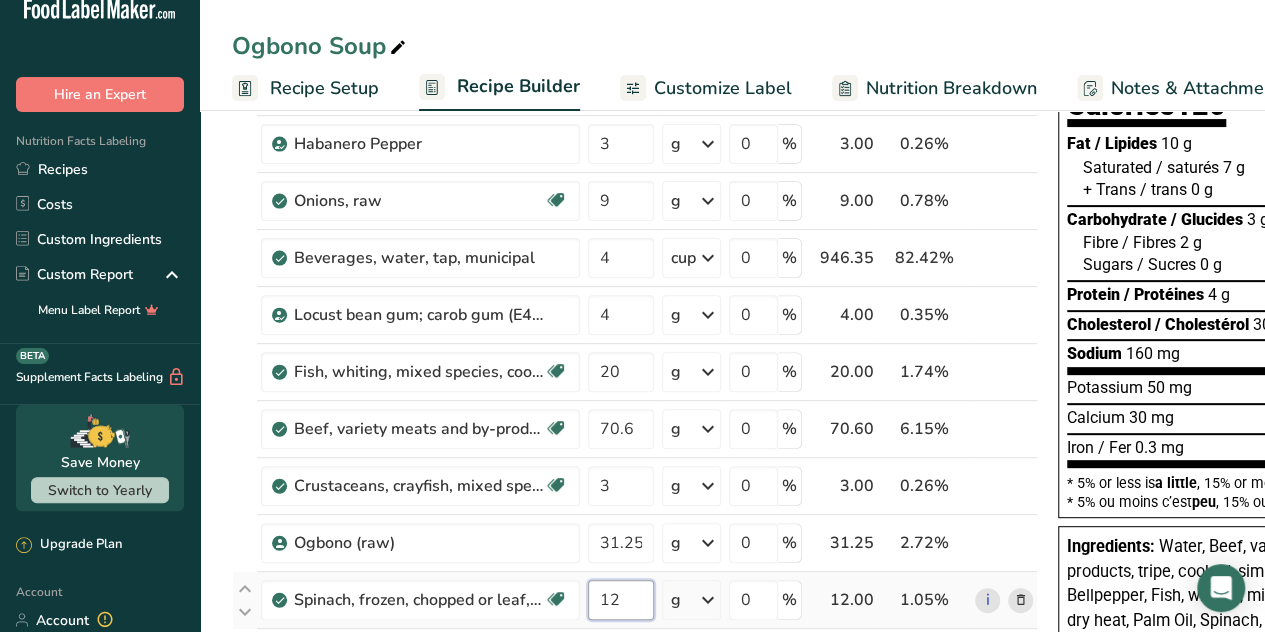 drag, startPoint x: 622, startPoint y: 599, endPoint x: 586, endPoint y: 607, distance: 36.878178 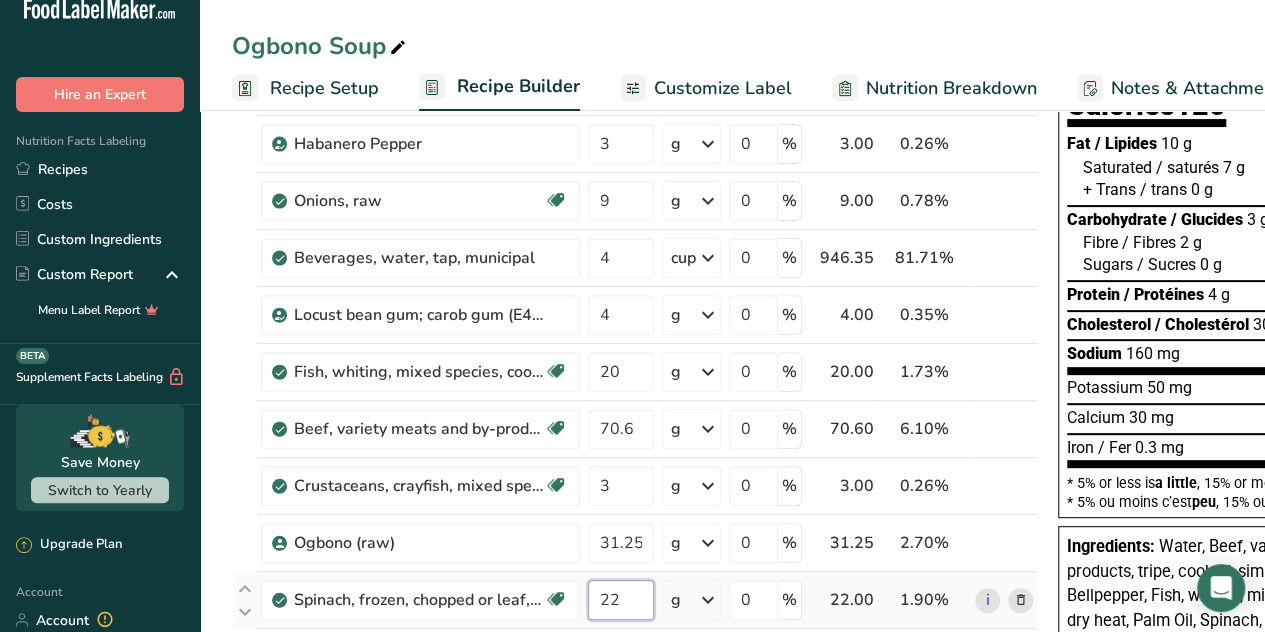 type on "22" 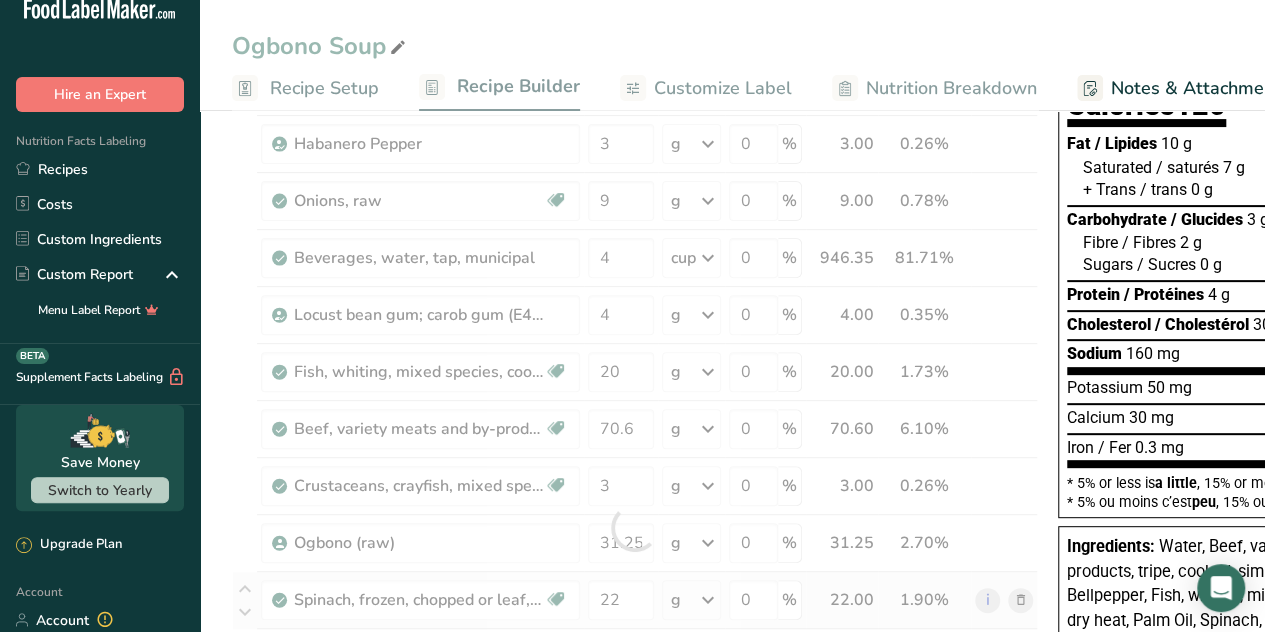 click on "Ingredient *
Amount *
Unit *
Waste *   .a-a{fill:#347362;}.b-a{fill:#fff;}          Grams
Percentage
Bellpepper
25
g
Weight Units
g
kg
mg
See more
Volume Units
l
Volume units require a density conversion. If you know your ingredient's density enter it below. Otherwise, click on "RIA" our AI Regulatory bot - she will be able to help you
0.3
lb/ft3
g/cm3
Confirm
mL
Volume units require a density conversion. If you know your ingredient's density enter it below. Otherwise, click on "RIA" our AI Regulatory bot - she will be able to help you
0.3
lb/ft3" at bounding box center [635, 527] 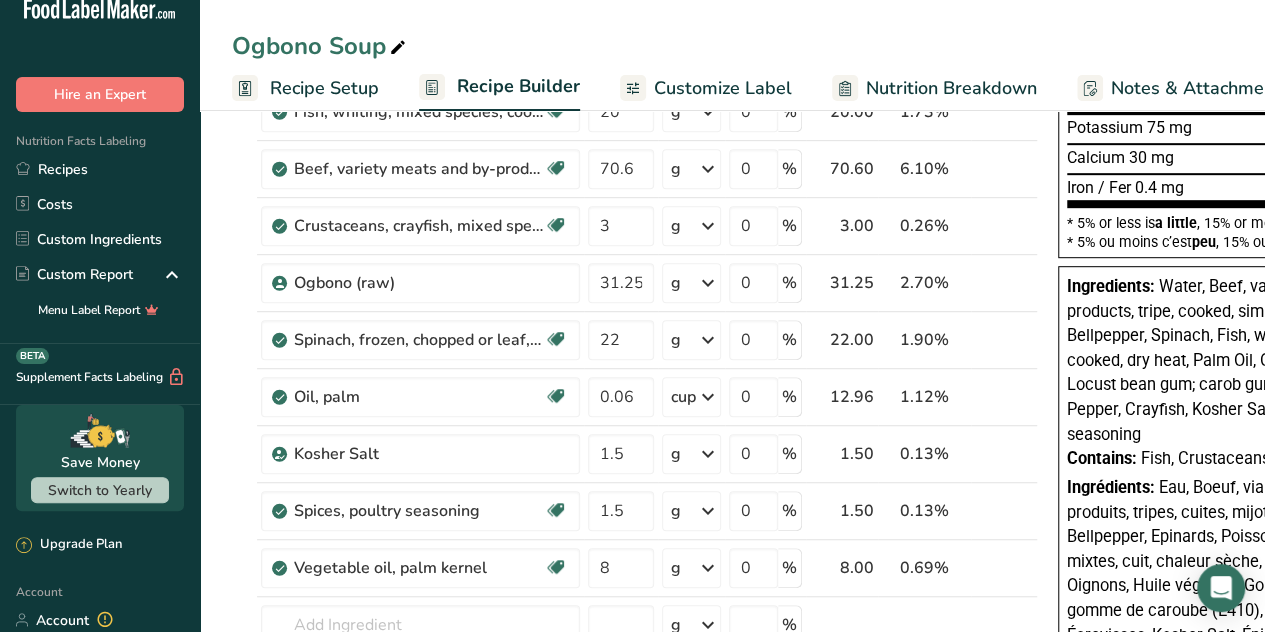 scroll, scrollTop: 462, scrollLeft: 0, axis: vertical 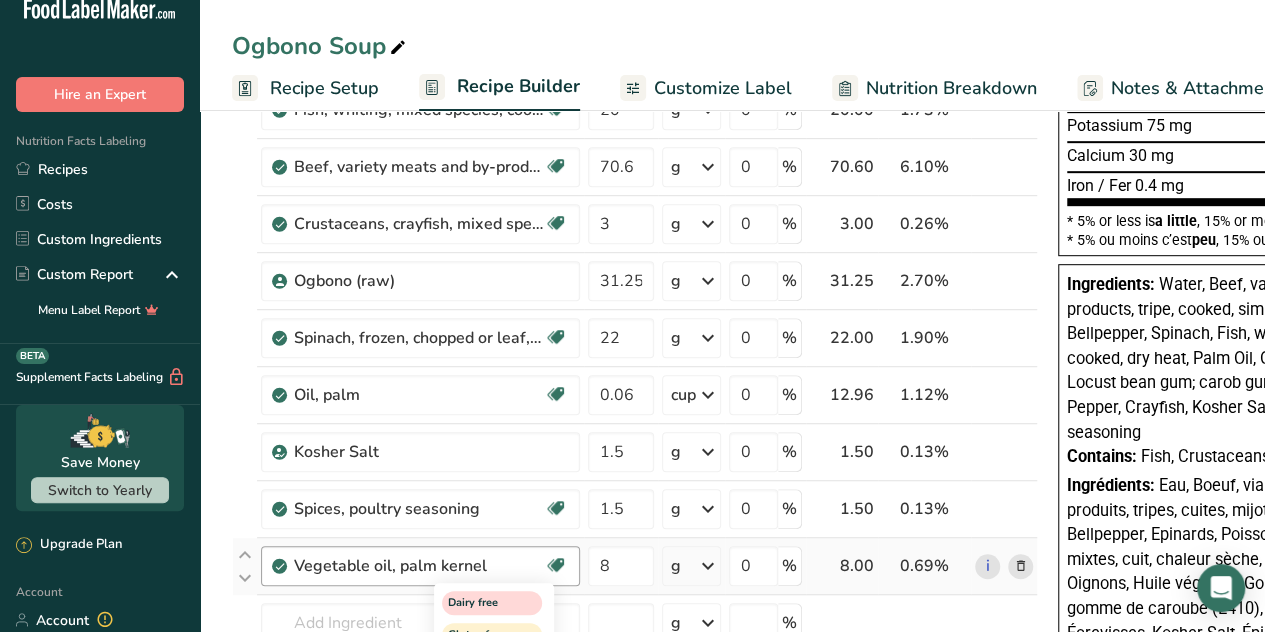 click at bounding box center (556, 565) 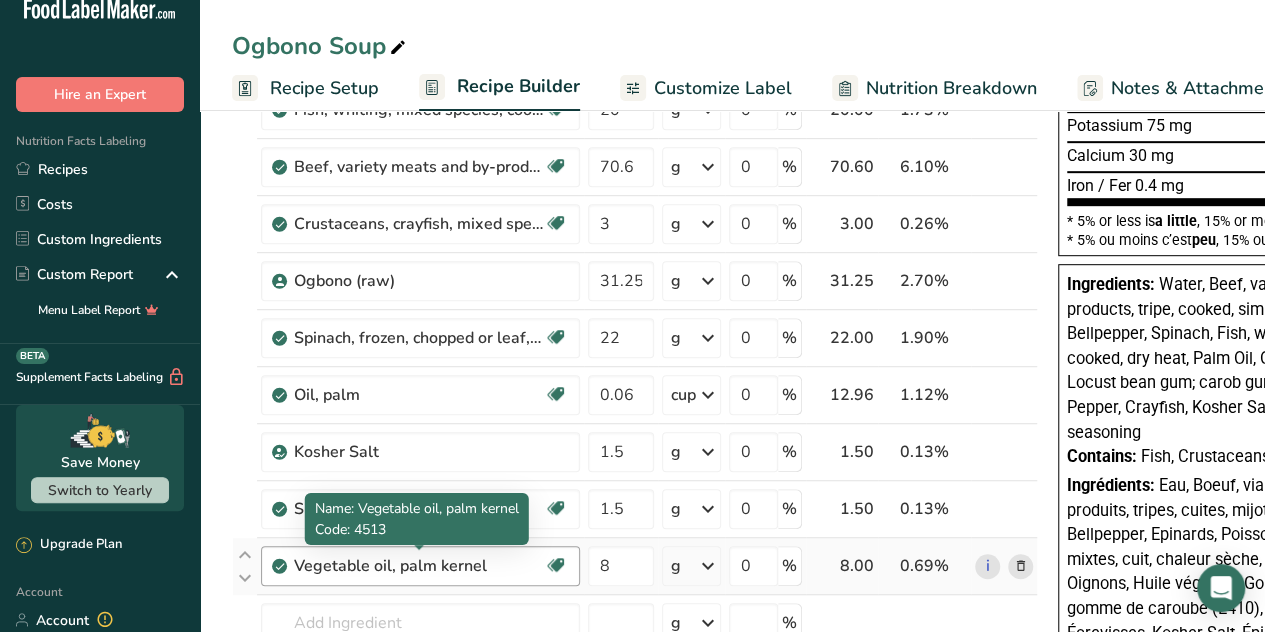 click on "Vegetable oil, palm kernel" at bounding box center (419, 566) 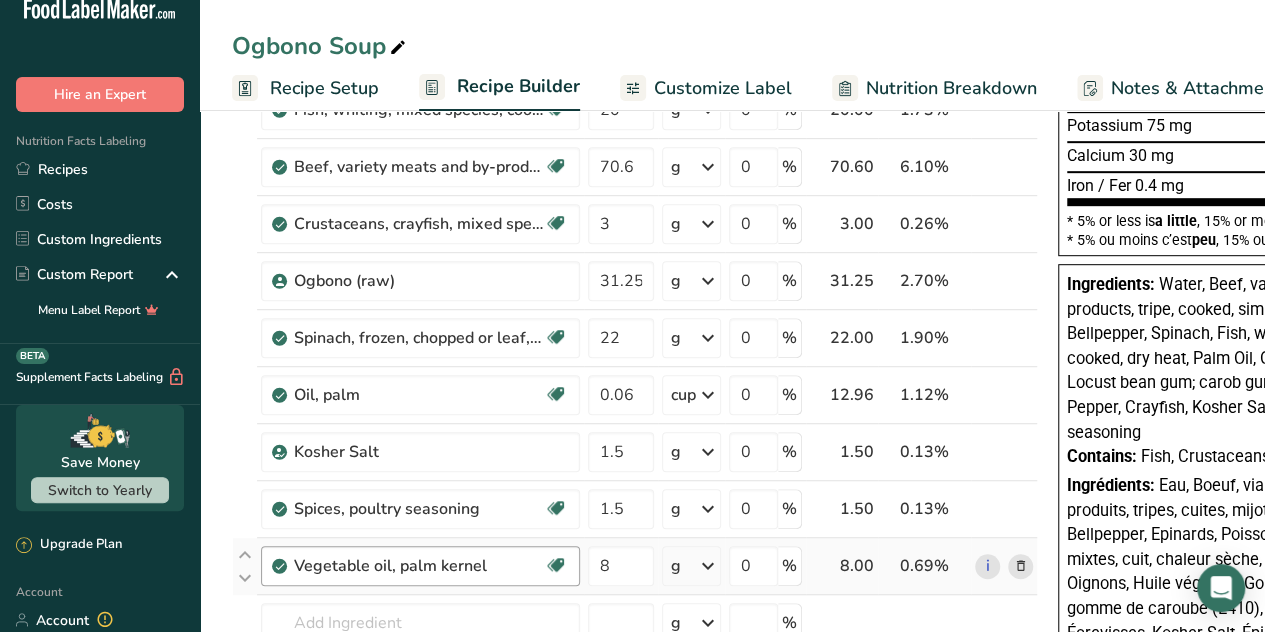 click on "Vegetable oil, palm kernel" at bounding box center (419, 566) 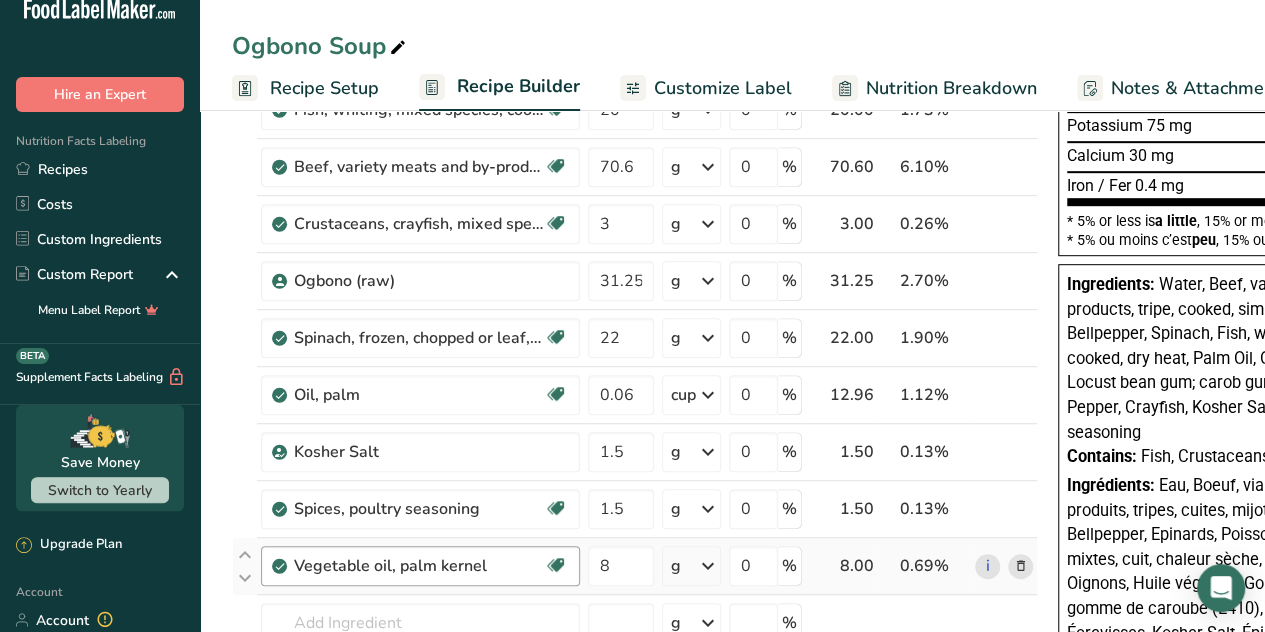 drag, startPoint x: 484, startPoint y: 560, endPoint x: 266, endPoint y: 581, distance: 219.00912 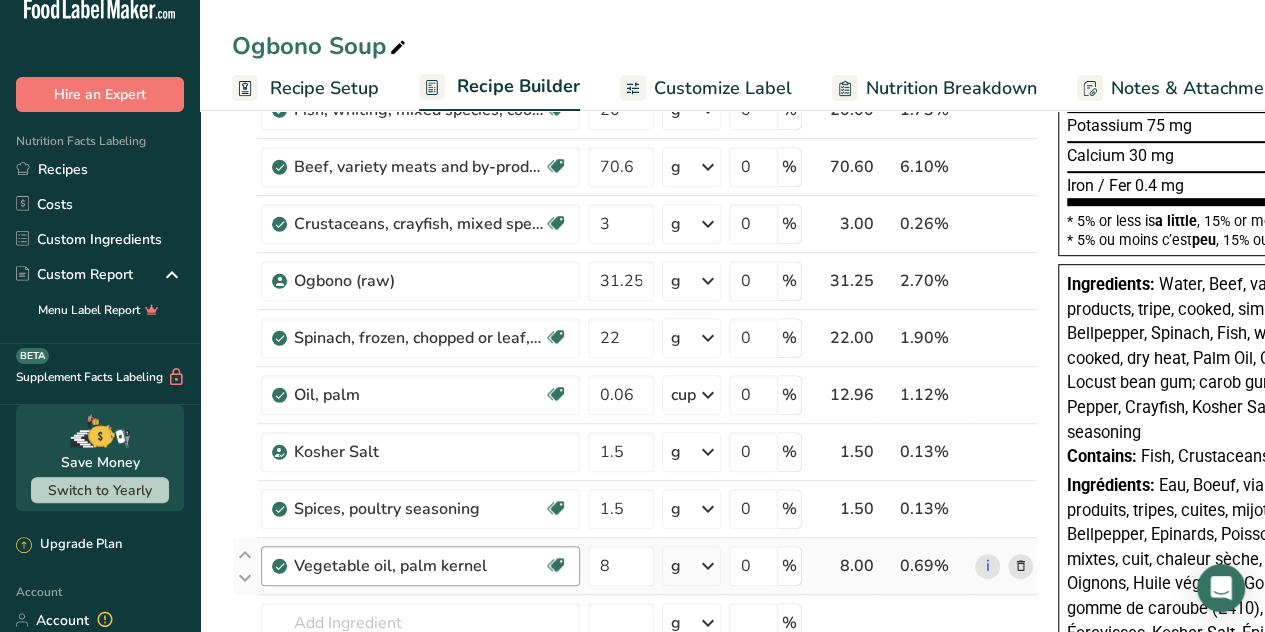click on "Vegetable oil, palm kernel
Dairy free
Gluten free
Vegan
Vegetarian
Soy free" at bounding box center (420, 566) 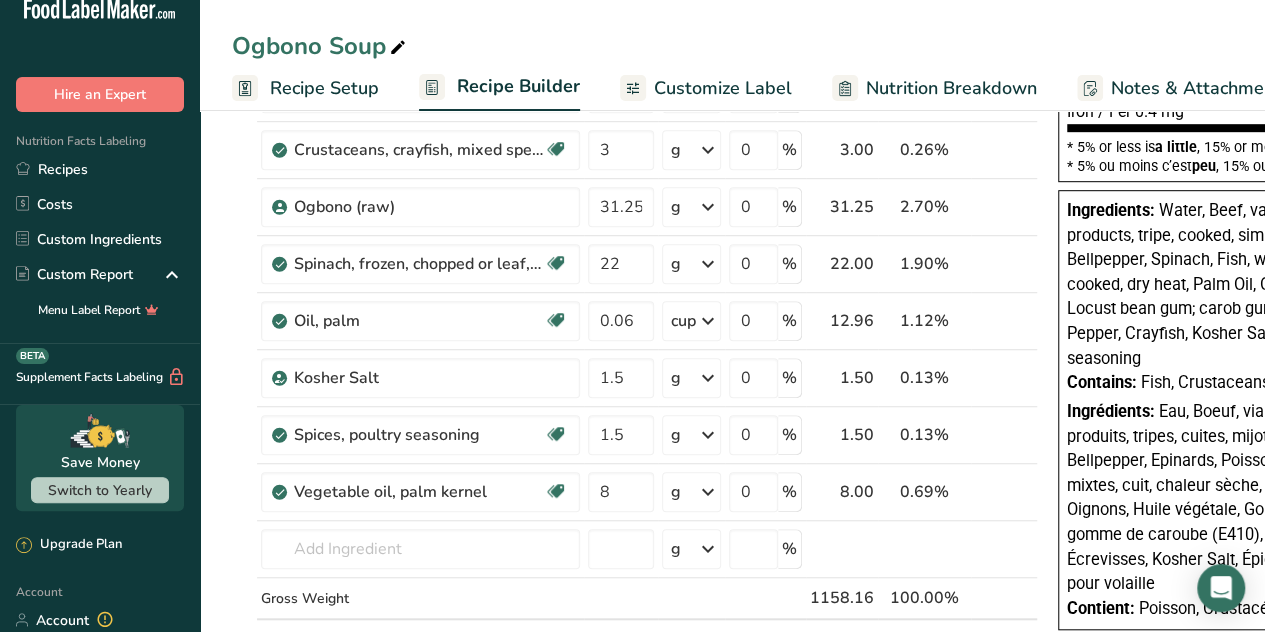 scroll, scrollTop: 645, scrollLeft: 0, axis: vertical 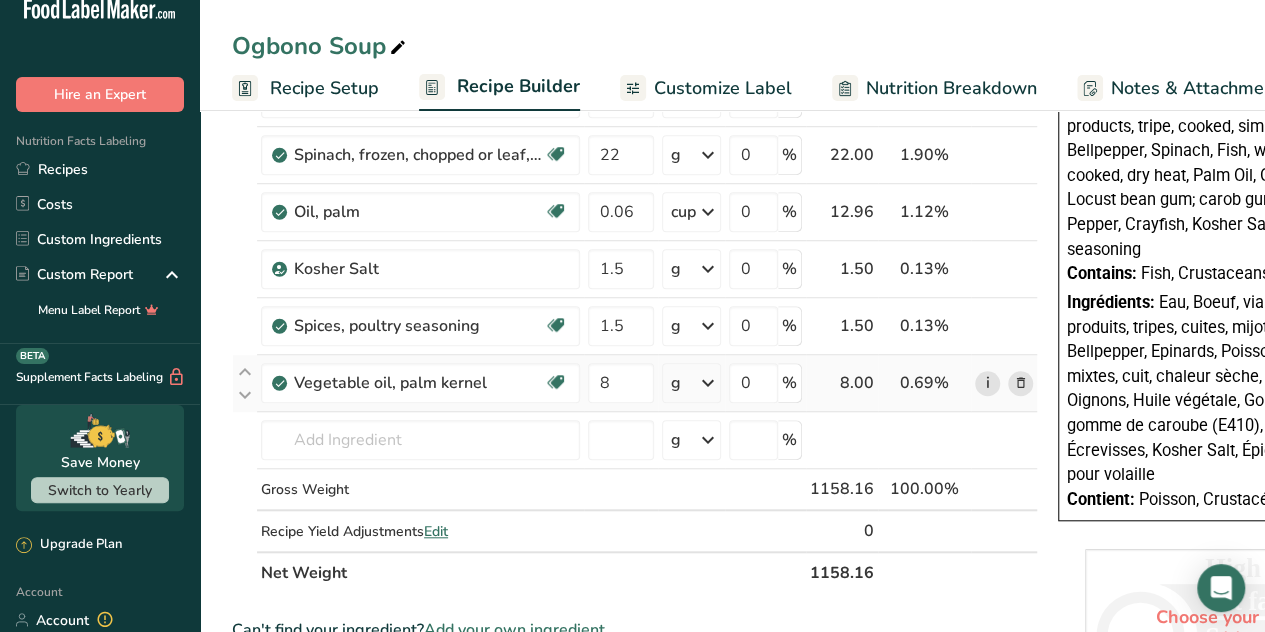 click on "i" at bounding box center (987, 383) 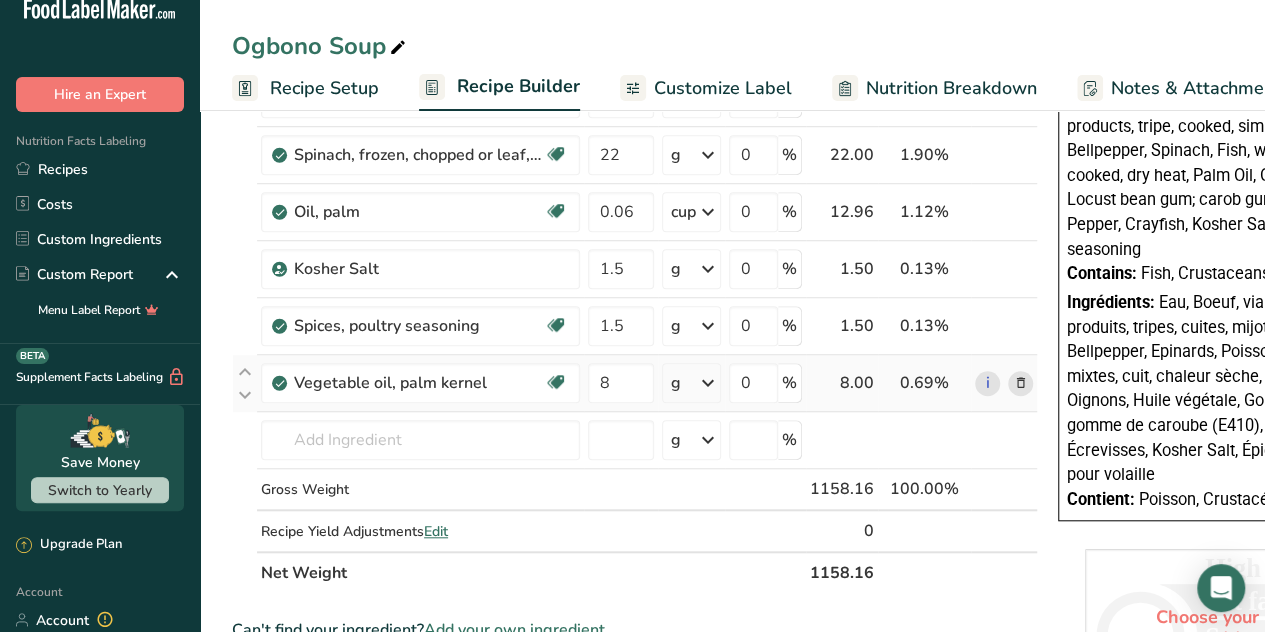 click at bounding box center [708, 383] 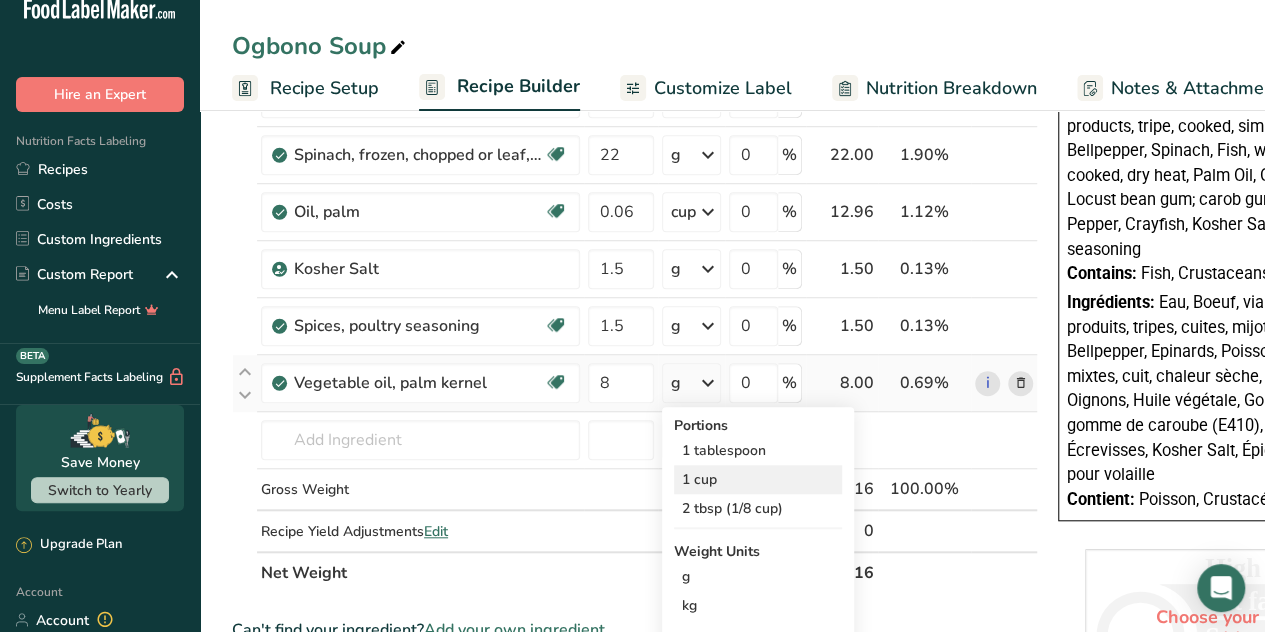 click on "1 cup" at bounding box center [758, 479] 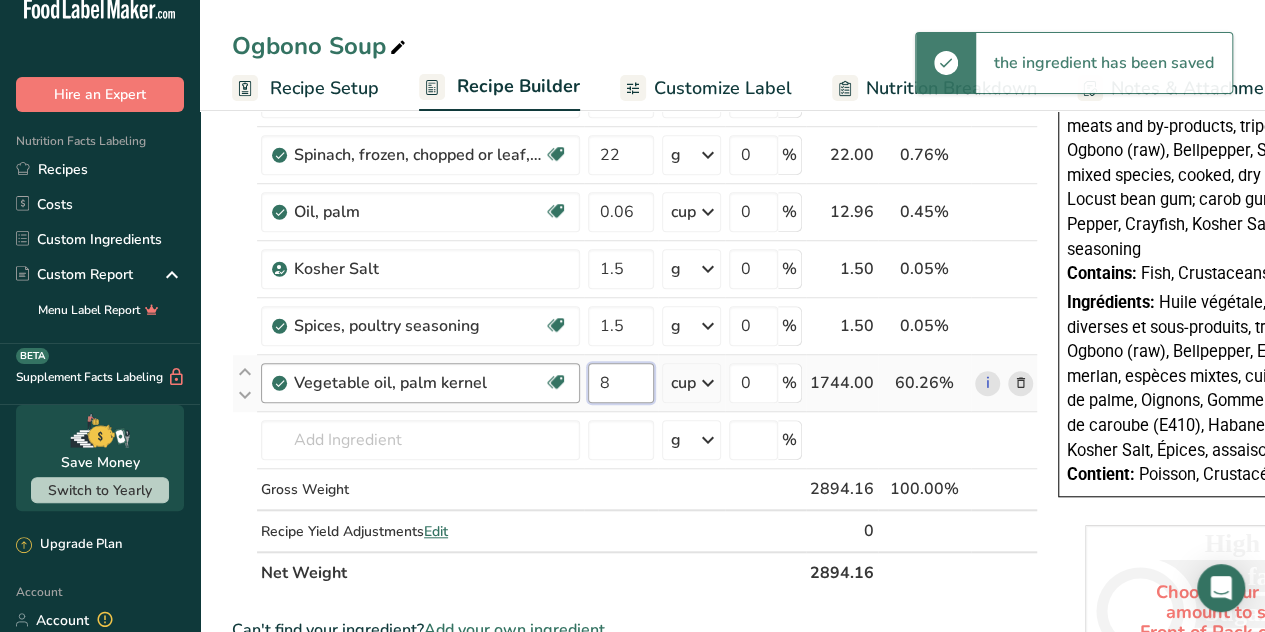 drag, startPoint x: 628, startPoint y: 377, endPoint x: 574, endPoint y: 397, distance: 57.58472 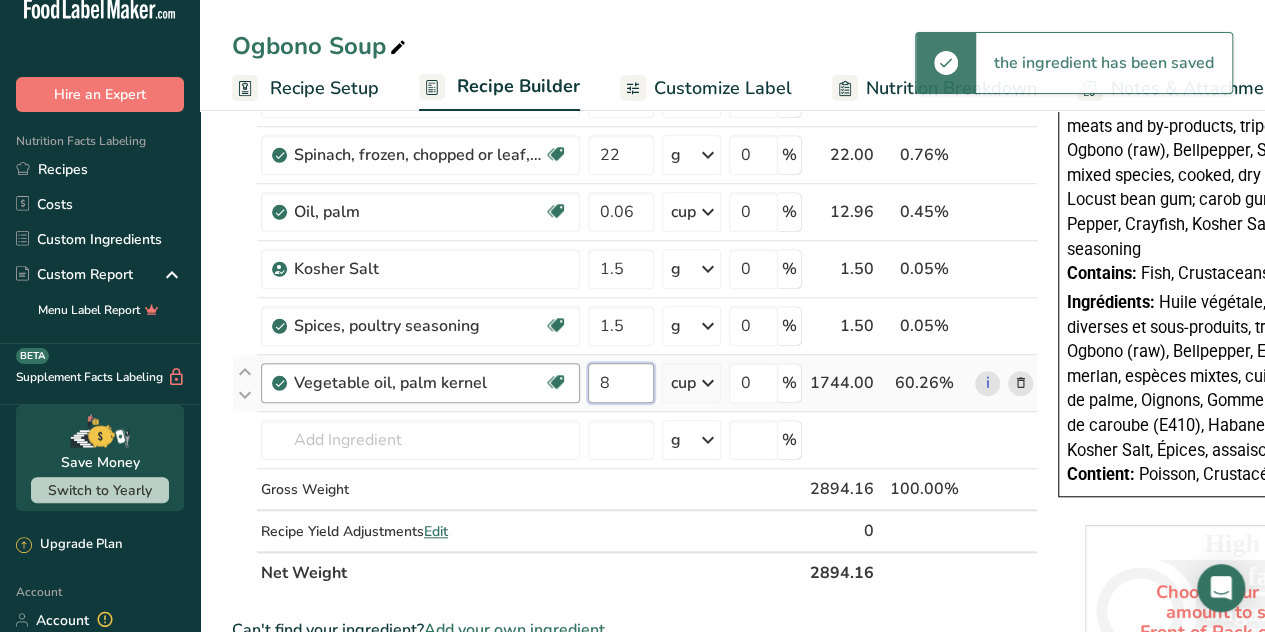 click on "Vegetable oil, palm kernel
Dairy free
Gluten free
Vegan
Vegetarian
Soy free
8
cup
Portions
1 tablespoon
1 cup
2 tbsp (1/8 cup)
Weight Units
g
kg
mg
See more
Volume Units
l
Volume units require a density conversion. If you know your ingredient's density enter it below. Otherwise, click on "RIA" our AI Regulatory bot - she will be able to help you
lb/ft3
g/cm3
Confirm
mL
lb/ft3
g/cm3
Confirm
fl oz
0" at bounding box center [635, 383] 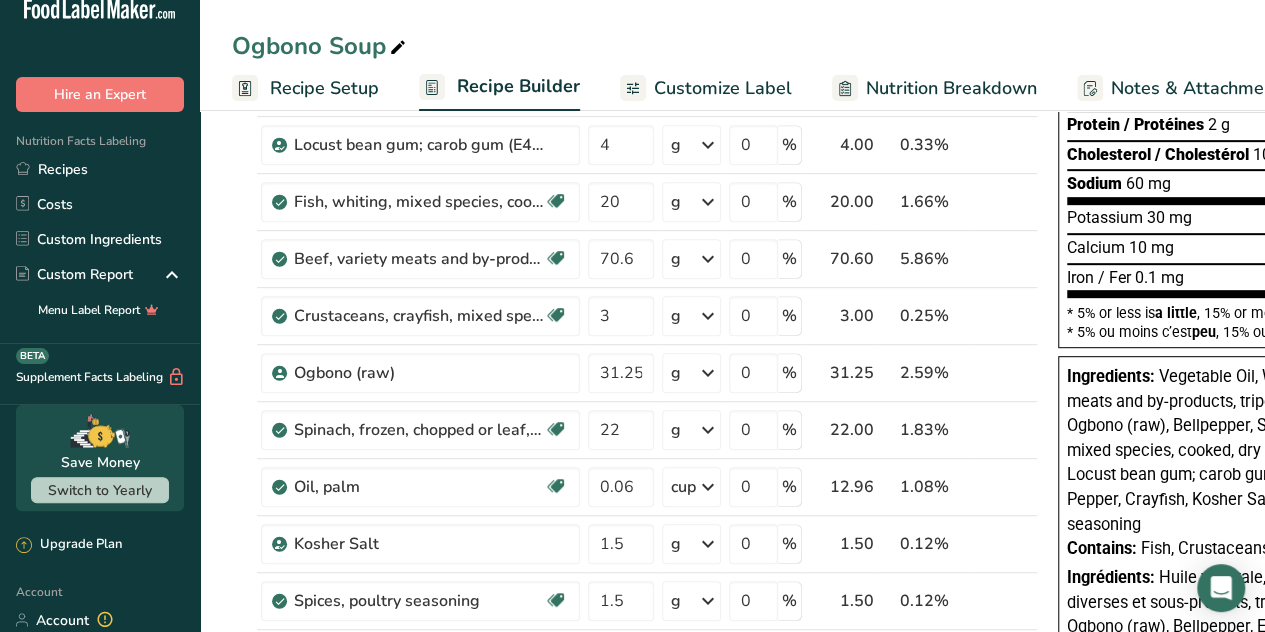 scroll, scrollTop: 362, scrollLeft: 0, axis: vertical 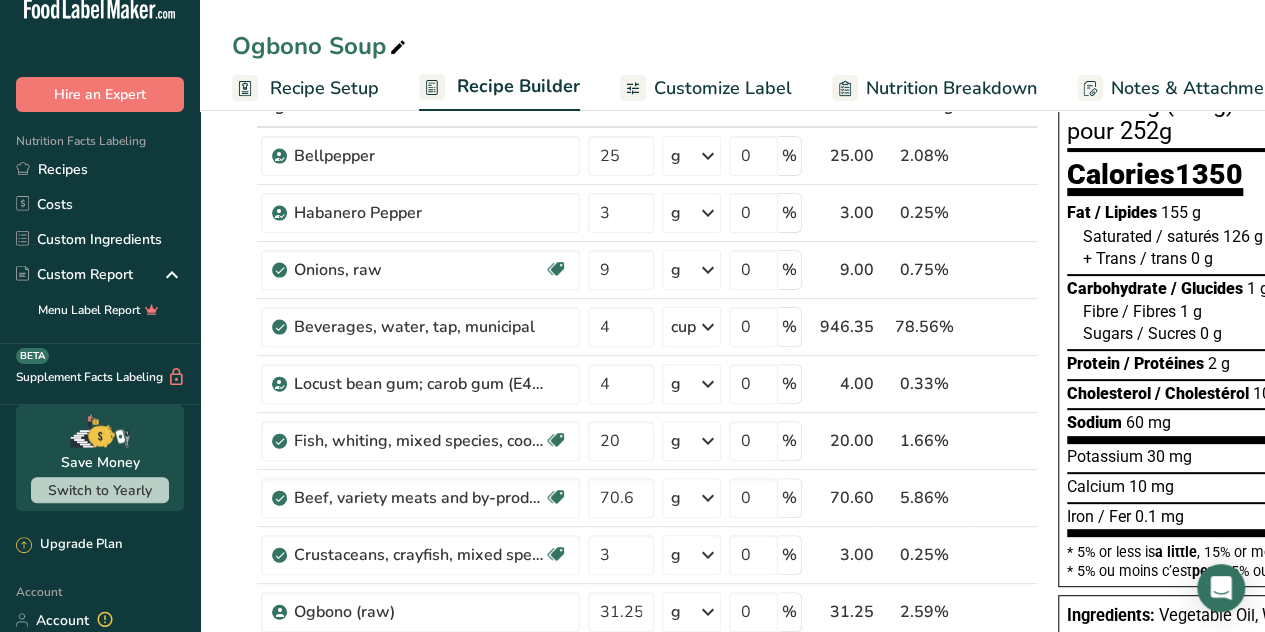 type on "0.25" 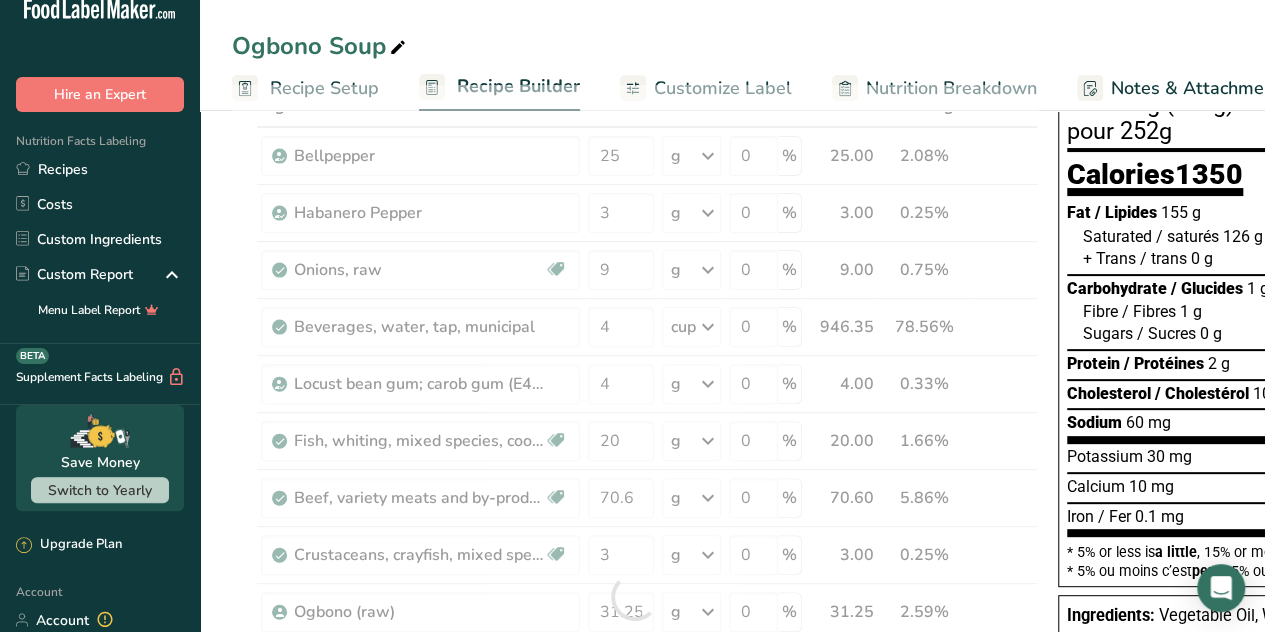 click on "Ogbono Soup" at bounding box center (732, 46) 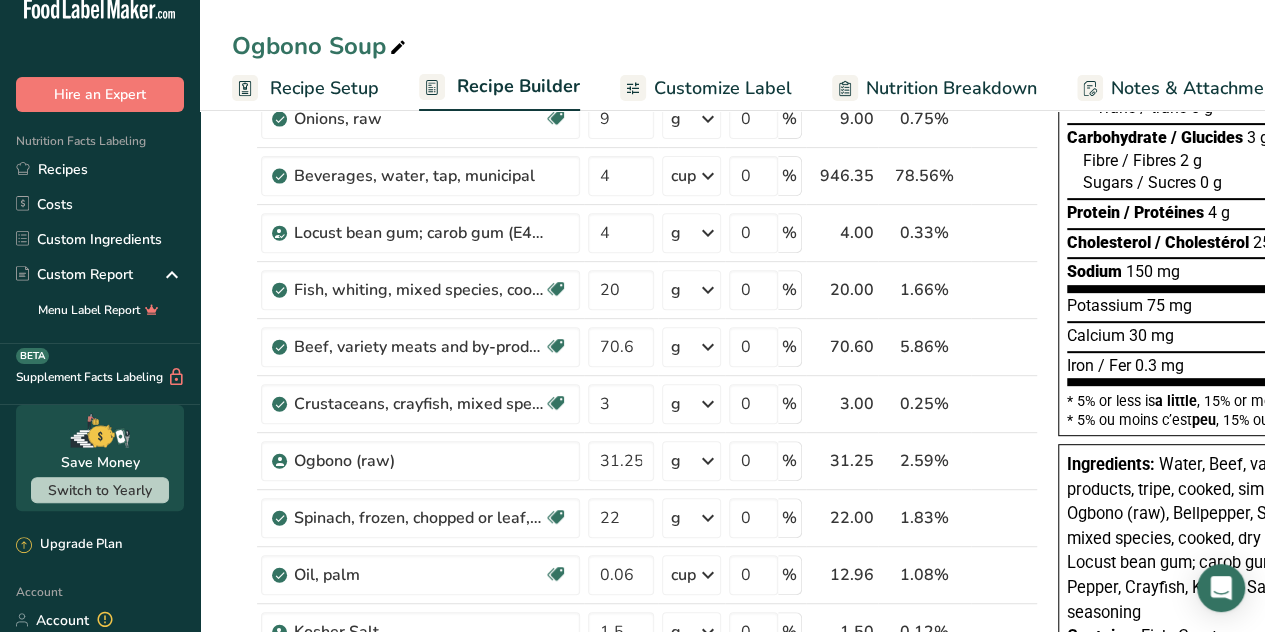 scroll, scrollTop: 355, scrollLeft: 0, axis: vertical 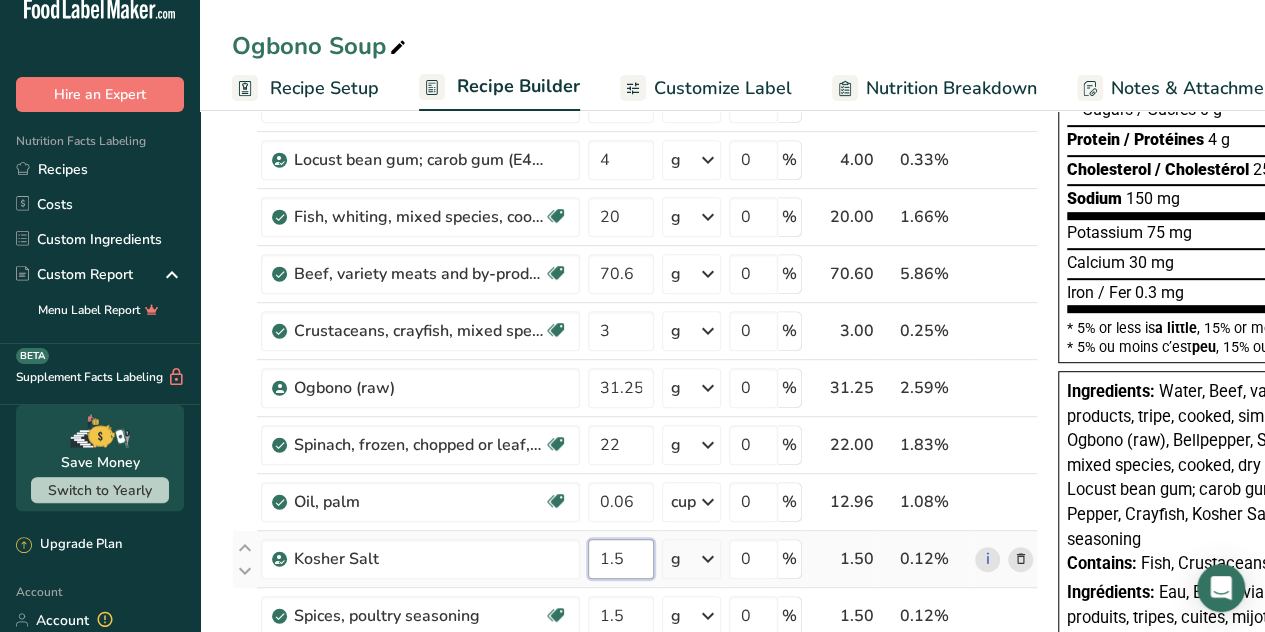 click on "1.5" at bounding box center [621, 559] 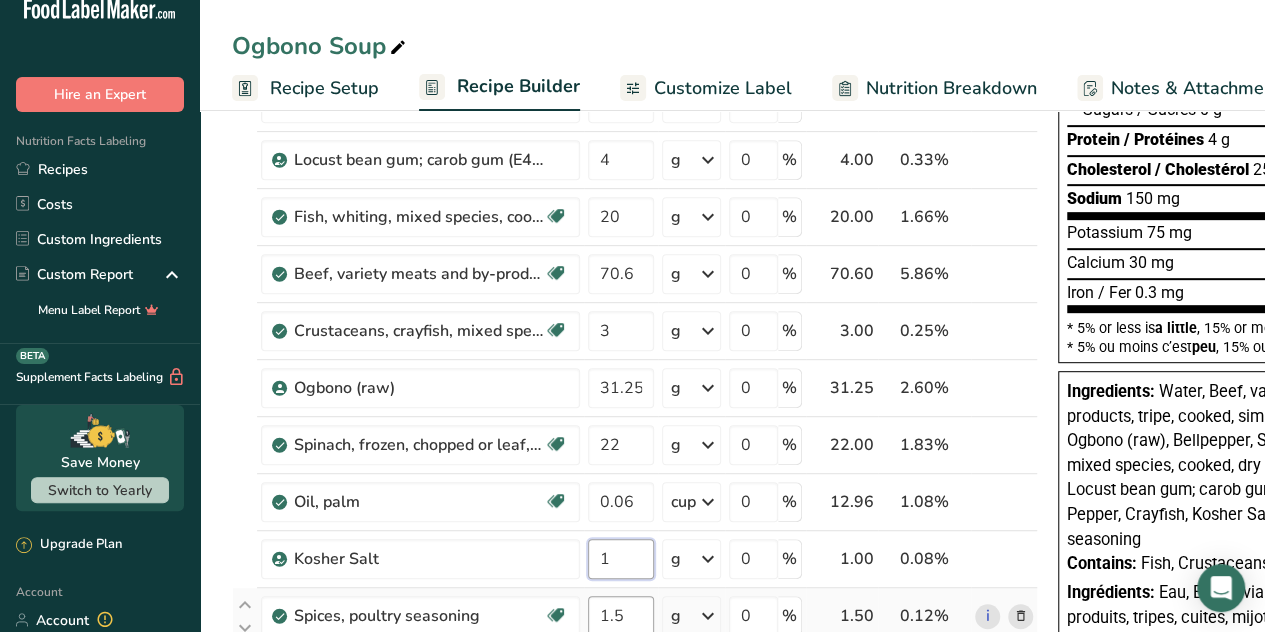 type on "1" 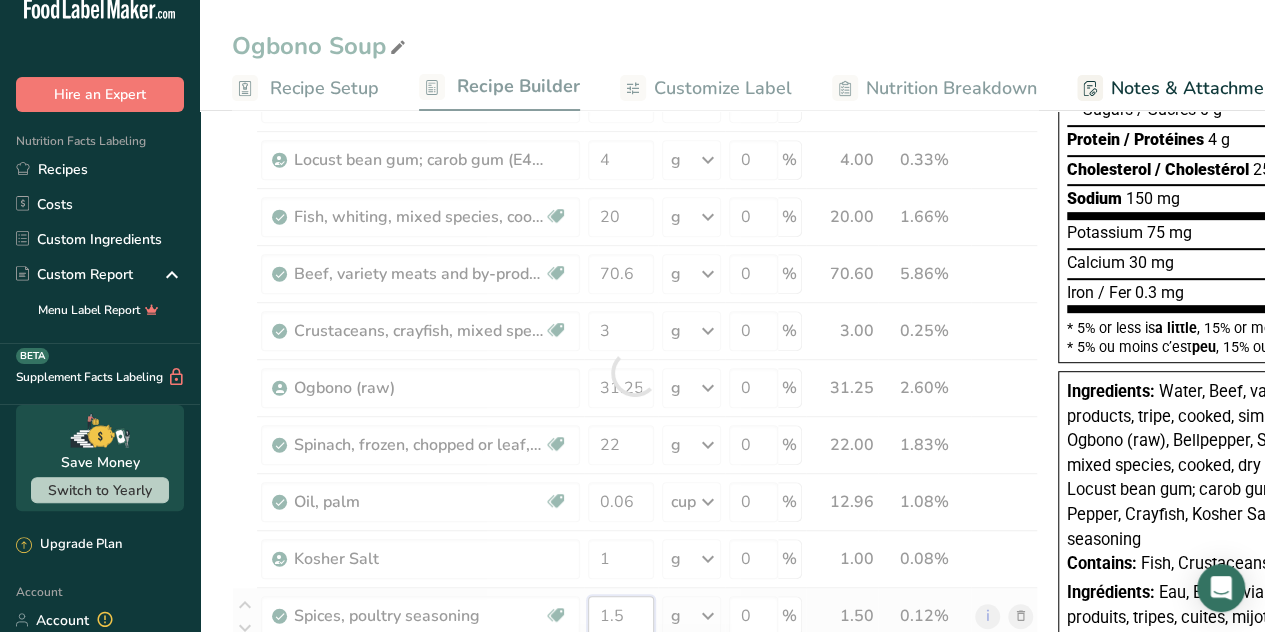 click on "Ingredient *
Amount *
Unit *
Waste *   .a-a{fill:#347362;}.b-a{fill:#fff;}          Grams
Percentage
Bellpepper
25
g
Weight Units
g
kg
mg
See more
Volume Units
l
Volume units require a density conversion. If you know your ingredient's density enter it below. Otherwise, click on "RIA" our AI Regulatory bot - she will be able to help you
0.3
lb/ft3
g/cm3
Confirm
mL
Volume units require a density conversion. If you know your ingredient's density enter it below. Otherwise, click on "RIA" our AI Regulatory bot - she will be able to help you
0.3
lb/ft3" at bounding box center [635, 372] 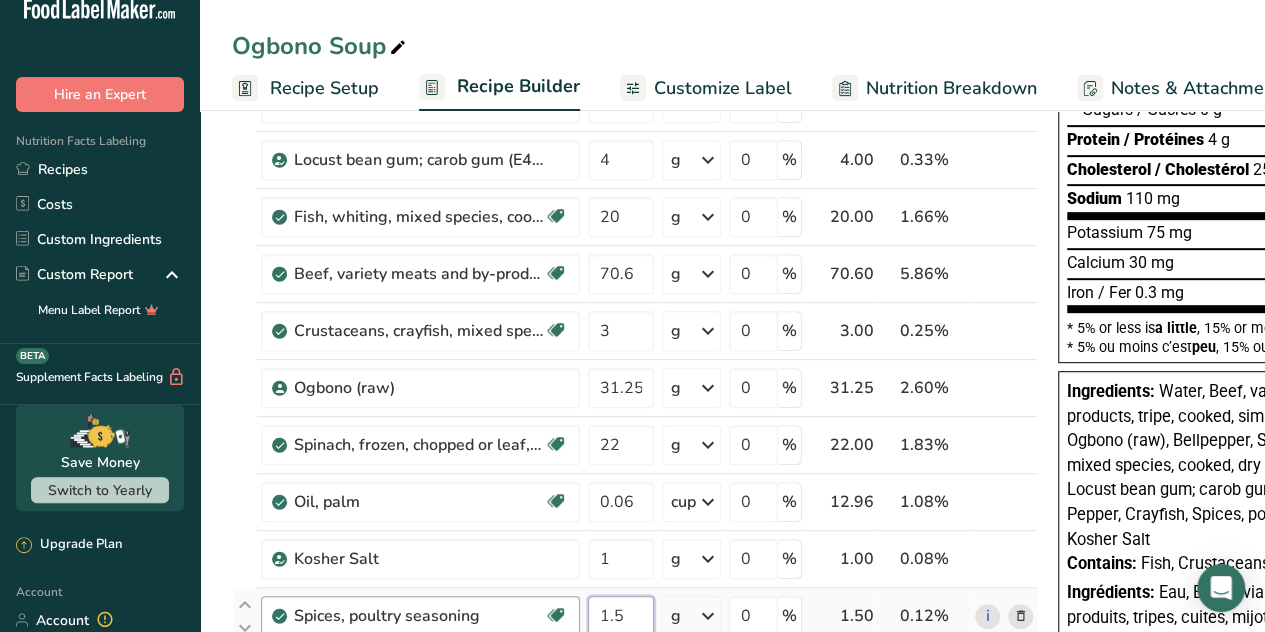 drag, startPoint x: 634, startPoint y: 623, endPoint x: 570, endPoint y: 627, distance: 64.12488 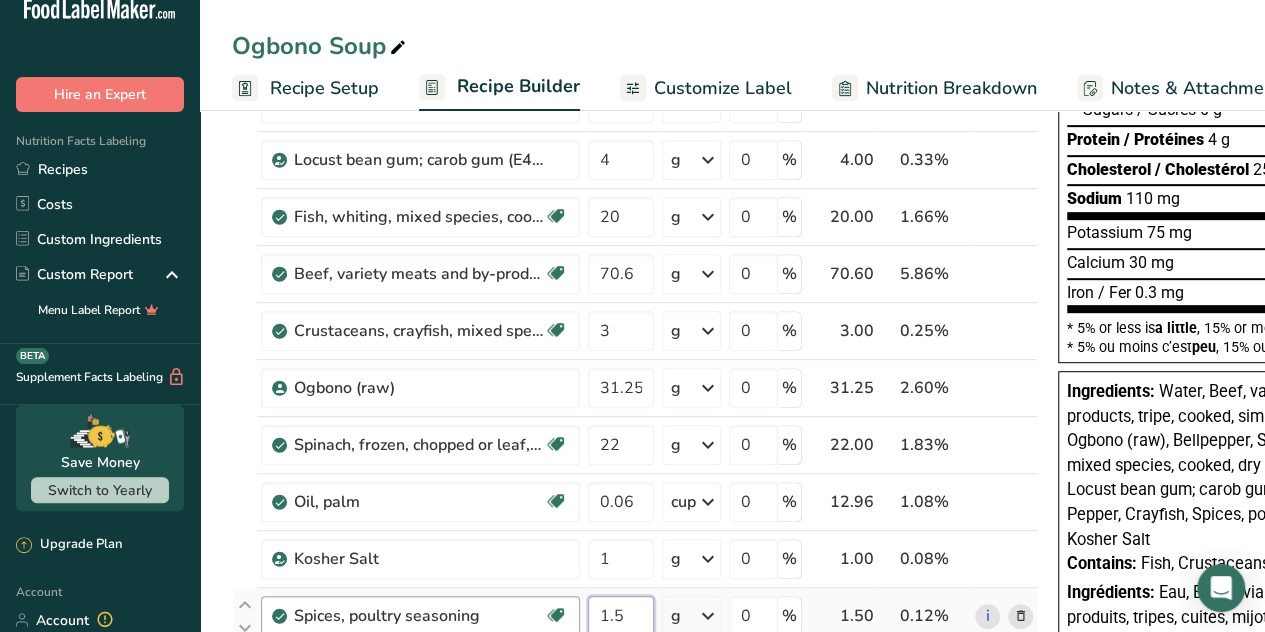 click on "Spices, poultry seasoning
Dairy free
Gluten free
Vegan
Vegetarian
Soy free
1.5
g
Portions
1 tsp
1 tbsp
Weight Units
g
kg
mg
See more
Volume Units
l
Volume units require a density conversion. If you know your ingredient's density enter it below. Otherwise, click on "RIA" our AI Regulatory bot - she will be able to help you
1
lb/ft3
g/cm3
Confirm
mL
Volume units require a density conversion. If you know your ingredient's density enter it below. Otherwise, click on "RIA" our AI Regulatory bot - she will be able to help you
1               1" at bounding box center [635, 616] 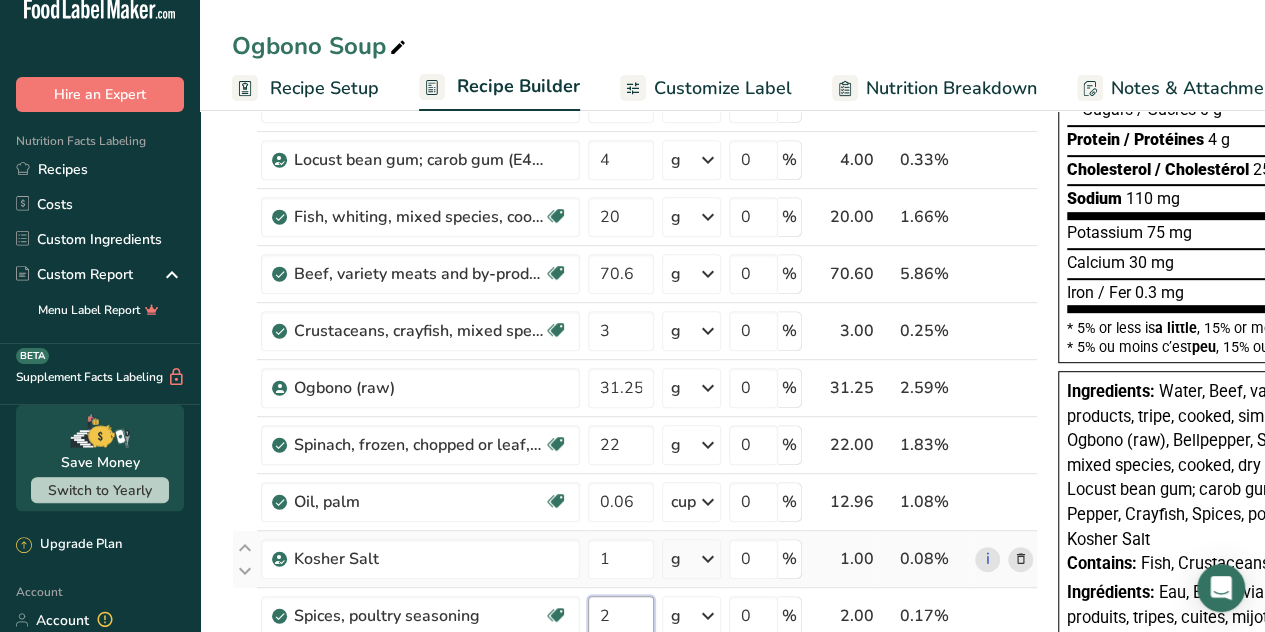 type on "2" 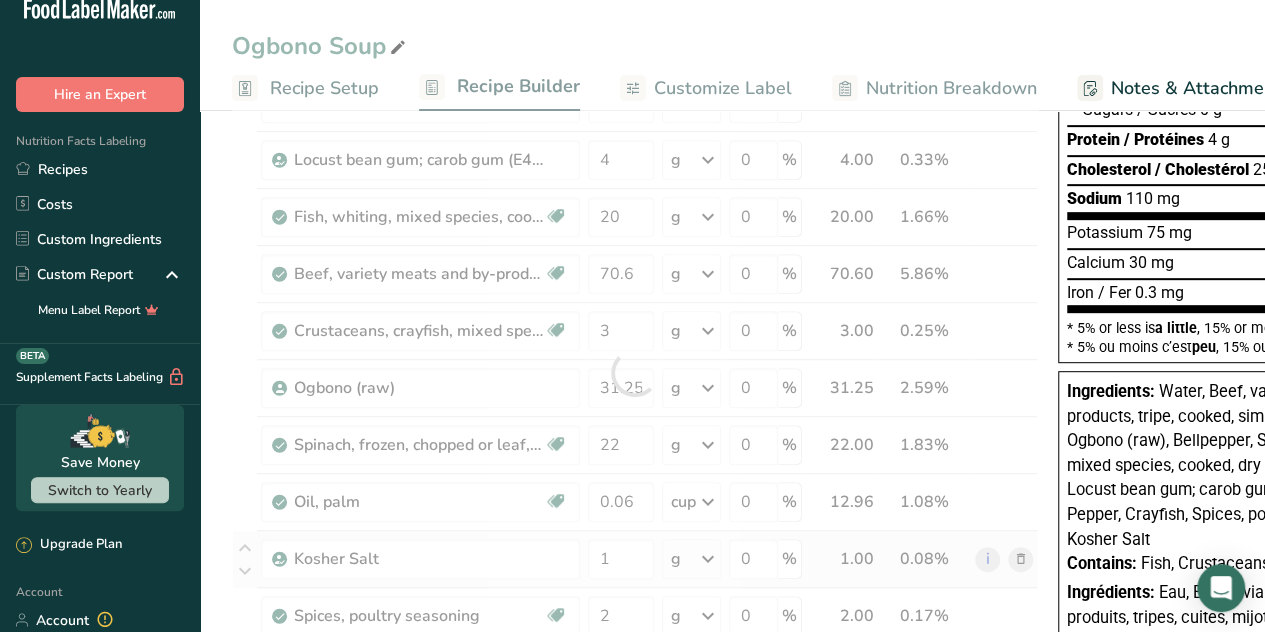 click on "Ingredient *
Amount *
Unit *
Waste *   .a-a{fill:#347362;}.b-a{fill:#fff;}          Grams
Percentage
Bellpepper
25
g
Weight Units
g
kg
mg
See more
Volume Units
l
Volume units require a density conversion. If you know your ingredient's density enter it below. Otherwise, click on "RIA" our AI Regulatory bot - she will be able to help you
0.3
lb/ft3
g/cm3
Confirm
mL
Volume units require a density conversion. If you know your ingredient's density enter it below. Otherwise, click on "RIA" our AI Regulatory bot - she will be able to help you
0.3
lb/ft3" at bounding box center (635, 372) 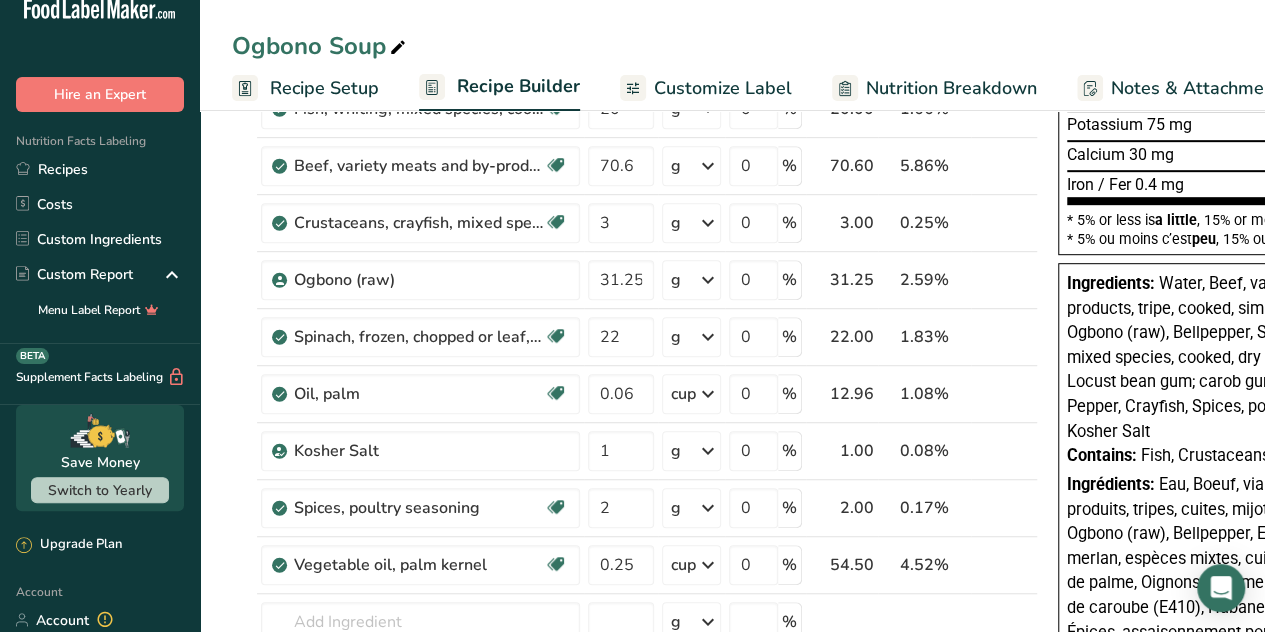 scroll, scrollTop: 435, scrollLeft: 0, axis: vertical 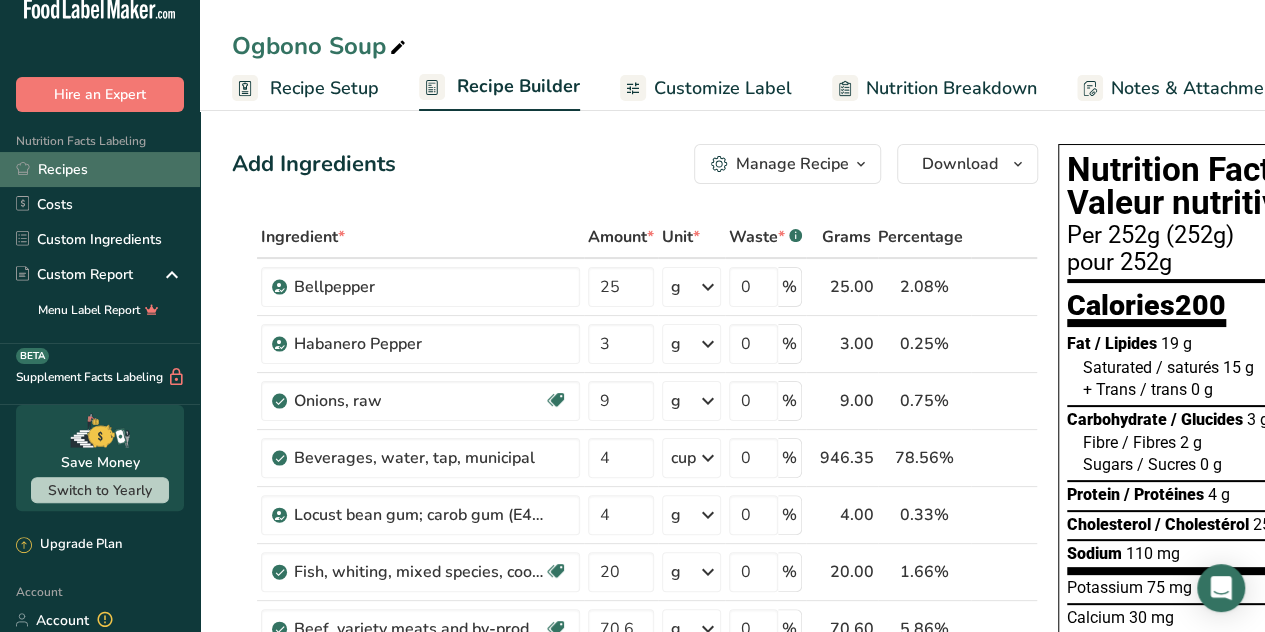 click on "Recipes" at bounding box center (100, 169) 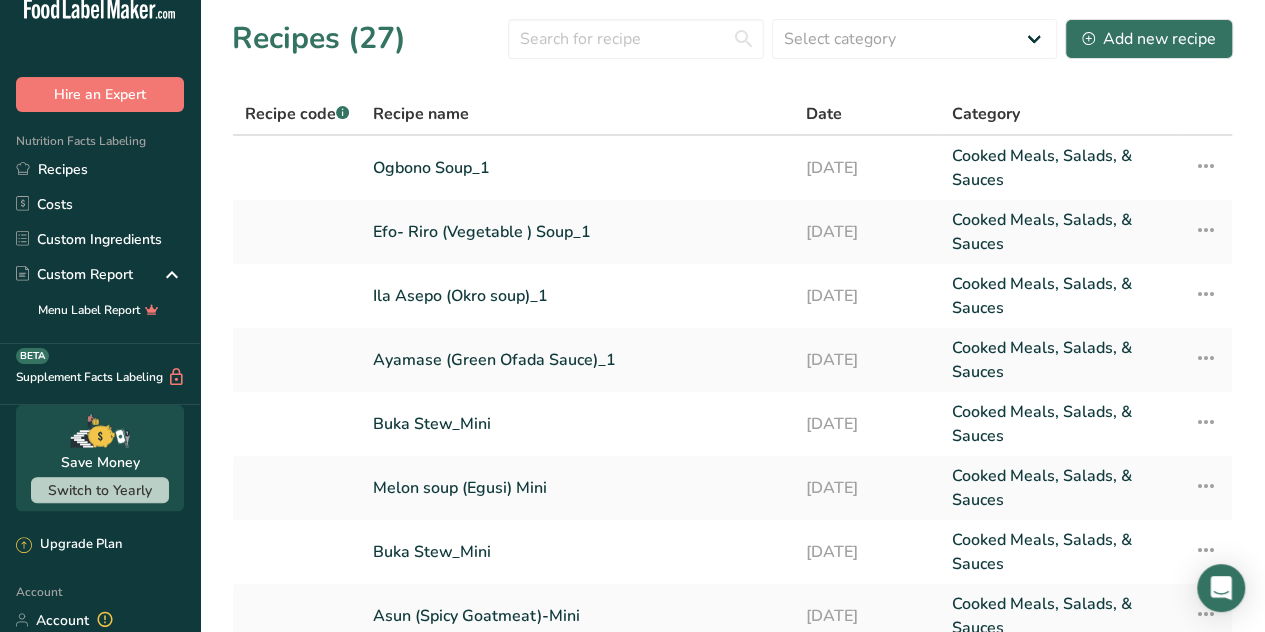 scroll, scrollTop: 304, scrollLeft: 0, axis: vertical 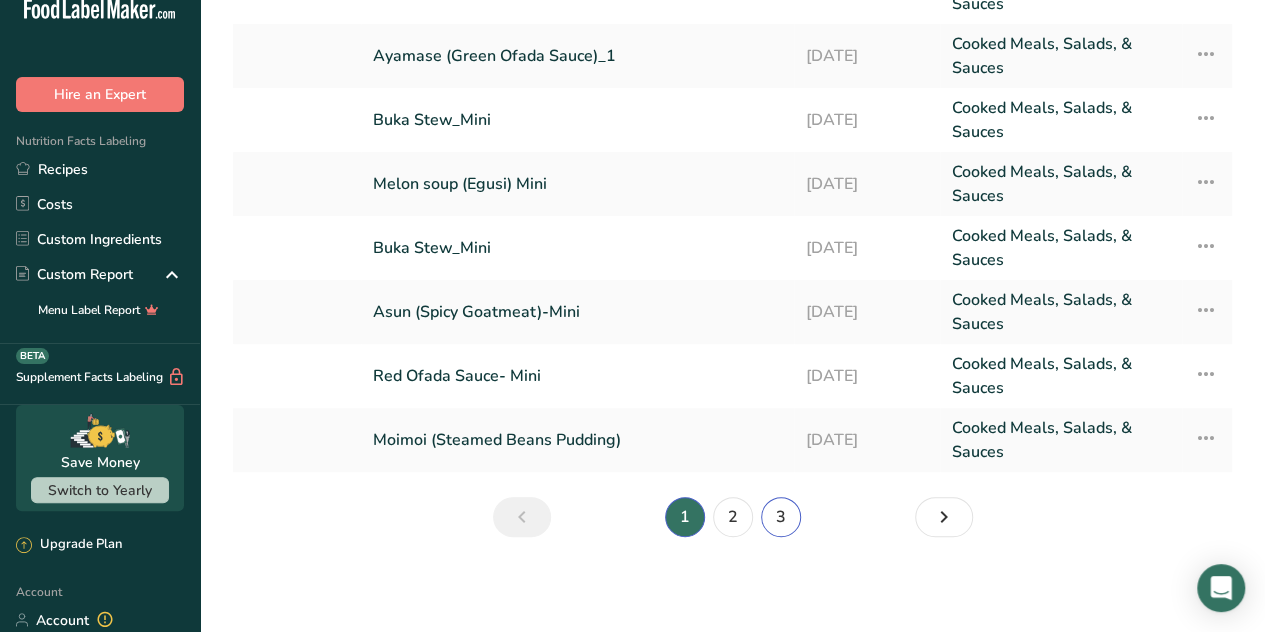 click on "3" at bounding box center [781, 517] 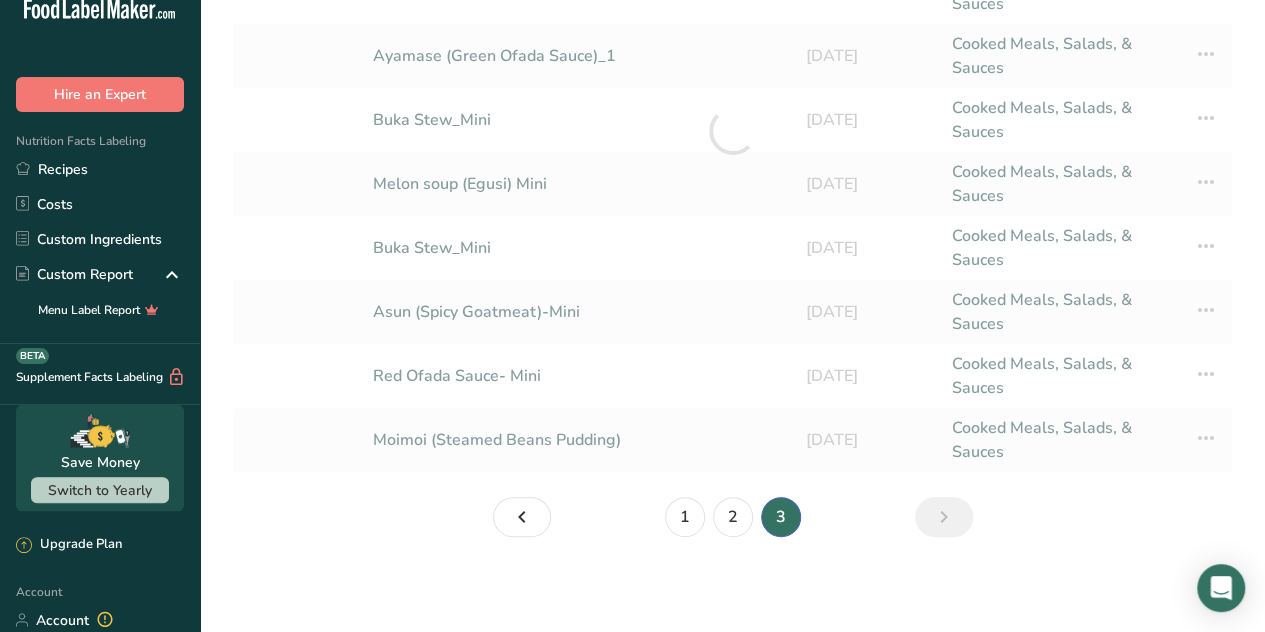 scroll, scrollTop: 112, scrollLeft: 0, axis: vertical 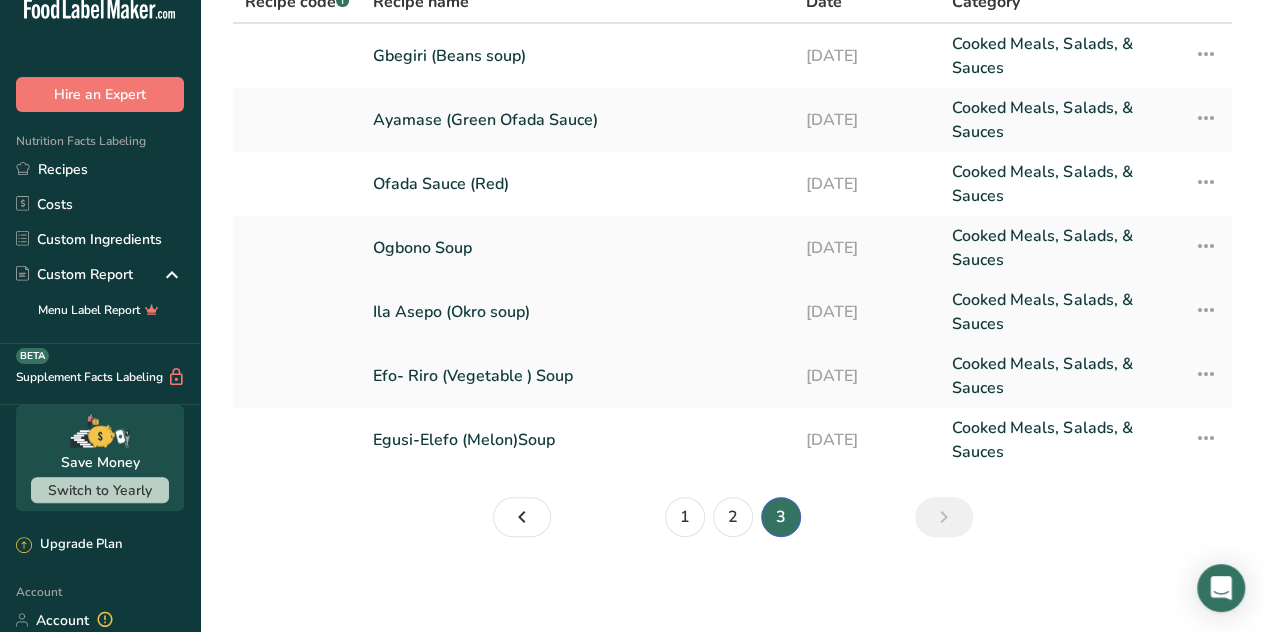click on "Ila Asepo (Okro soup)" at bounding box center [577, 312] 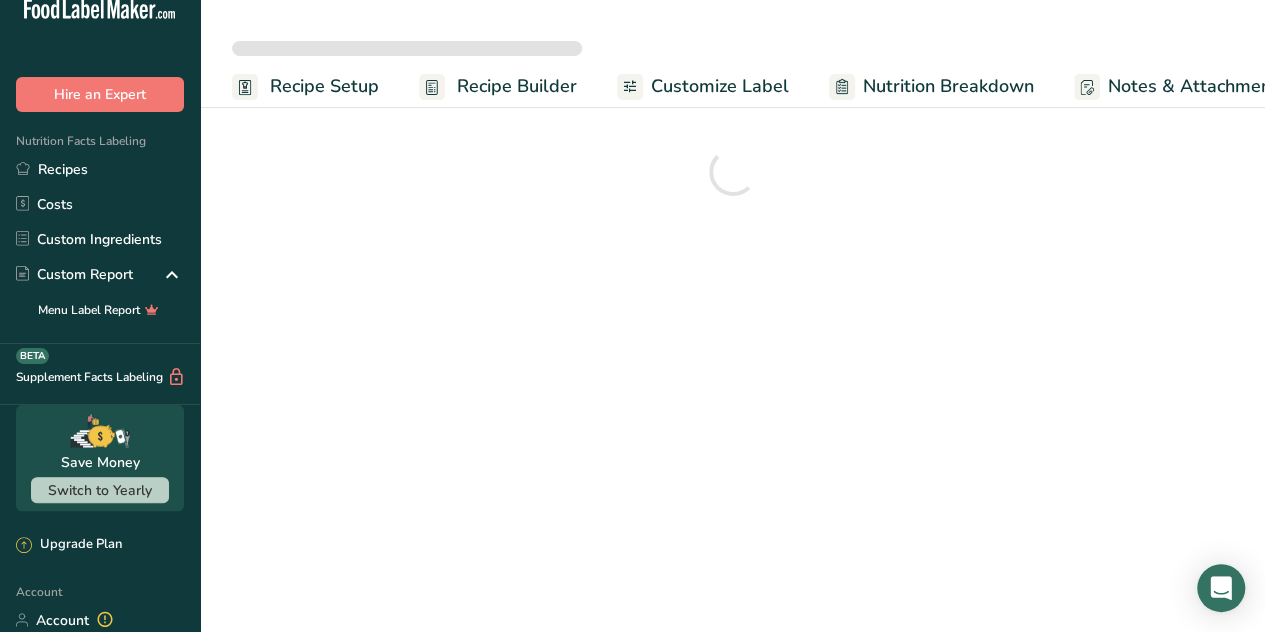 scroll, scrollTop: 0, scrollLeft: 0, axis: both 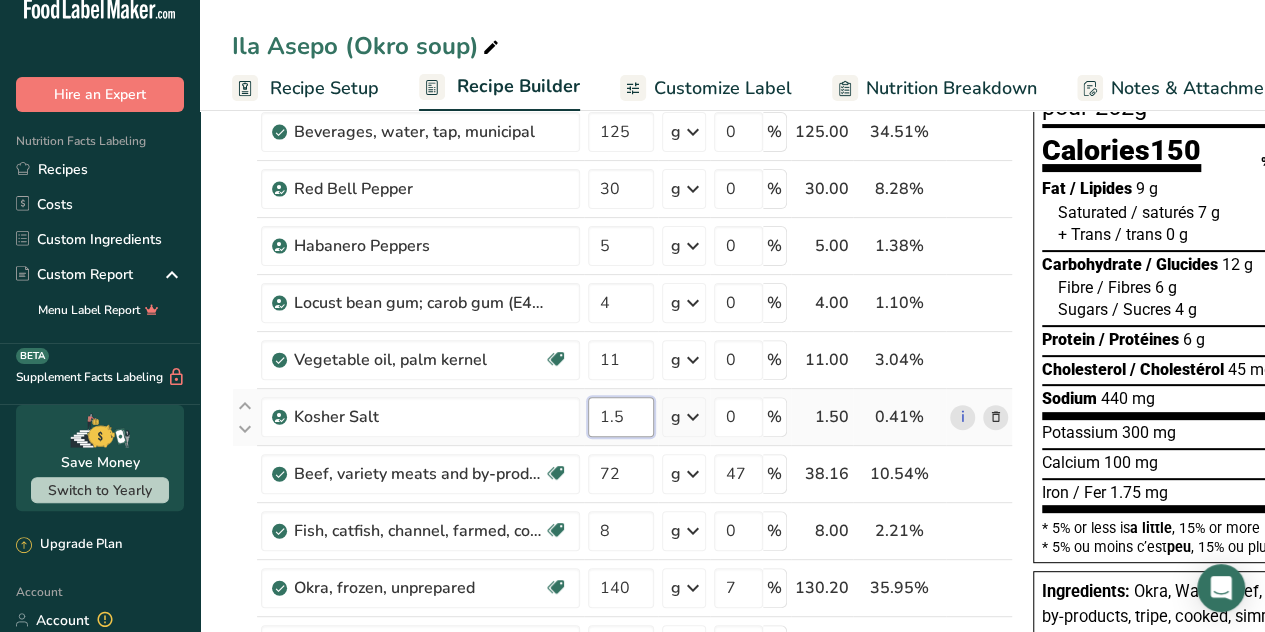 click on "1.5" at bounding box center [621, 417] 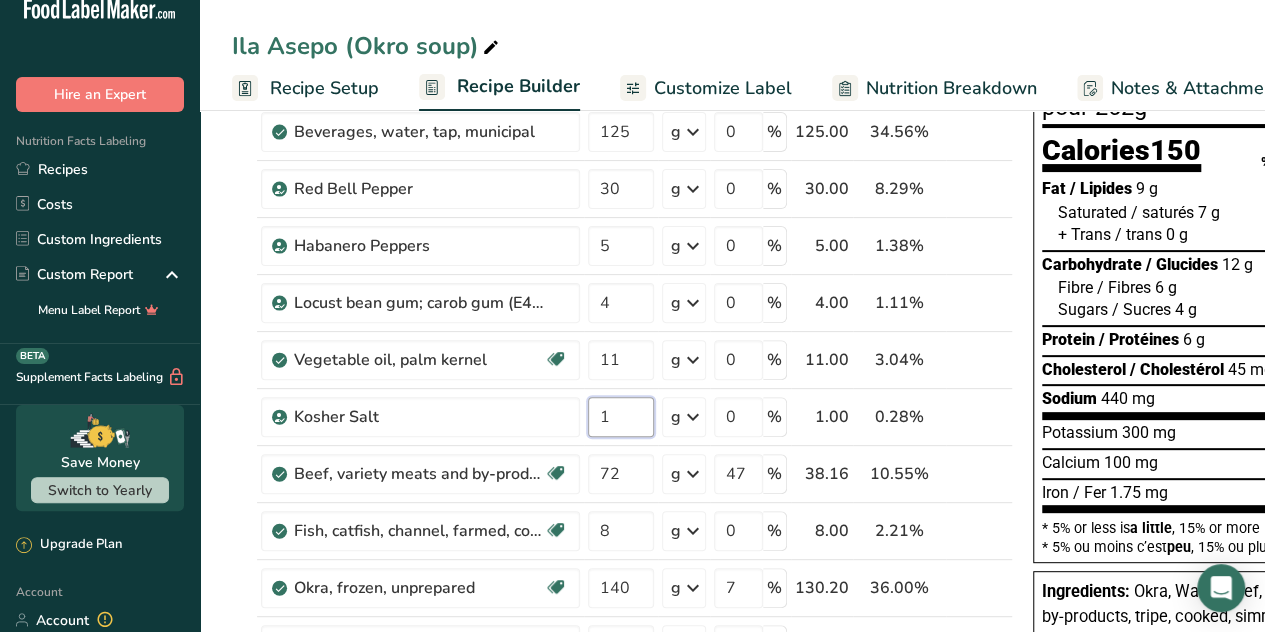 type on "1" 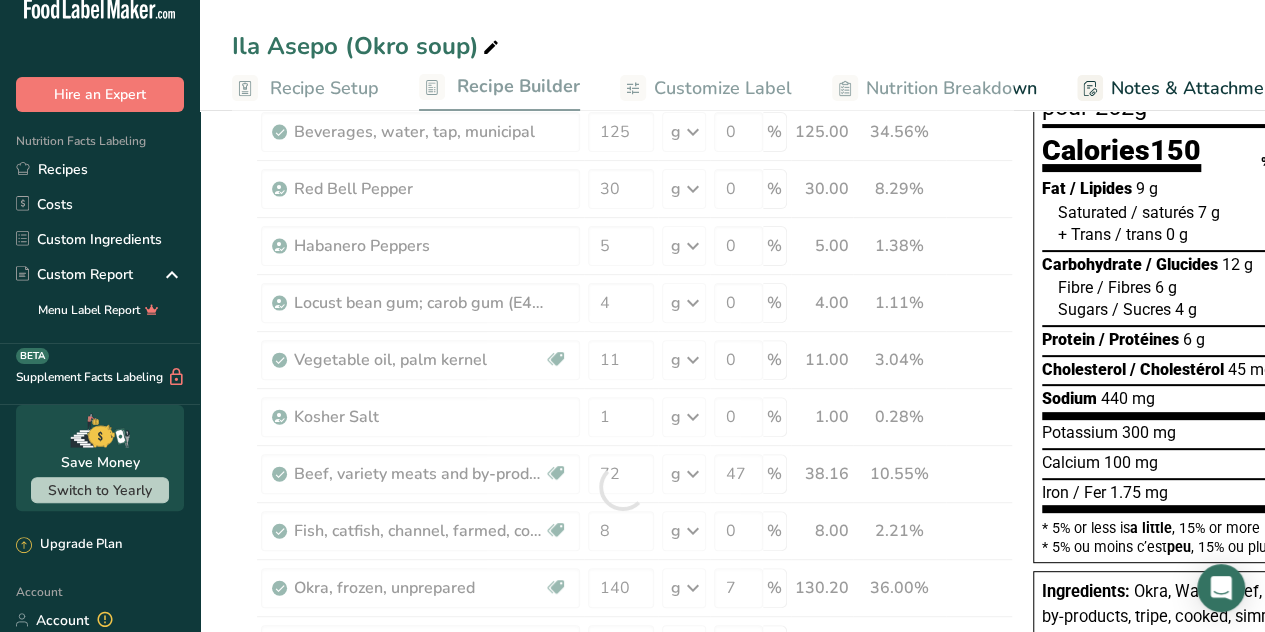 click on "Ila Asepo (Okro soup)" at bounding box center (732, 46) 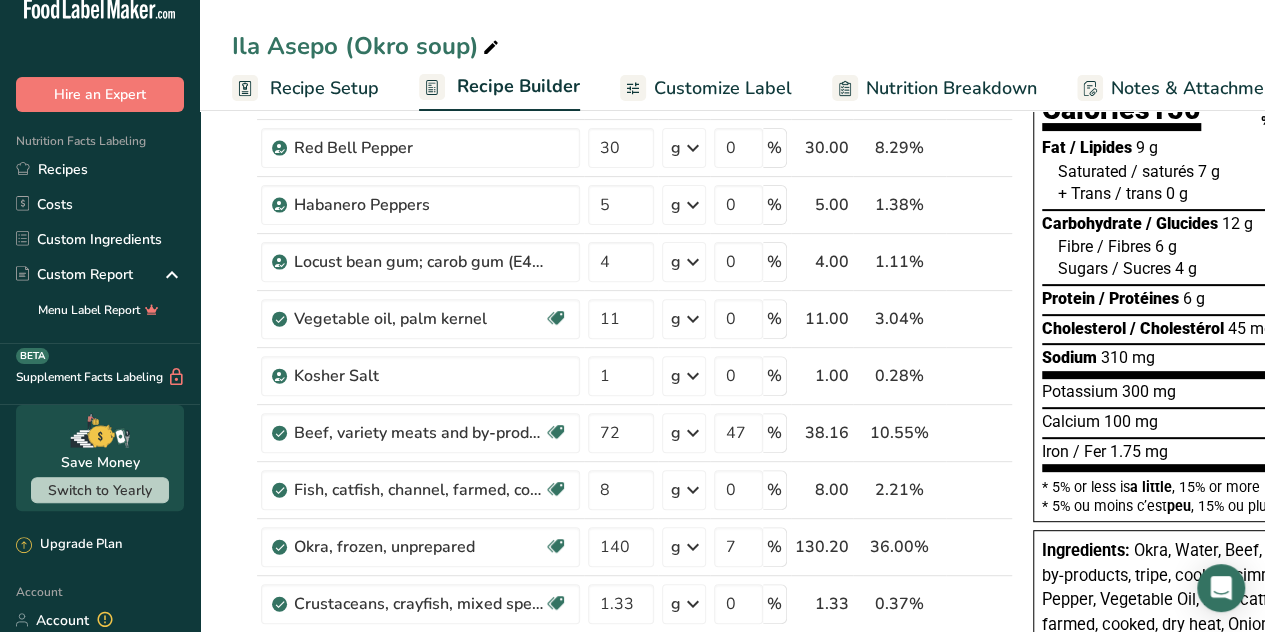 scroll, scrollTop: 0, scrollLeft: 0, axis: both 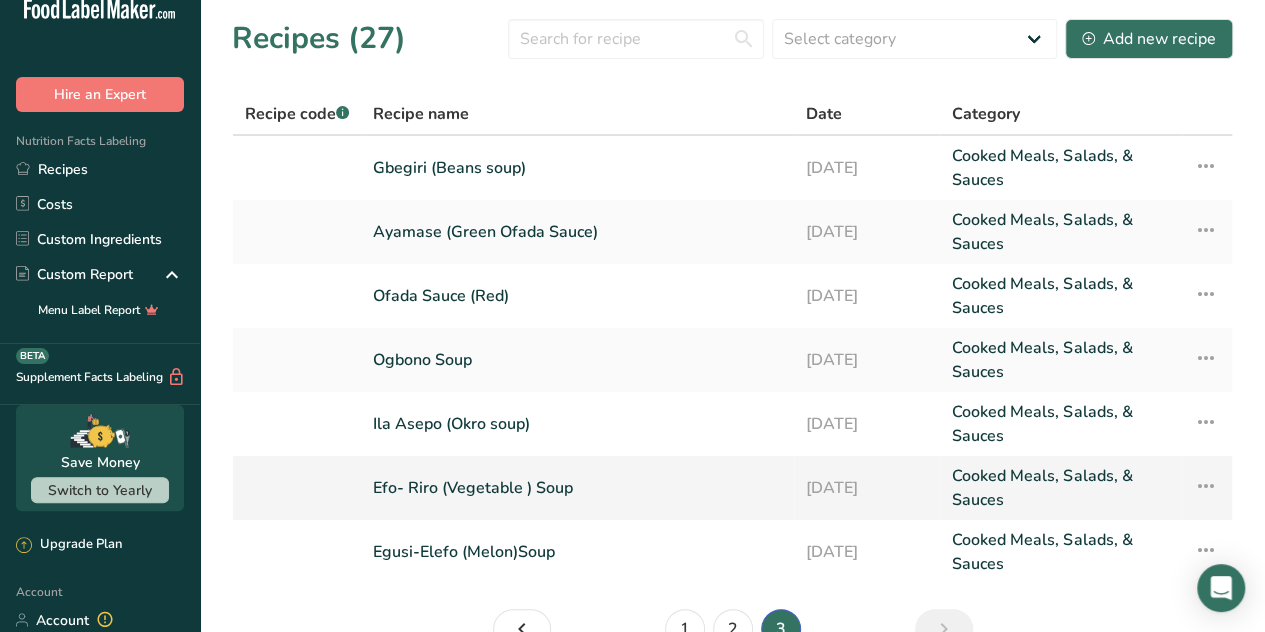 click on "Efo- Riro (Vegetable ) Soup" at bounding box center (577, 488) 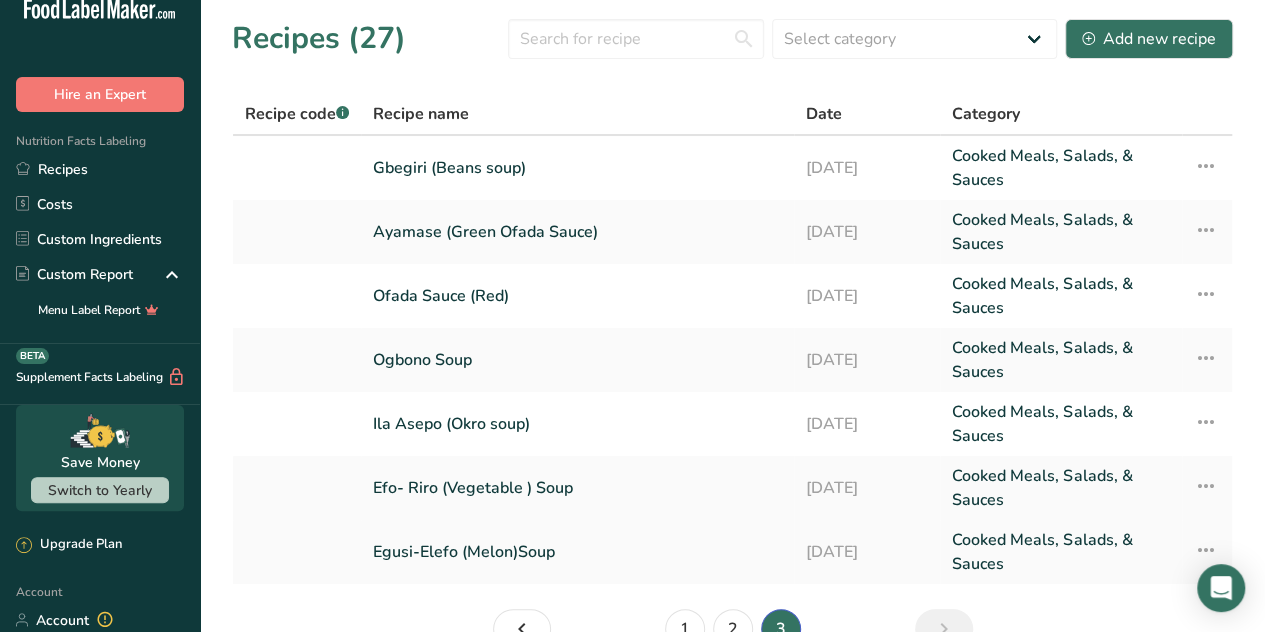 click on "Egusi-Elefo (Melon)Soup" at bounding box center (577, 552) 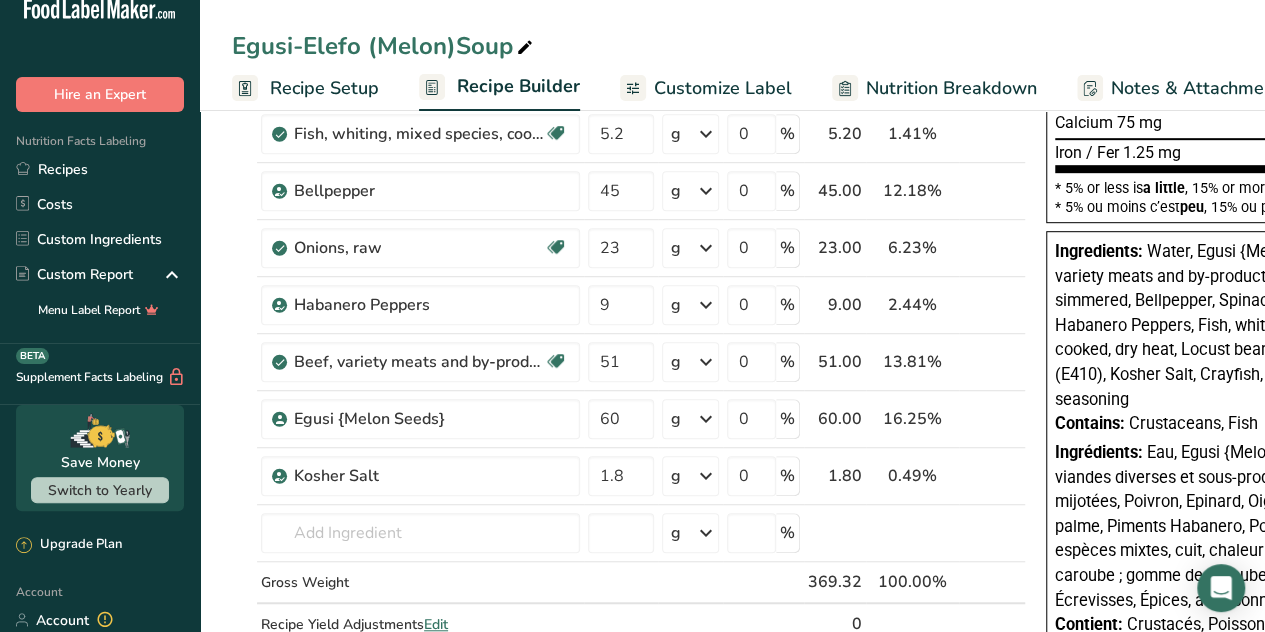 scroll, scrollTop: 499, scrollLeft: 0, axis: vertical 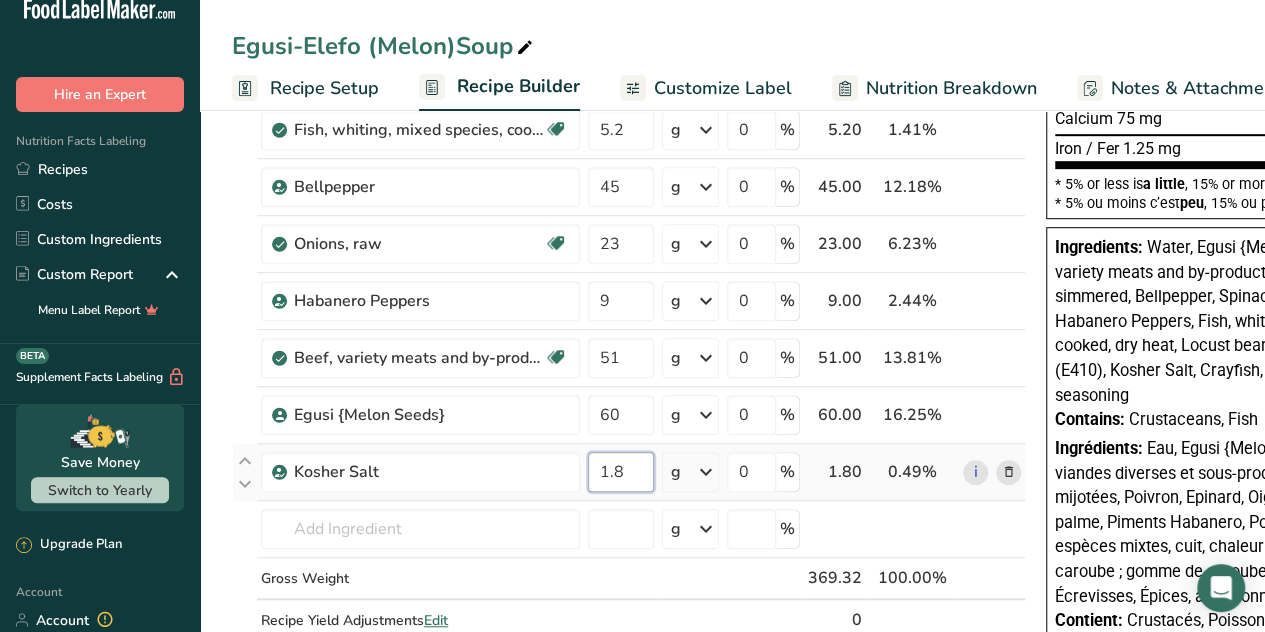 click on "1.8" at bounding box center [621, 472] 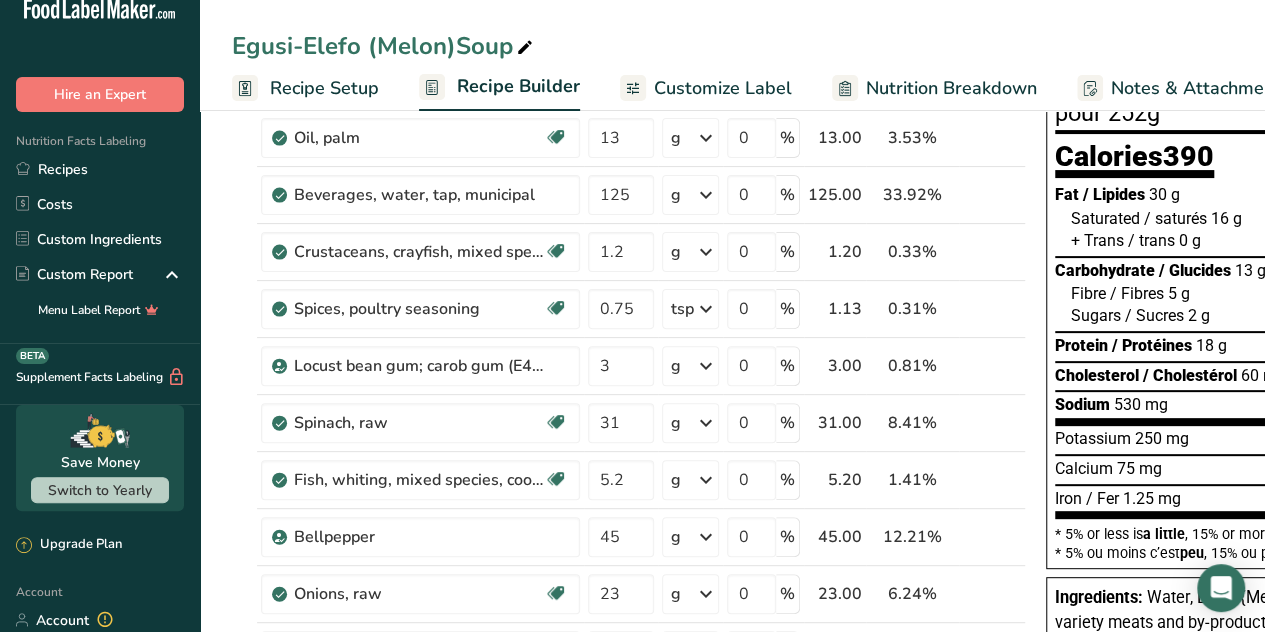 scroll, scrollTop: 147, scrollLeft: 0, axis: vertical 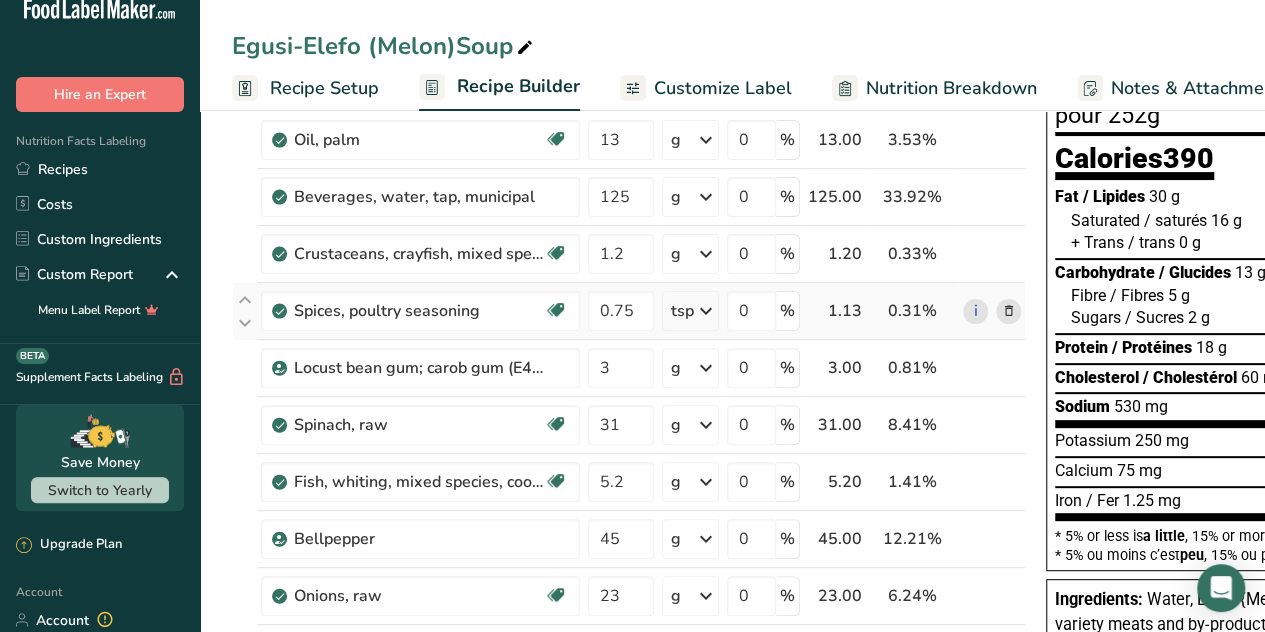 type on "1" 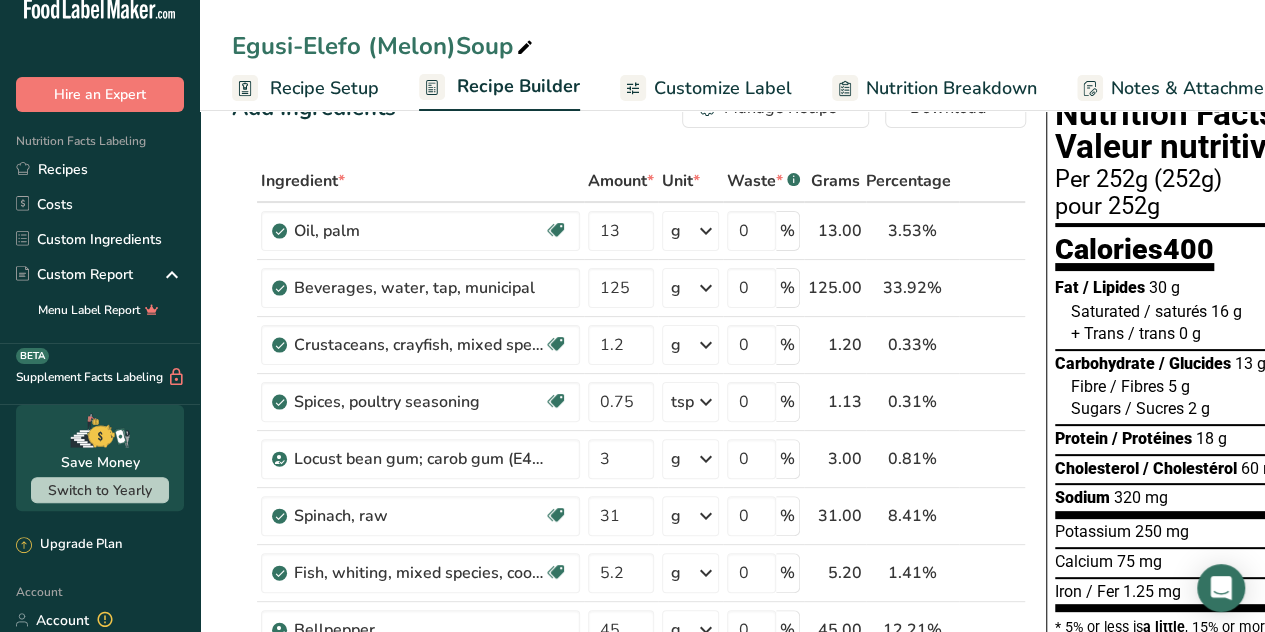 scroll, scrollTop: 0, scrollLeft: 0, axis: both 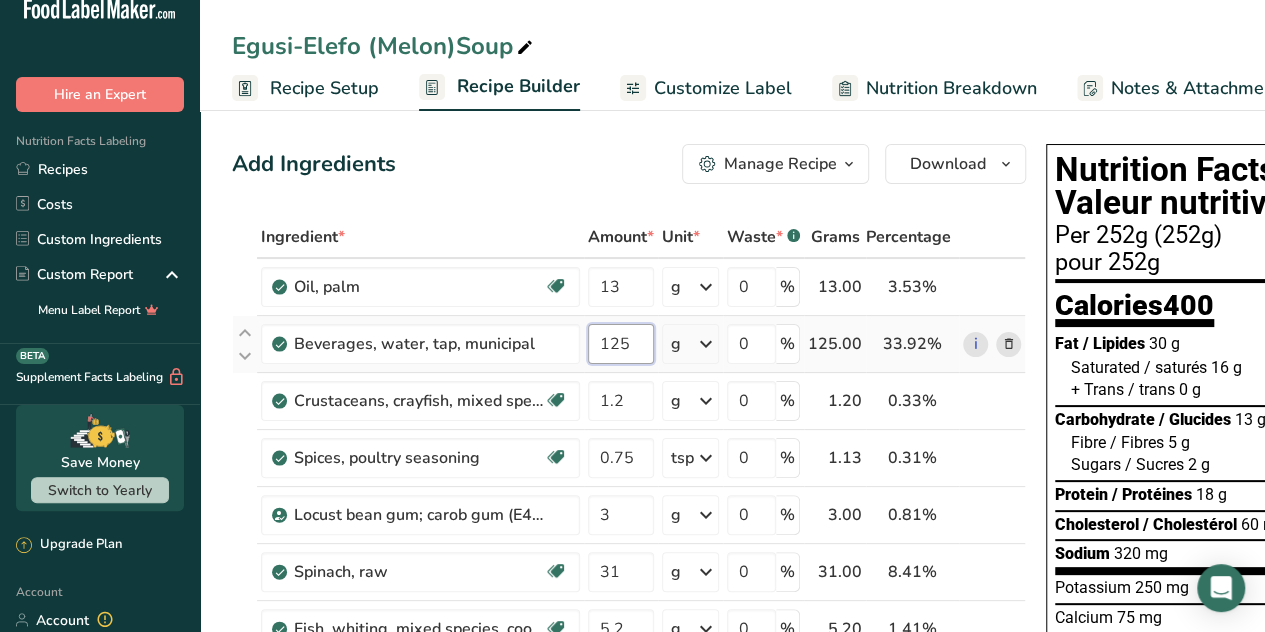 drag, startPoint x: 649, startPoint y: 345, endPoint x: 573, endPoint y: 364, distance: 78.339005 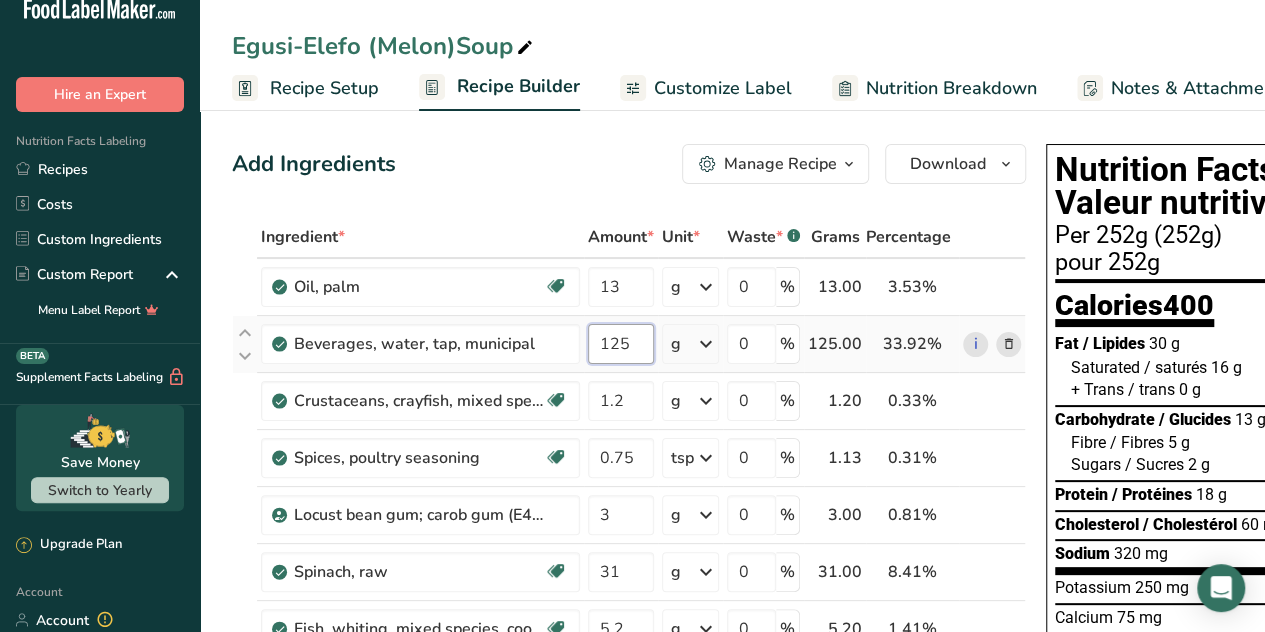 click on "Beverages, water, tap, municipal
125
g
Portions
1 fl oz
1 bottle 8 fl oz
1 liter
See more
Weight Units
g
kg
mg
See more
Volume Units
l
Volume units require a density conversion. If you know your ingredient's density enter it below. Otherwise, click on "RIA" our AI Regulatory bot - she will be able to help you
1
lb/ft3
g/cm3
Confirm
mL
Volume units require a density conversion. If you know your ingredient's density enter it below. Otherwise, click on "RIA" our AI Regulatory bot - she will be able to help you
1
lb/ft3
g/cm3" at bounding box center [629, 344] 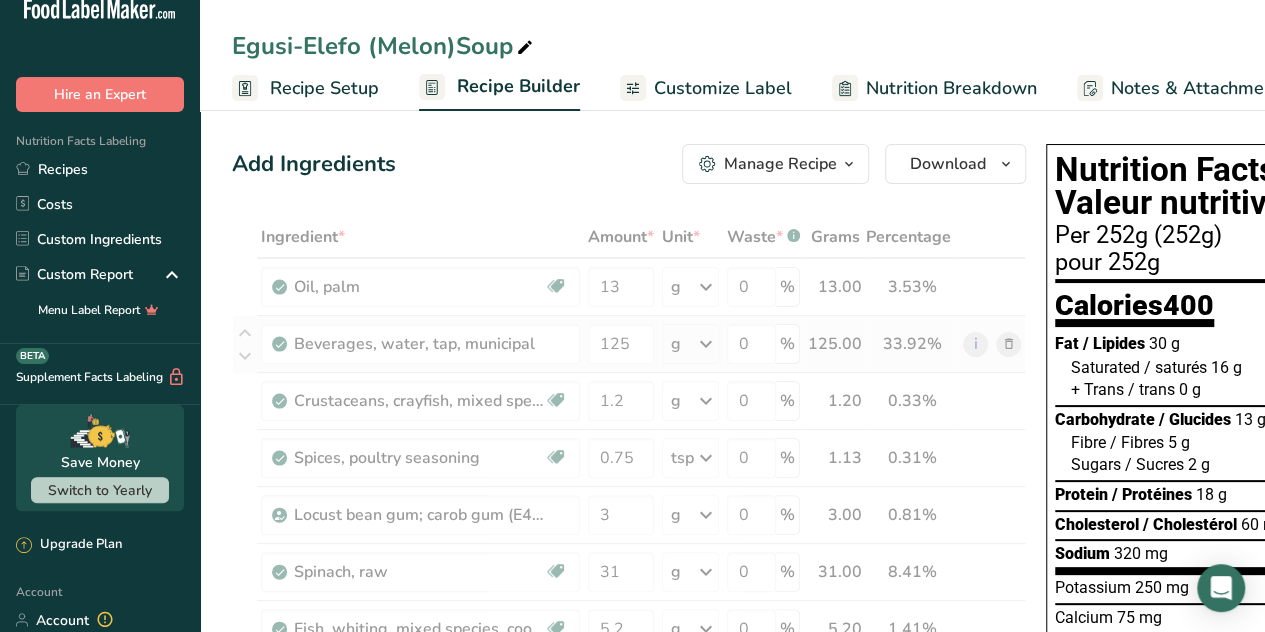 click on "Ingredient *
Amount *
Unit *
Waste *   .a-a{fill:#347362;}.b-a{fill:#fff;}          Grams
Percentage
Oil, palm
Dairy free
Gluten free
Vegan
Vegetarian
Soy free
13
g
Portions
1 tbsp
1 cup
1 tsp
Weight Units
g
kg
mg
See more
Volume Units
l
Volume units require a density conversion. If you know your ingredient's density enter it below. Otherwise, click on "RIA" our AI Regulatory bot - she will be able to help you
2
lb/ft3
g/cm3
Confirm
mL
2
lb/ft3" at bounding box center (629, 699) 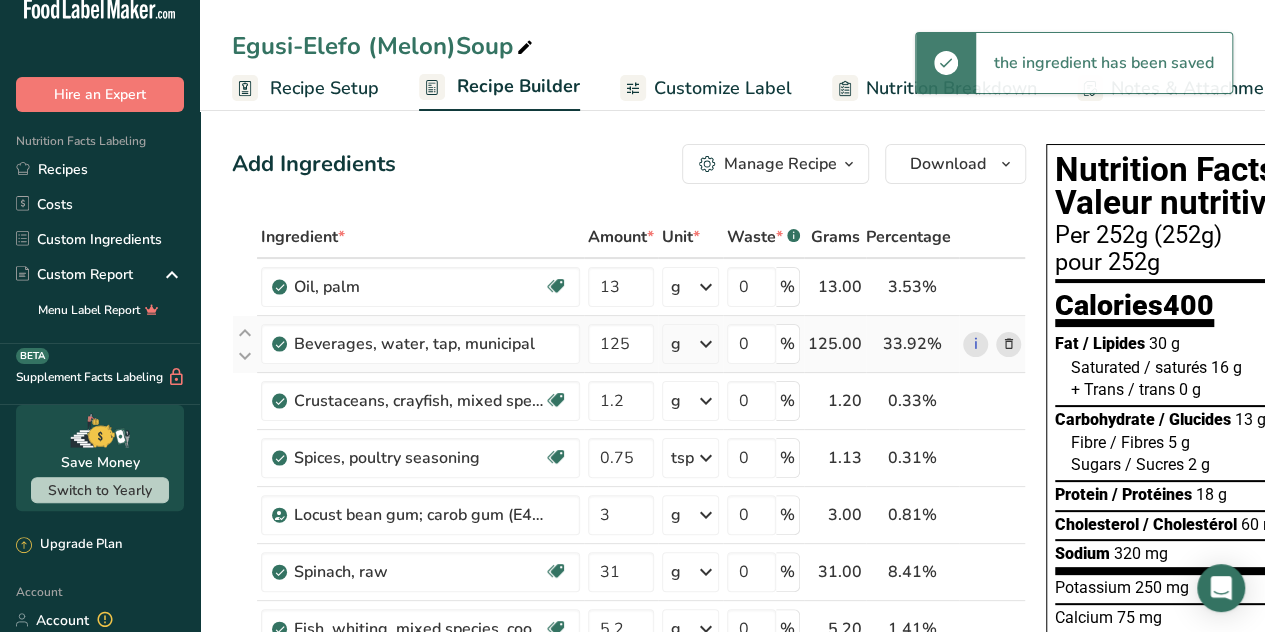 click at bounding box center [706, 344] 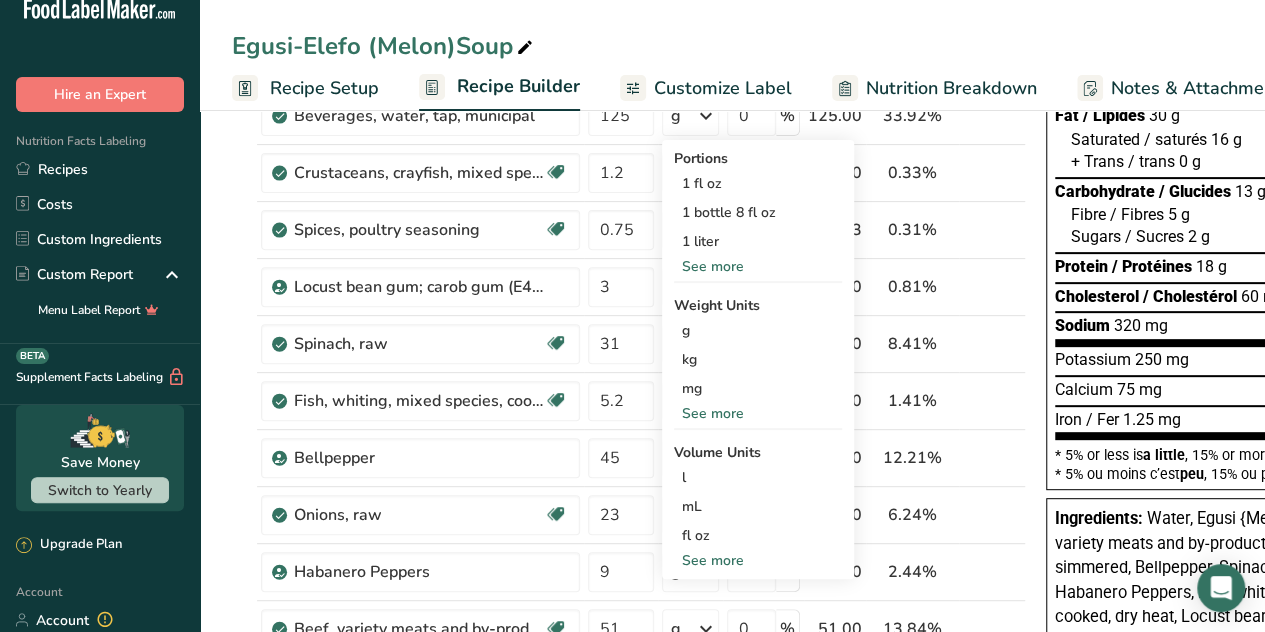 scroll, scrollTop: 264, scrollLeft: 0, axis: vertical 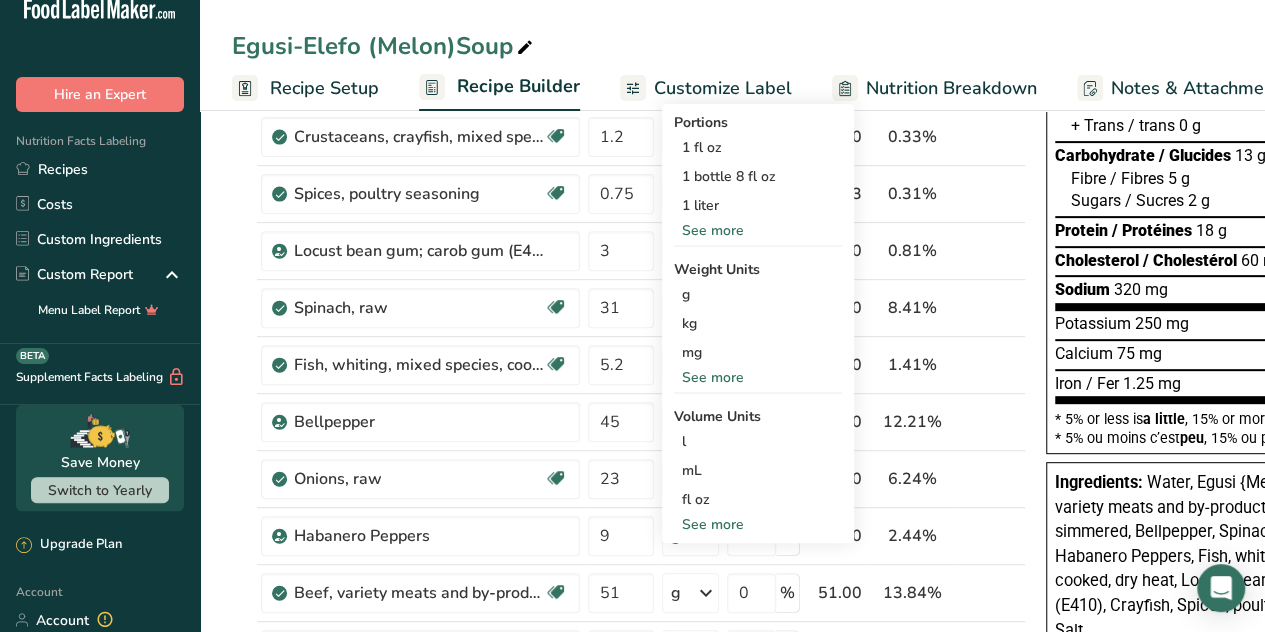 click on "See more" at bounding box center (758, 524) 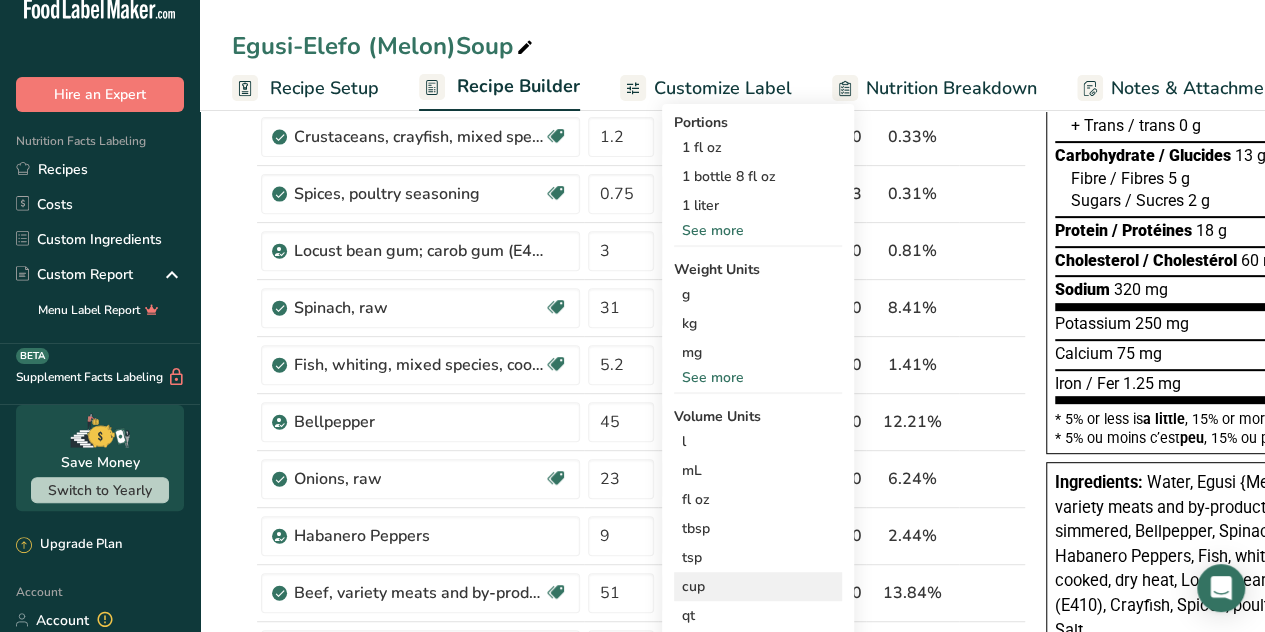 click on "cup" at bounding box center (758, 586) 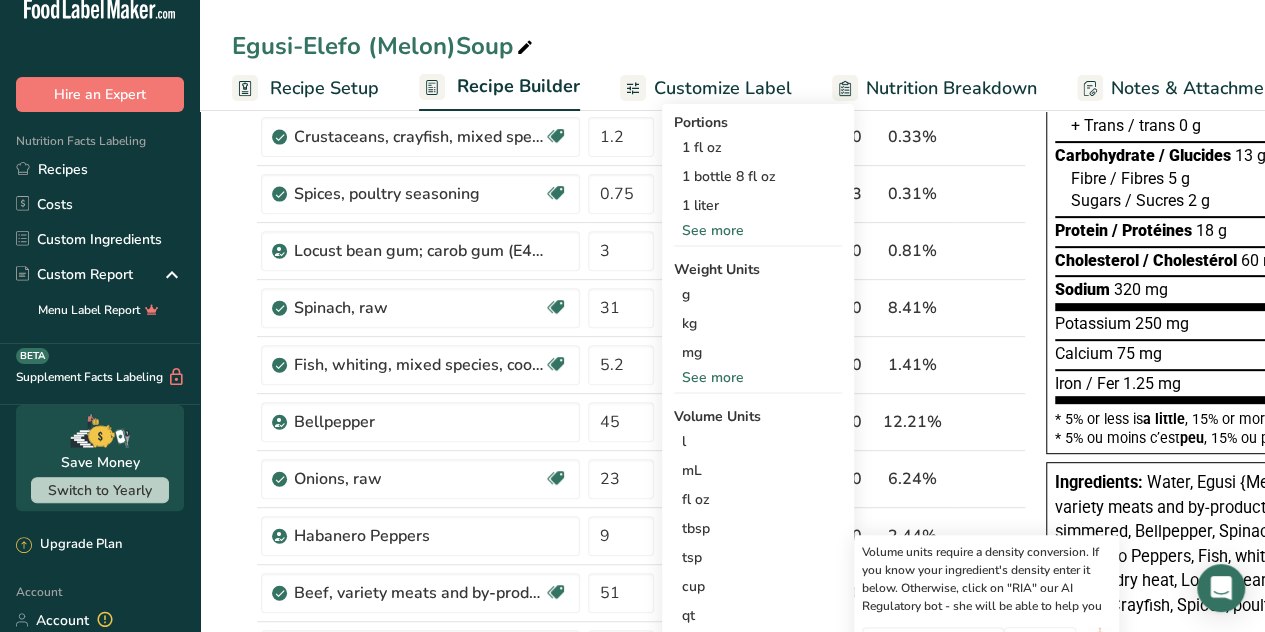 scroll, scrollTop: 386, scrollLeft: 0, axis: vertical 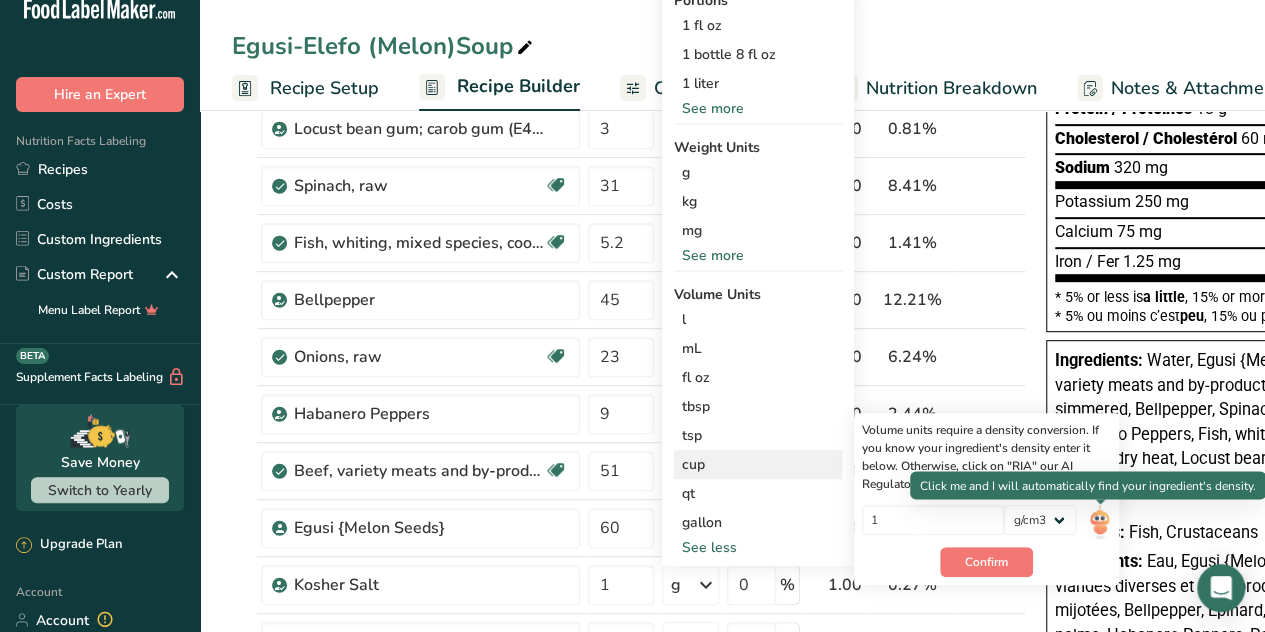 click at bounding box center (1099, 522) 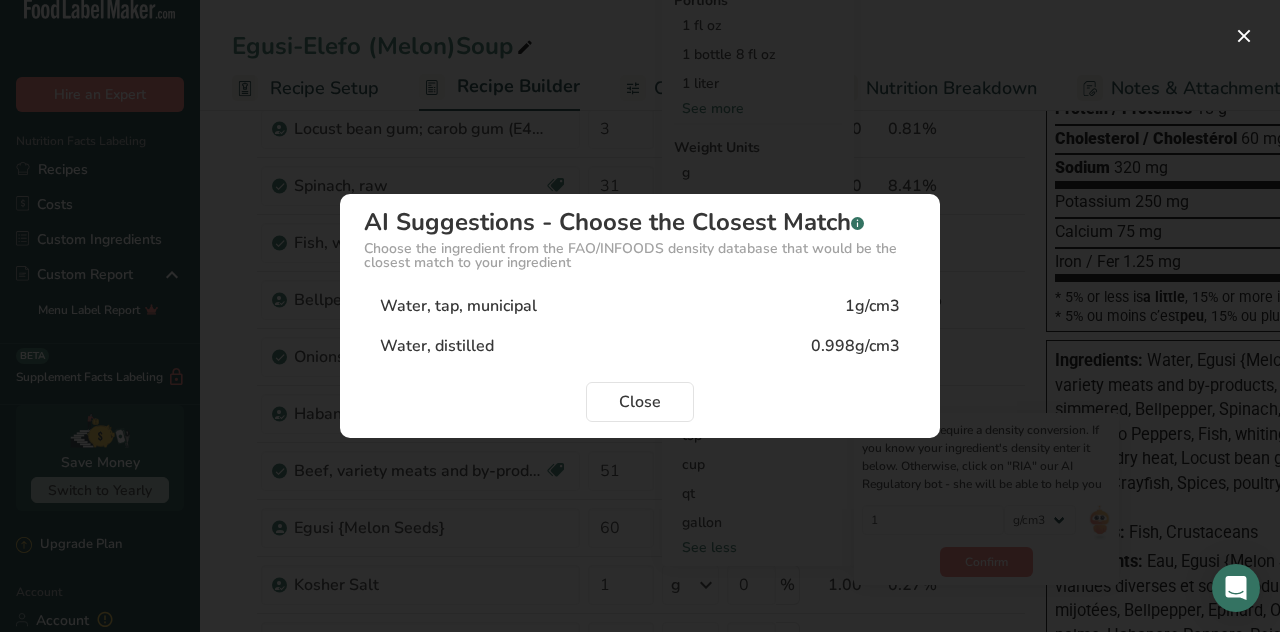 click on "Water, tap, municipal   1g/cm3" at bounding box center [640, 306] 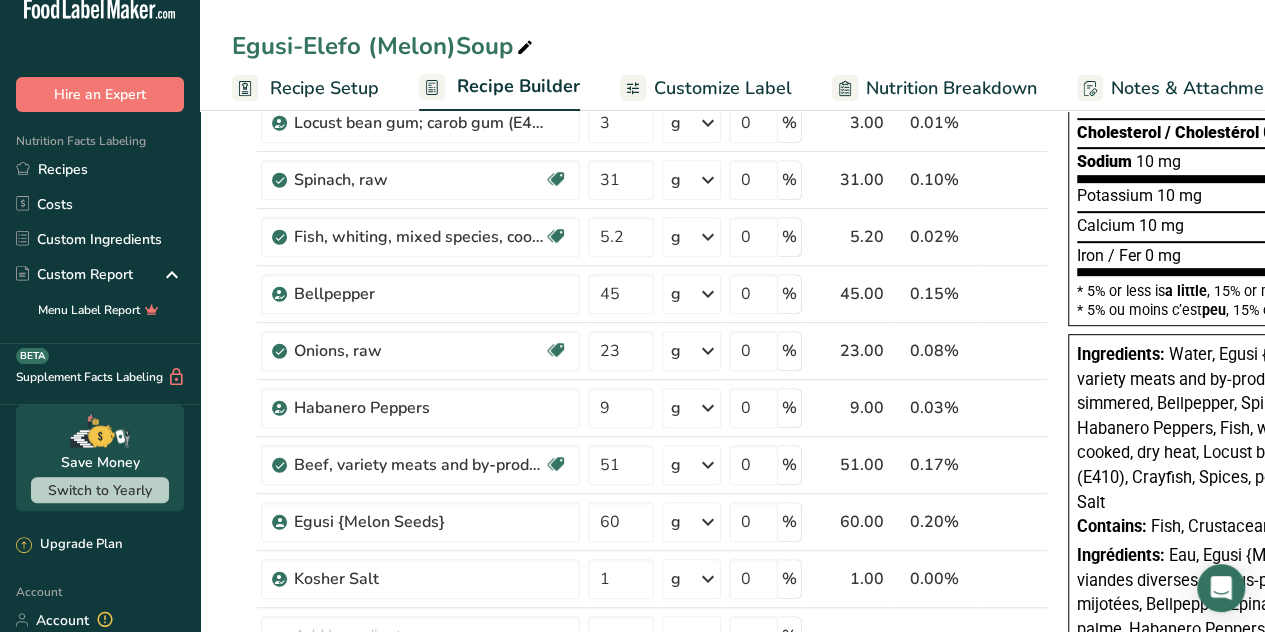 scroll, scrollTop: 390, scrollLeft: 0, axis: vertical 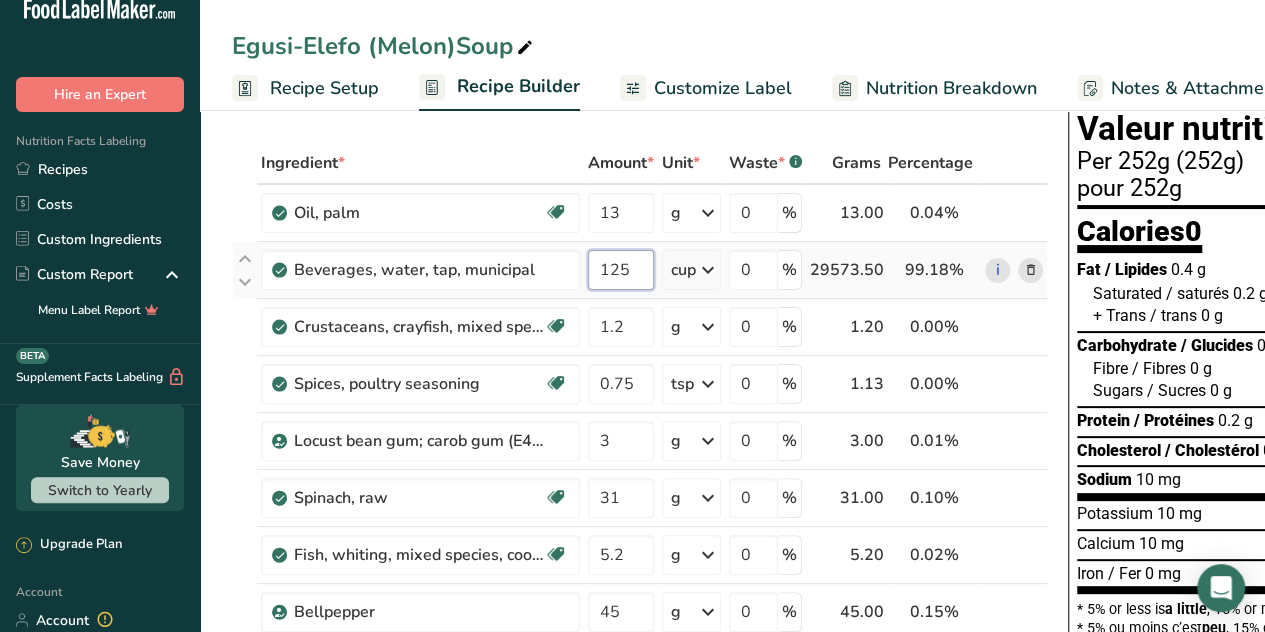 drag, startPoint x: 632, startPoint y: 273, endPoint x: 547, endPoint y: 291, distance: 86.88498 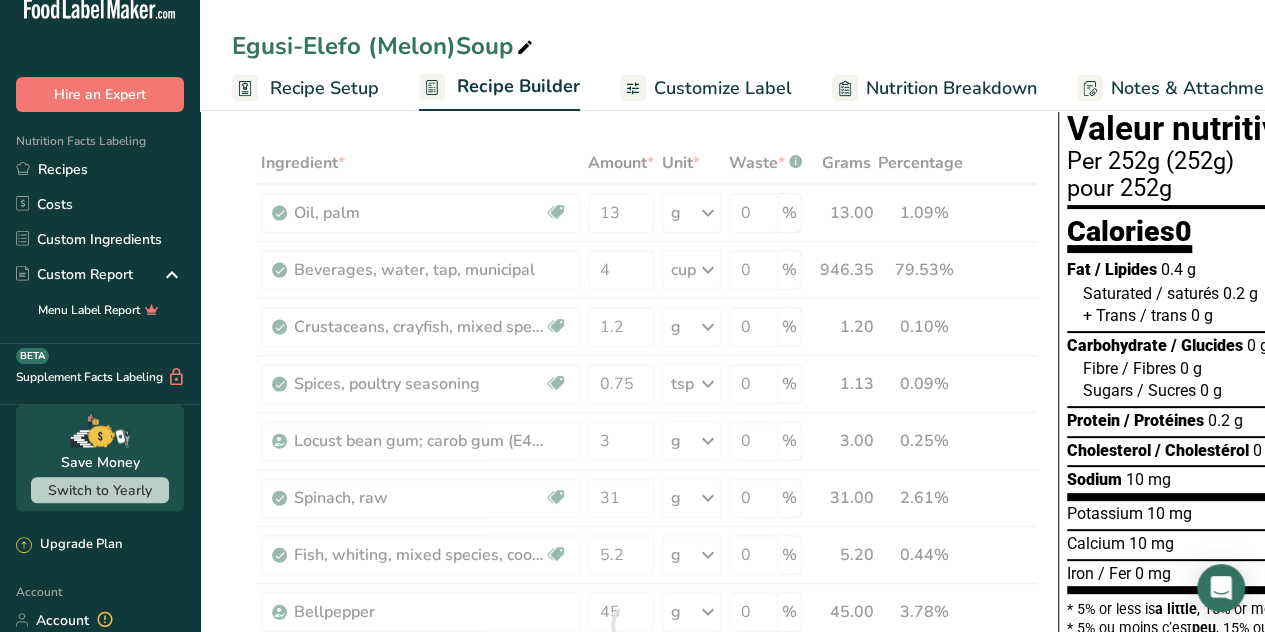 click on "Egusi-Elefo (Melon)Soup
Recipe Setup                       Recipe Builder   Customize Label               Nutrition Breakdown               Notes & Attachments                 Recipe Costing" at bounding box center (732, 55) 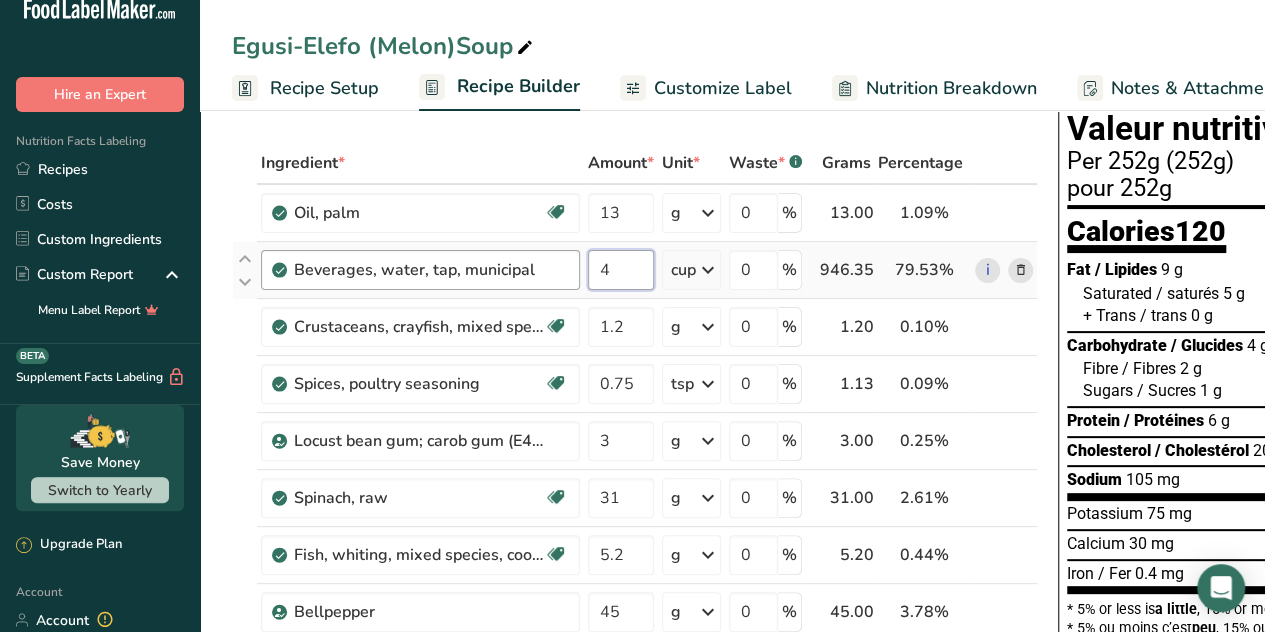 drag, startPoint x: 631, startPoint y: 267, endPoint x: 567, endPoint y: 283, distance: 65.96969 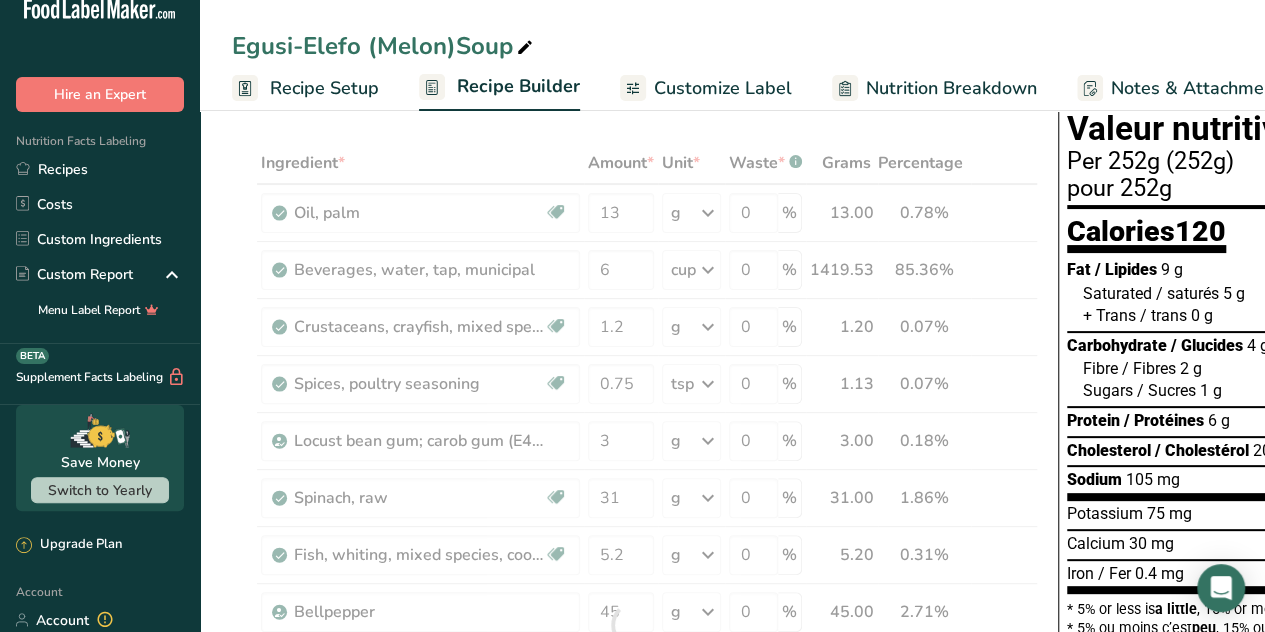 click on "Egusi-Elefo (Melon)Soup" at bounding box center (732, 46) 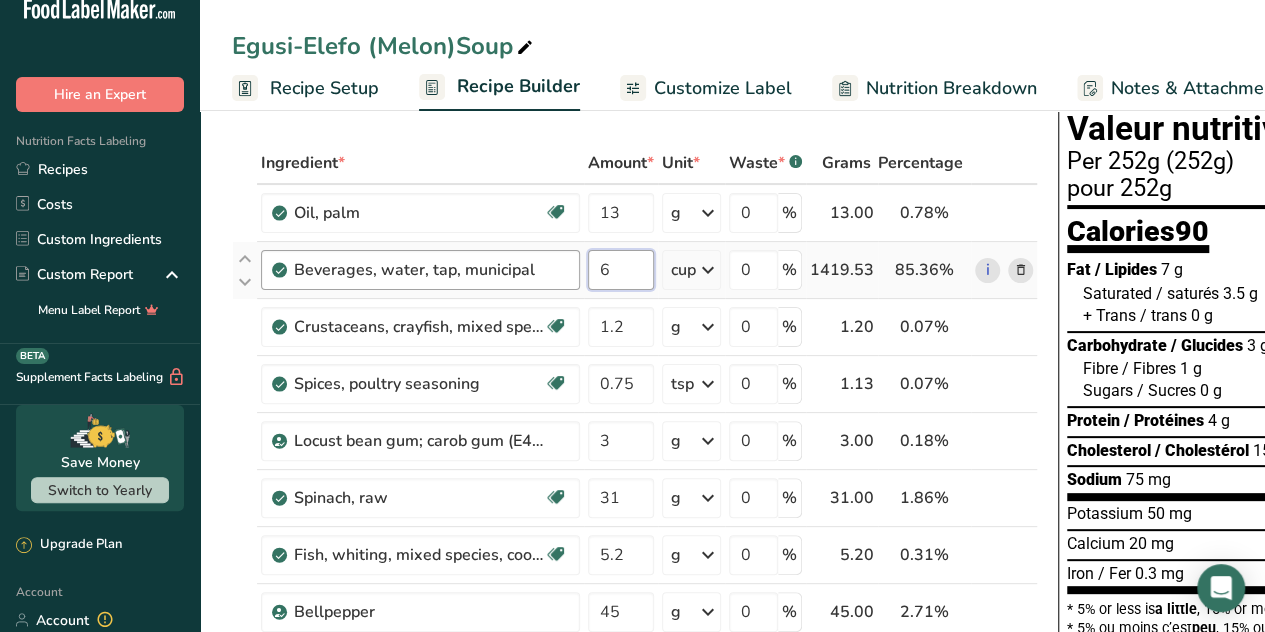 drag, startPoint x: 628, startPoint y: 261, endPoint x: 576, endPoint y: 285, distance: 57.271286 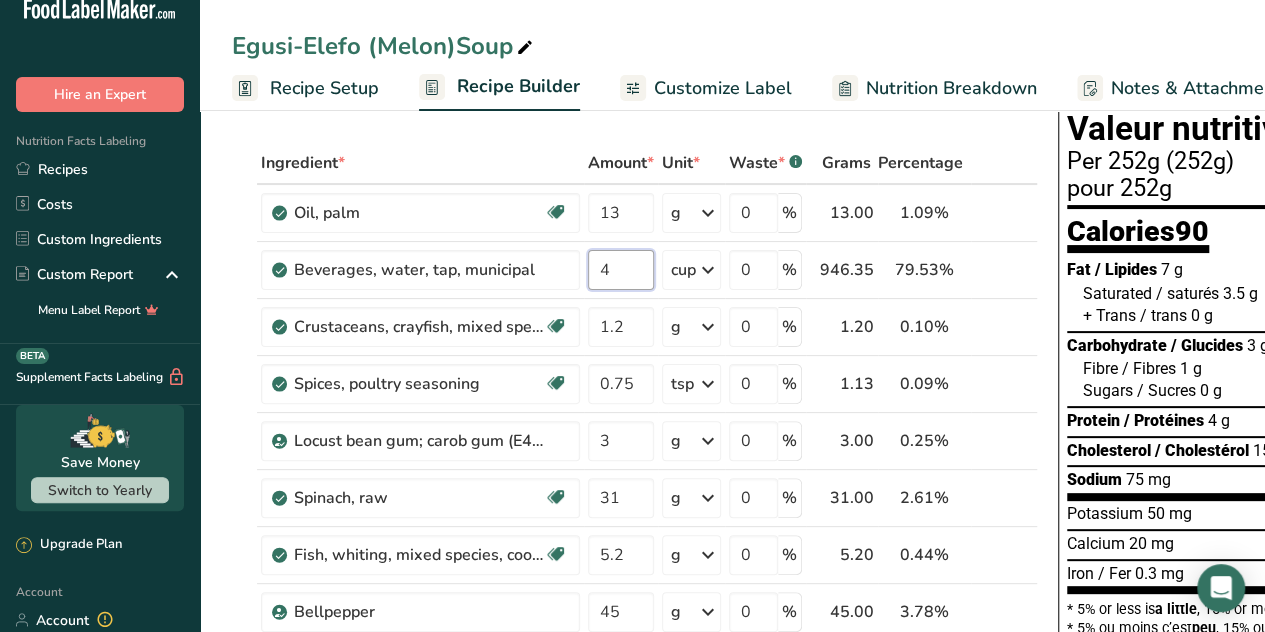 type on "4" 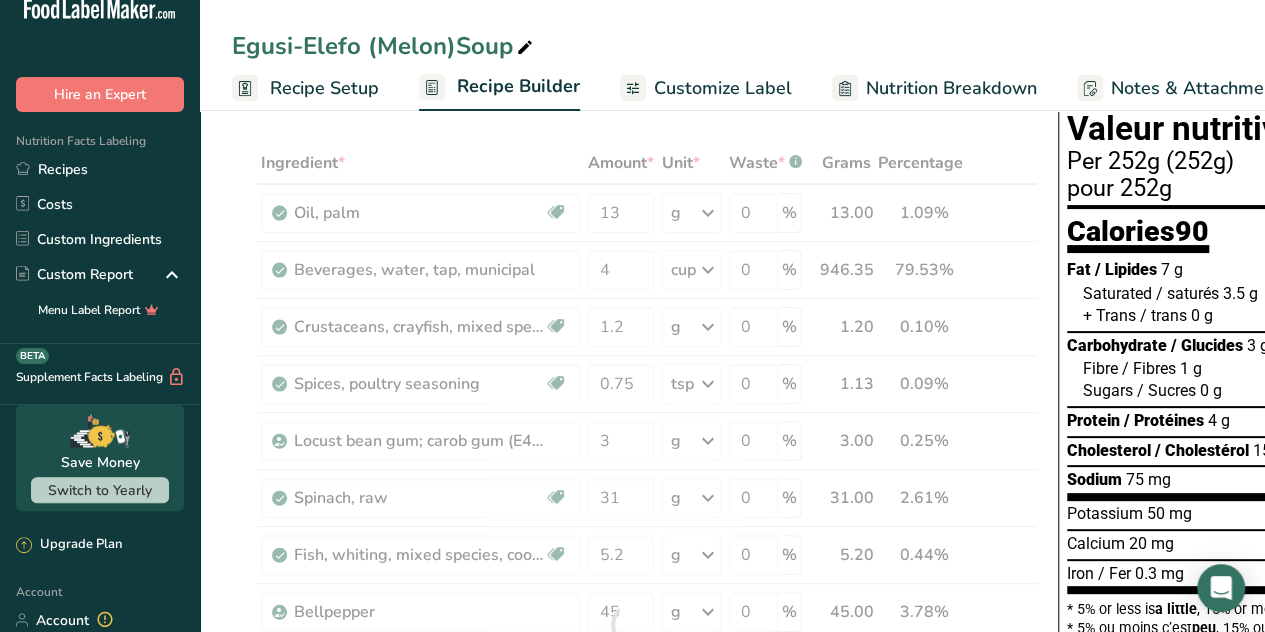 click on "Egusi-Elefo (Melon)Soup
Recipe Setup                       Recipe Builder   Customize Label               Nutrition Breakdown               Notes & Attachments                 Recipe Costing" at bounding box center [732, 55] 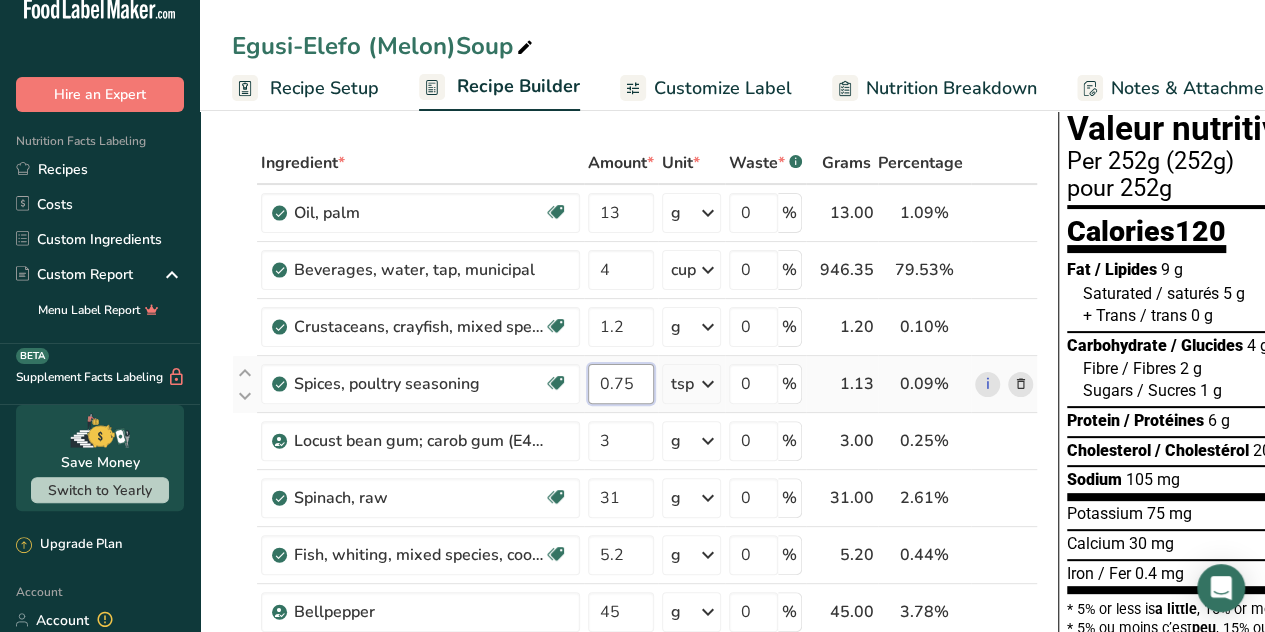 drag, startPoint x: 642, startPoint y: 378, endPoint x: 579, endPoint y: 393, distance: 64.7611 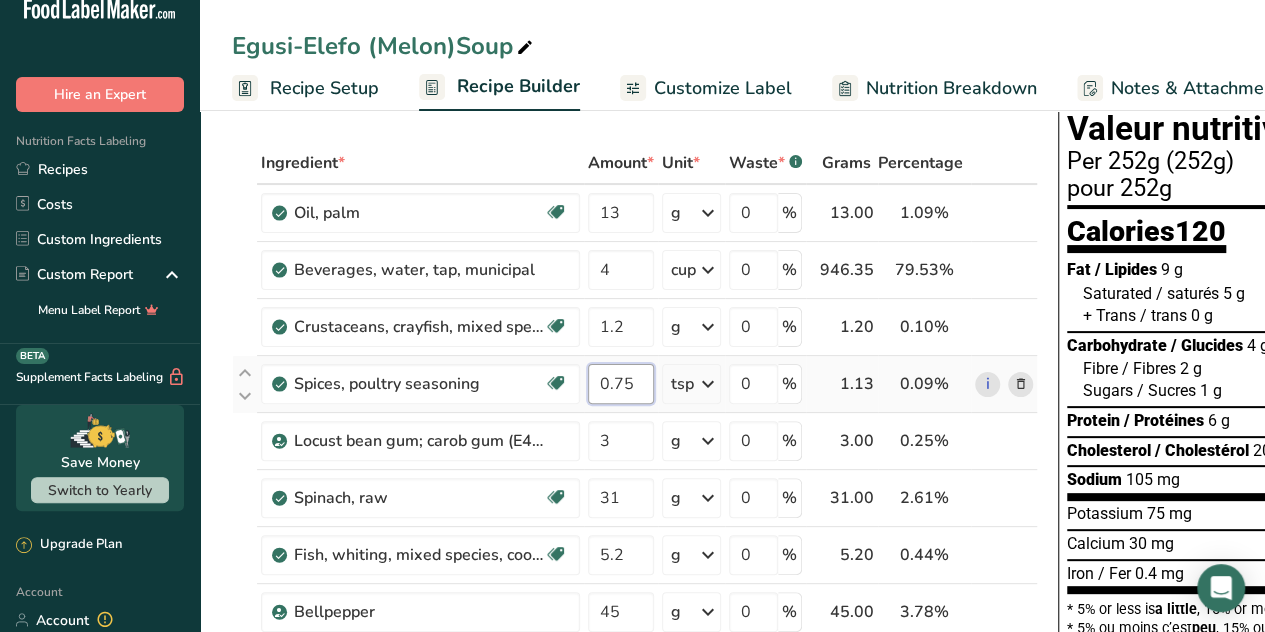 click on "Spices, poultry seasoning
Dairy free
Gluten free
Vegan
Vegetarian
Soy free
0.75
tsp
Portions
1 tsp
1 tbsp
Weight Units
g
kg
mg
See more
Volume Units
l
Volume units require a density conversion. If you know your ingredient's density enter it below. Otherwise, click on "RIA" our AI Regulatory bot - she will be able to help you
1
lb/ft3
g/cm3
Confirm
mL
Volume units require a density conversion. If you know your ingredient's density enter it below. Otherwise, click on "RIA" our AI Regulatory bot - she will be able to help you
1" at bounding box center [635, 384] 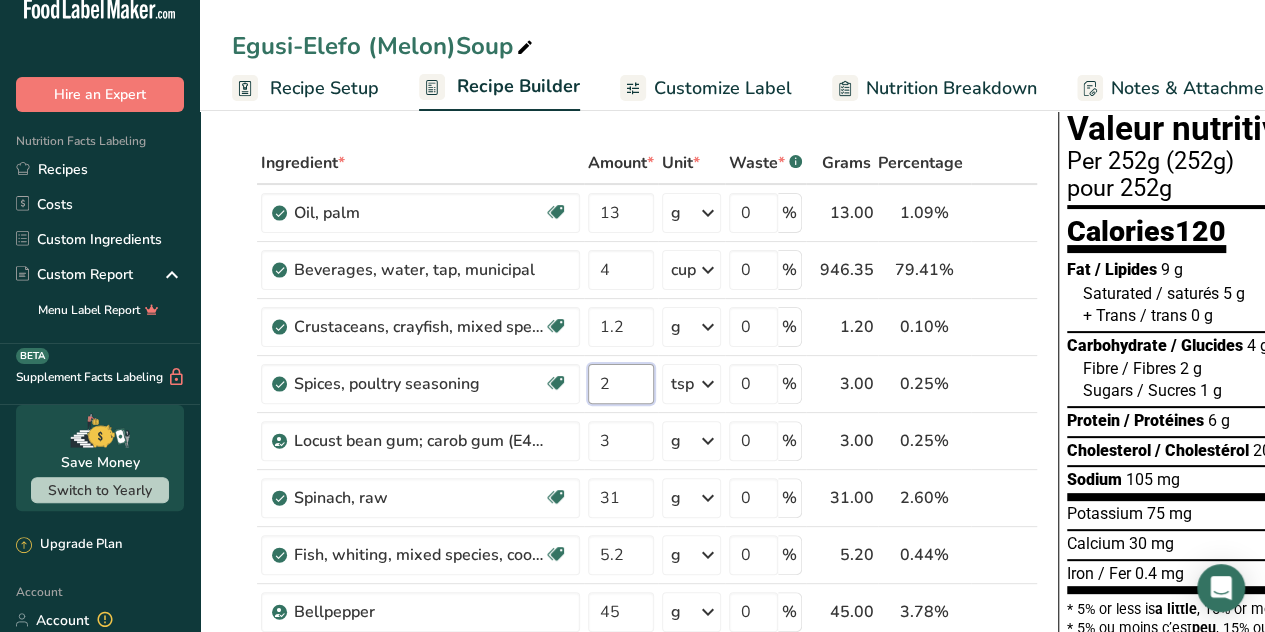 type on "2" 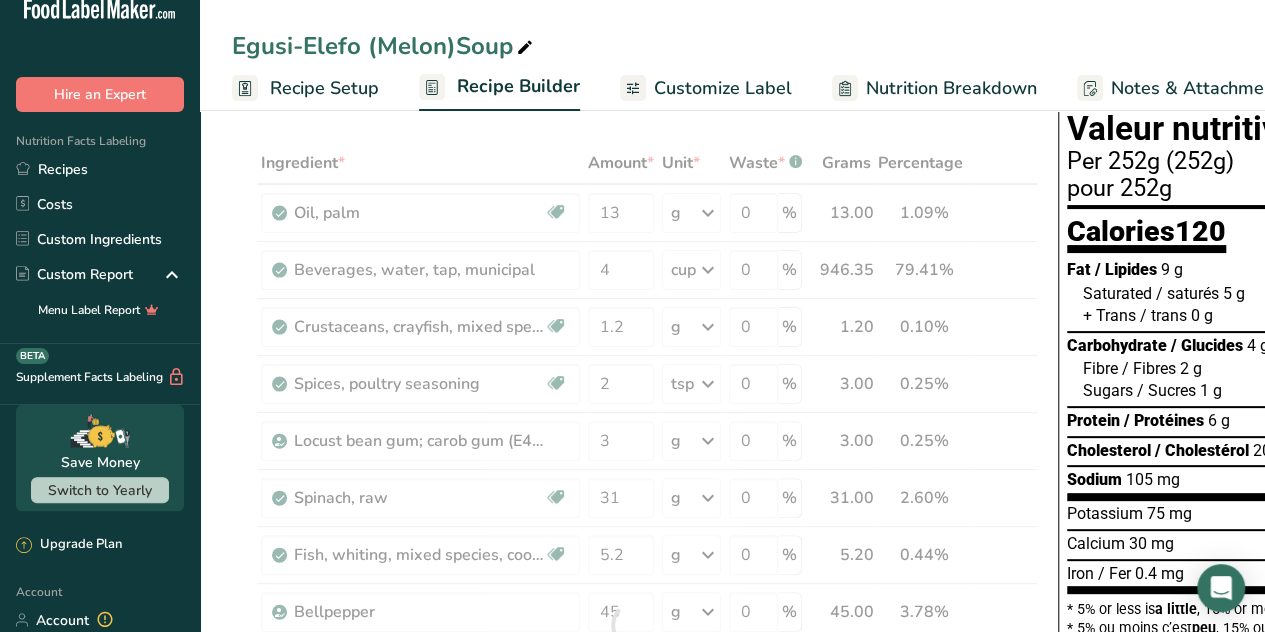 click on "Egusi-Elefo (Melon)Soup" at bounding box center (732, 46) 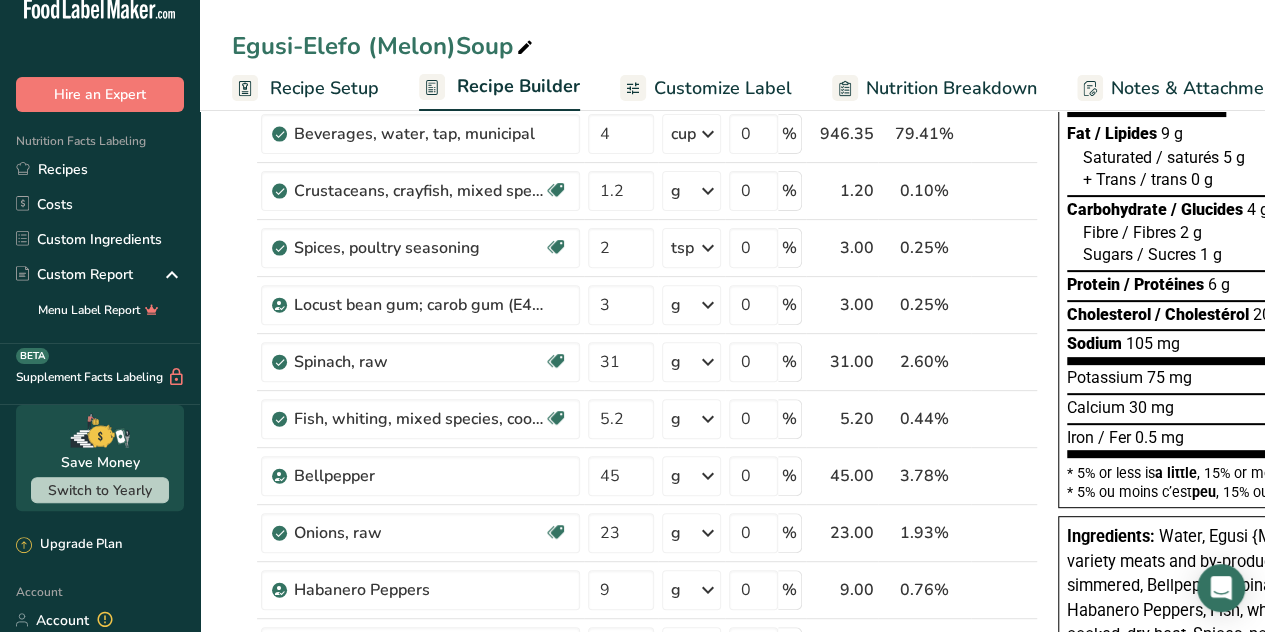 scroll, scrollTop: 220, scrollLeft: 0, axis: vertical 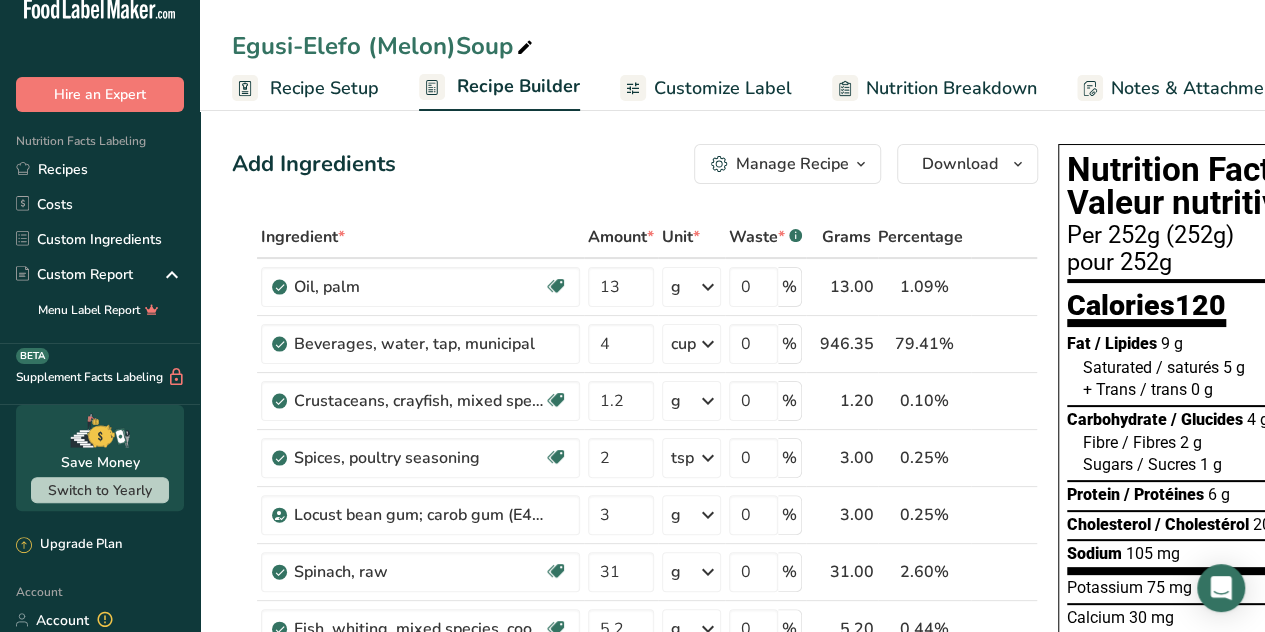 click on "Egusi-Elefo (Melon)Soup" at bounding box center [732, 46] 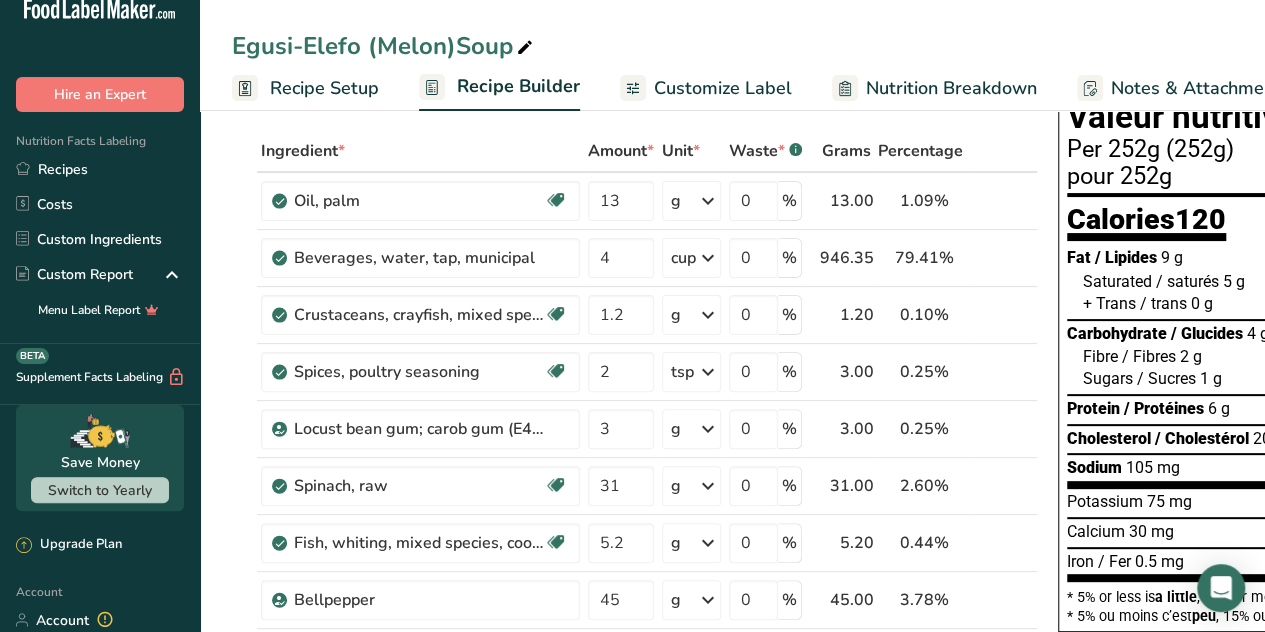 scroll, scrollTop: 0, scrollLeft: 0, axis: both 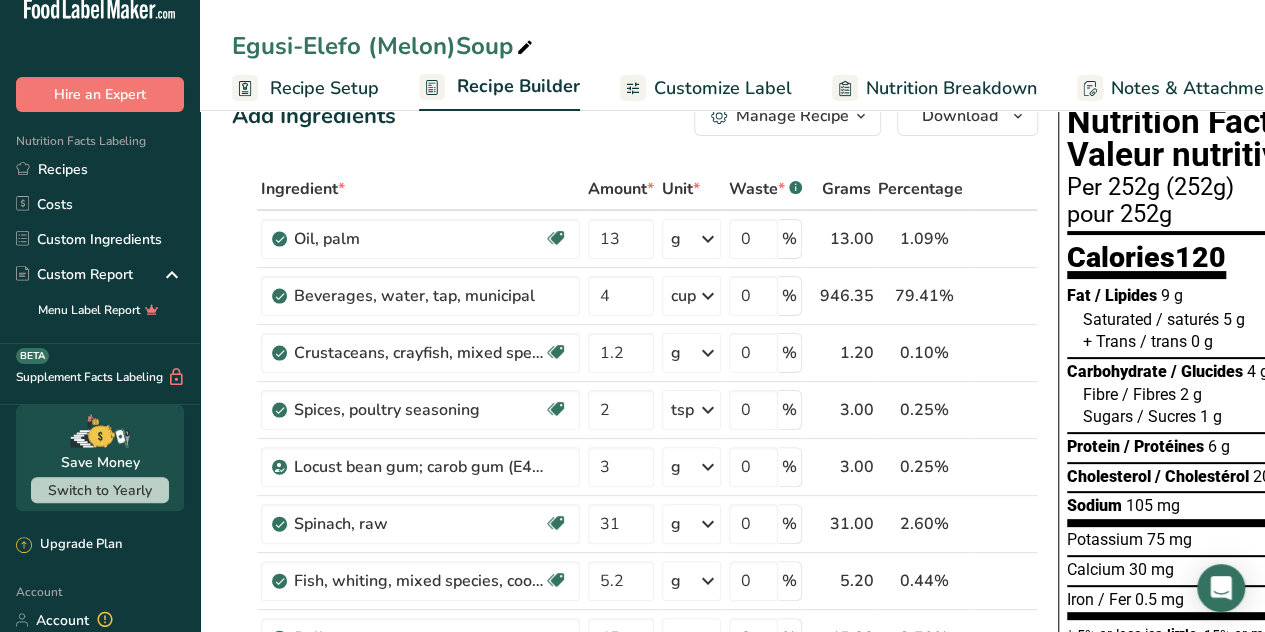 drag, startPoint x: 1095, startPoint y: 239, endPoint x: 1204, endPoint y: 169, distance: 129.5415 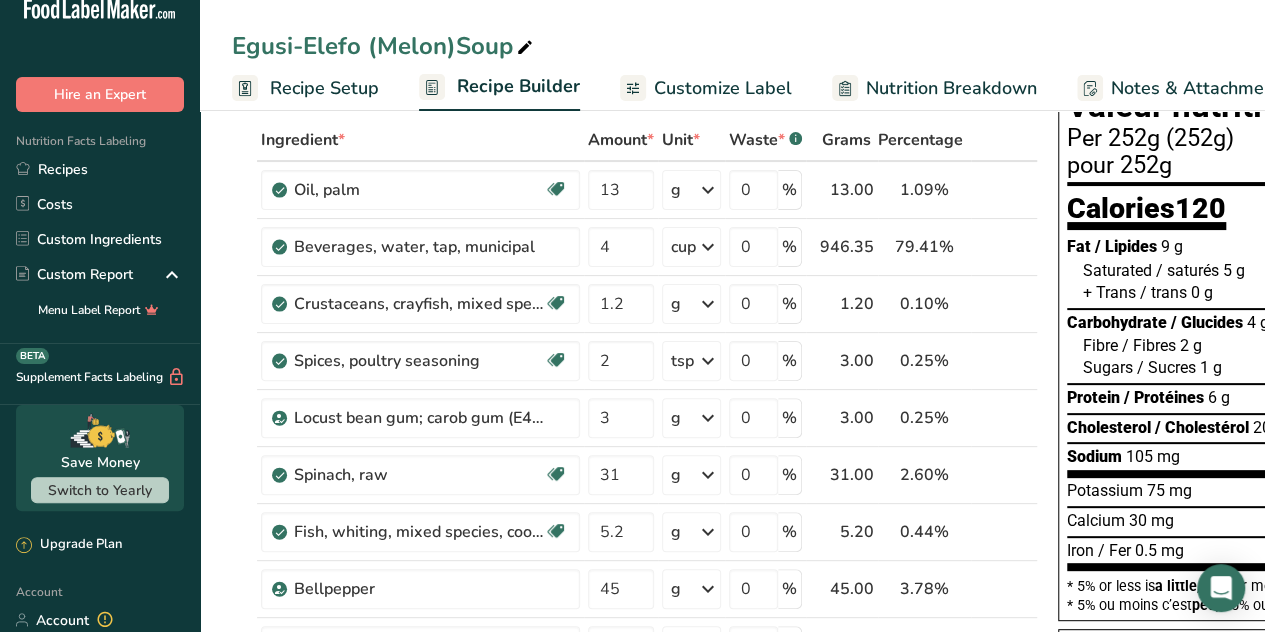 scroll, scrollTop: 100, scrollLeft: 0, axis: vertical 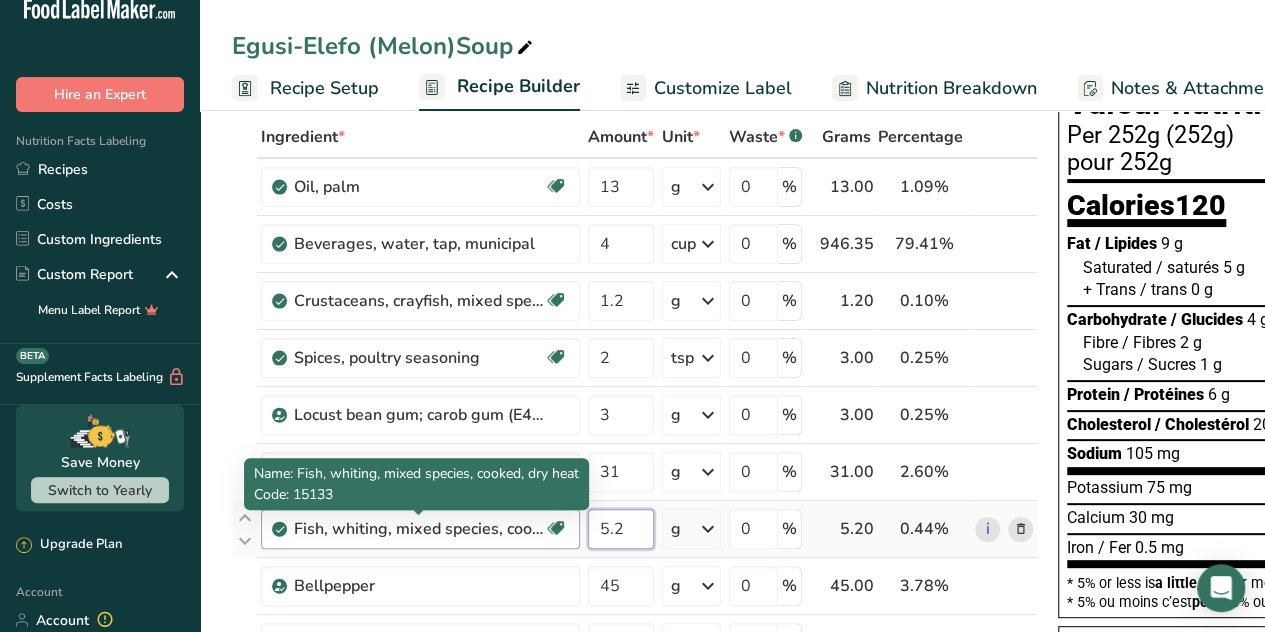 drag, startPoint x: 621, startPoint y: 533, endPoint x: 540, endPoint y: 538, distance: 81.154175 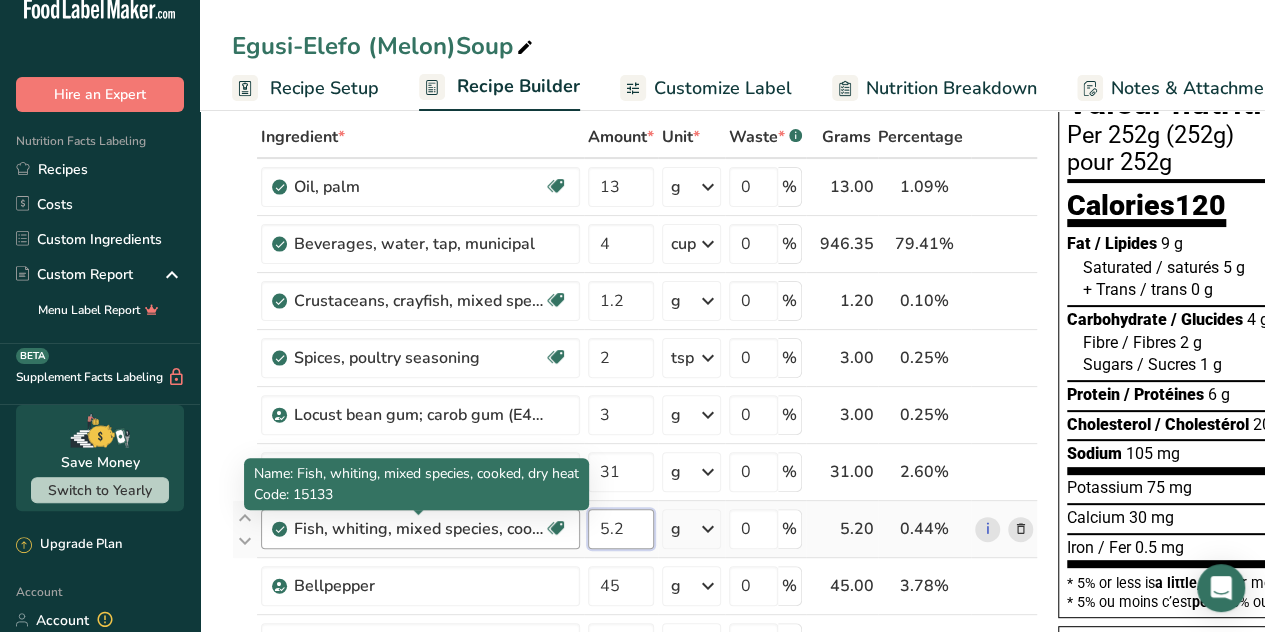 click on "Fish, whiting, mixed species, cooked, dry heat
Source of Omega 3
Dairy free
Gluten free
Soy free
5.2
g
Portions
1 fillet
3 oz
Weight Units
g
kg
mg
See more
Volume Units
l
Volume units require a density conversion. If you know your ingredient's density enter it below. Otherwise, click on "RIA" our AI Regulatory bot - she will be able to help you
lb/ft3
g/cm3
Confirm
mL
Volume units require a density conversion. If you know your ingredient's density enter it below. Otherwise, click on "RIA" our AI Regulatory bot - she will be able to help you" at bounding box center [635, 529] 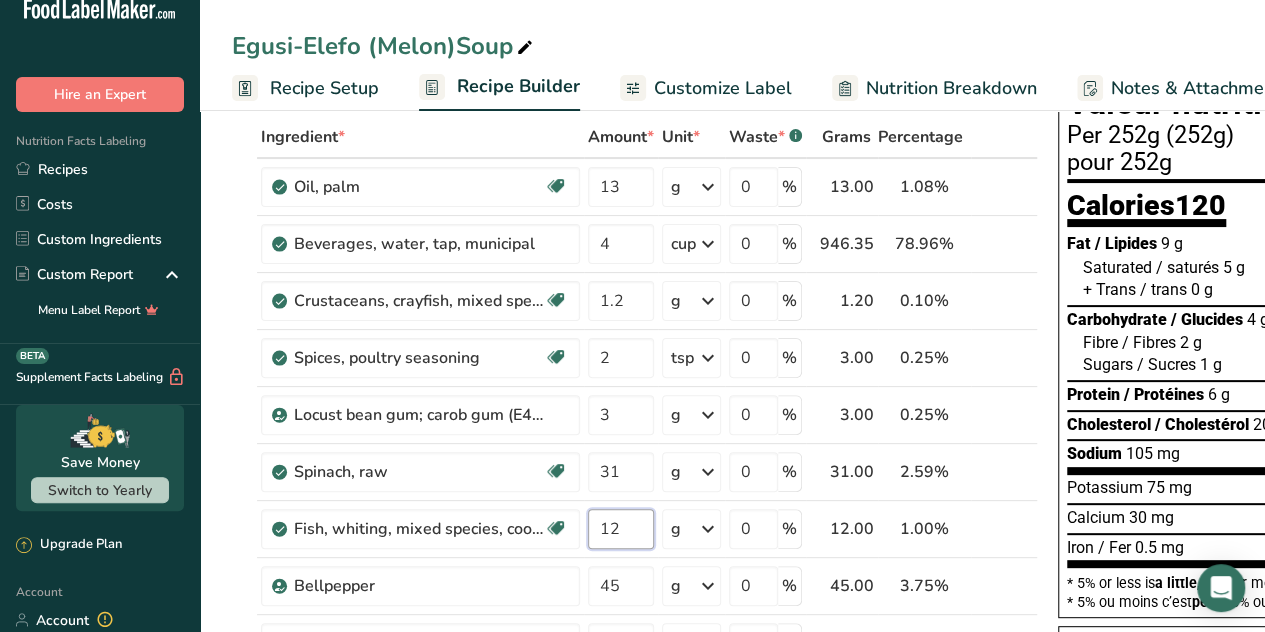 type on "12" 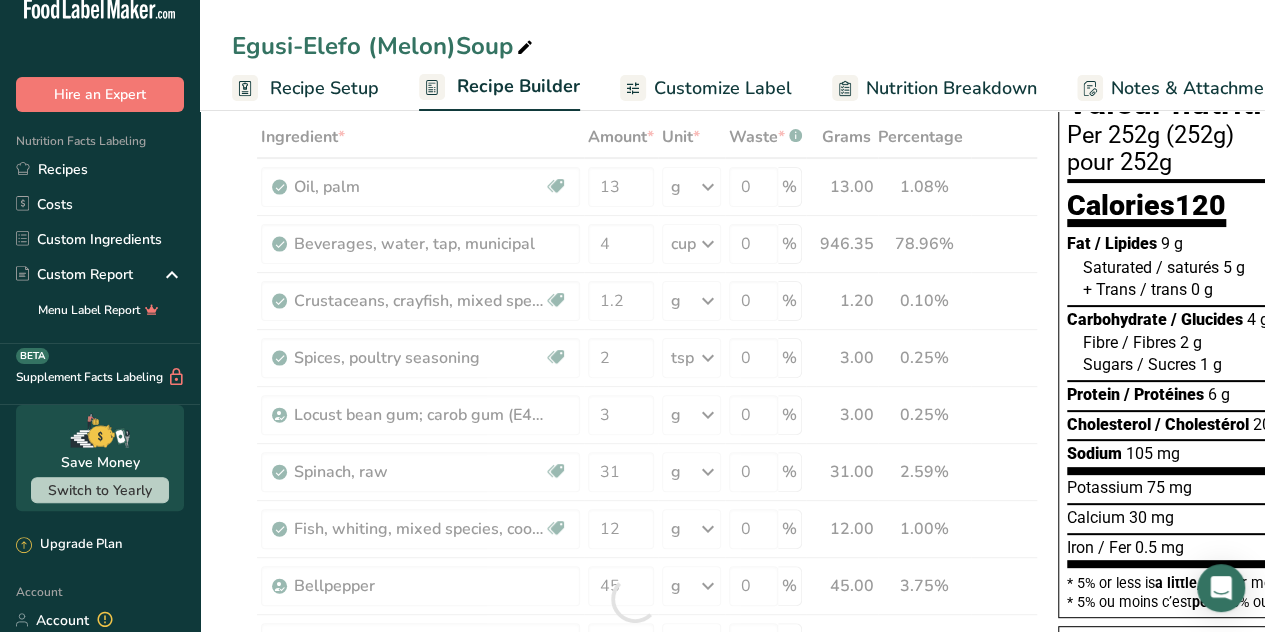 click on "Egusi-Elefo (Melon)Soup
Recipe Setup                       Recipe Builder   Customize Label               Nutrition Breakdown               Notes & Attachments                 Recipe Costing" at bounding box center [732, 55] 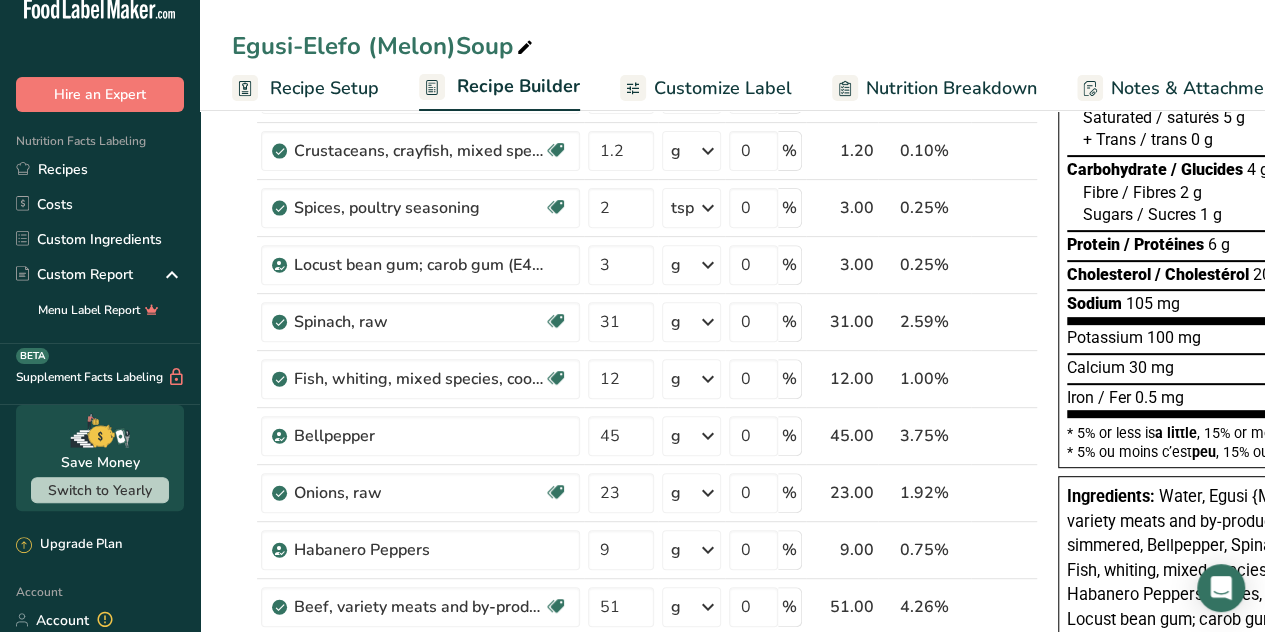 scroll, scrollTop: 262, scrollLeft: 0, axis: vertical 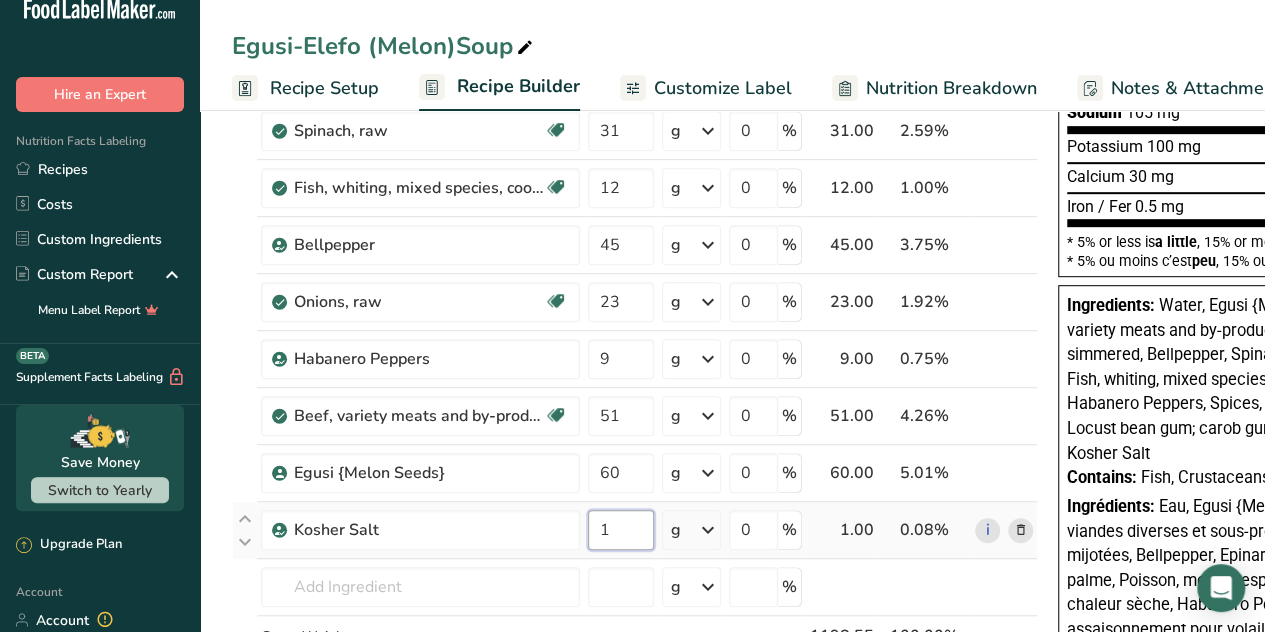 click on "1" at bounding box center (621, 530) 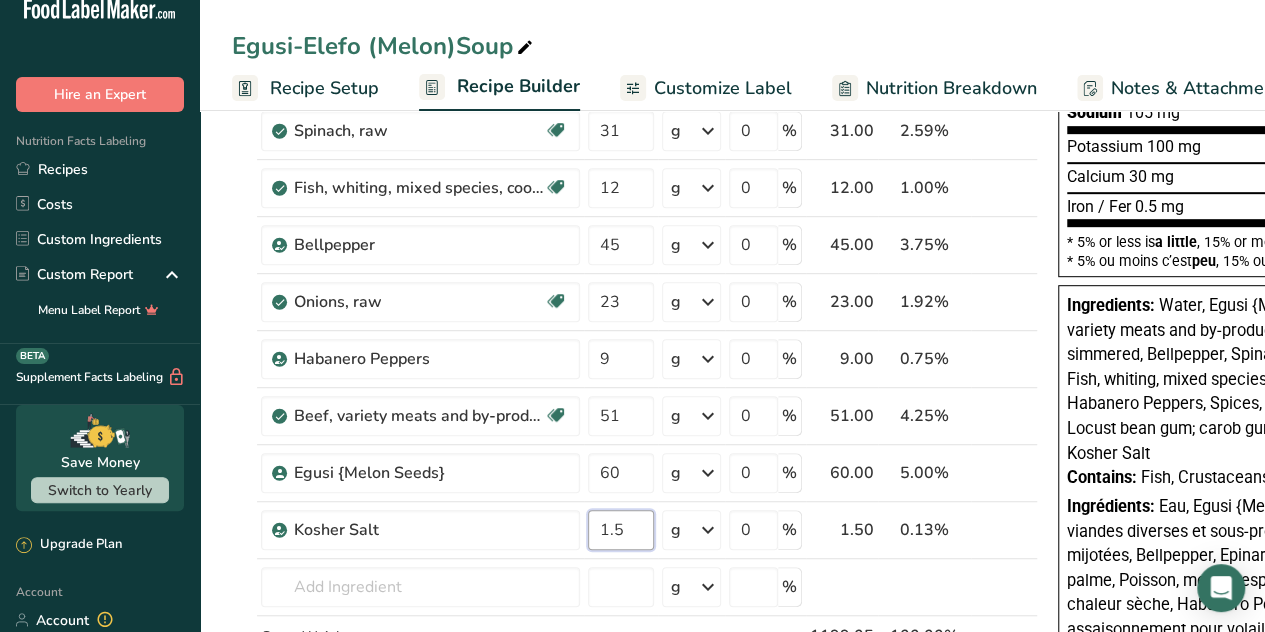 type on "1.5" 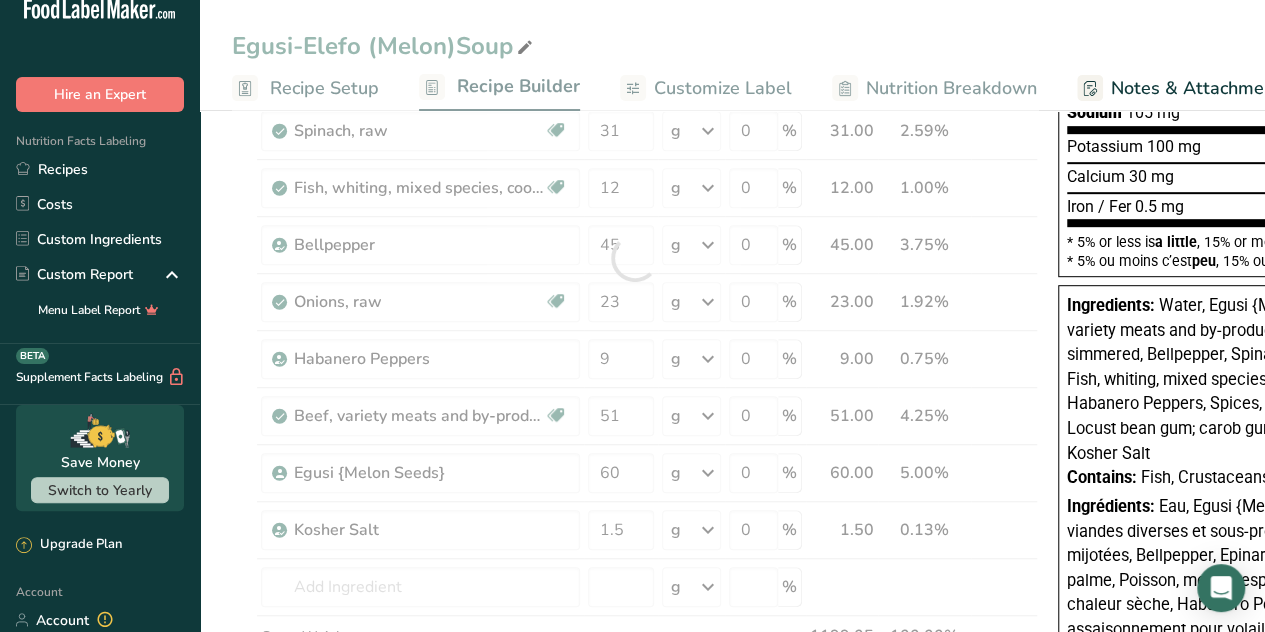 click on "Egusi-Elefo (Melon)Soup
Recipe Setup                       Recipe Builder   Customize Label               Nutrition Breakdown               Notes & Attachments                 Recipe Costing
Add Ingredients
Manage Recipe         Delete Recipe           Duplicate Recipe             Scale Recipe             Save as Sub-Recipe   .a-a{fill:#347362;}.b-a{fill:#fff;}                               Nutrition Breakdown                 Recipe Card
NEW
[MEDICAL_DATA] Pattern Report             Activity History
Download
Choose your preferred label style
Standard FDA label
Standard FDA label
The most common format for nutrition facts labels in compliance with the FDA's typeface, style and requirements
Tabular FDA label
Linear FDA label" at bounding box center (732, 536) 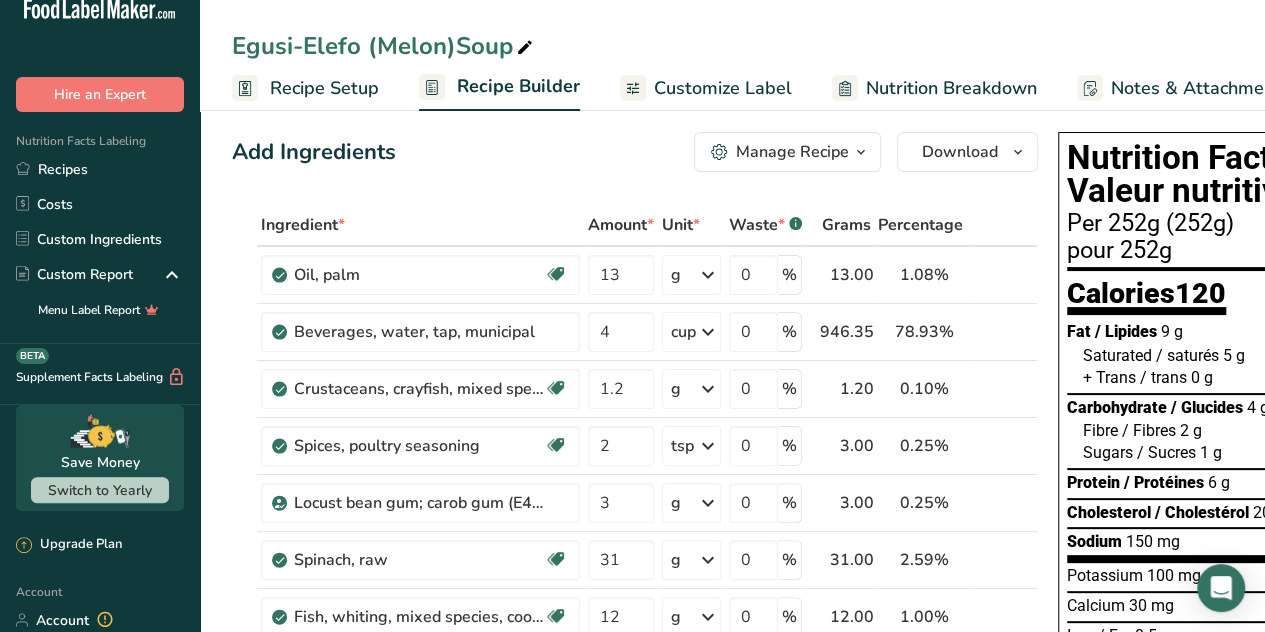scroll, scrollTop: 0, scrollLeft: 0, axis: both 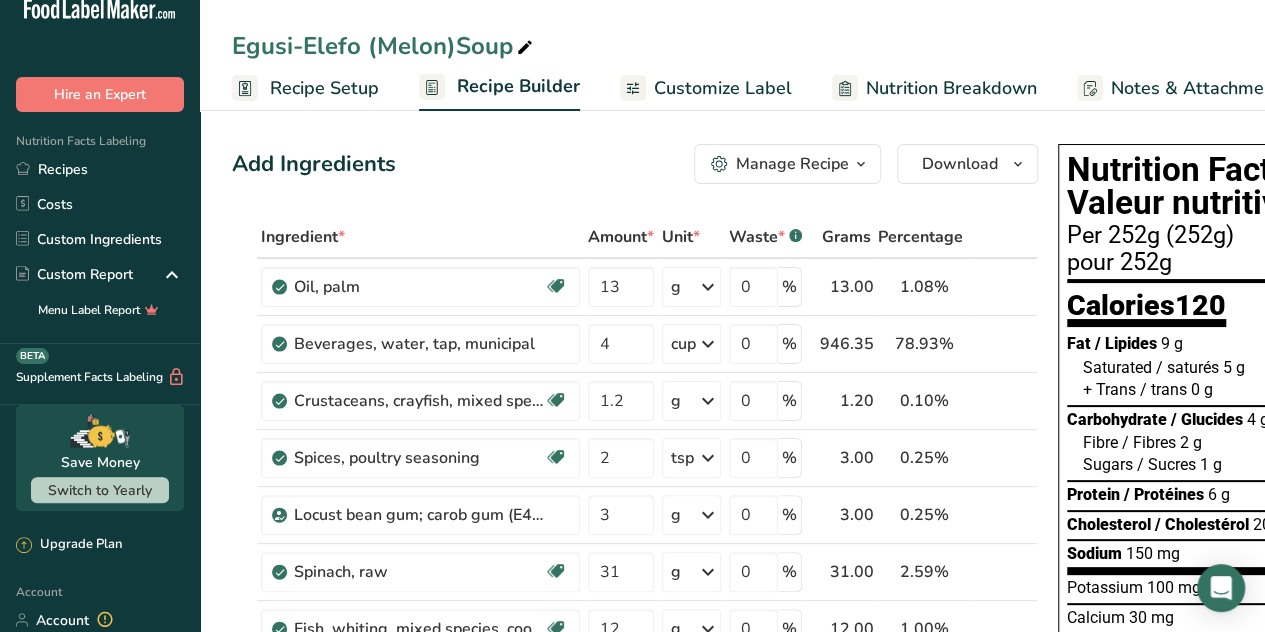 click on "Egusi-Elefo (Melon)Soup
Recipe Setup                       Recipe Builder   Customize Label               Nutrition Breakdown               Notes & Attachments                 Recipe Costing" at bounding box center [732, 55] 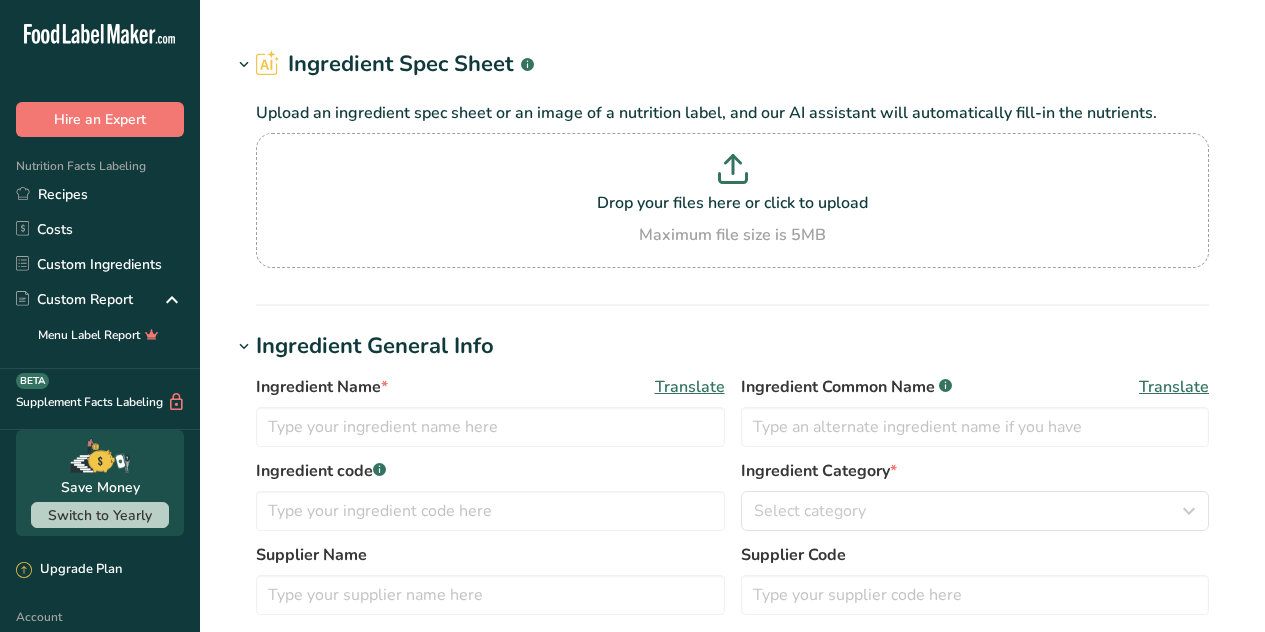 scroll, scrollTop: 0, scrollLeft: 0, axis: both 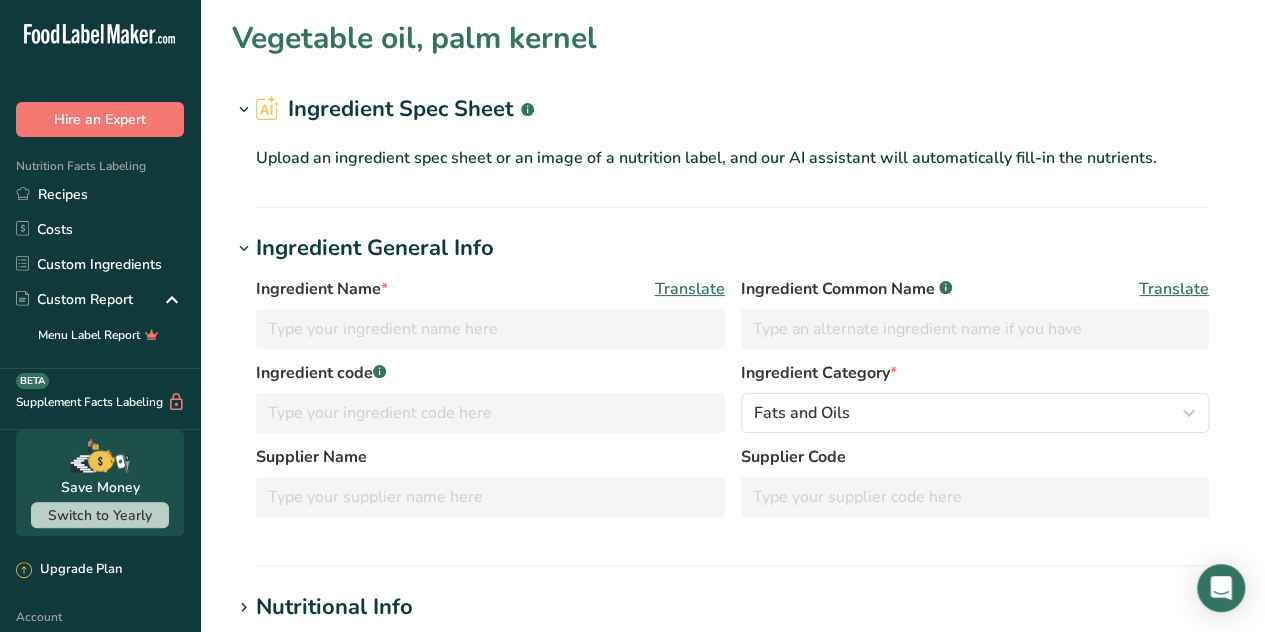type on "Vegetable oil, palm kernel" 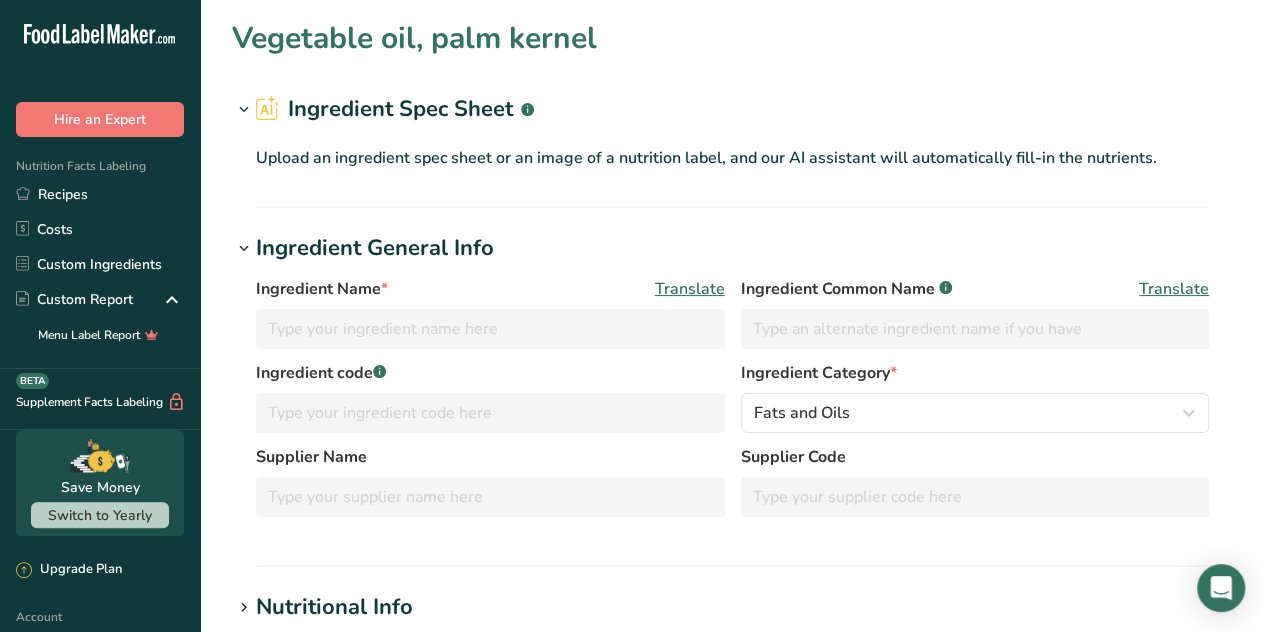 type on "Vegetable Oil" 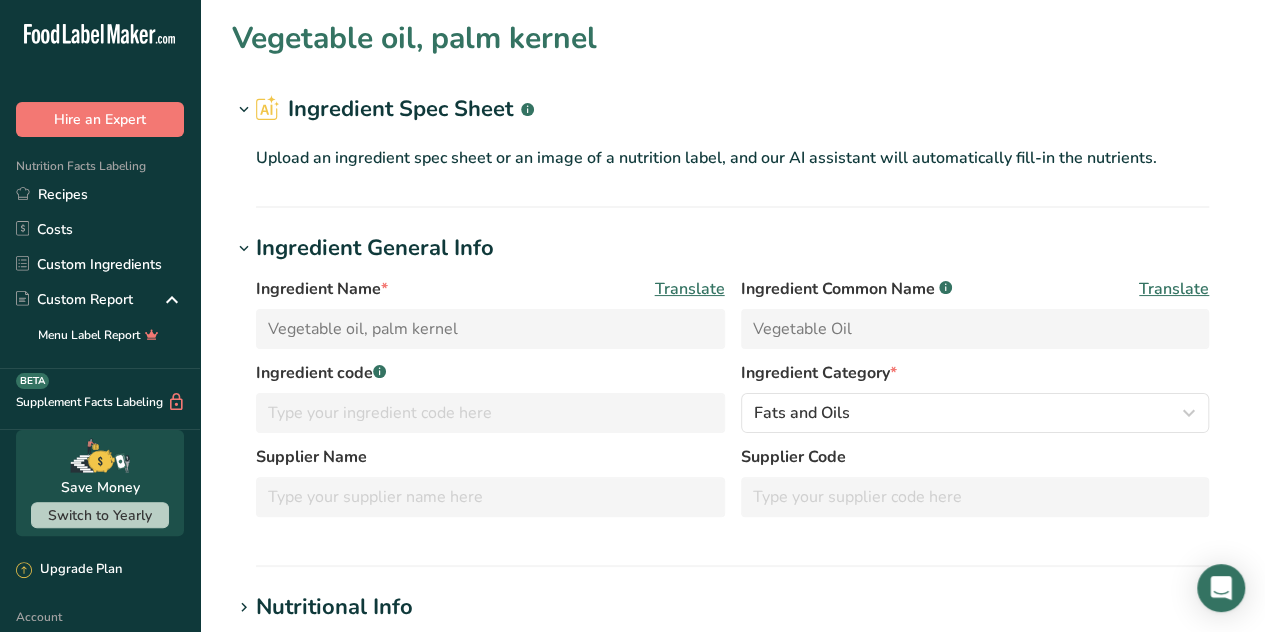 scroll, scrollTop: 0, scrollLeft: 0, axis: both 